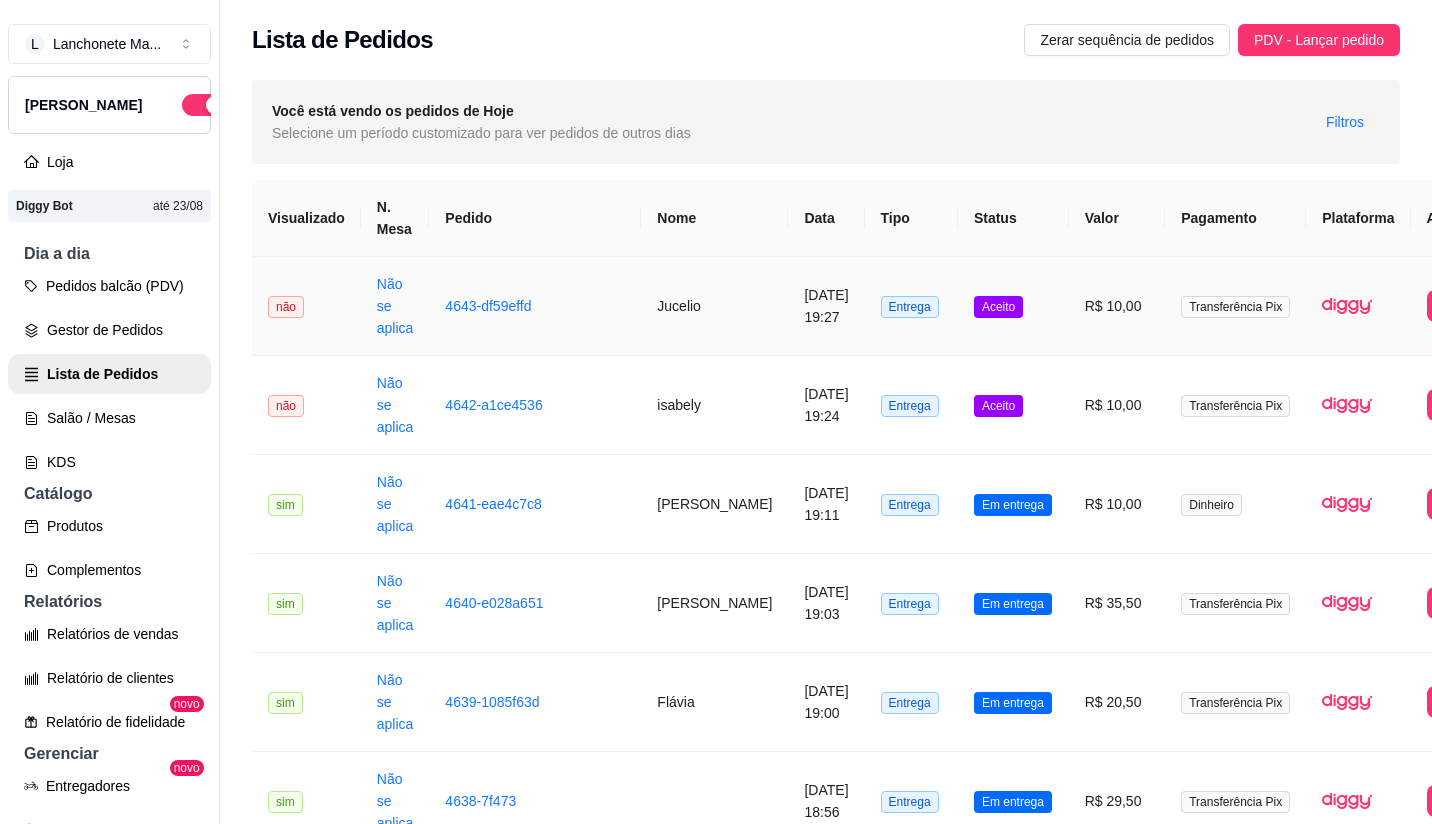 scroll, scrollTop: 0, scrollLeft: 0, axis: both 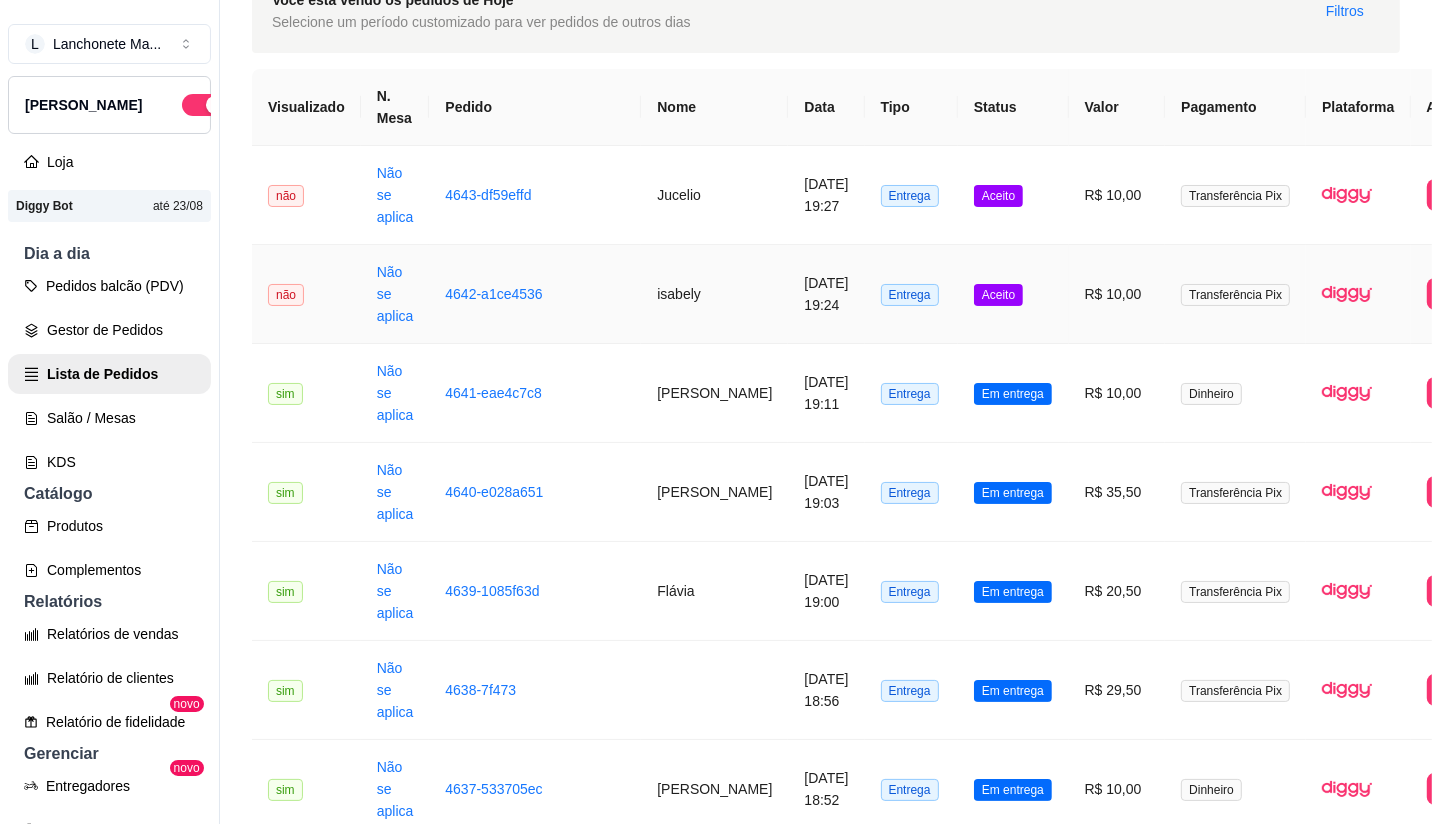 click on "Aceito" at bounding box center (1013, 294) 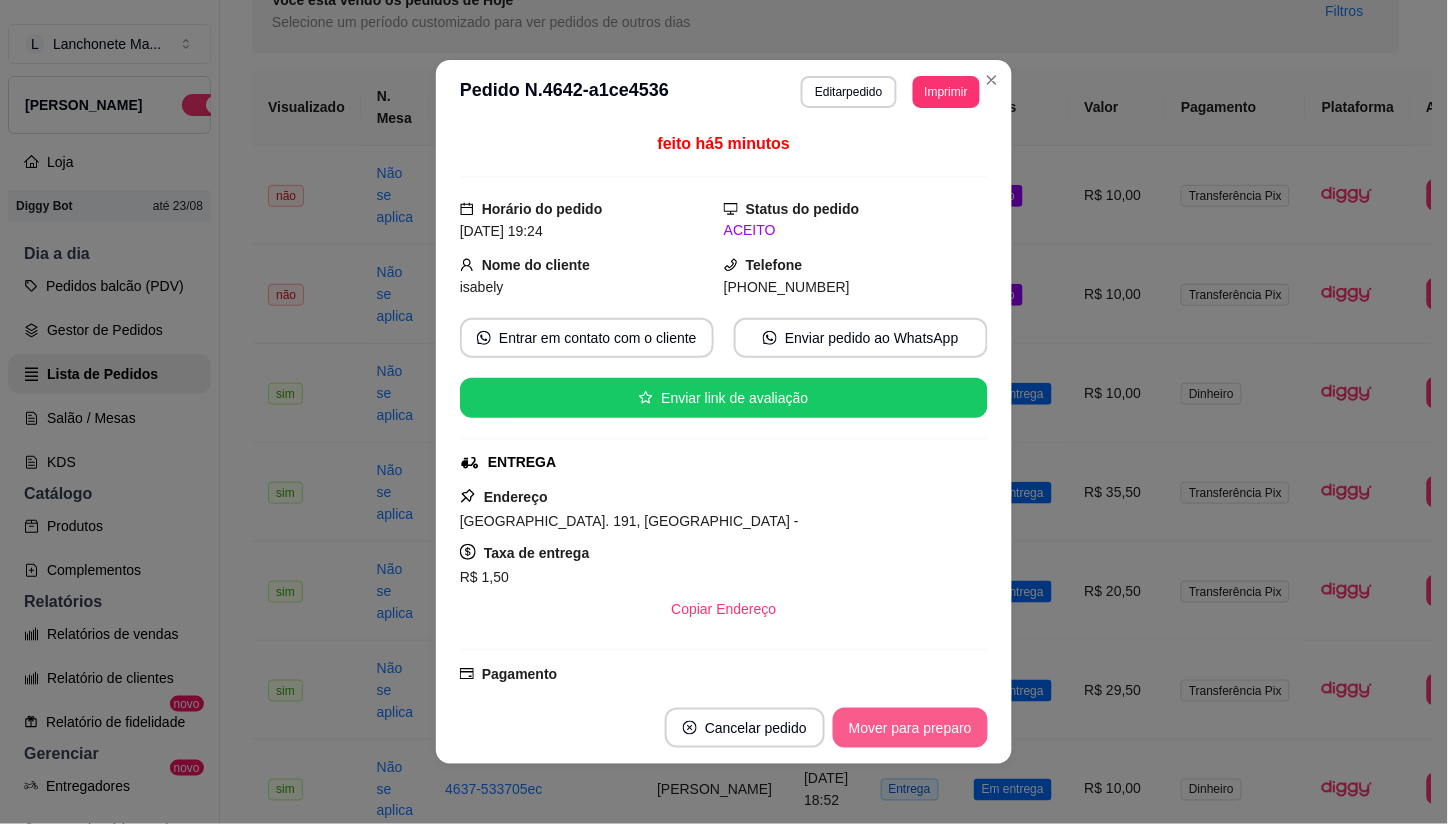 click on "Mover para preparo" at bounding box center [910, 728] 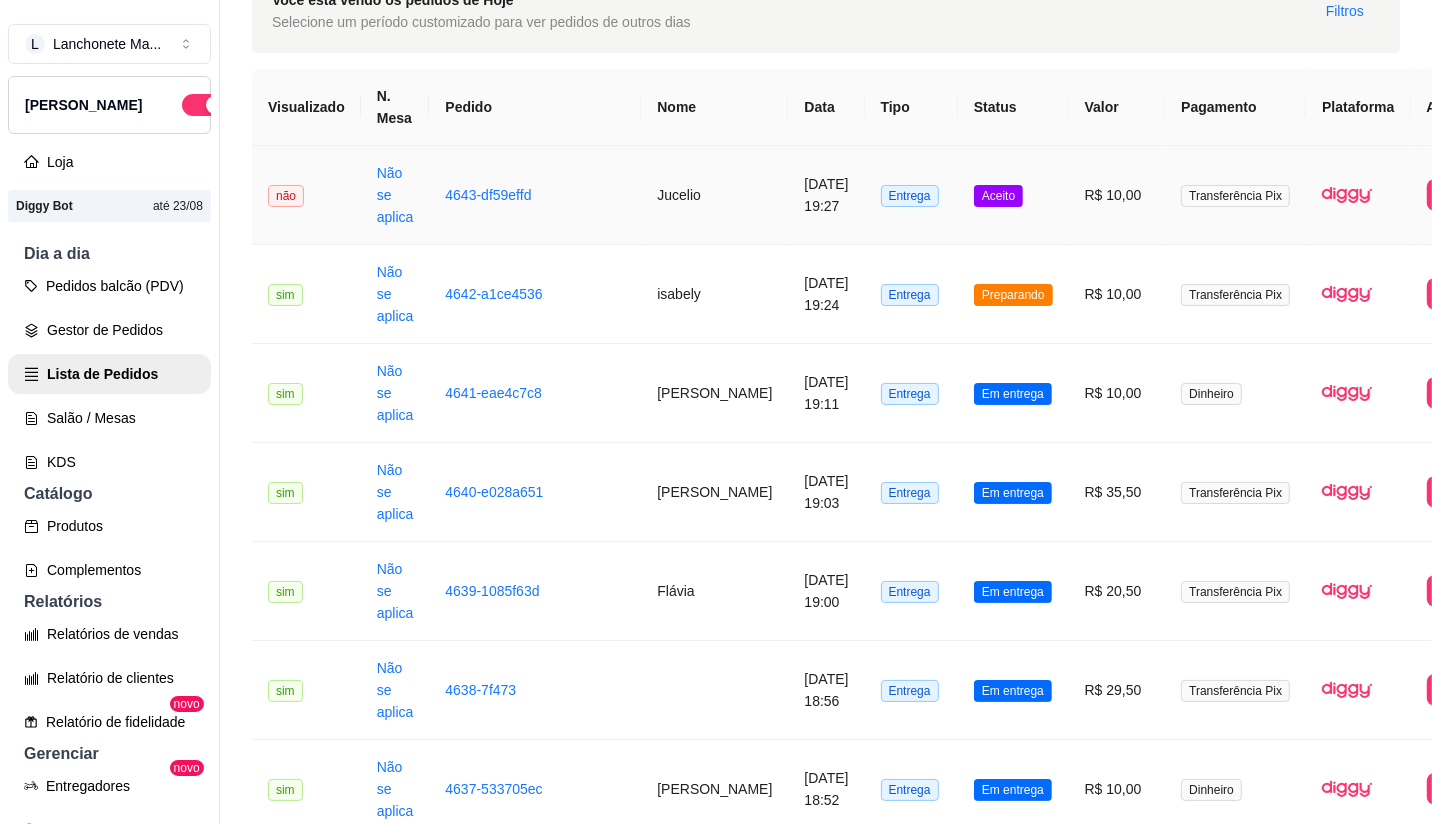 click on "Aceito" at bounding box center [1013, 195] 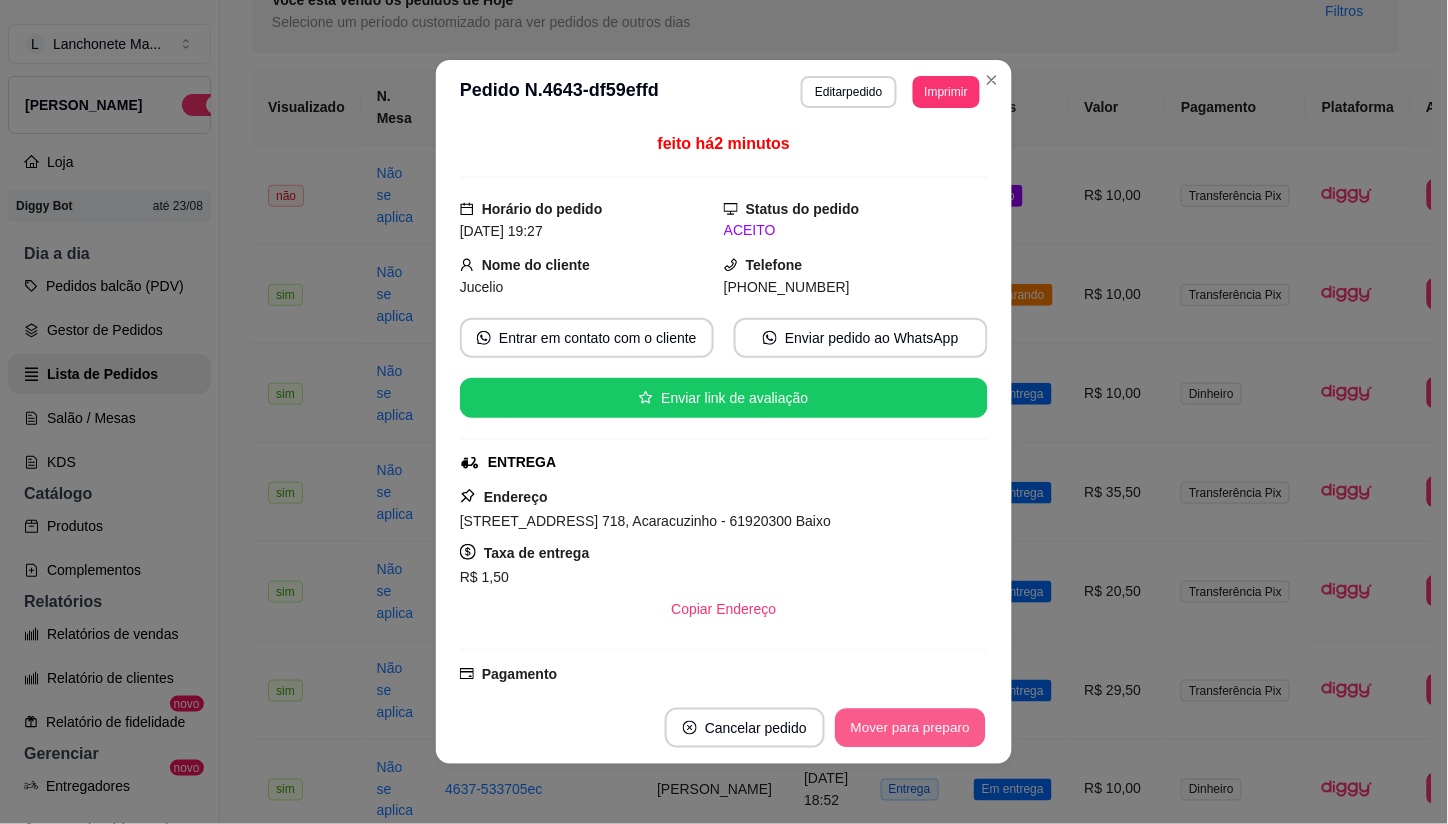 click on "Mover para preparo" at bounding box center (910, 728) 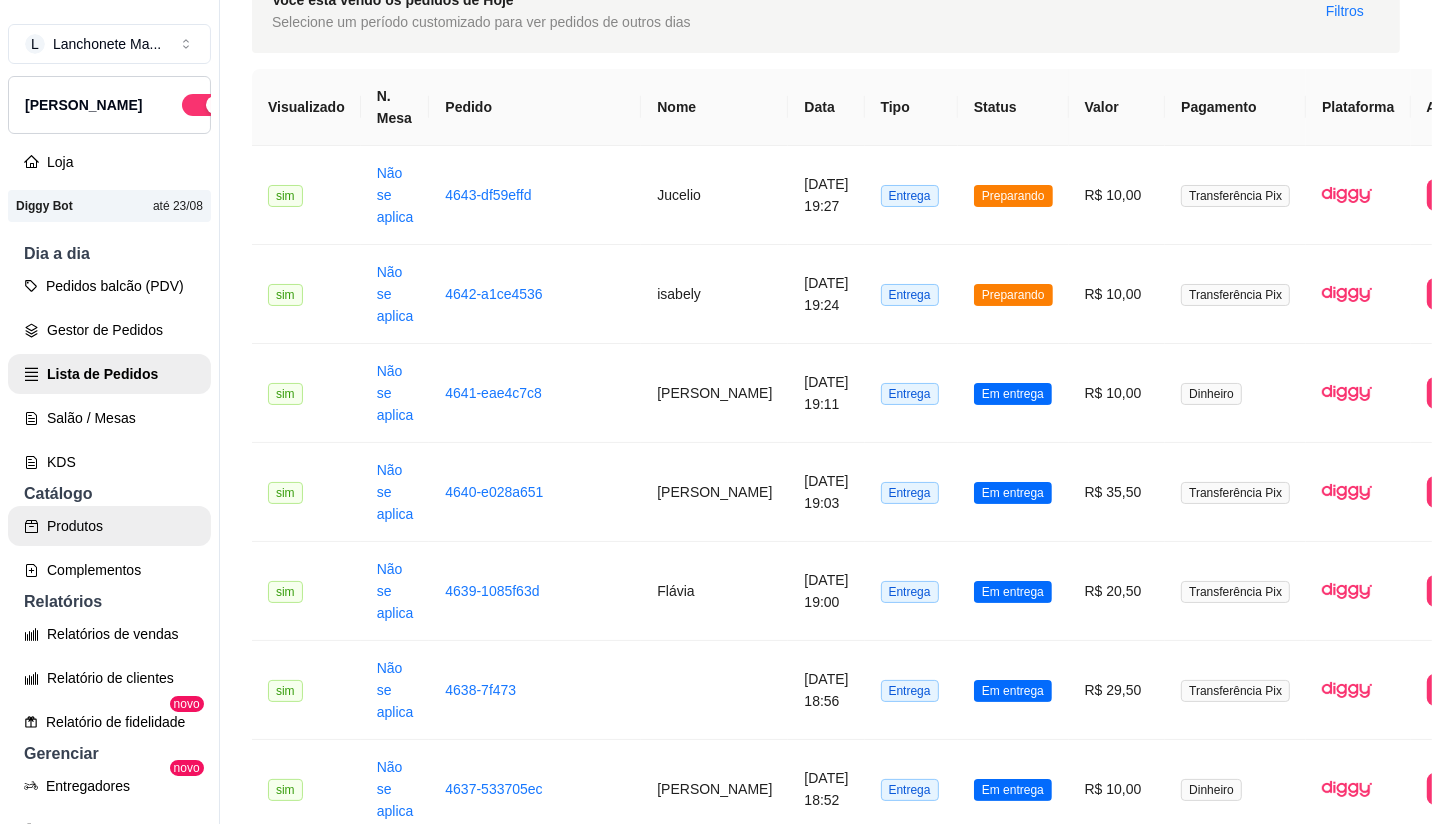 click on "Produtos" at bounding box center (109, 526) 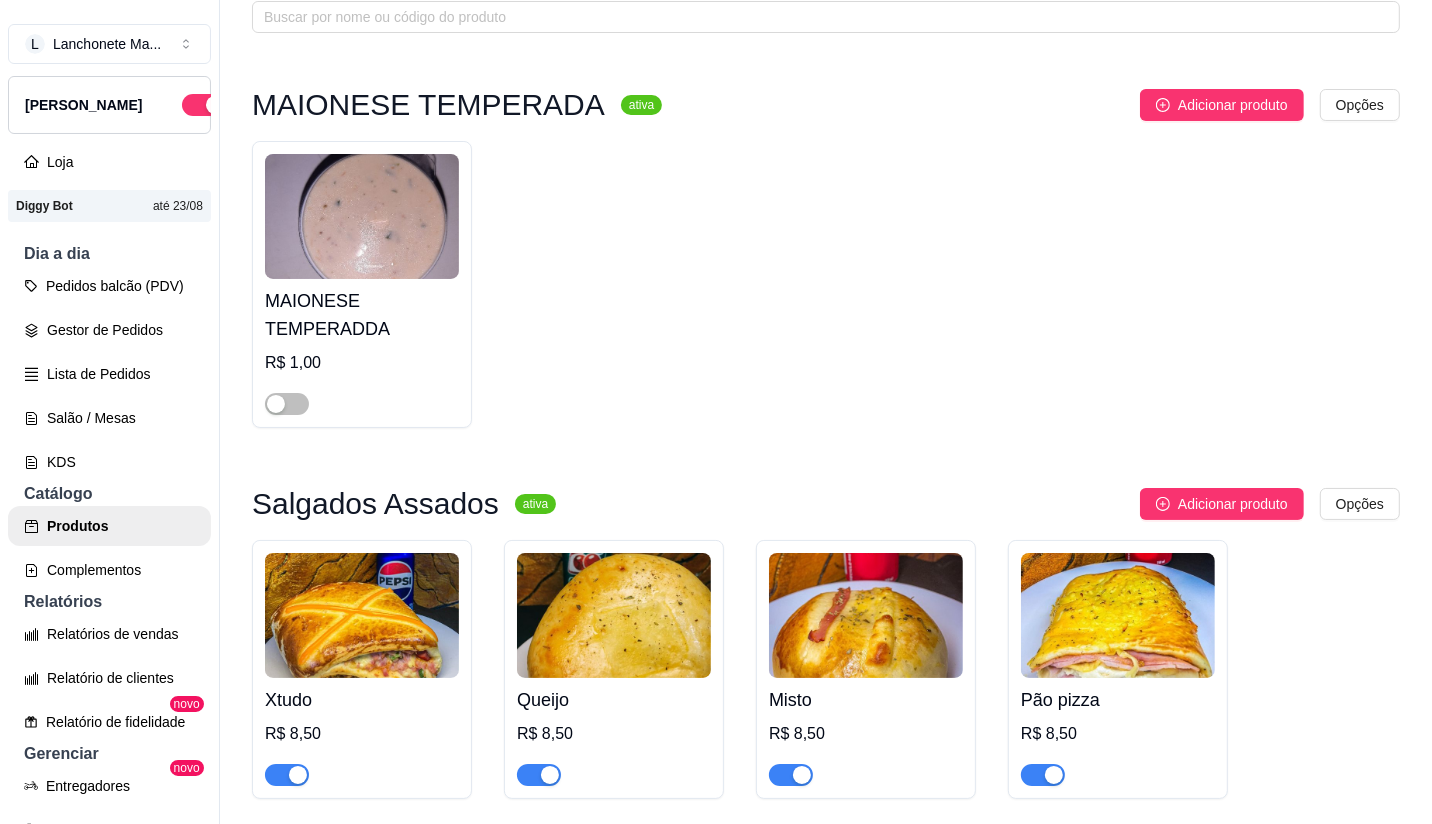 scroll, scrollTop: 0, scrollLeft: 0, axis: both 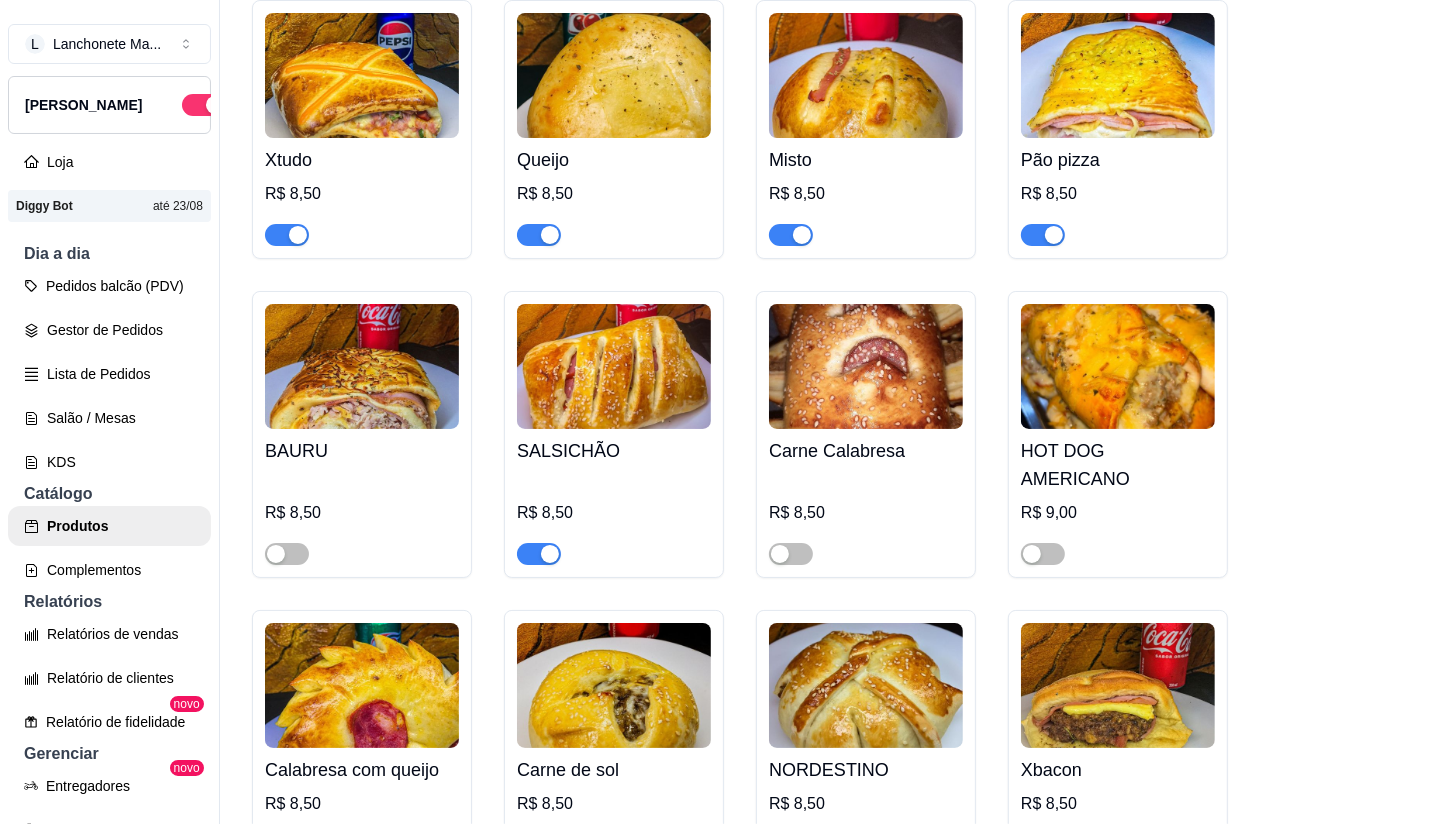 click at bounding box center (298, 235) 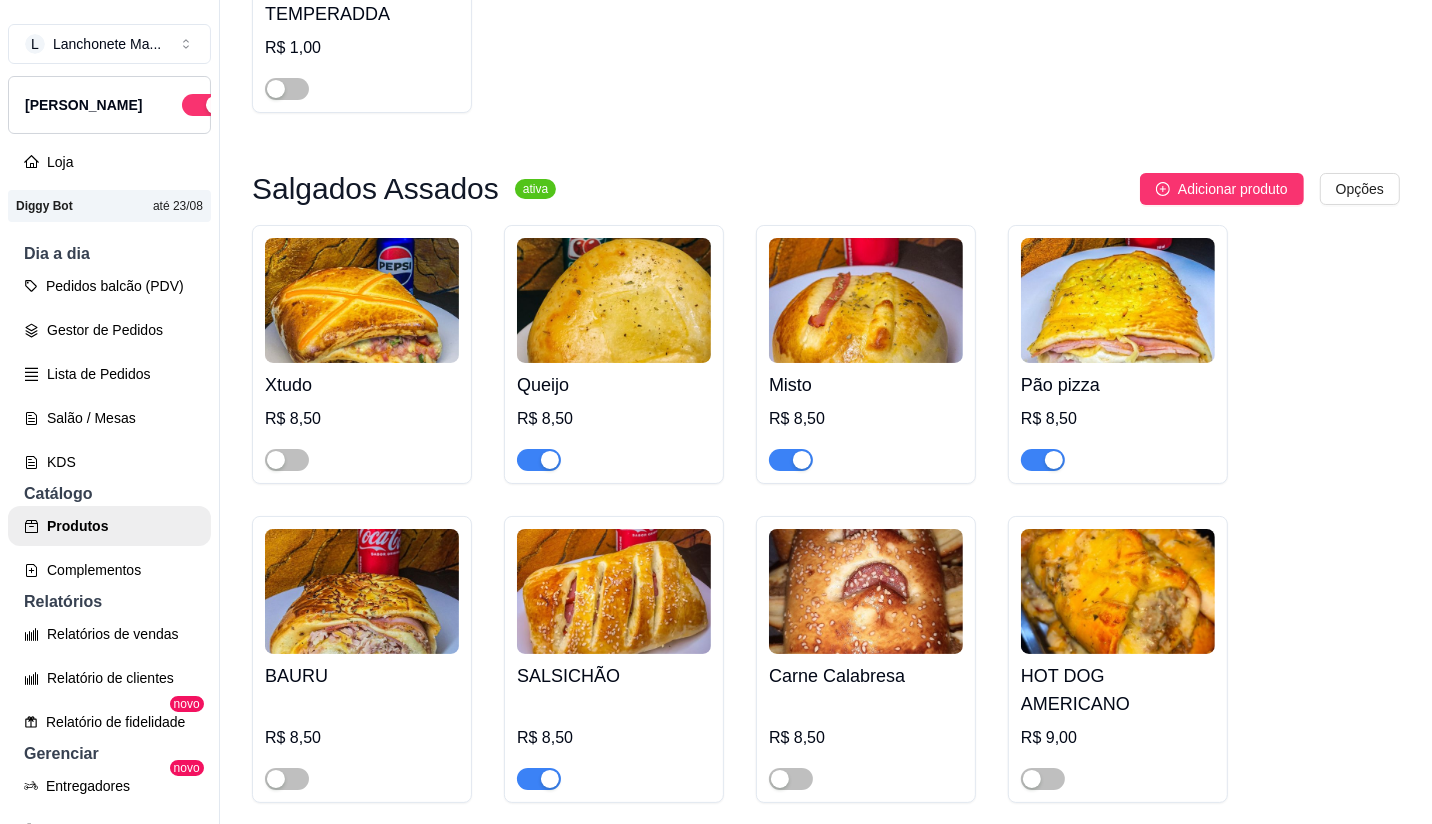 scroll, scrollTop: 428, scrollLeft: 0, axis: vertical 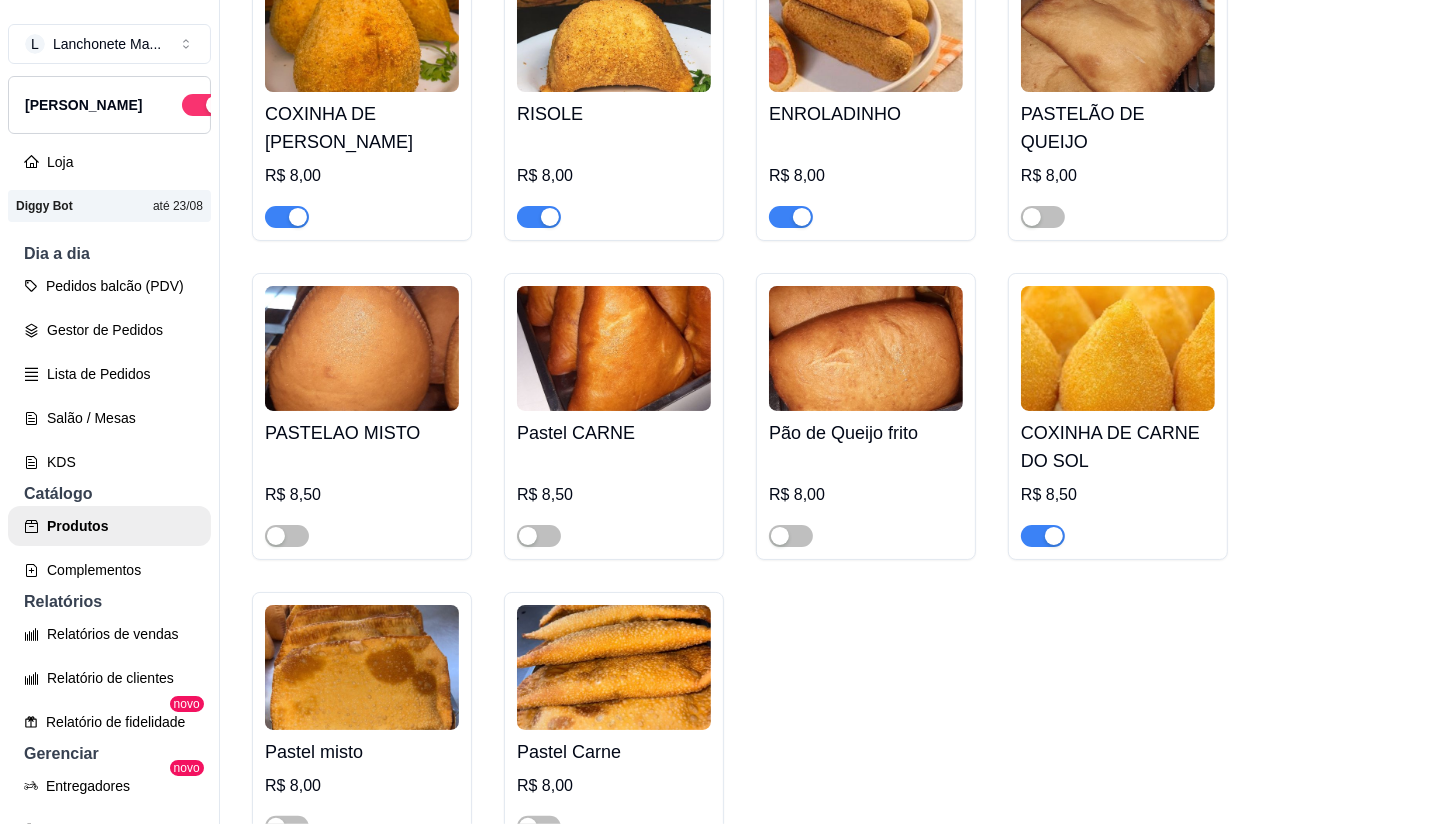 click at bounding box center [791, 217] 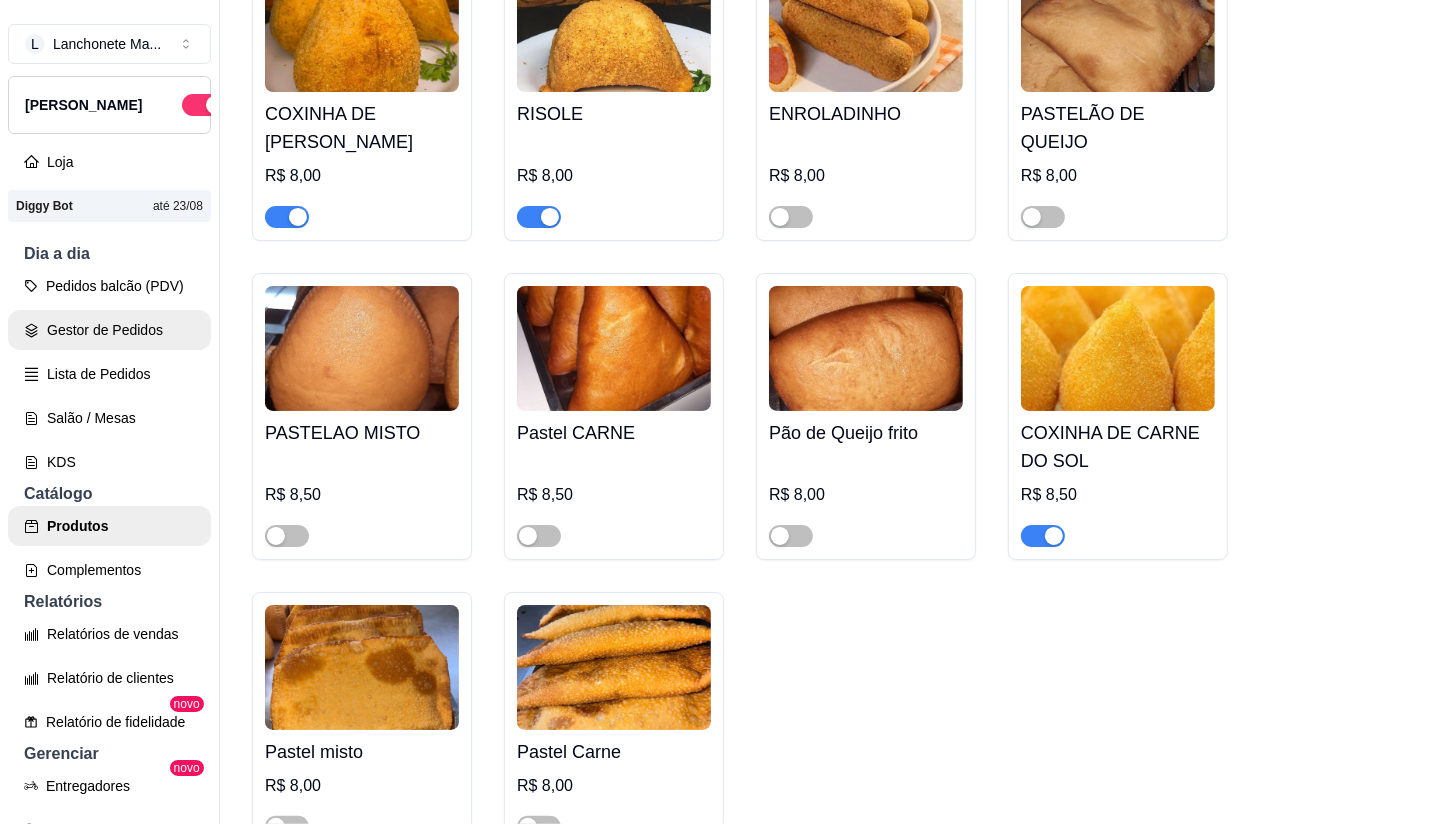 click on "Gestor de Pedidos" at bounding box center [109, 330] 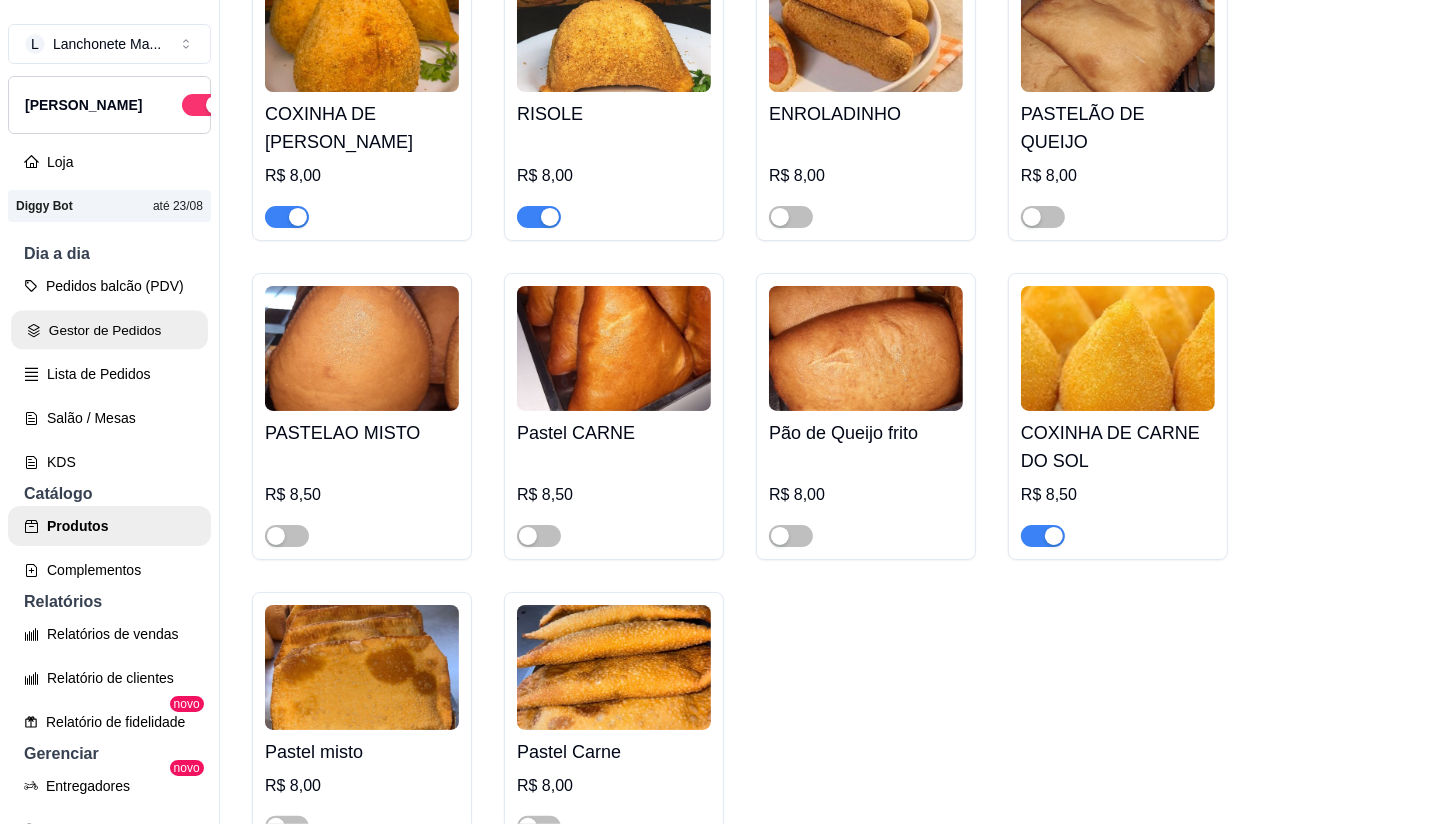 click on "Gestor de Pedidos" at bounding box center (109, 330) 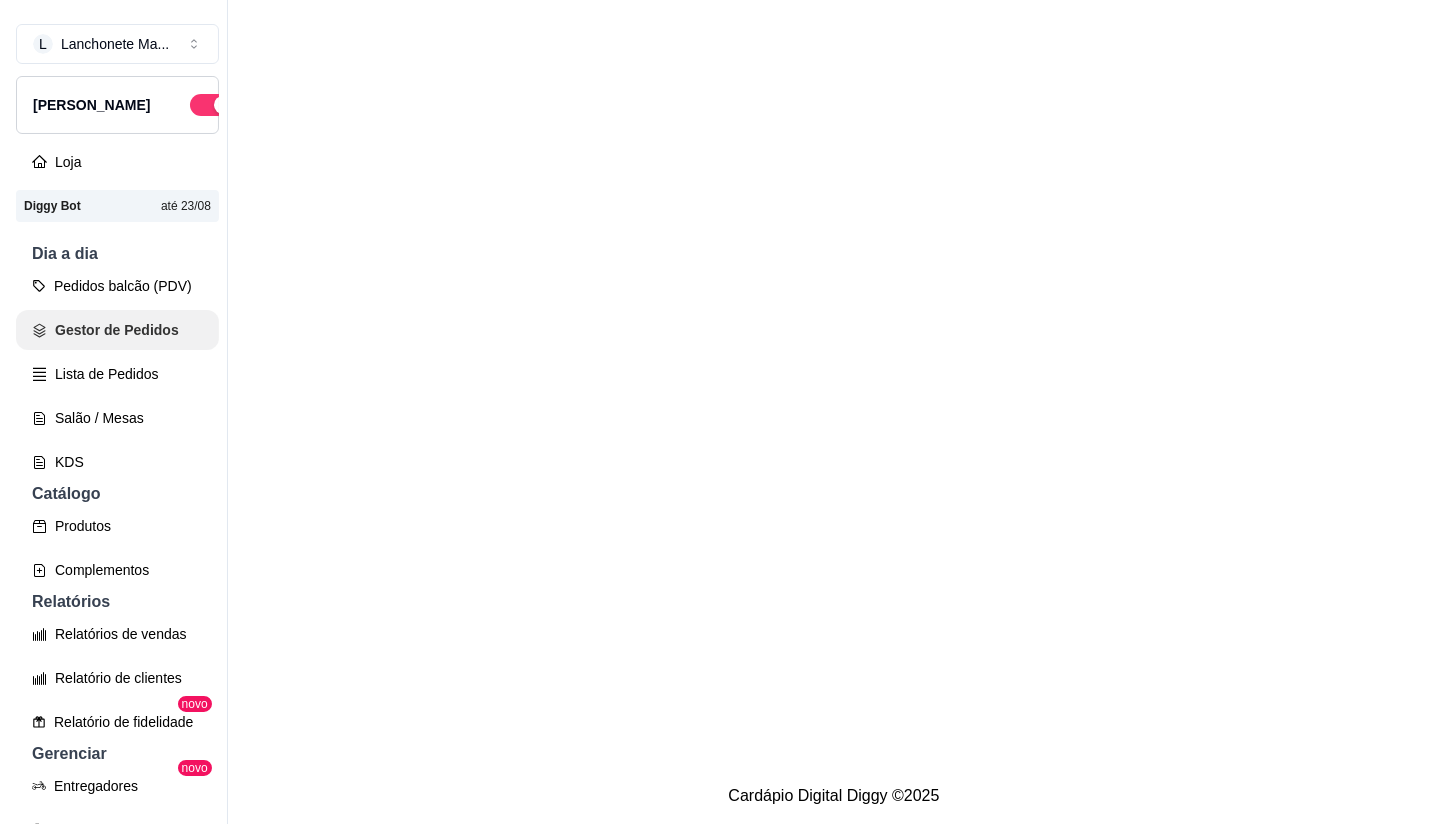 scroll, scrollTop: 0, scrollLeft: 0, axis: both 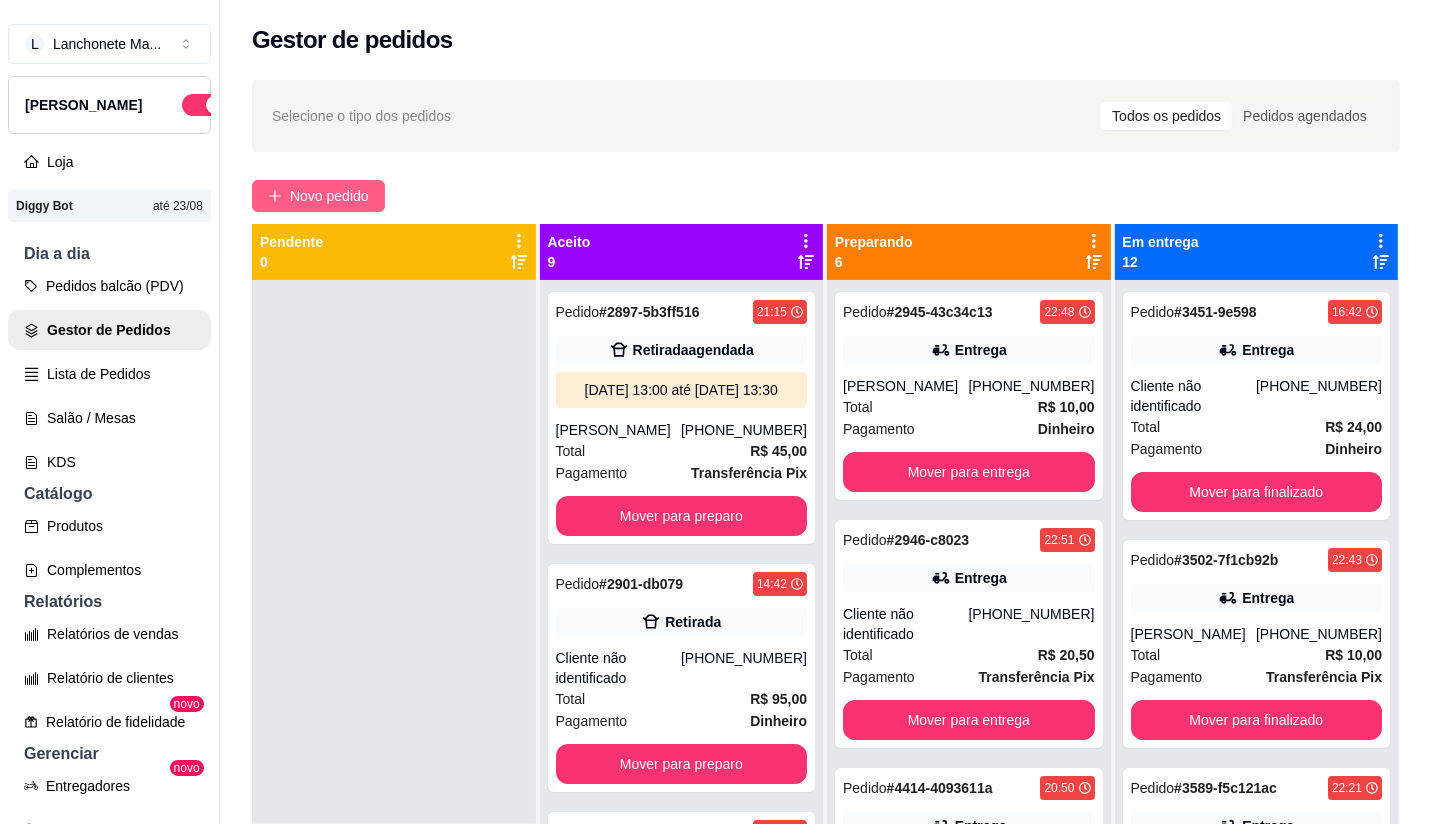 click on "Novo pedido" at bounding box center [329, 196] 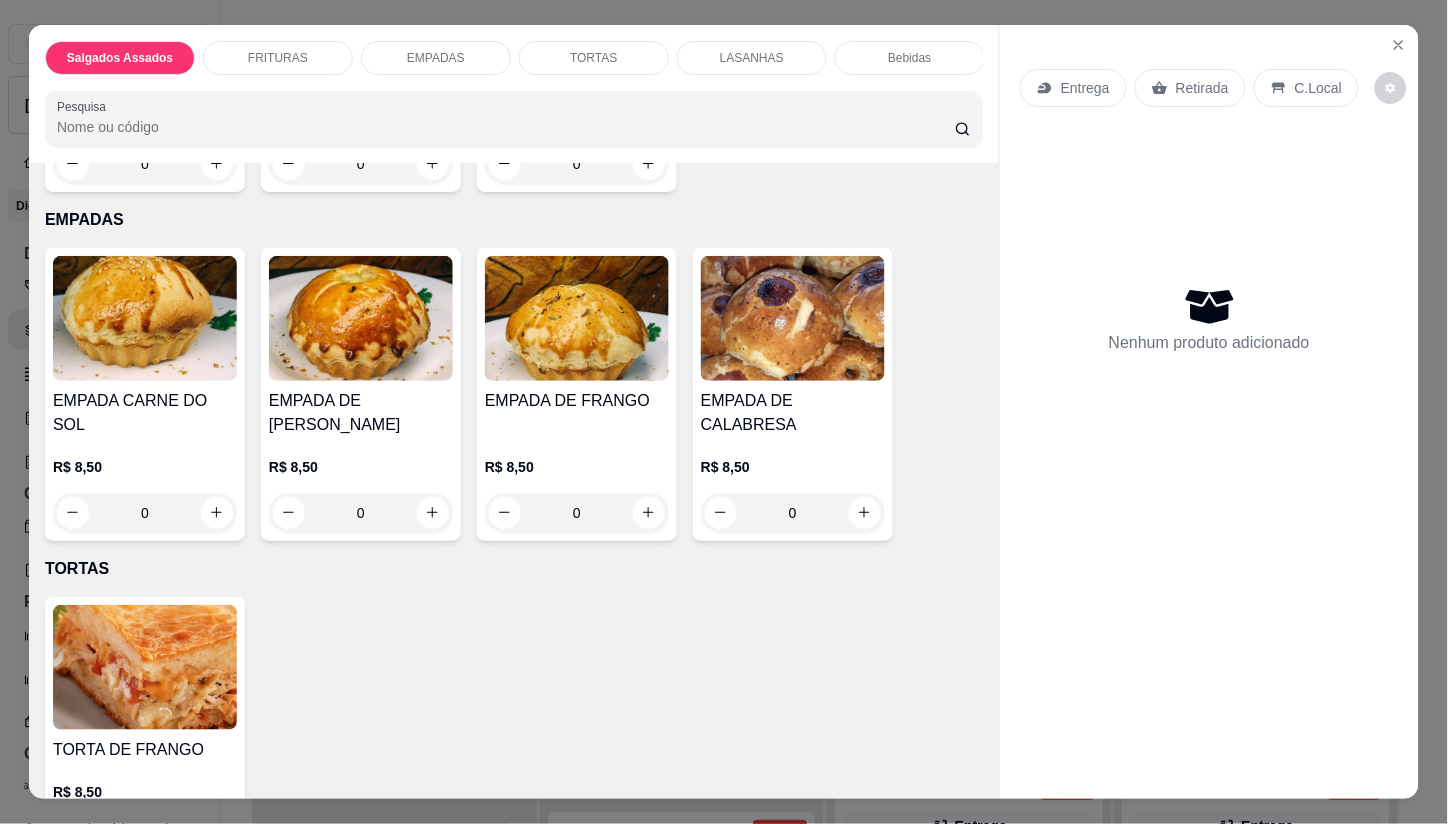 scroll, scrollTop: 1527, scrollLeft: 0, axis: vertical 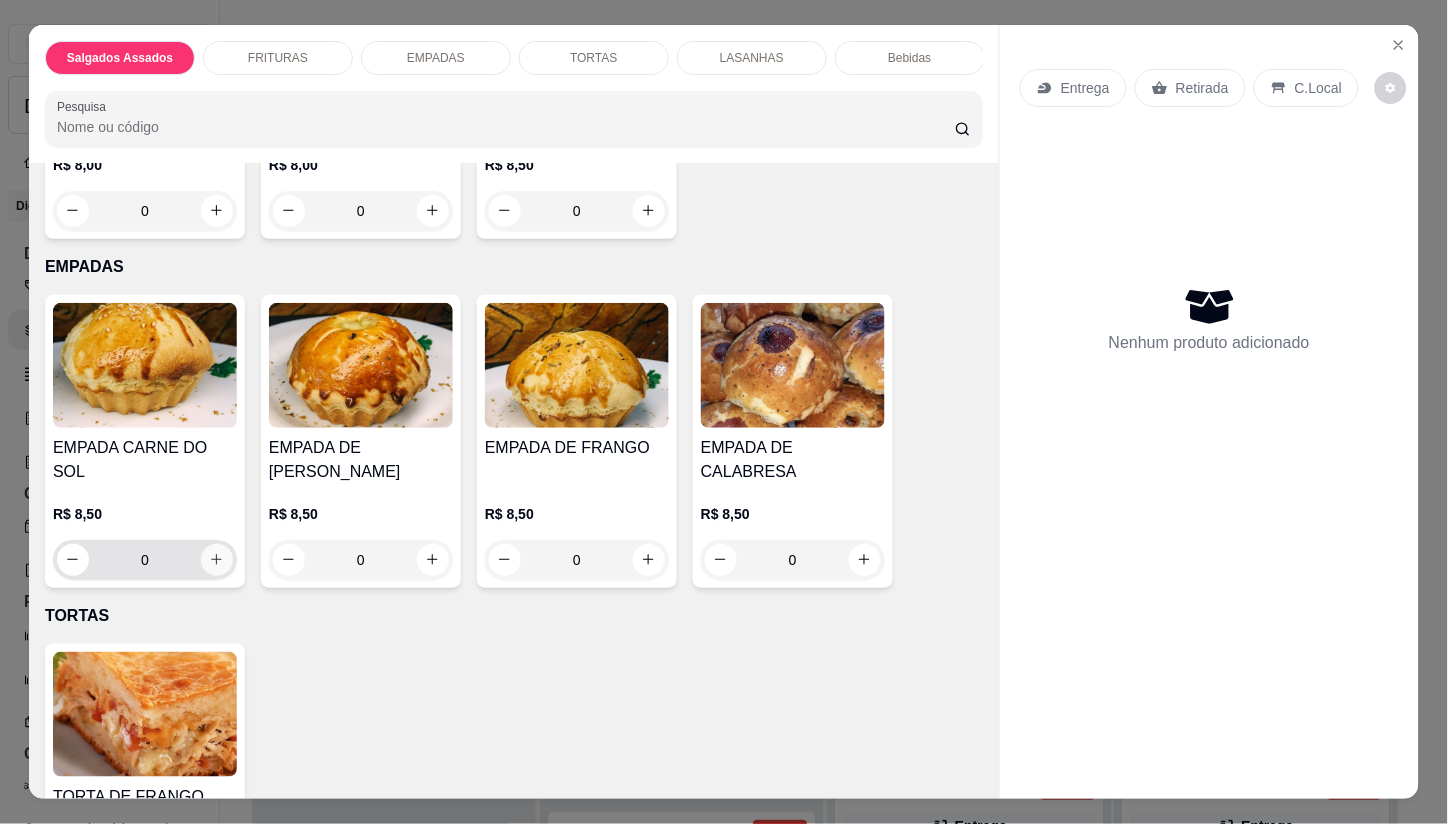 click 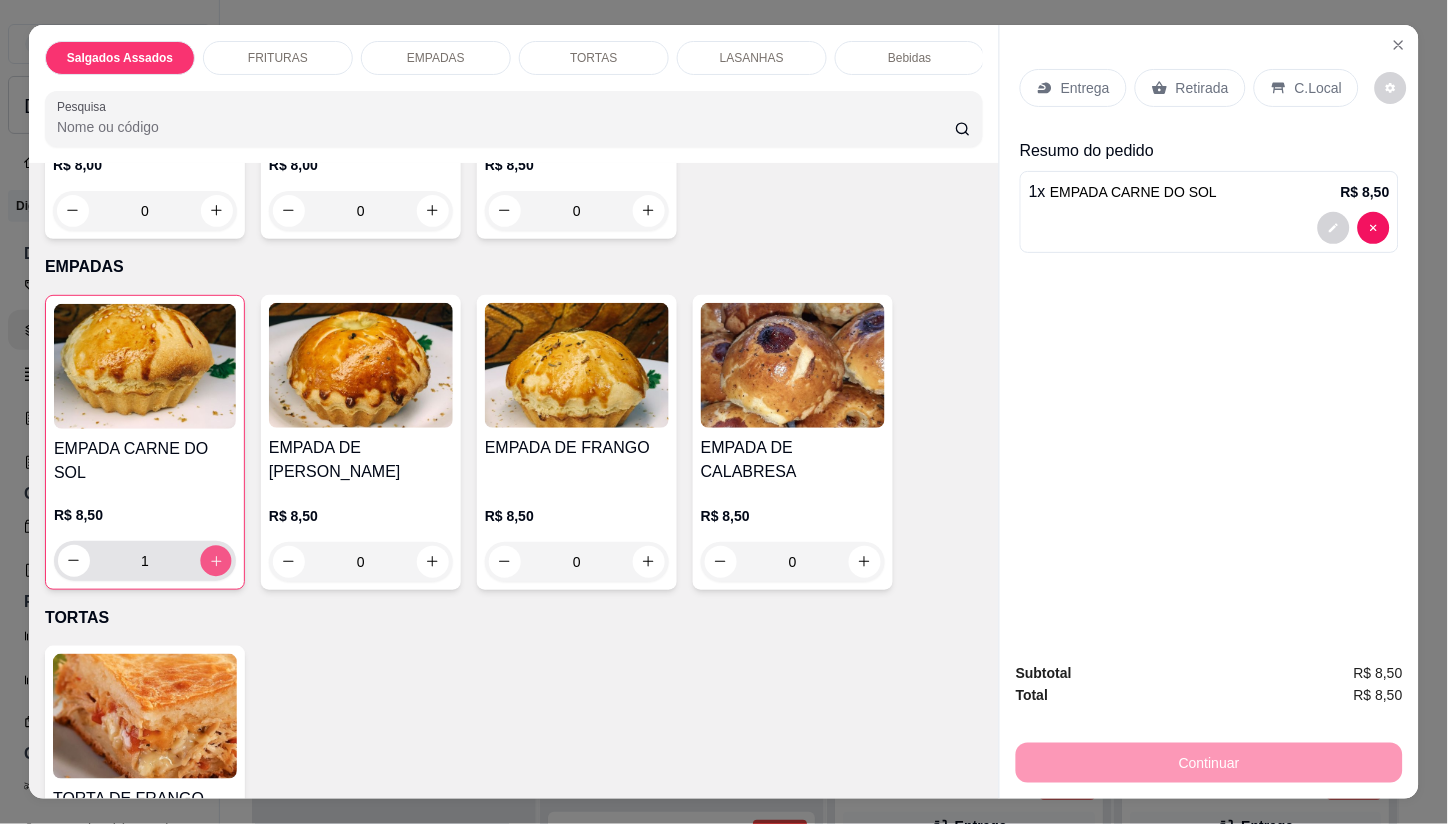 click at bounding box center [215, 560] 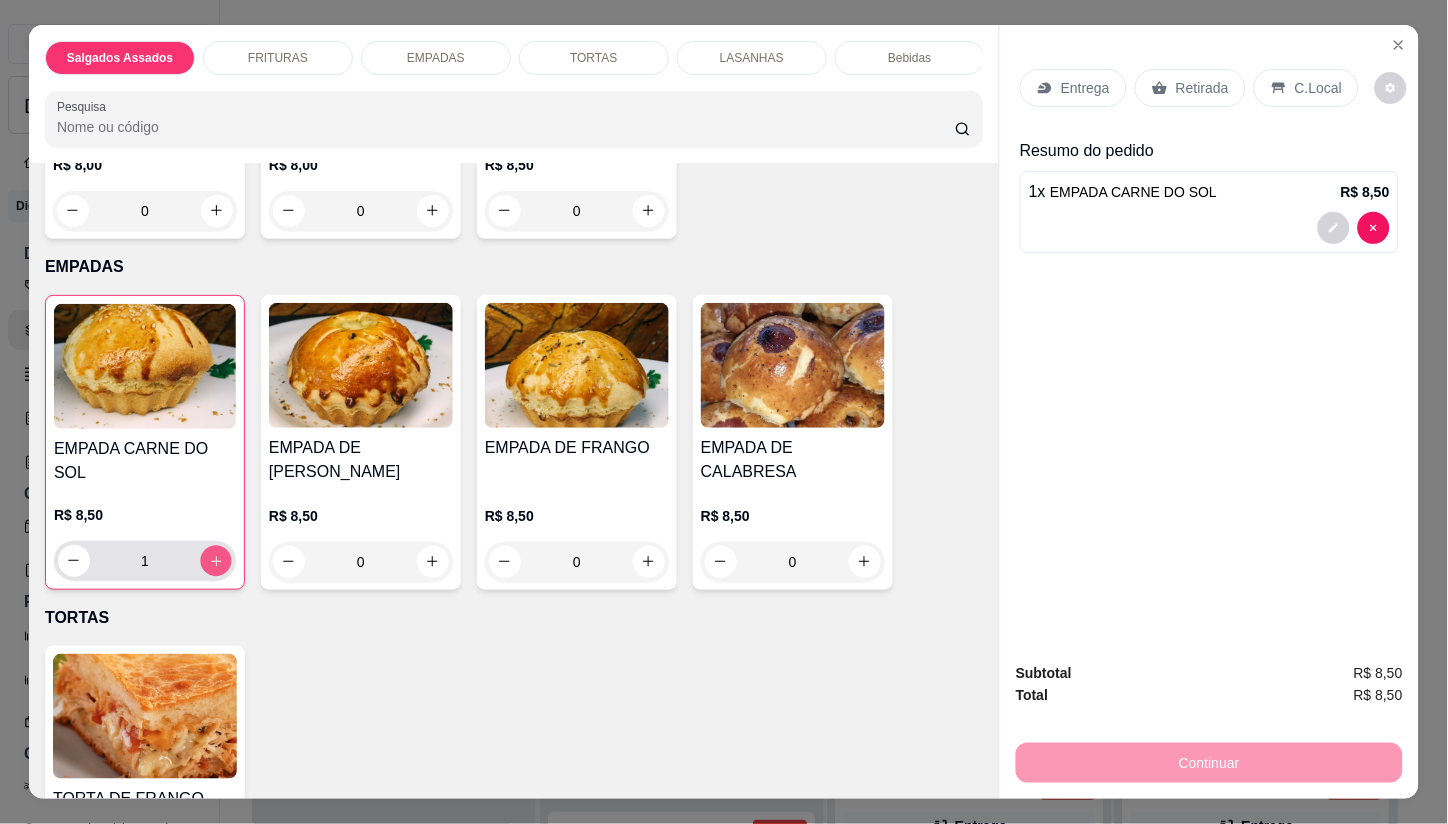 type on "2" 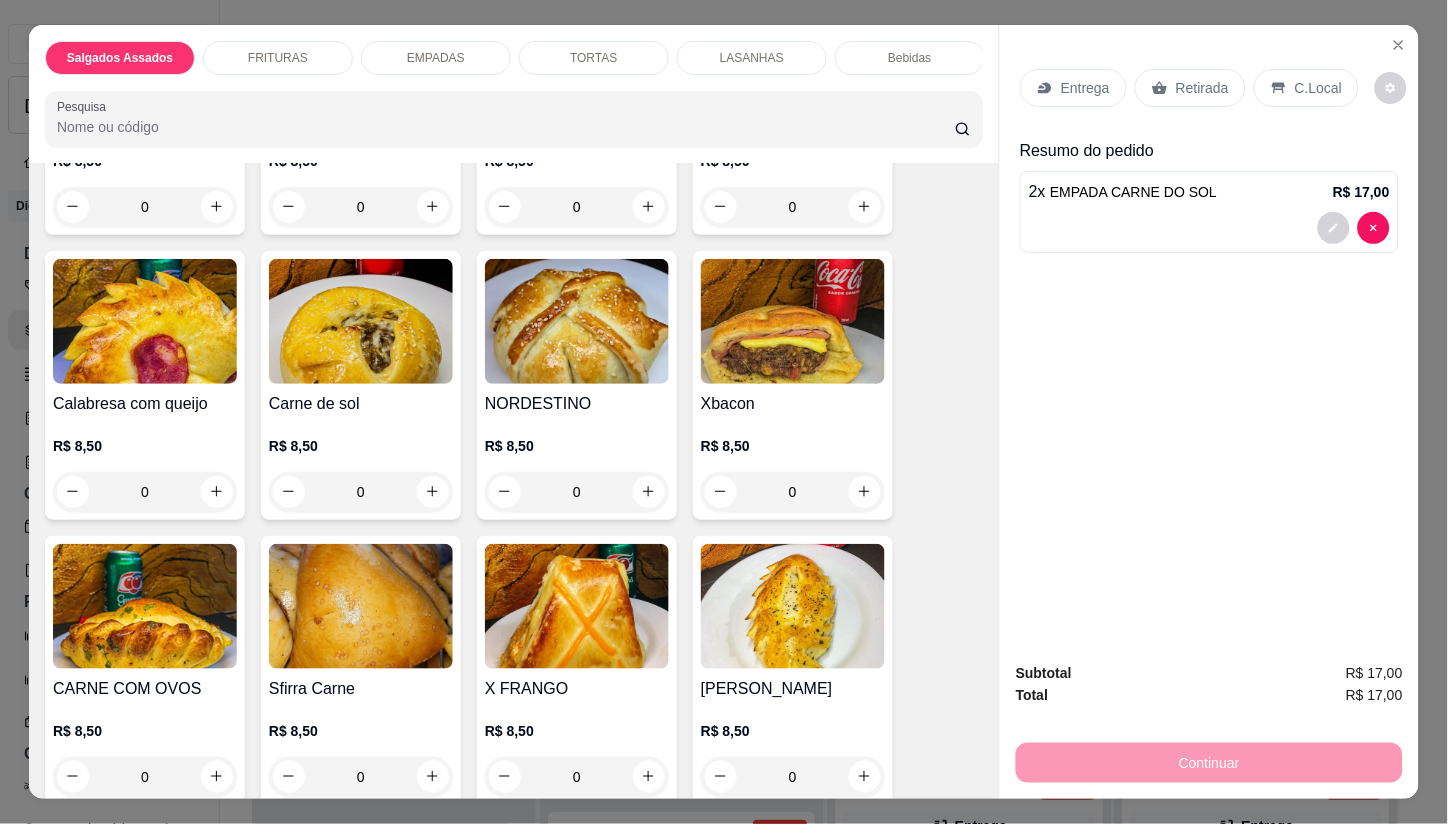 scroll, scrollTop: 312, scrollLeft: 0, axis: vertical 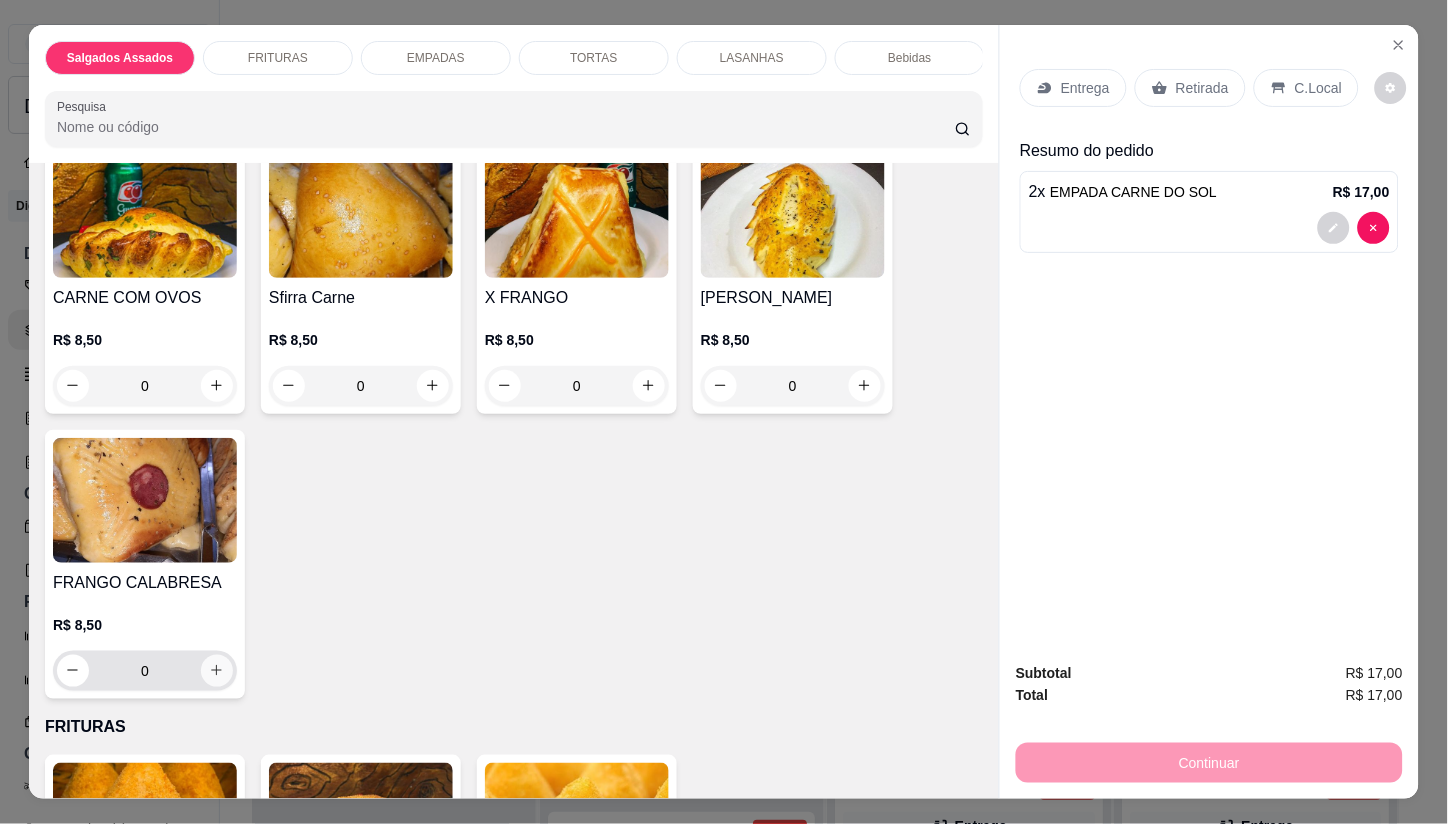 click at bounding box center [217, 671] 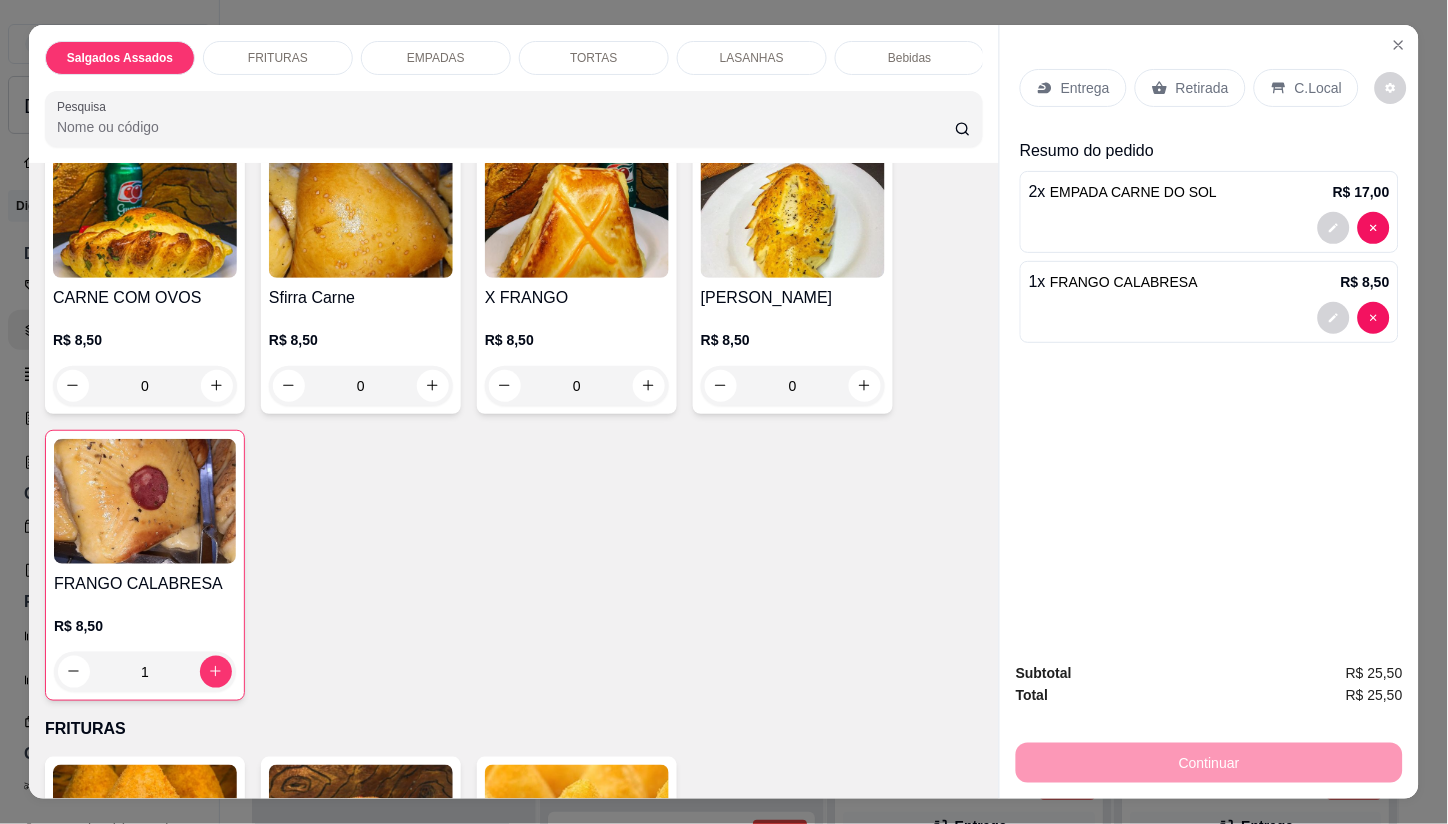 click on "Entrega" at bounding box center [1085, 88] 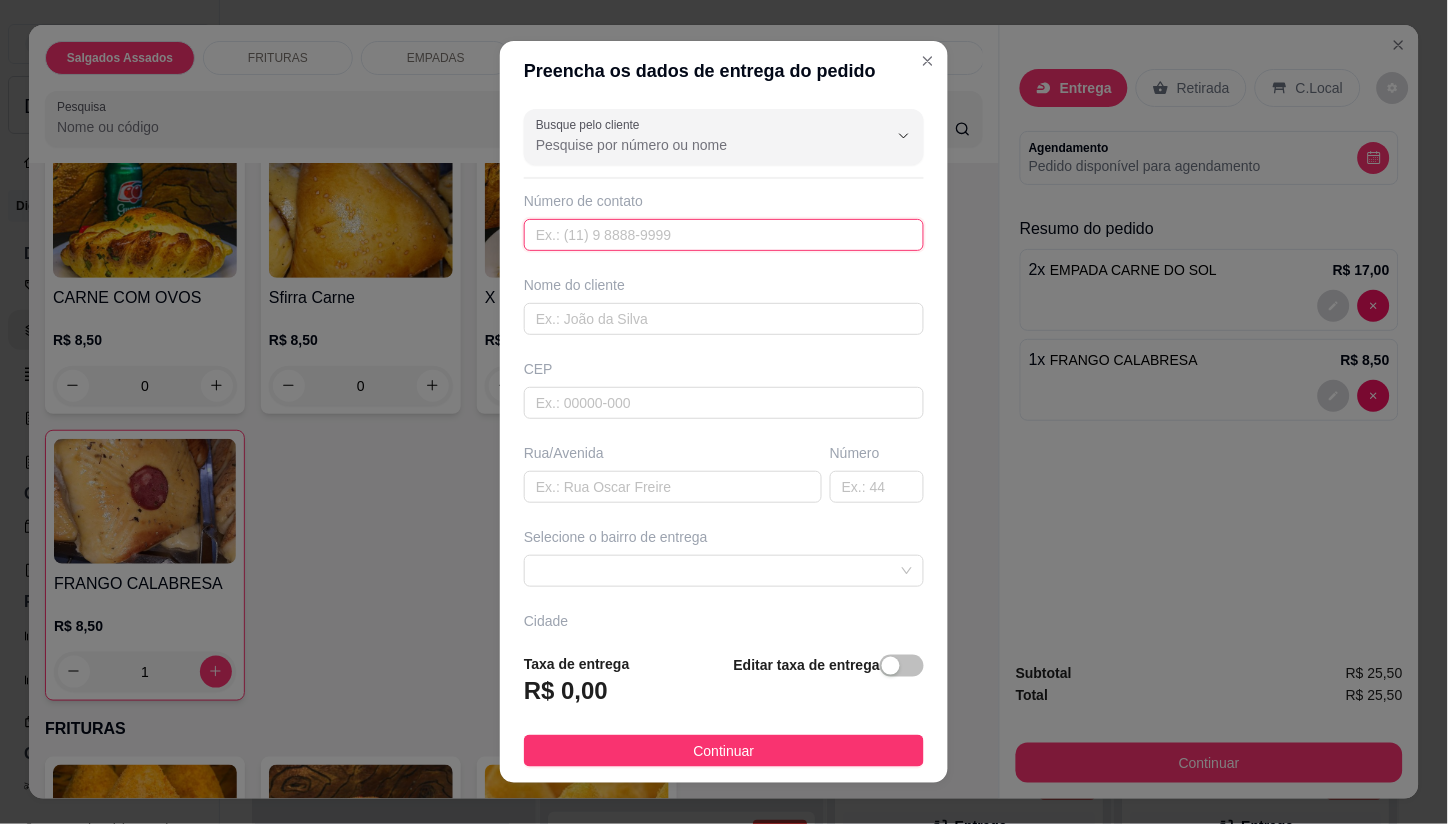 click at bounding box center [724, 235] 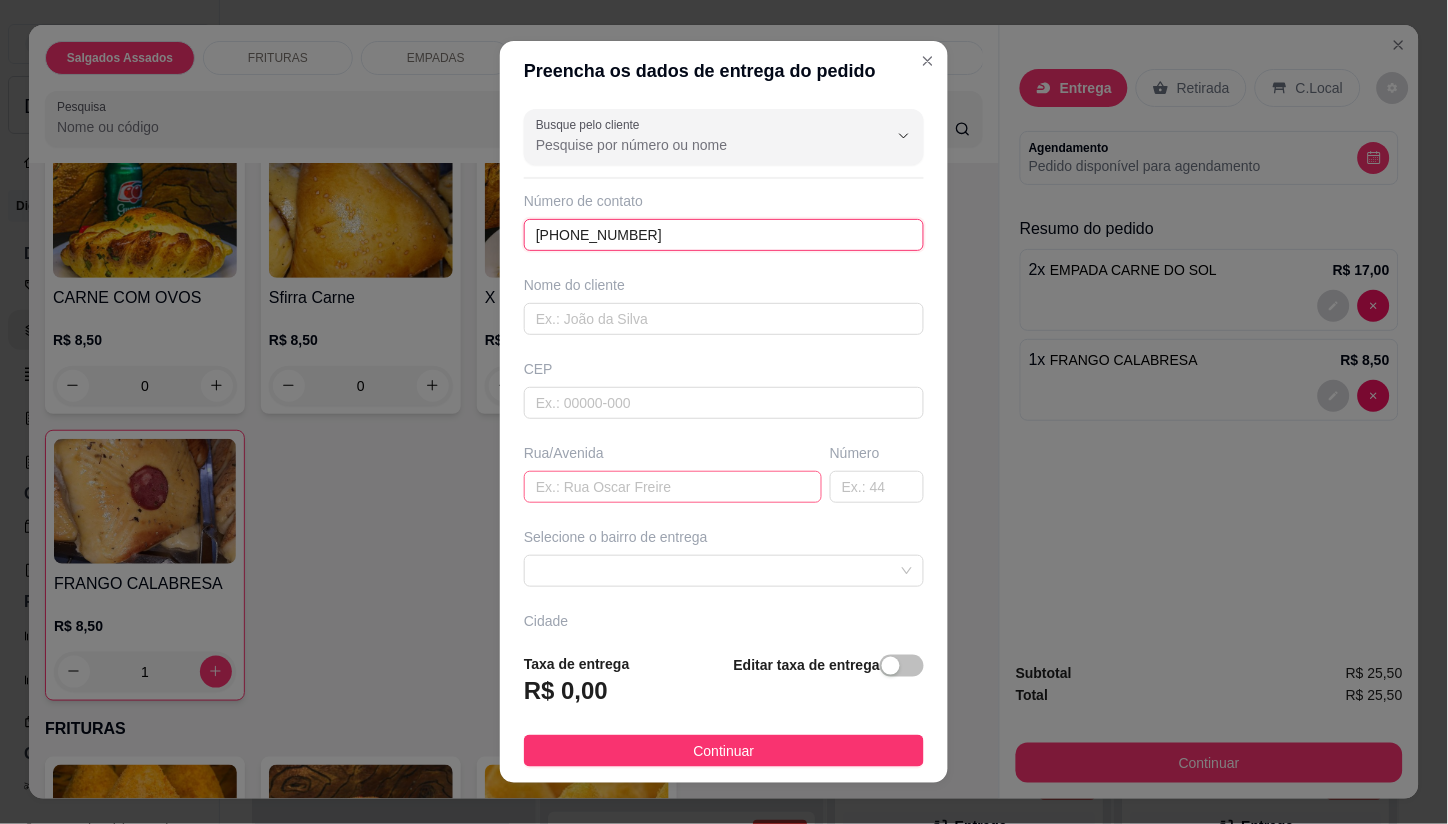 type on "[PHONE_NUMBER]" 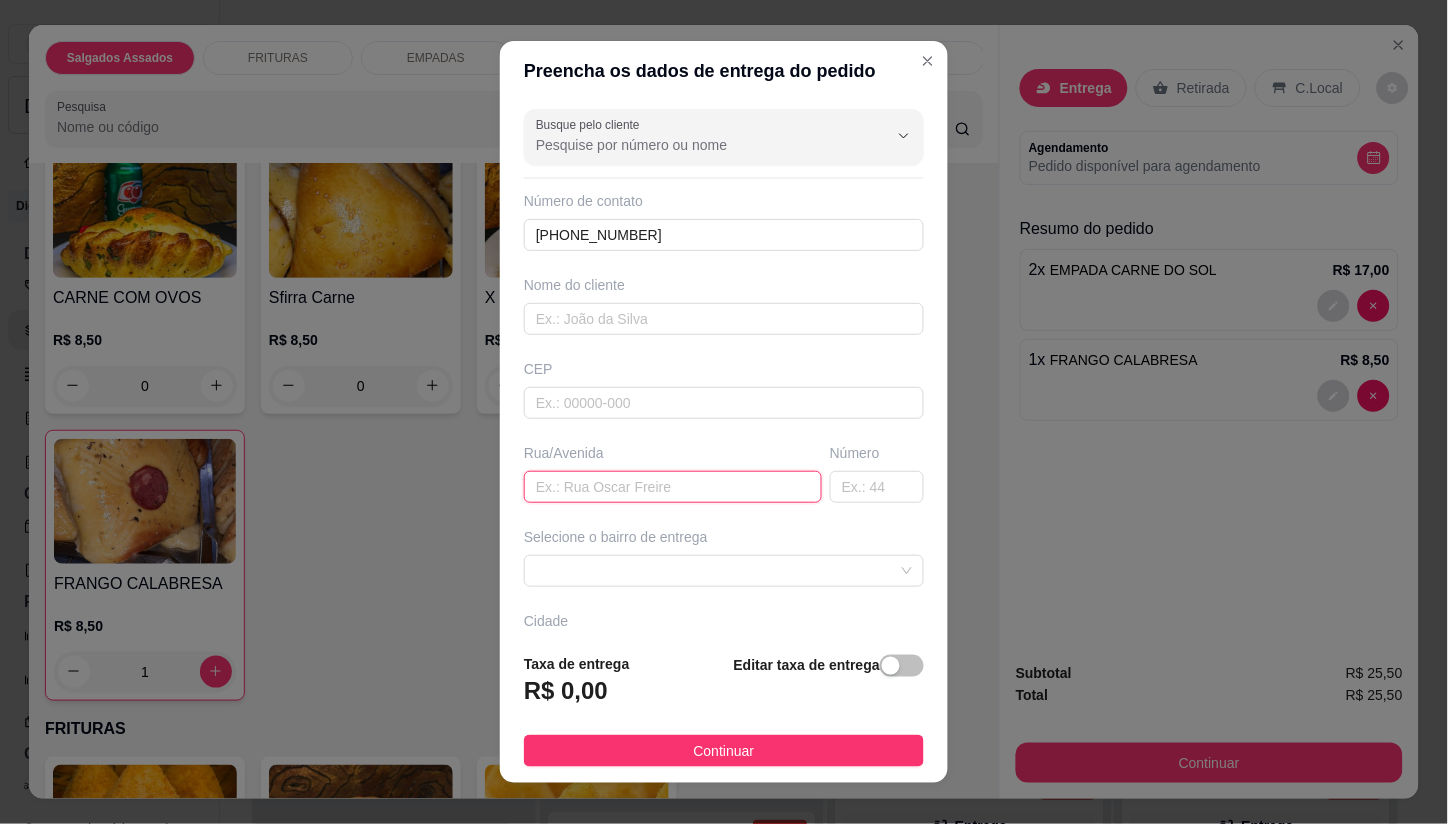 click at bounding box center (673, 487) 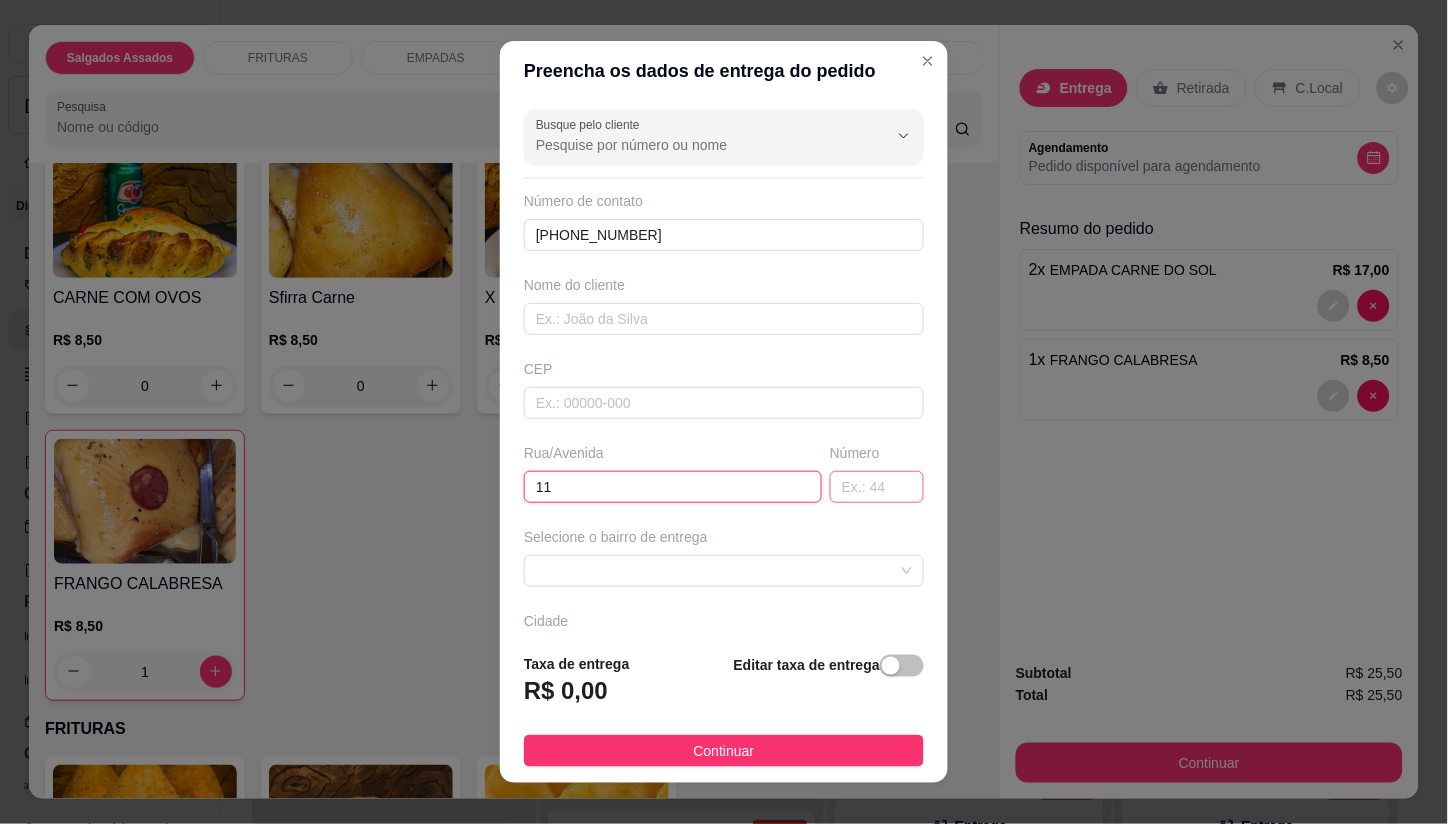type on "11" 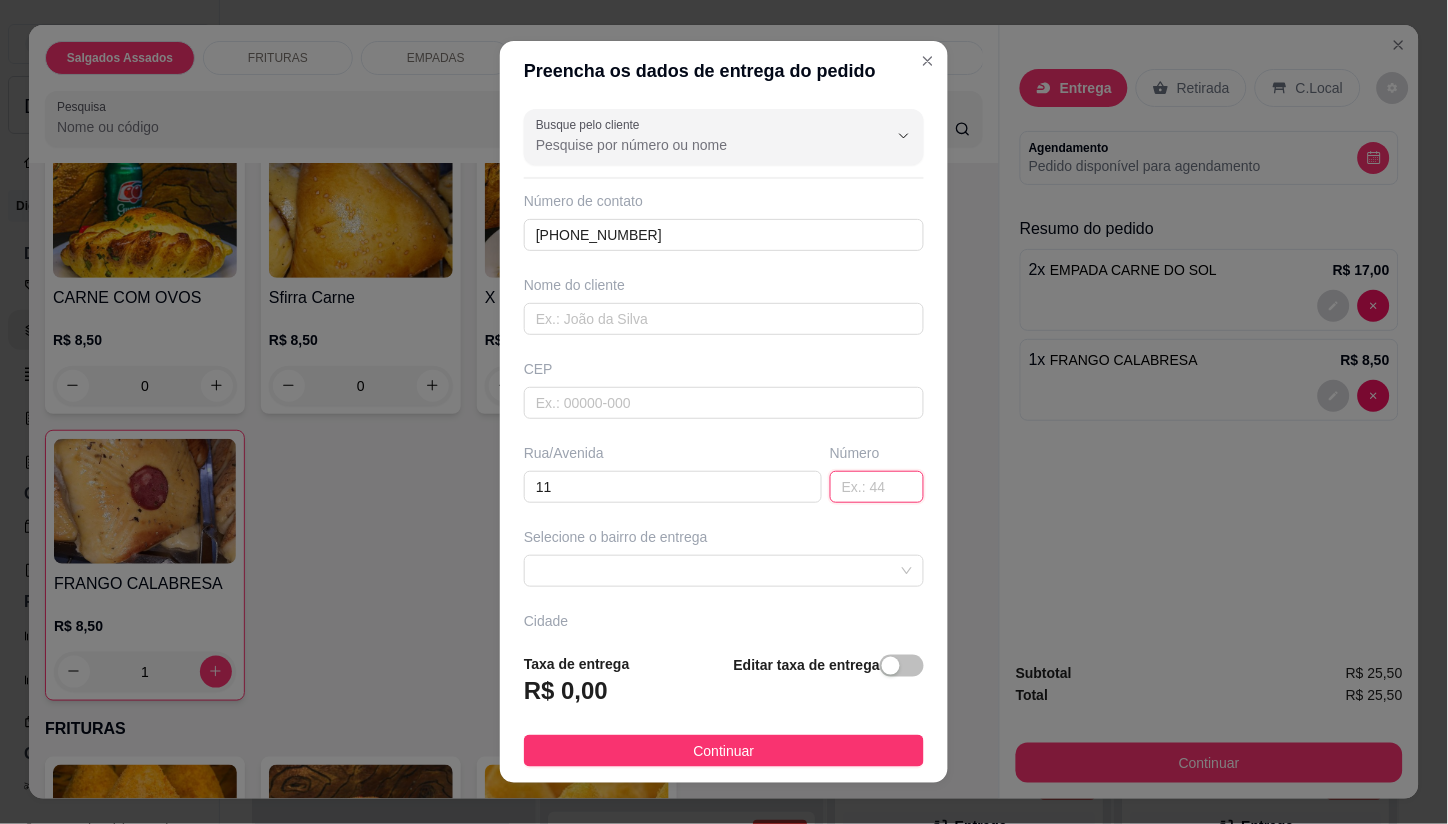 click at bounding box center [877, 487] 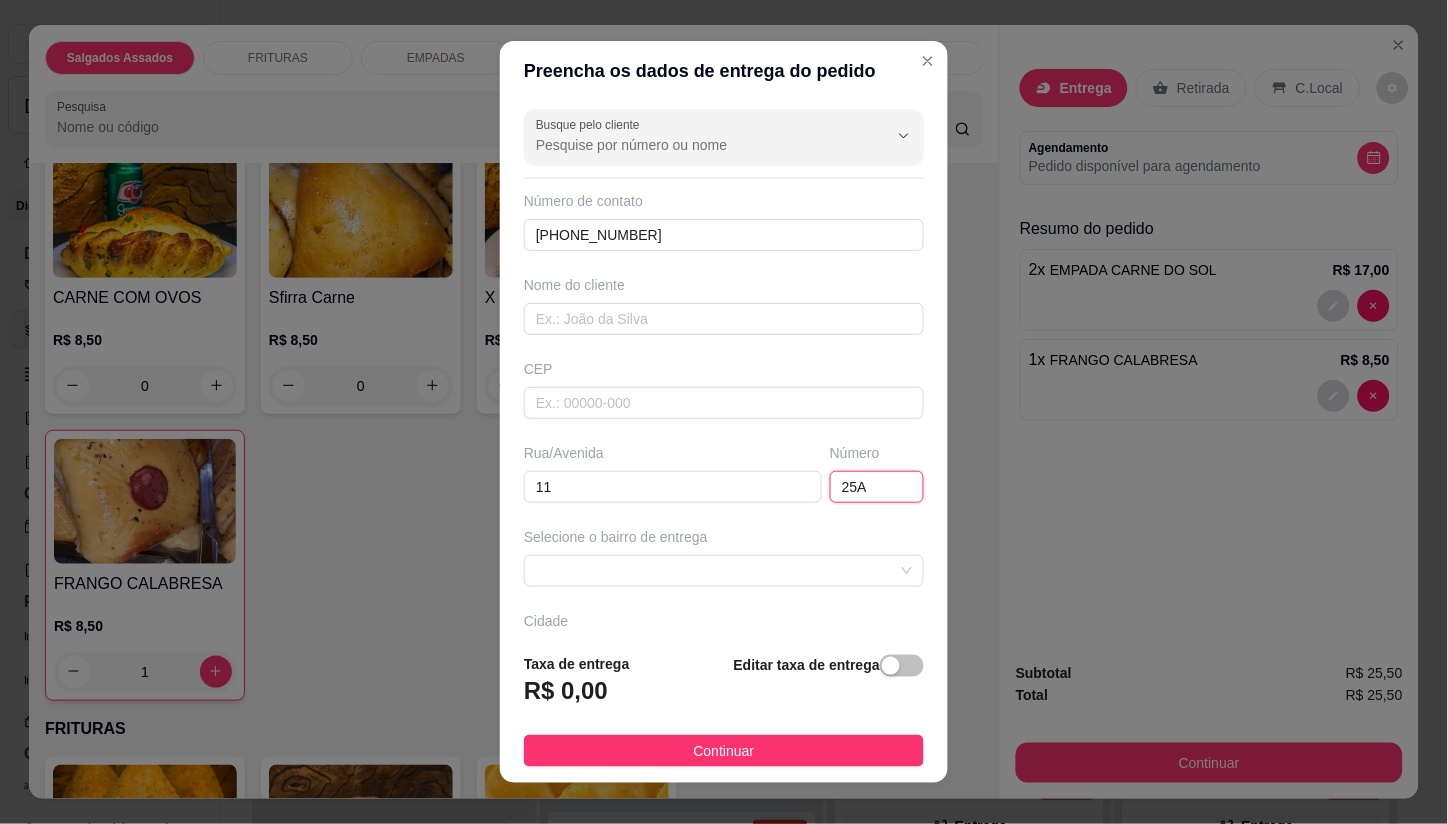 click on "25A" at bounding box center [877, 487] 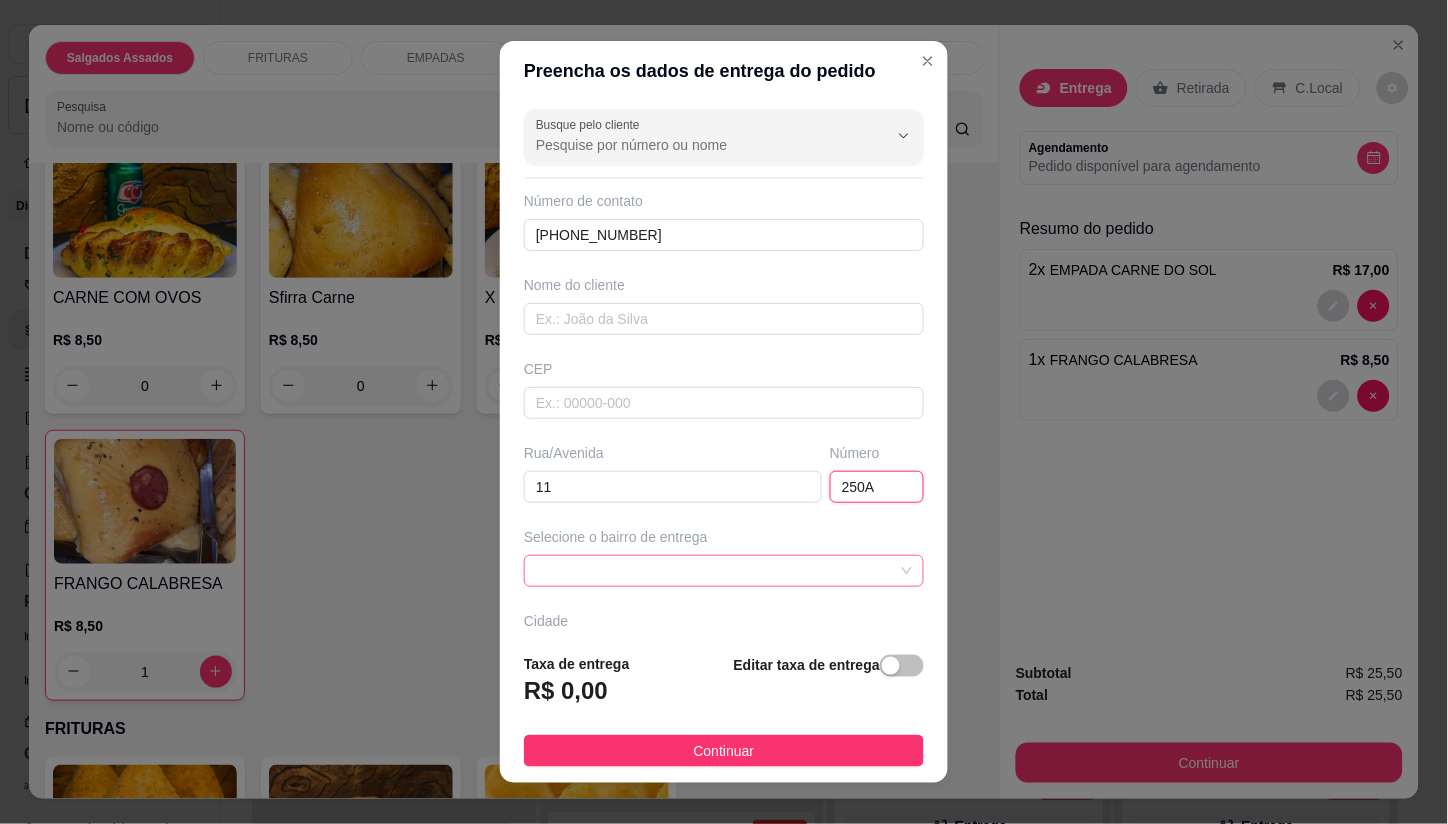 click at bounding box center [724, 571] 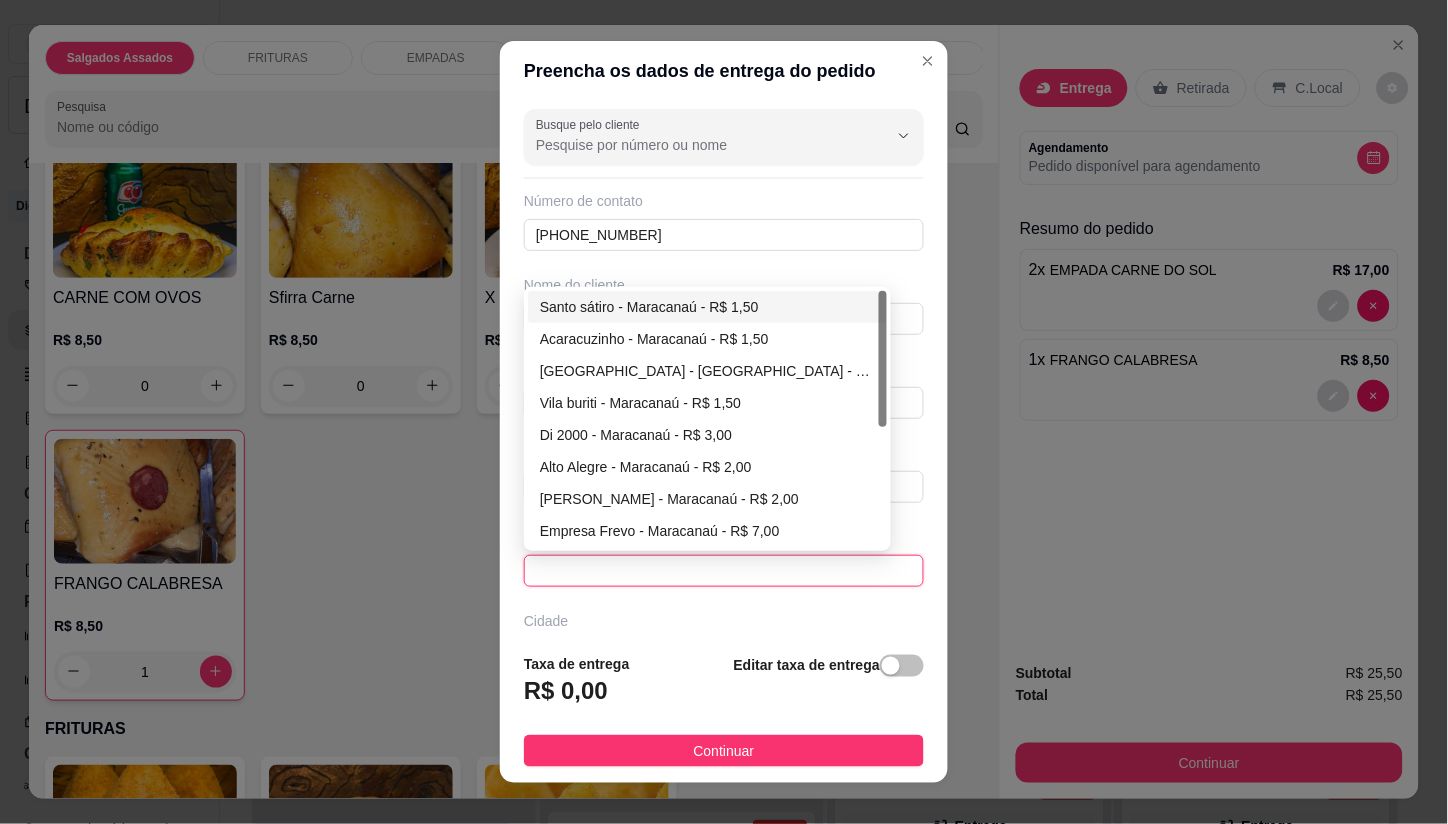 click on "Santo sátiro  - Maracanaú  -  R$ 1,50" at bounding box center [707, 307] 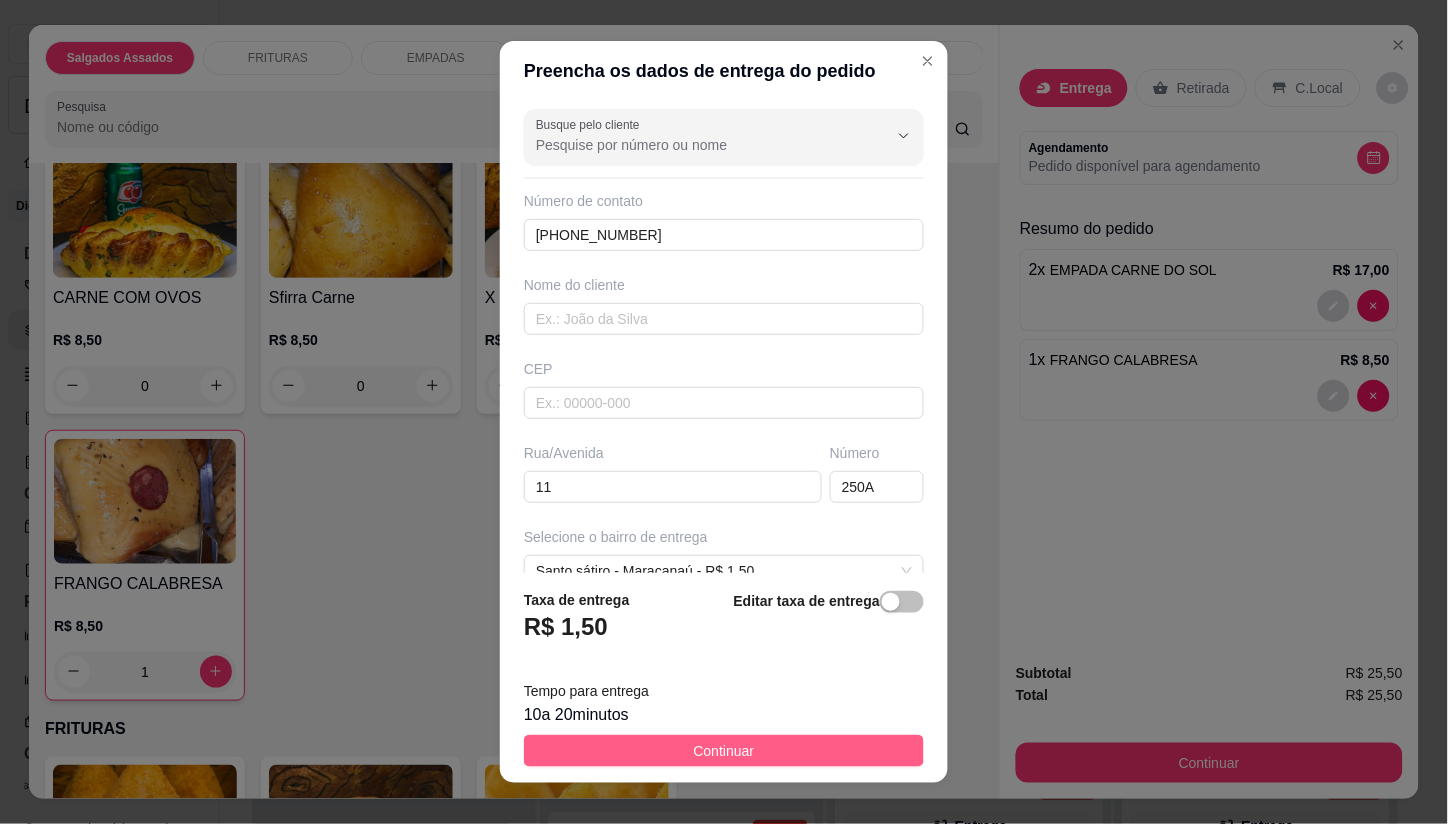 click on "Continuar" at bounding box center [724, 751] 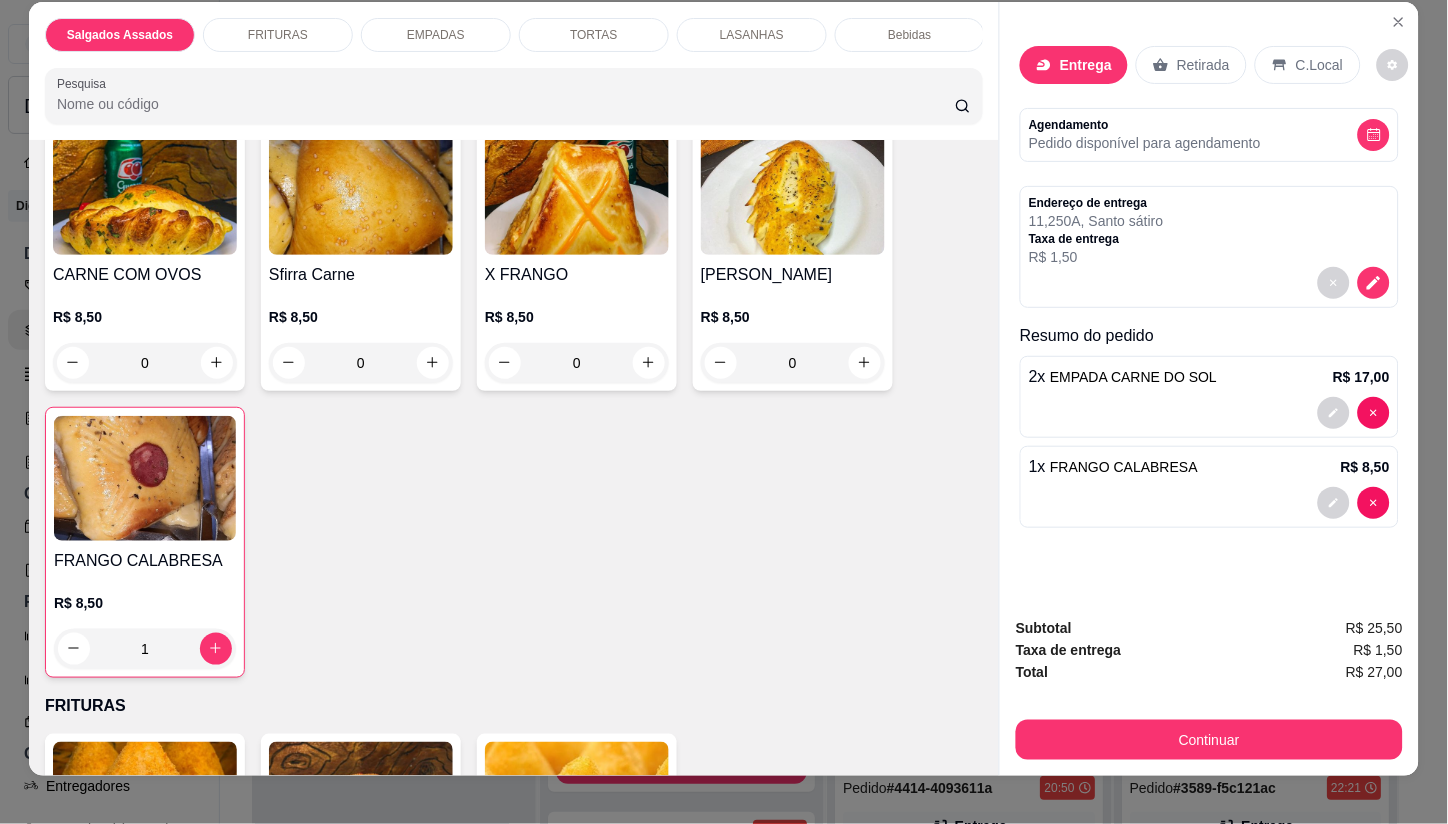 scroll, scrollTop: 0, scrollLeft: 0, axis: both 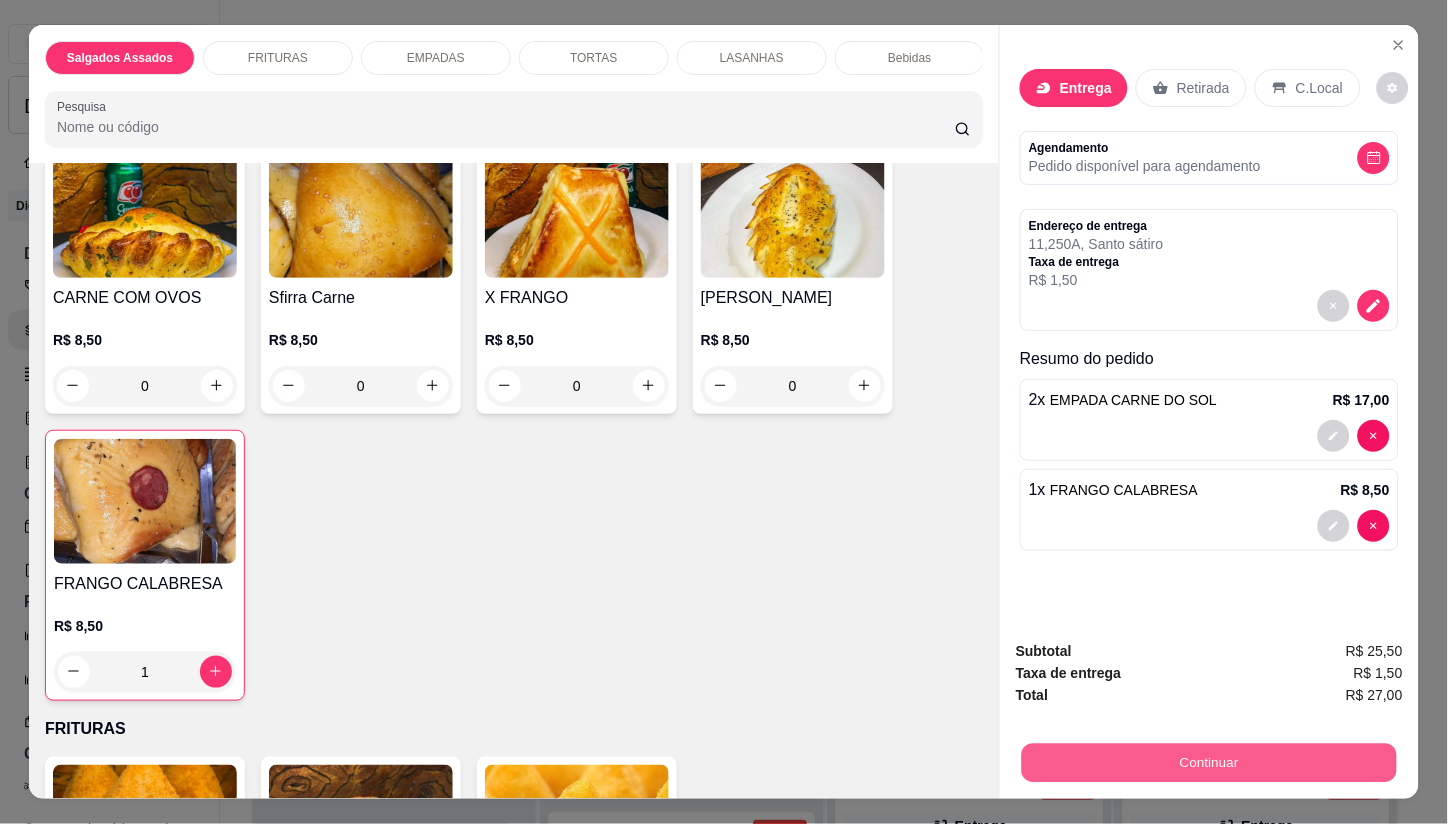 click on "Continuar" at bounding box center (1209, 763) 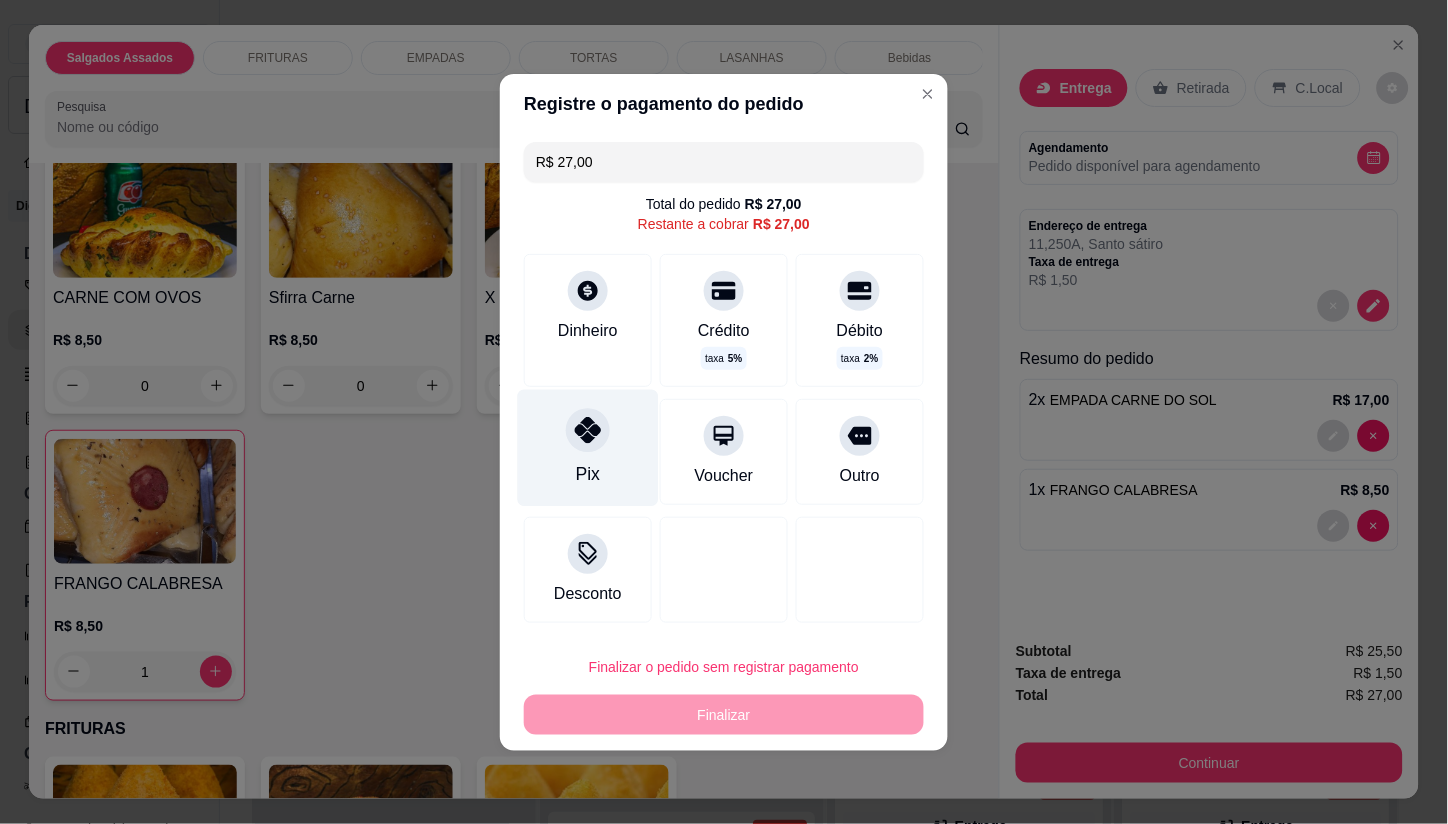 click at bounding box center [588, 430] 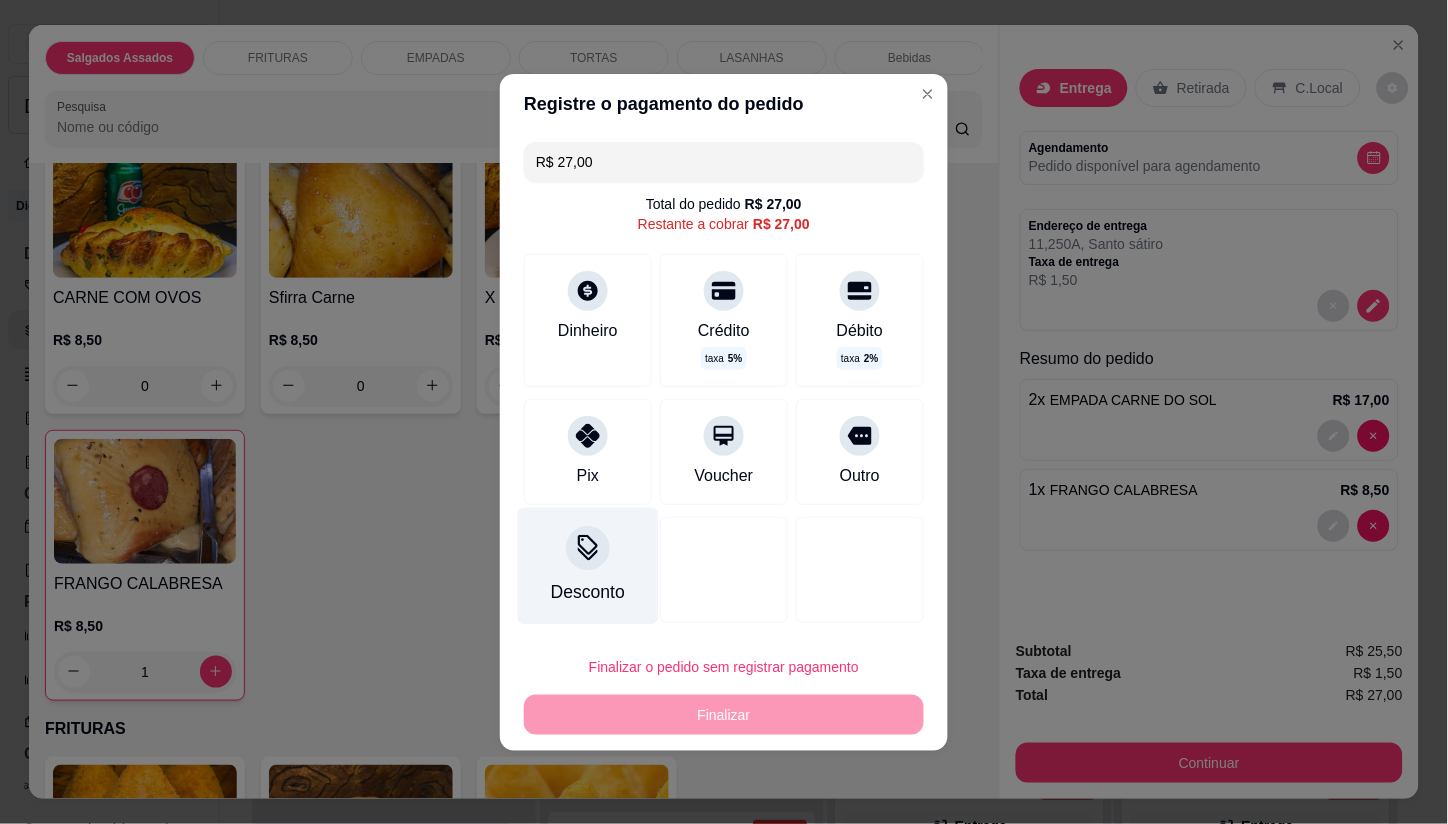 type on "R$ 0,00" 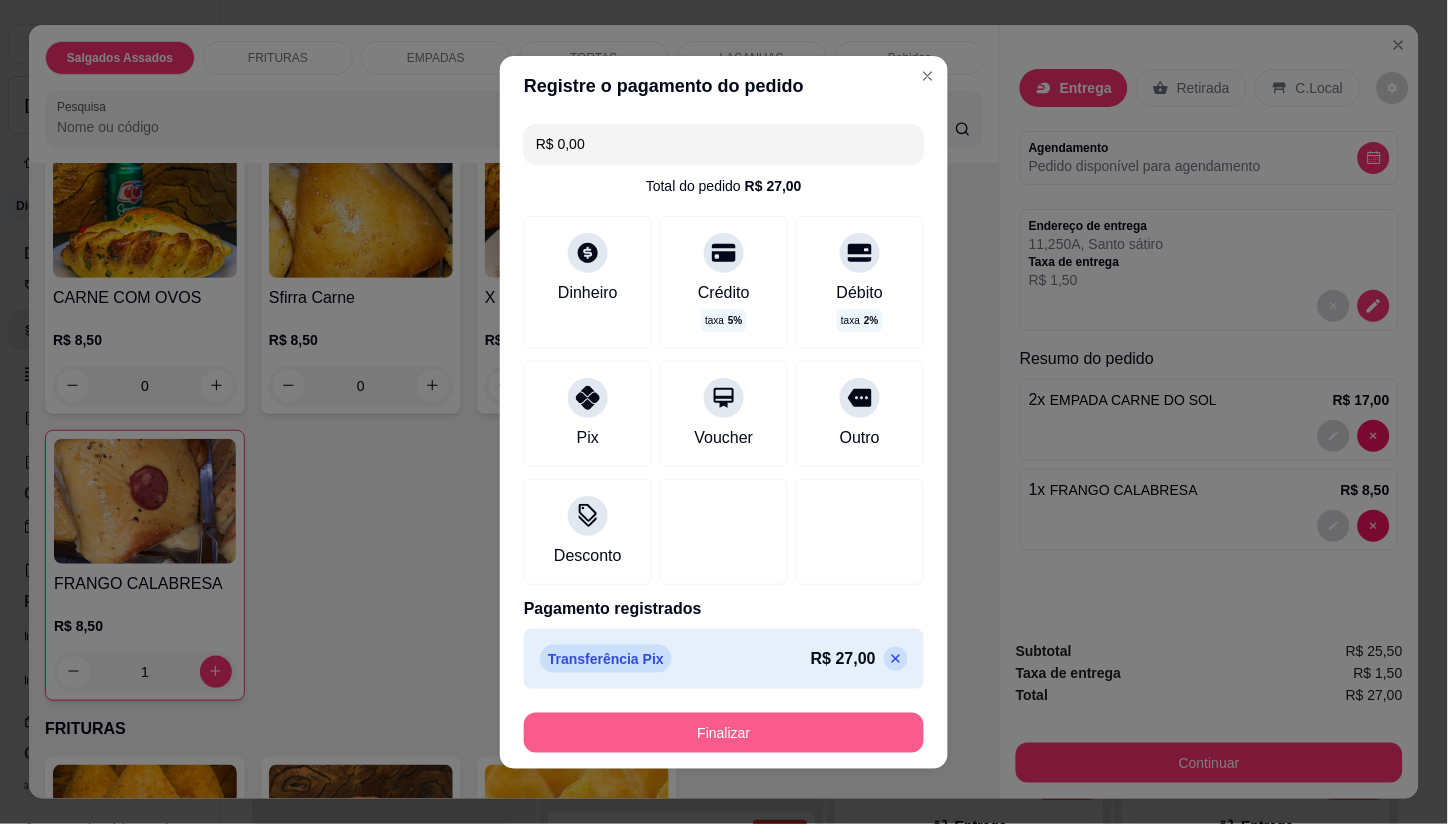 click on "Finalizar" at bounding box center [724, 733] 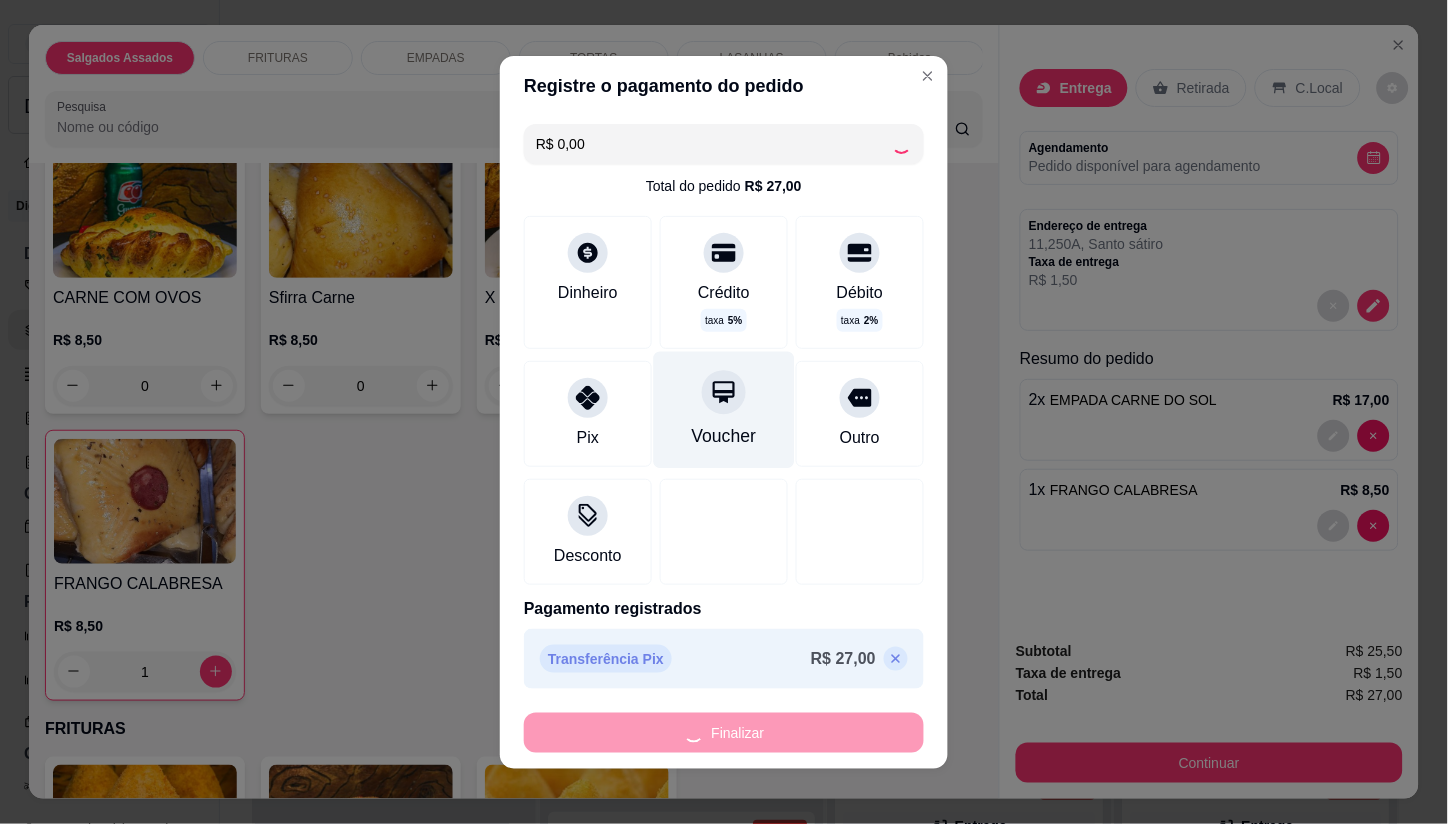 type on "0" 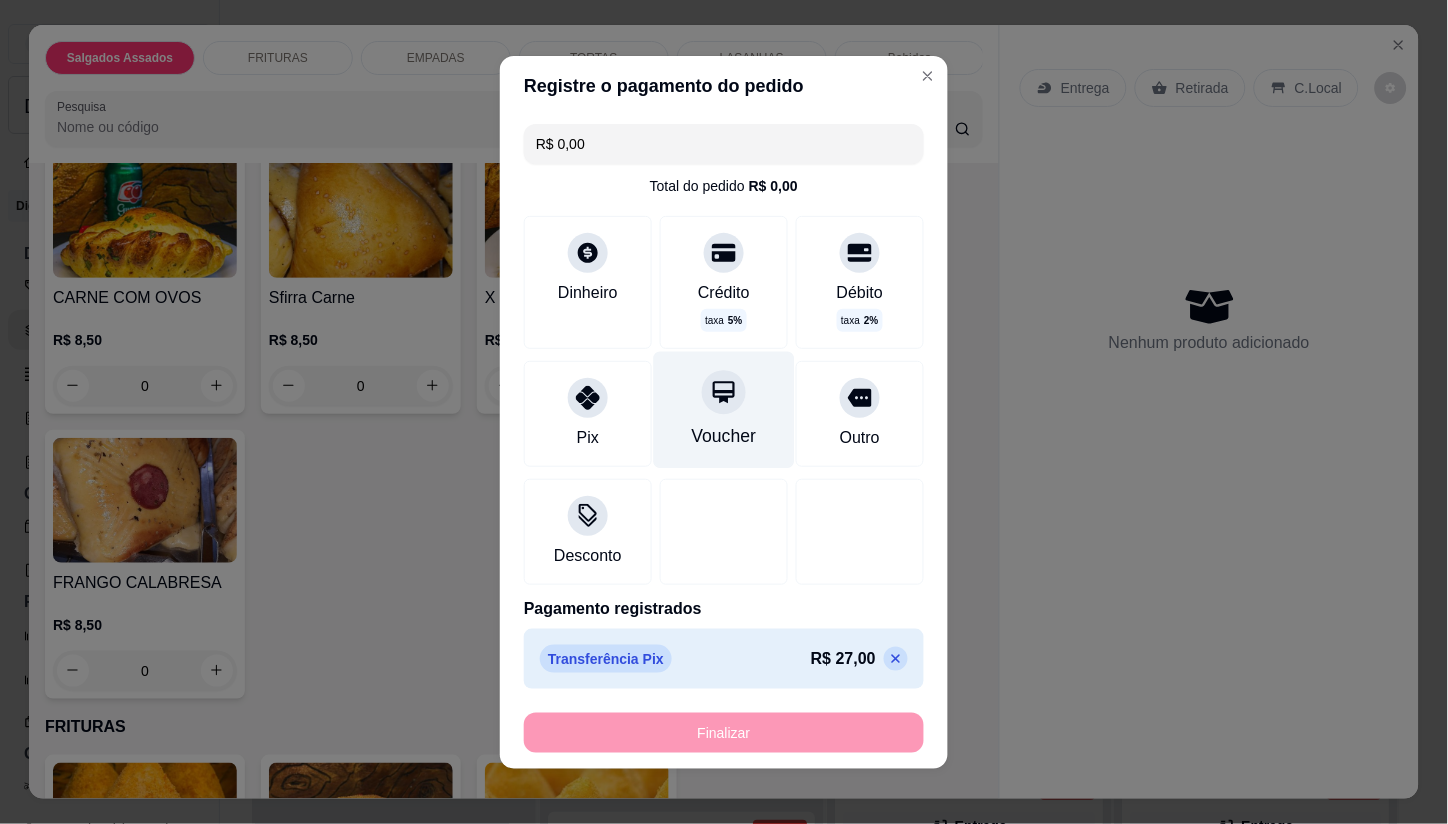 type on "-R$ 27,00" 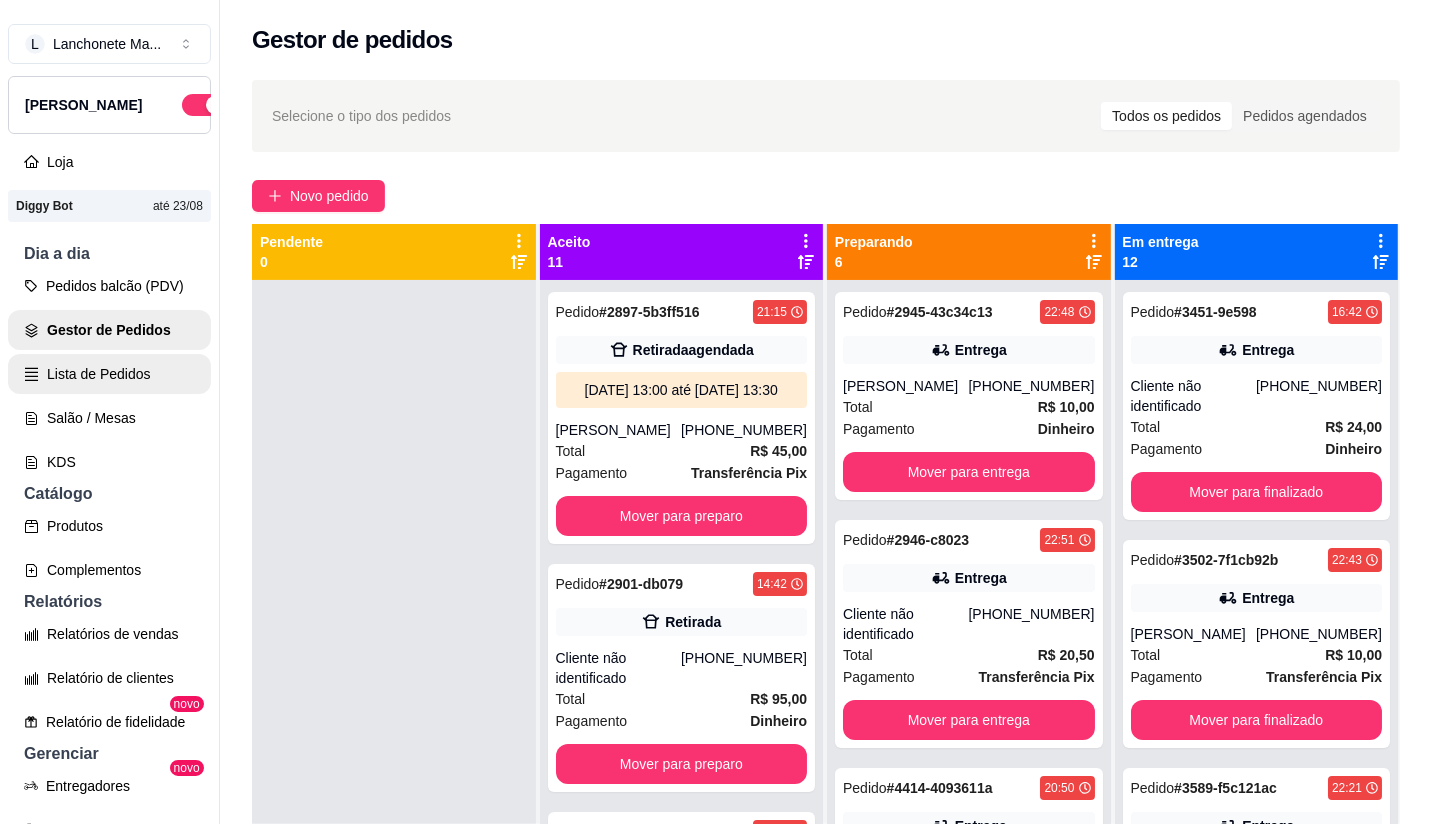 click on "Lista de Pedidos" at bounding box center (109, 374) 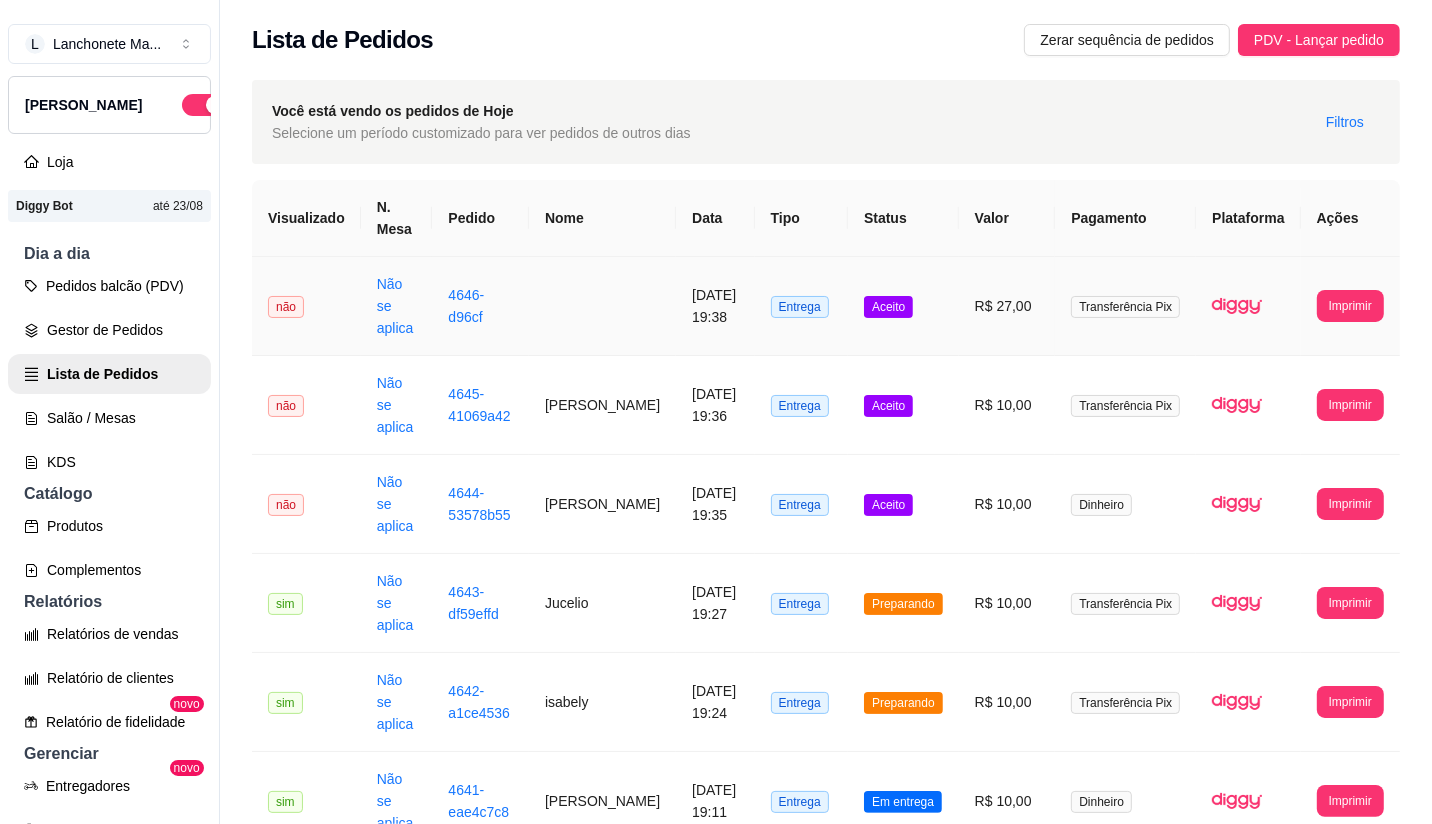 click on "Aceito" at bounding box center [903, 306] 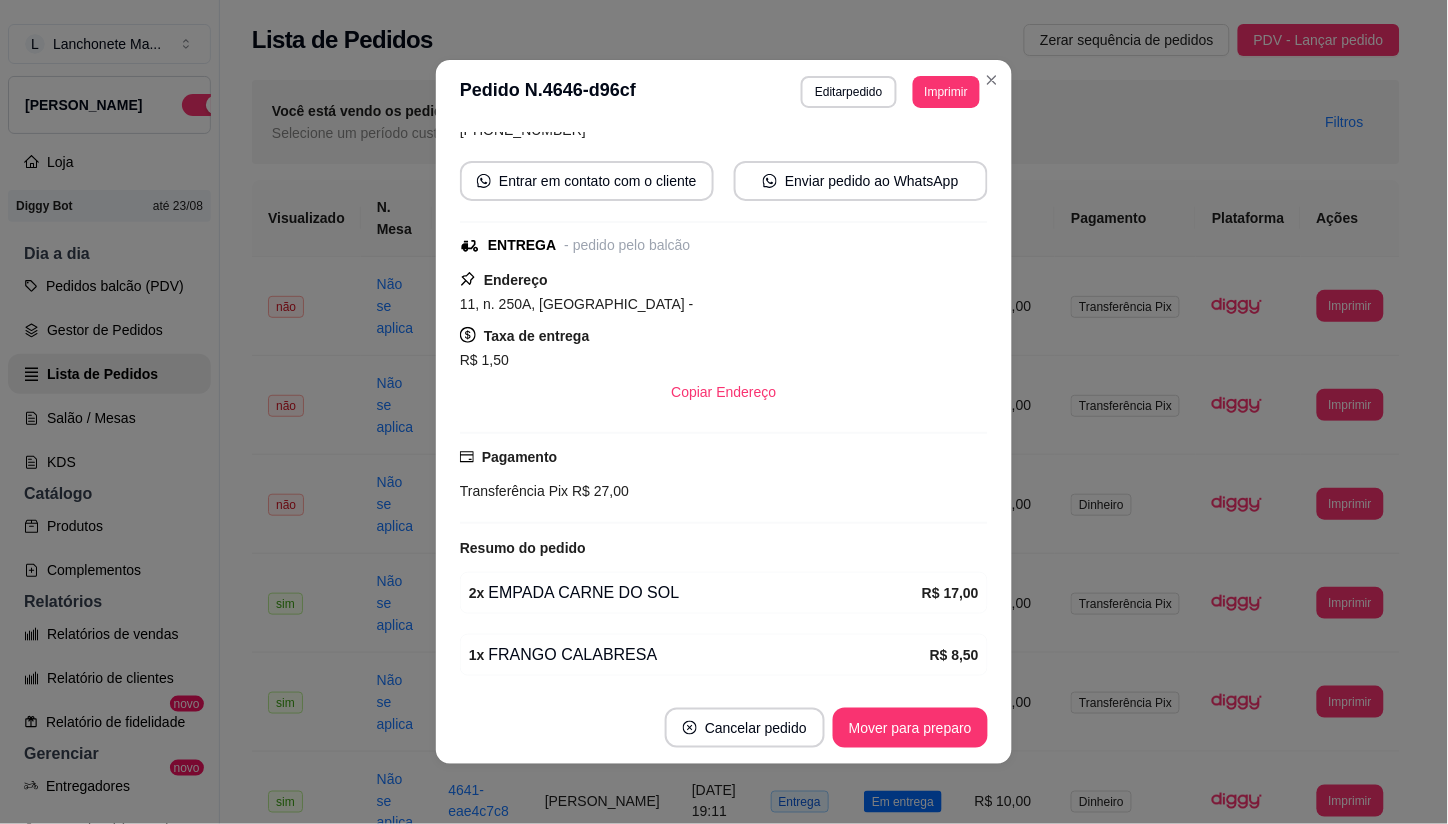 scroll, scrollTop: 118, scrollLeft: 0, axis: vertical 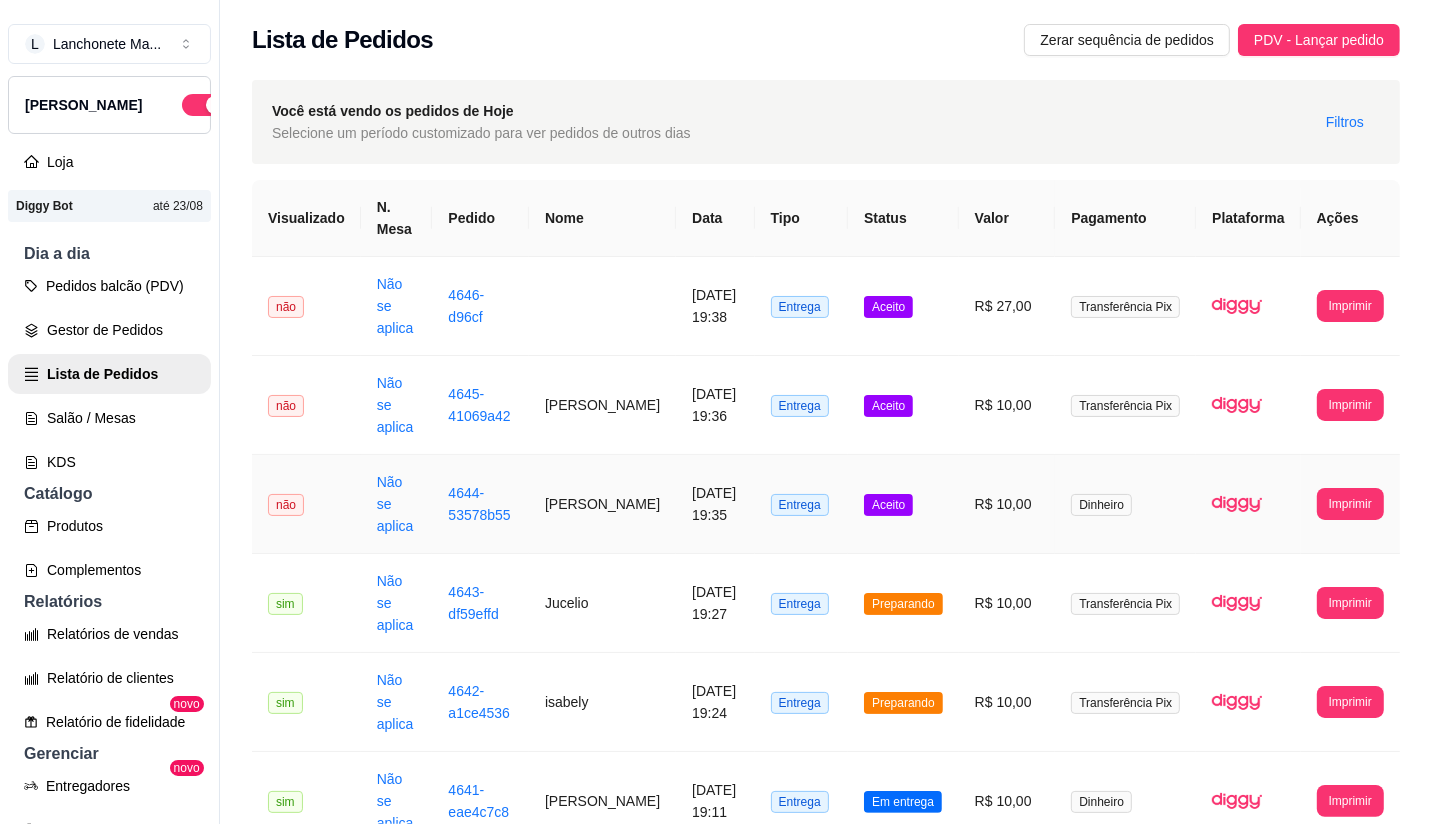 click on "Aceito" at bounding box center [903, 504] 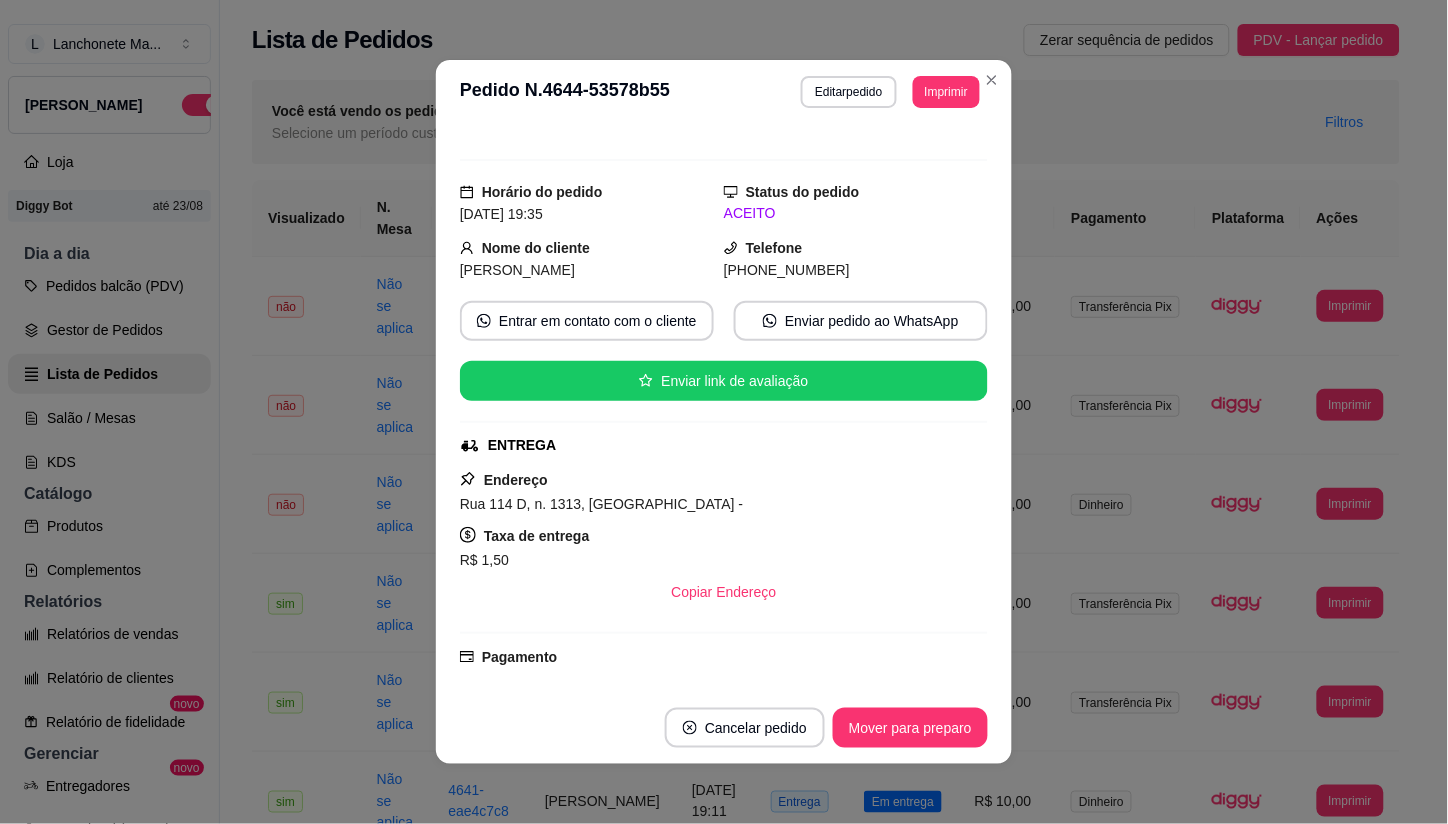 scroll, scrollTop: 0, scrollLeft: 0, axis: both 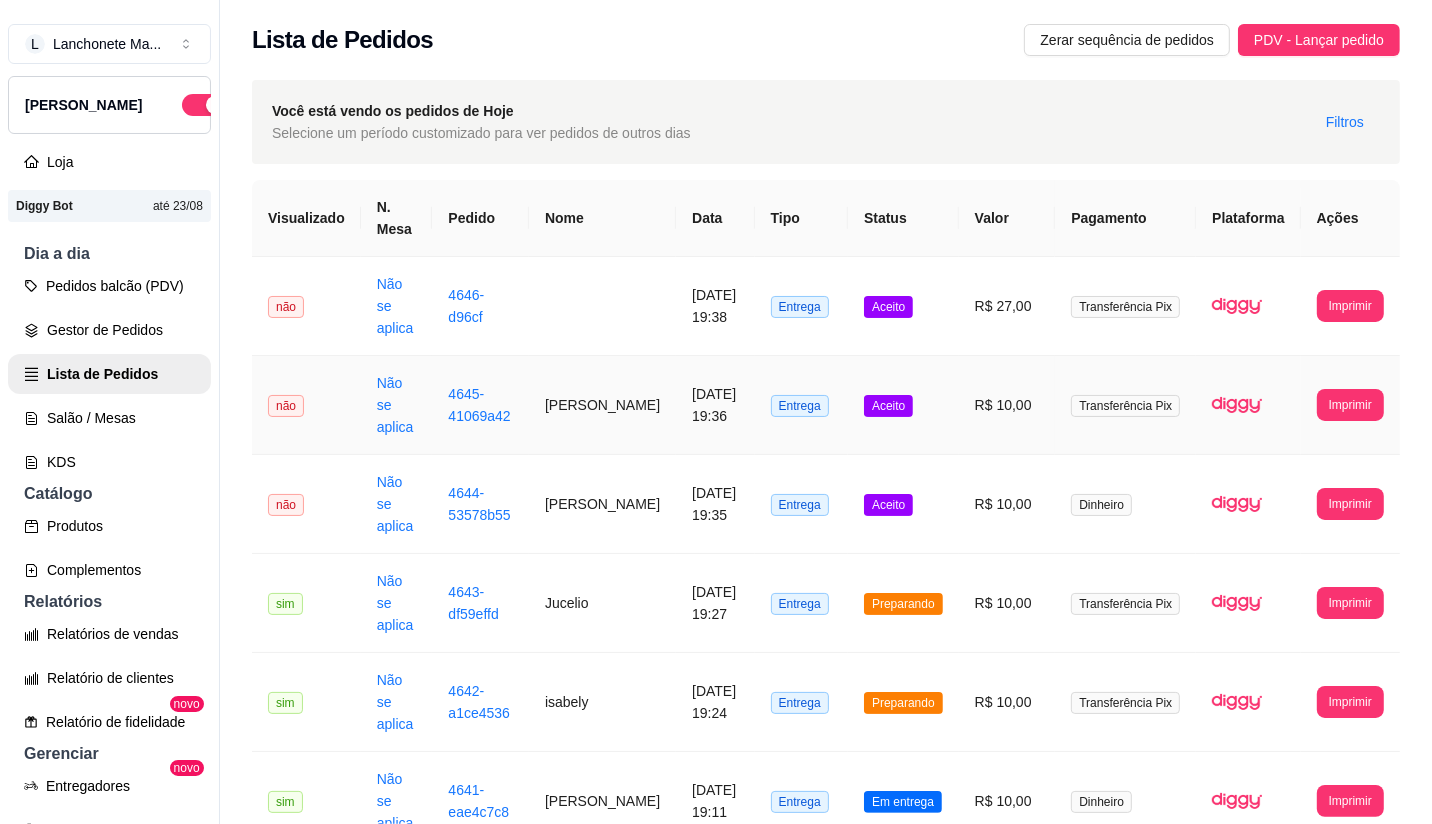 click on "Aceito" at bounding box center (888, 406) 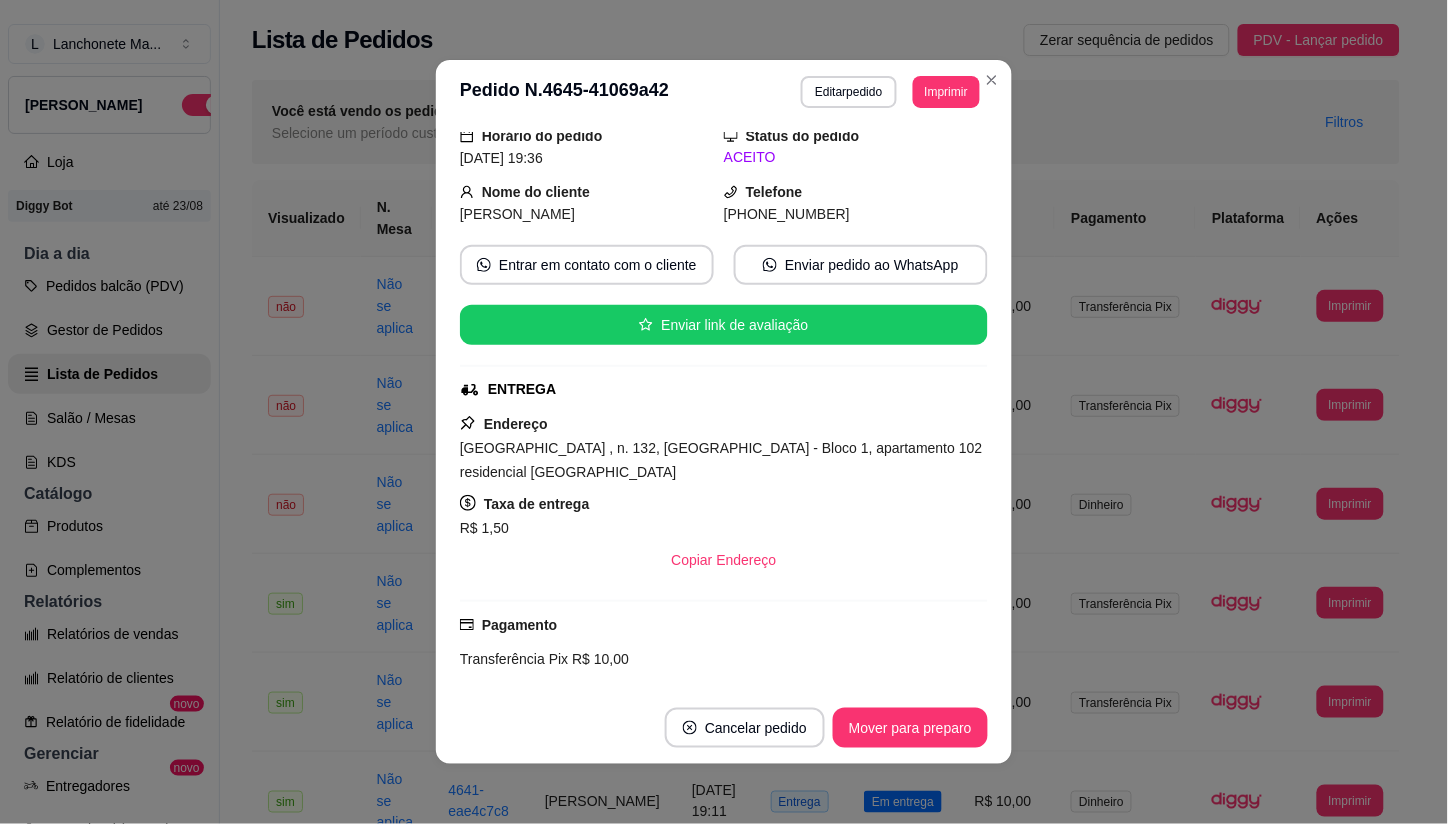 scroll, scrollTop: 111, scrollLeft: 0, axis: vertical 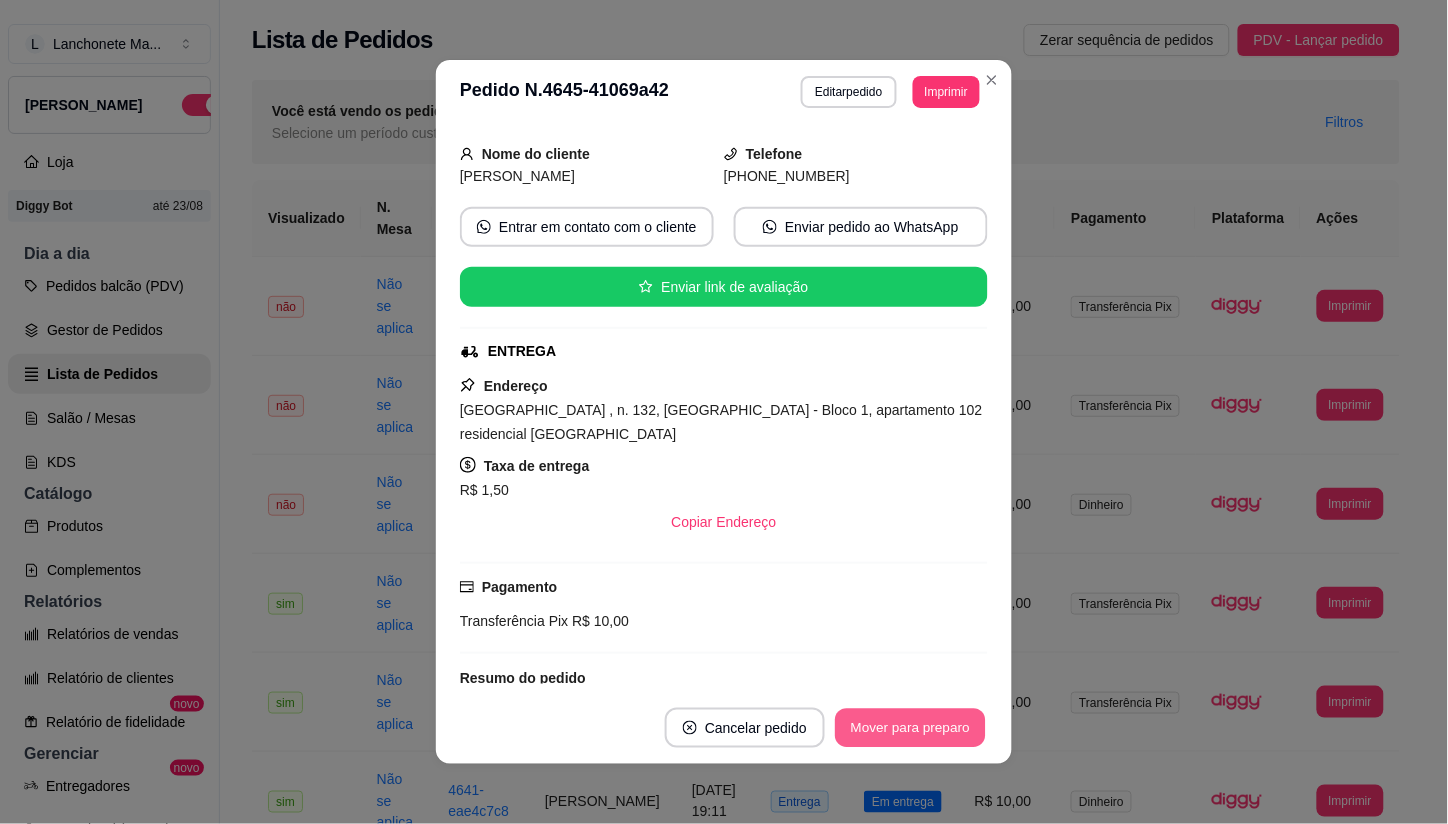 click on "Mover para preparo" at bounding box center (910, 728) 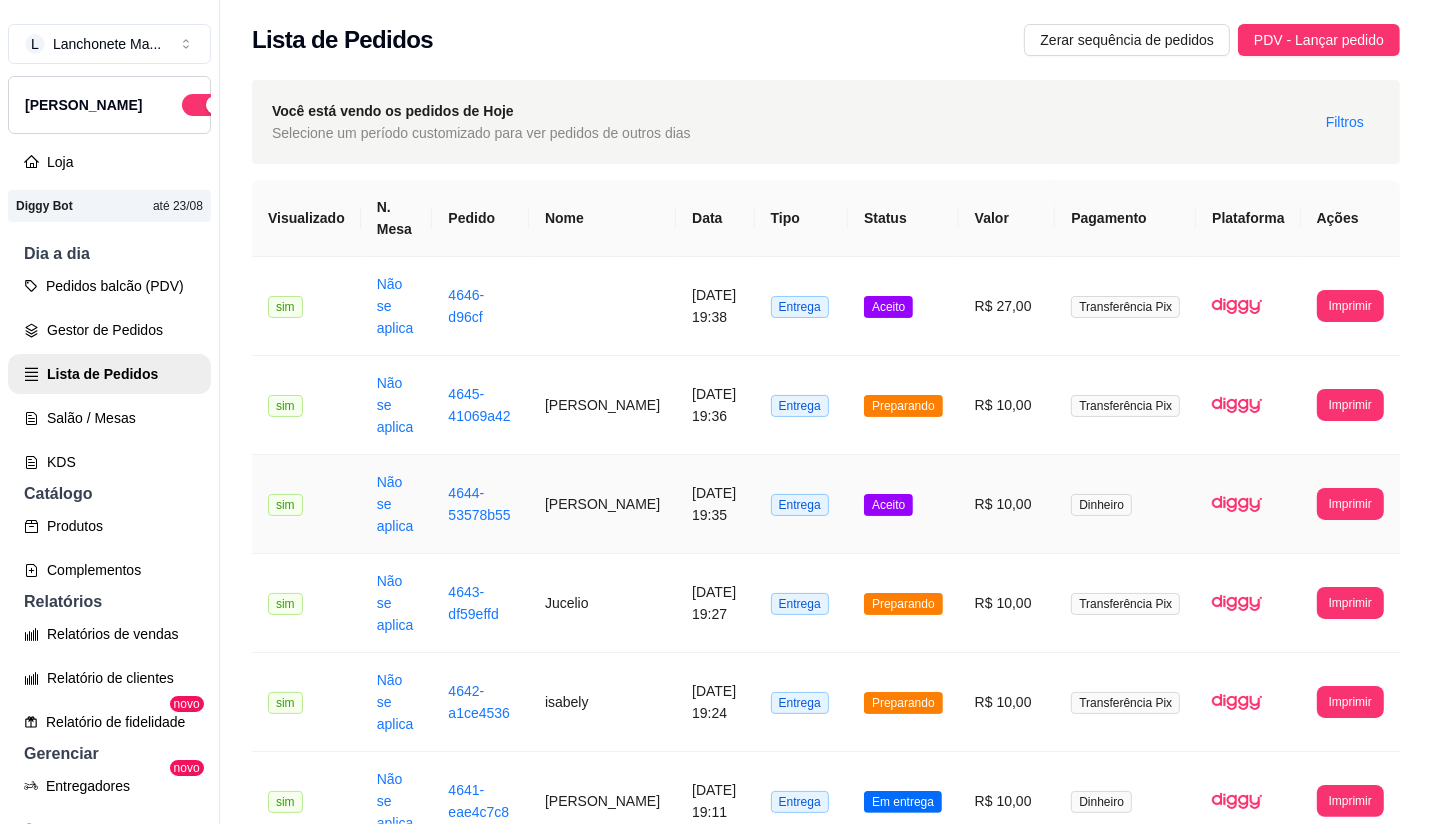 click on "Aceito" at bounding box center [888, 505] 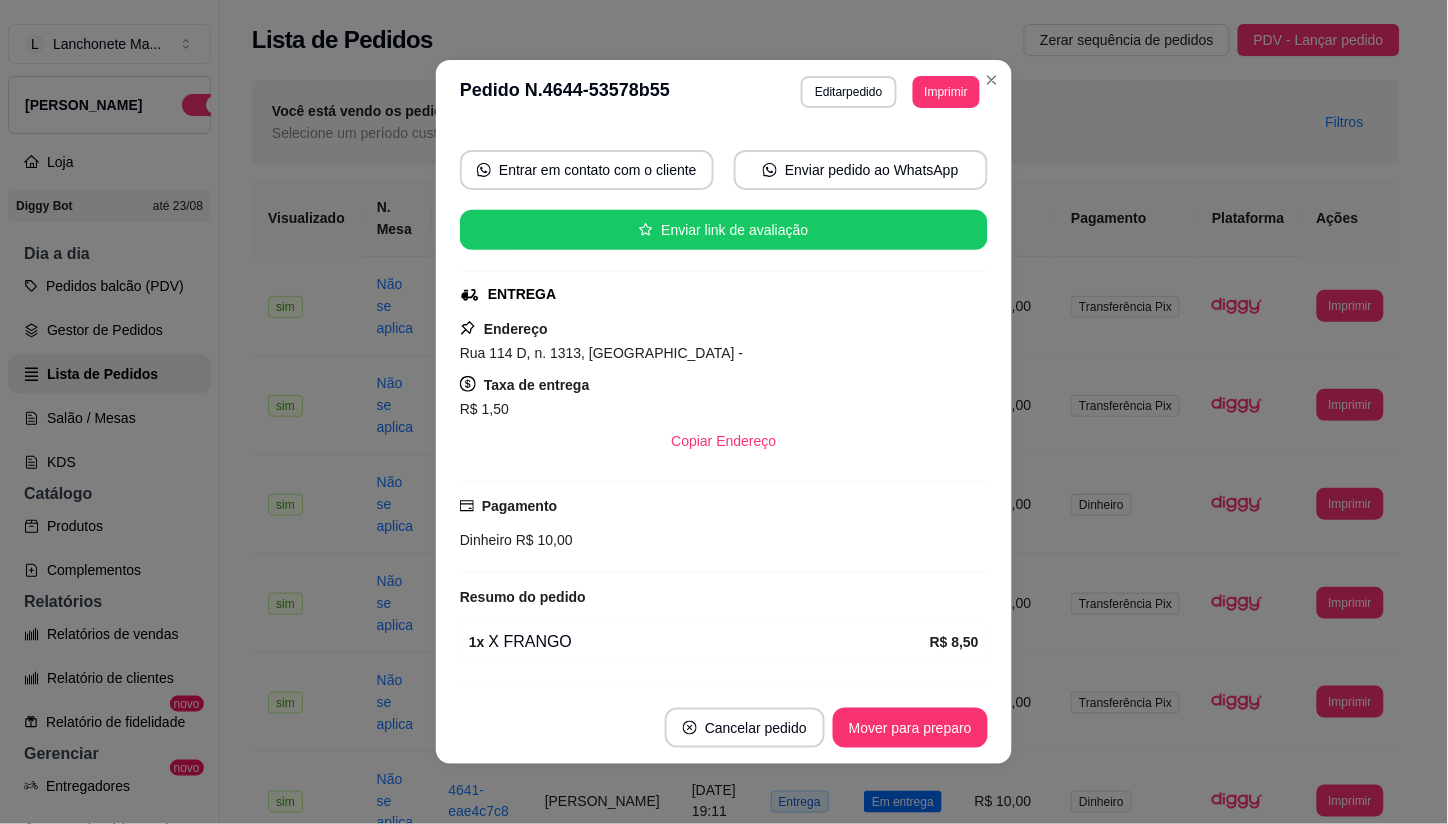 scroll, scrollTop: 116, scrollLeft: 0, axis: vertical 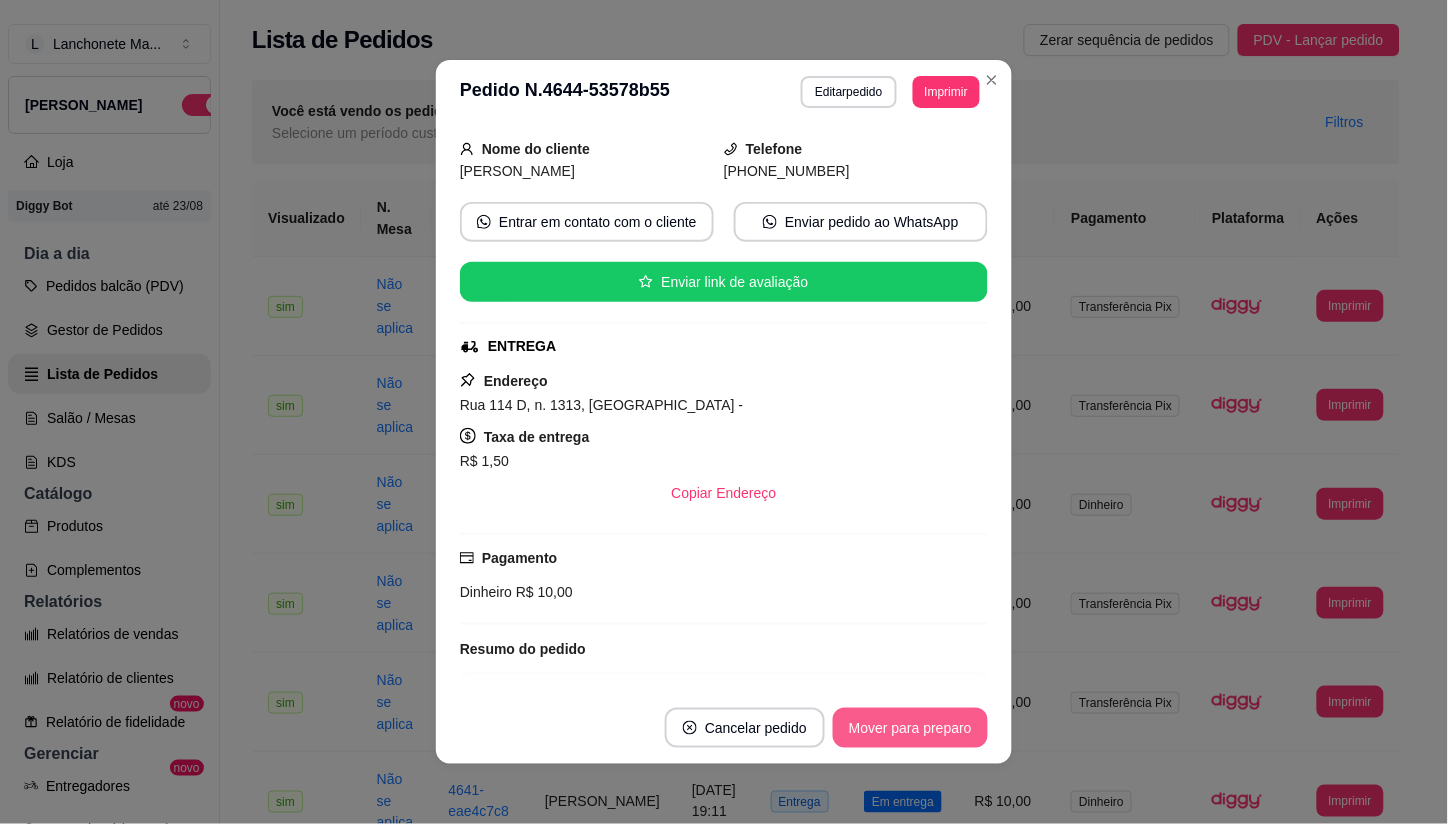 click on "Mover para preparo" at bounding box center [910, 728] 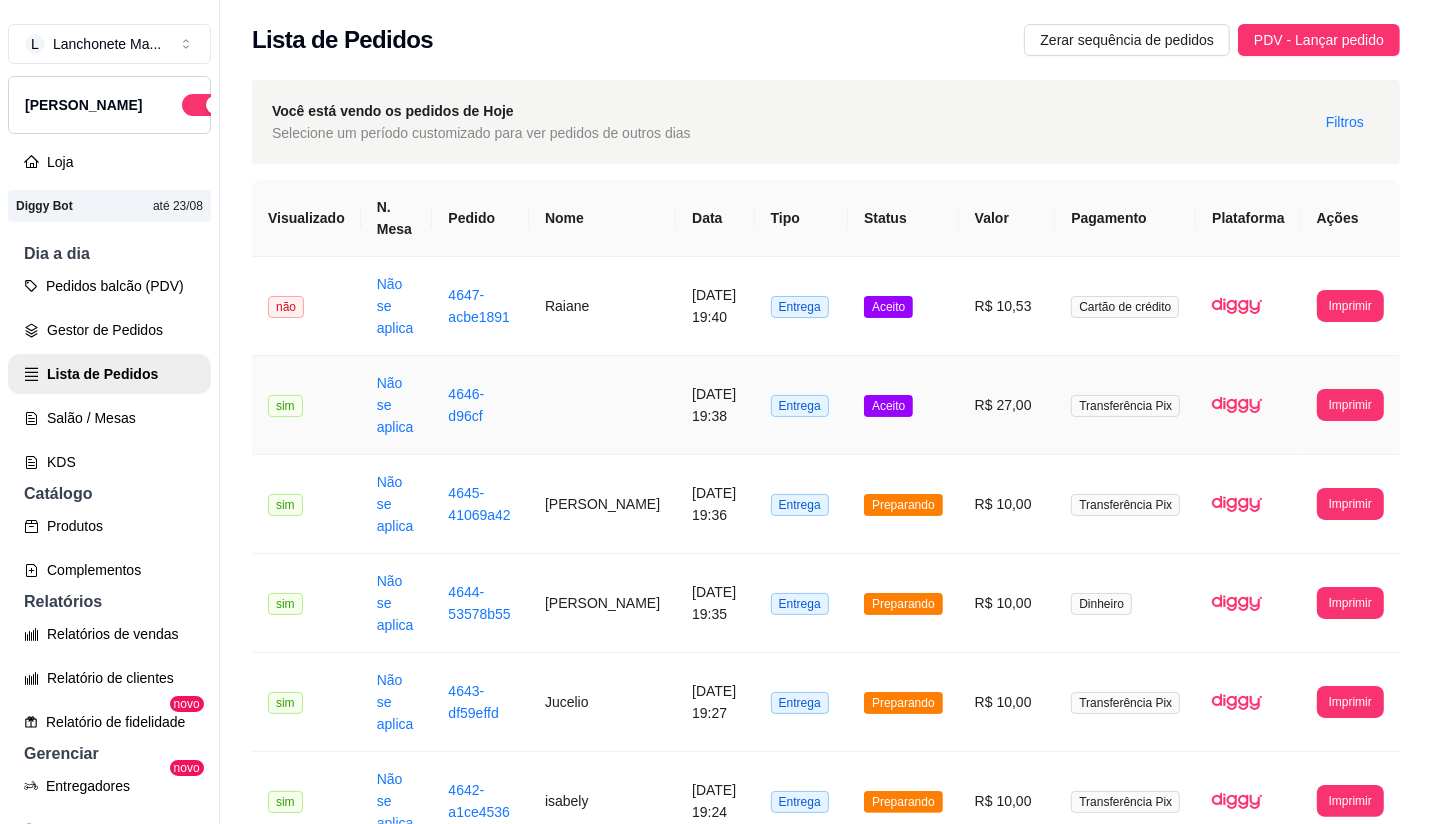click on "Aceito" at bounding box center (903, 405) 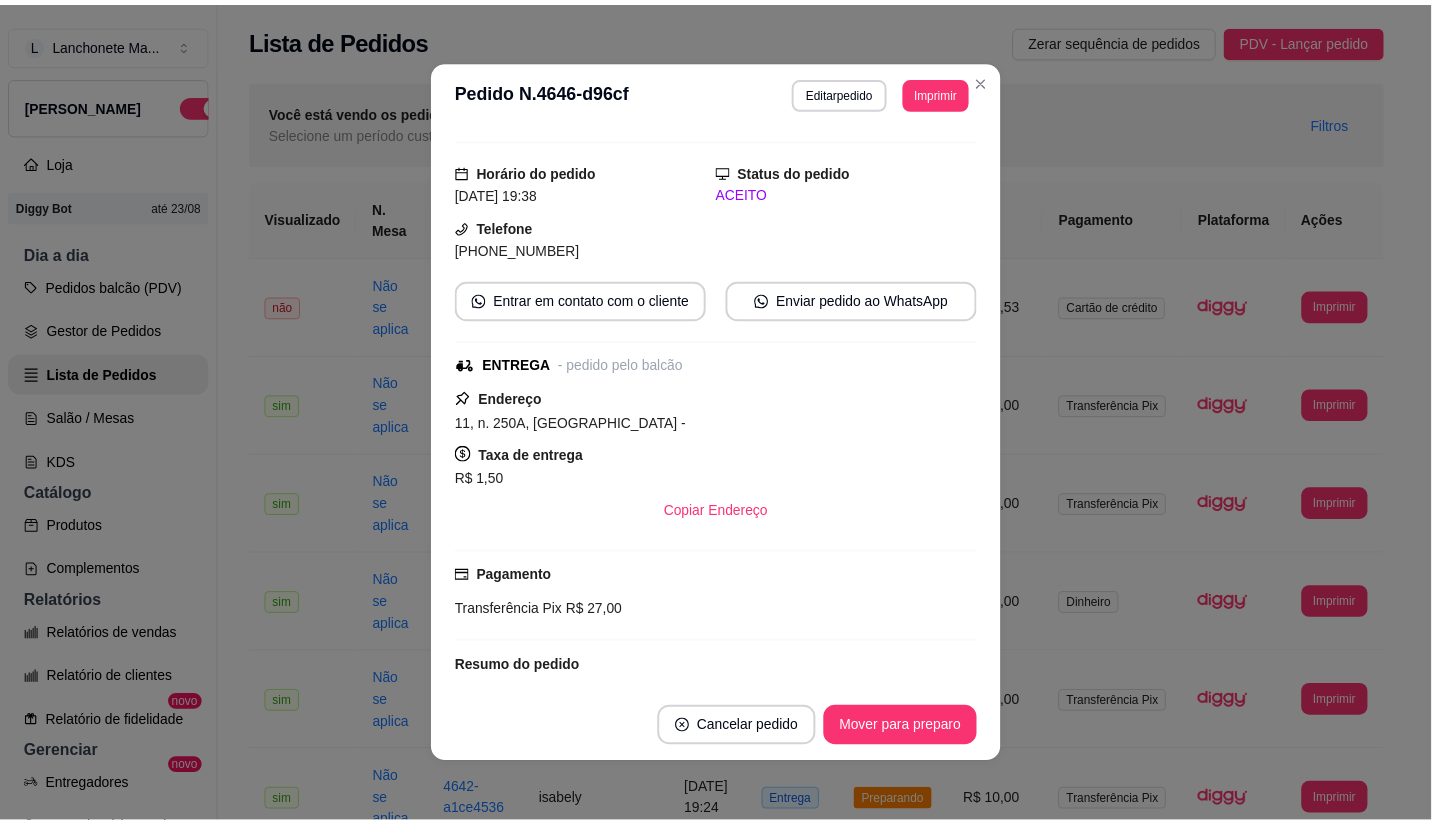 scroll, scrollTop: 0, scrollLeft: 0, axis: both 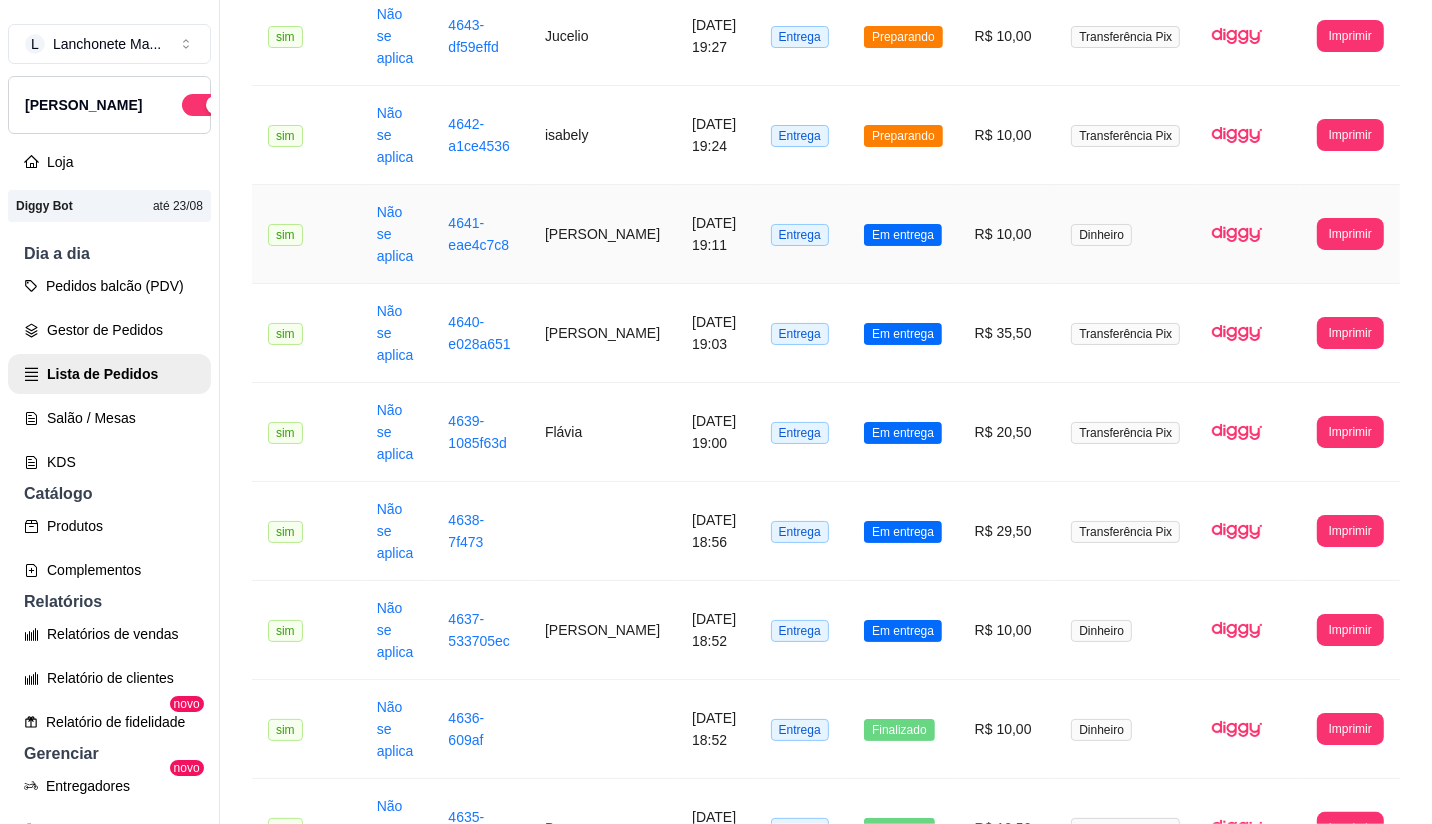 click on "Em entrega" at bounding box center (903, 235) 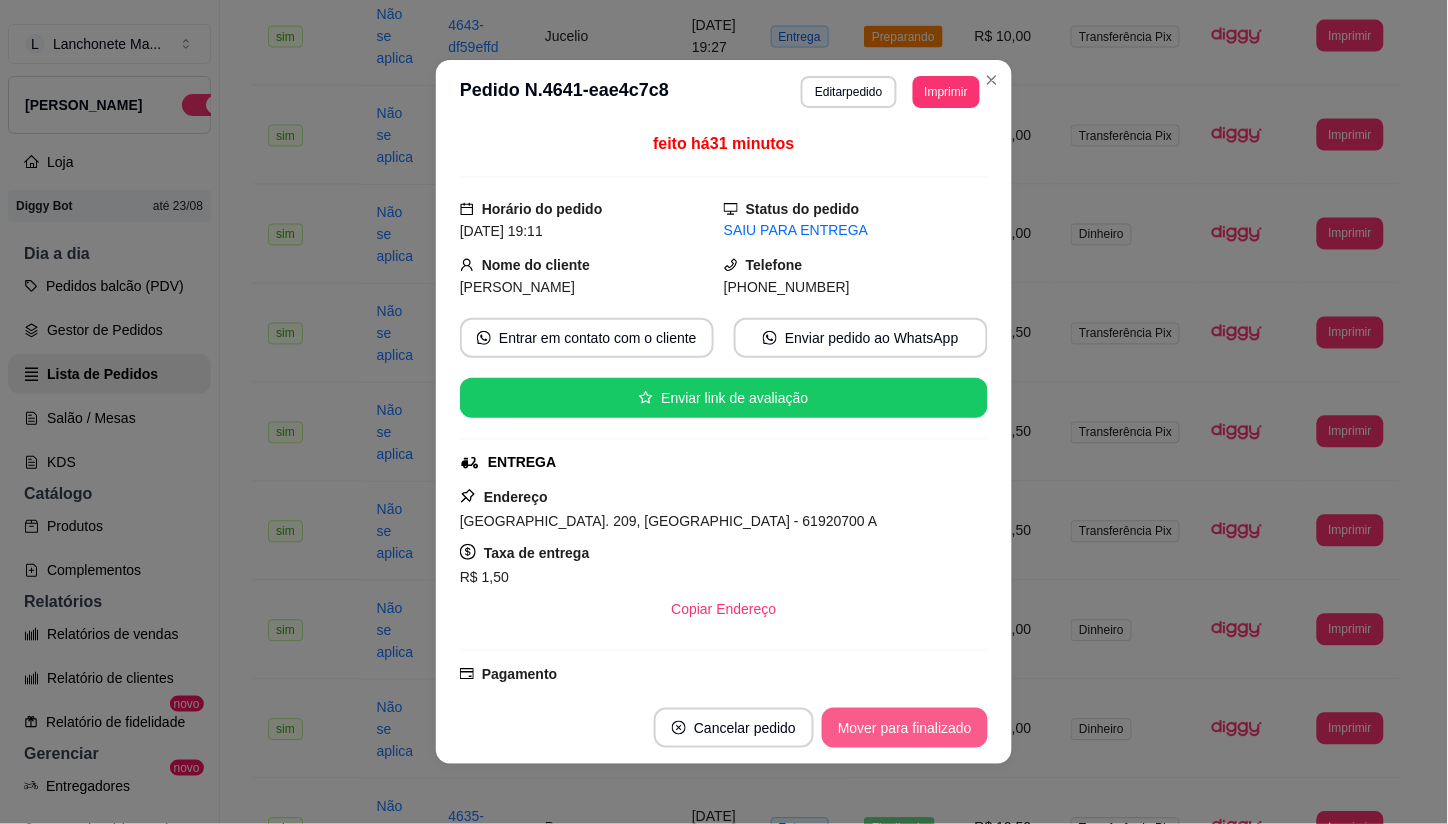 click on "Mover para finalizado" at bounding box center [905, 728] 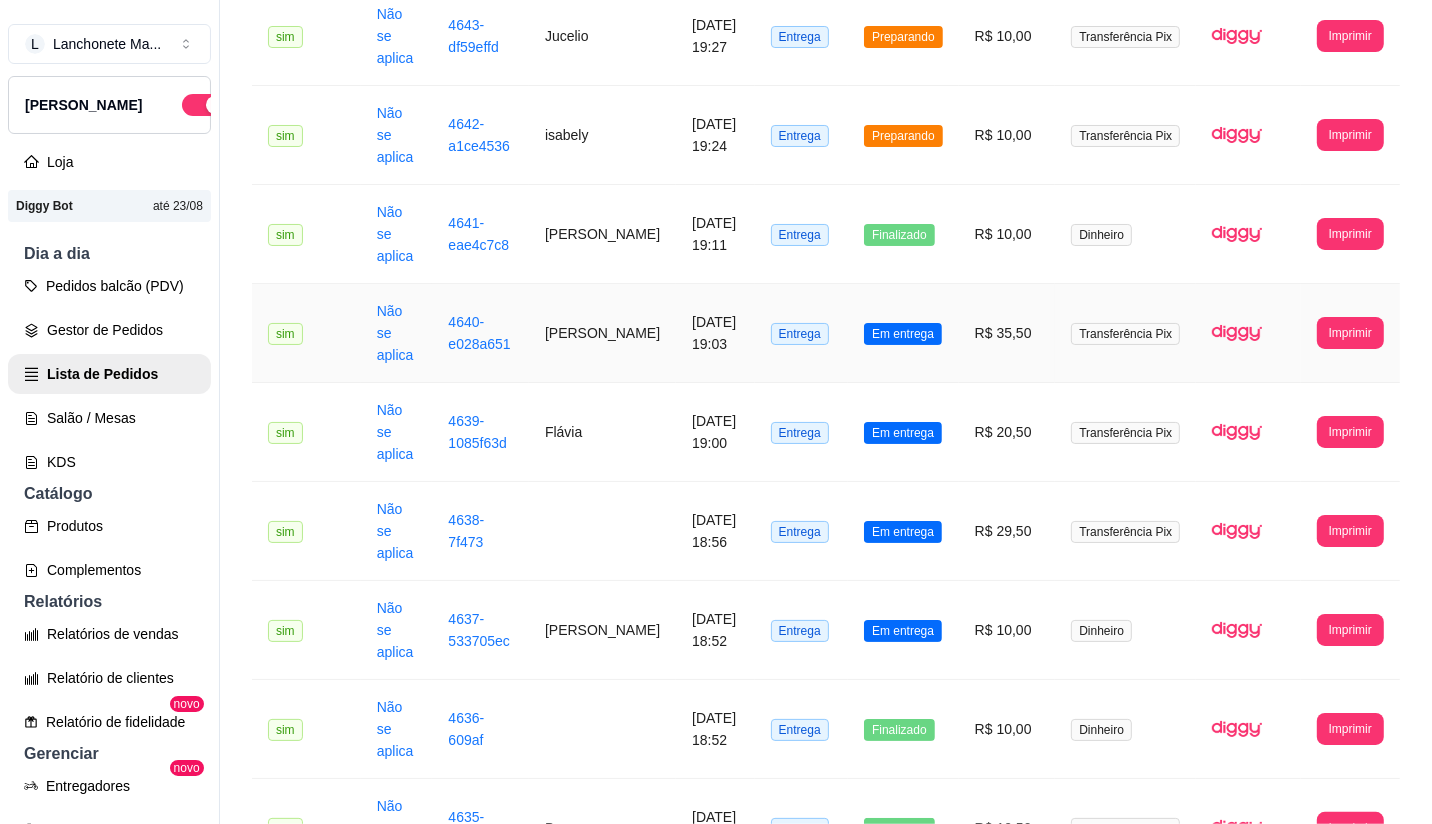 click on "Em entrega" at bounding box center (903, 334) 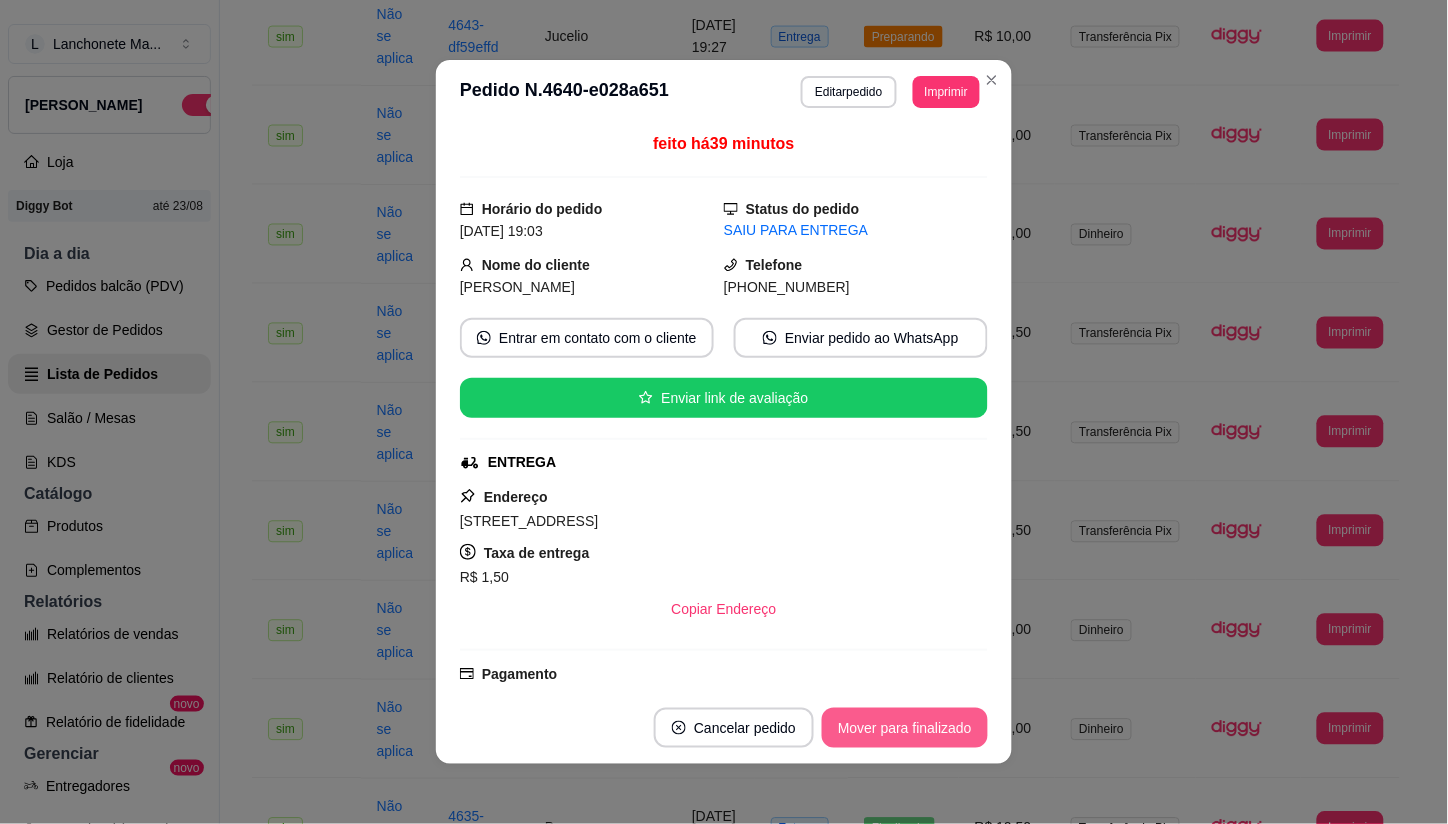 click on "Mover para finalizado" at bounding box center [905, 728] 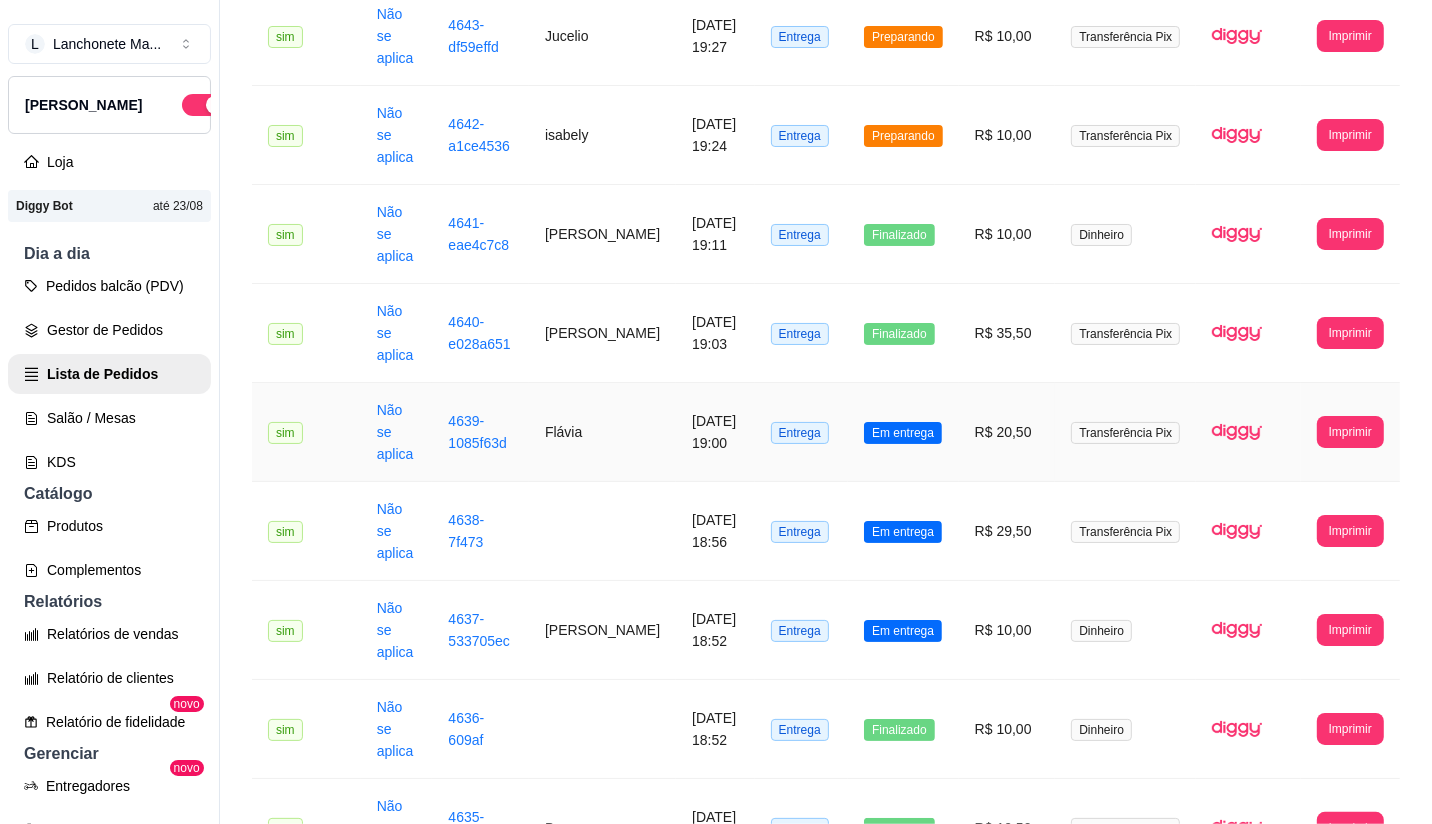 click on "Em entrega" at bounding box center [903, 433] 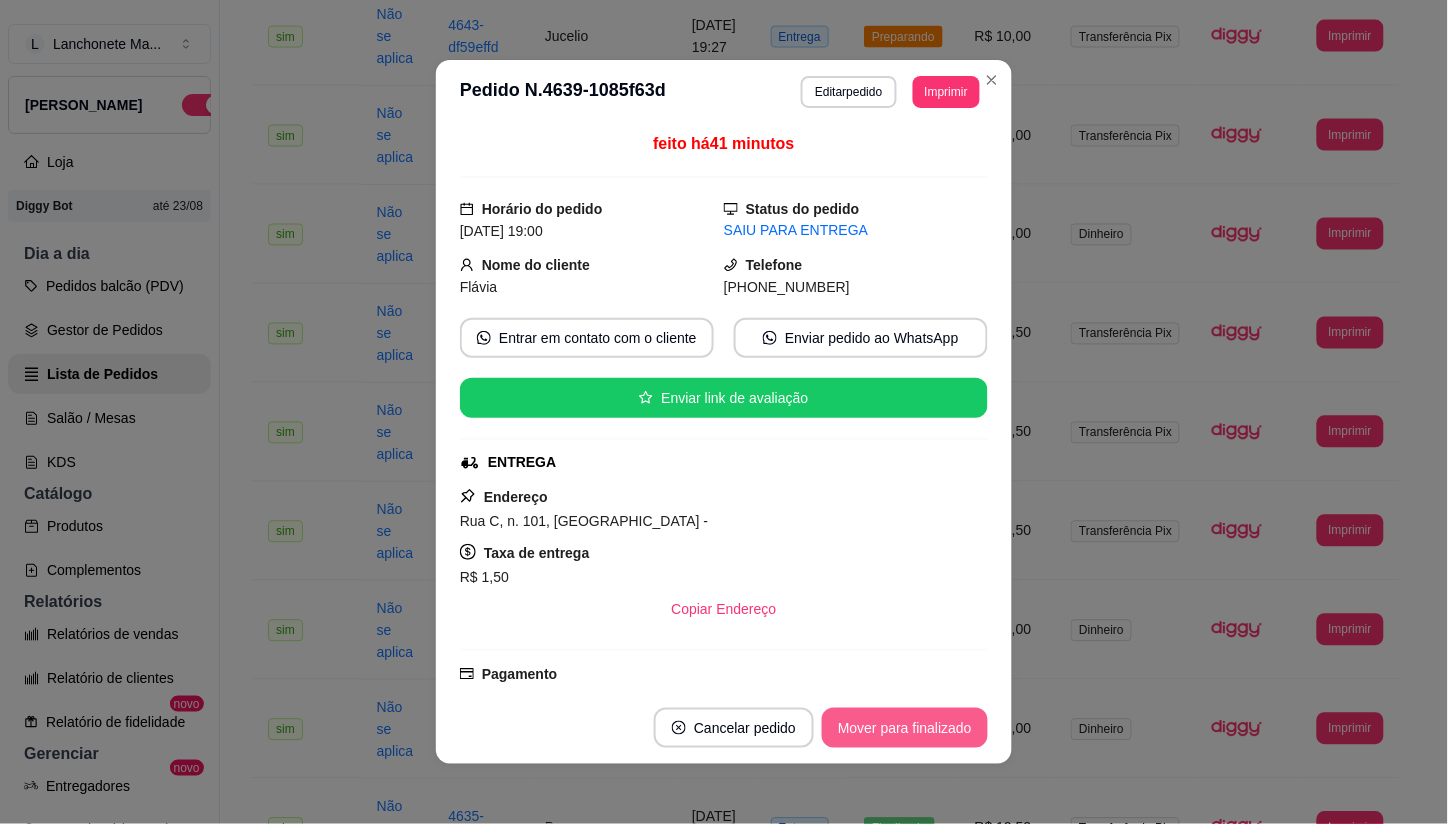 click on "Mover para finalizado" at bounding box center [905, 728] 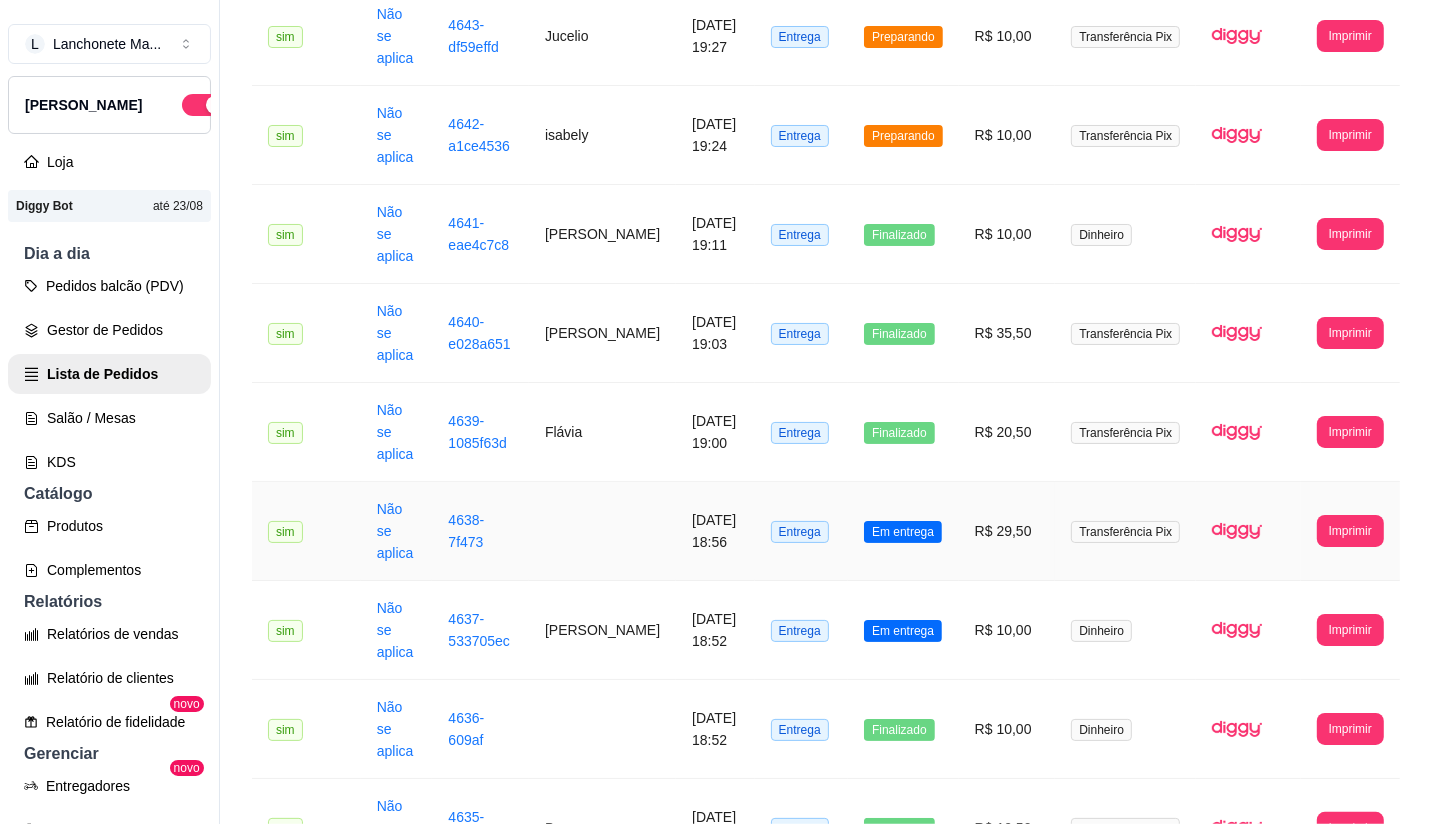 click on "Em entrega" at bounding box center (903, 531) 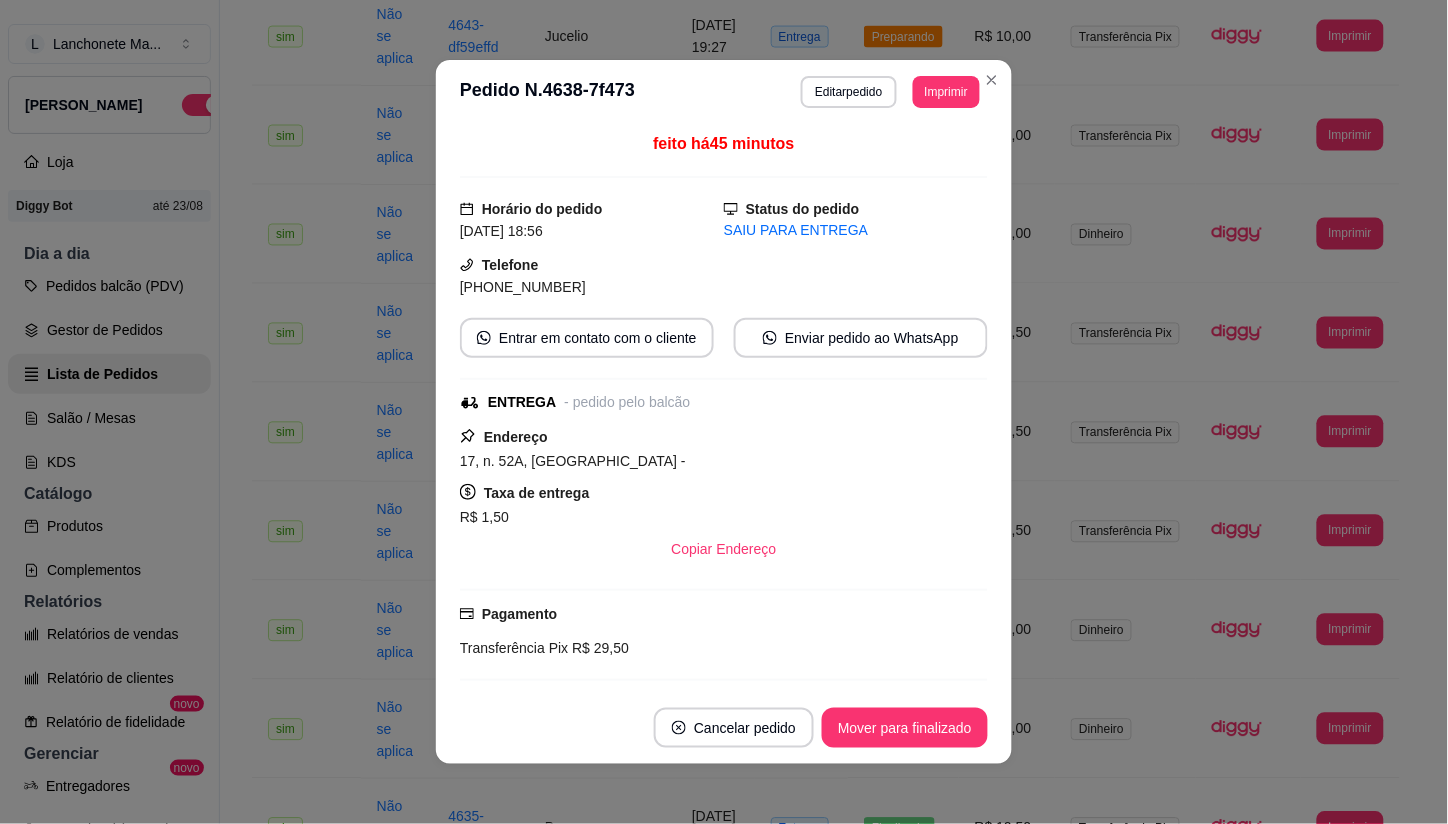 click on "Cancelar pedido Mover para finalizado" at bounding box center (724, 728) 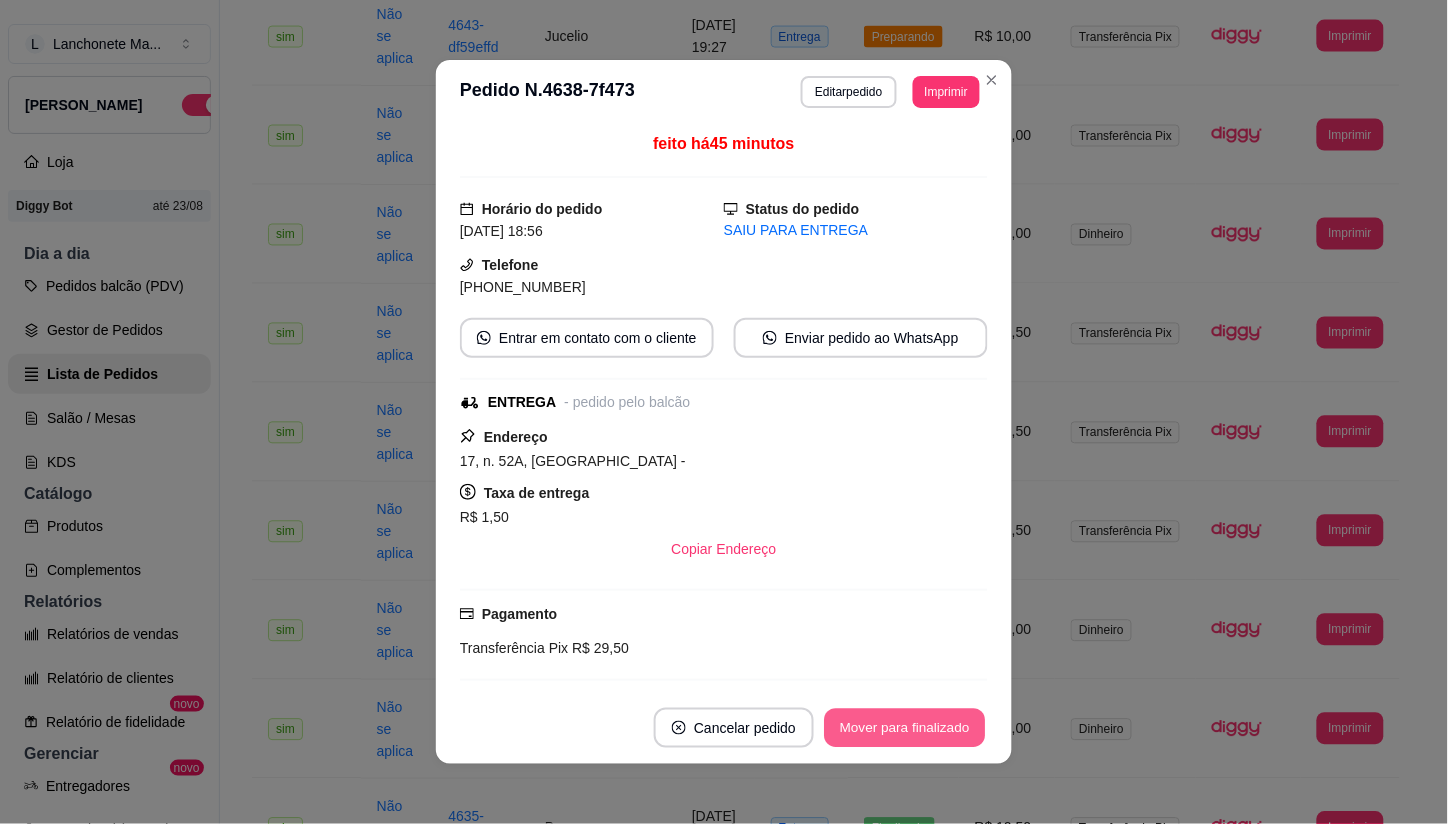 click on "Mover para finalizado" at bounding box center [905, 728] 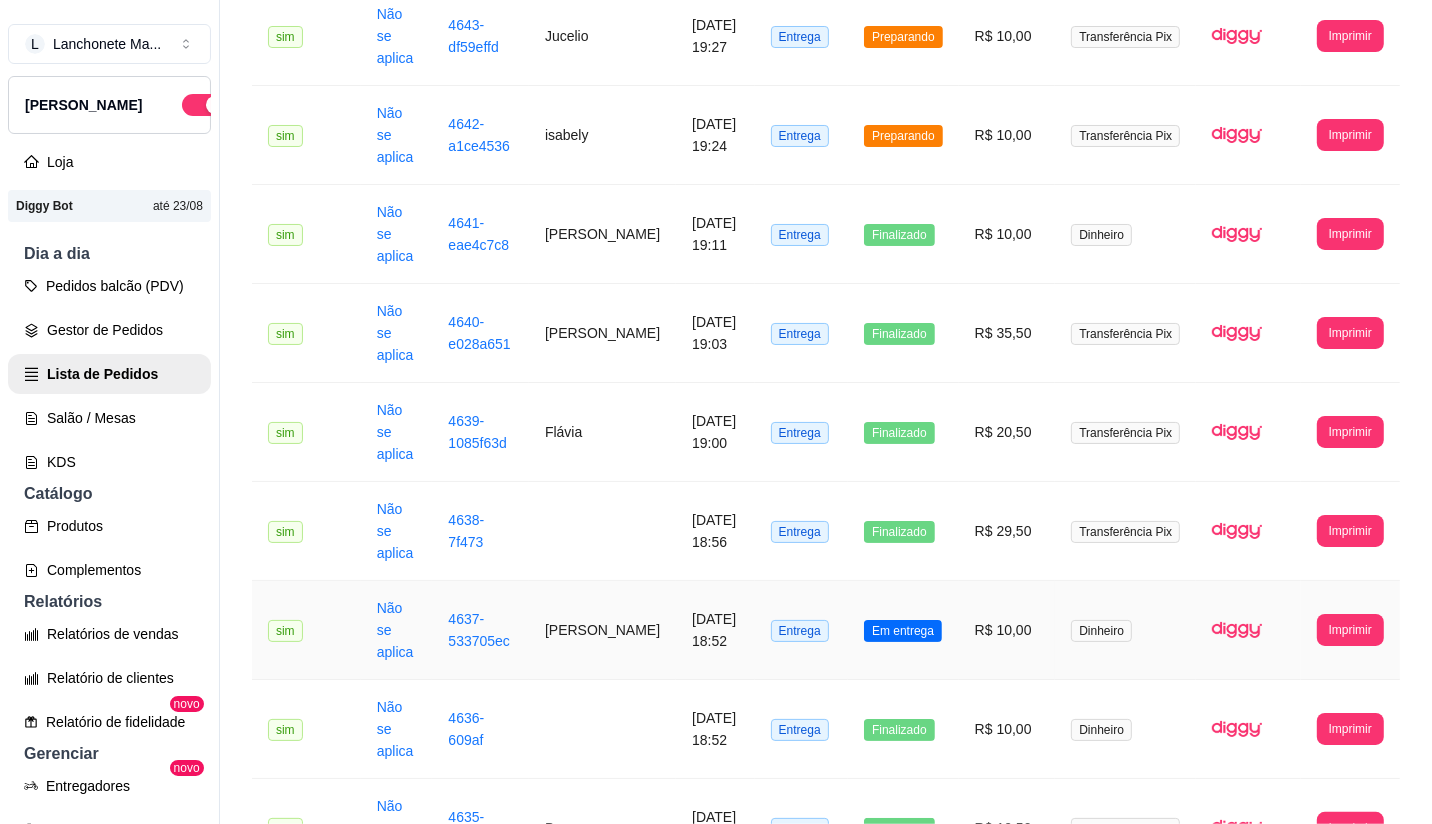 click on "Em entrega" at bounding box center (903, 631) 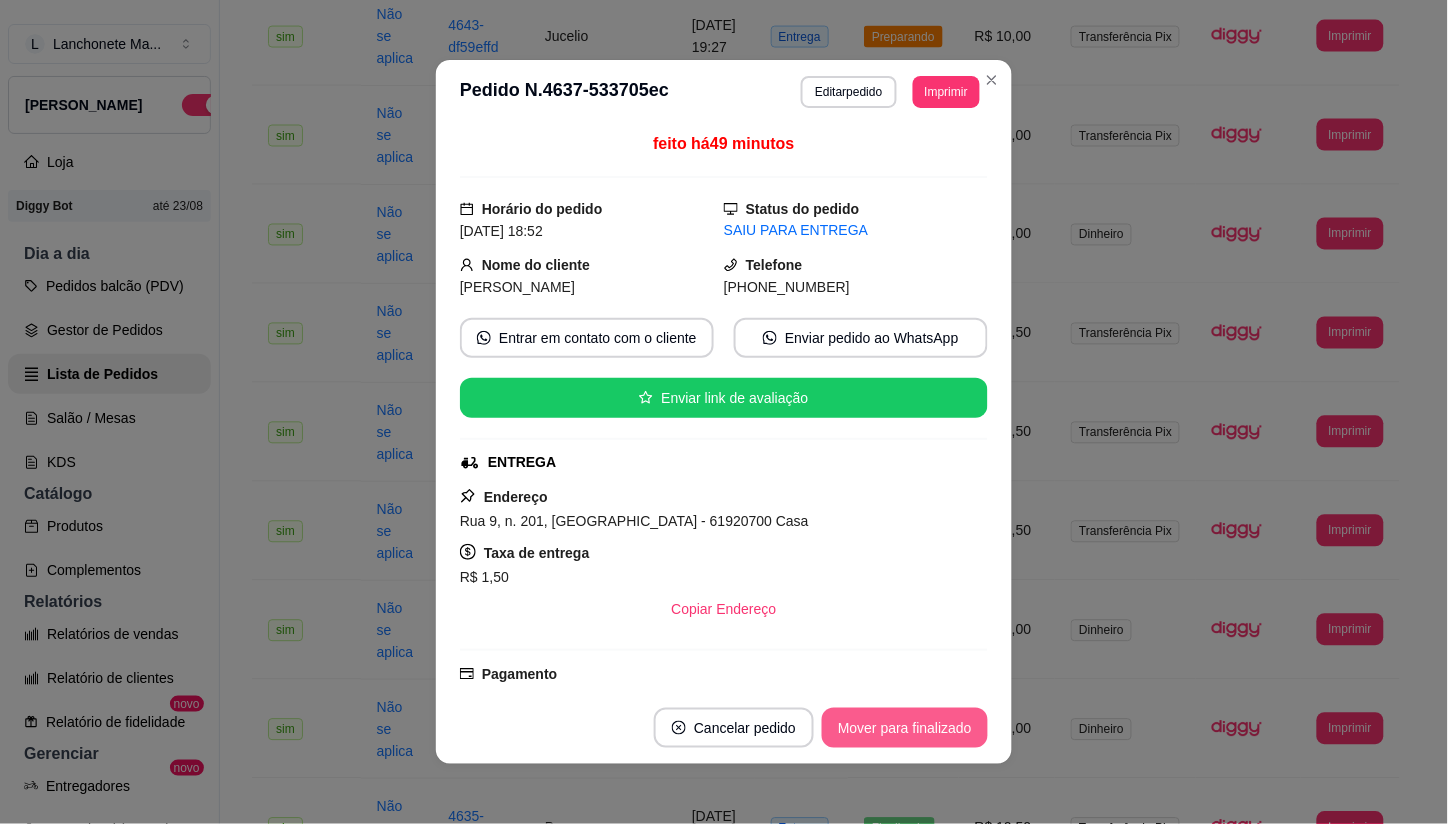 click on "Mover para finalizado" at bounding box center [905, 728] 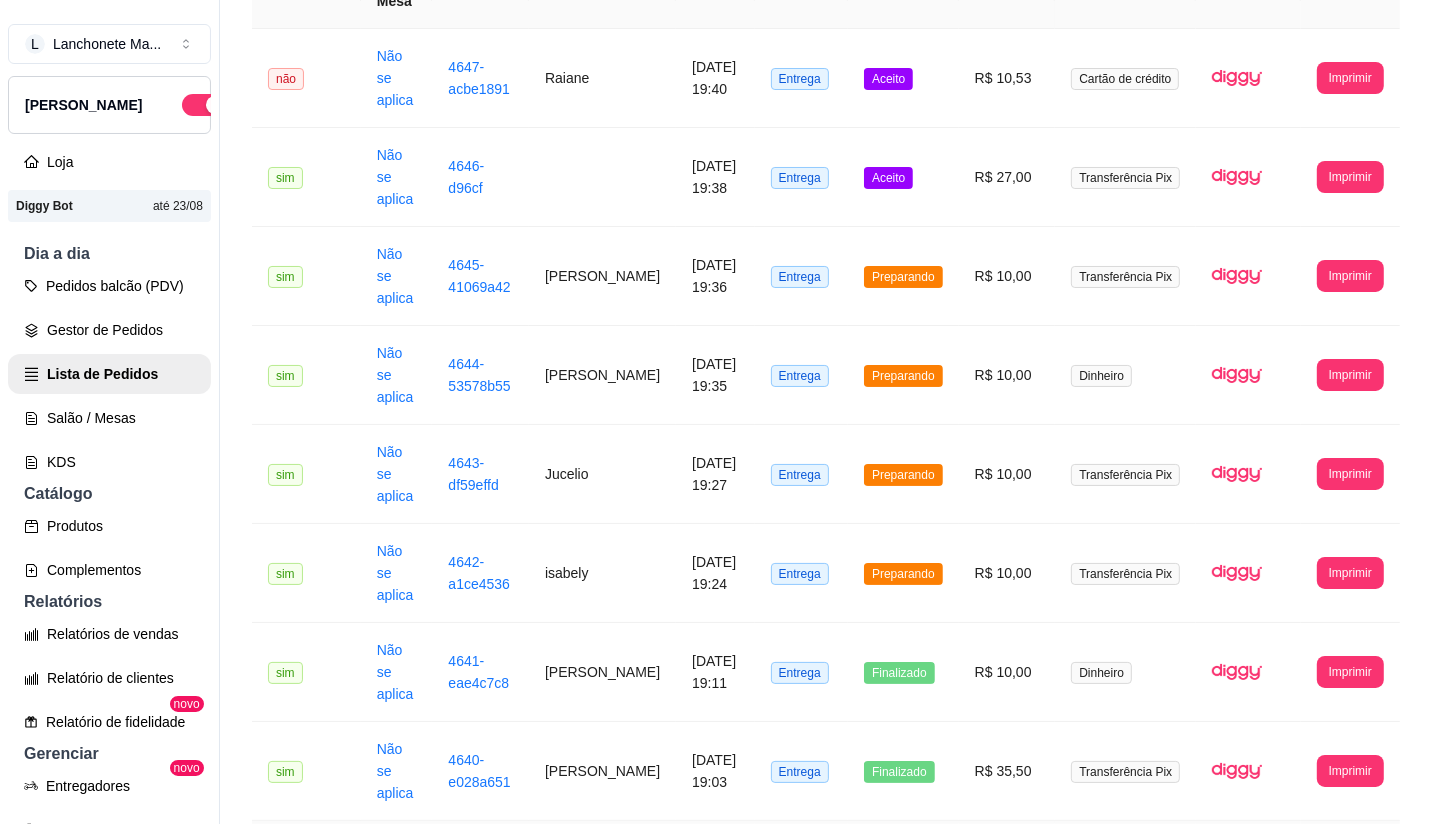 scroll, scrollTop: 333, scrollLeft: 0, axis: vertical 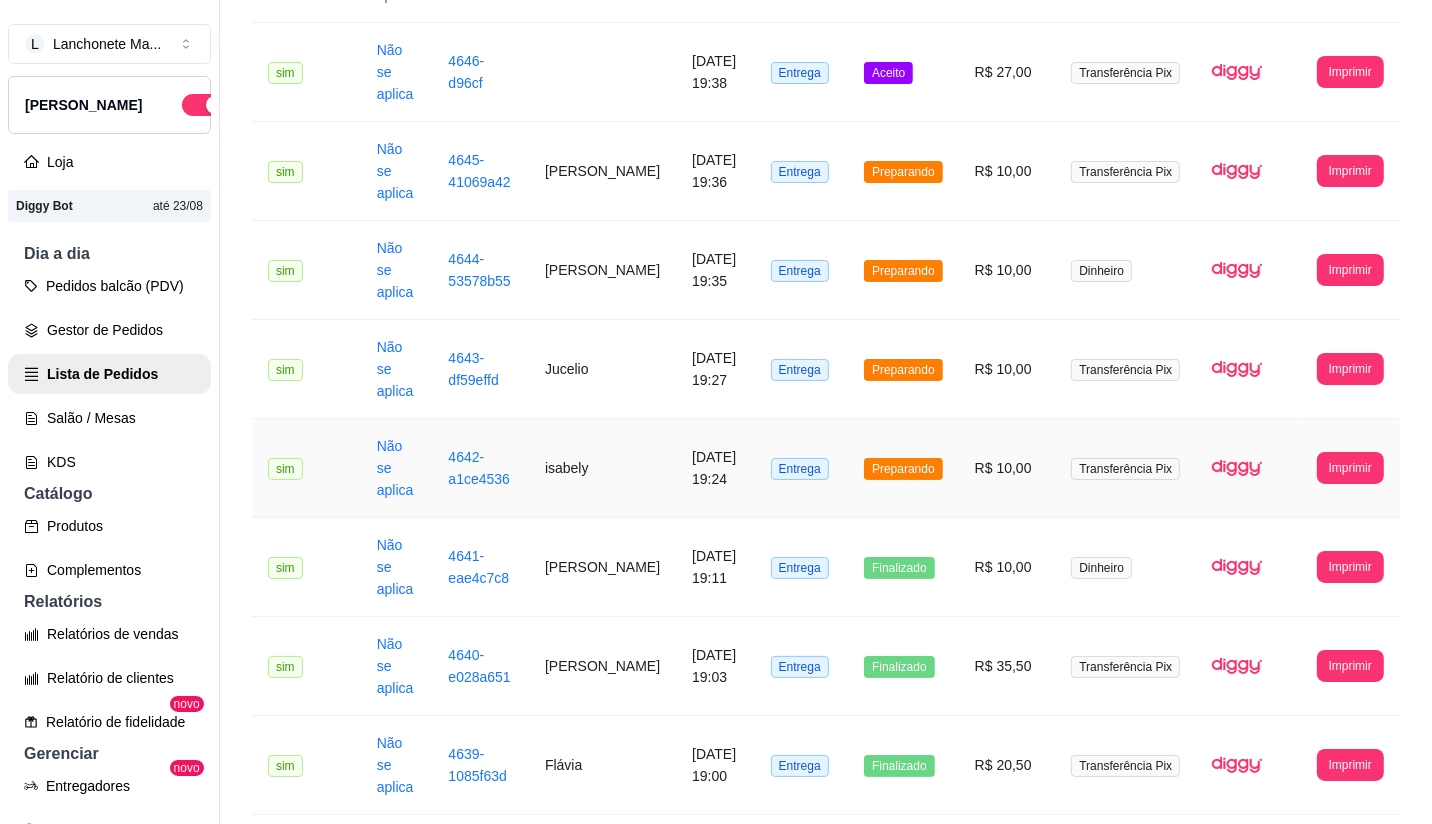 click on "Preparando" at bounding box center [903, 468] 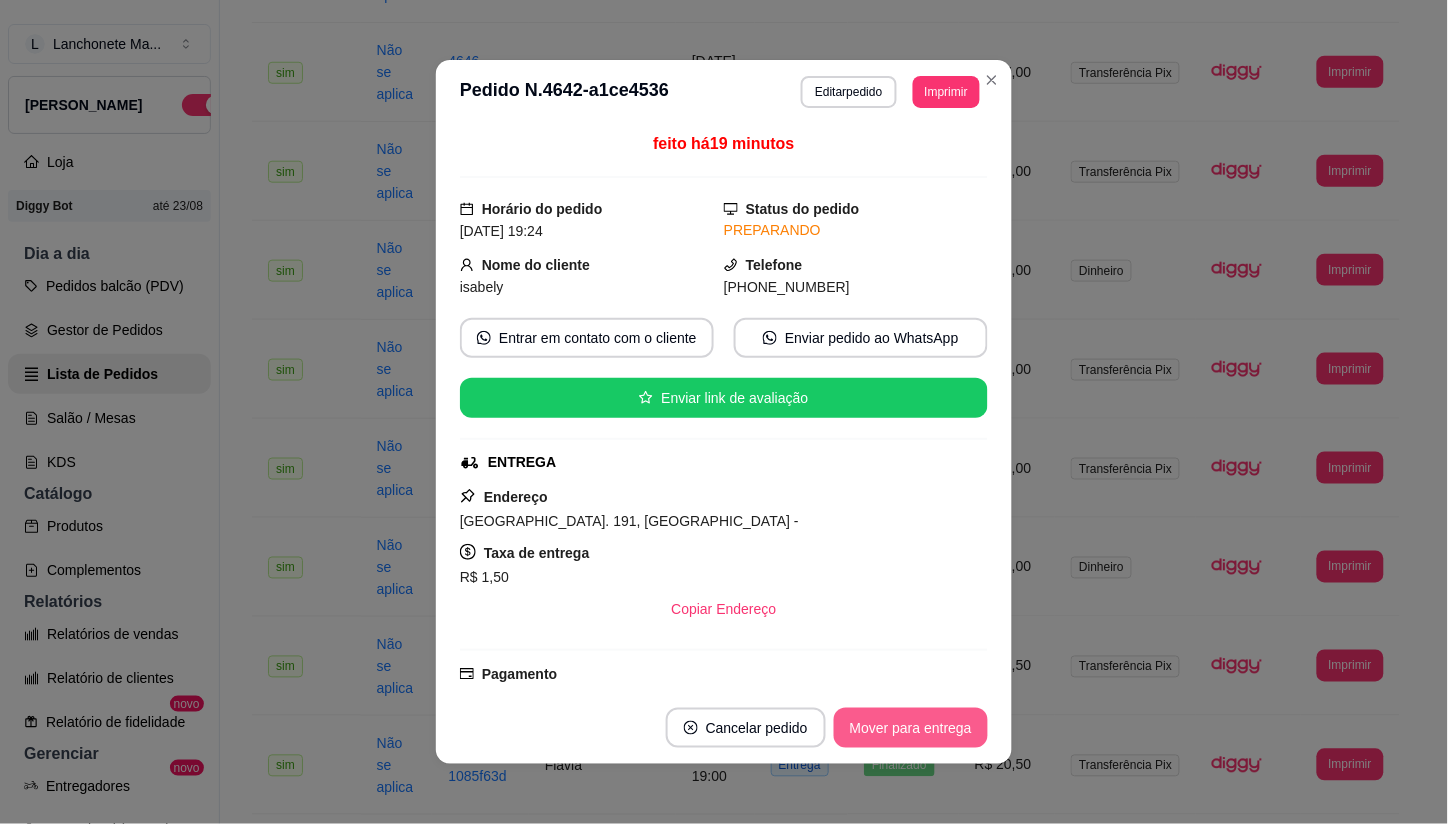 click on "Mover para entrega" at bounding box center (911, 728) 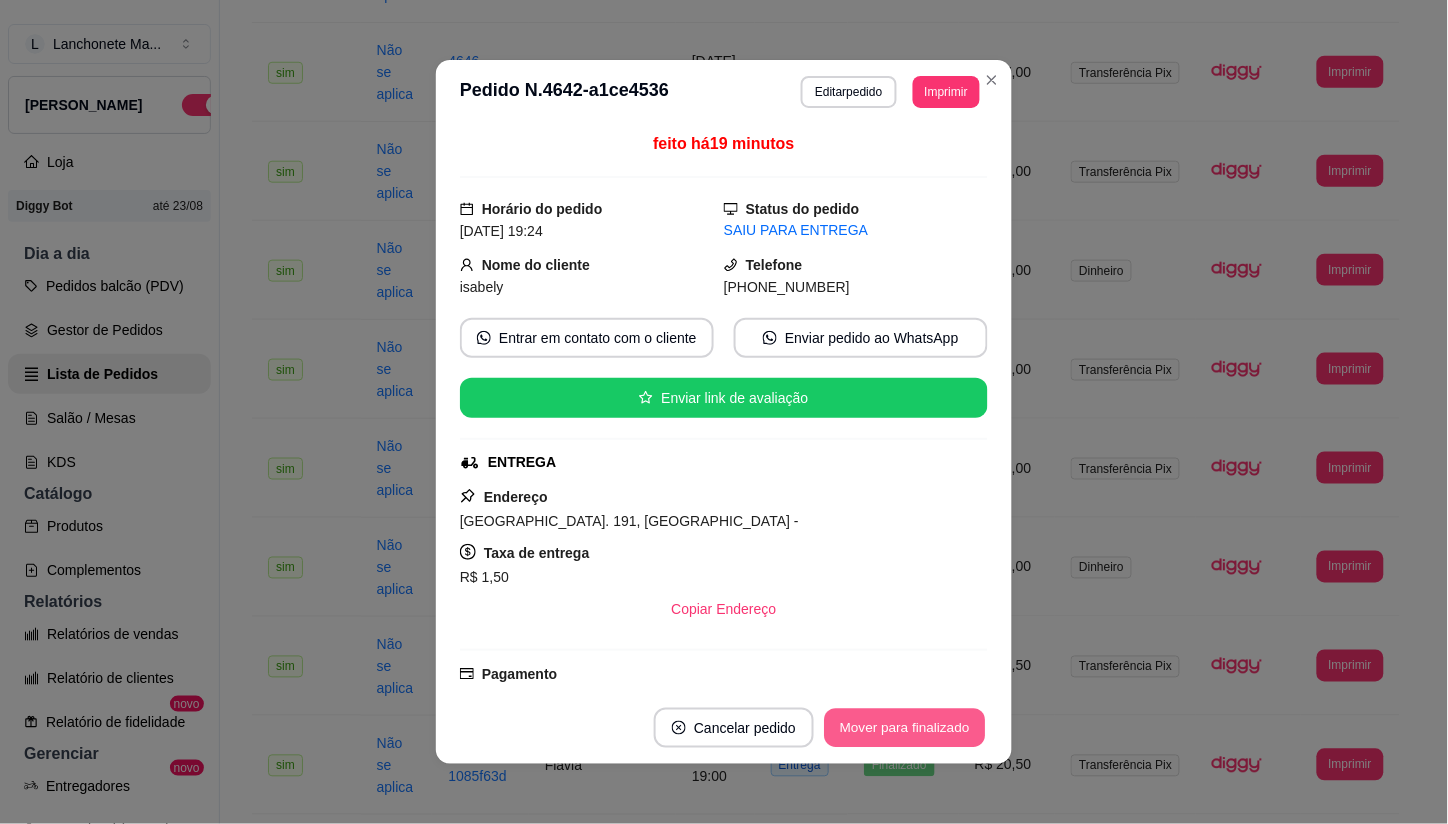 click on "Mover para finalizado" at bounding box center (905, 728) 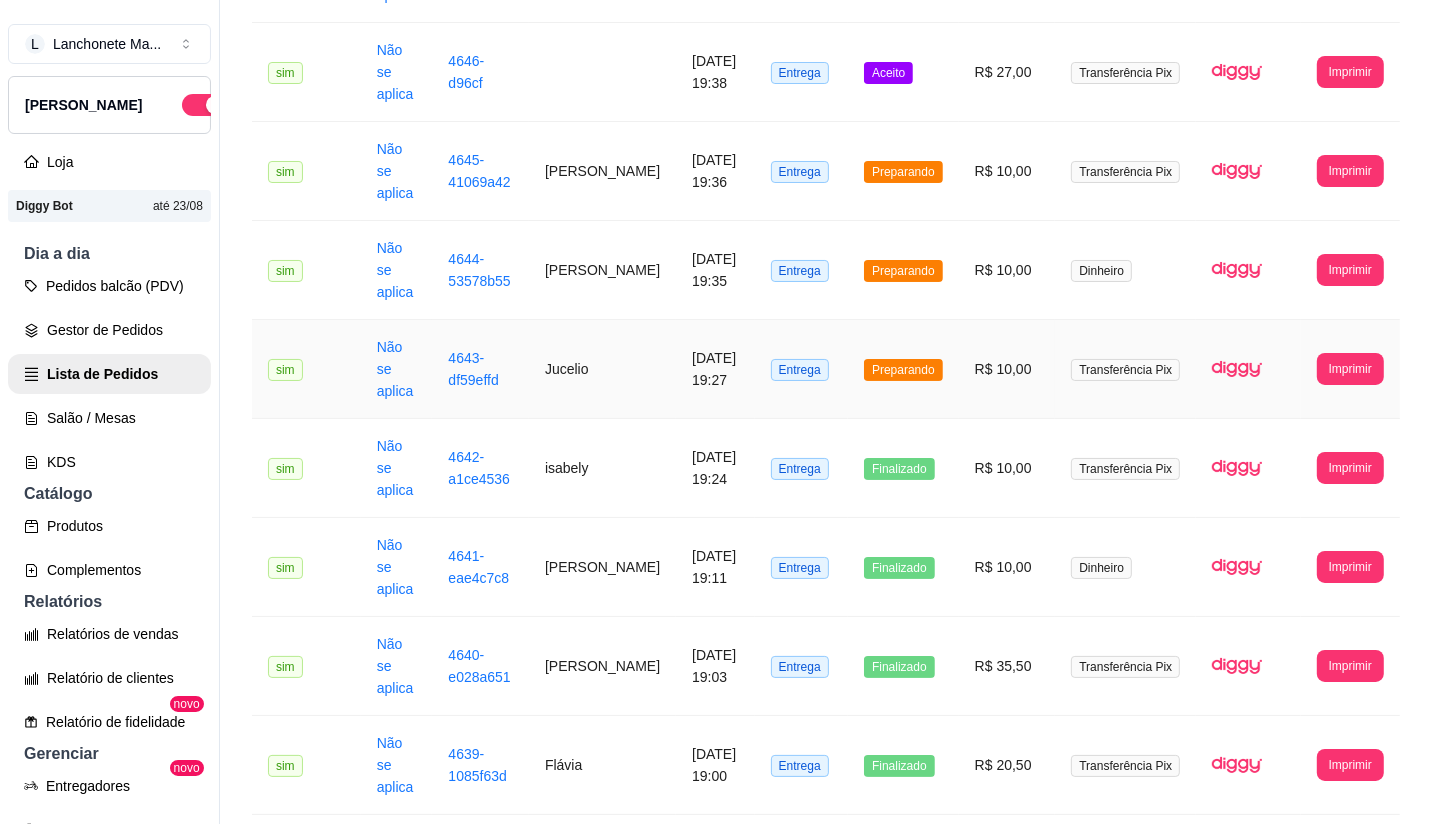 click on "Preparando" at bounding box center (903, 370) 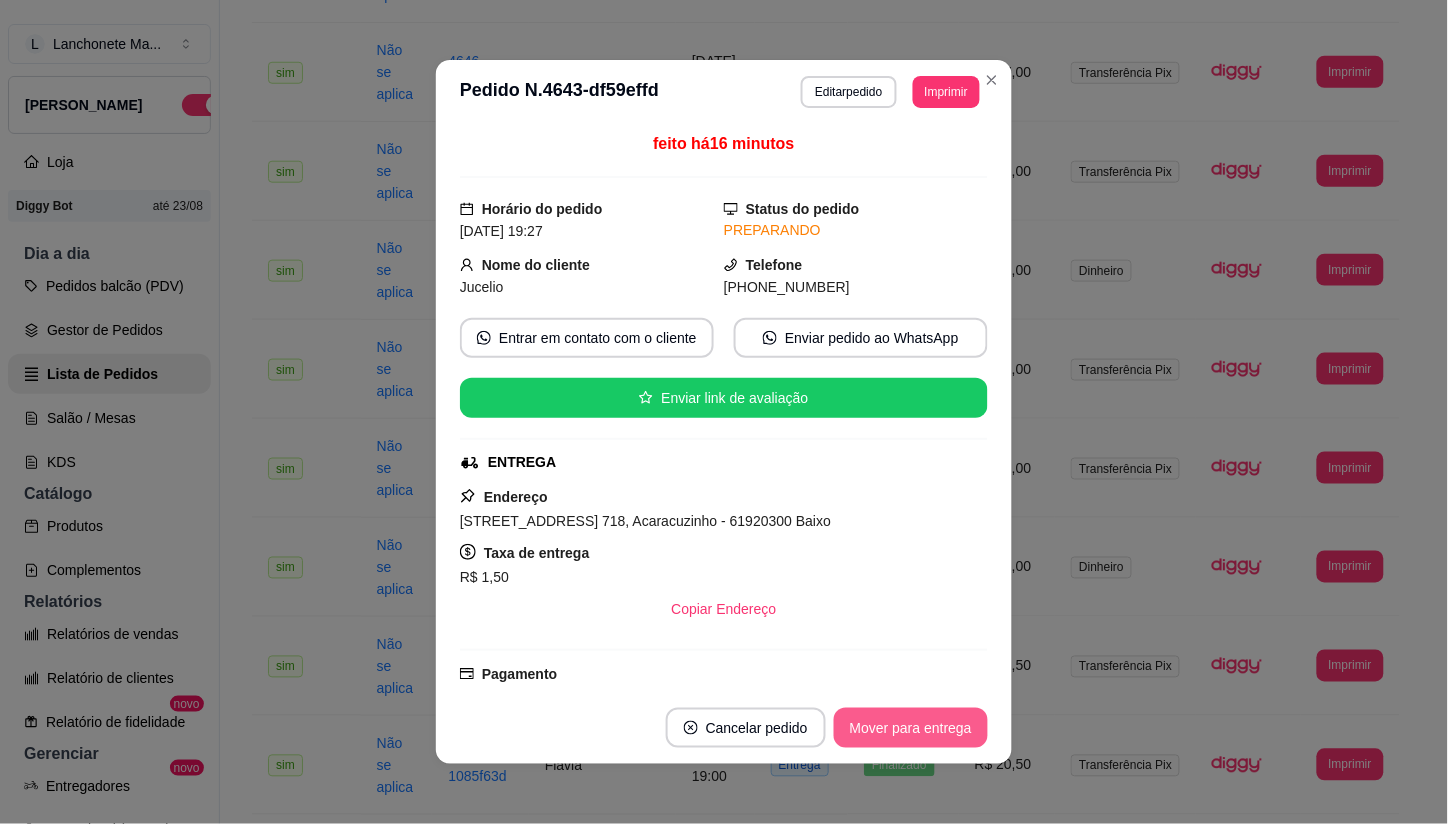 click on "Mover para entrega" at bounding box center [911, 728] 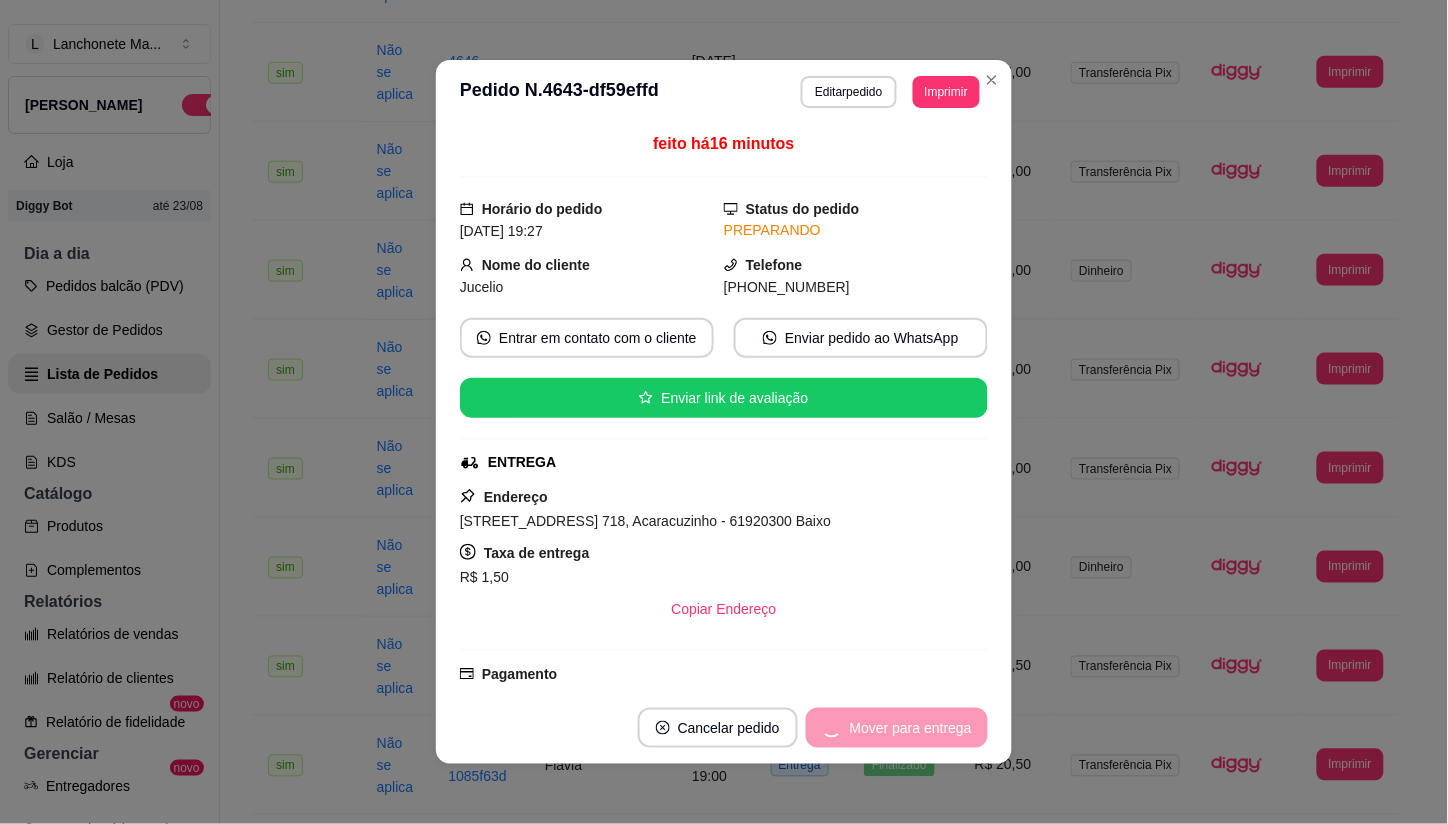 click on "Mover para entrega" at bounding box center (897, 728) 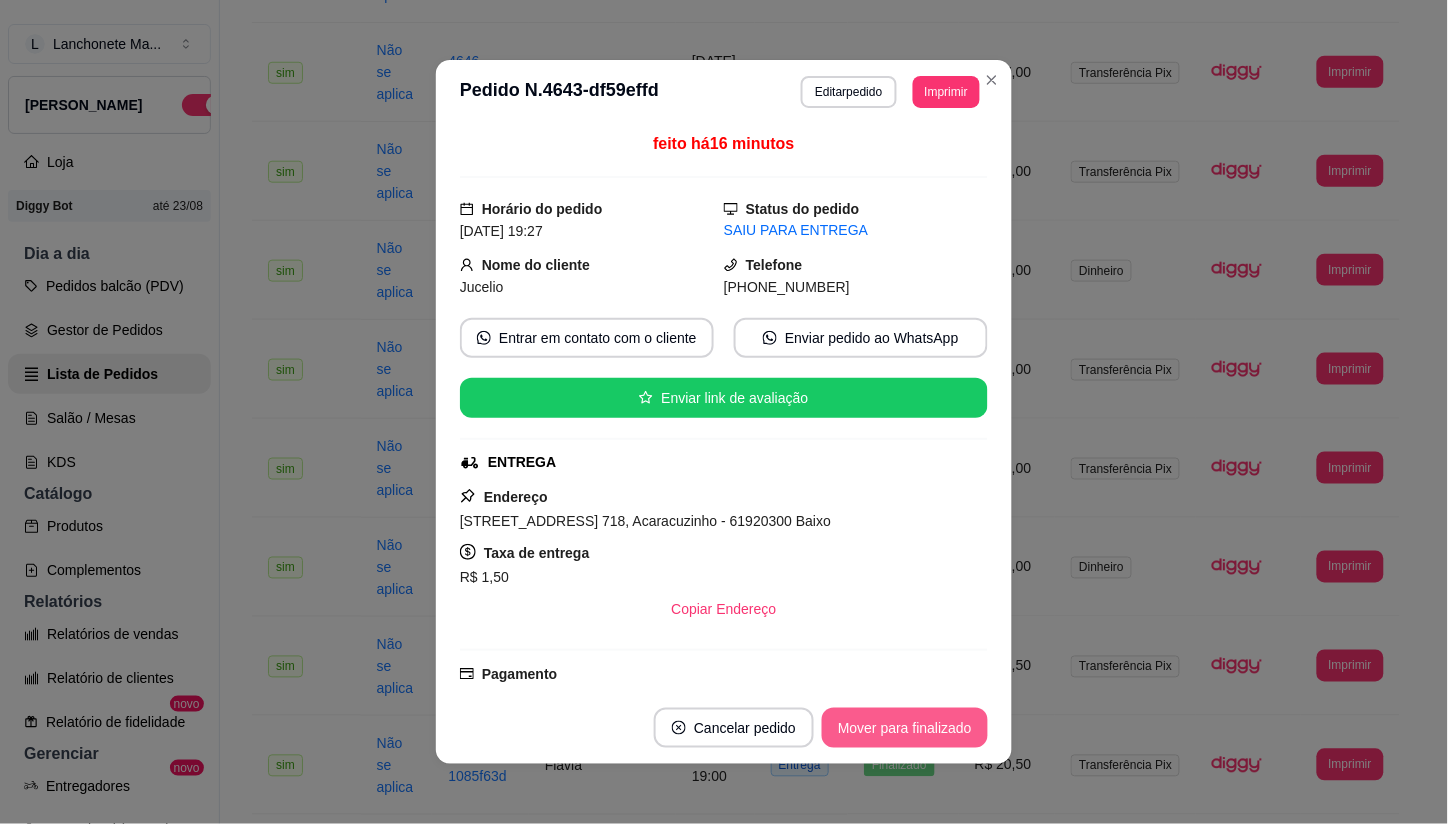 click on "Mover para finalizado" at bounding box center [905, 728] 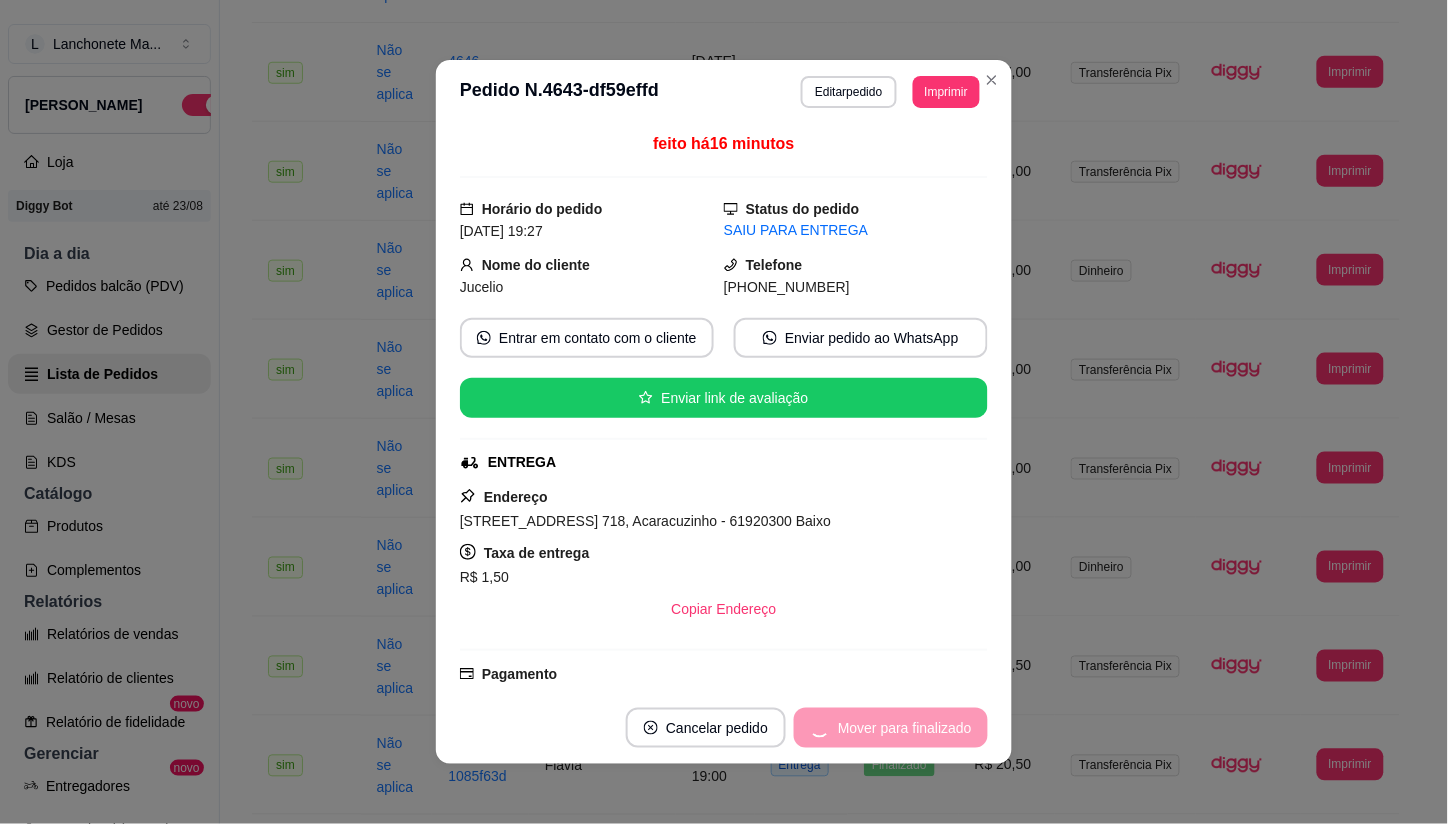 click on "Cancelar pedido" at bounding box center [706, 728] 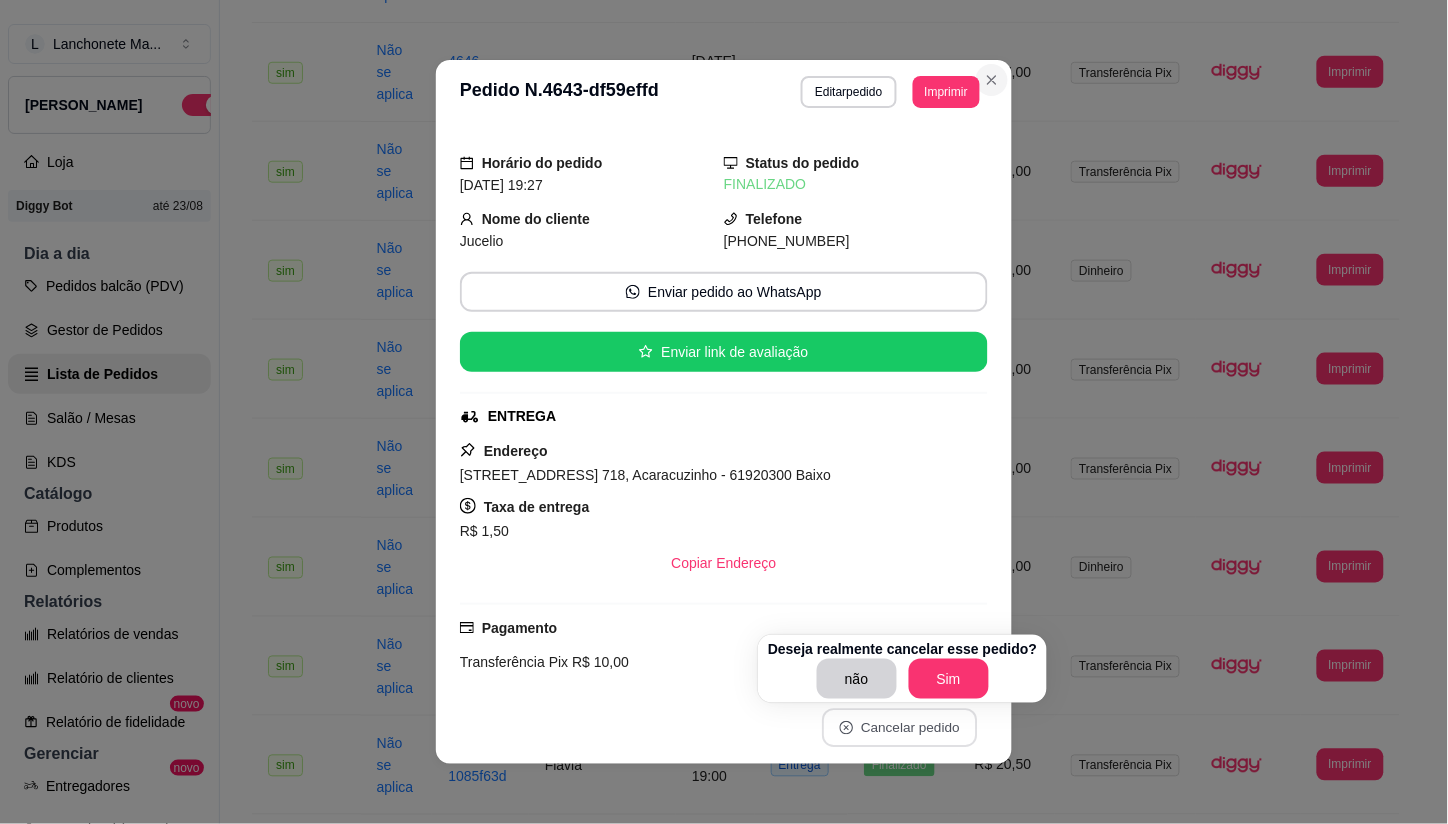 click 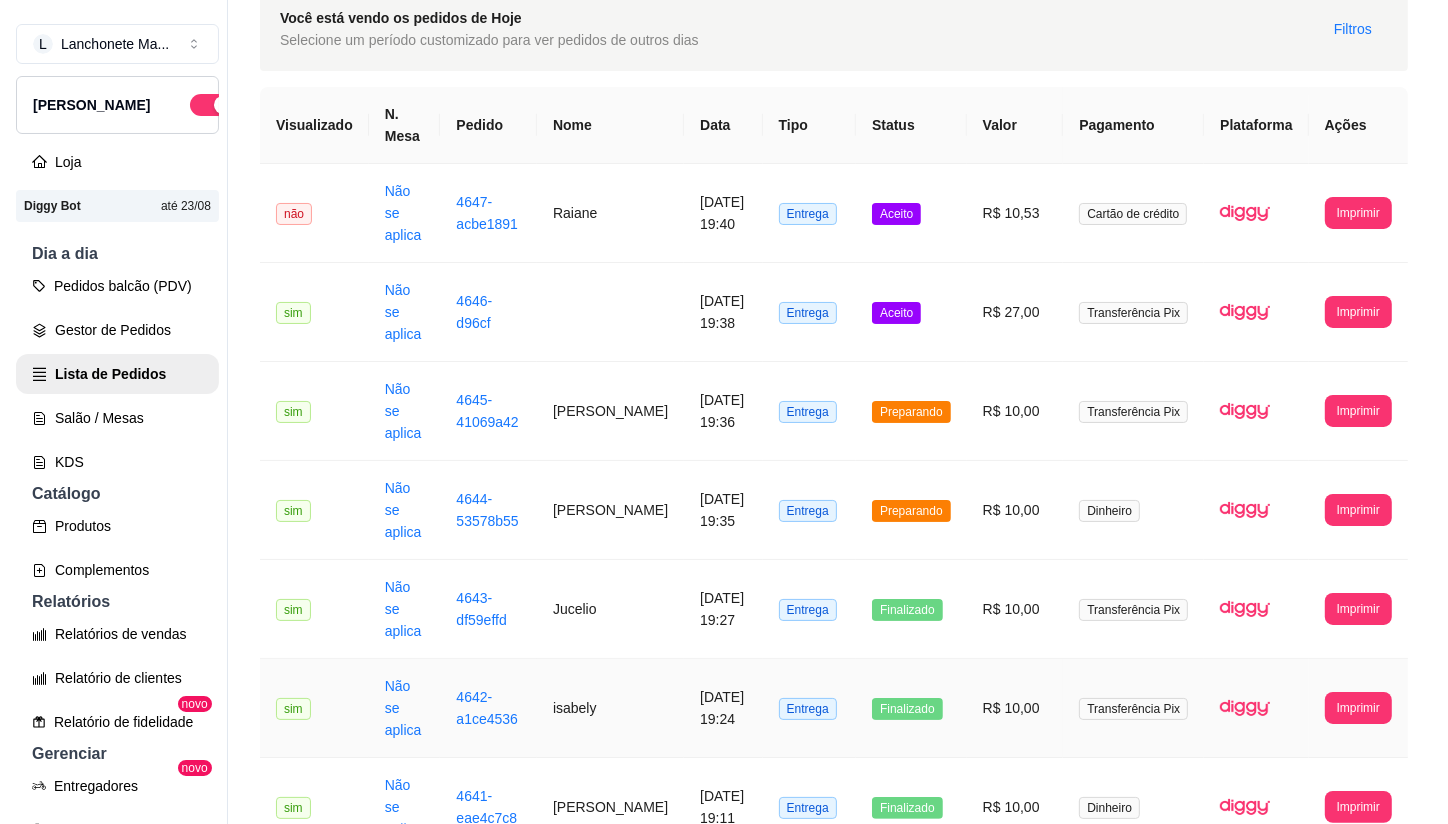 scroll, scrollTop: 0, scrollLeft: 0, axis: both 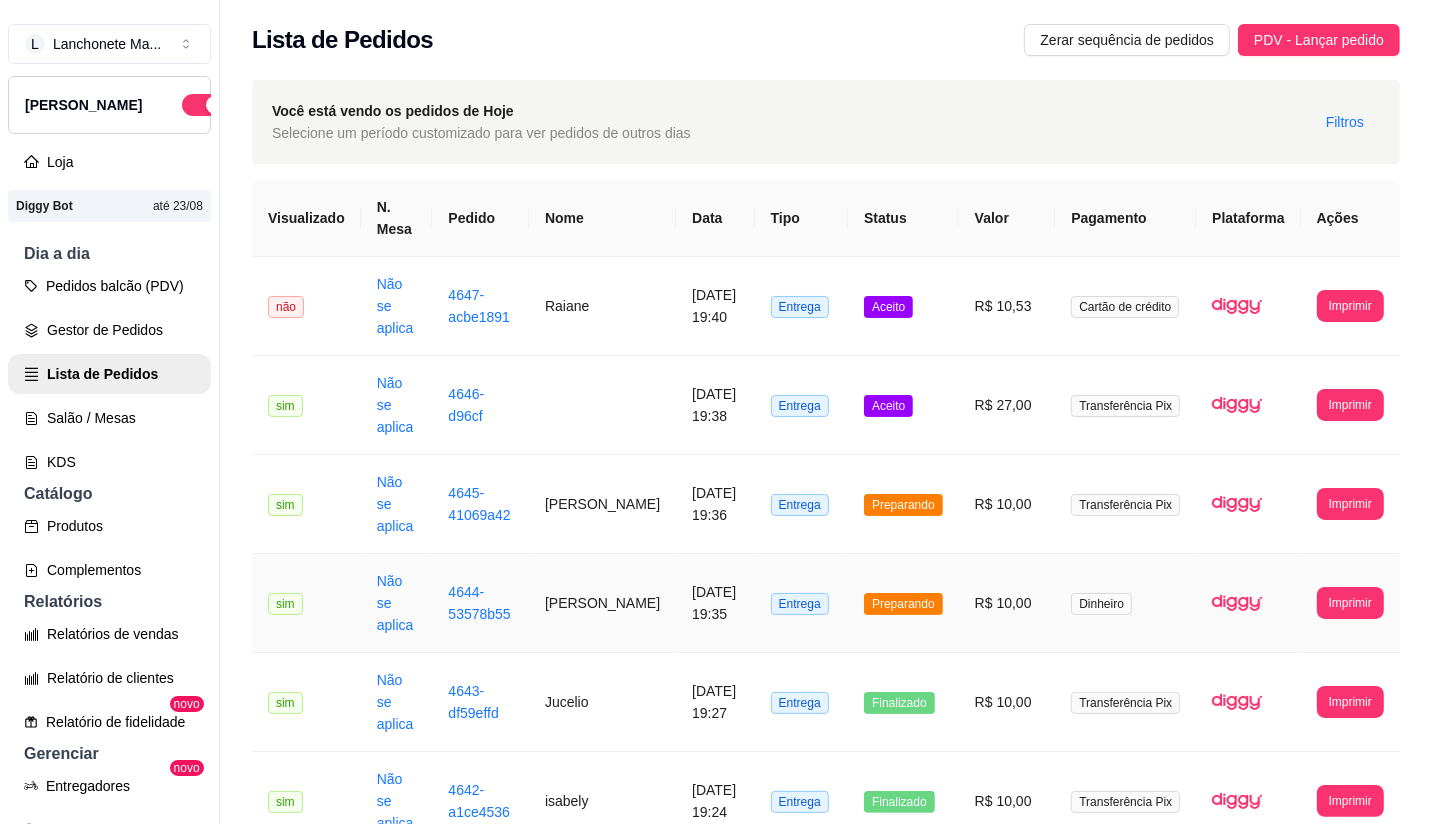 click on "Preparando" at bounding box center (903, 603) 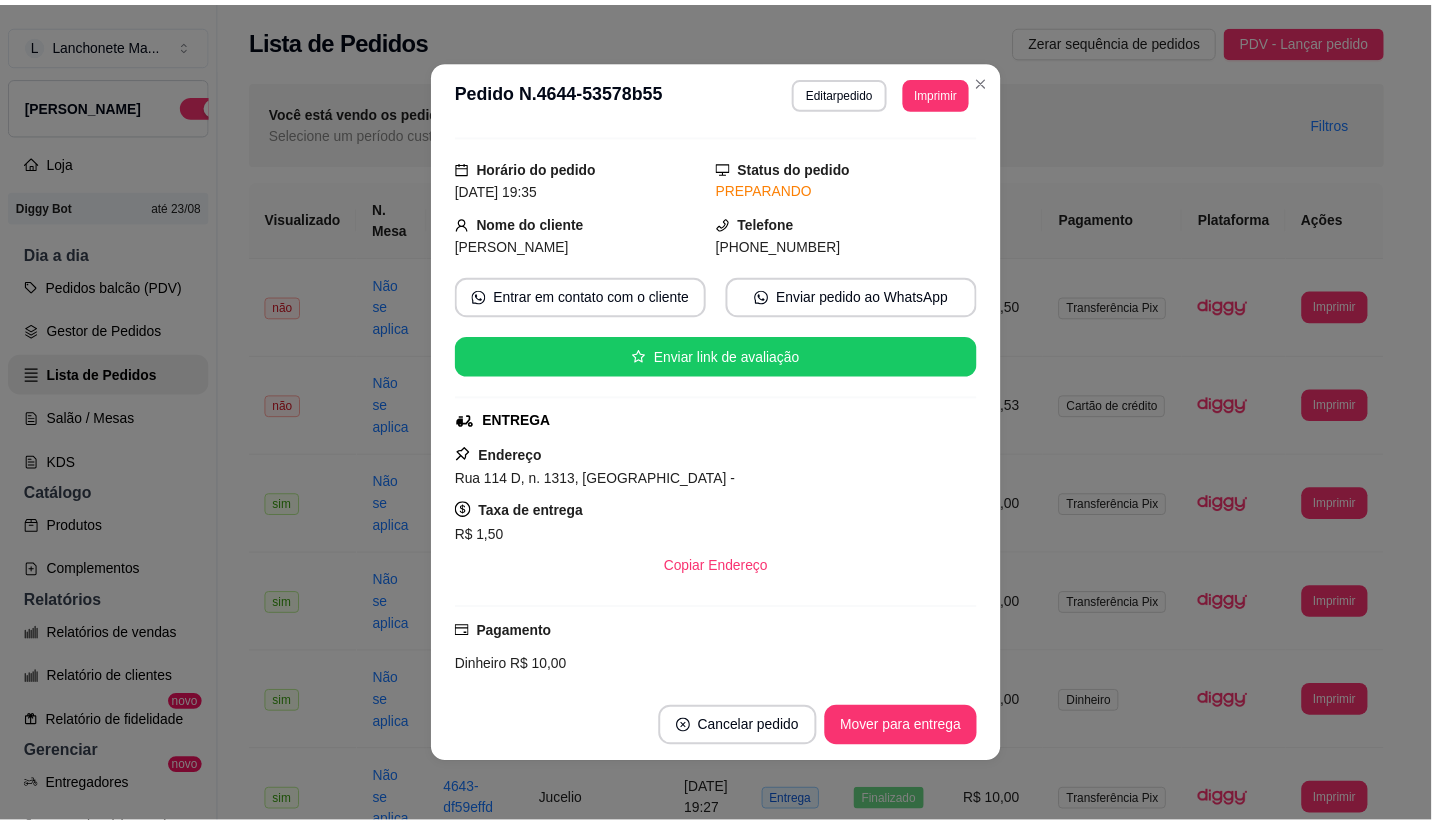 scroll, scrollTop: 222, scrollLeft: 0, axis: vertical 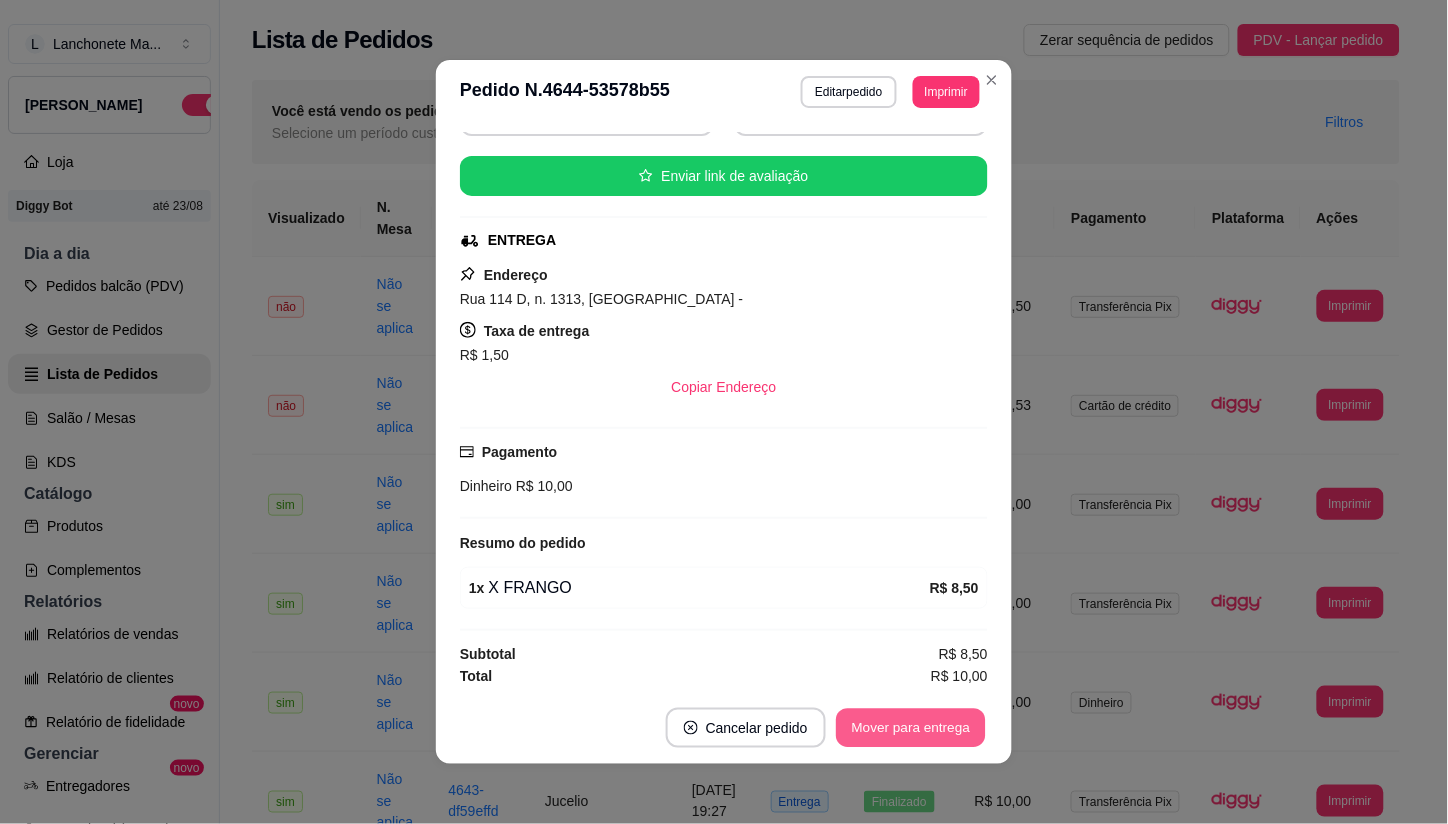 click on "Mover para entrega" at bounding box center [911, 728] 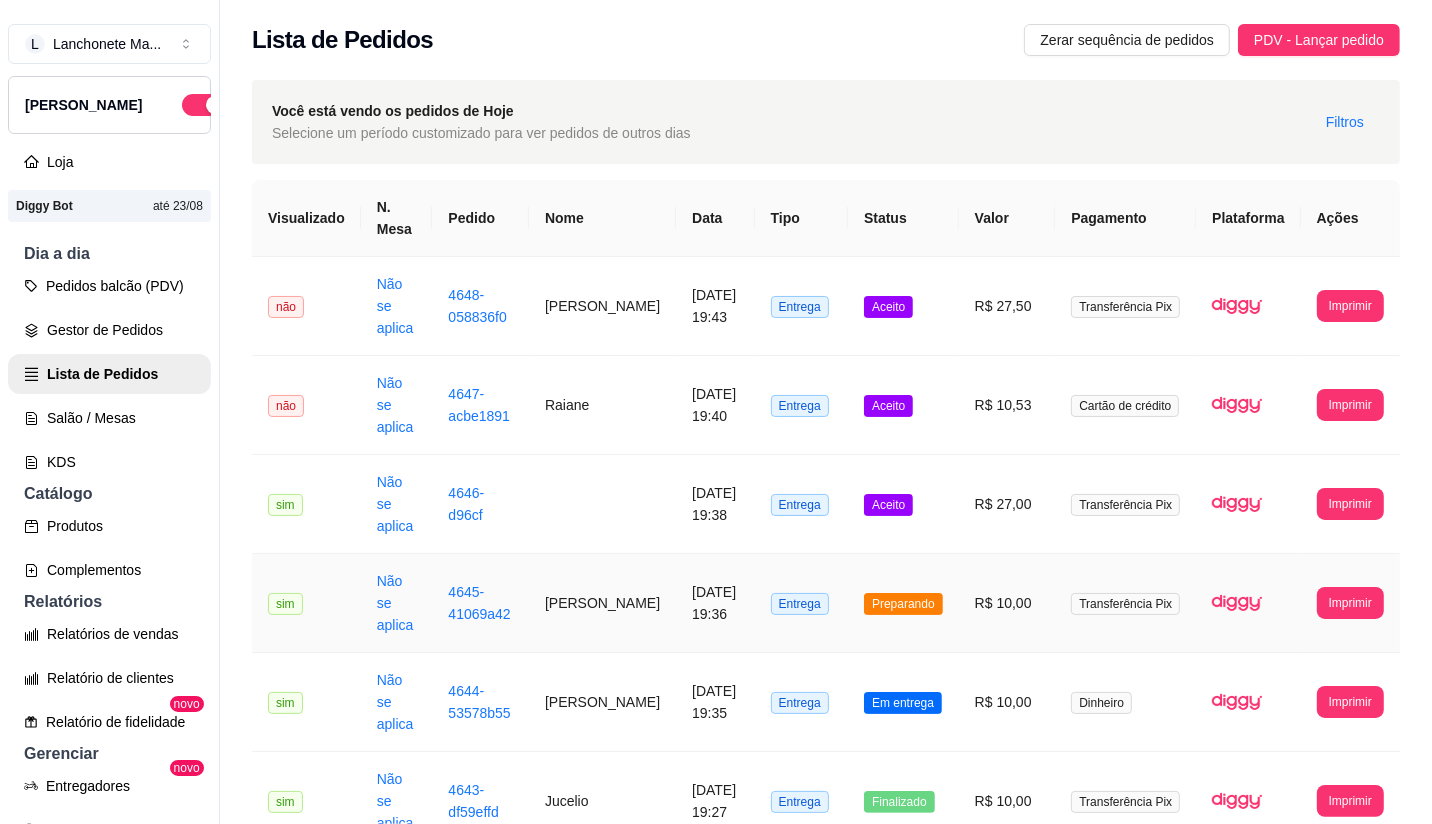 click on "Preparando" at bounding box center [903, 604] 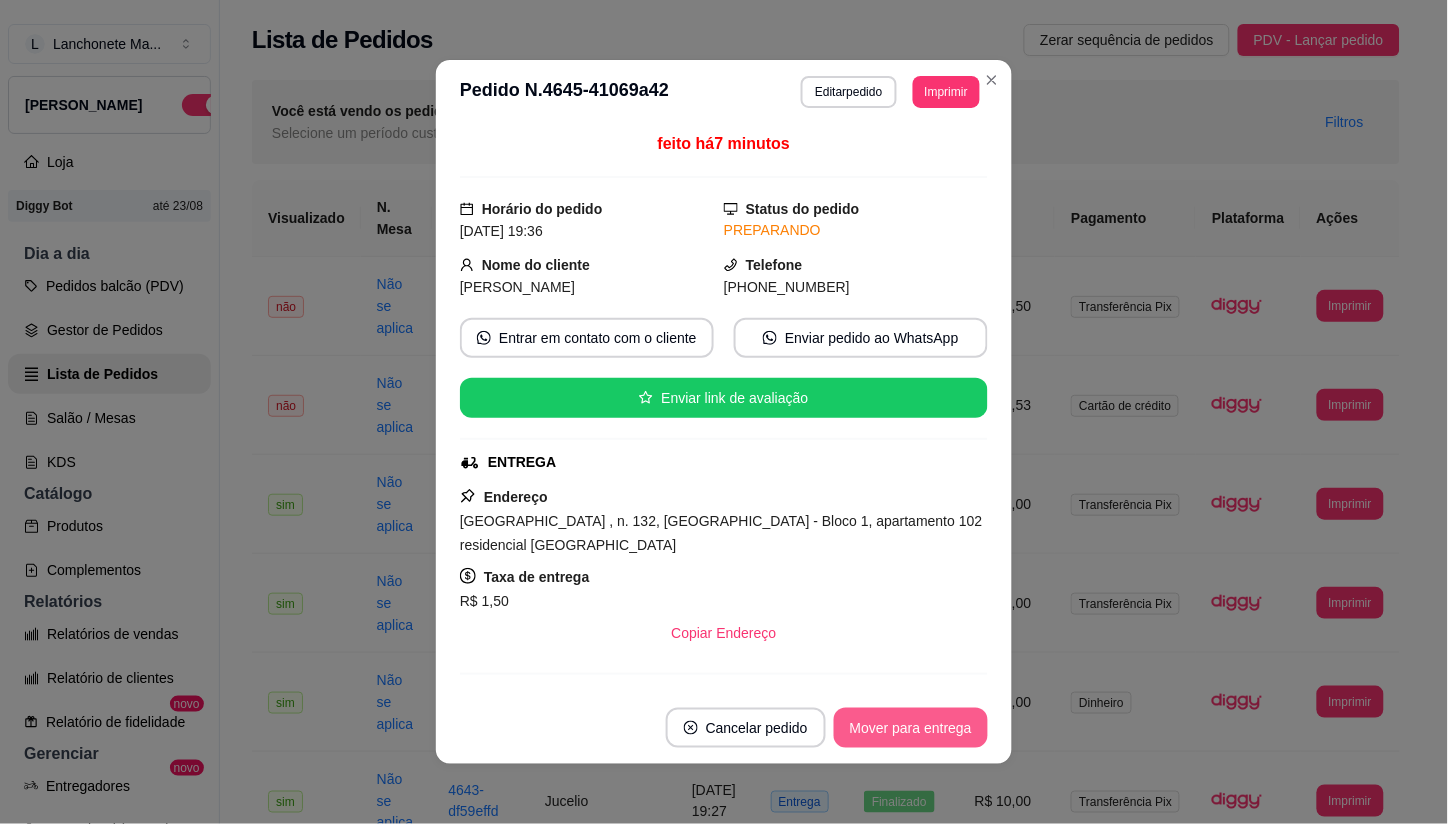 click on "Mover para entrega" at bounding box center (911, 728) 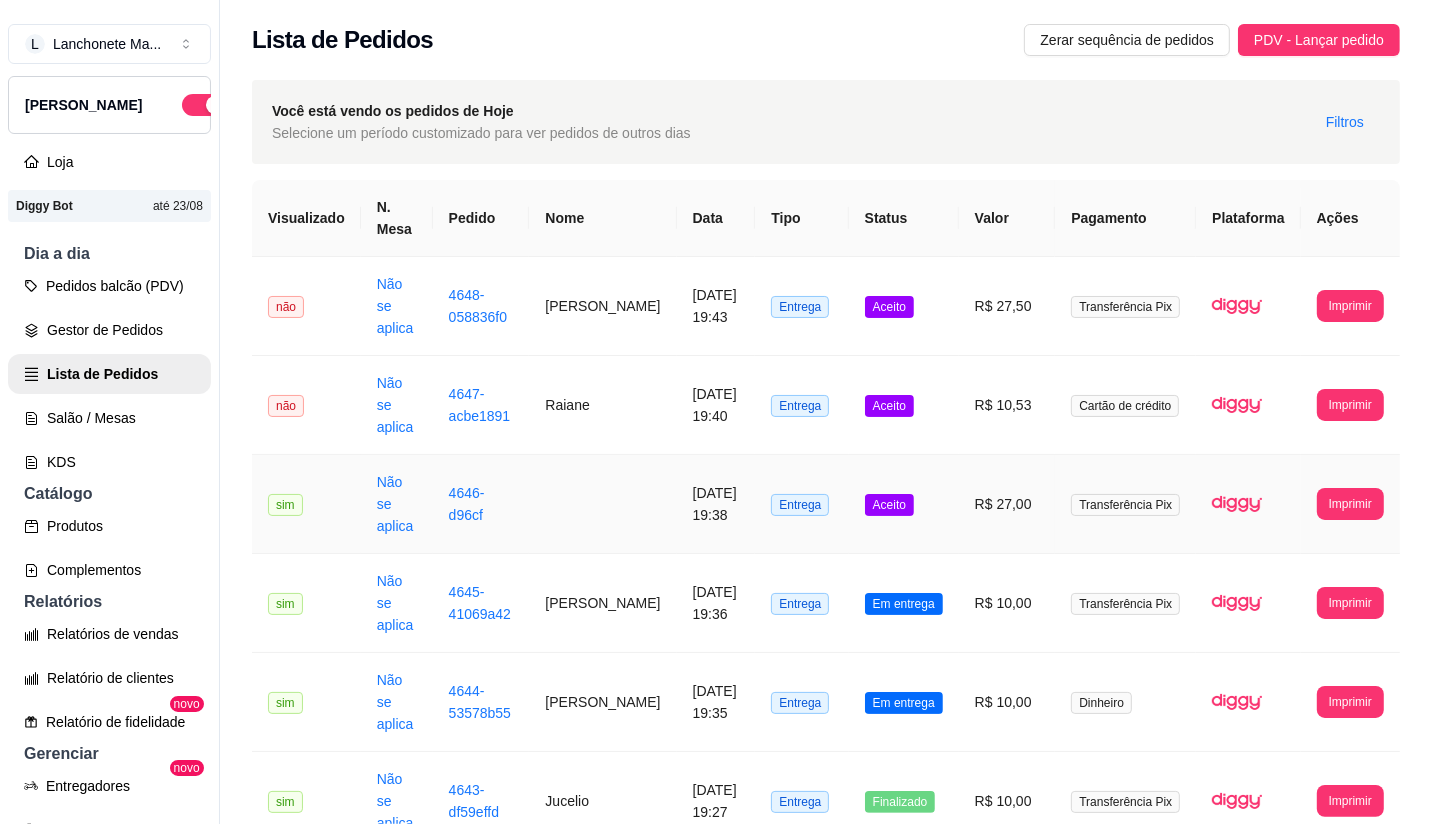 click on "Aceito" at bounding box center [904, 504] 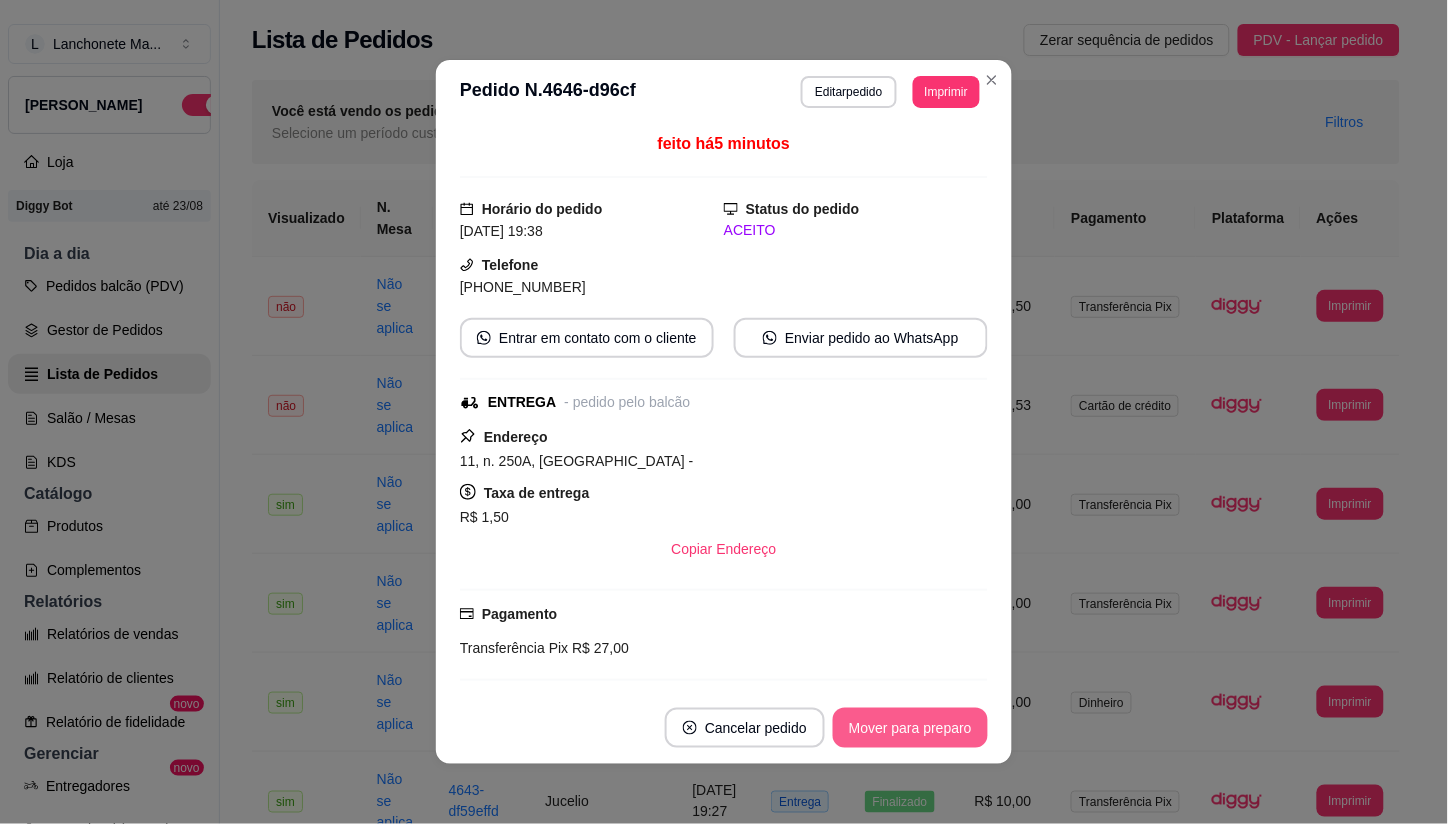 click on "Mover para preparo" at bounding box center [910, 728] 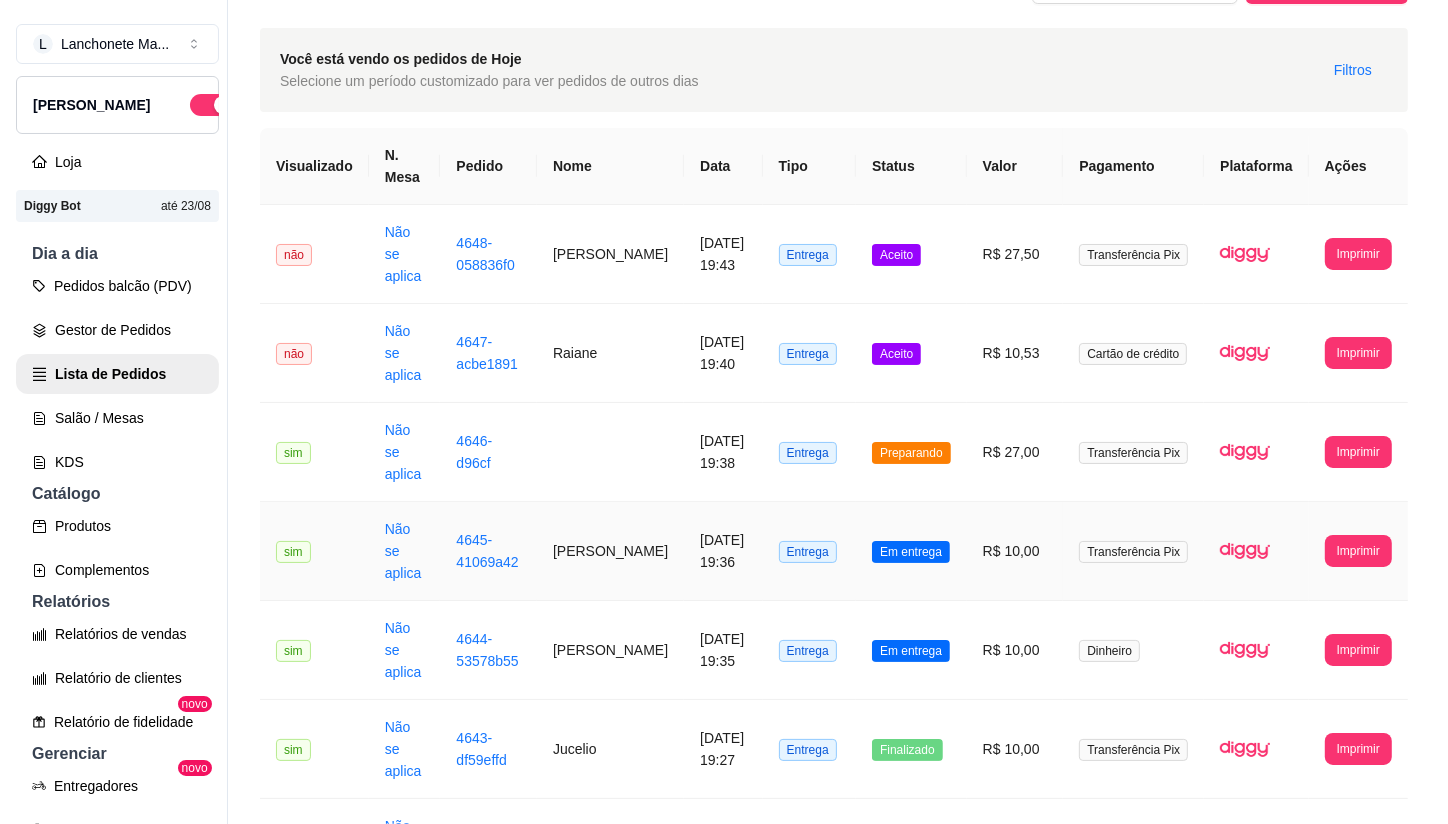 scroll, scrollTop: 0, scrollLeft: 0, axis: both 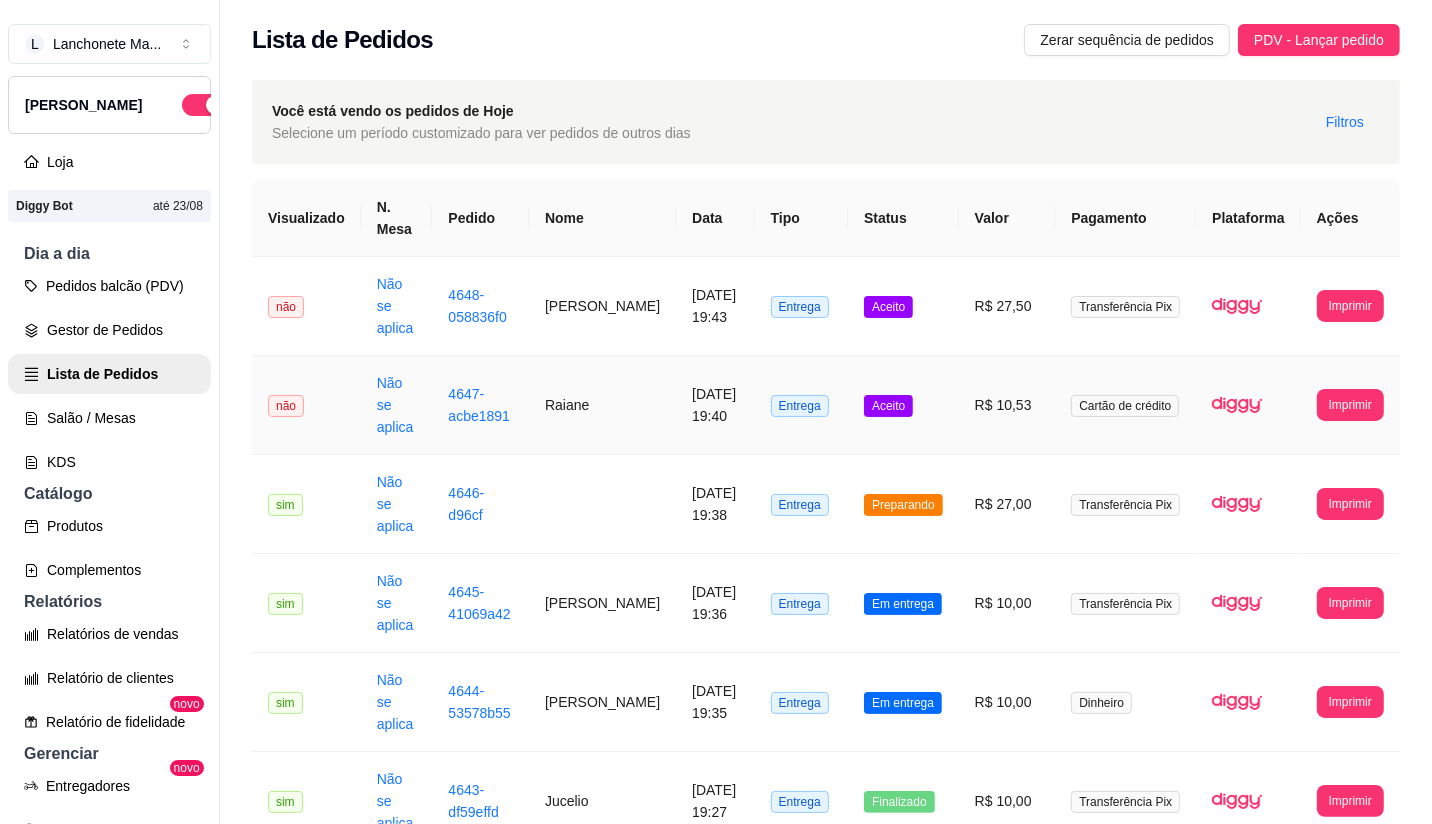 click on "Aceito" at bounding box center (903, 405) 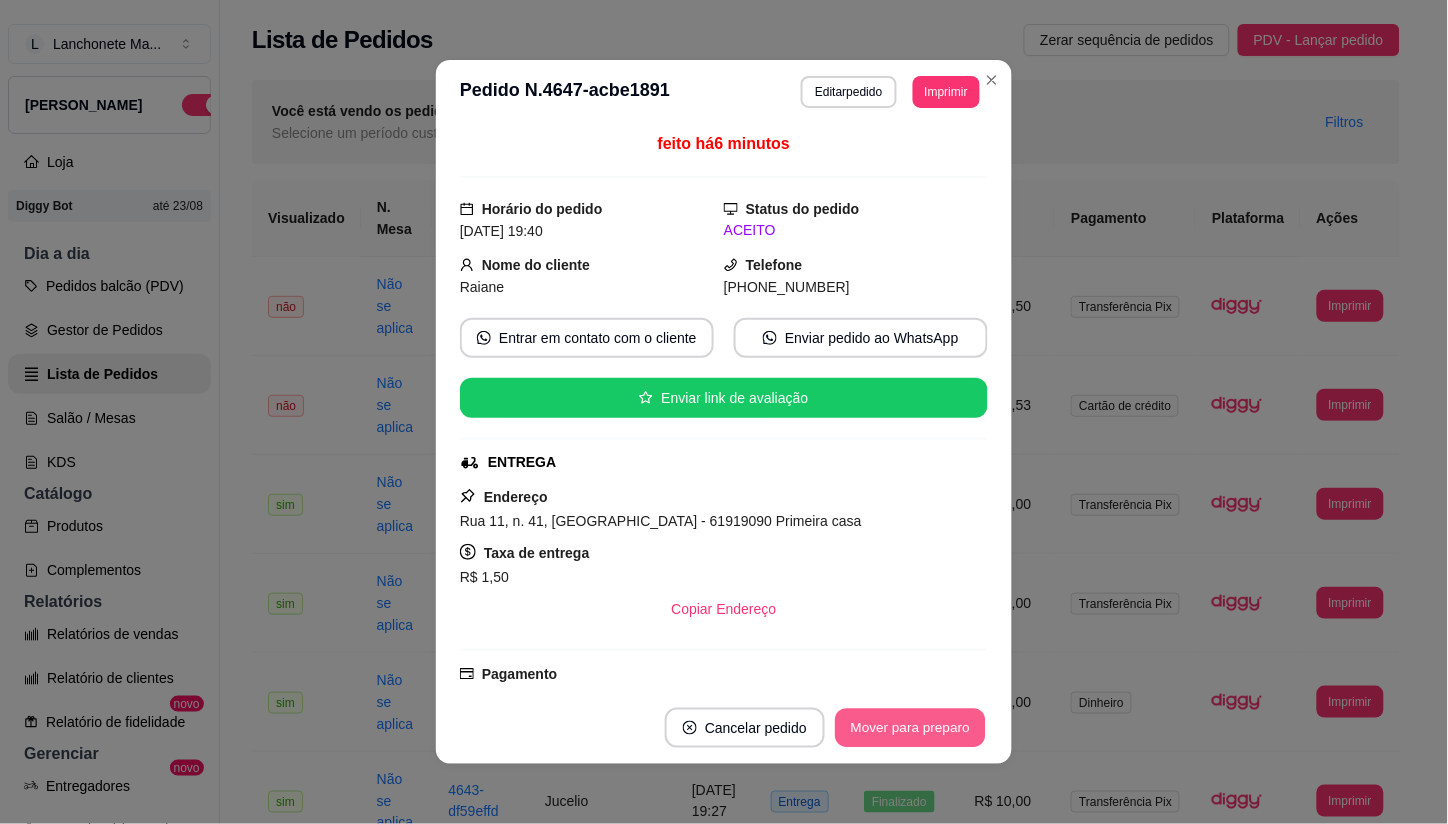 click on "Mover para preparo" at bounding box center (910, 728) 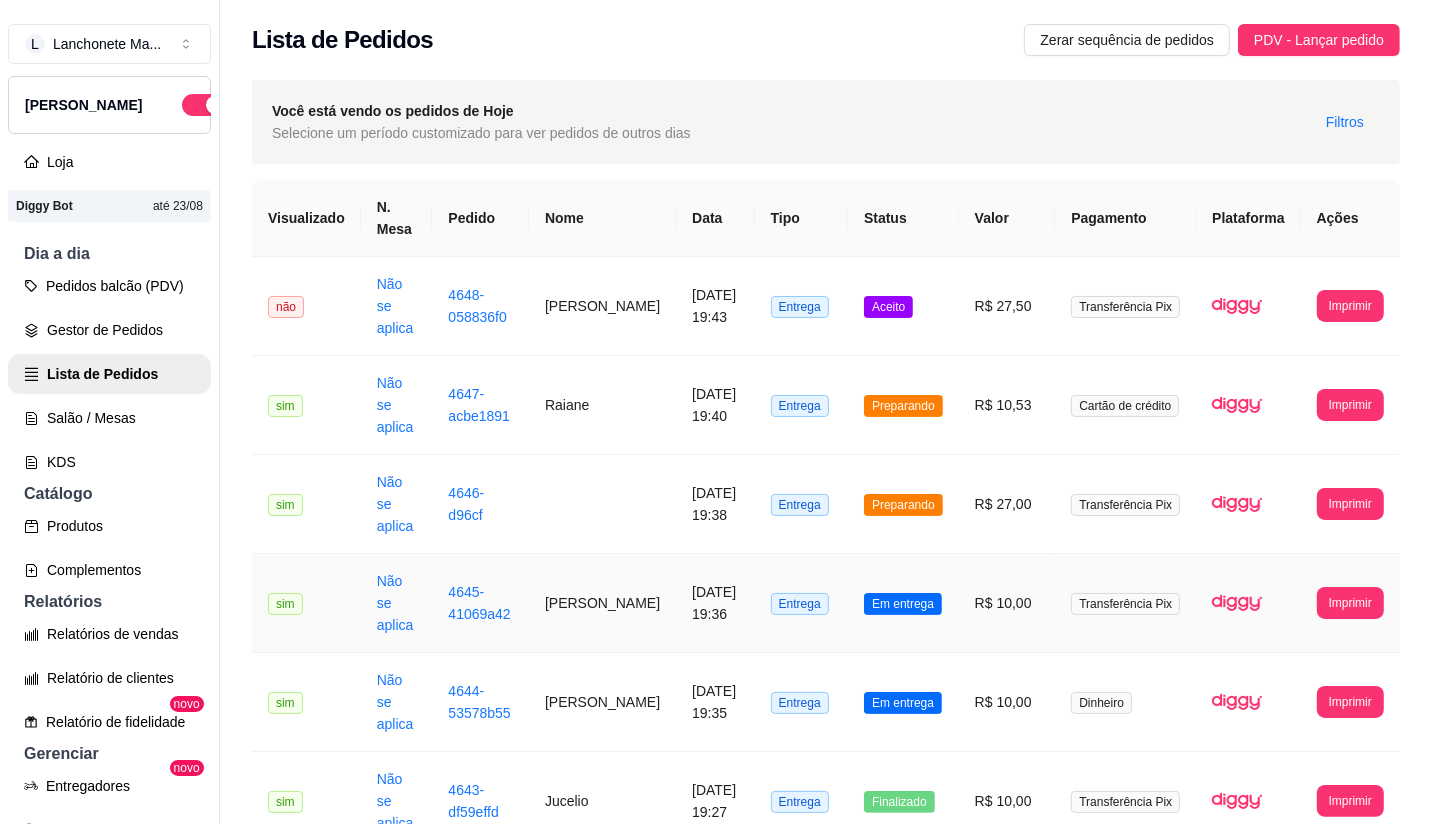 click on "[PERSON_NAME]" at bounding box center (602, 603) 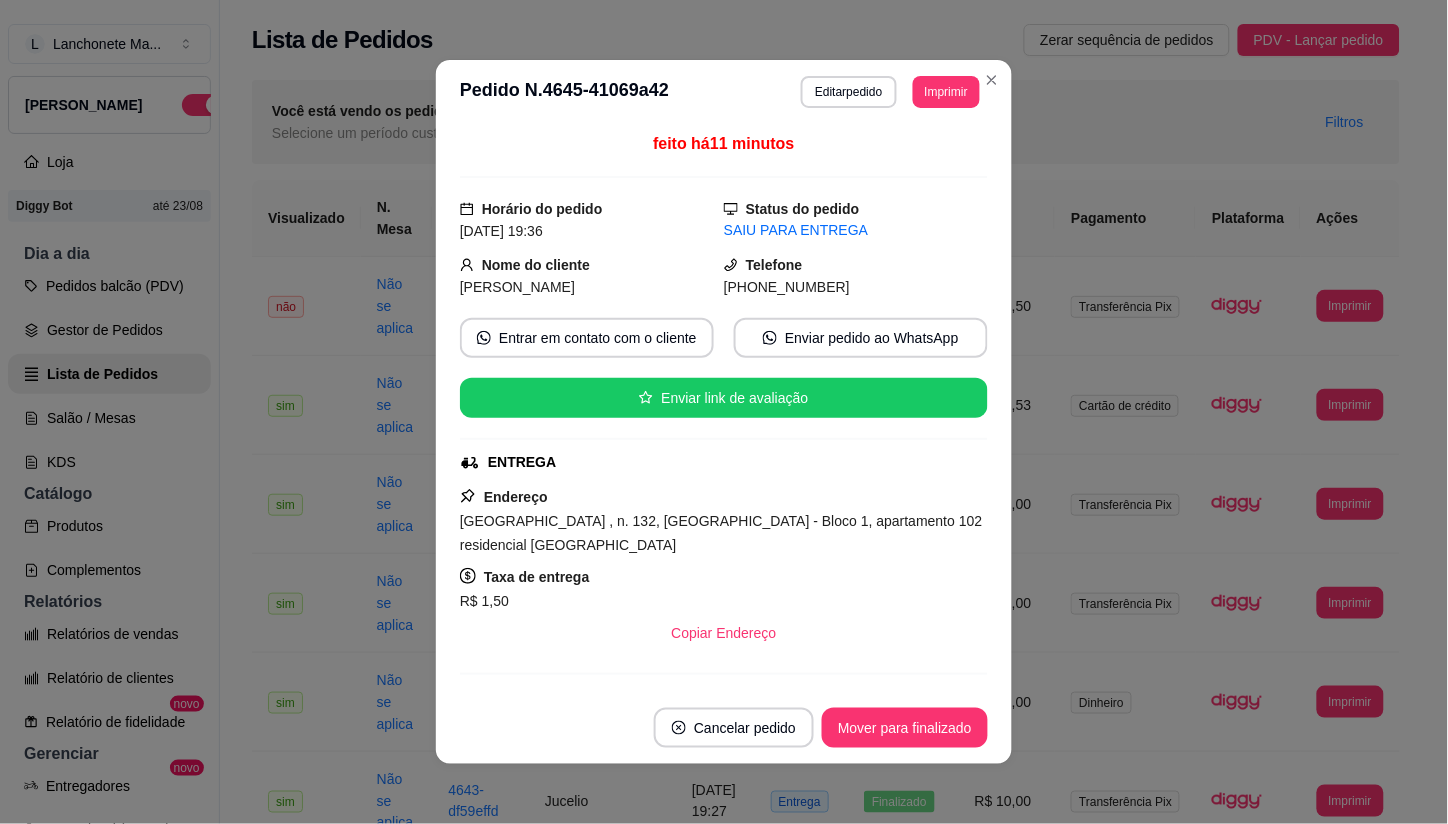 click on "**********" at bounding box center [724, 92] 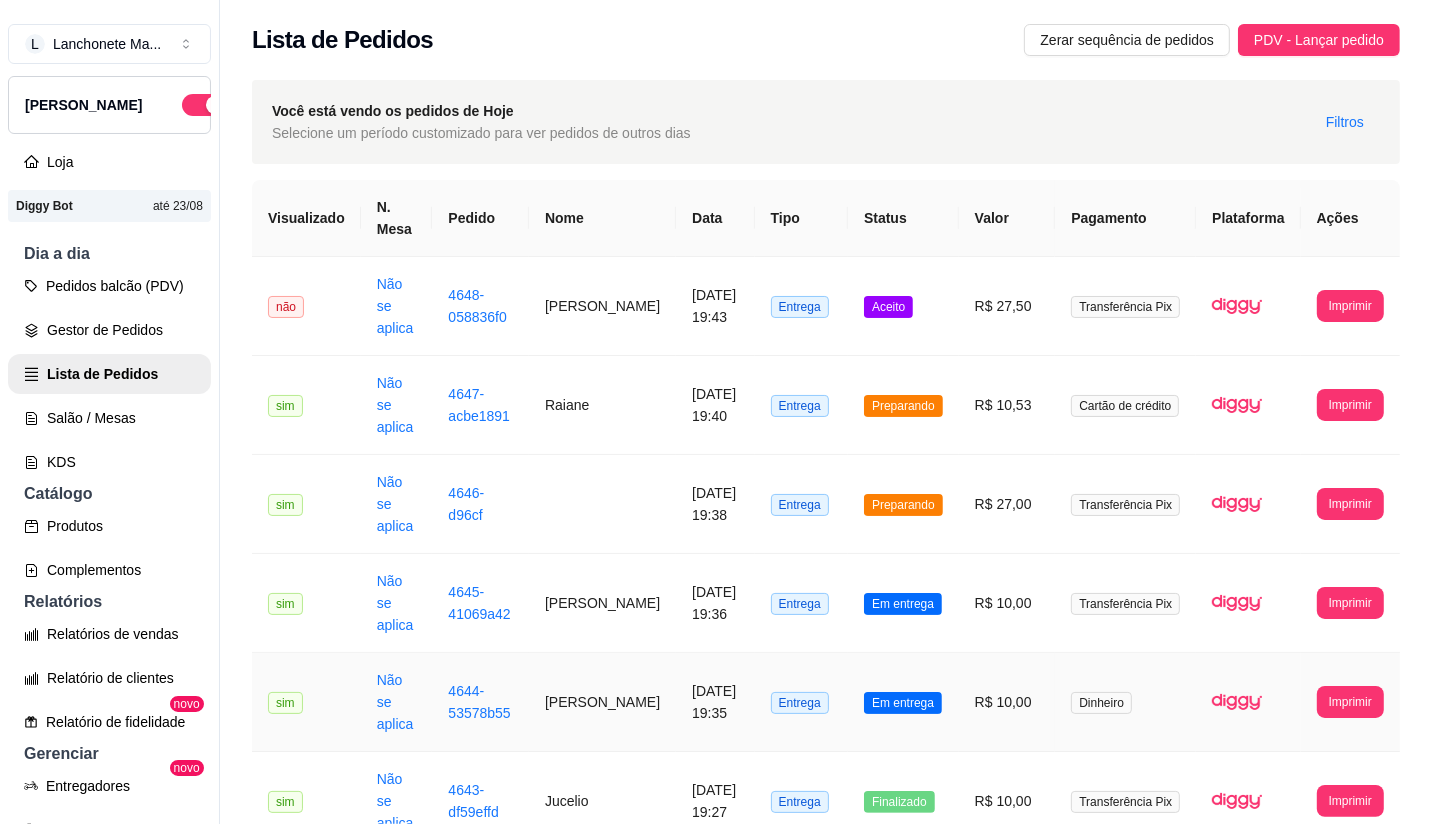 click on "[DATE] 19:35" at bounding box center [715, 702] 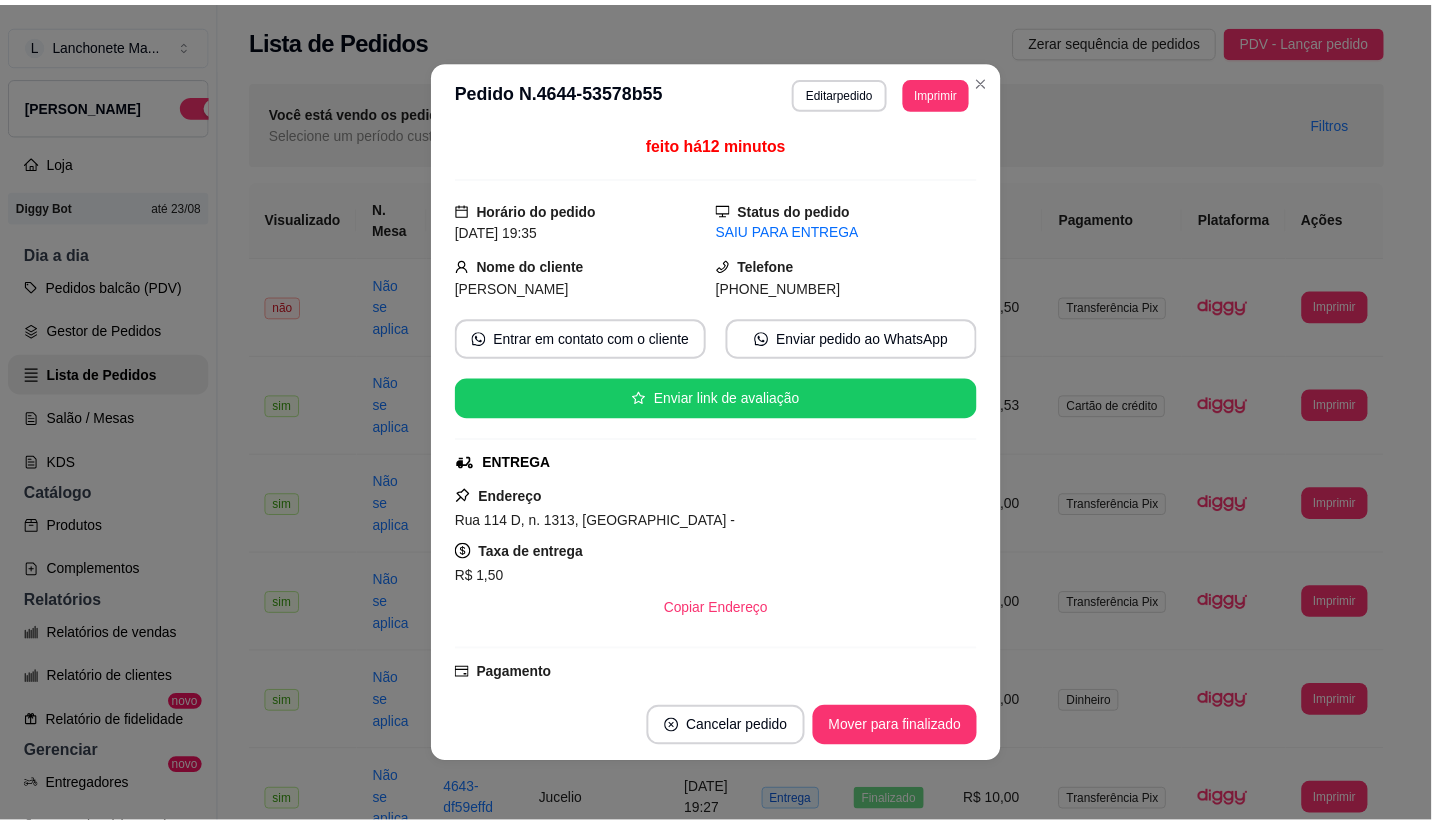 scroll, scrollTop: 116, scrollLeft: 0, axis: vertical 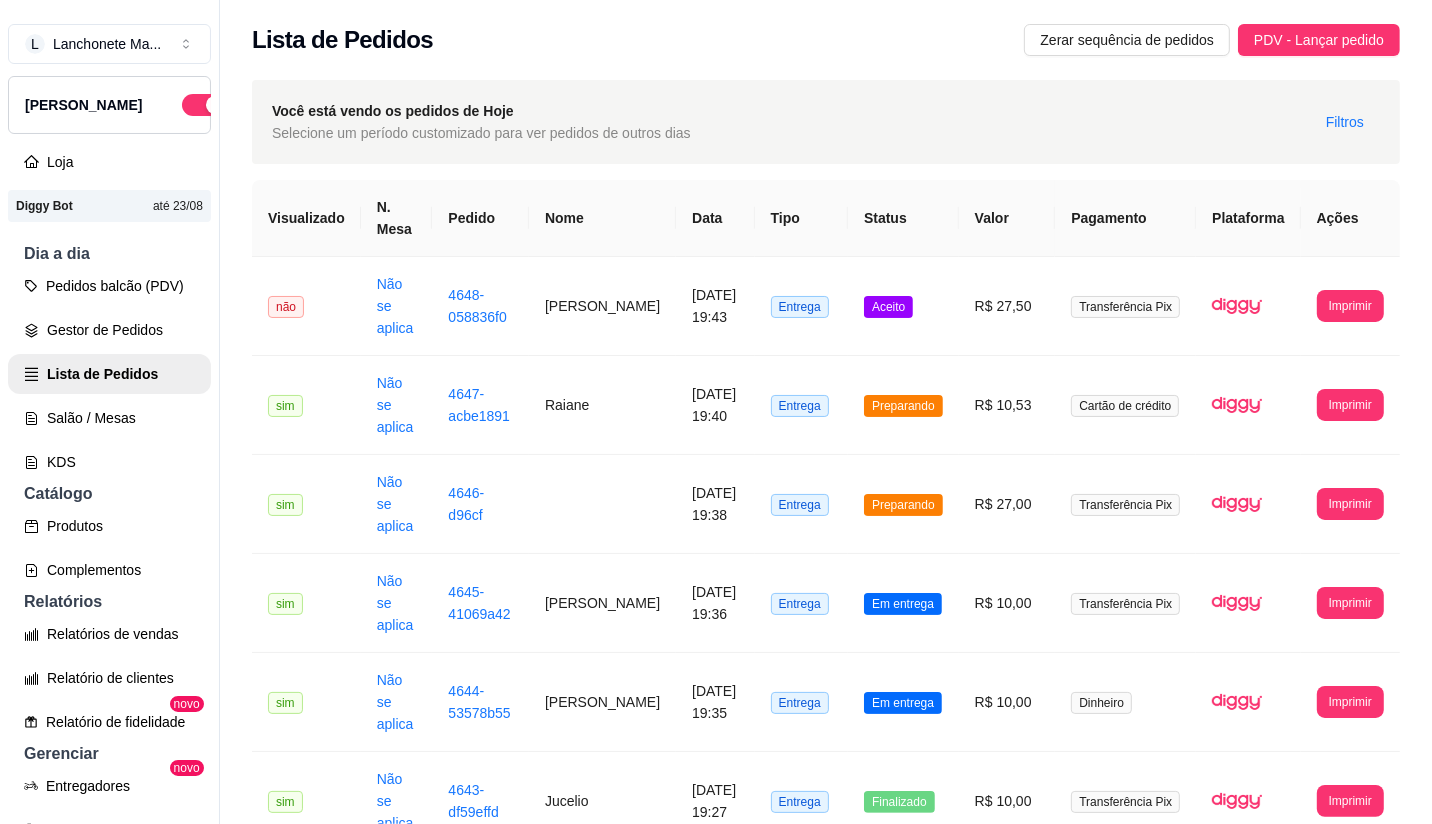 click on "**********" at bounding box center (826, 1691) 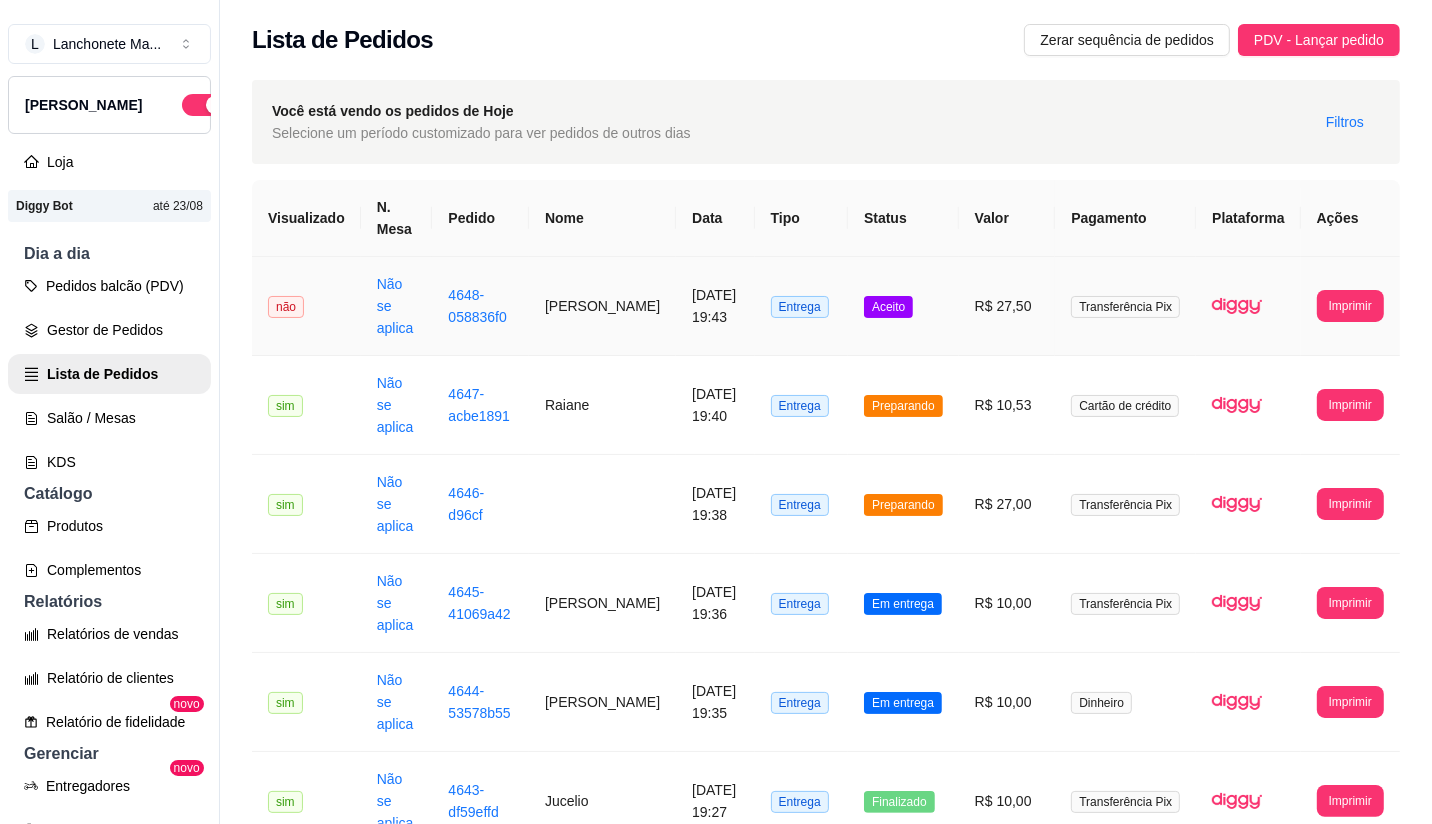 click on "Aceito" at bounding box center (903, 306) 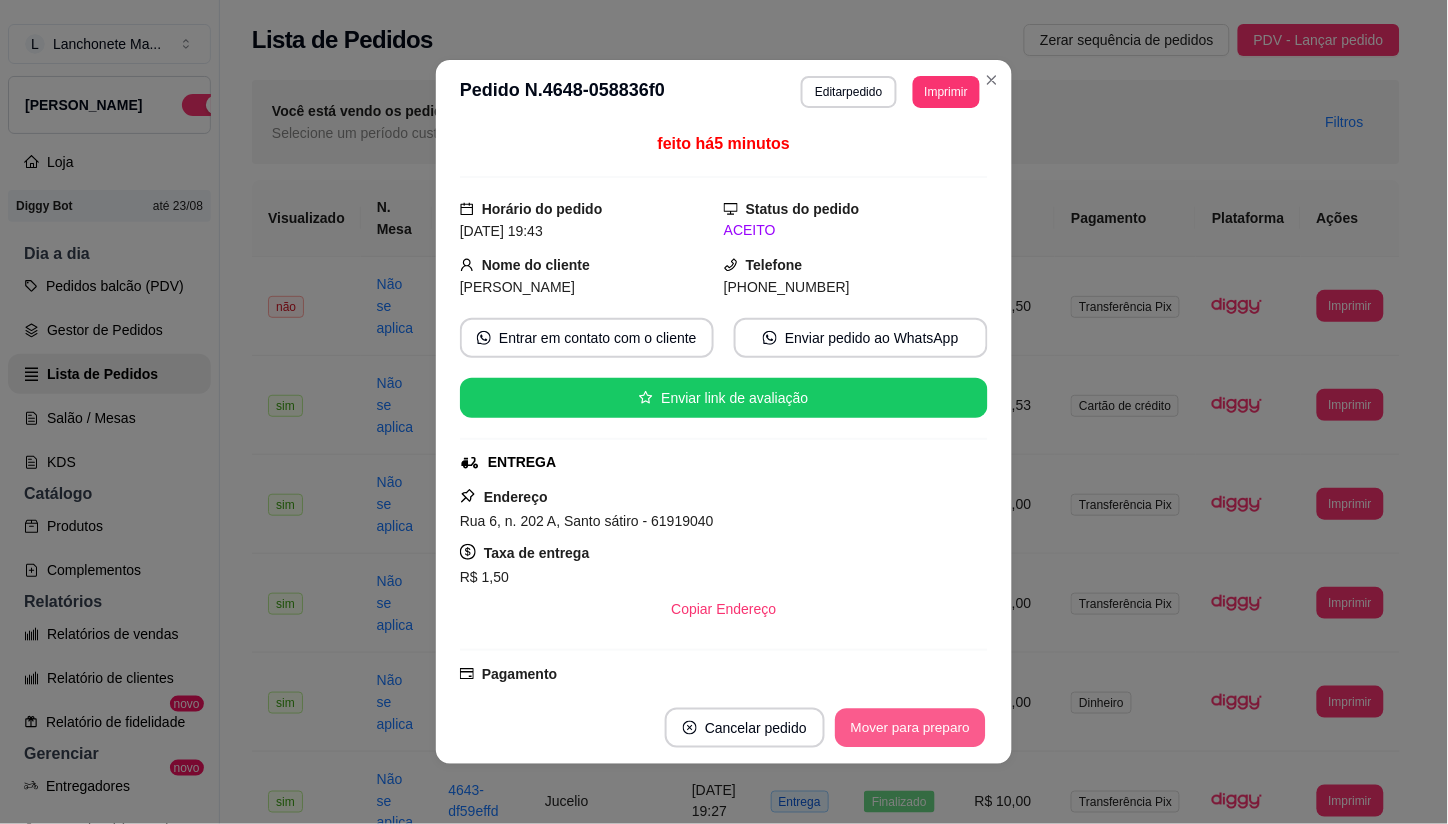 click on "Mover para preparo" at bounding box center (910, 728) 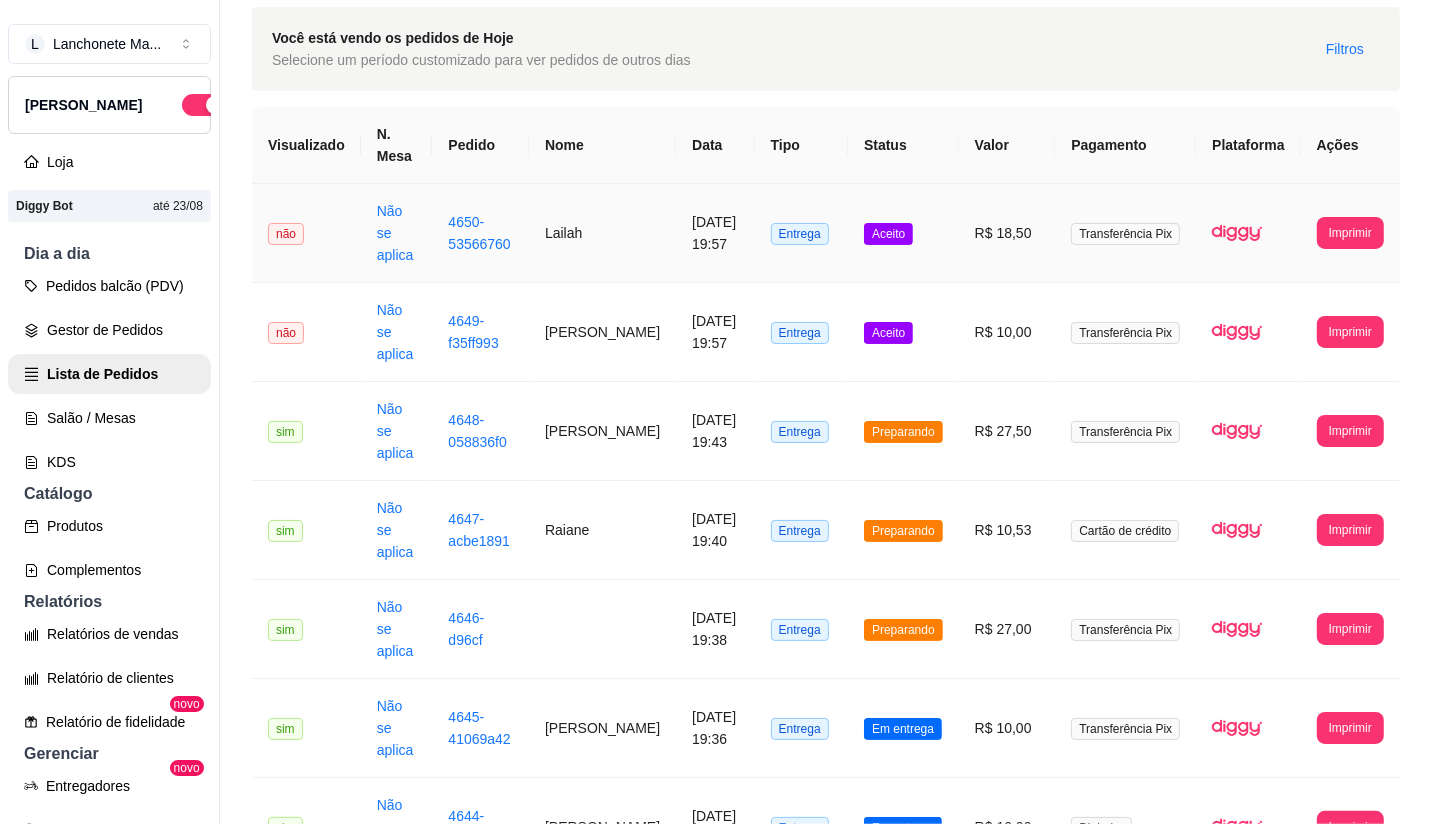 scroll, scrollTop: 111, scrollLeft: 0, axis: vertical 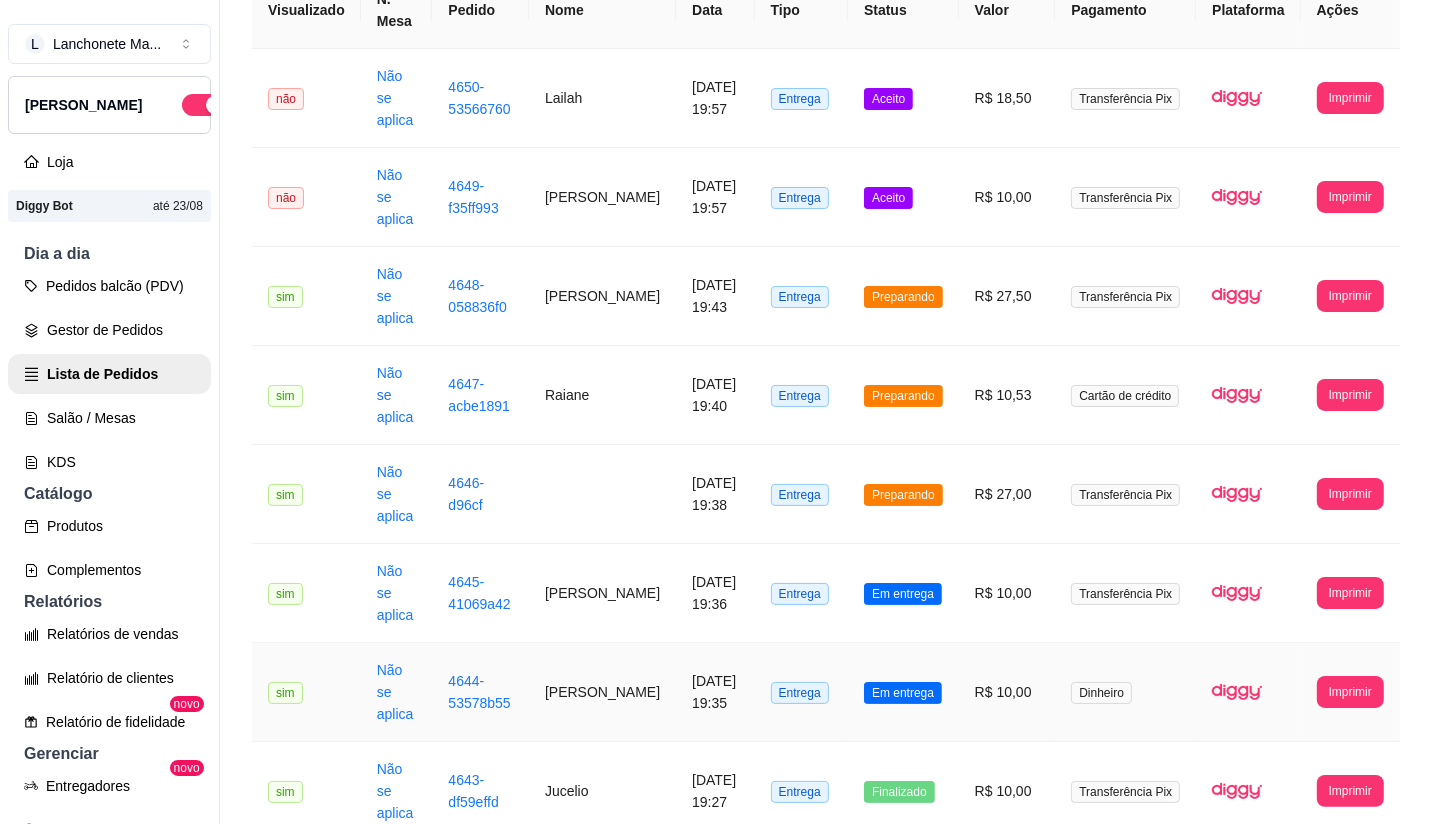 click on "Em entrega" at bounding box center (903, 692) 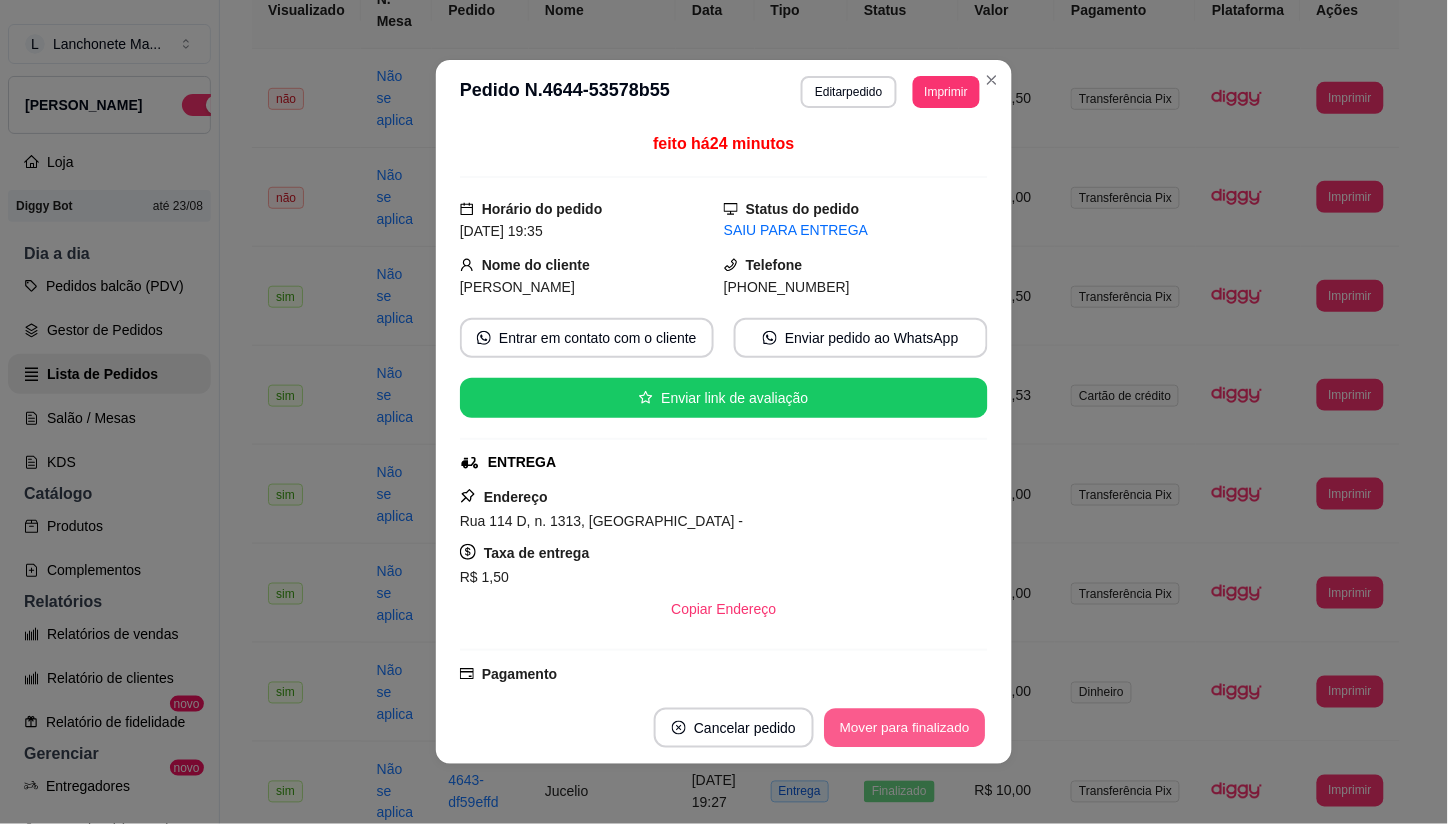 click on "Mover para finalizado" at bounding box center [905, 728] 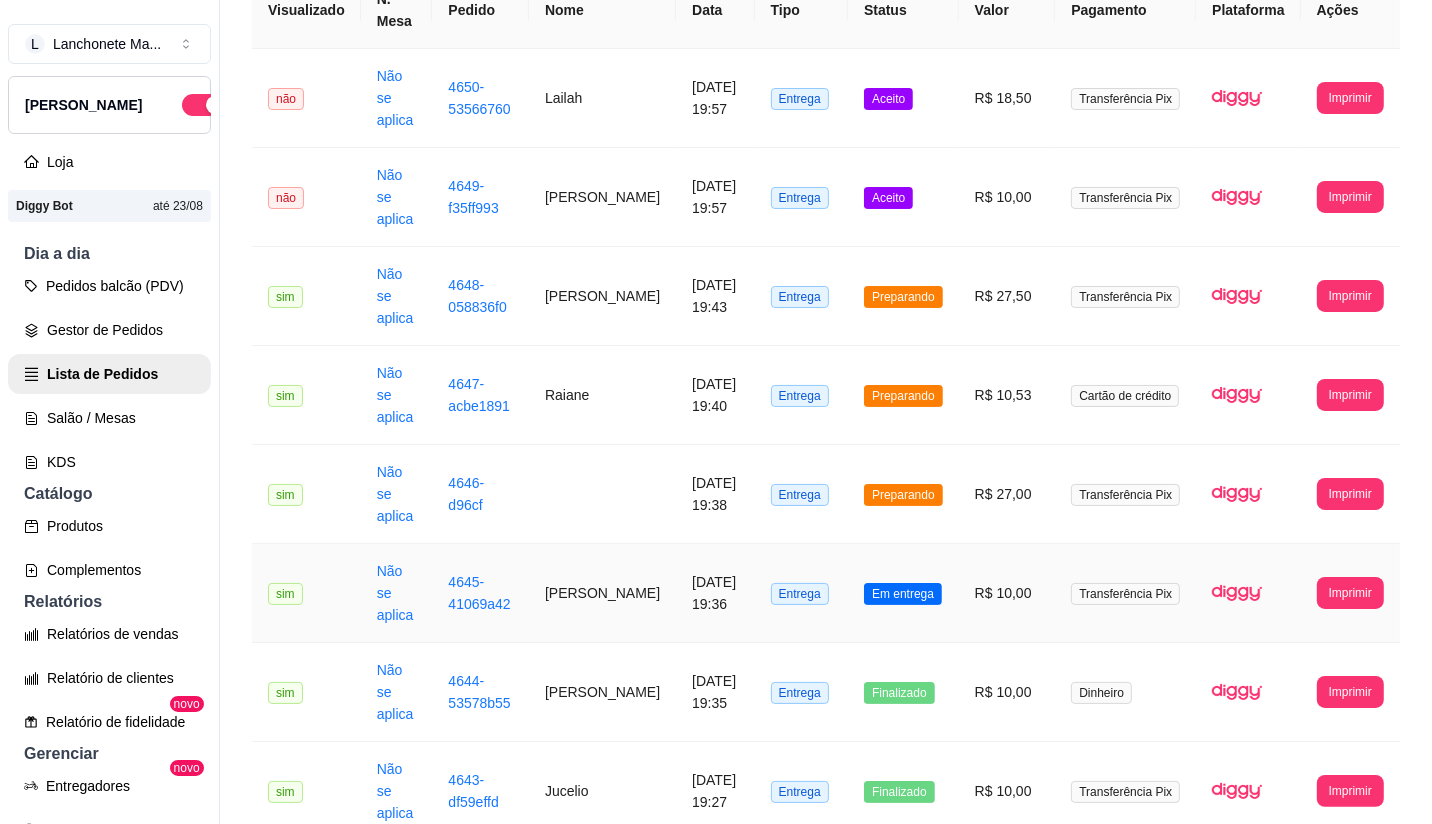 click on "Em entrega" at bounding box center [903, 594] 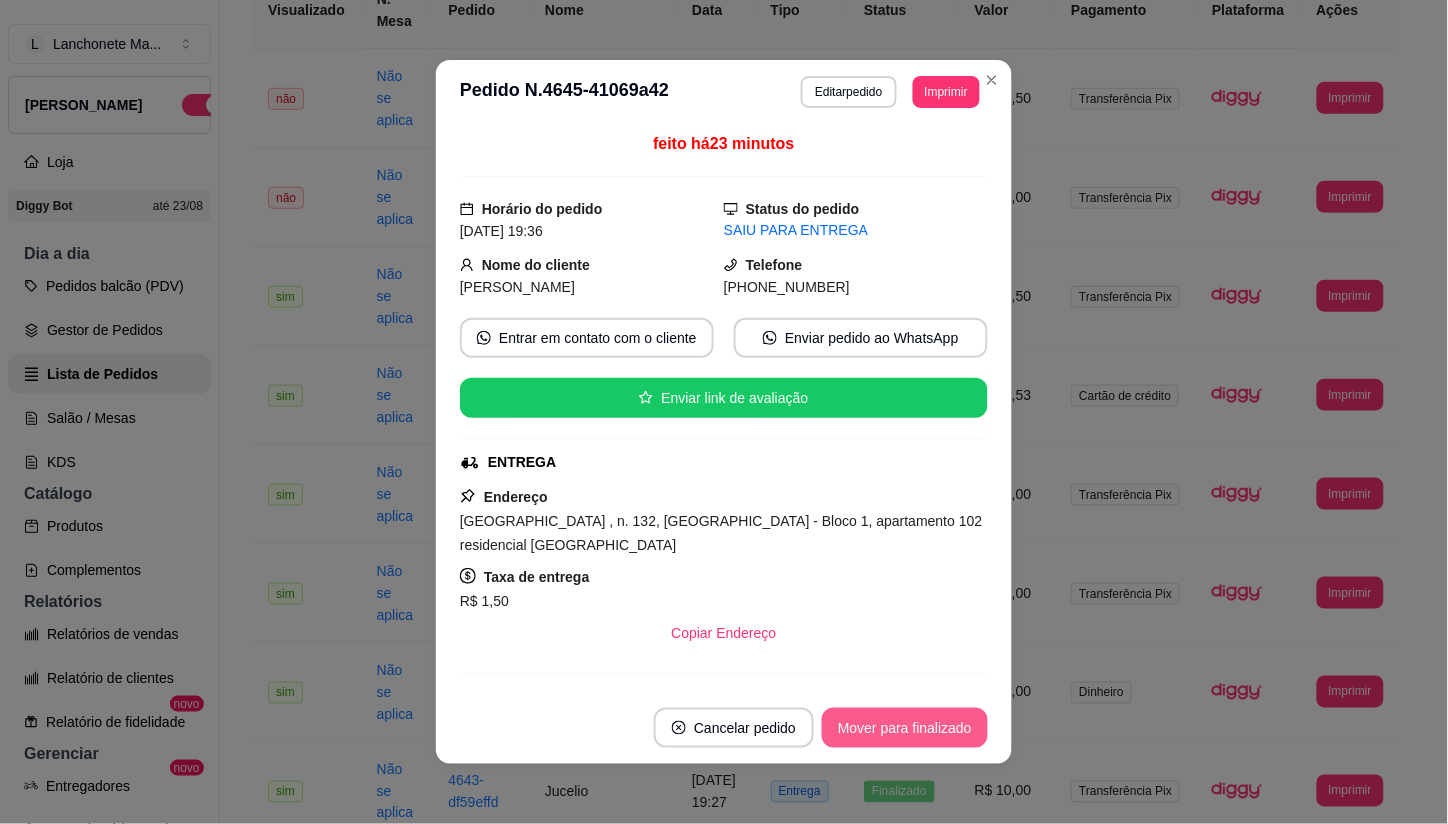 click on "Mover para finalizado" at bounding box center [905, 728] 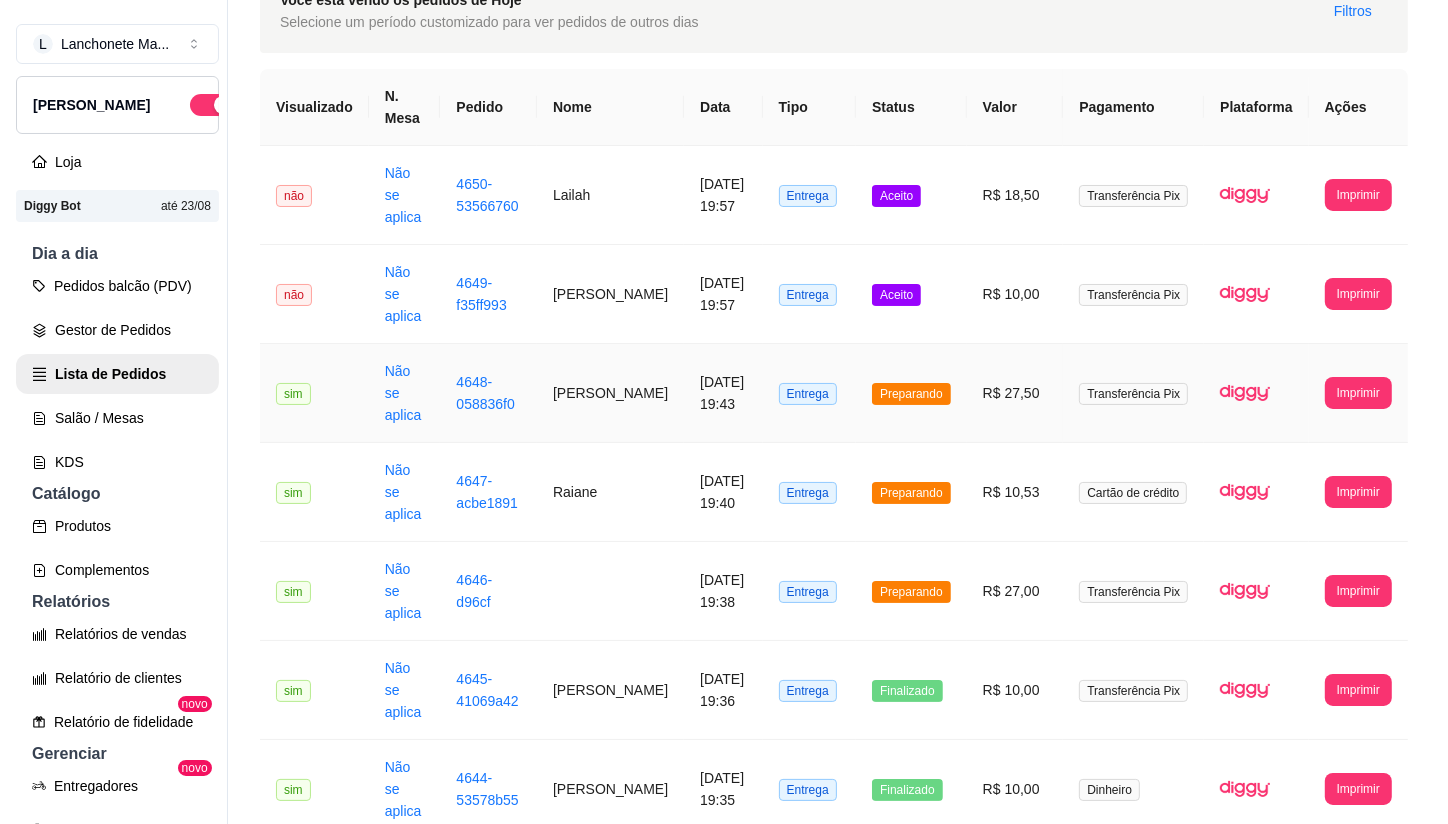 scroll, scrollTop: 0, scrollLeft: 0, axis: both 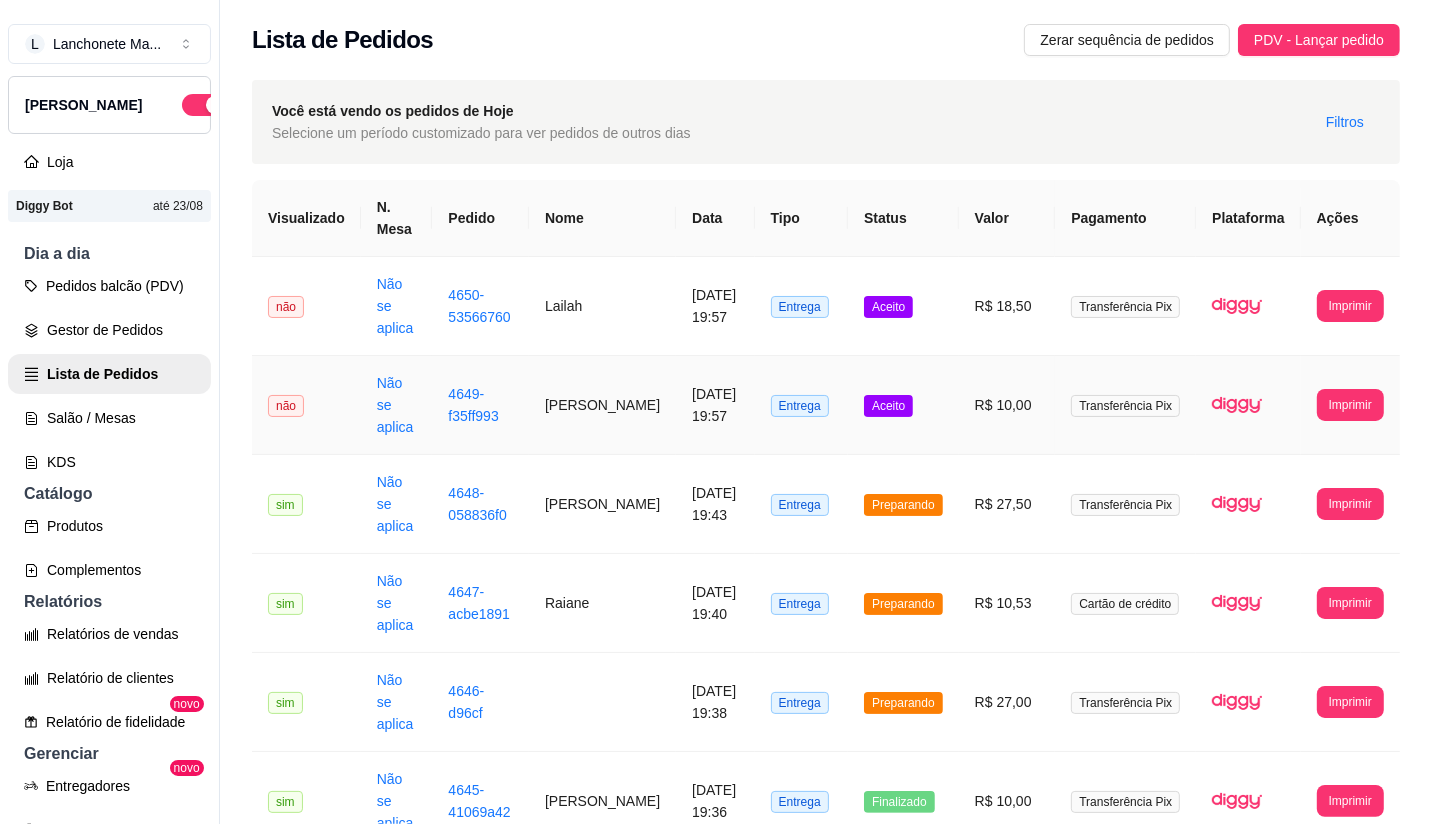 click on "Aceito" at bounding box center (903, 405) 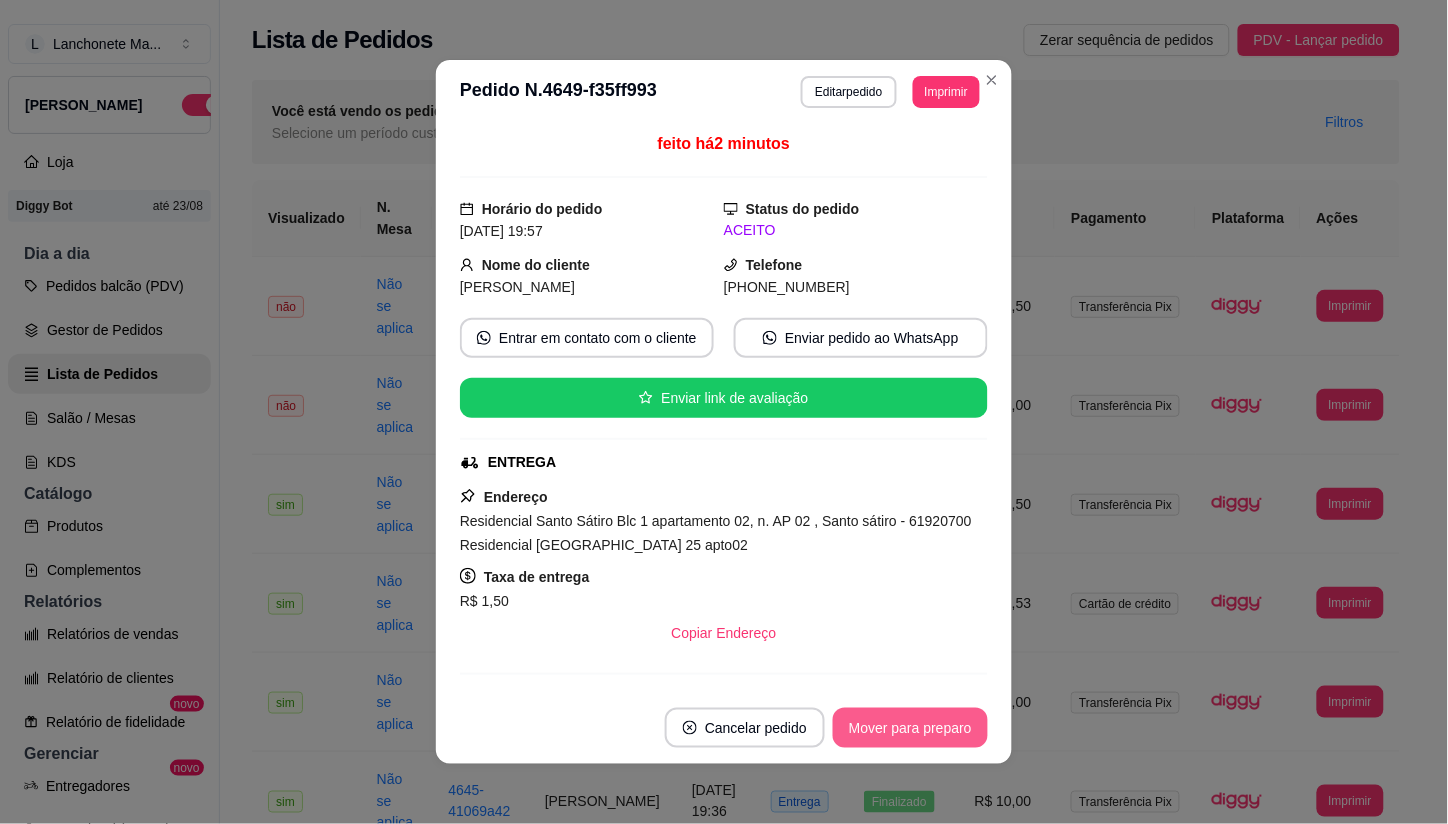 click on "Mover para preparo" at bounding box center [910, 728] 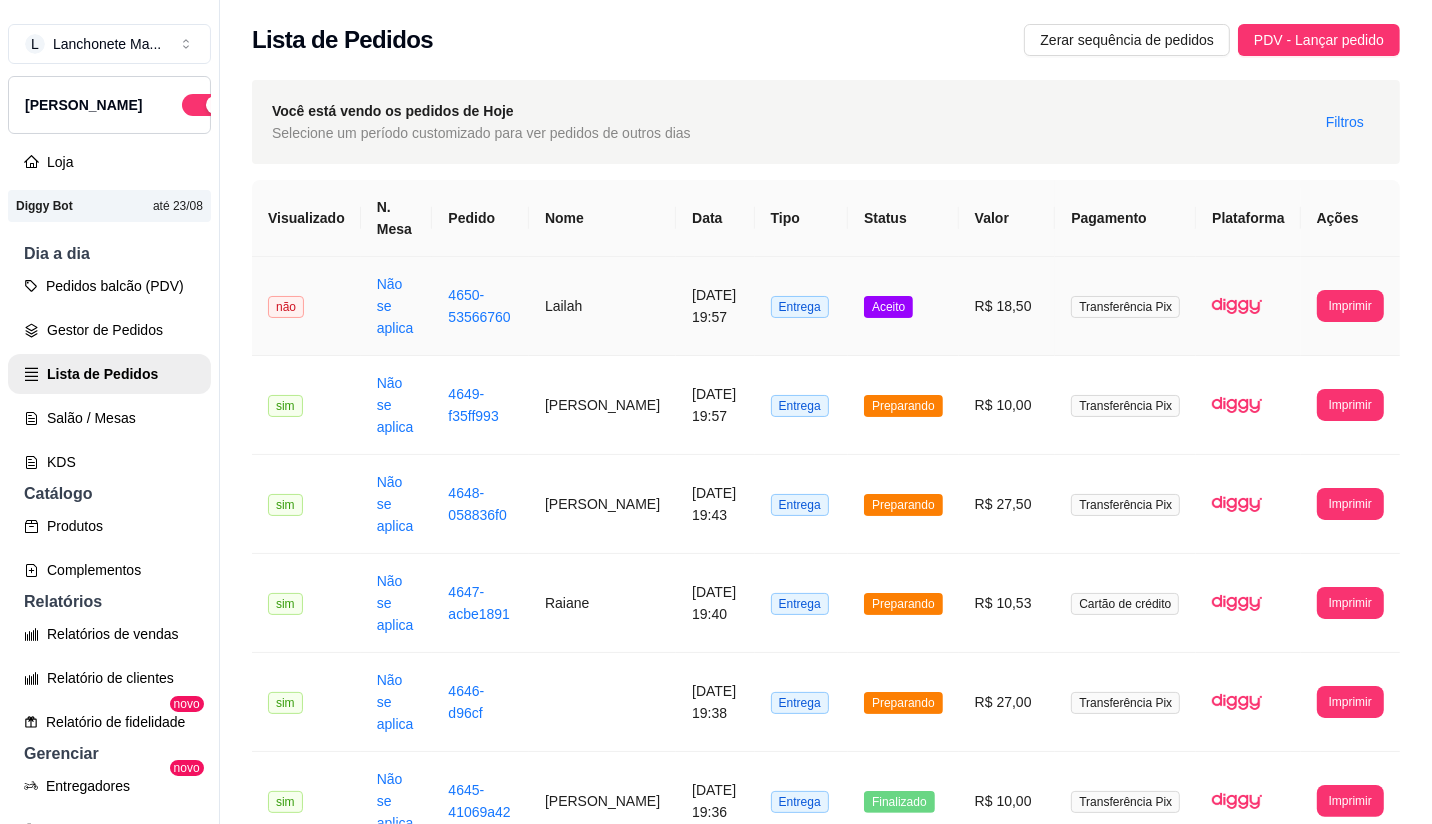 click on "Aceito" at bounding box center [888, 307] 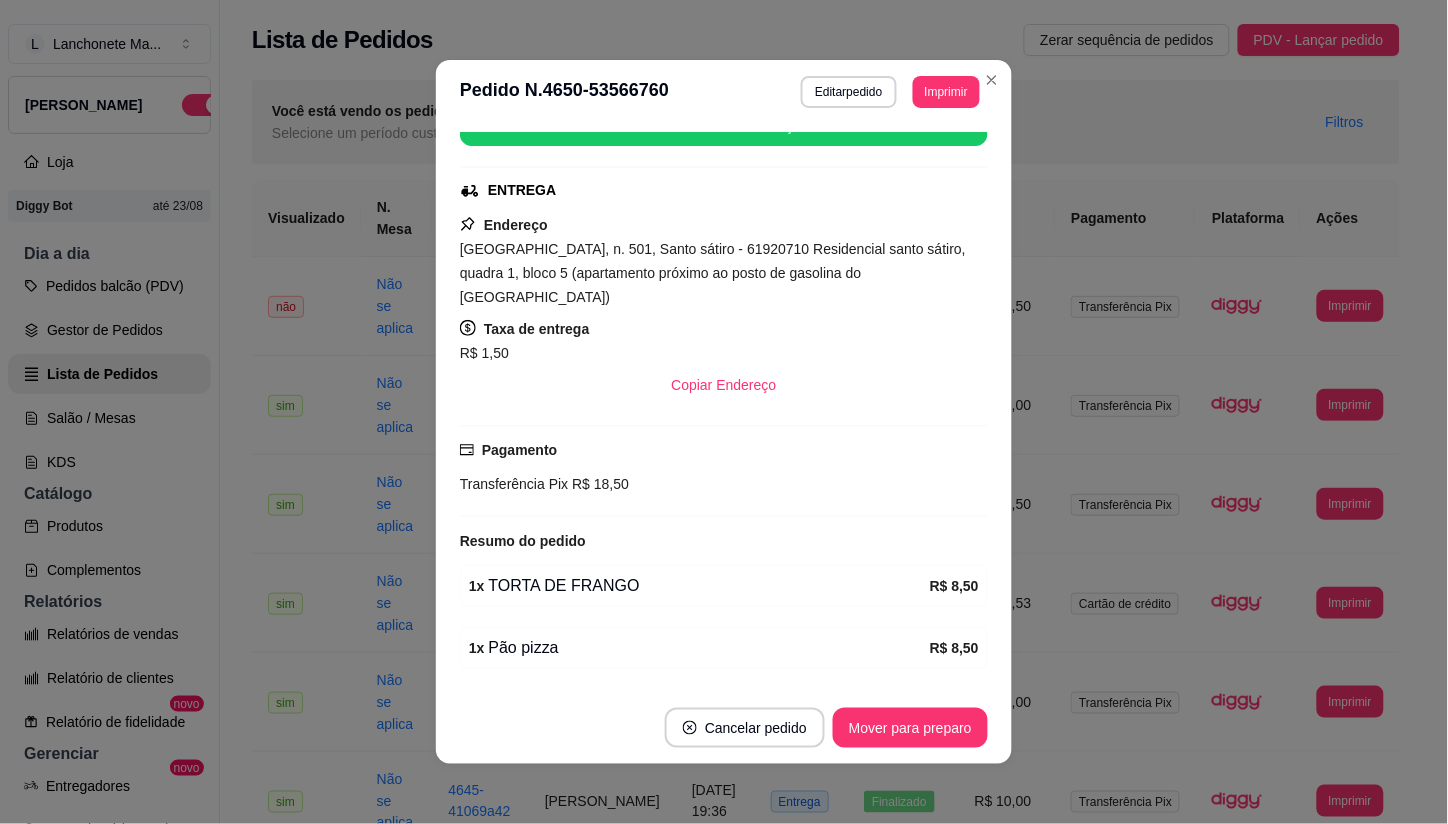 scroll, scrollTop: 313, scrollLeft: 0, axis: vertical 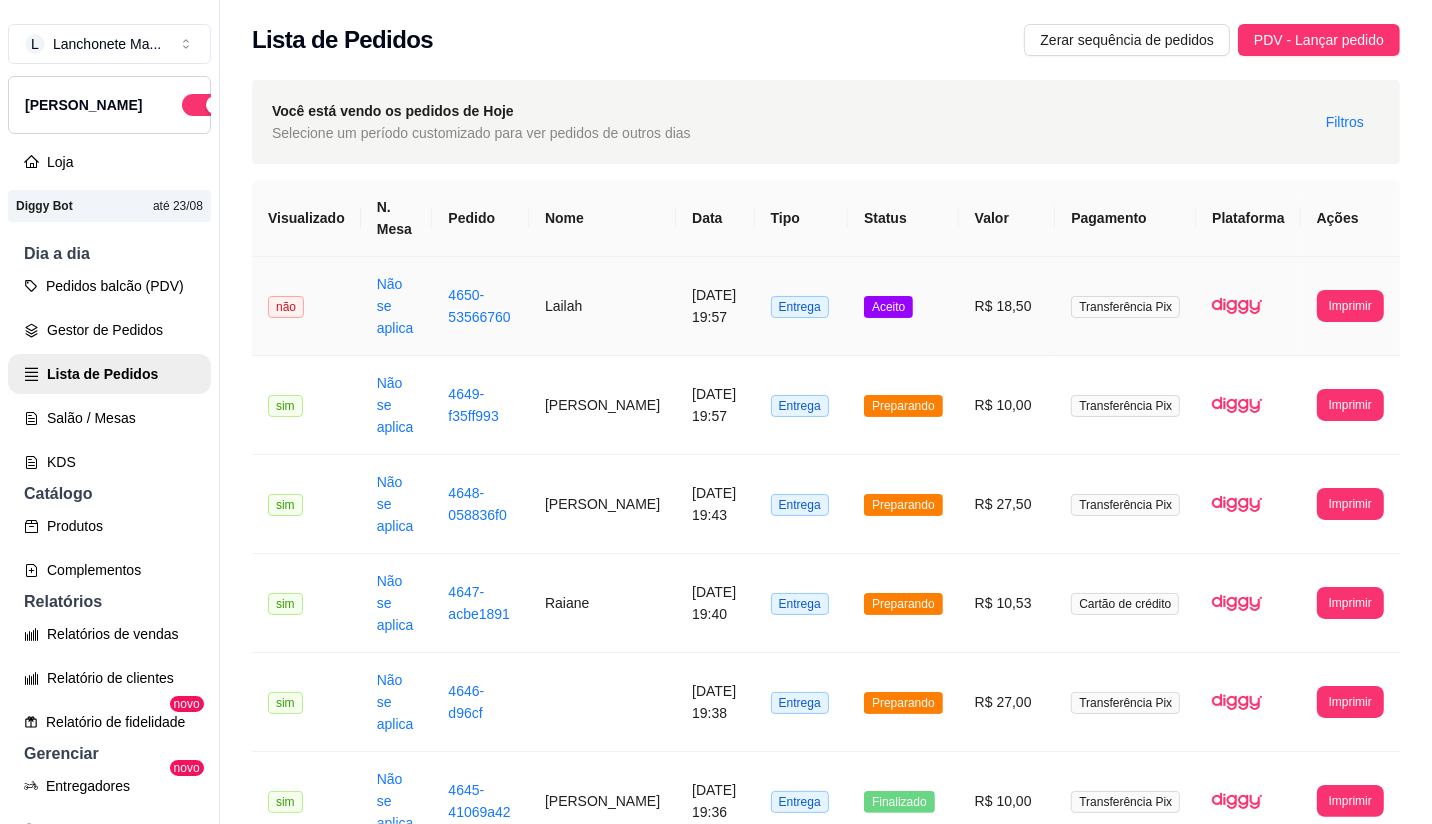 click on "Aceito" at bounding box center [903, 306] 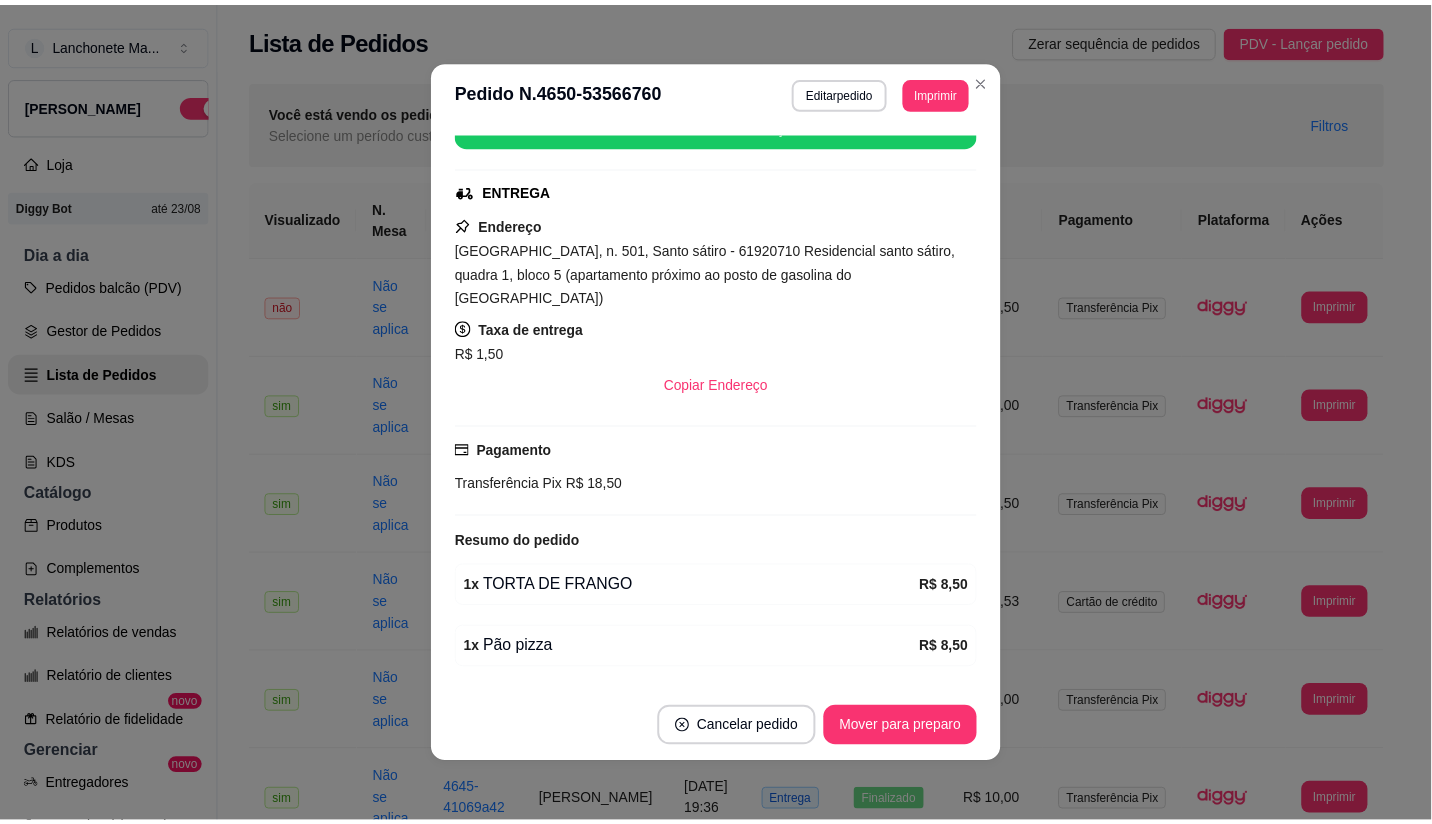scroll, scrollTop: 202, scrollLeft: 0, axis: vertical 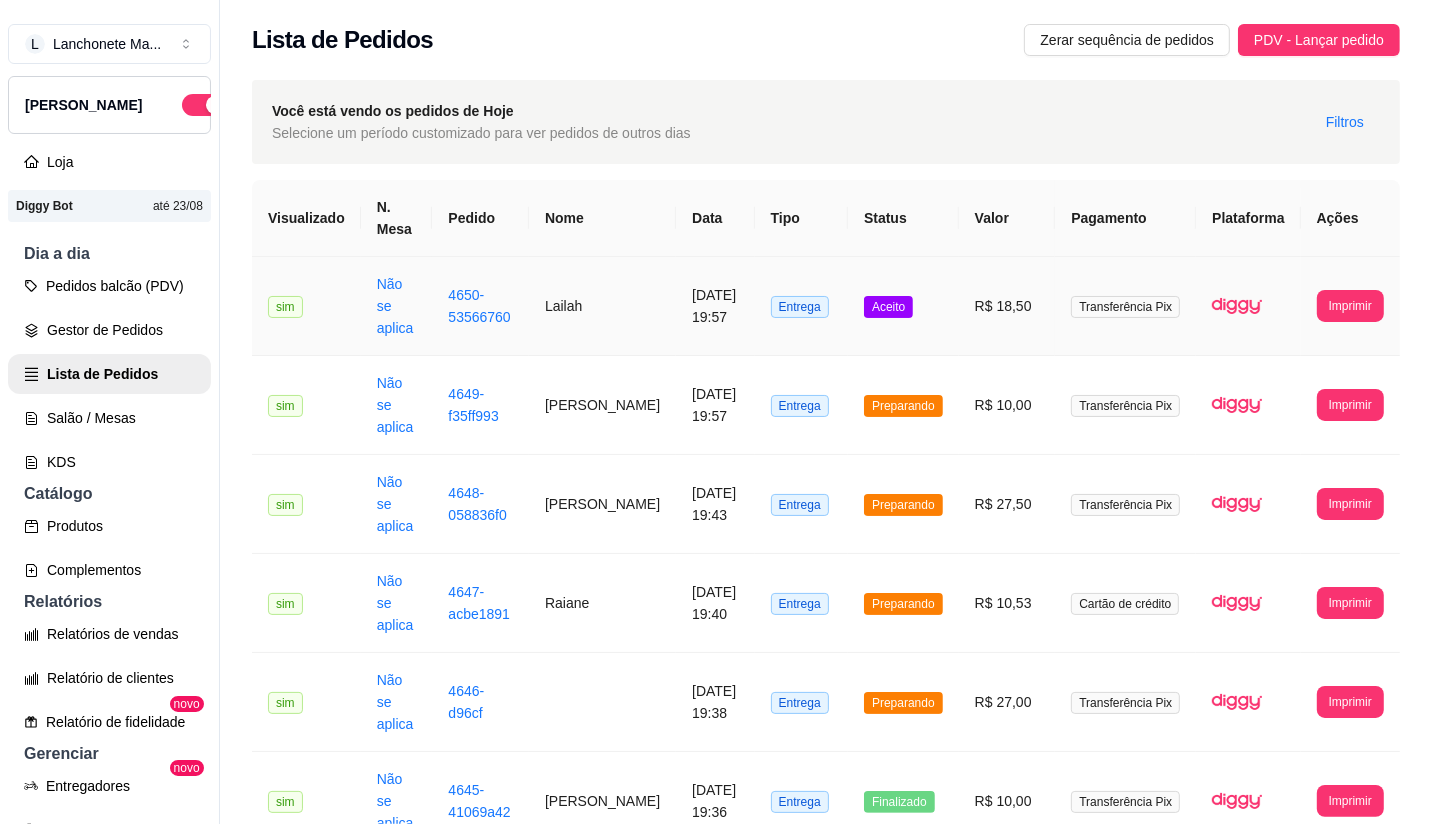 click on "Aceito" at bounding box center [903, 306] 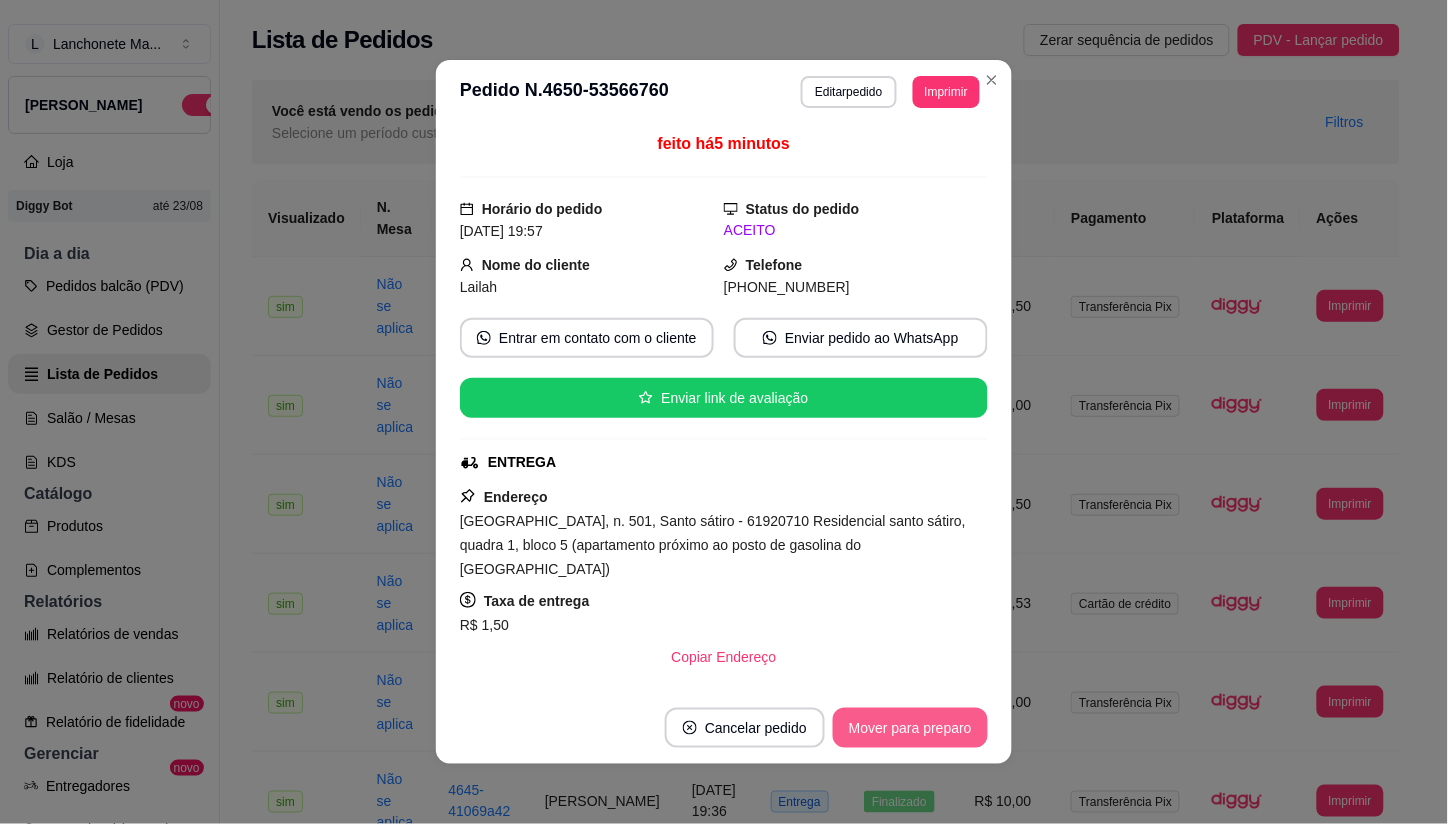 click on "Mover para preparo" at bounding box center [910, 728] 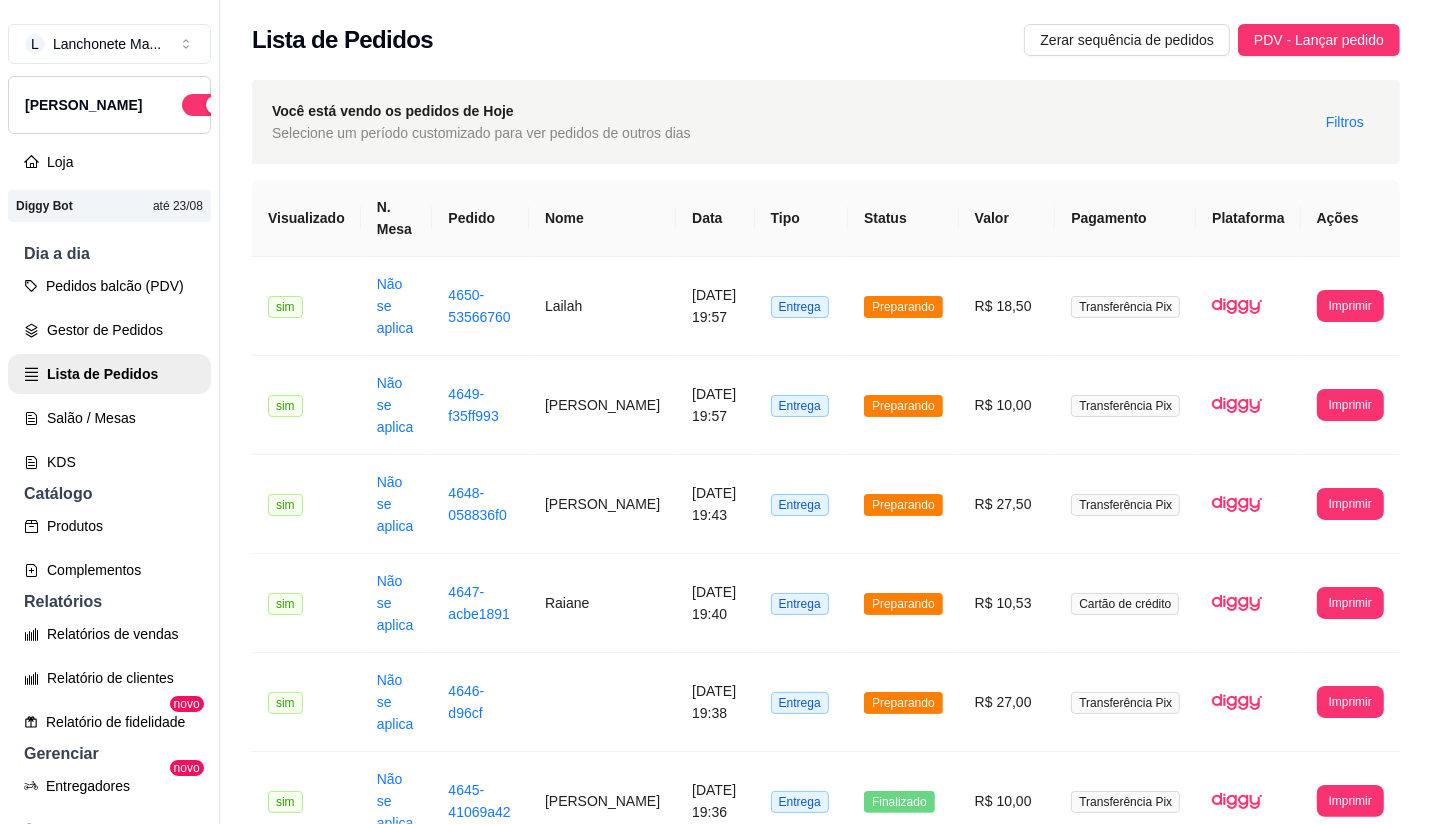 click on "**********" at bounding box center [826, 1691] 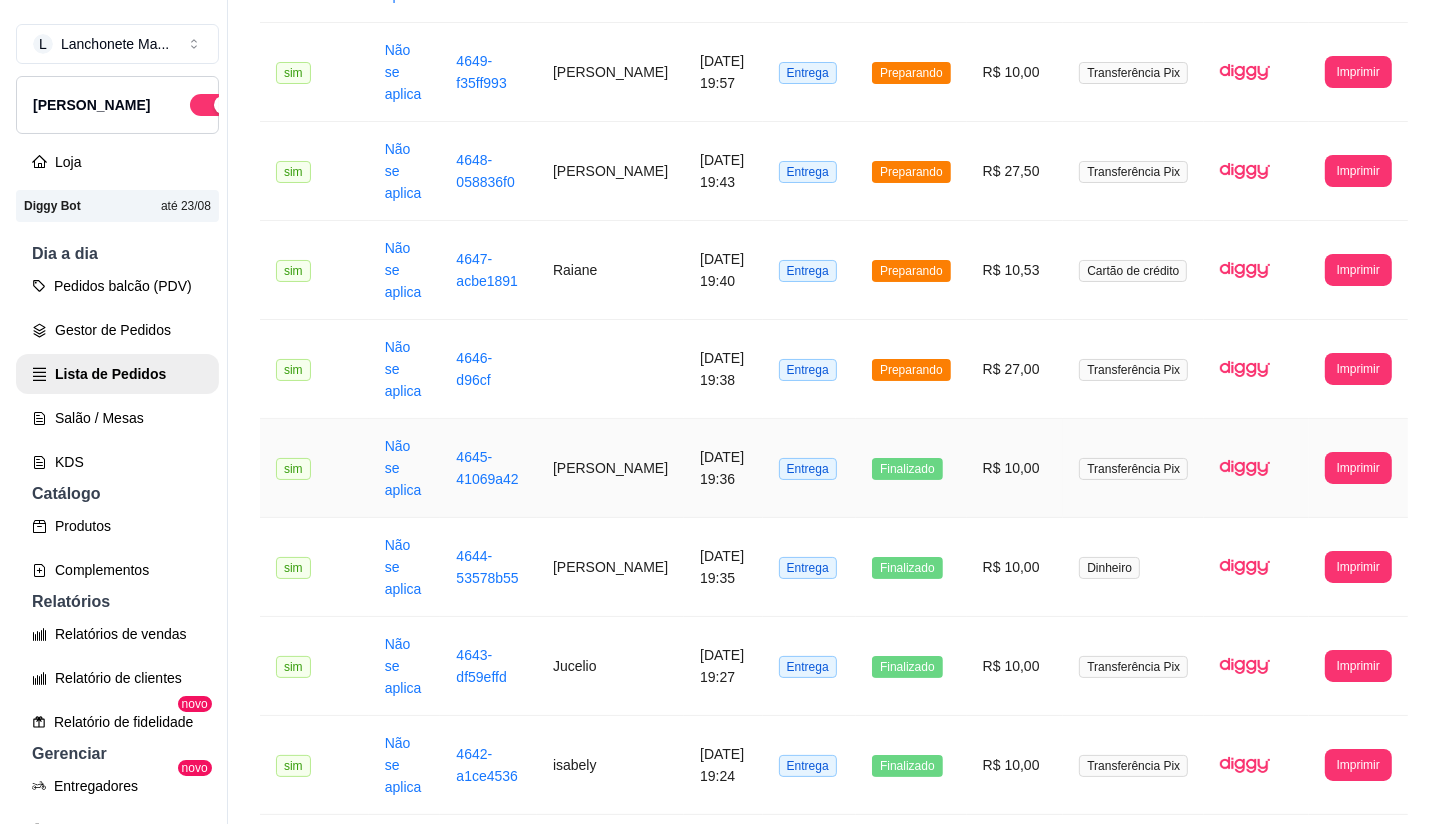 scroll, scrollTop: 0, scrollLeft: 0, axis: both 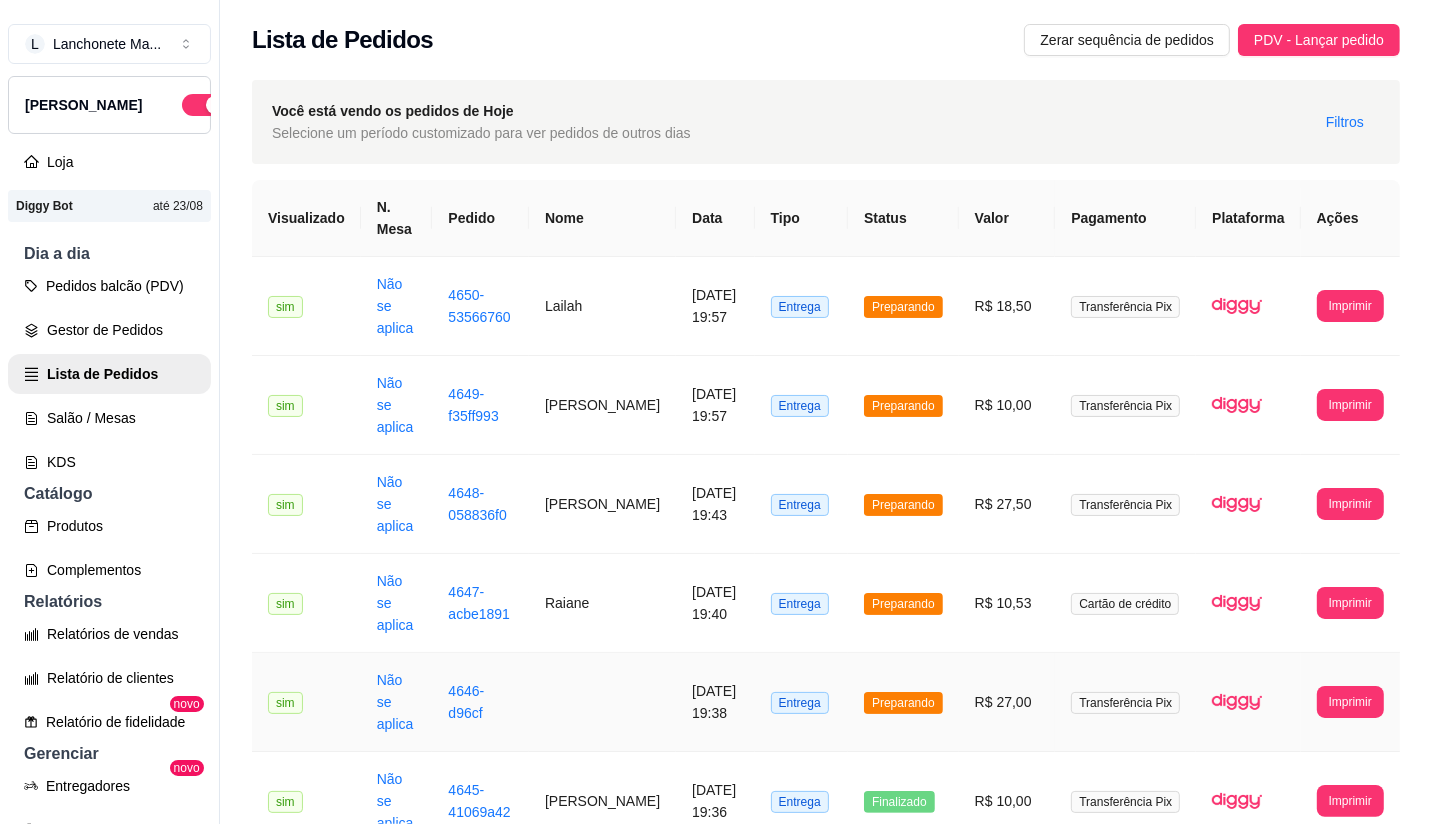 click on "Preparando" at bounding box center [903, 702] 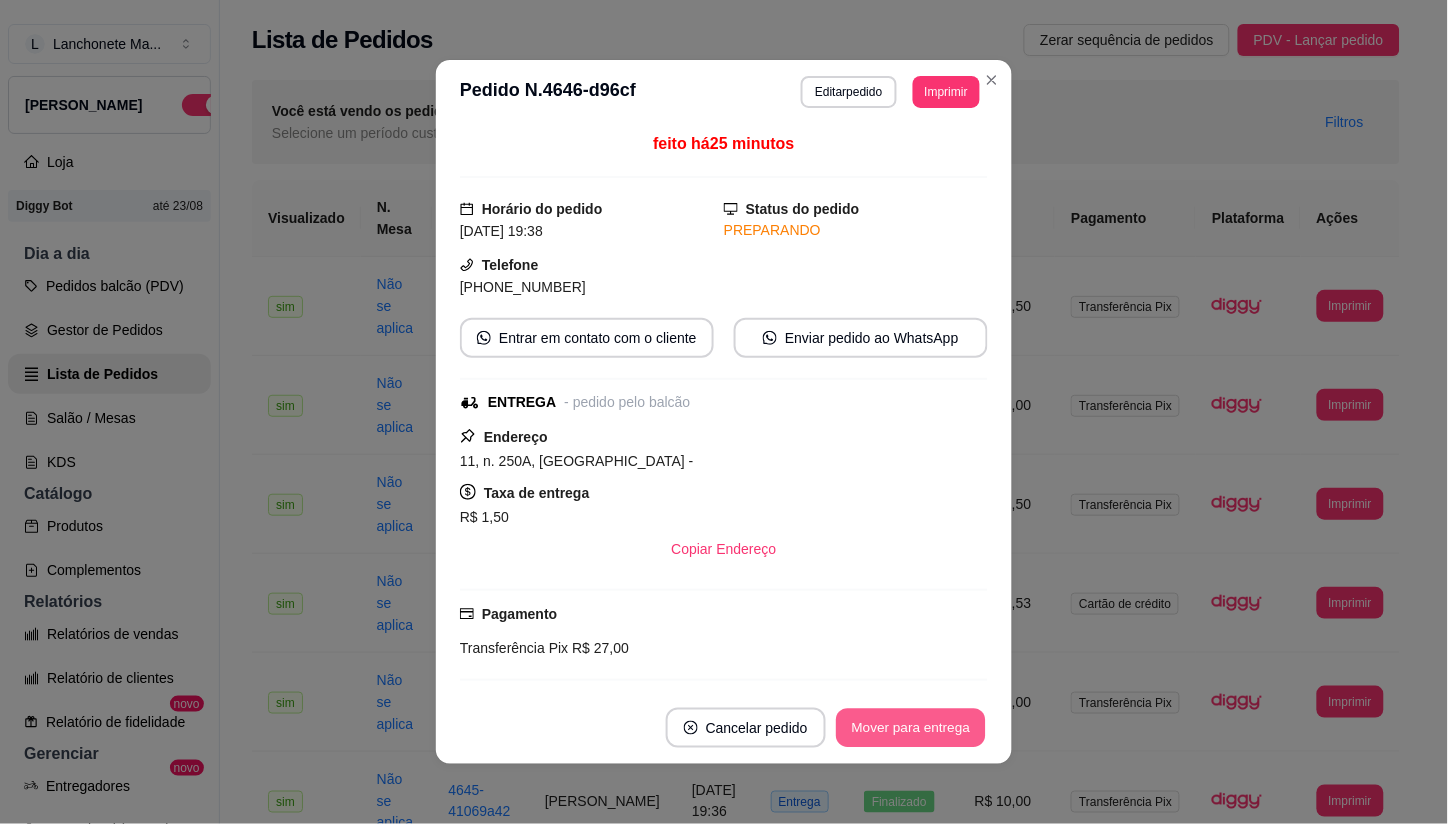 click on "Mover para entrega" at bounding box center (911, 728) 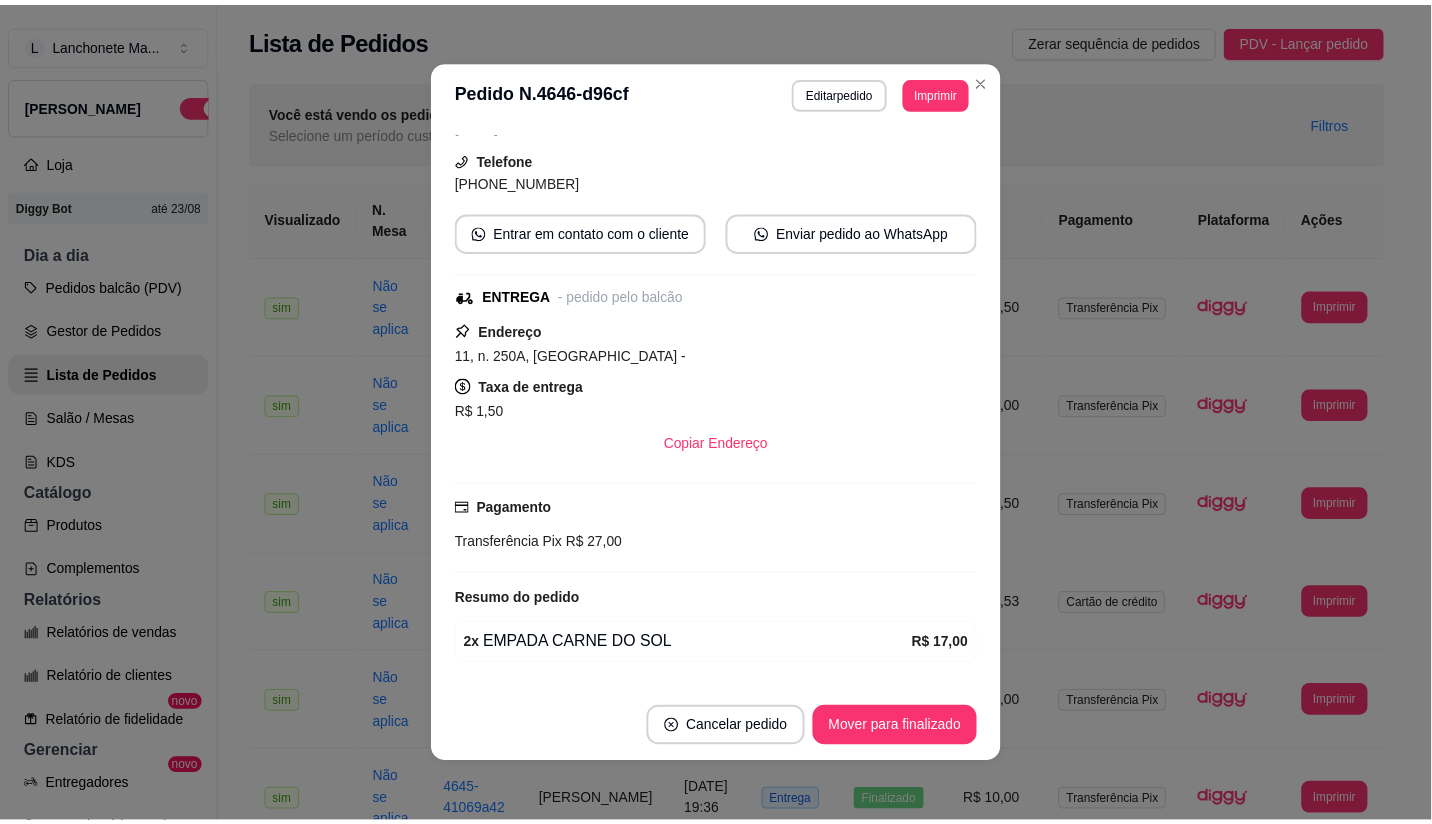 scroll, scrollTop: 111, scrollLeft: 0, axis: vertical 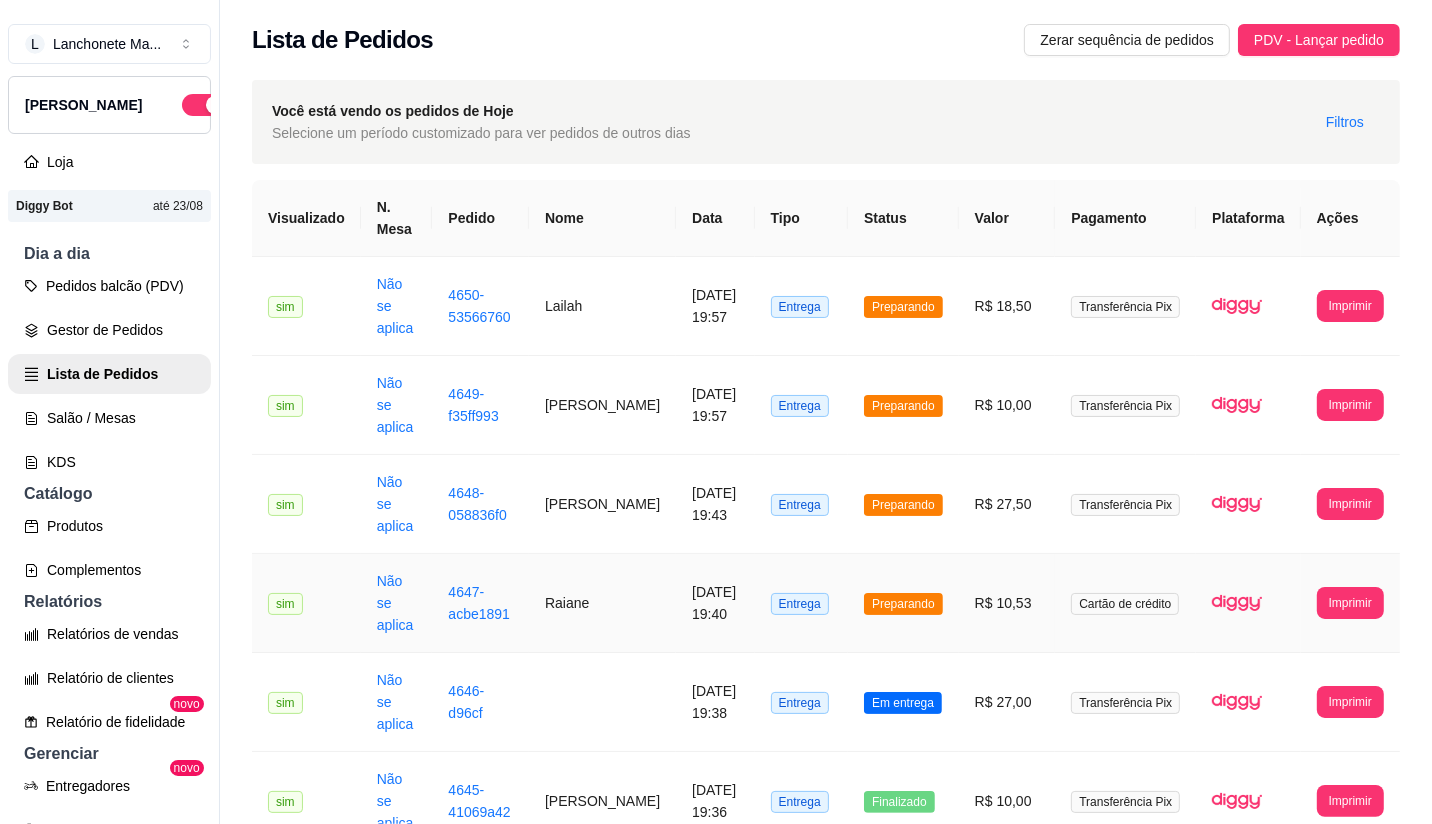 click on "Preparando" at bounding box center (903, 603) 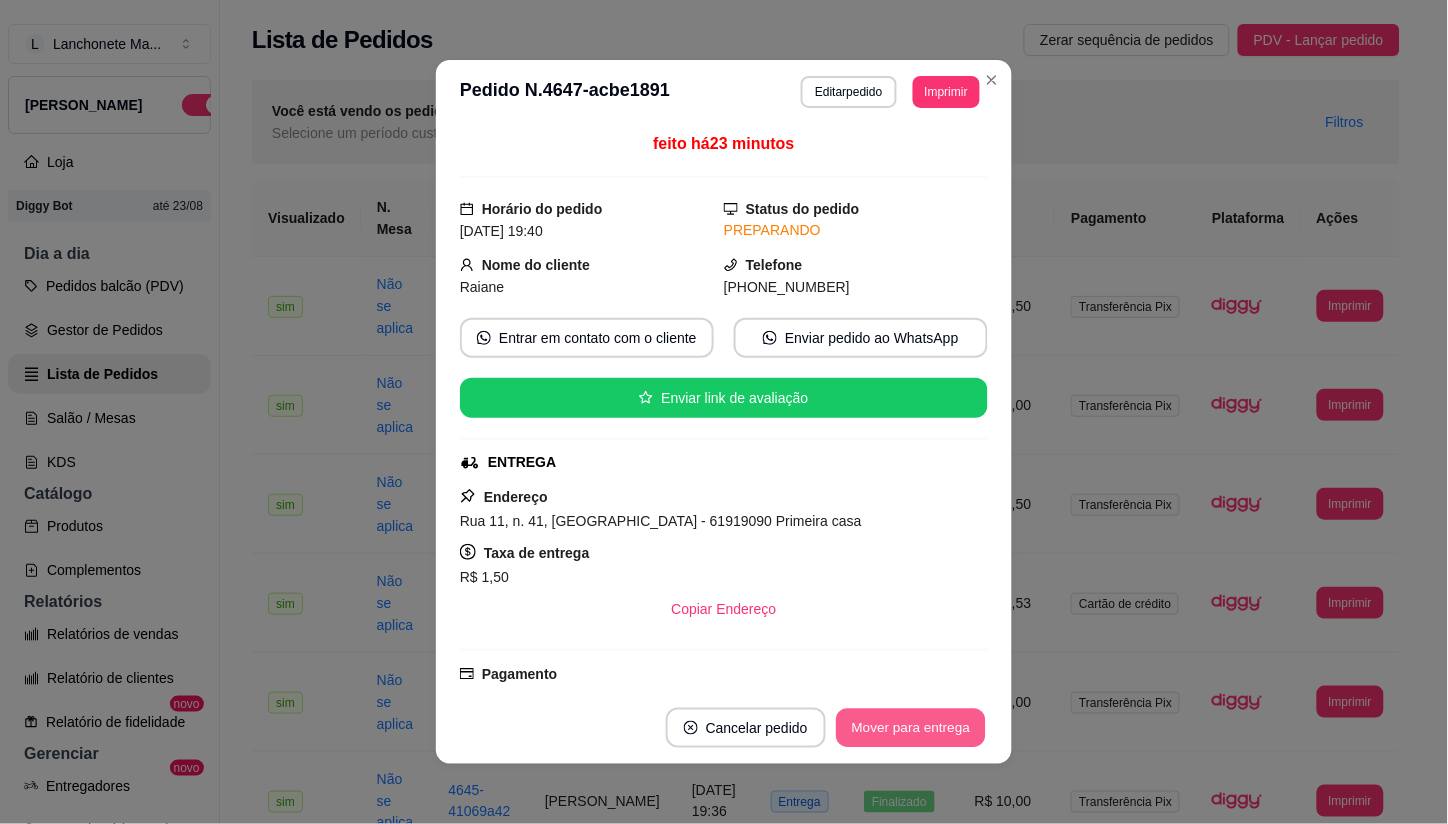 click on "Mover para entrega" at bounding box center (911, 728) 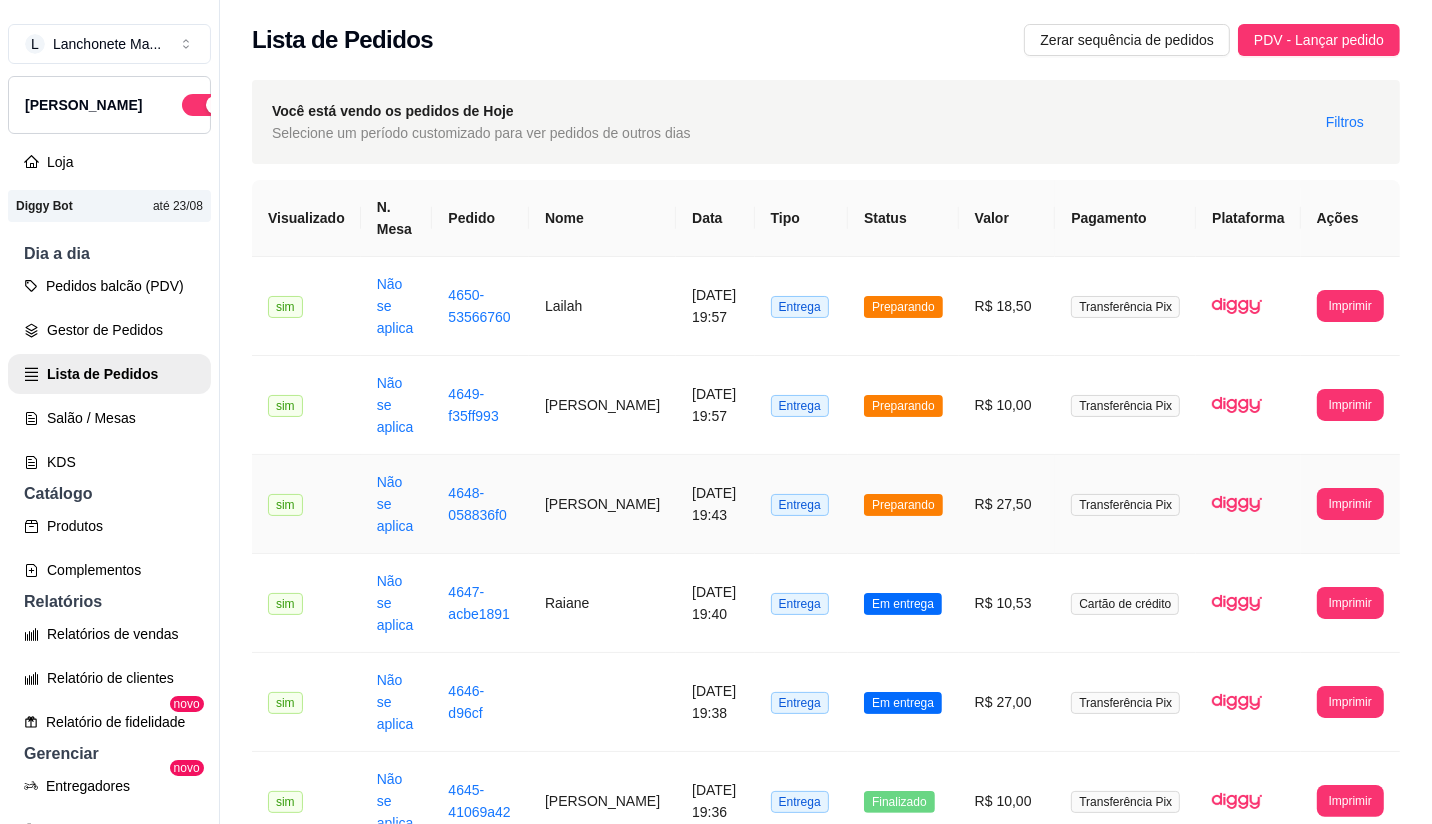 click on "Preparando" at bounding box center (903, 505) 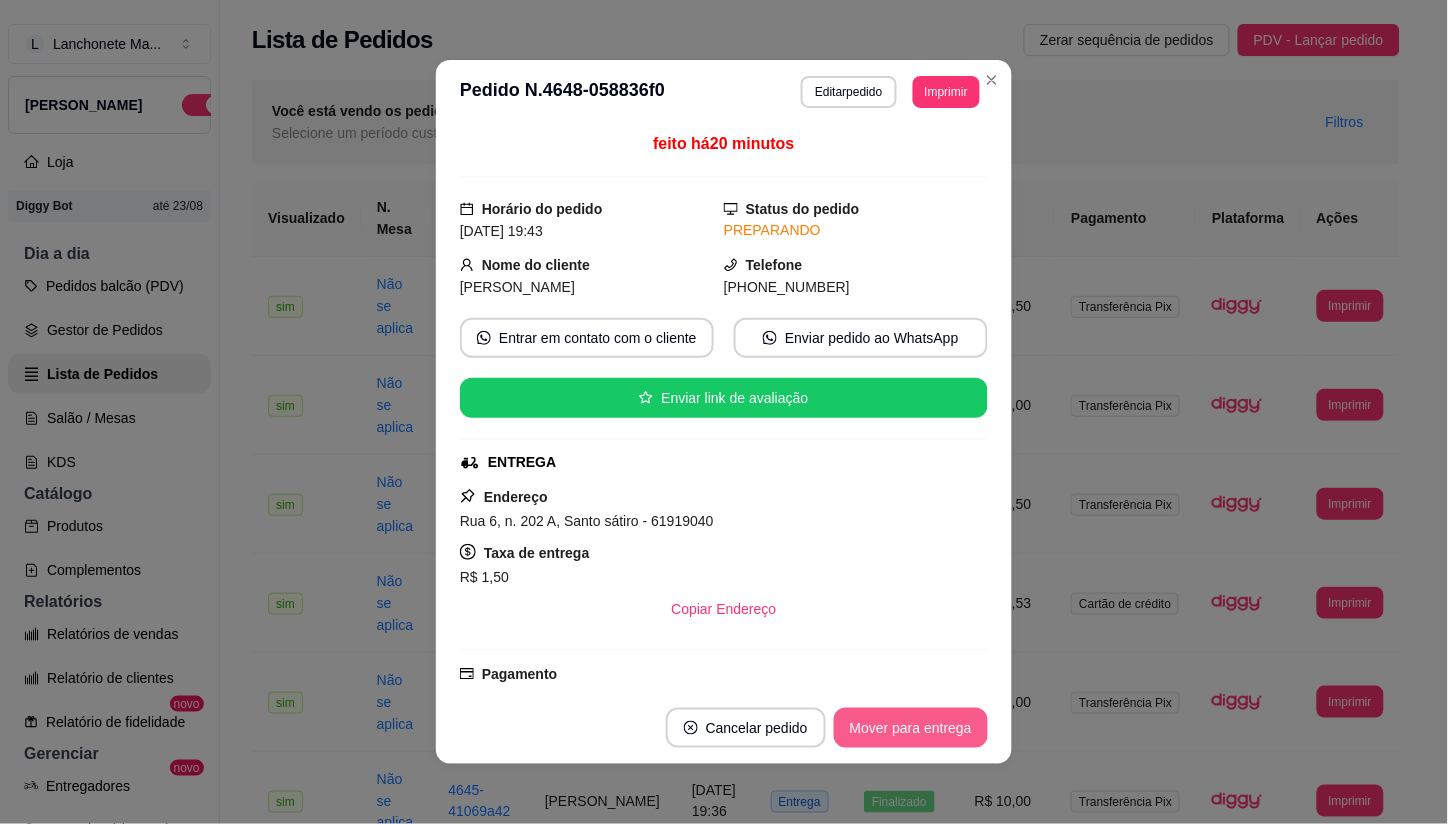 click on "Mover para entrega" at bounding box center (911, 728) 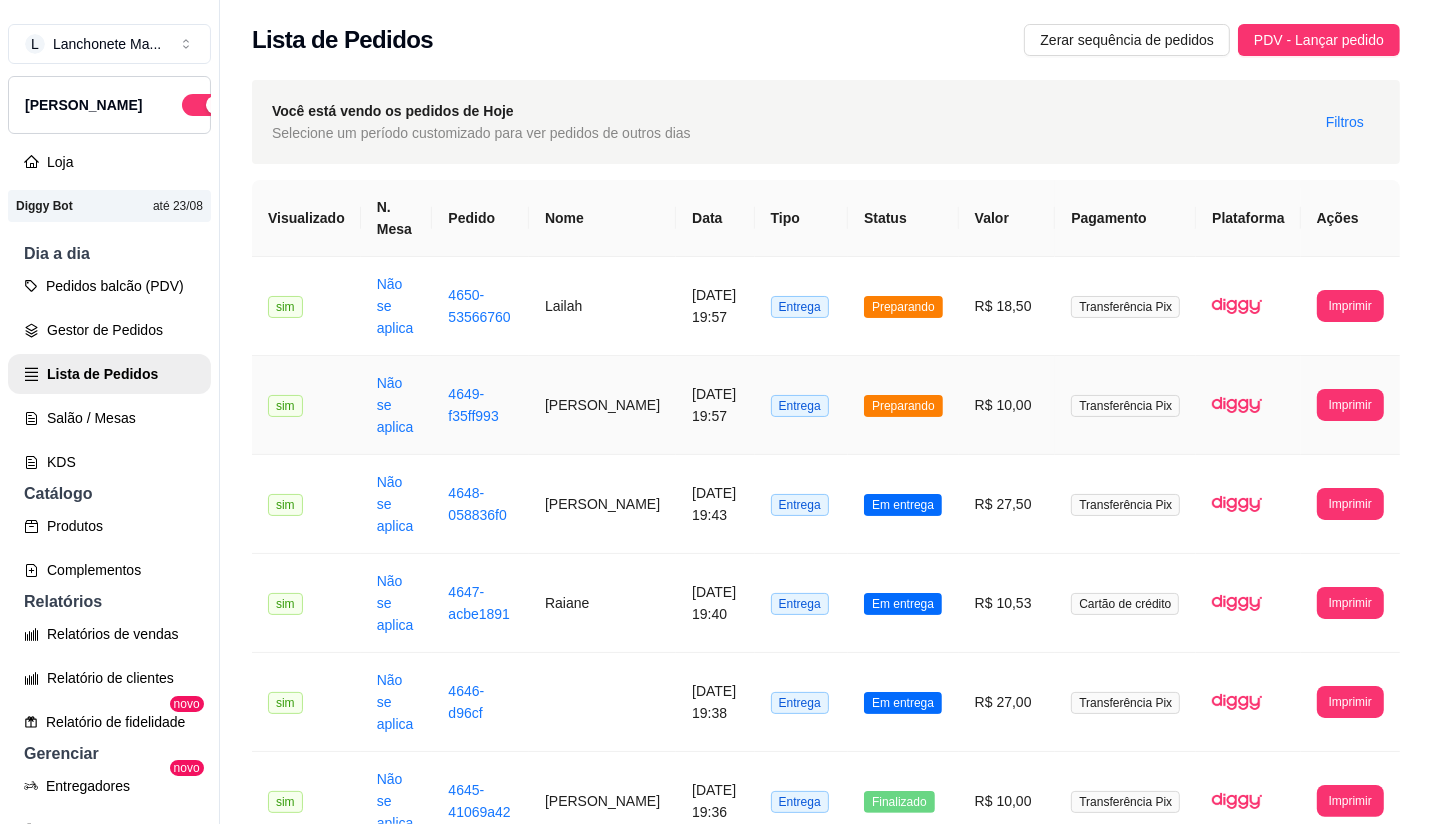 click on "Preparando" at bounding box center (903, 405) 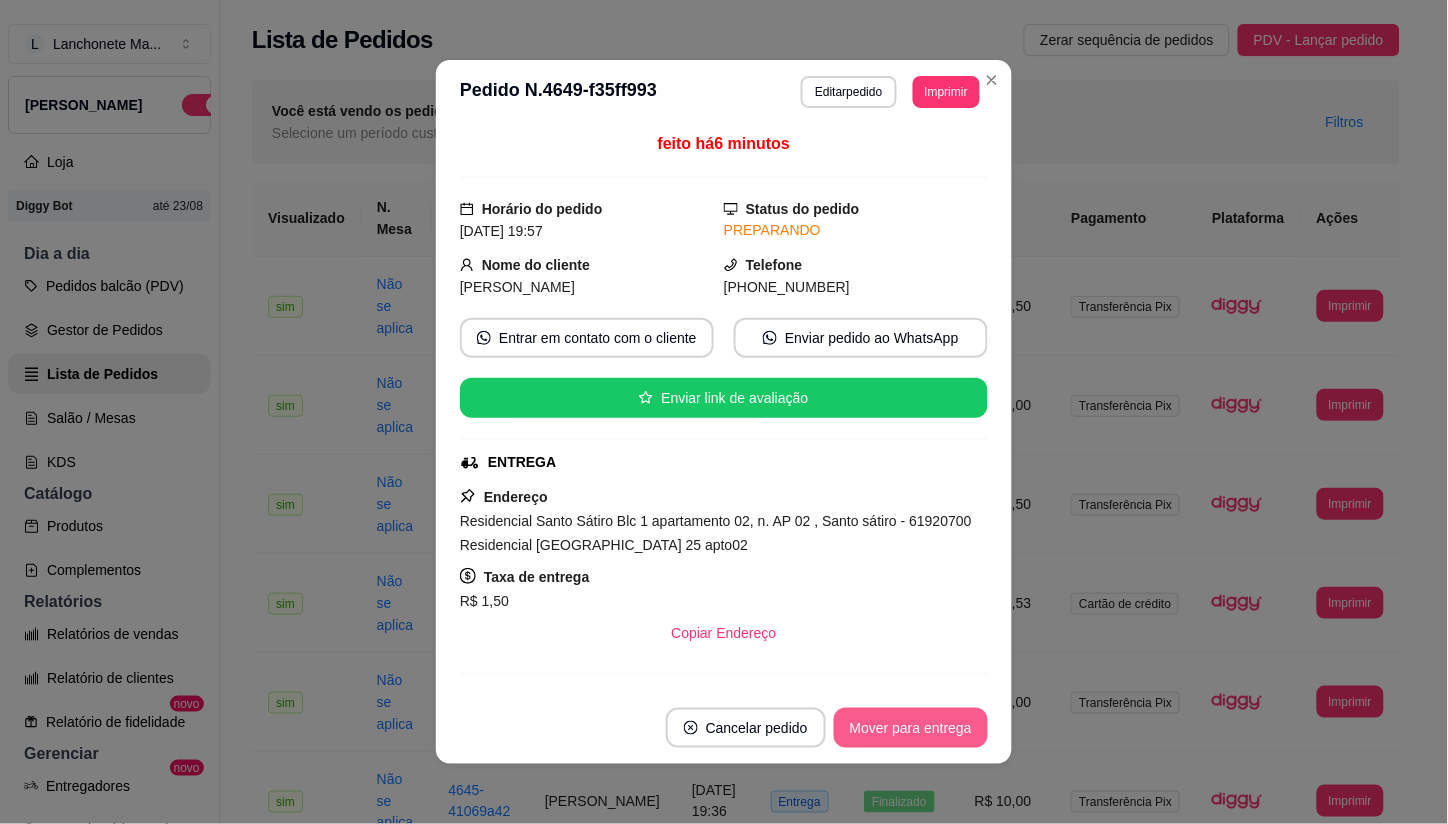 click on "Mover para entrega" at bounding box center (911, 728) 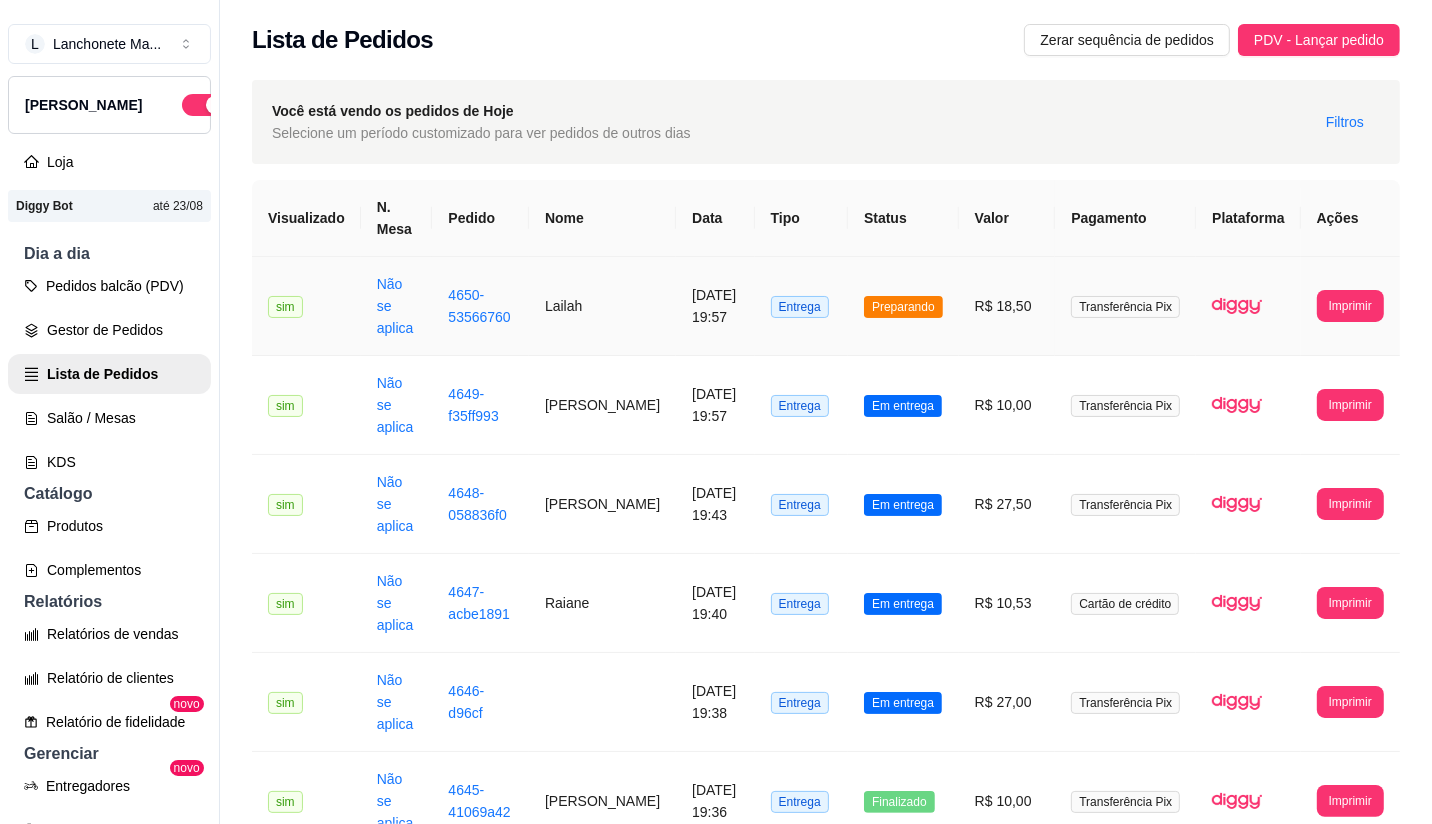 click on "Preparando" at bounding box center (903, 307) 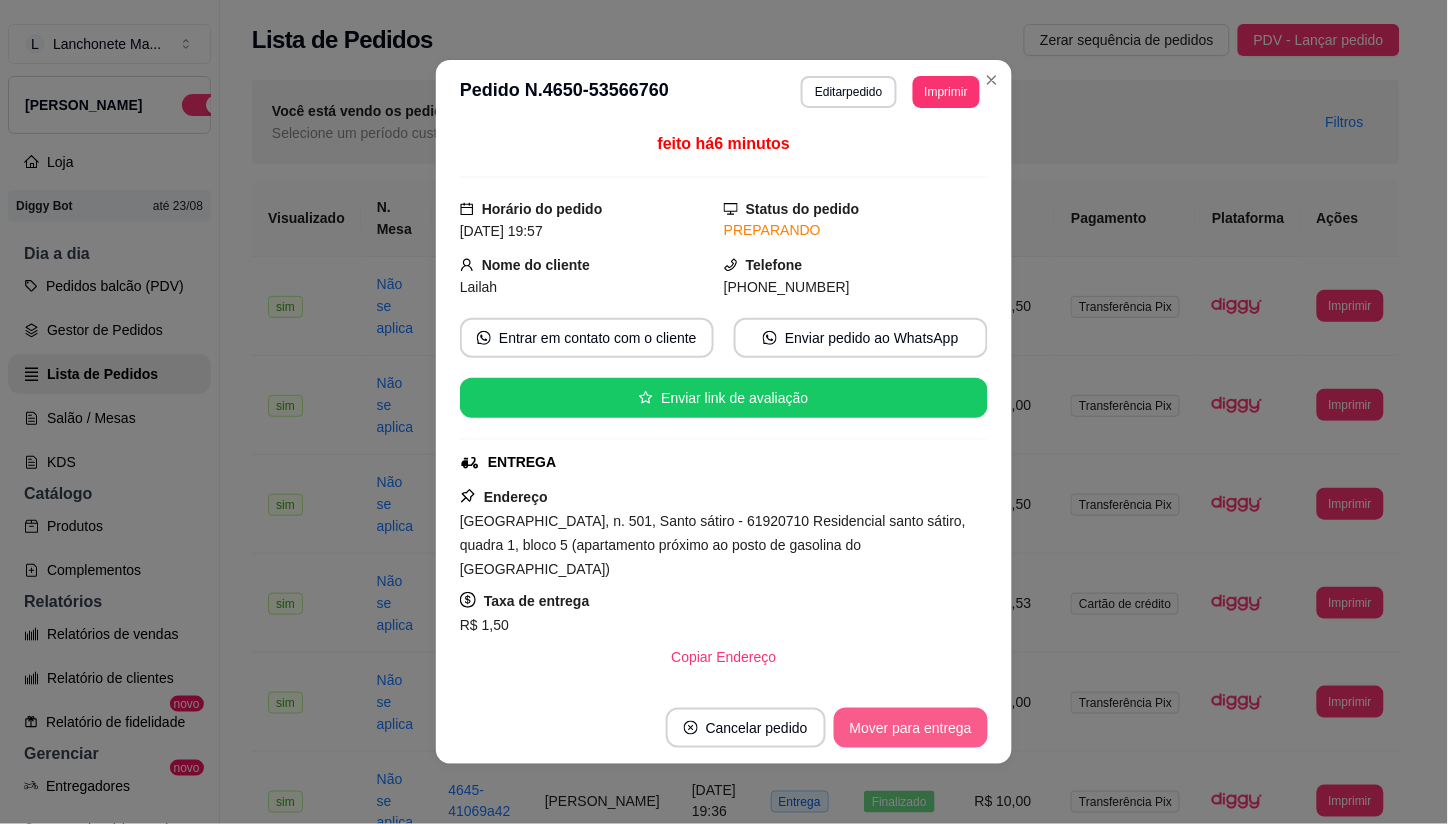 click on "Mover para entrega" at bounding box center [911, 728] 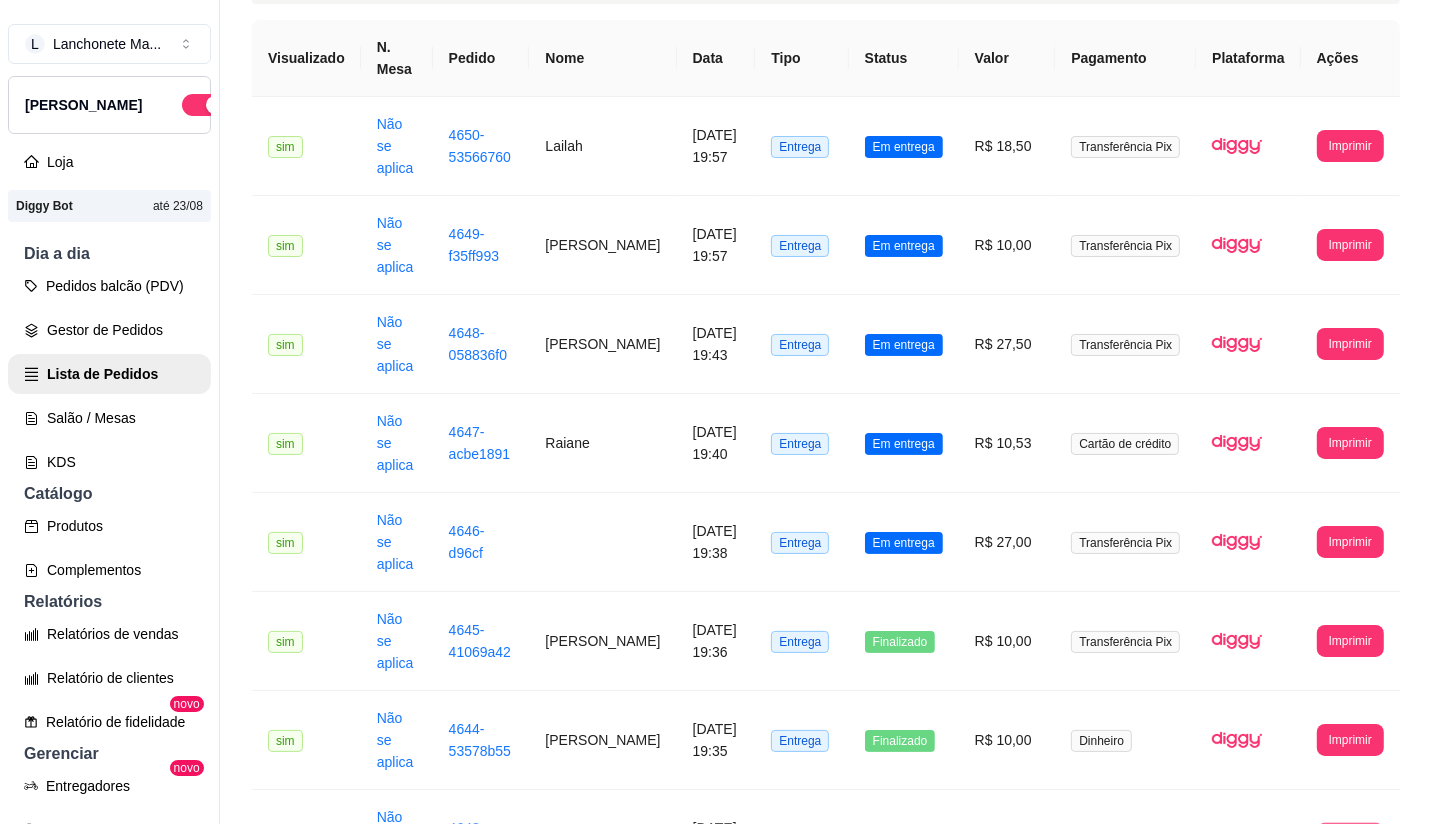scroll, scrollTop: 0, scrollLeft: 0, axis: both 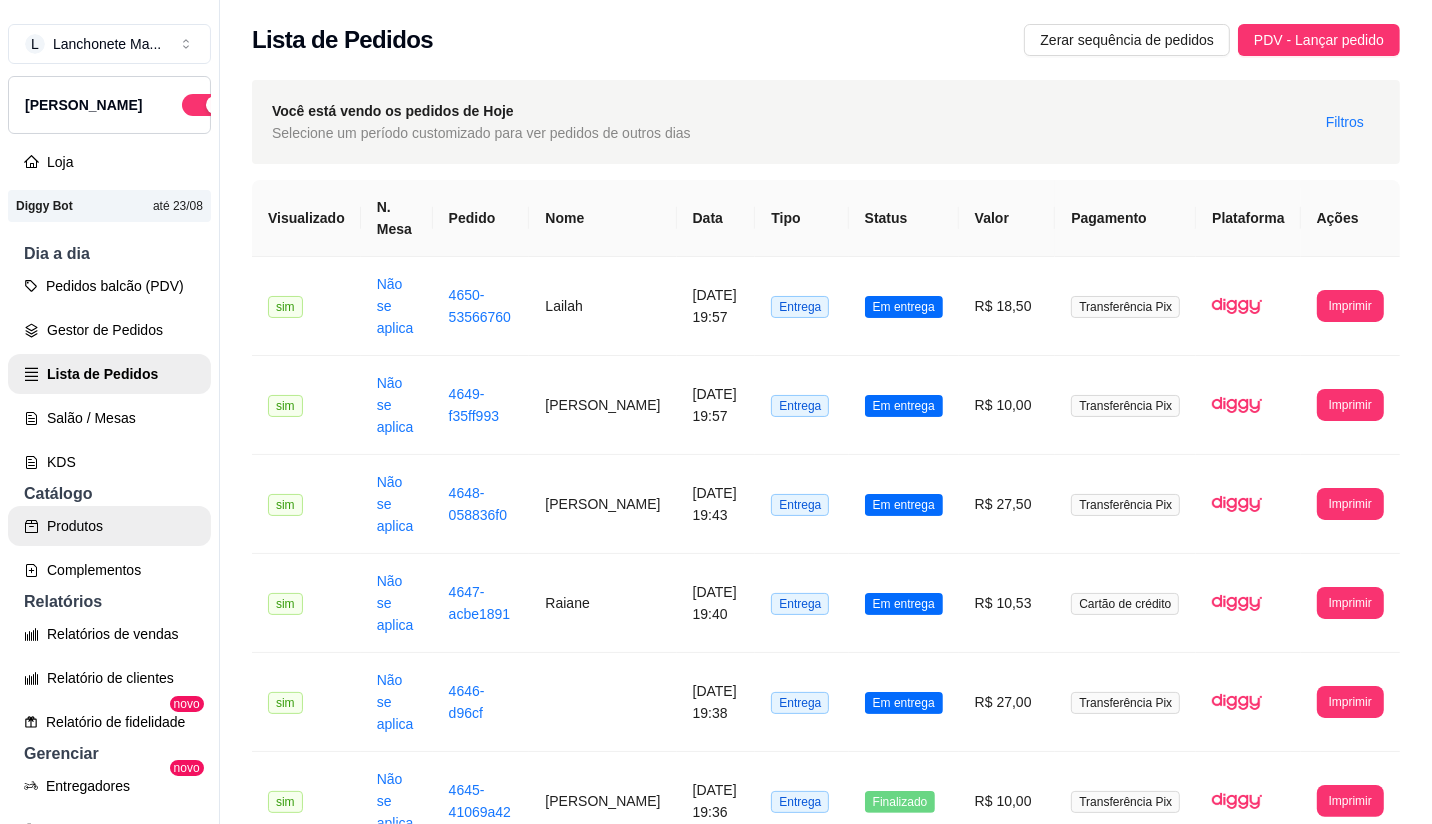 click on "Produtos" at bounding box center [109, 526] 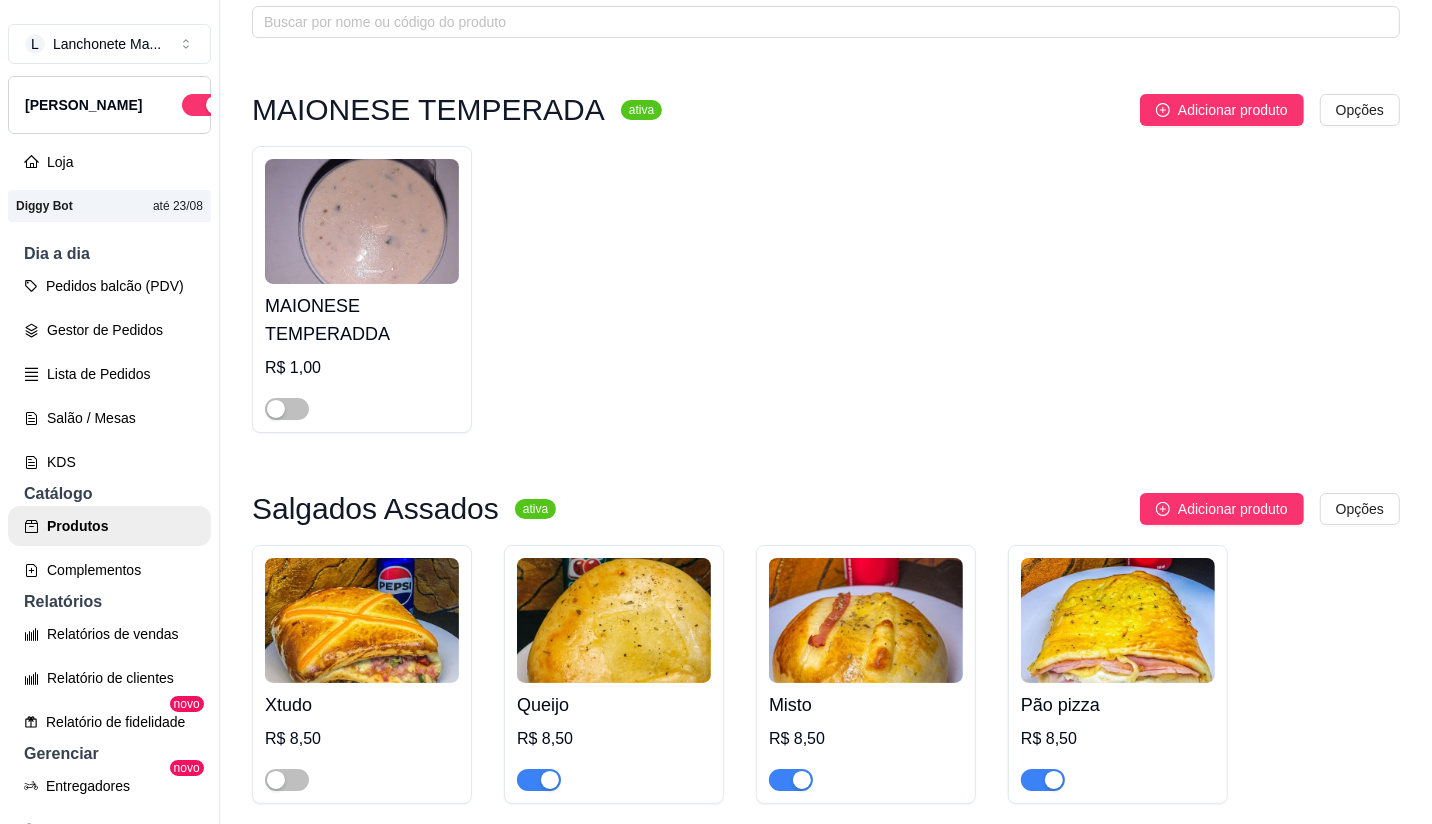 scroll, scrollTop: 111, scrollLeft: 0, axis: vertical 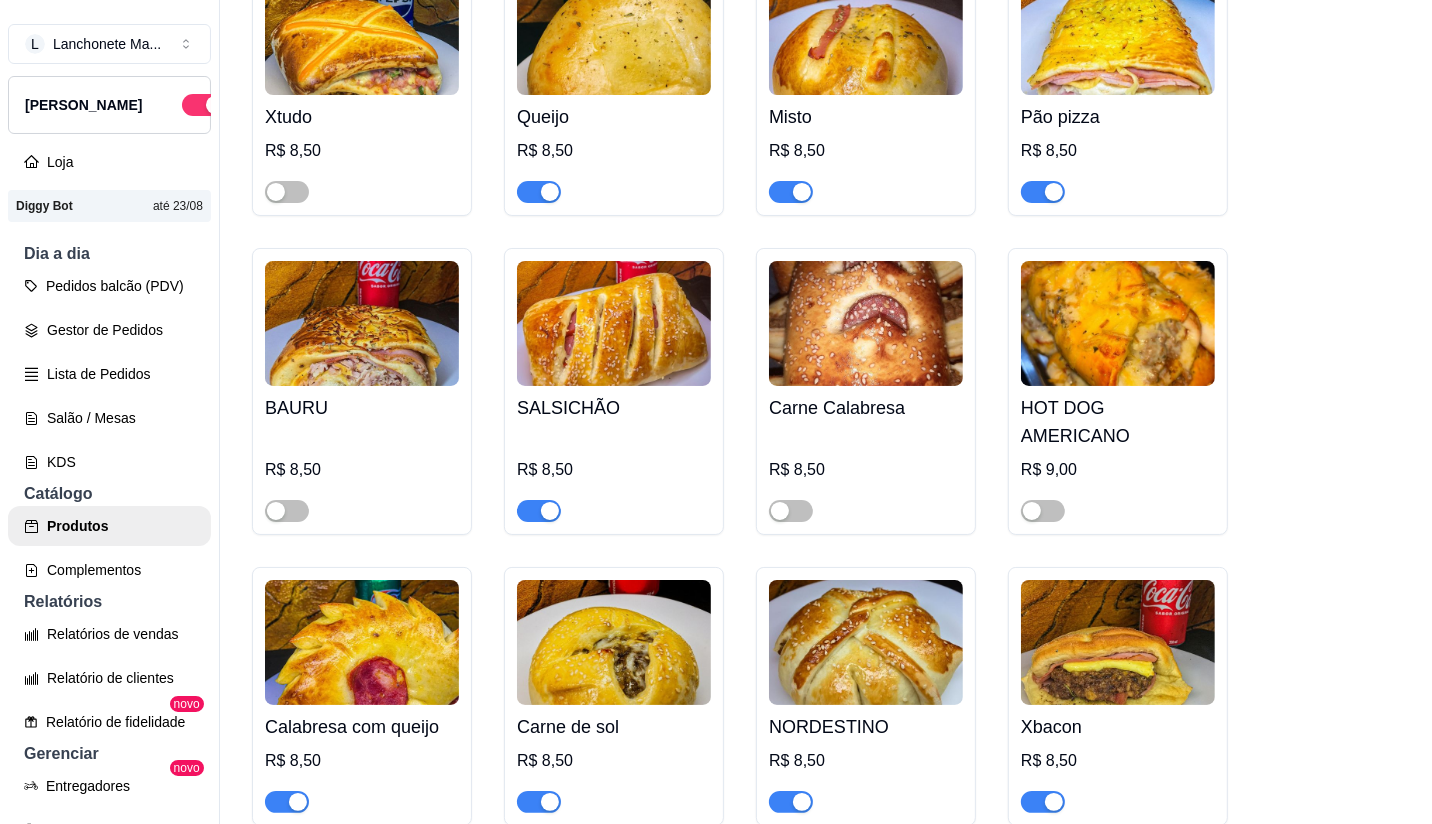 click at bounding box center [1043, 192] 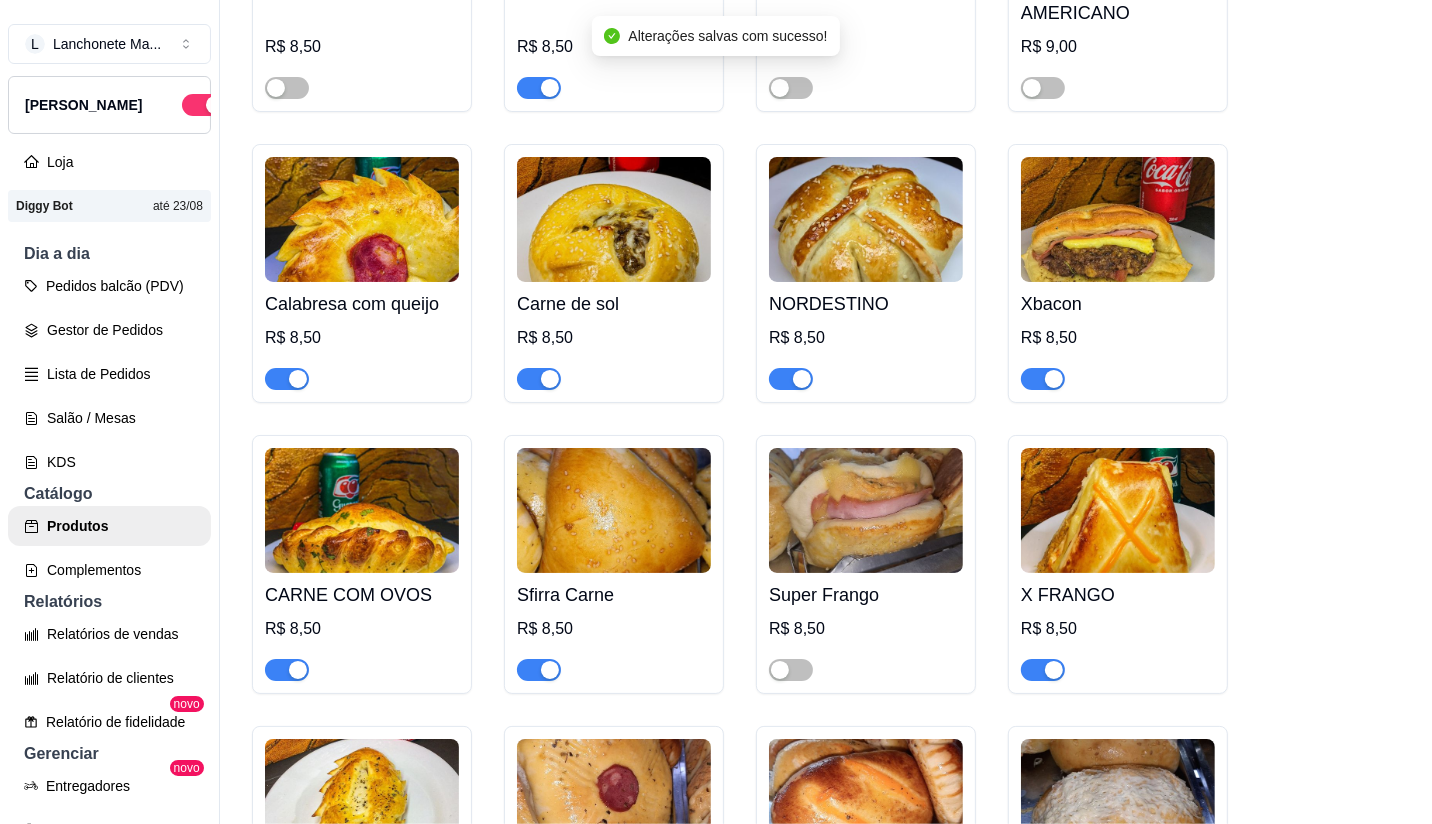 scroll, scrollTop: 1138, scrollLeft: 0, axis: vertical 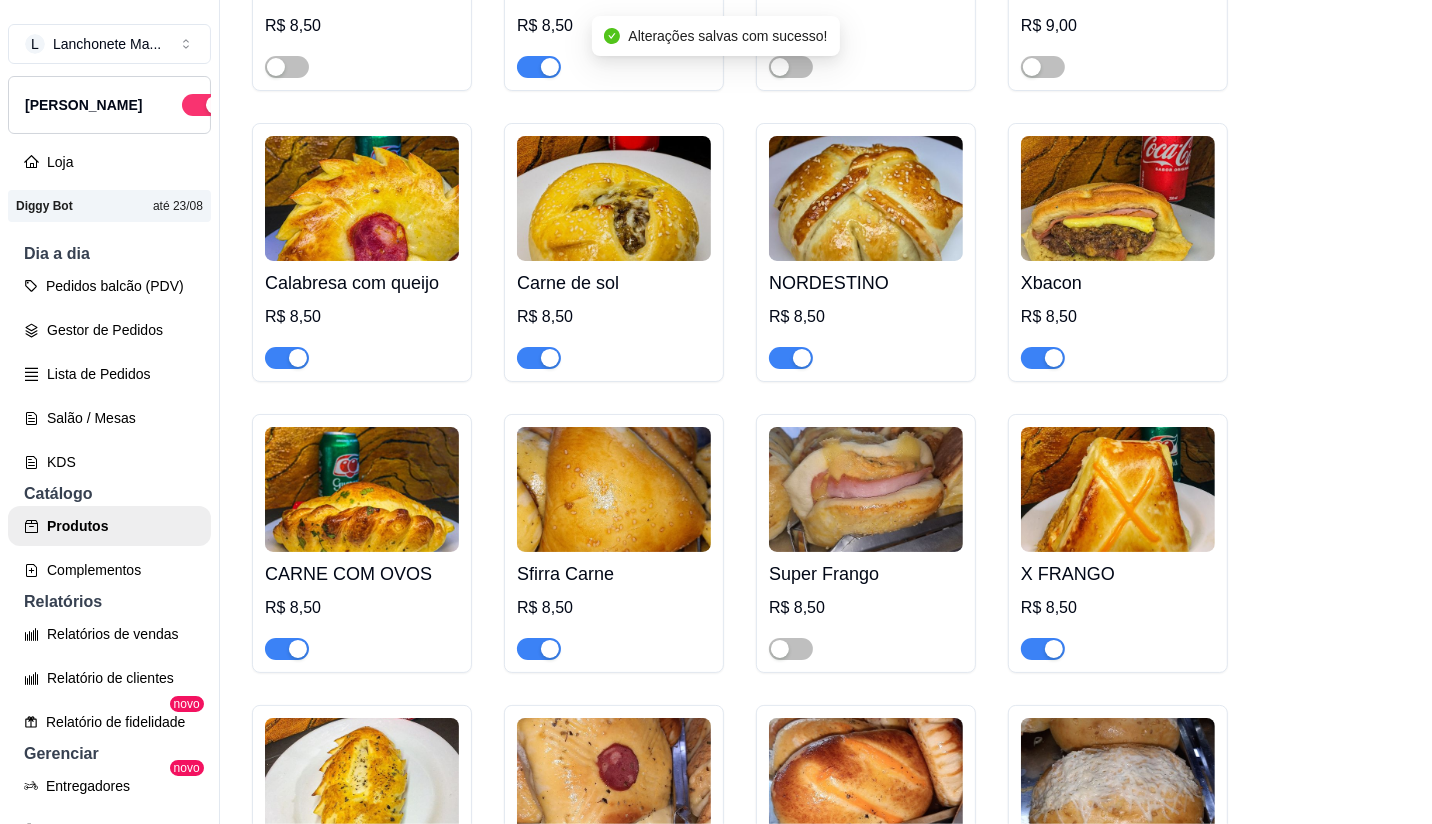 click at bounding box center (287, 358) 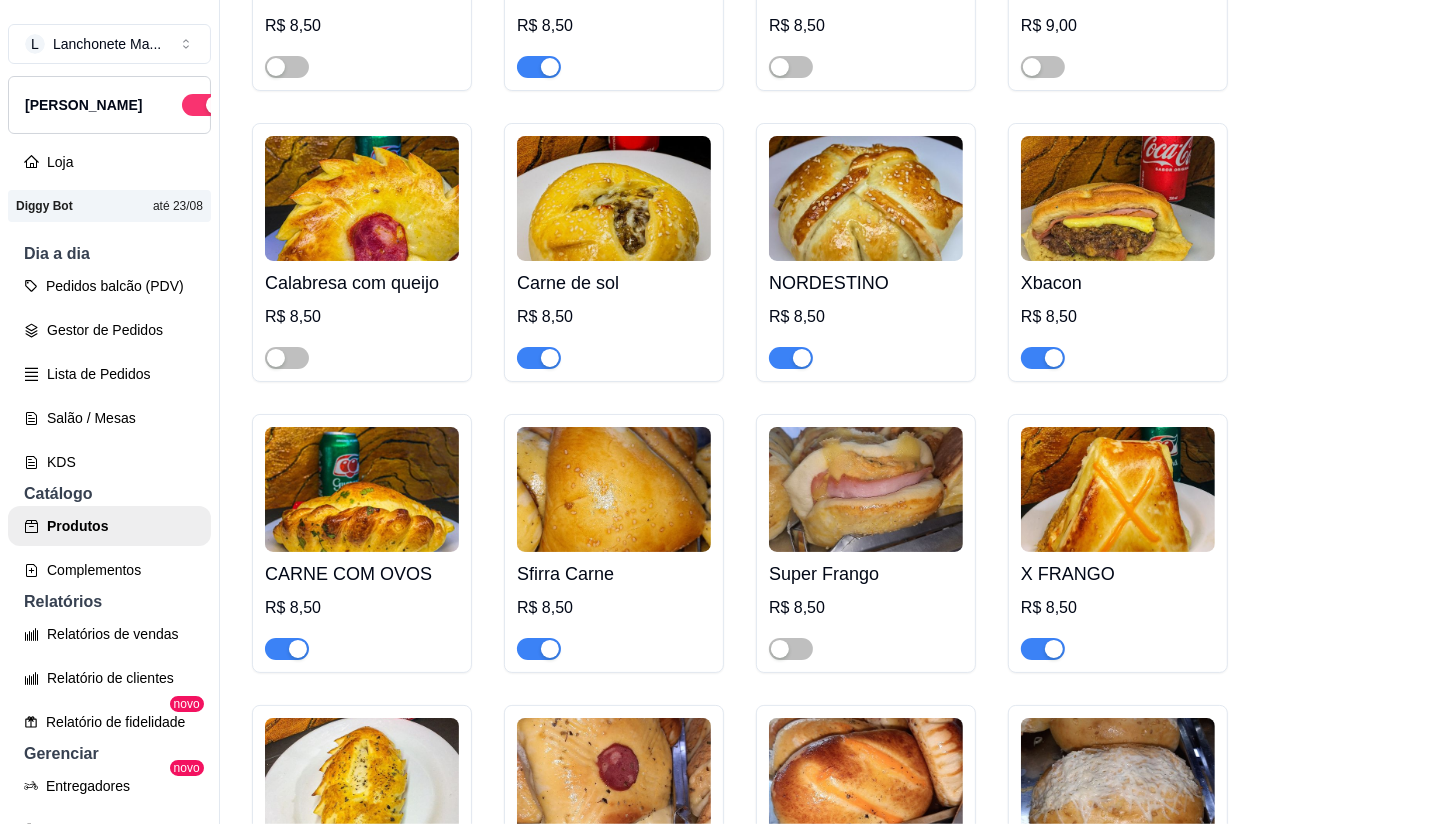 click at bounding box center [802, 358] 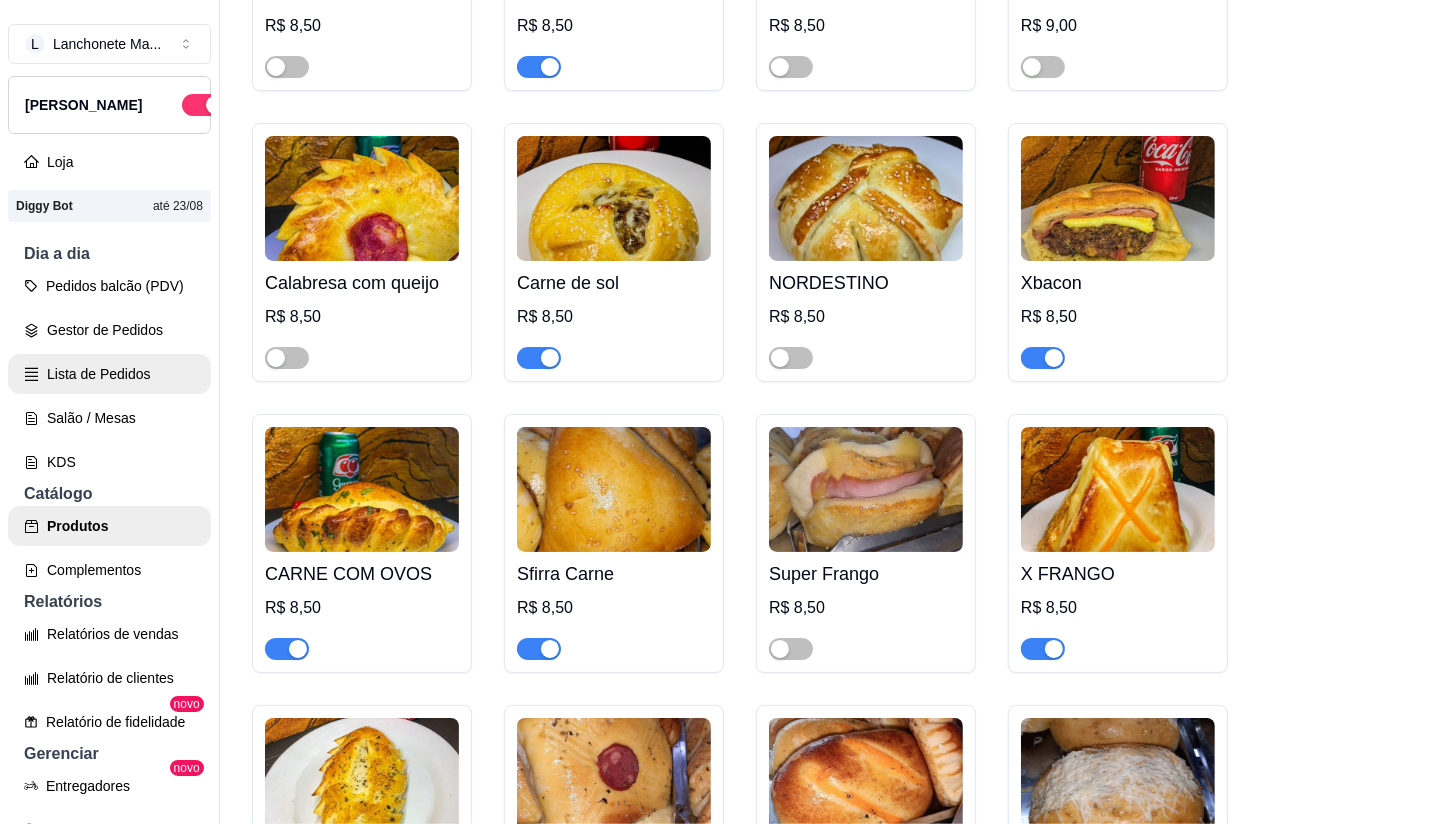 click on "Lista de Pedidos" at bounding box center [109, 374] 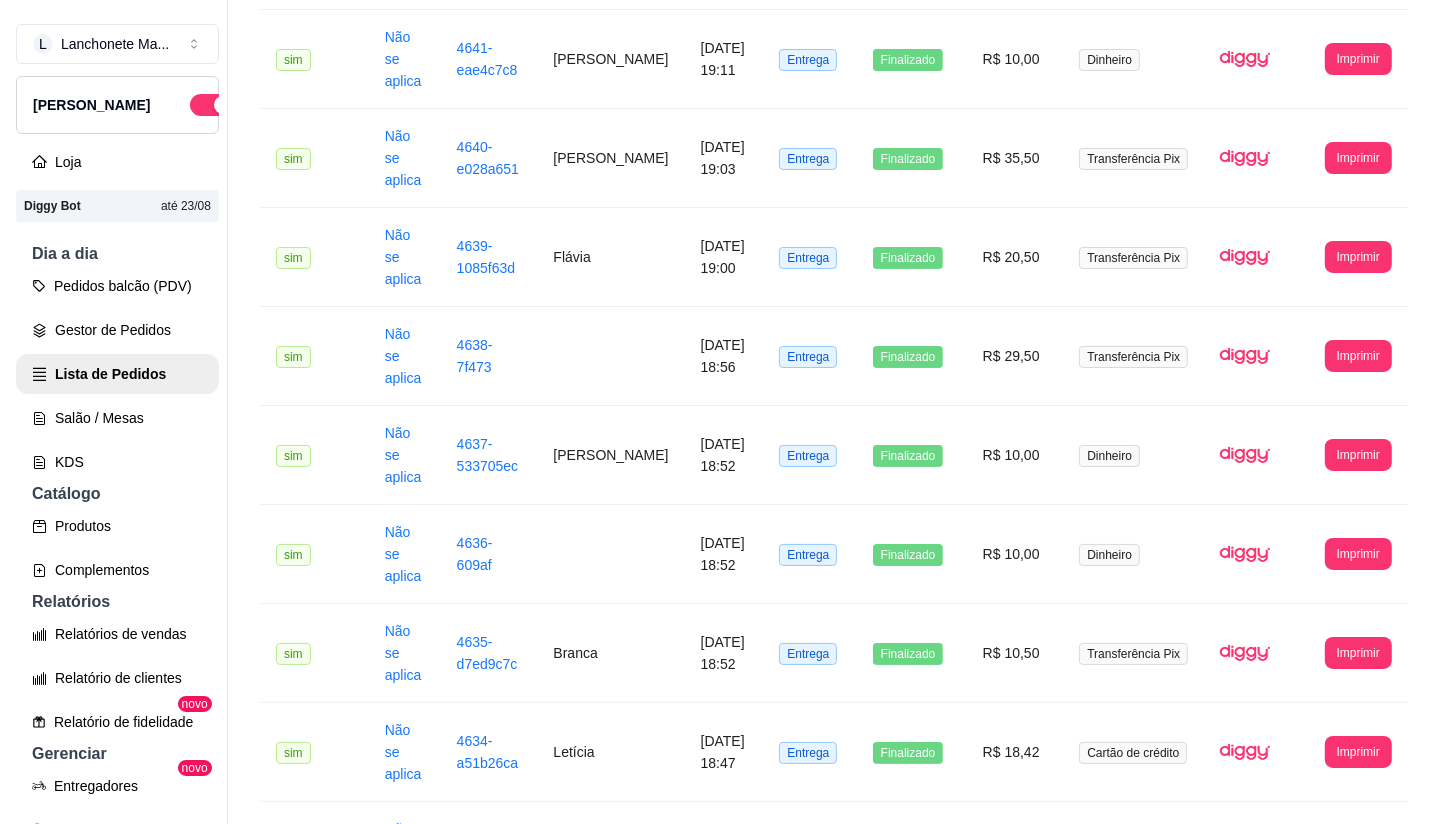 scroll, scrollTop: 0, scrollLeft: 0, axis: both 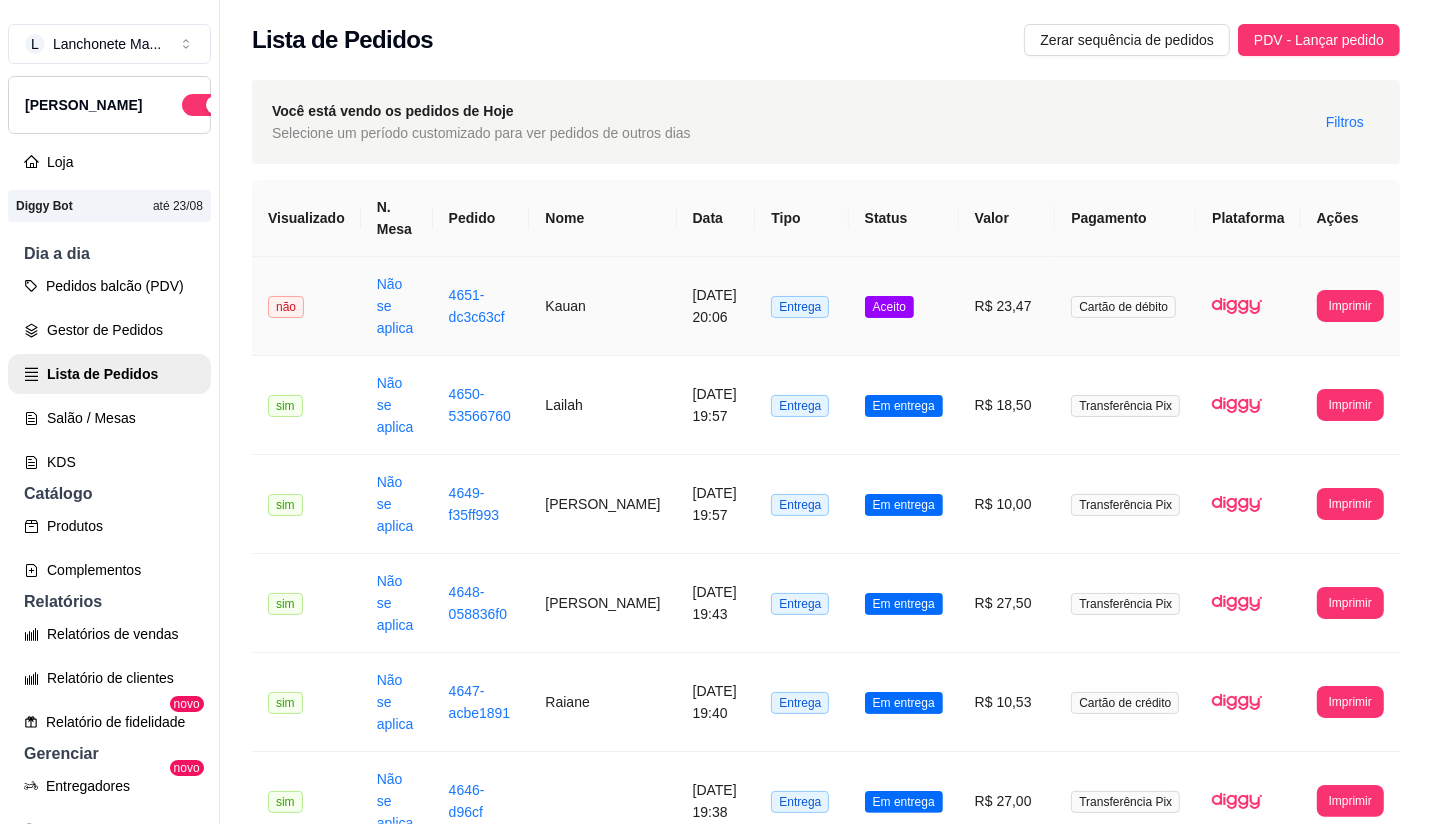 click on "Entrega" at bounding box center [801, 306] 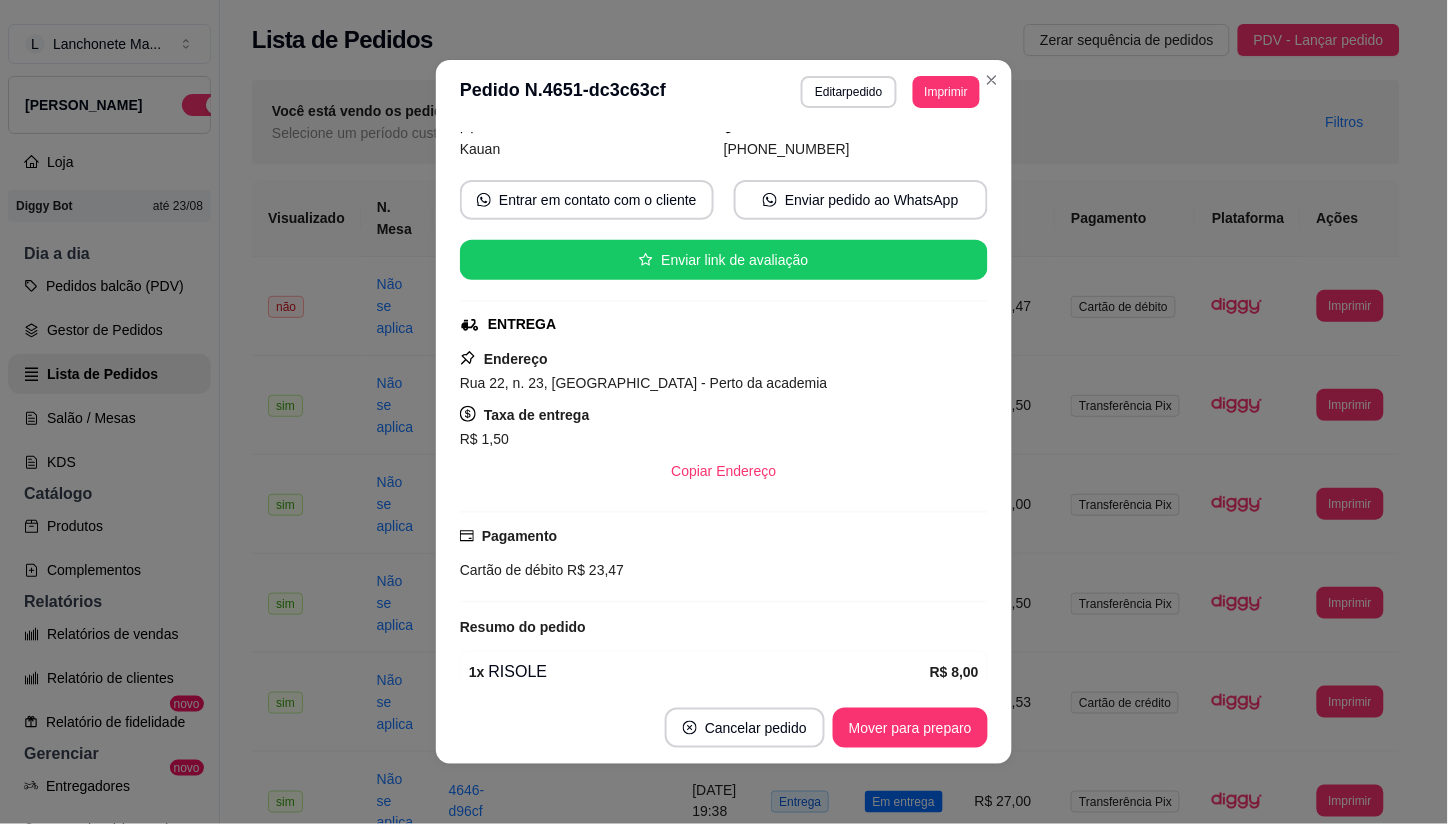scroll, scrollTop: 352, scrollLeft: 0, axis: vertical 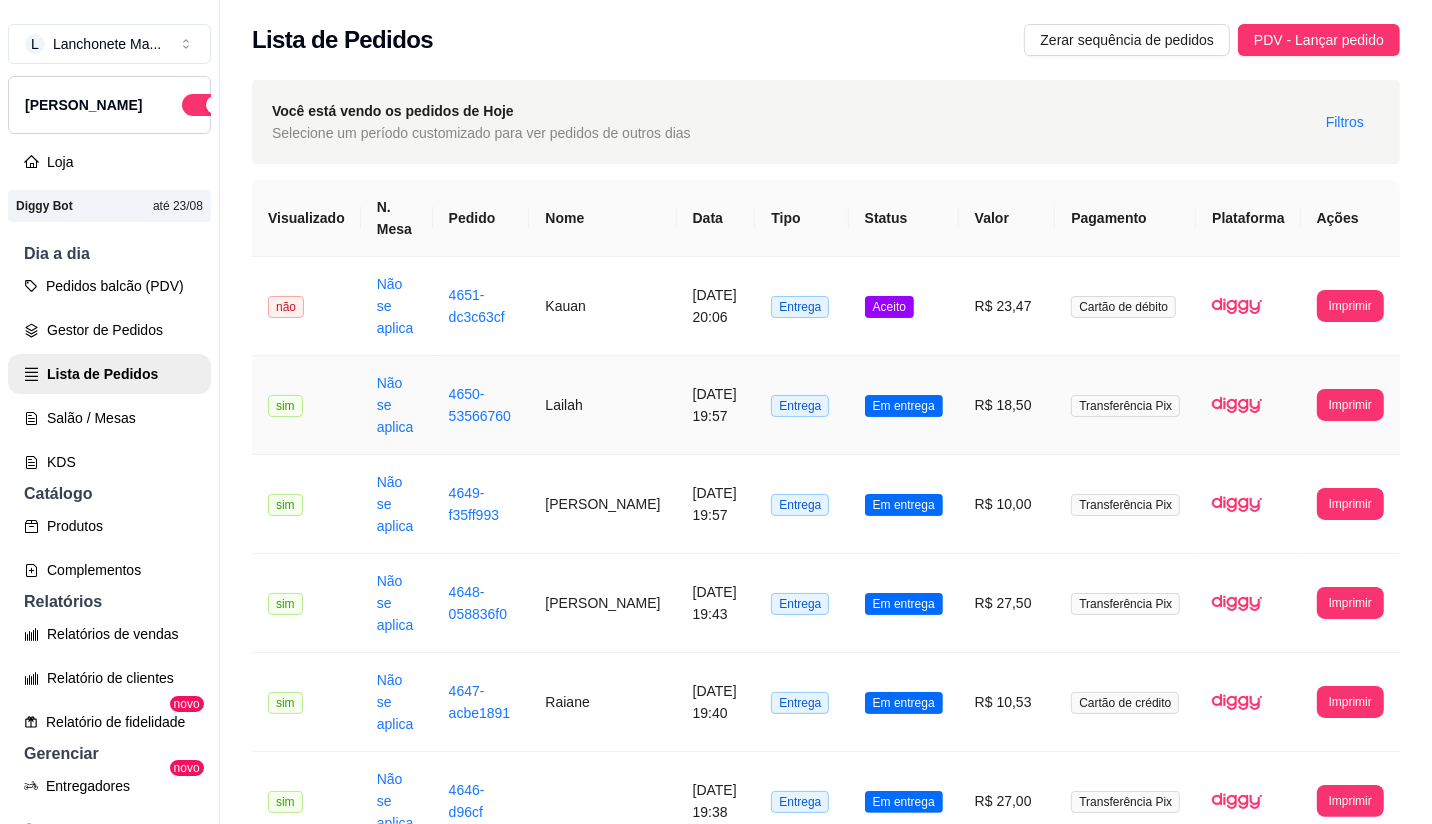 click on "Em entrega" at bounding box center (904, 406) 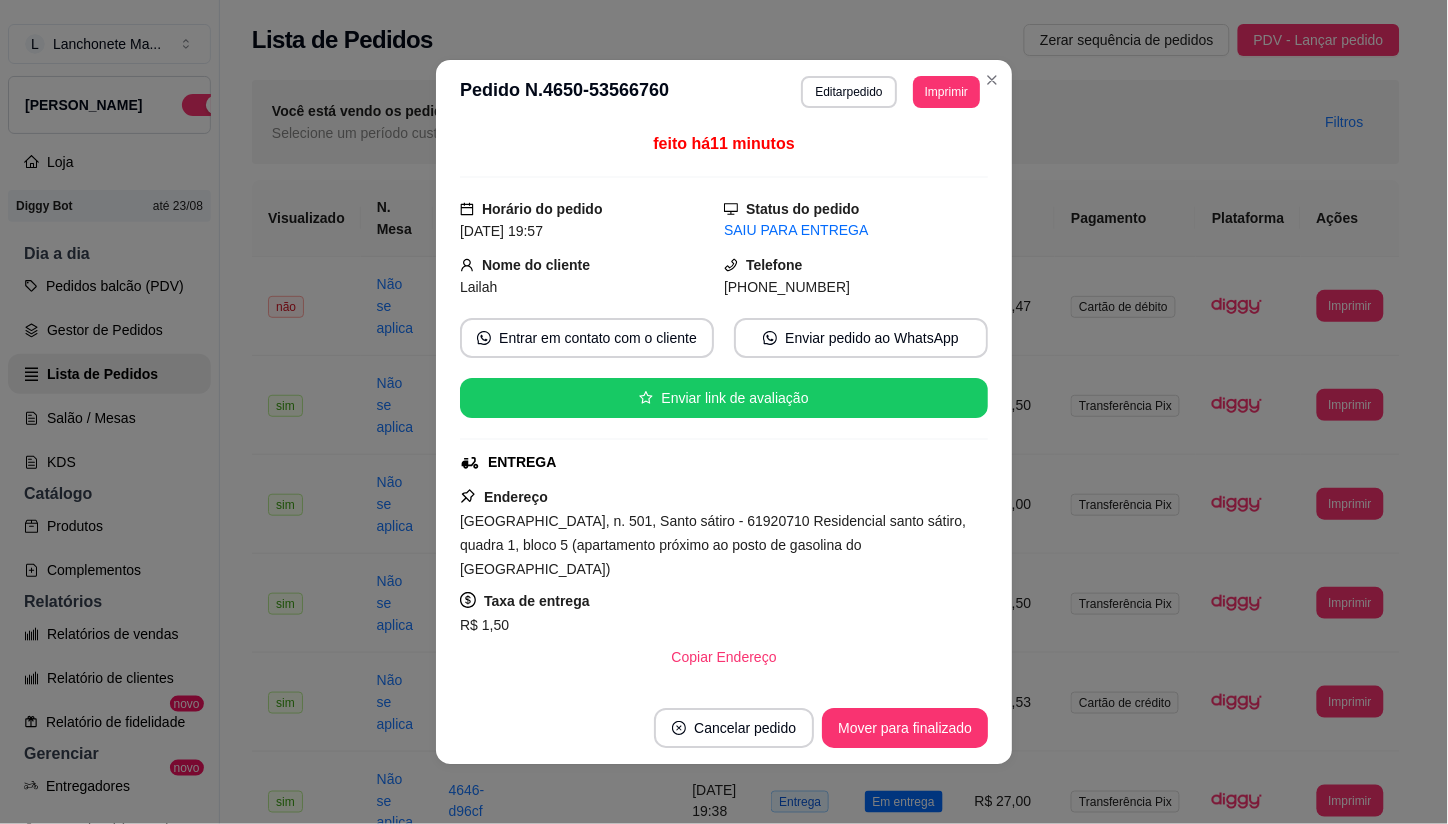 scroll, scrollTop: 111, scrollLeft: 0, axis: vertical 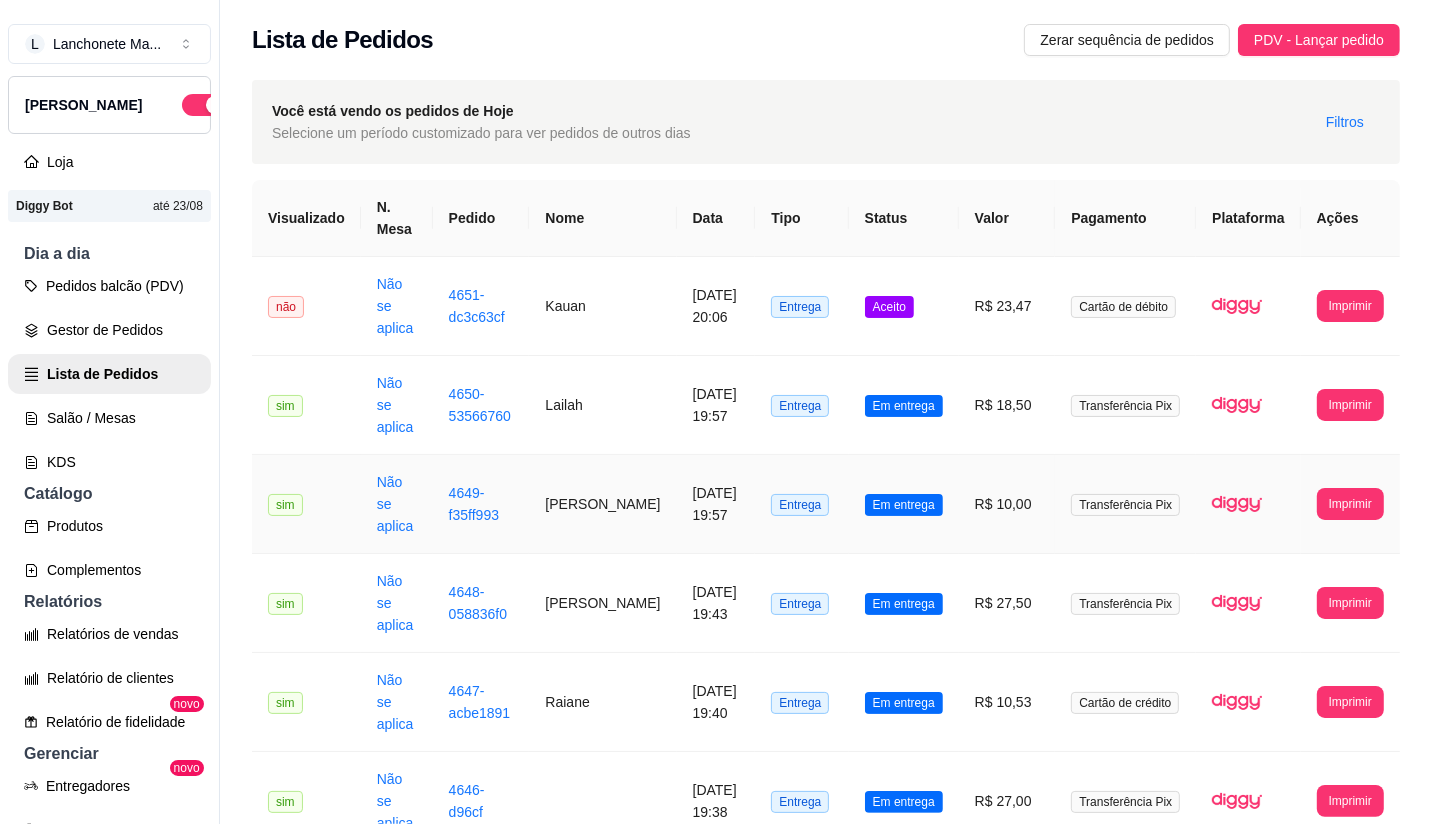 click on "Em entrega" at bounding box center (904, 505) 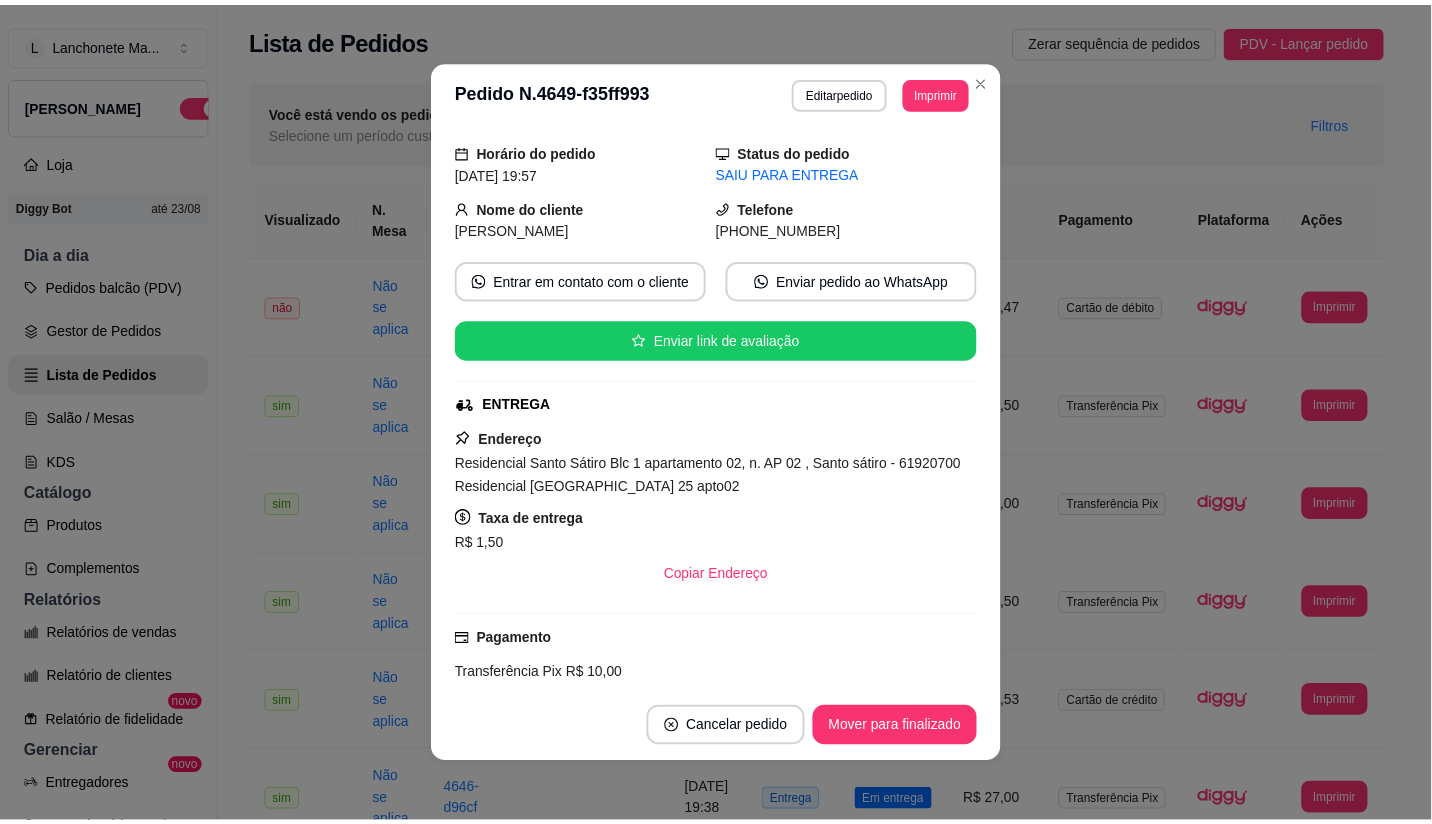 scroll, scrollTop: 111, scrollLeft: 0, axis: vertical 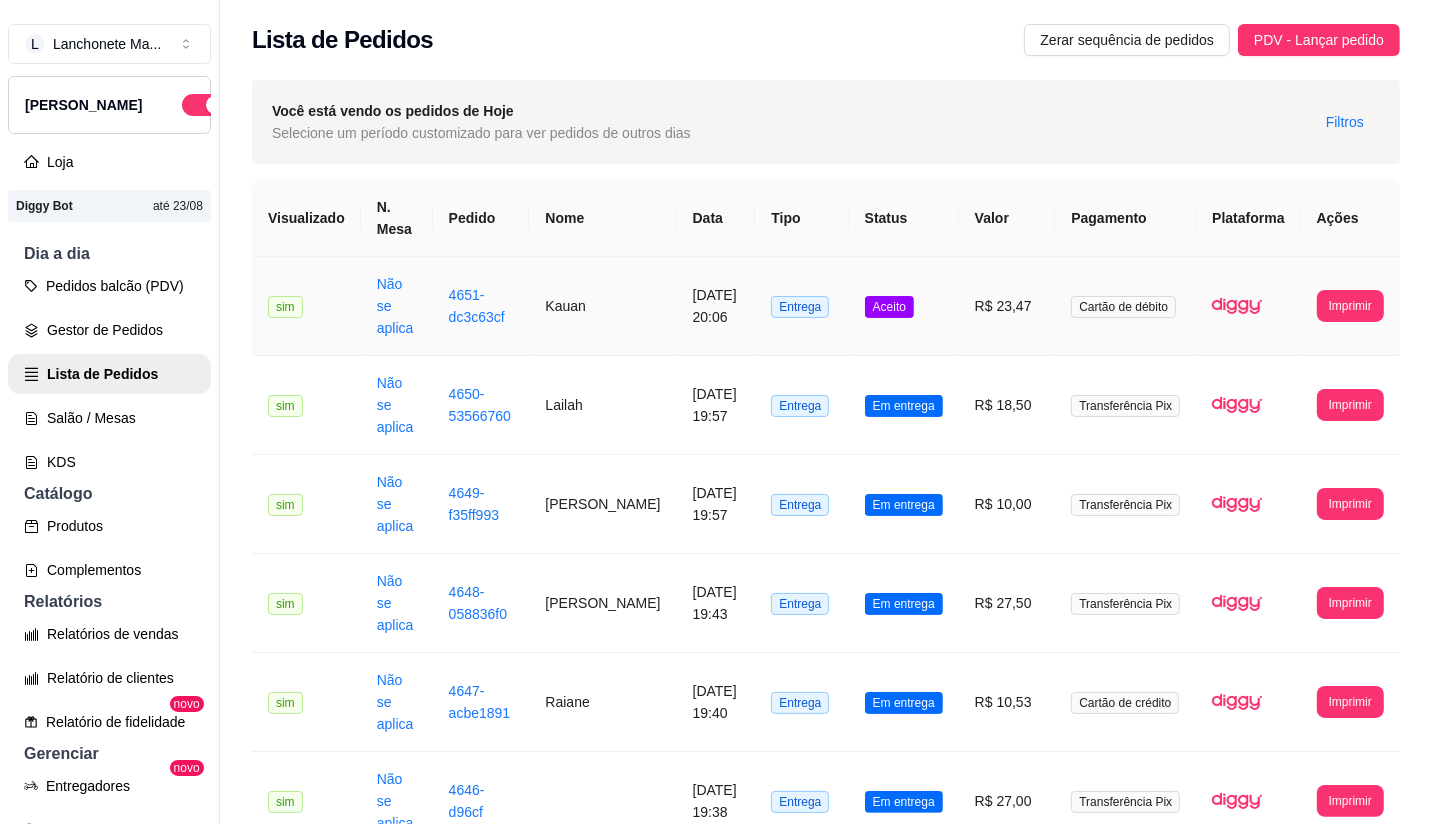 click on "Aceito" at bounding box center [889, 307] 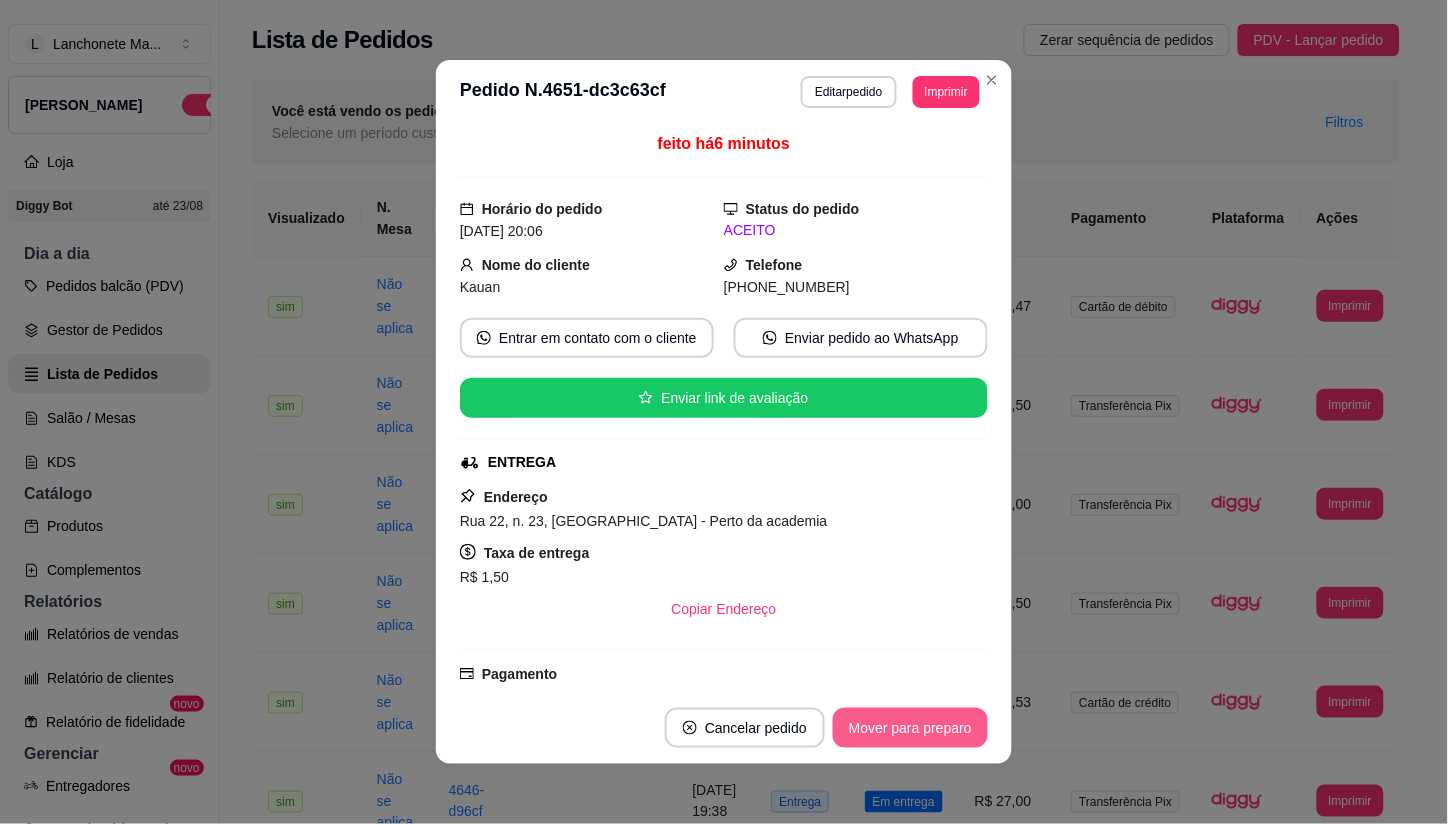click on "Mover para preparo" at bounding box center (910, 728) 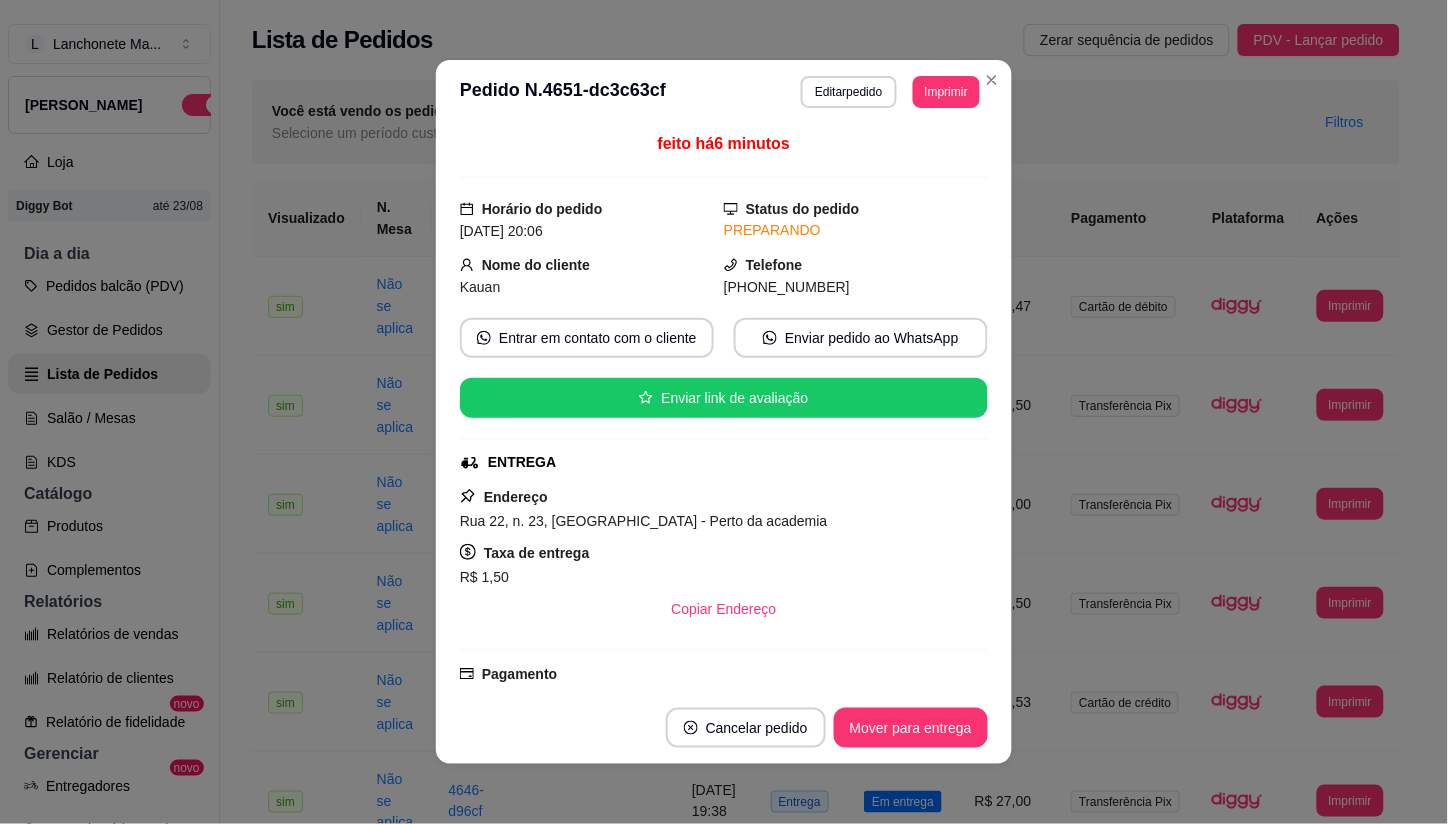 click on "**********" at bounding box center [724, 92] 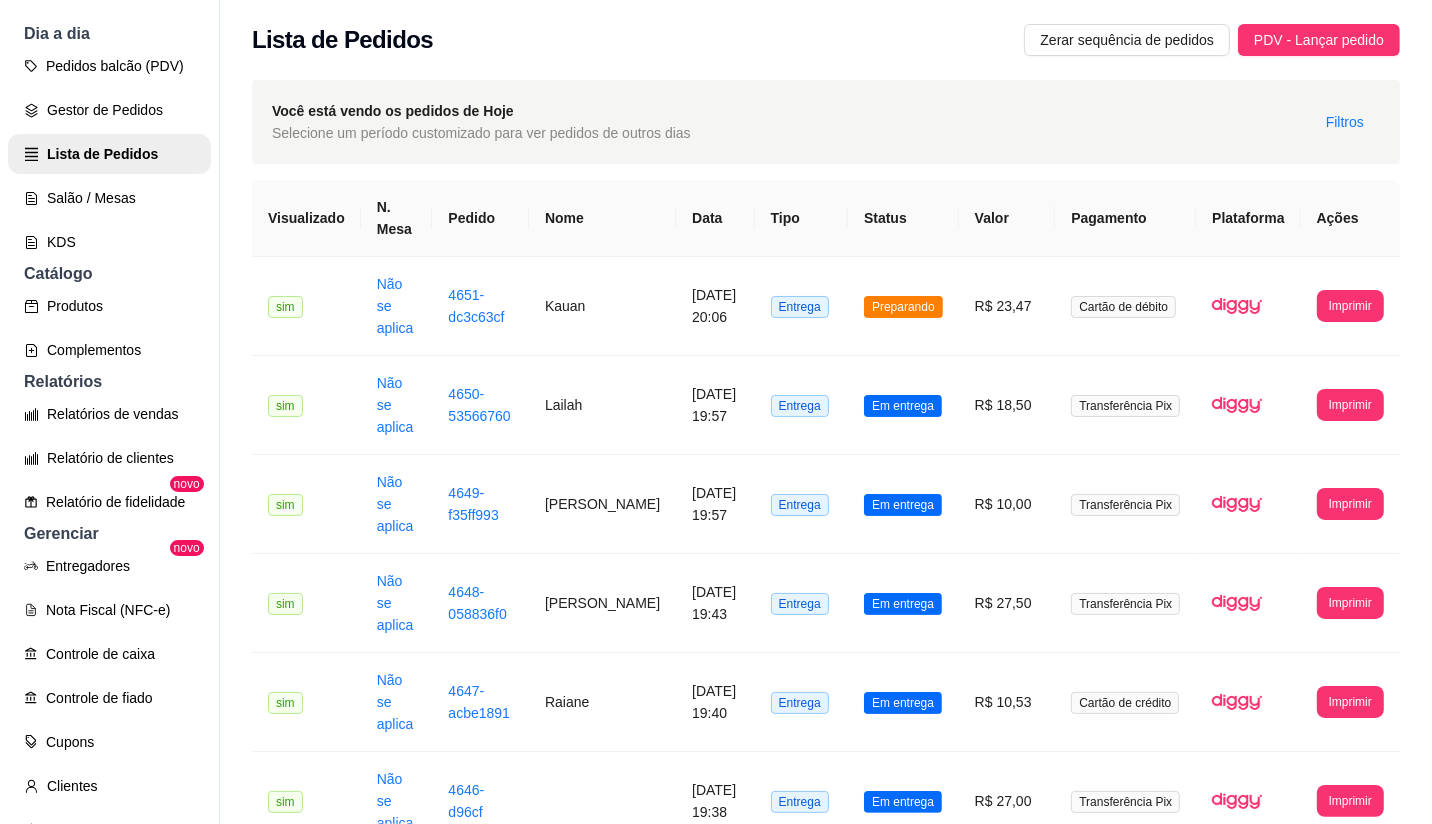 scroll, scrollTop: 222, scrollLeft: 0, axis: vertical 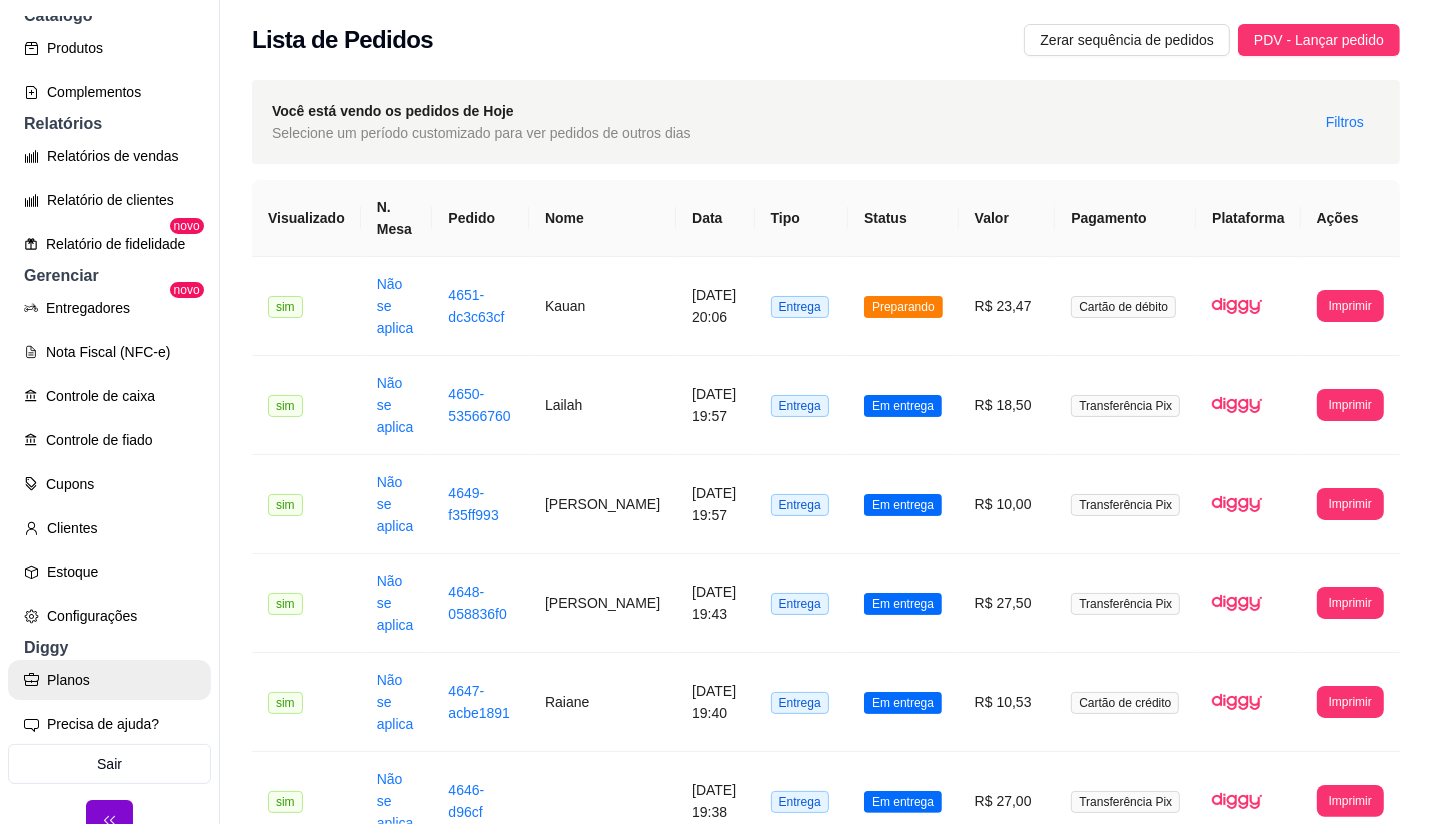 click on "Planos" at bounding box center (109, 680) 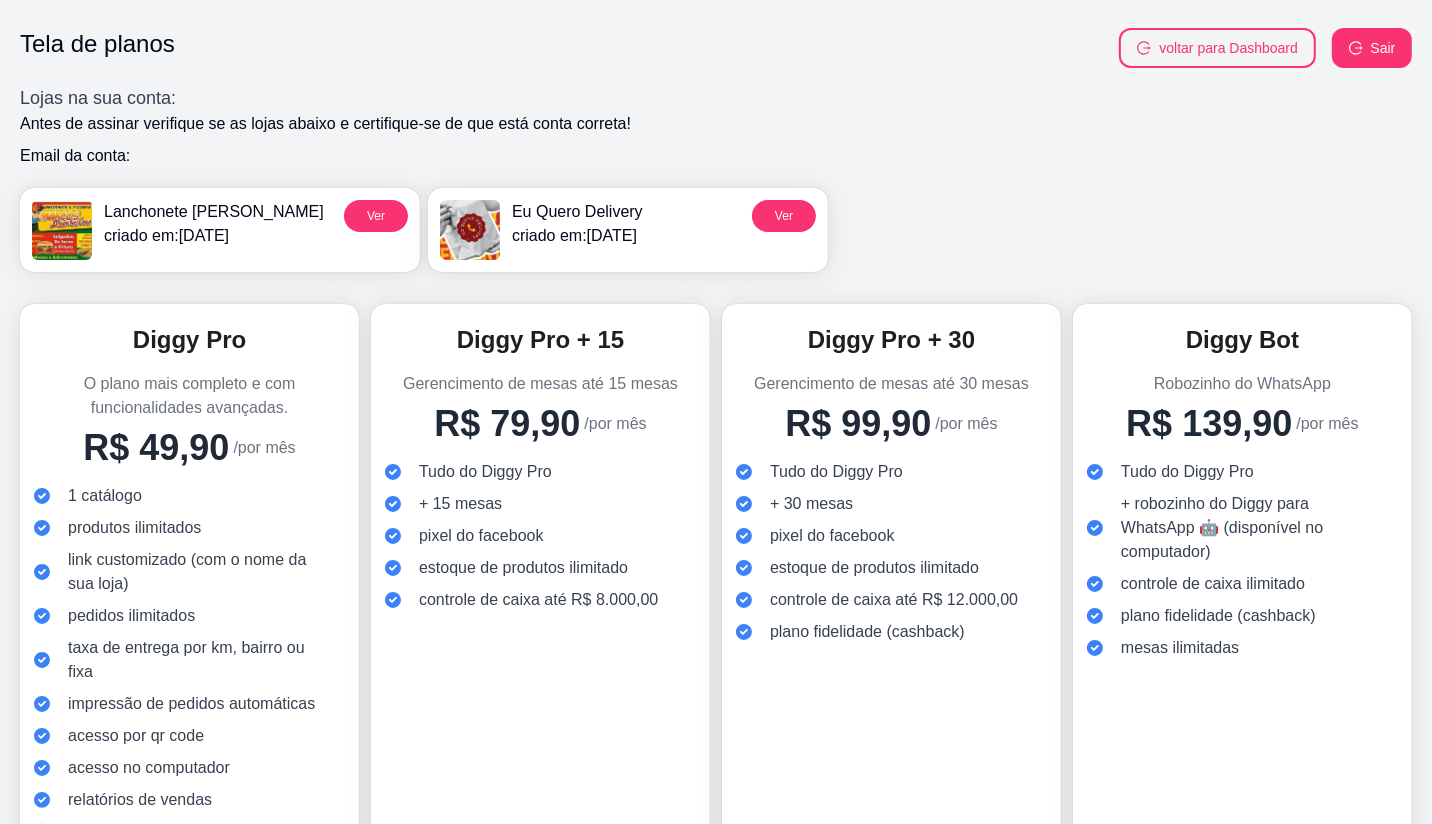click on "Eu Quero Delivery" at bounding box center (577, 212) 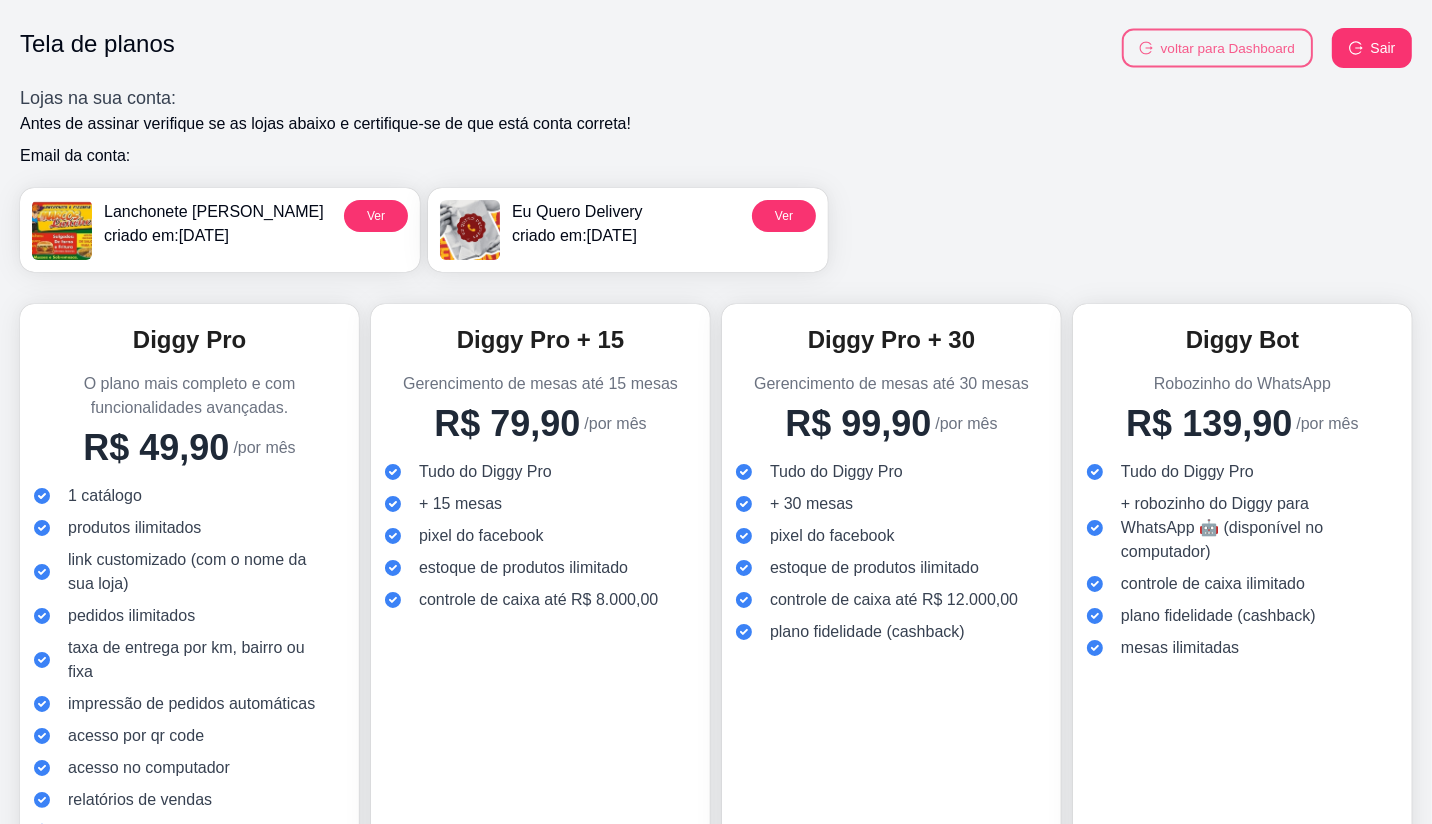 click on "voltar para Dashboard" at bounding box center (1217, 48) 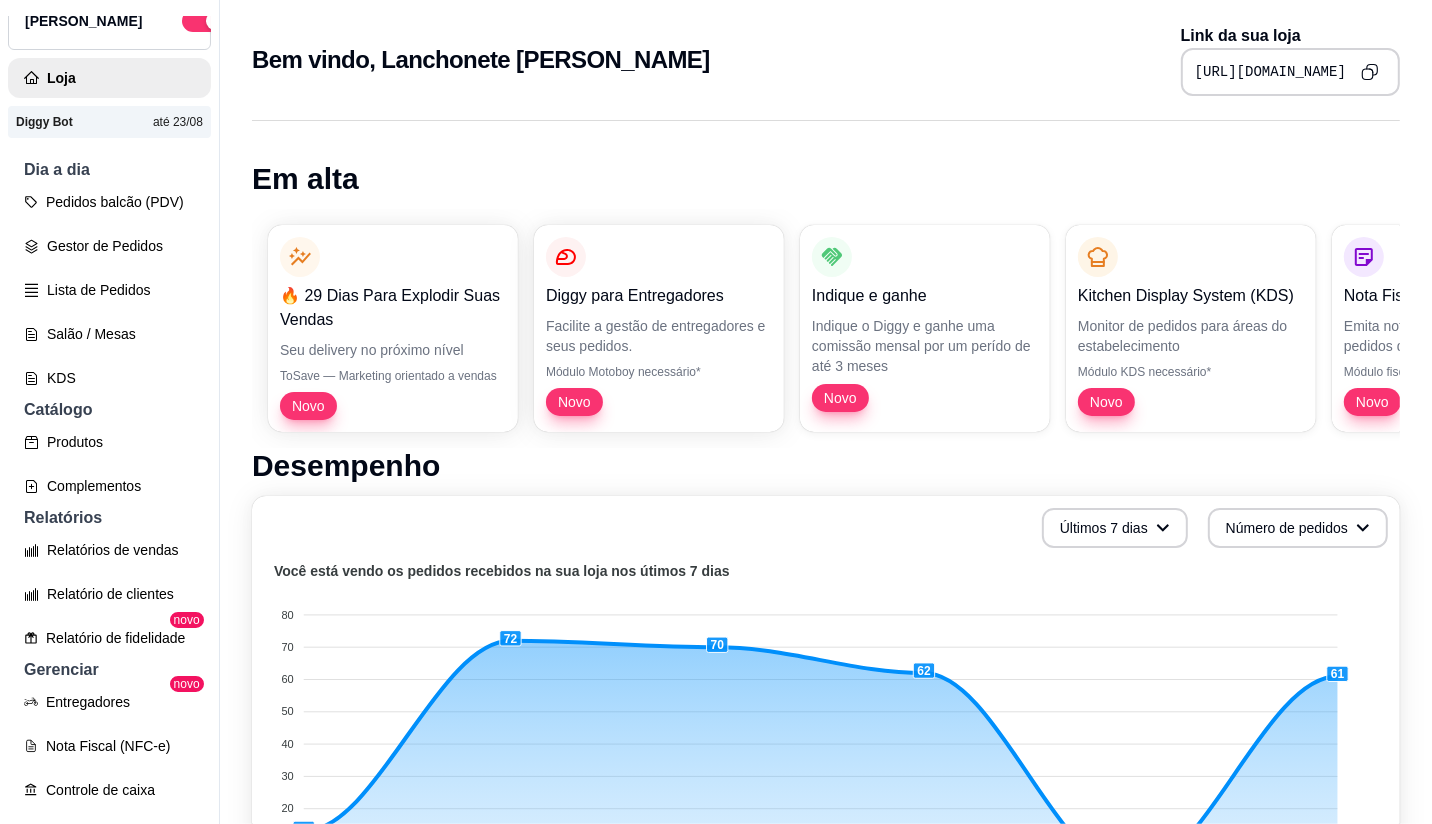 scroll, scrollTop: 2, scrollLeft: 0, axis: vertical 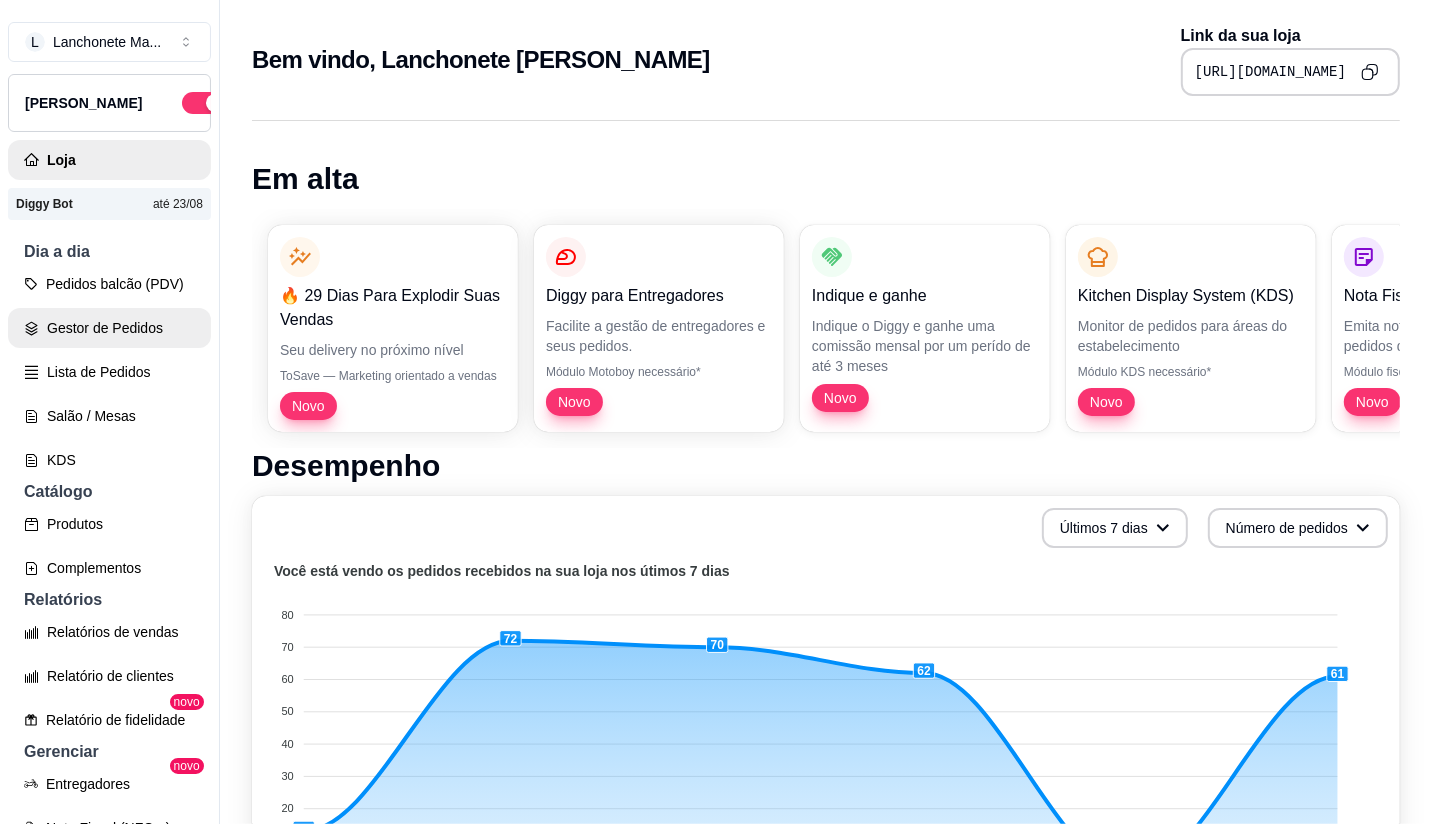 click on "Gestor de Pedidos" at bounding box center (109, 328) 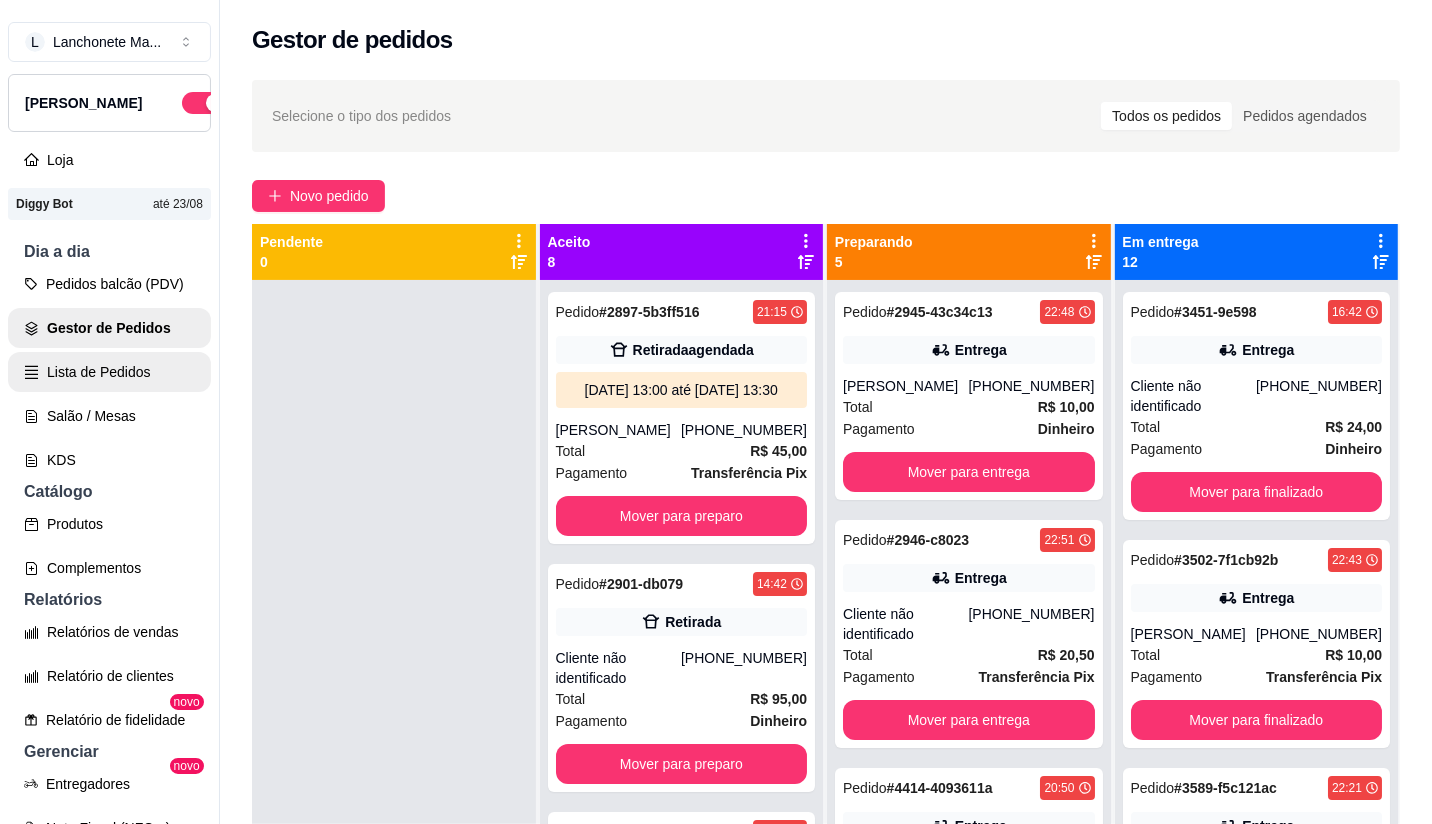 click on "Lista de Pedidos" at bounding box center [109, 372] 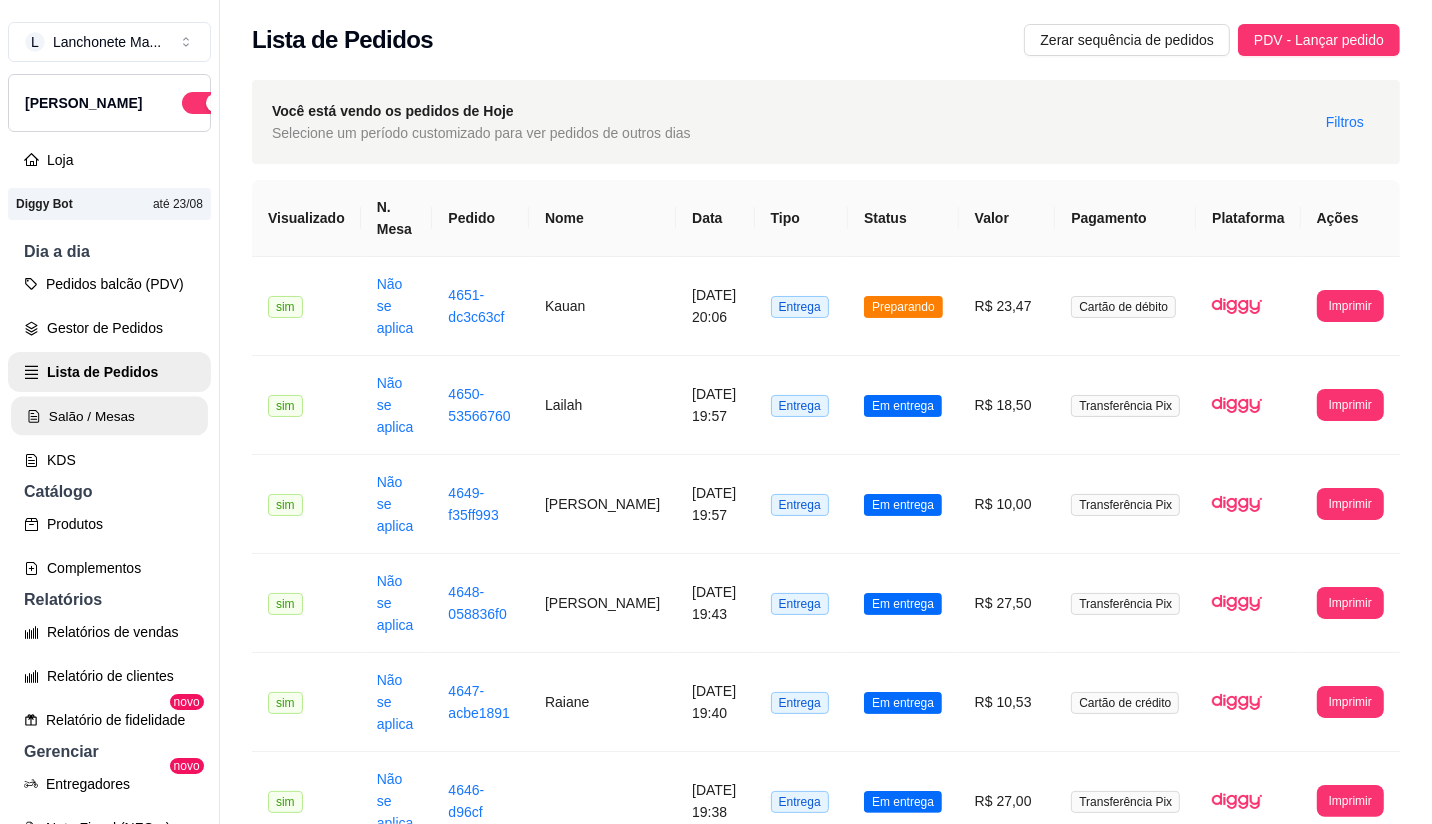 click on "Salão / Mesas" at bounding box center (109, 416) 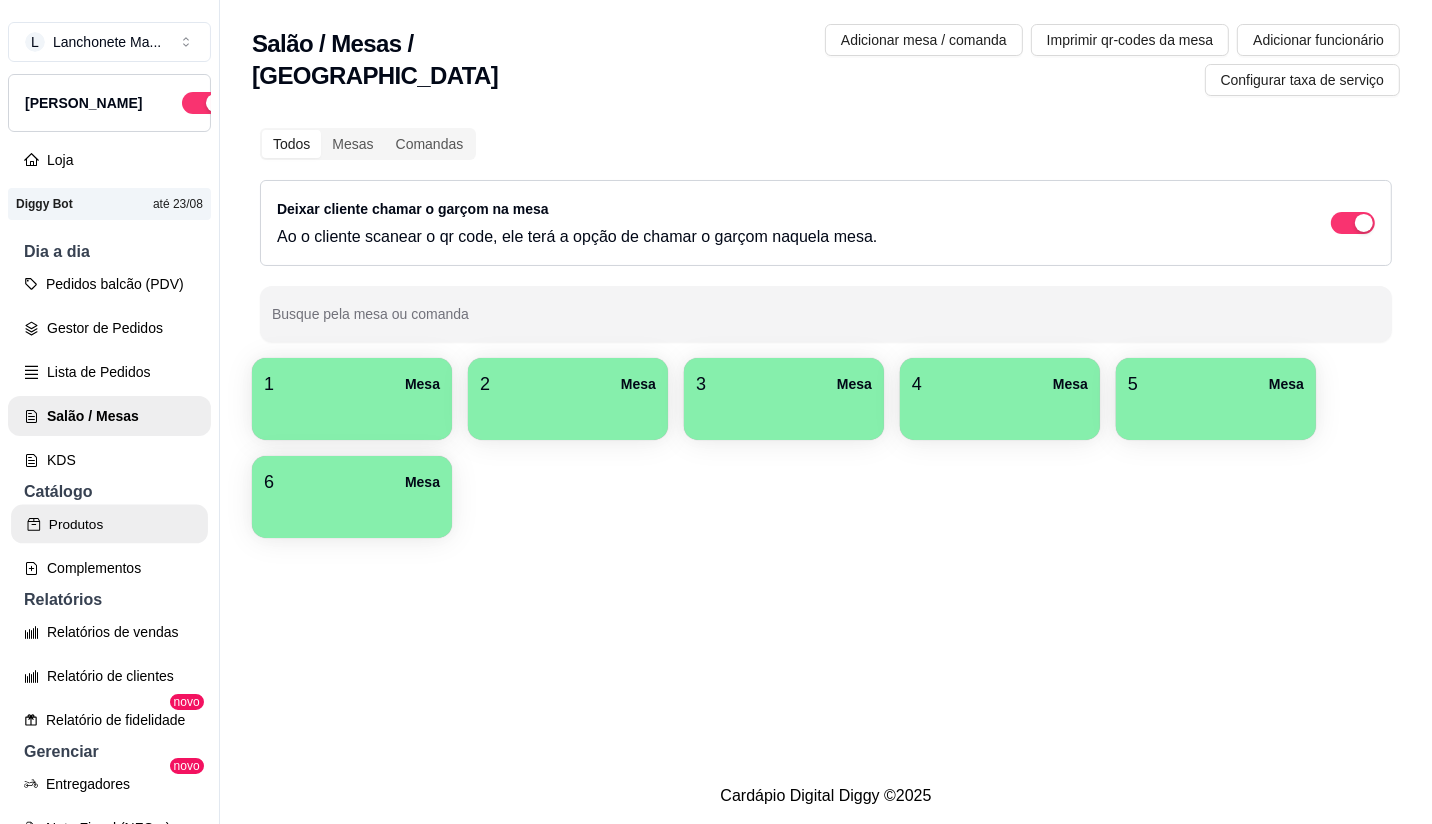 click on "Produtos" at bounding box center (109, 524) 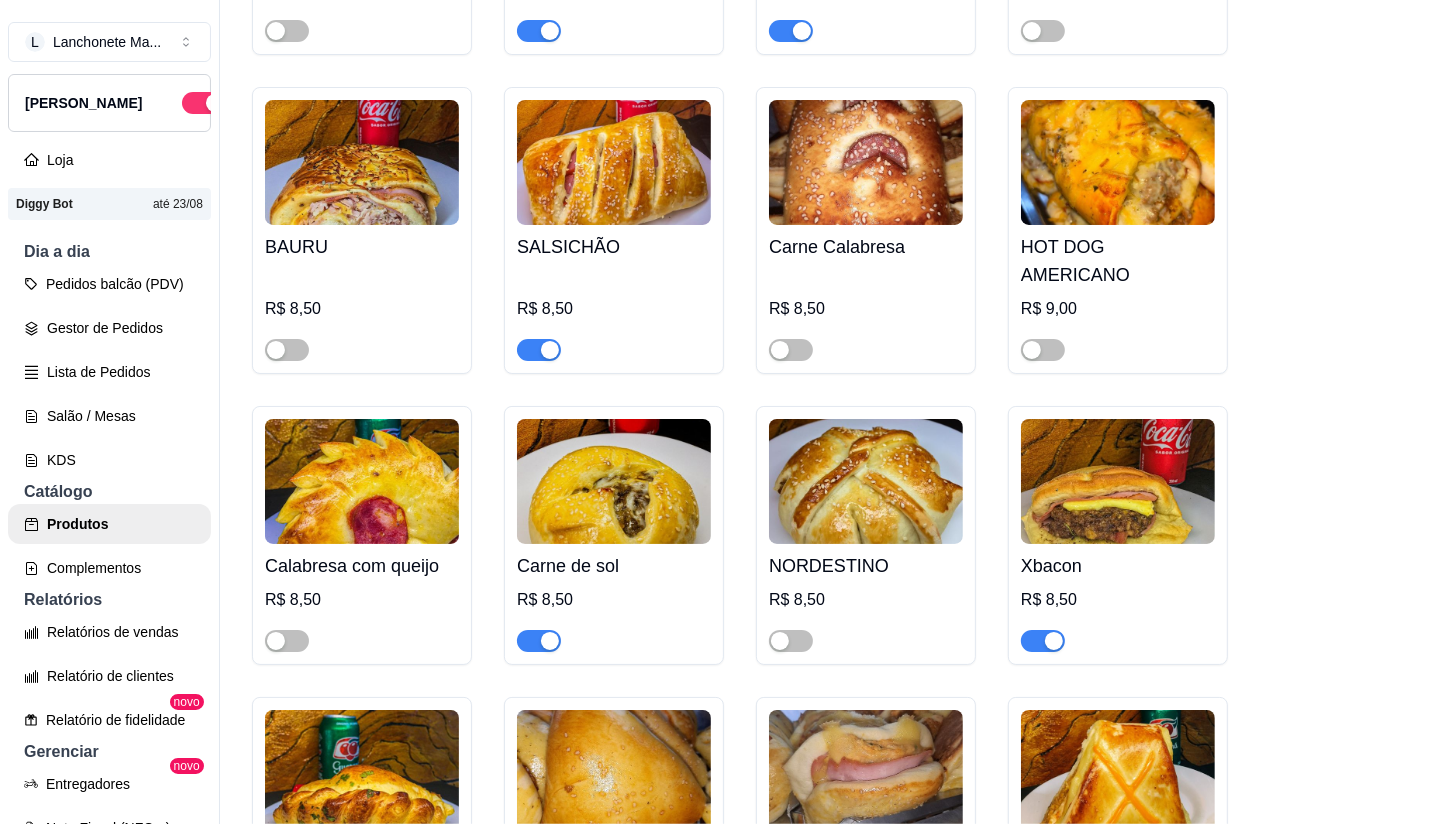 scroll, scrollTop: 950, scrollLeft: 0, axis: vertical 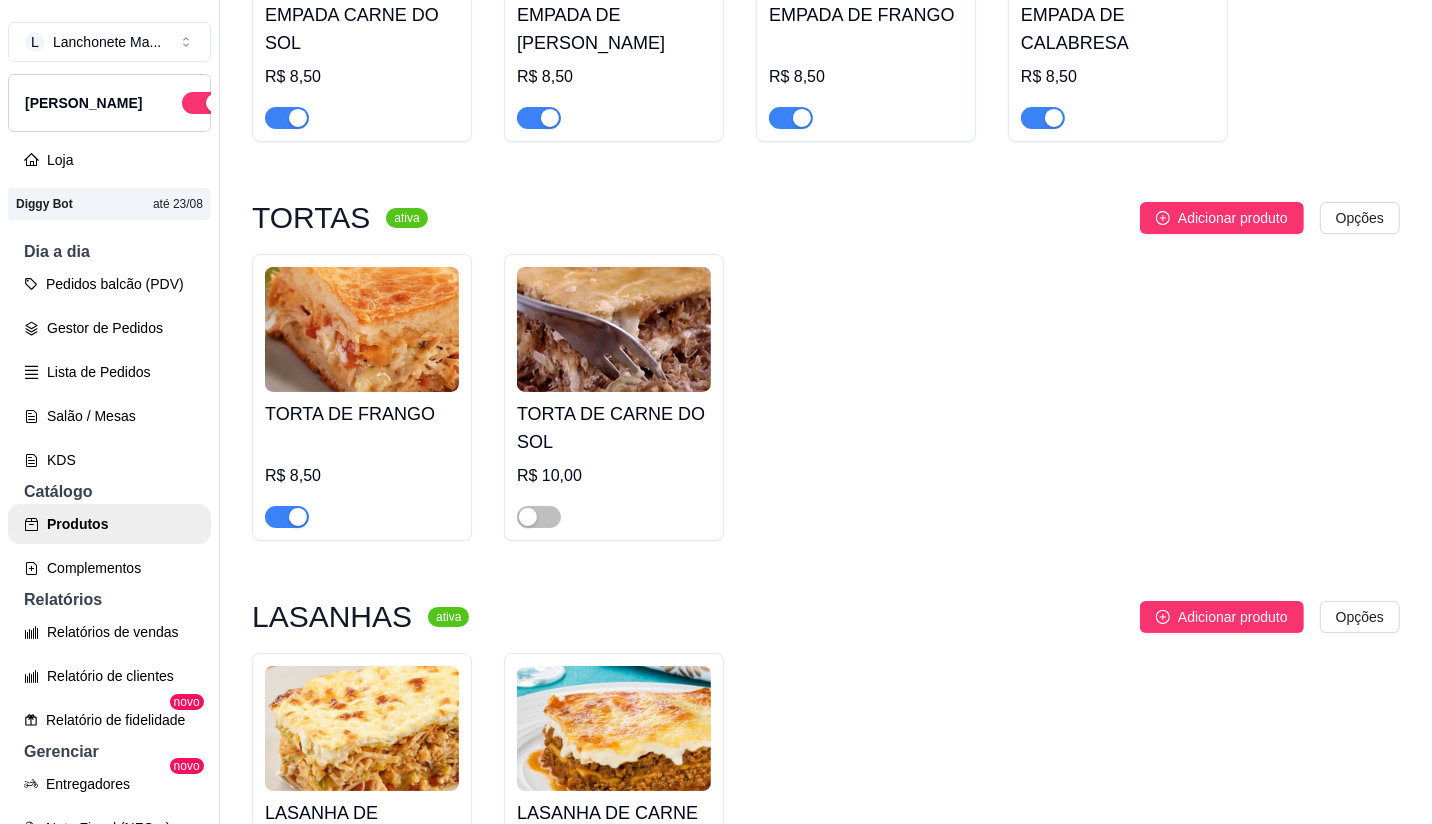click at bounding box center [1043, 118] 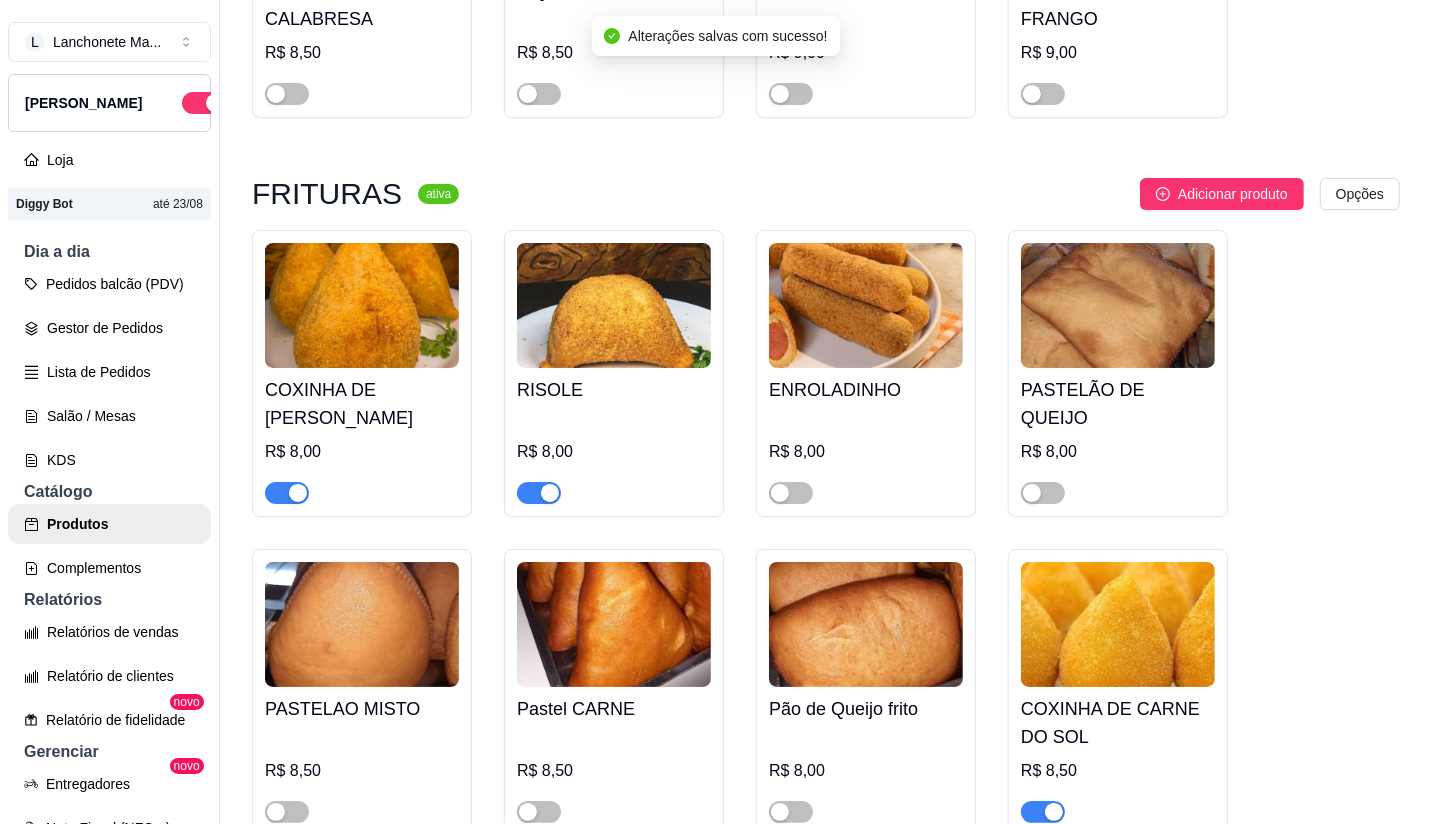 scroll, scrollTop: 2635, scrollLeft: 0, axis: vertical 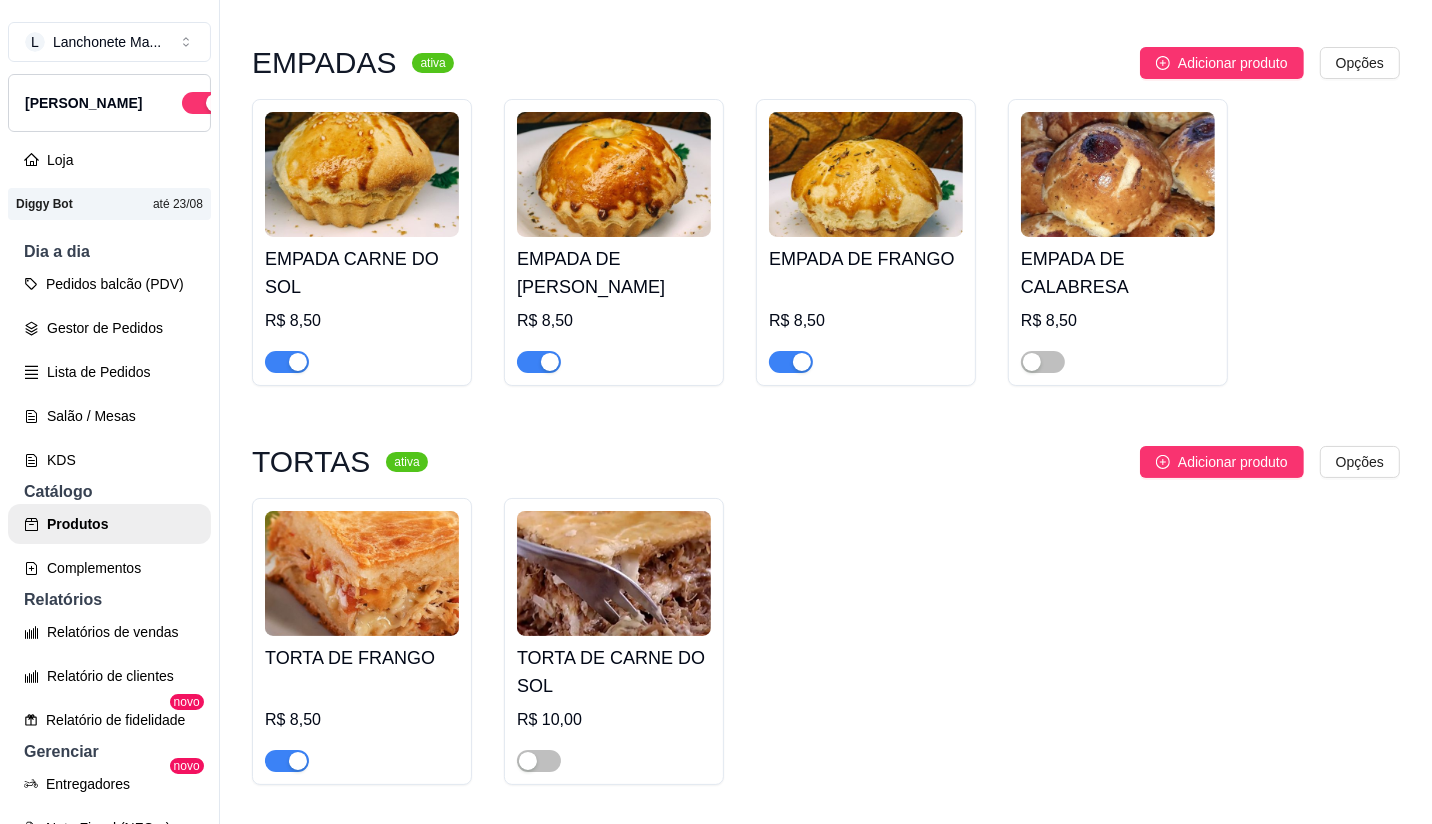click at bounding box center (287, 362) 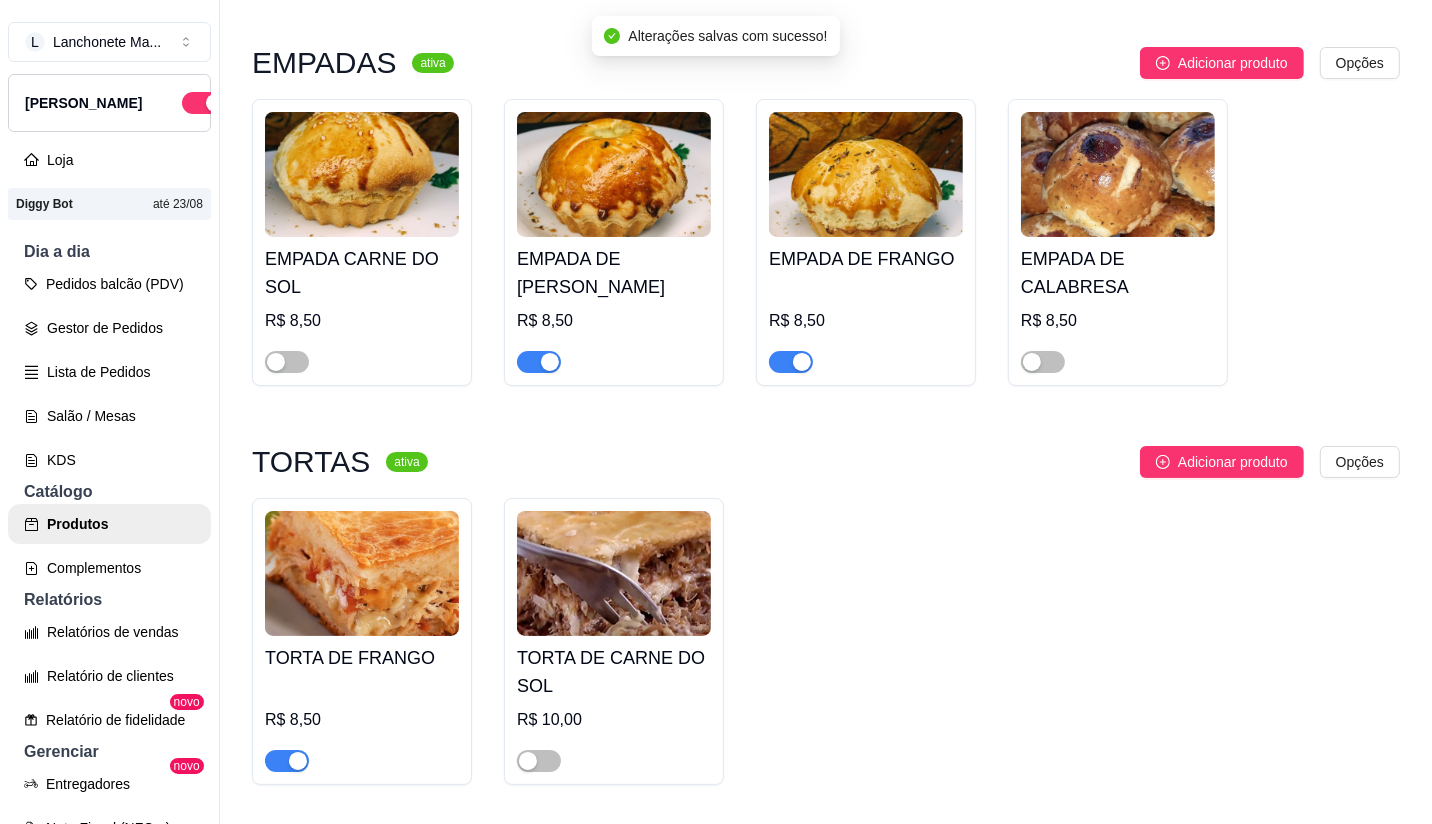 click at bounding box center (802, 362) 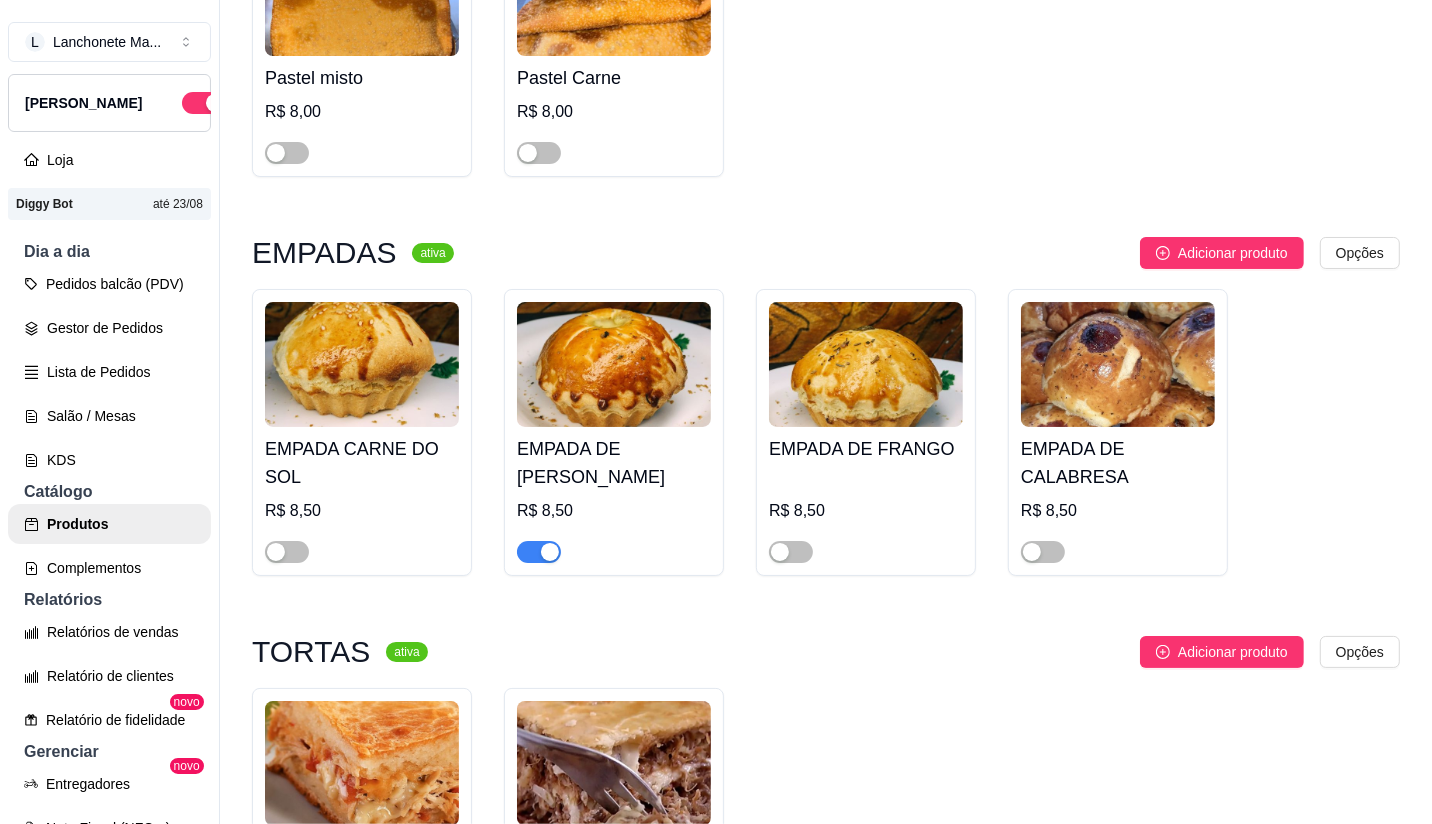 scroll, scrollTop: 3567, scrollLeft: 0, axis: vertical 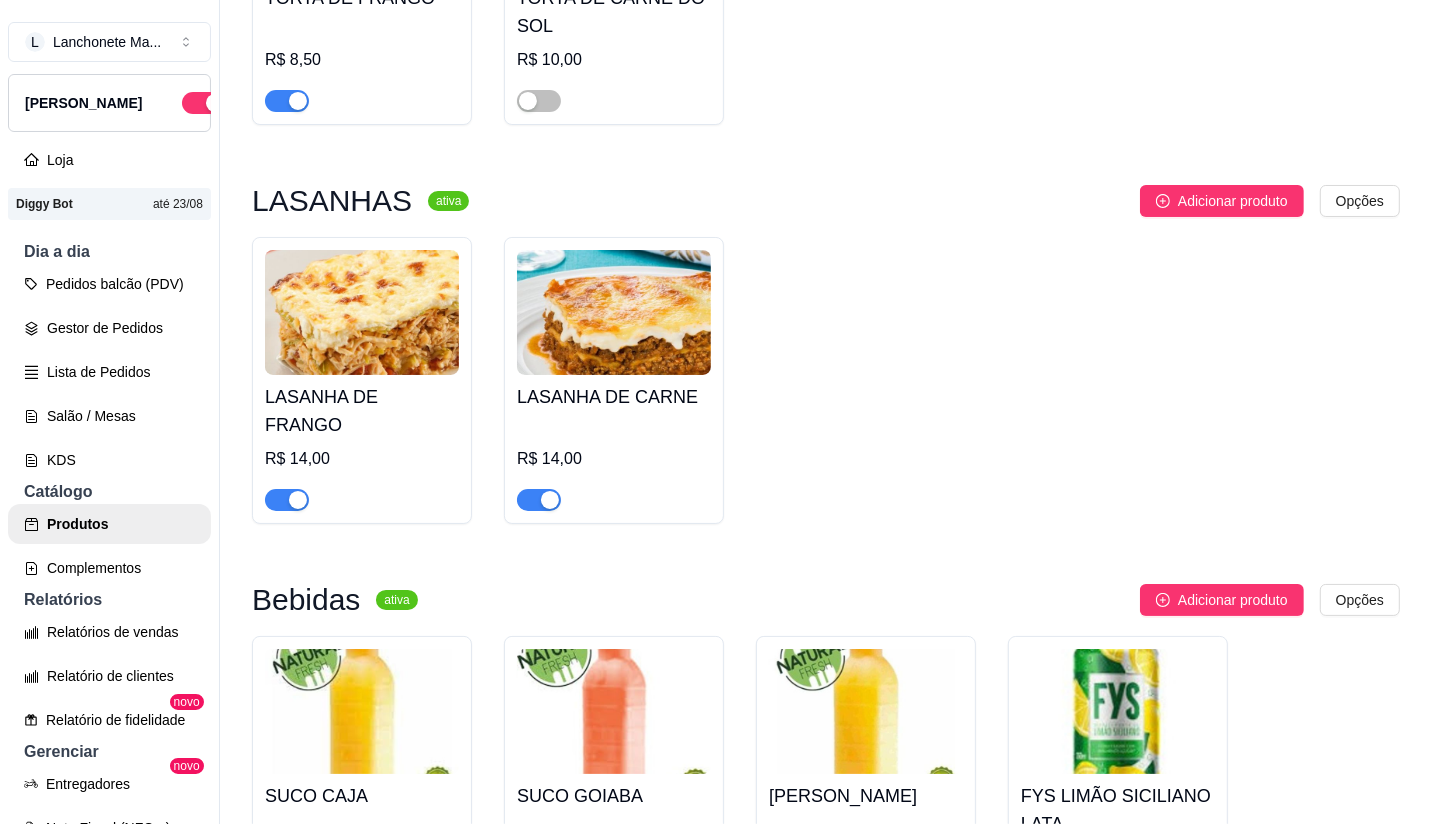 click at bounding box center [287, 500] 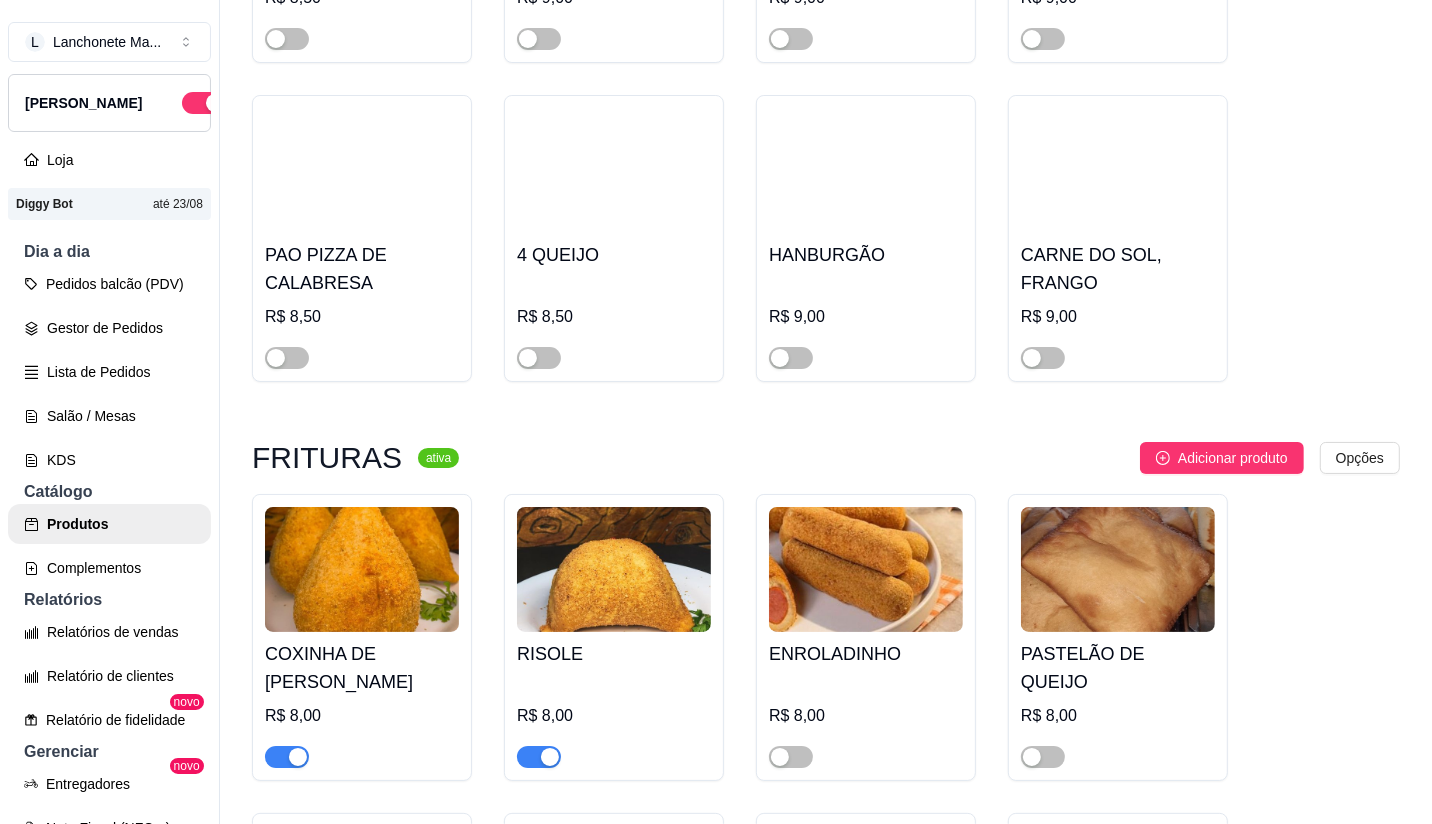 scroll, scrollTop: 2373, scrollLeft: 0, axis: vertical 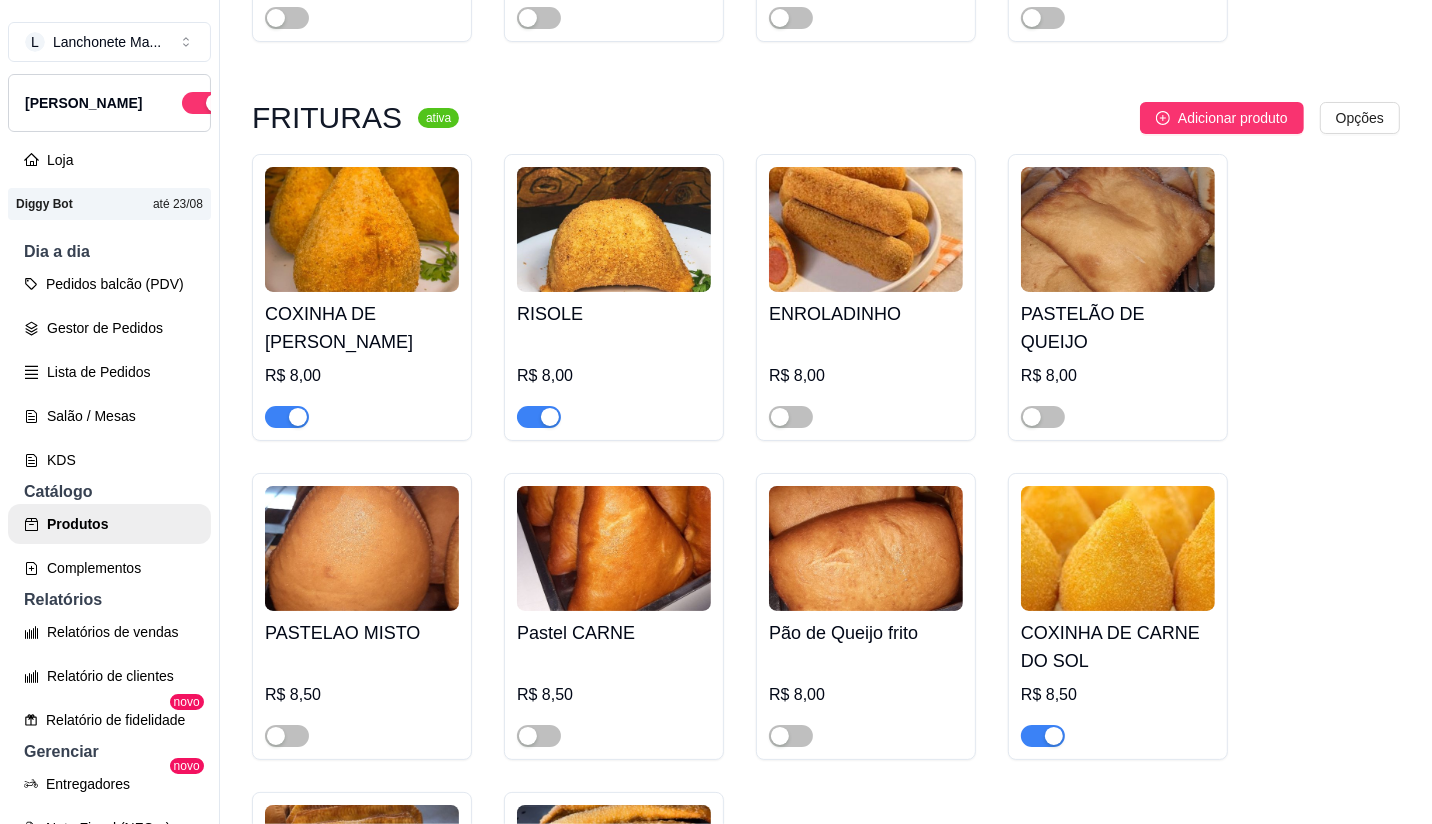click at bounding box center [287, 417] 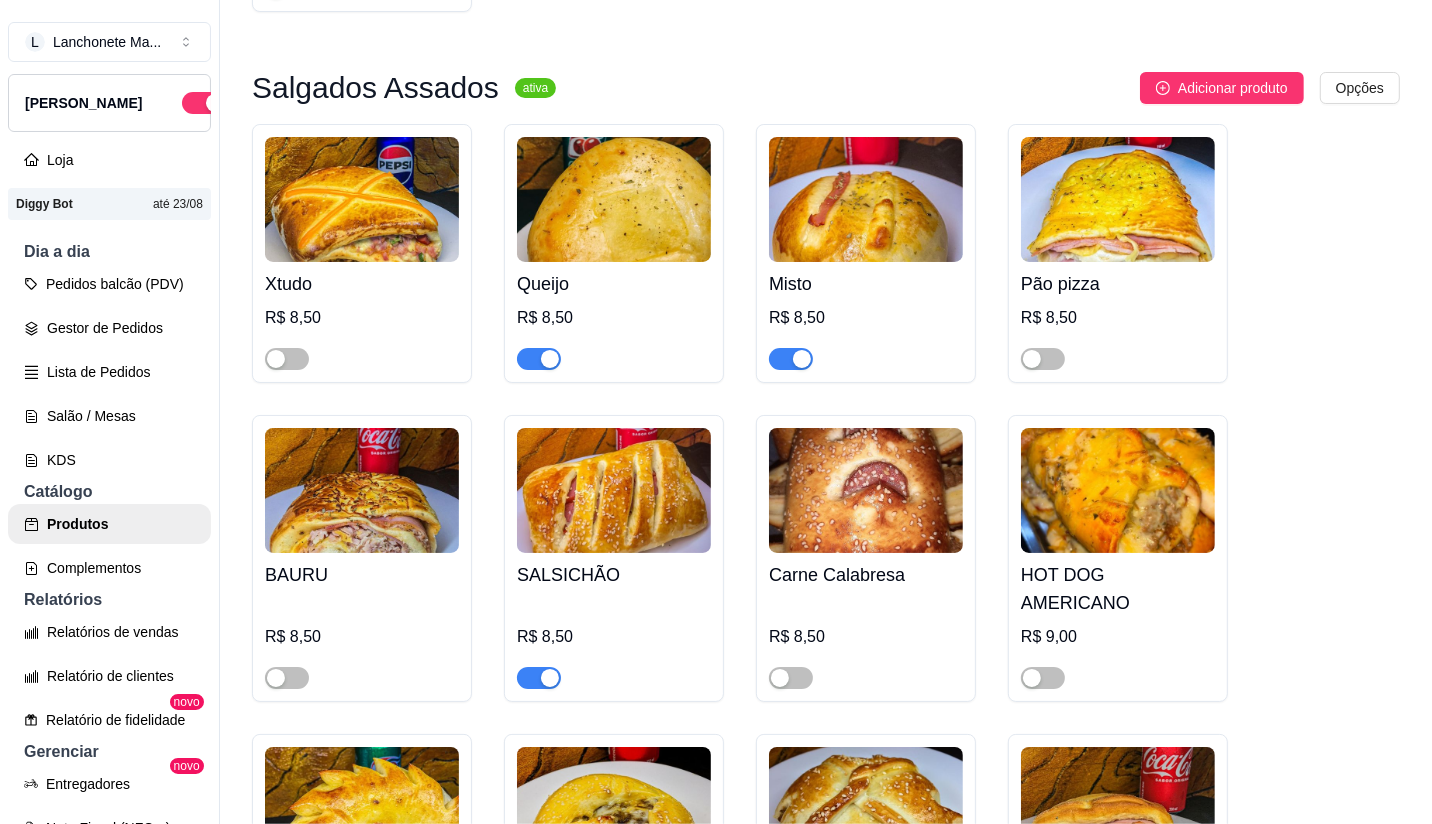 scroll, scrollTop: 555, scrollLeft: 0, axis: vertical 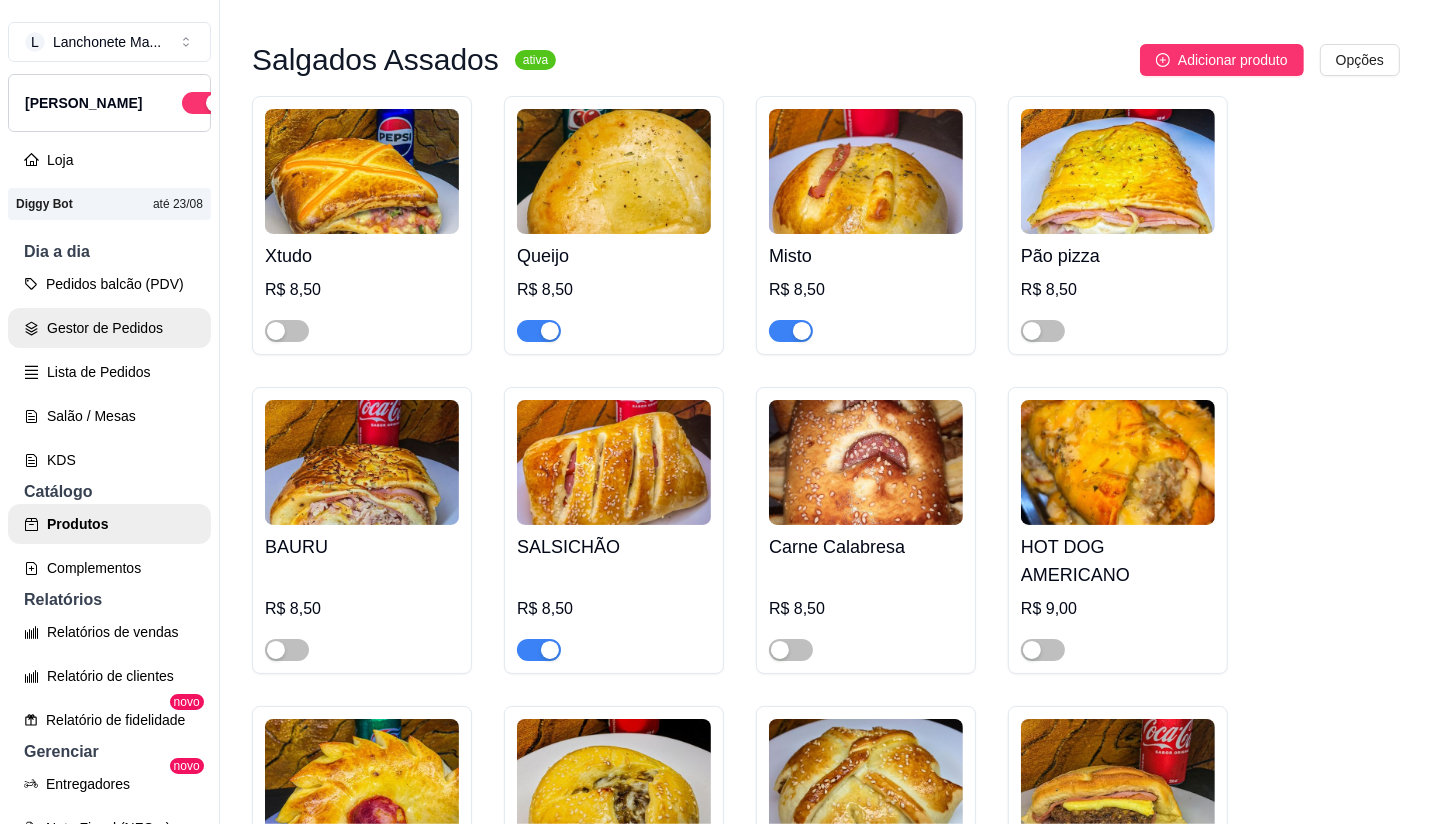 click on "Gestor de Pedidos" at bounding box center (109, 328) 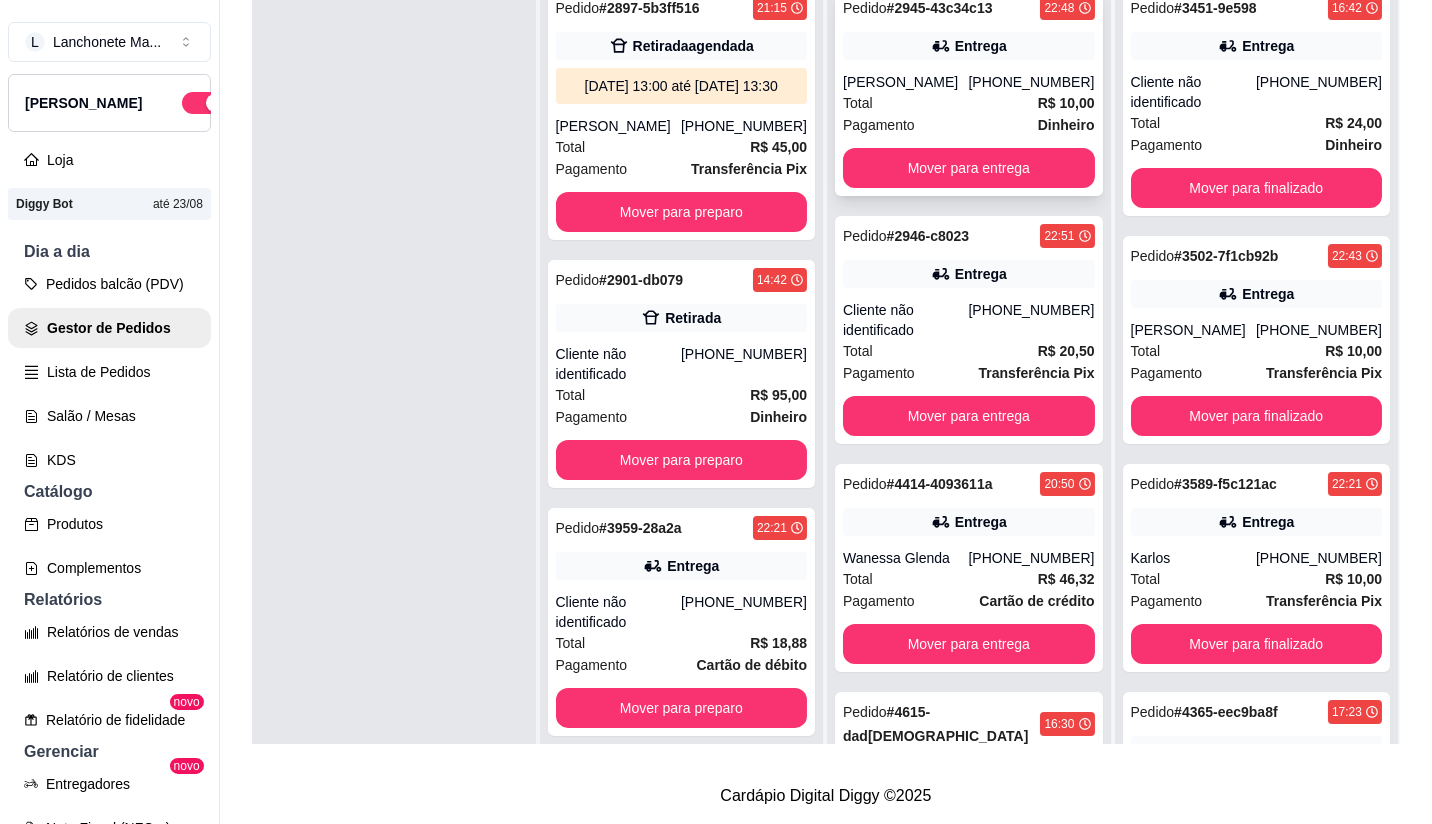 scroll, scrollTop: 0, scrollLeft: 0, axis: both 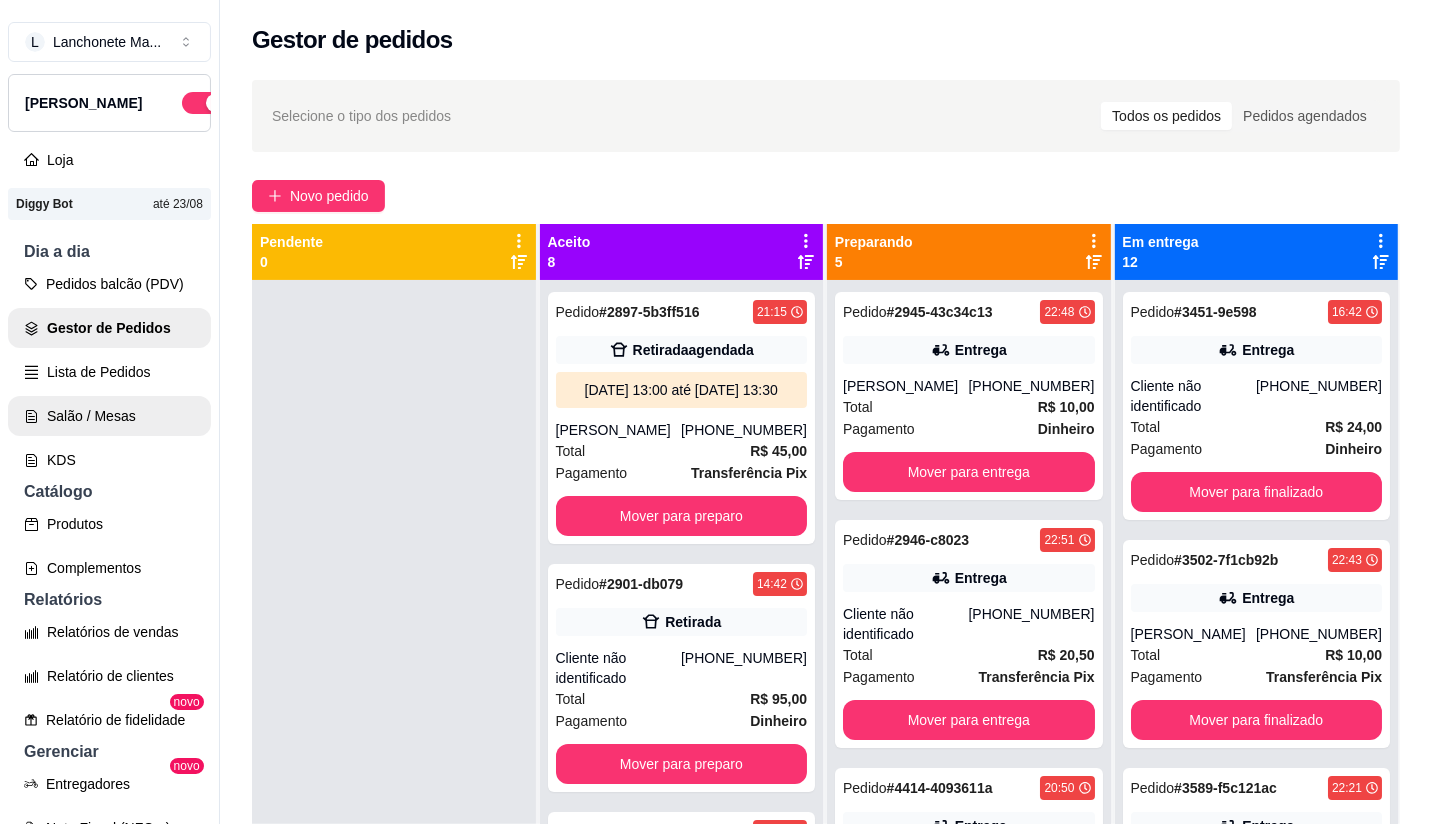 click on "Salão / Mesas" at bounding box center [109, 416] 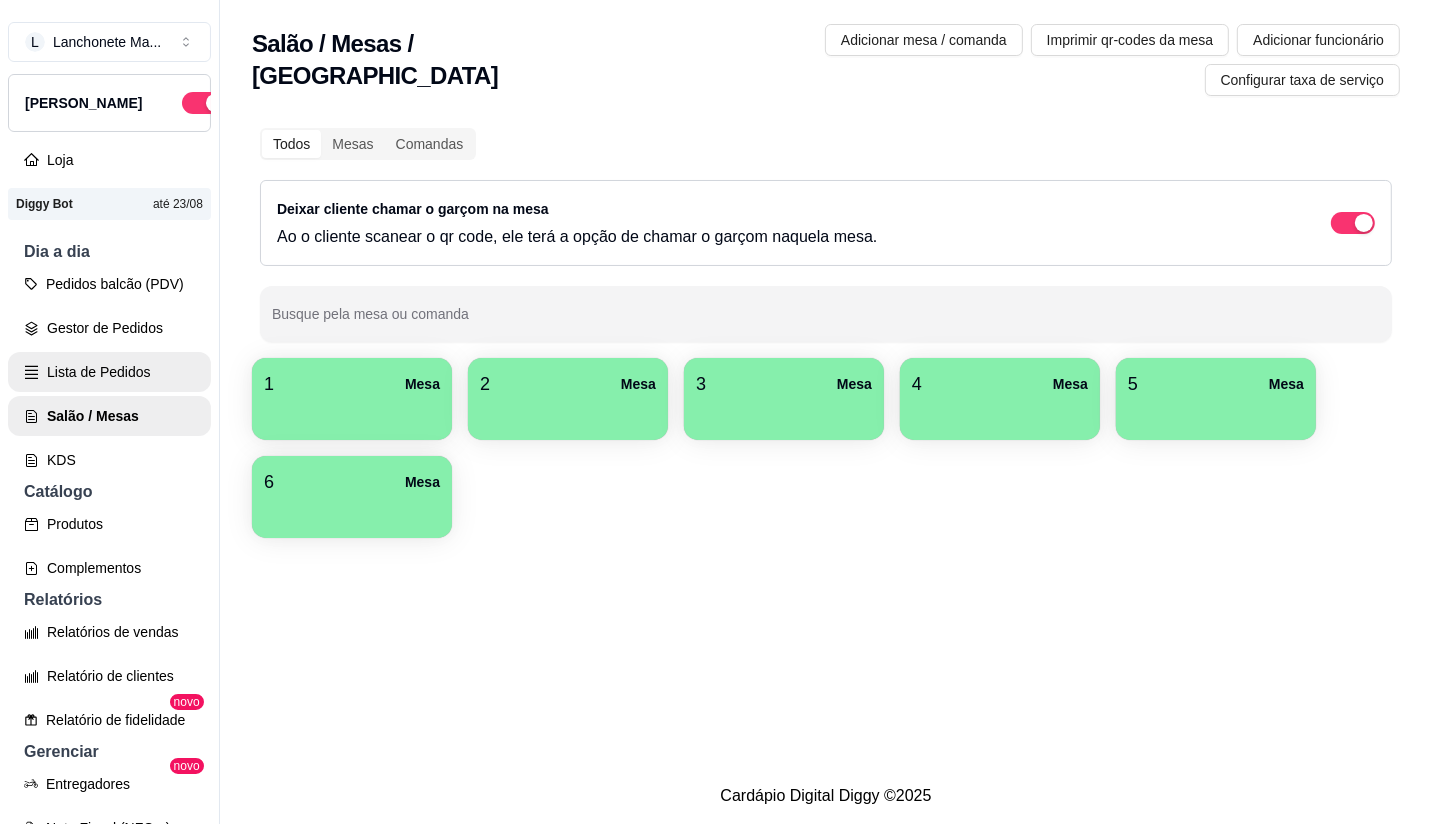 click on "Lista de Pedidos" at bounding box center [109, 372] 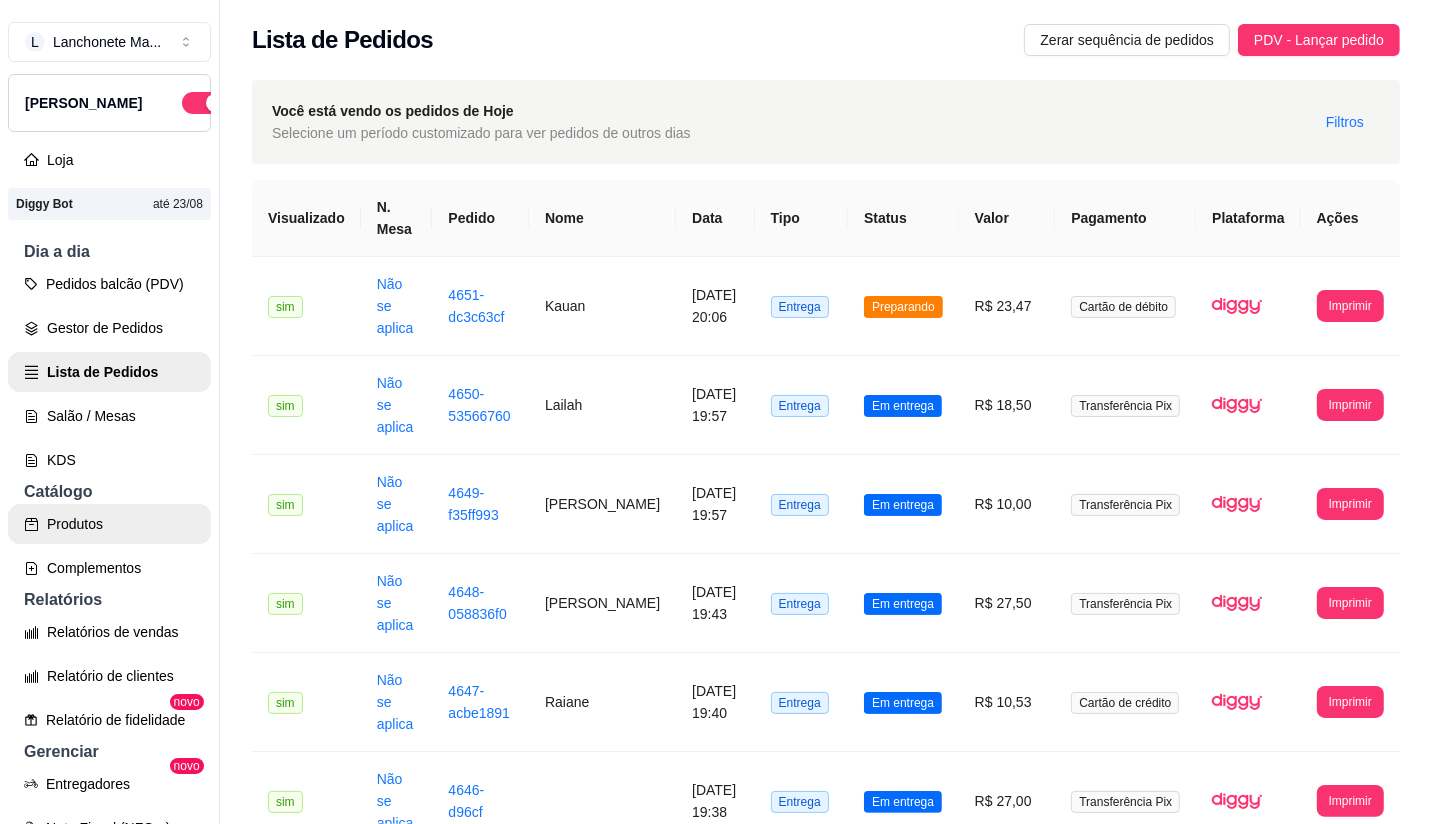 click on "Produtos" at bounding box center [109, 524] 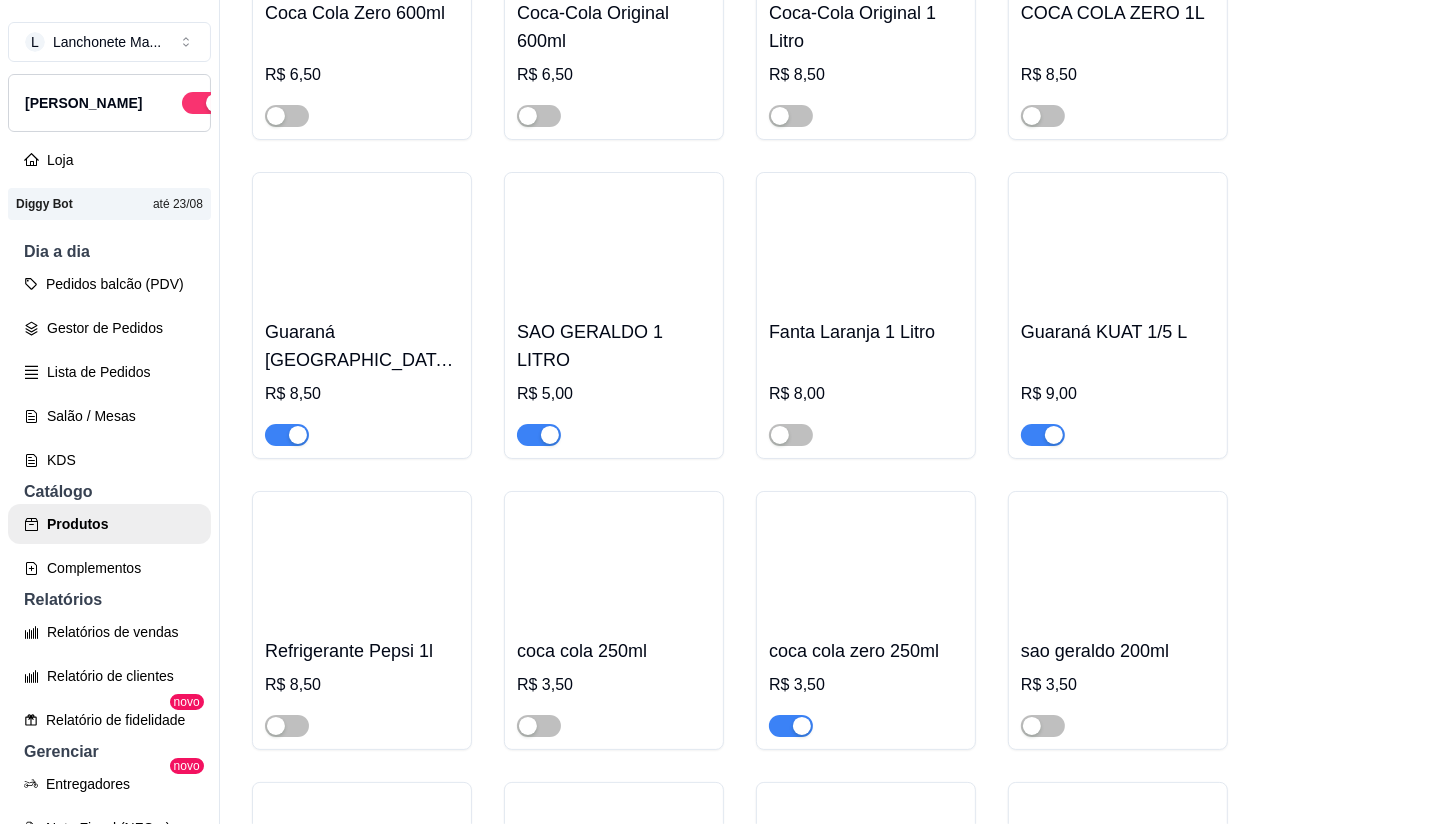 scroll, scrollTop: 6216, scrollLeft: 0, axis: vertical 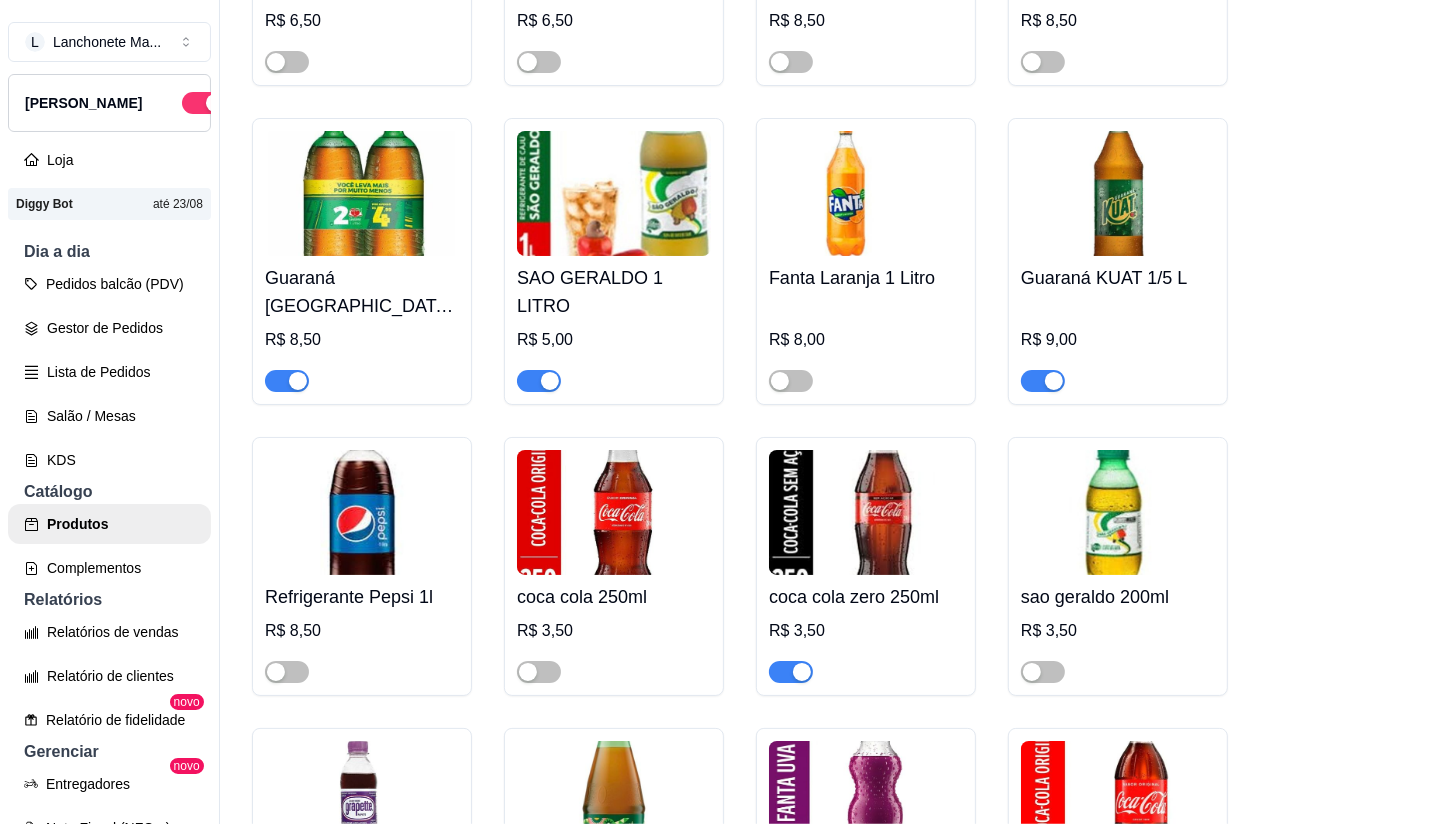 click at bounding box center (539, 381) 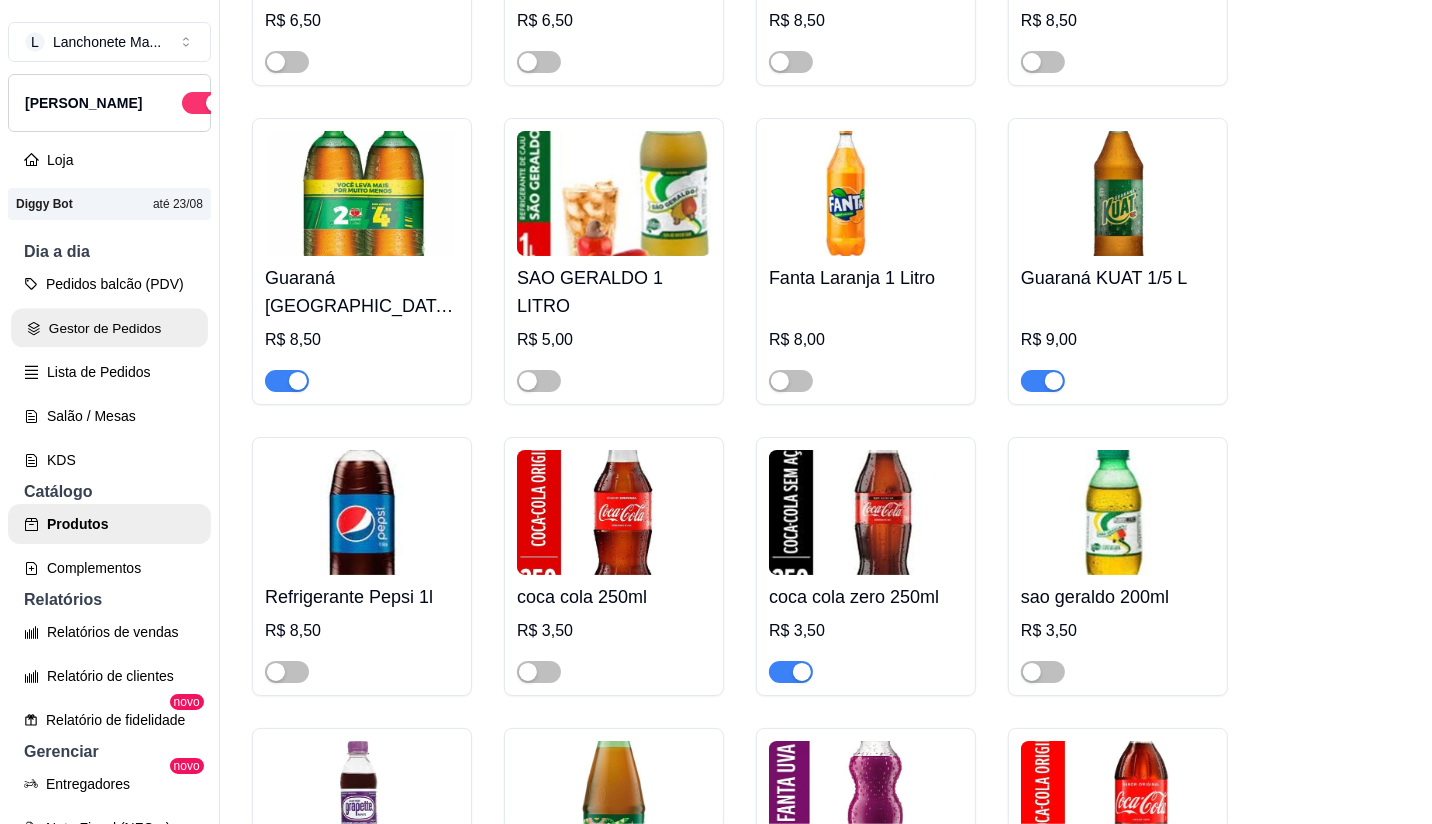 click on "Gestor de Pedidos" at bounding box center (109, 328) 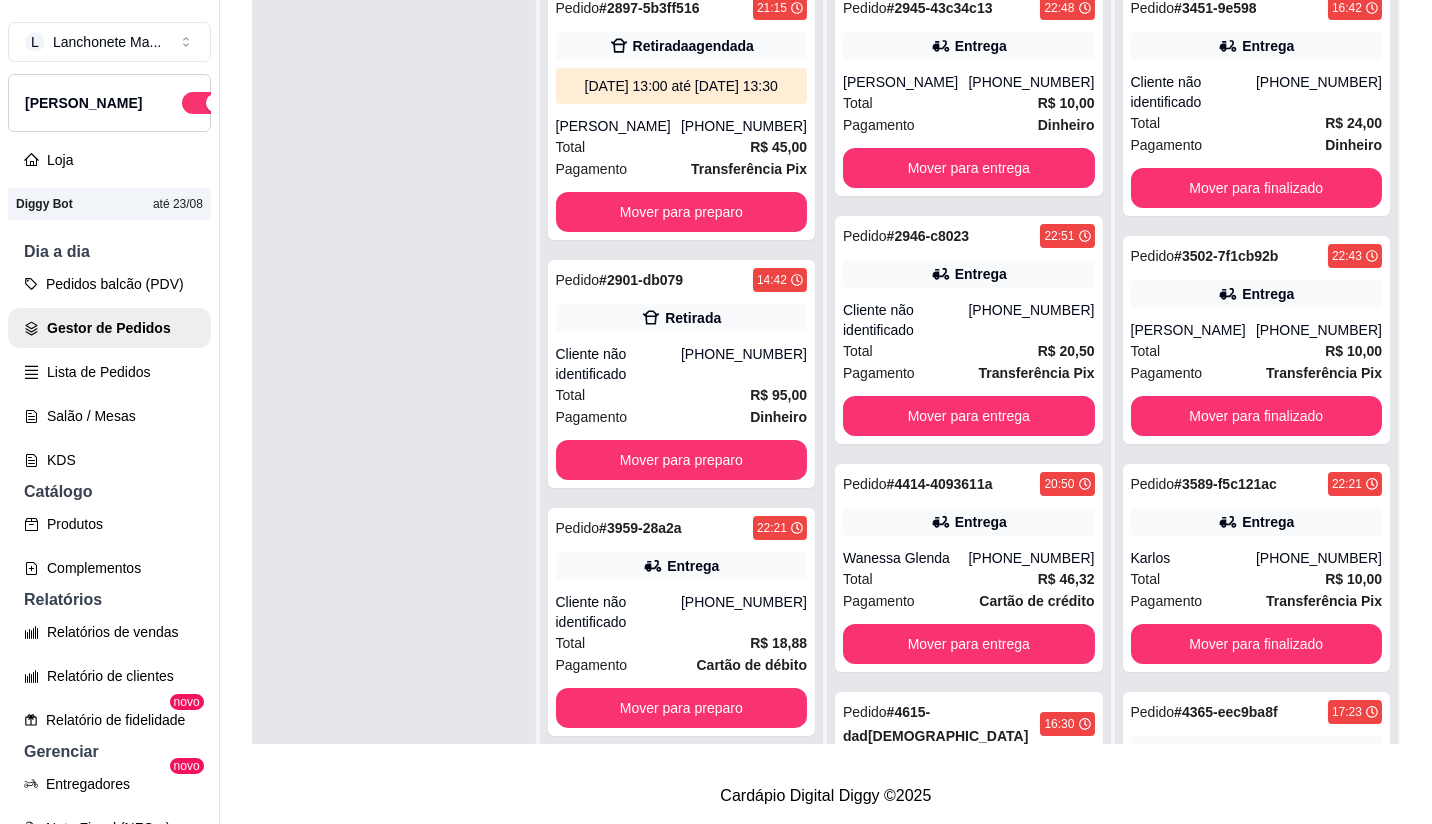 scroll, scrollTop: 0, scrollLeft: 0, axis: both 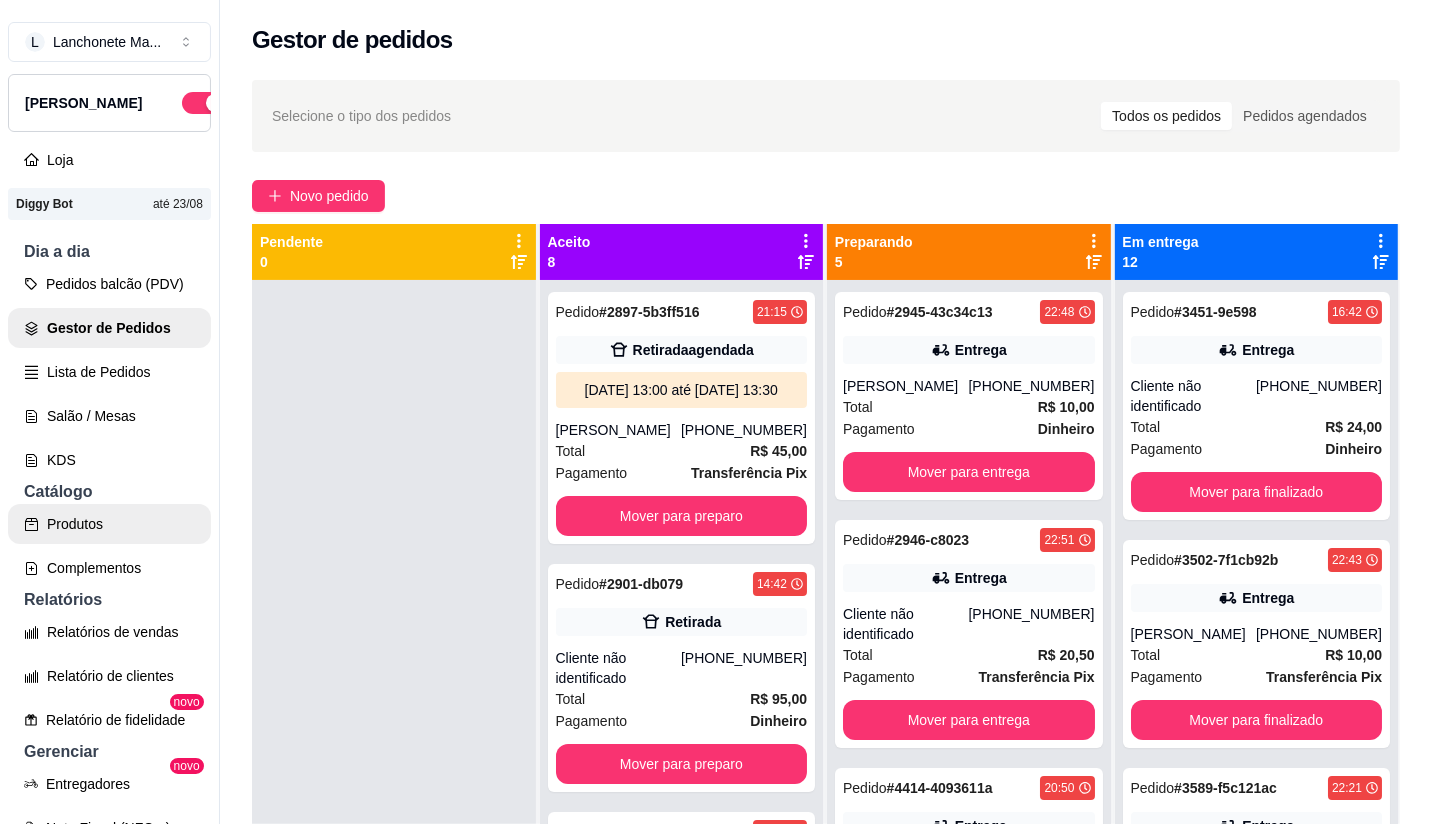 click on "Produtos" at bounding box center [109, 524] 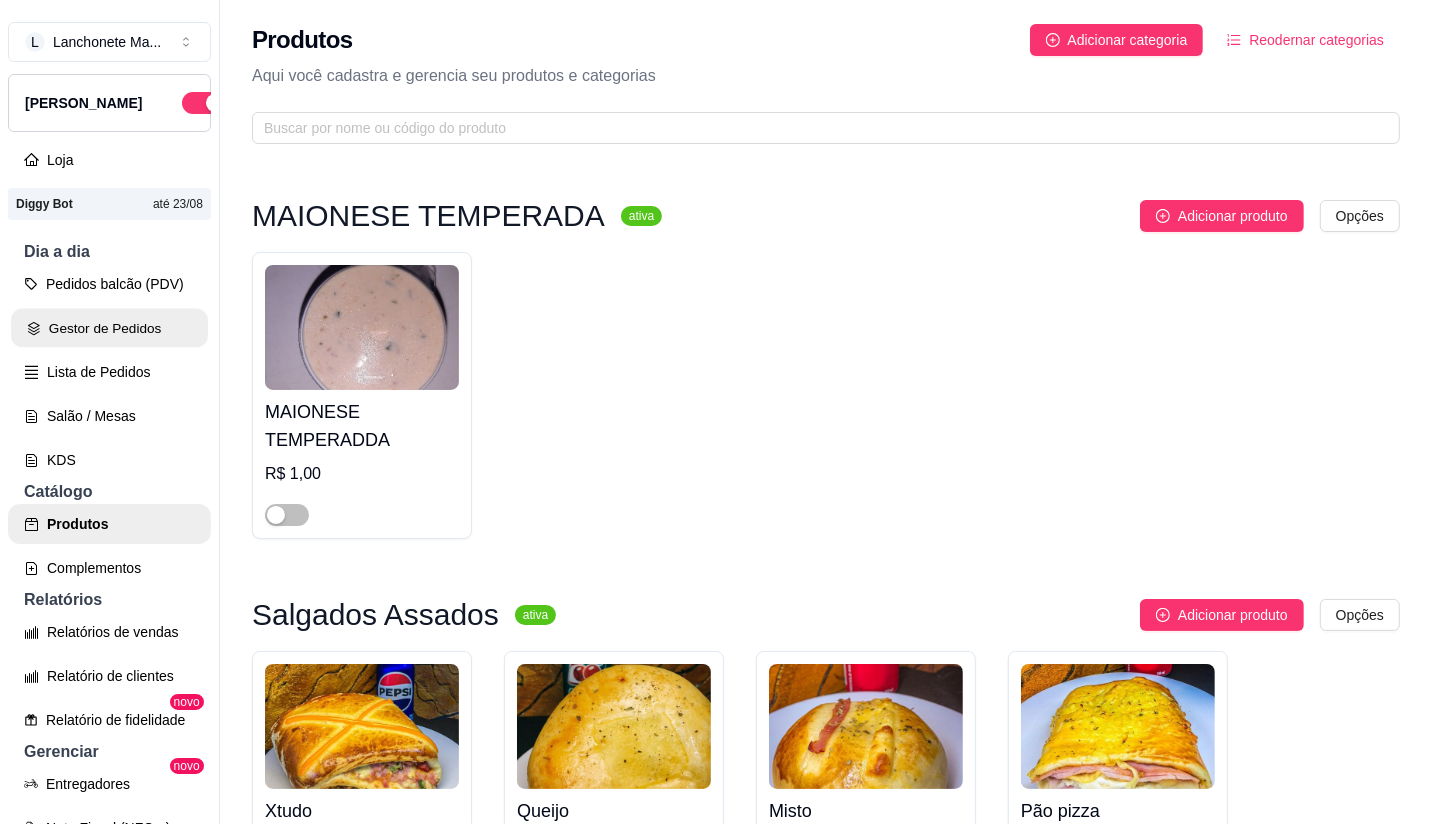 click on "Gestor de Pedidos" at bounding box center (109, 328) 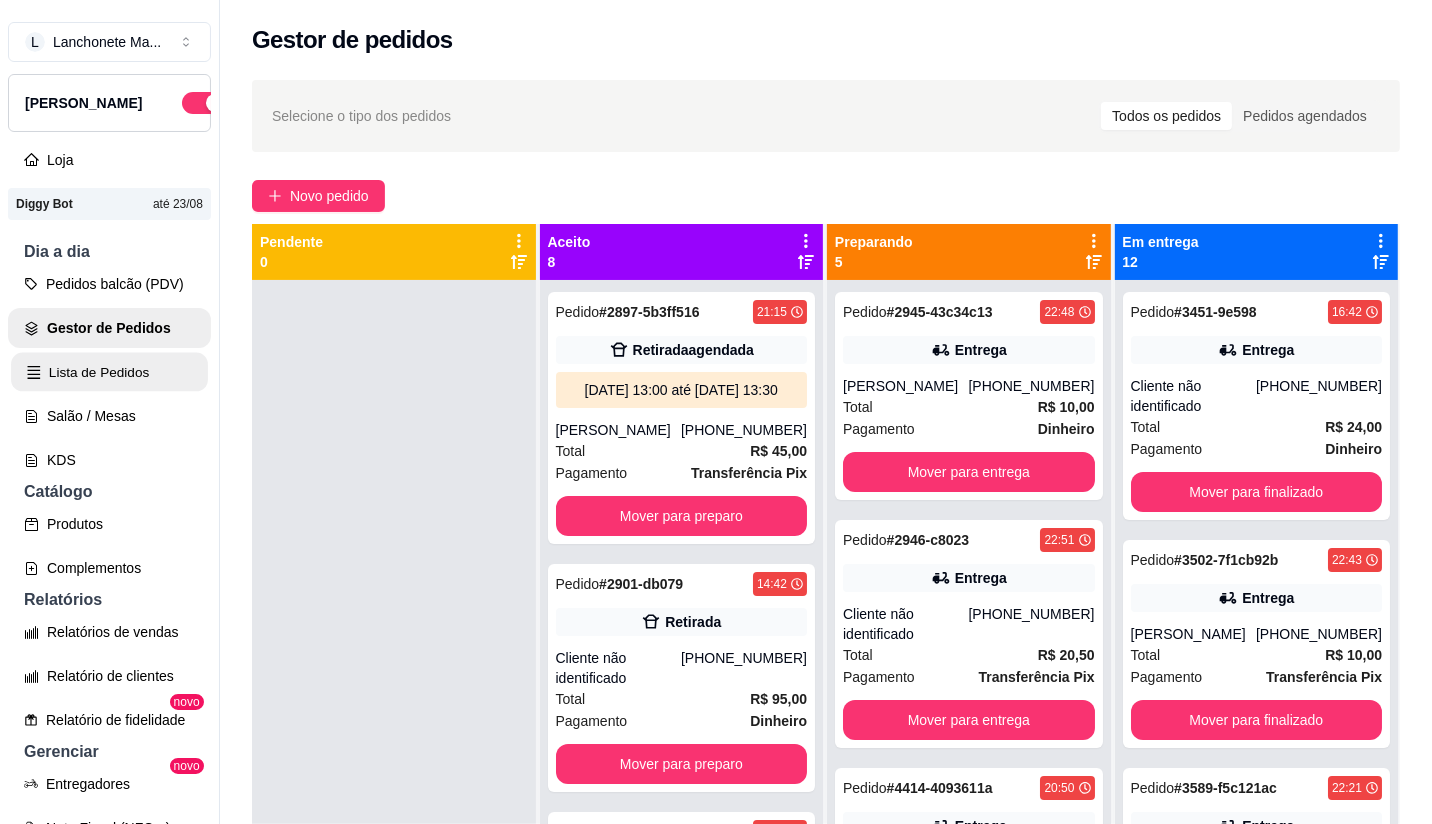 click on "Lista de Pedidos" at bounding box center (109, 372) 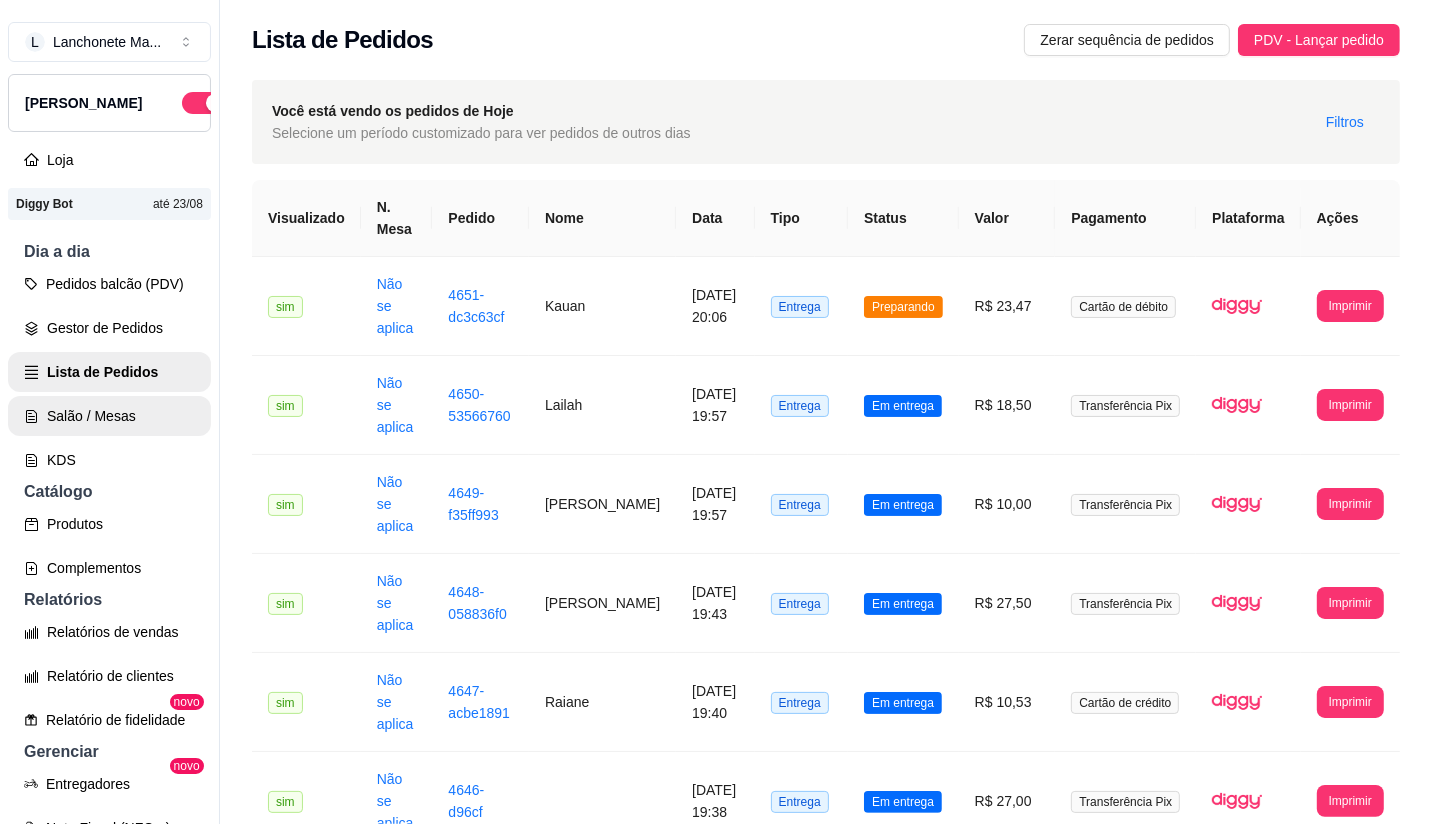 click on "Salão / Mesas" at bounding box center (109, 416) 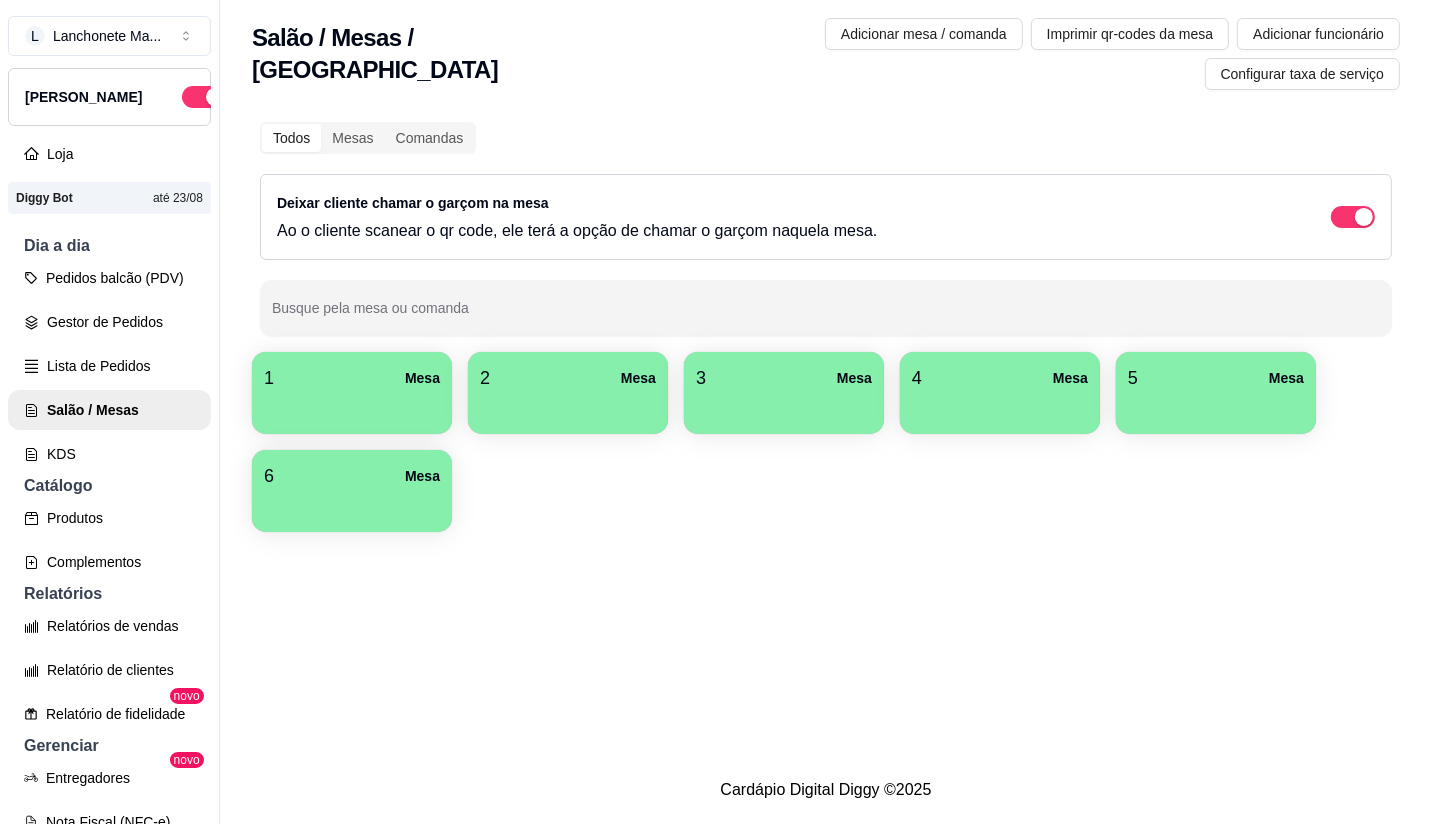 scroll, scrollTop: 0, scrollLeft: 0, axis: both 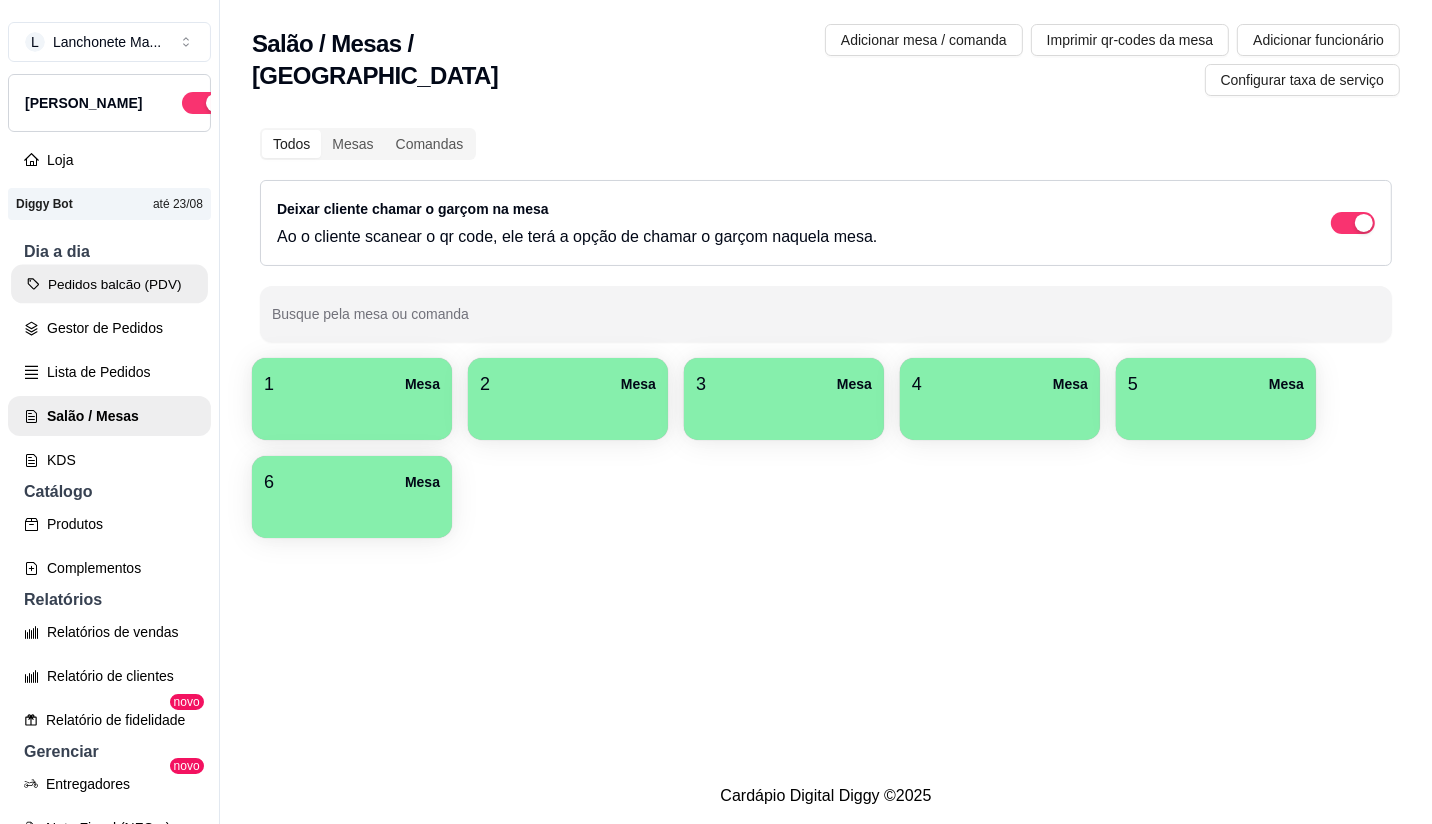 click on "Pedidos balcão (PDV)" at bounding box center (109, 284) 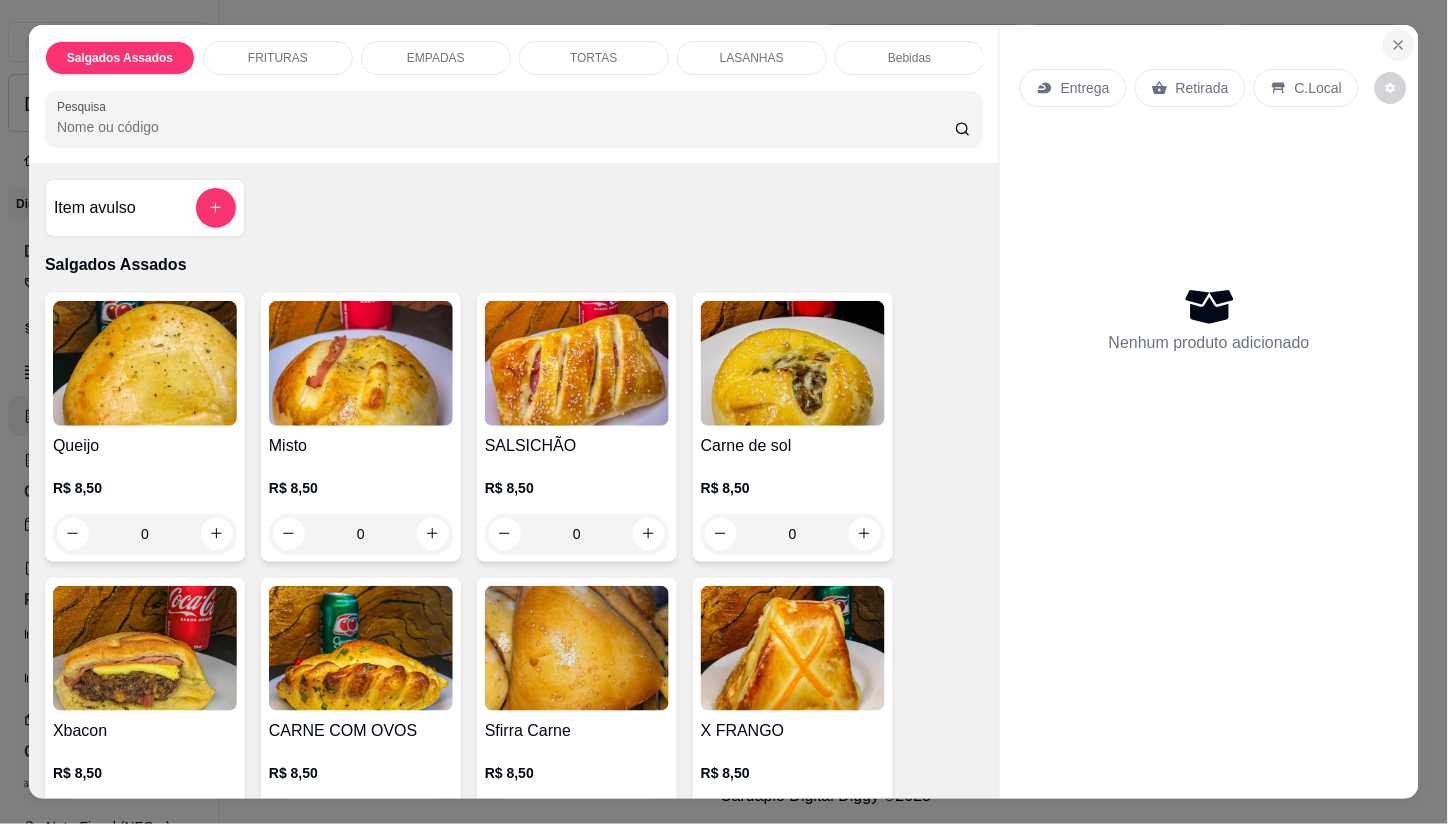 click at bounding box center [1399, 45] 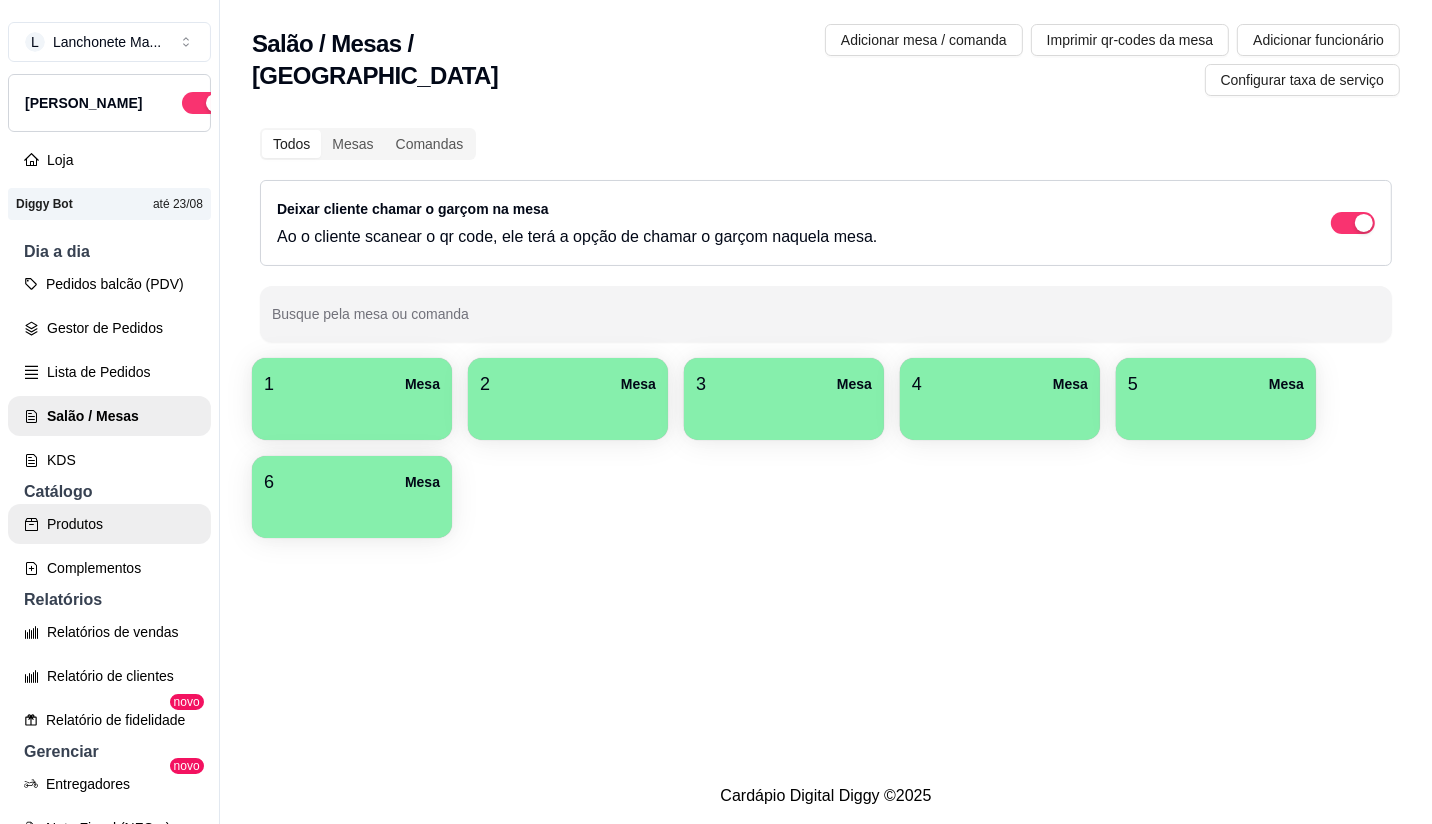 click on "Produtos" at bounding box center (109, 524) 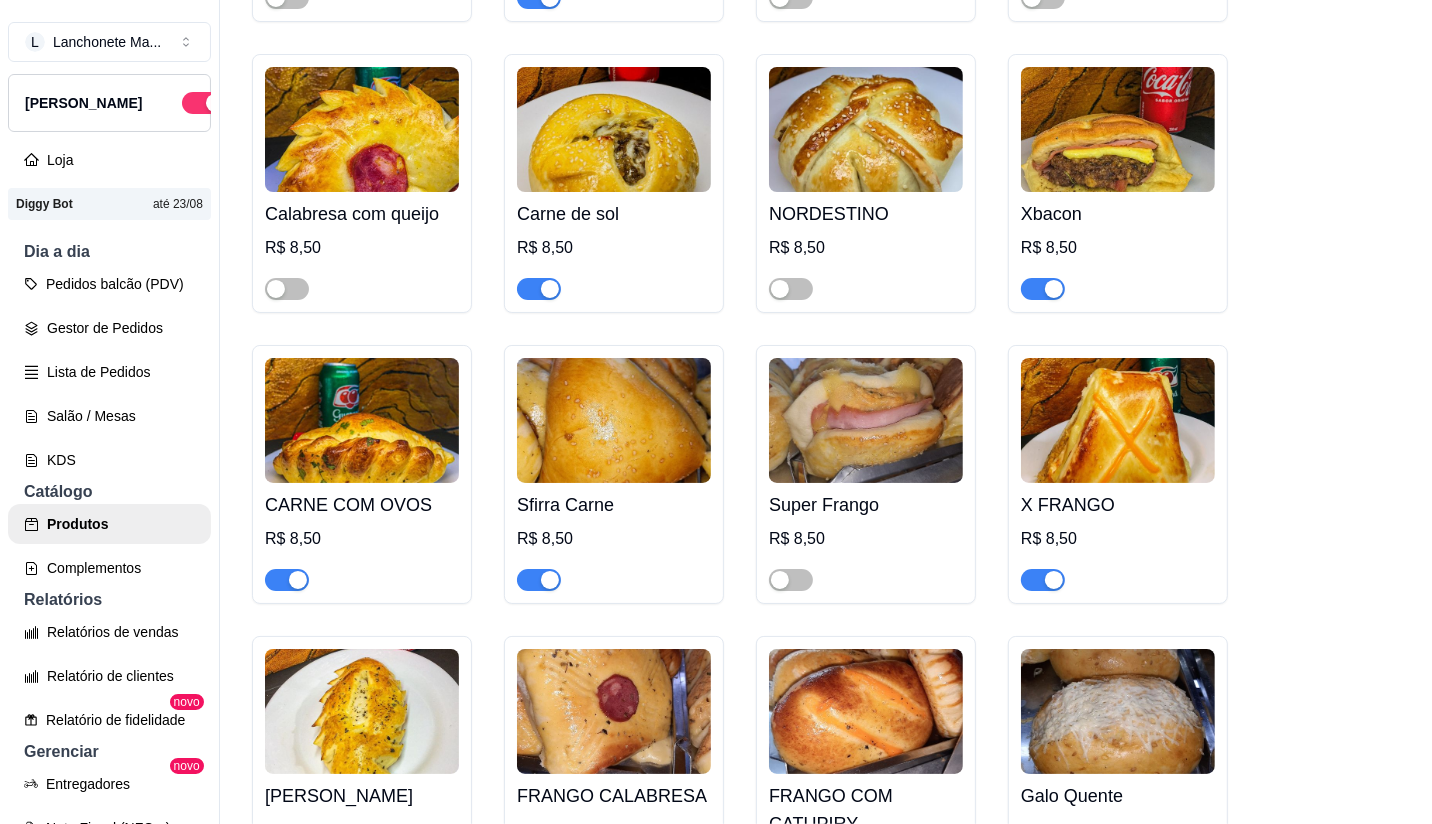 scroll, scrollTop: 1153, scrollLeft: 0, axis: vertical 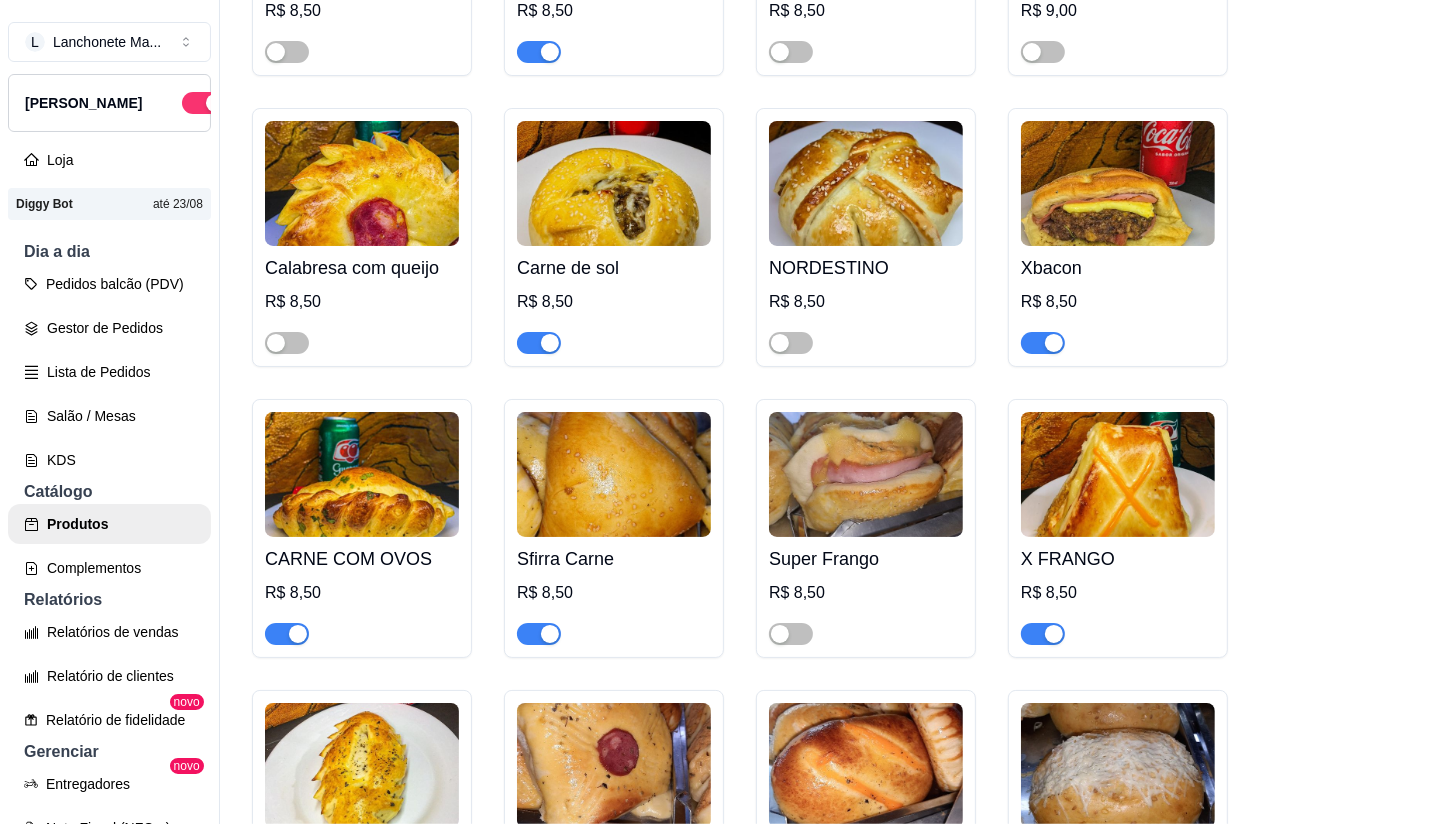 click at bounding box center (539, 343) 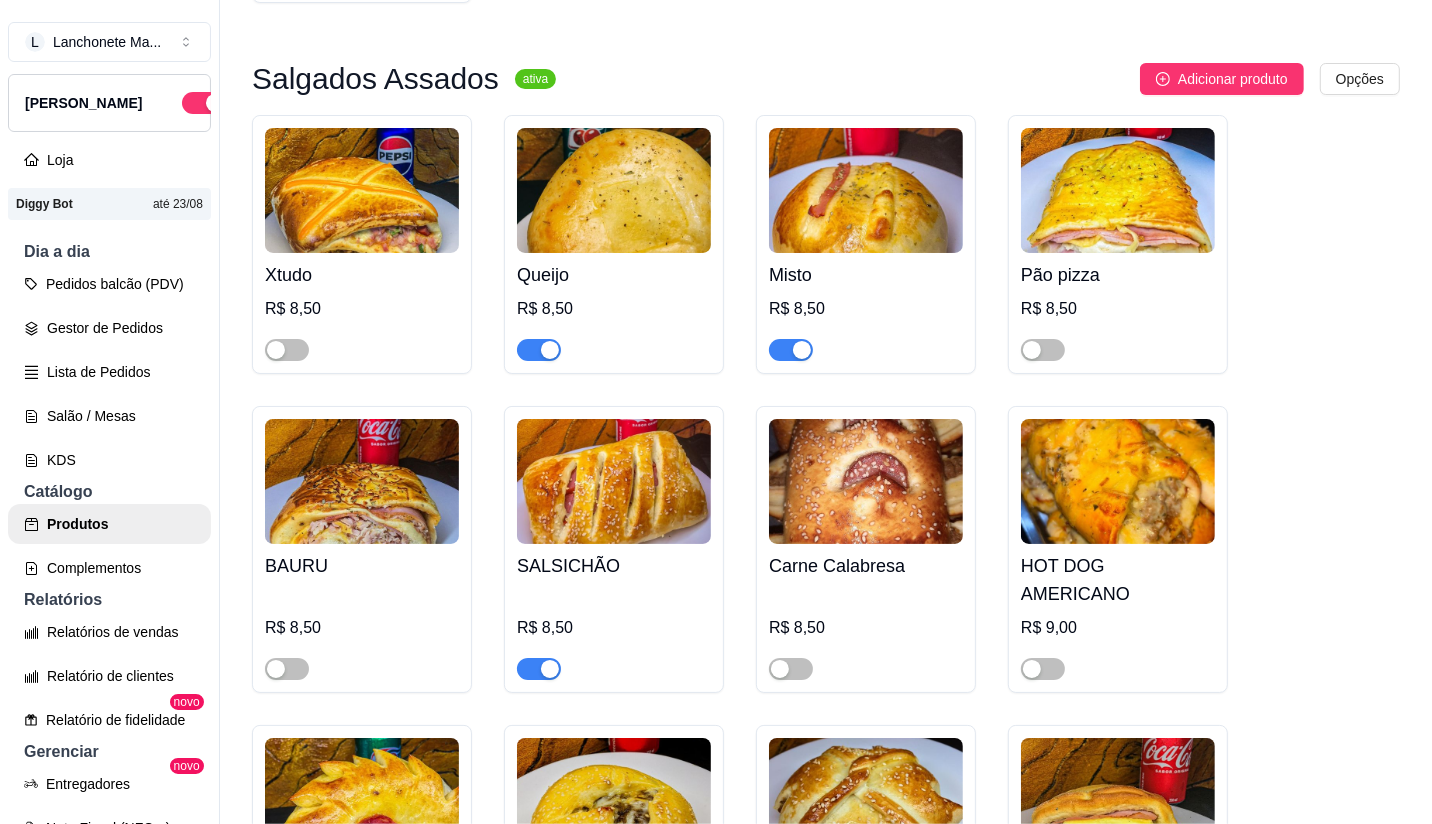 scroll, scrollTop: 555, scrollLeft: 0, axis: vertical 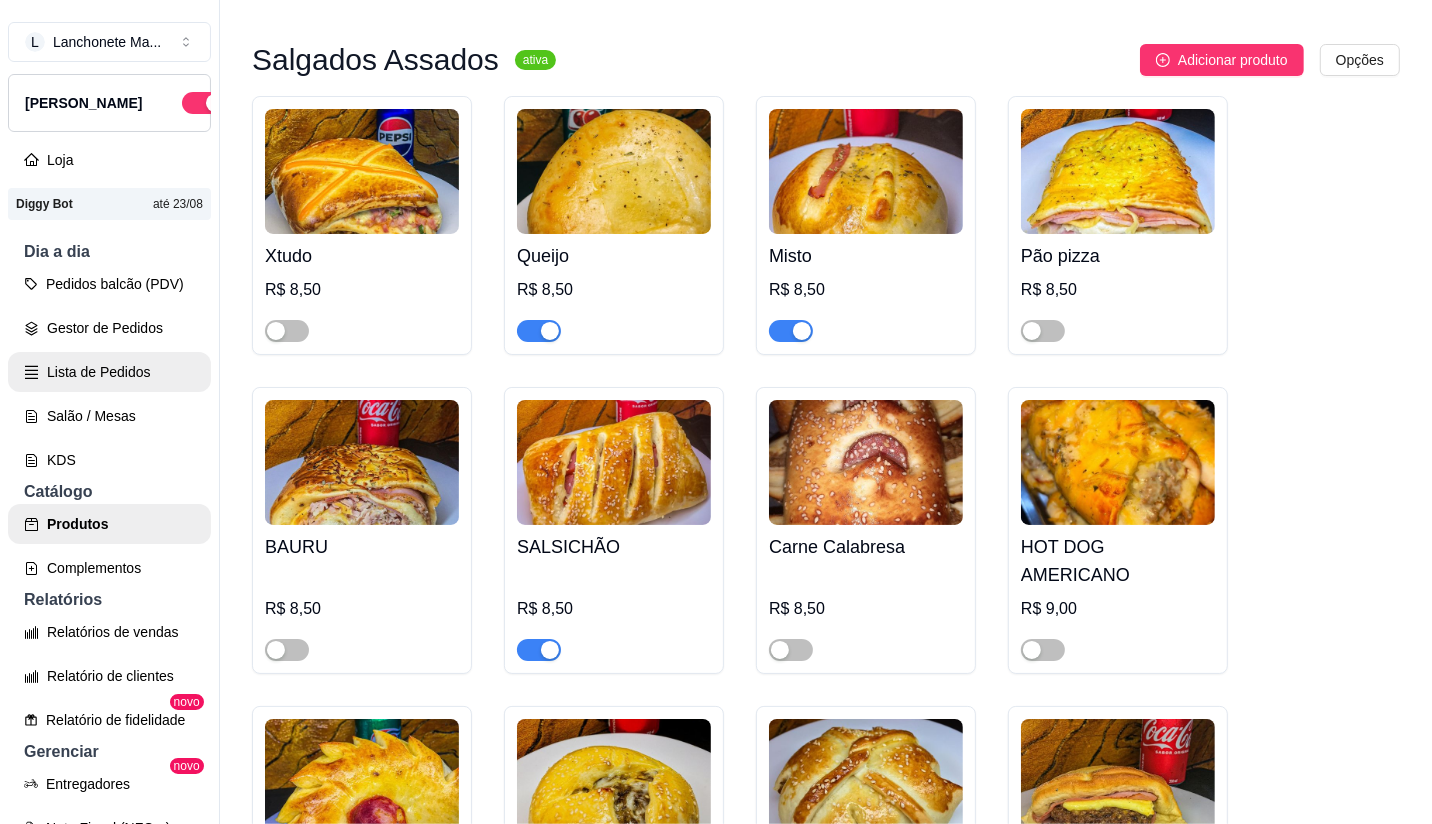 click on "Lista de Pedidos" at bounding box center [109, 372] 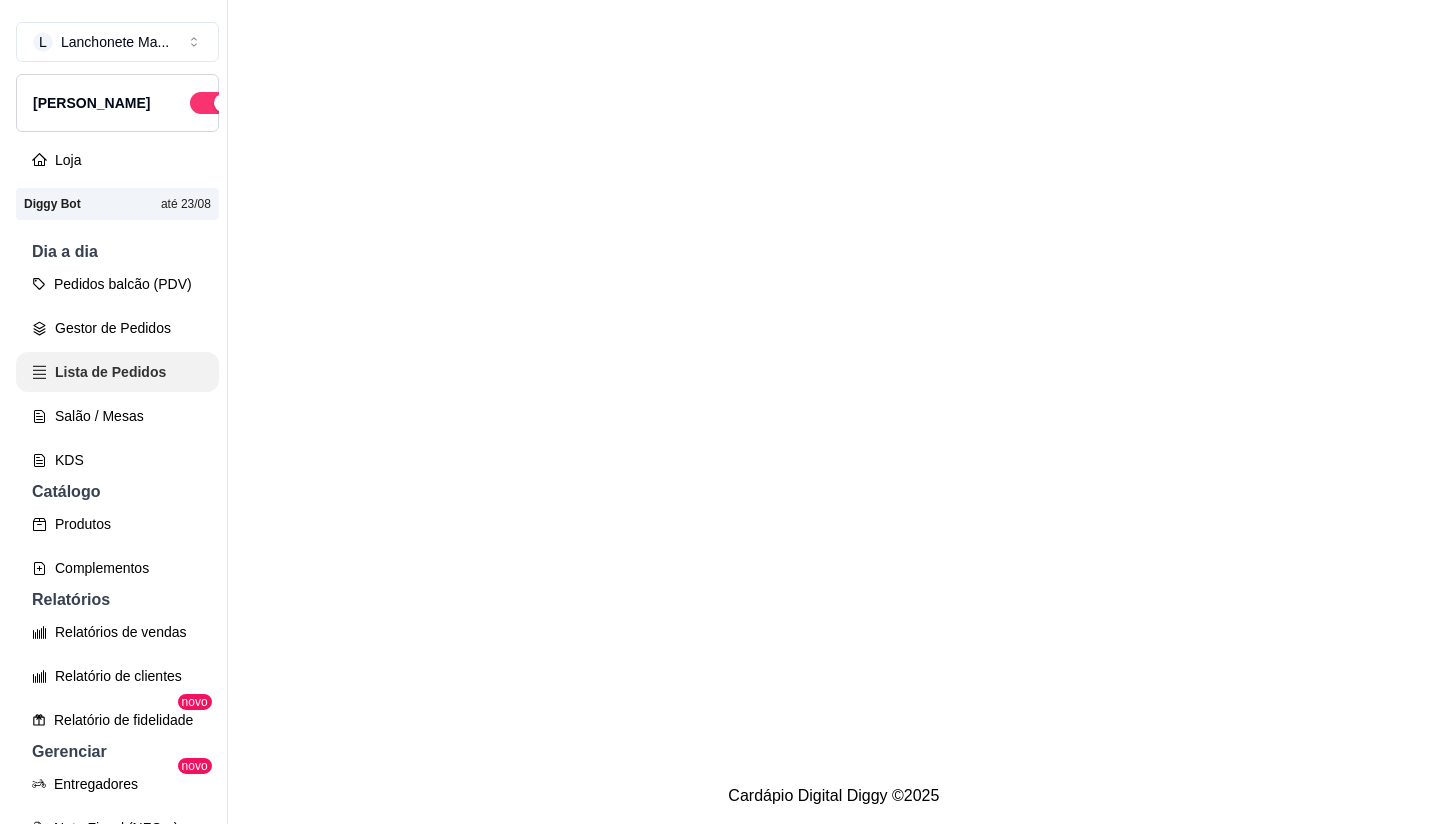 scroll, scrollTop: 0, scrollLeft: 0, axis: both 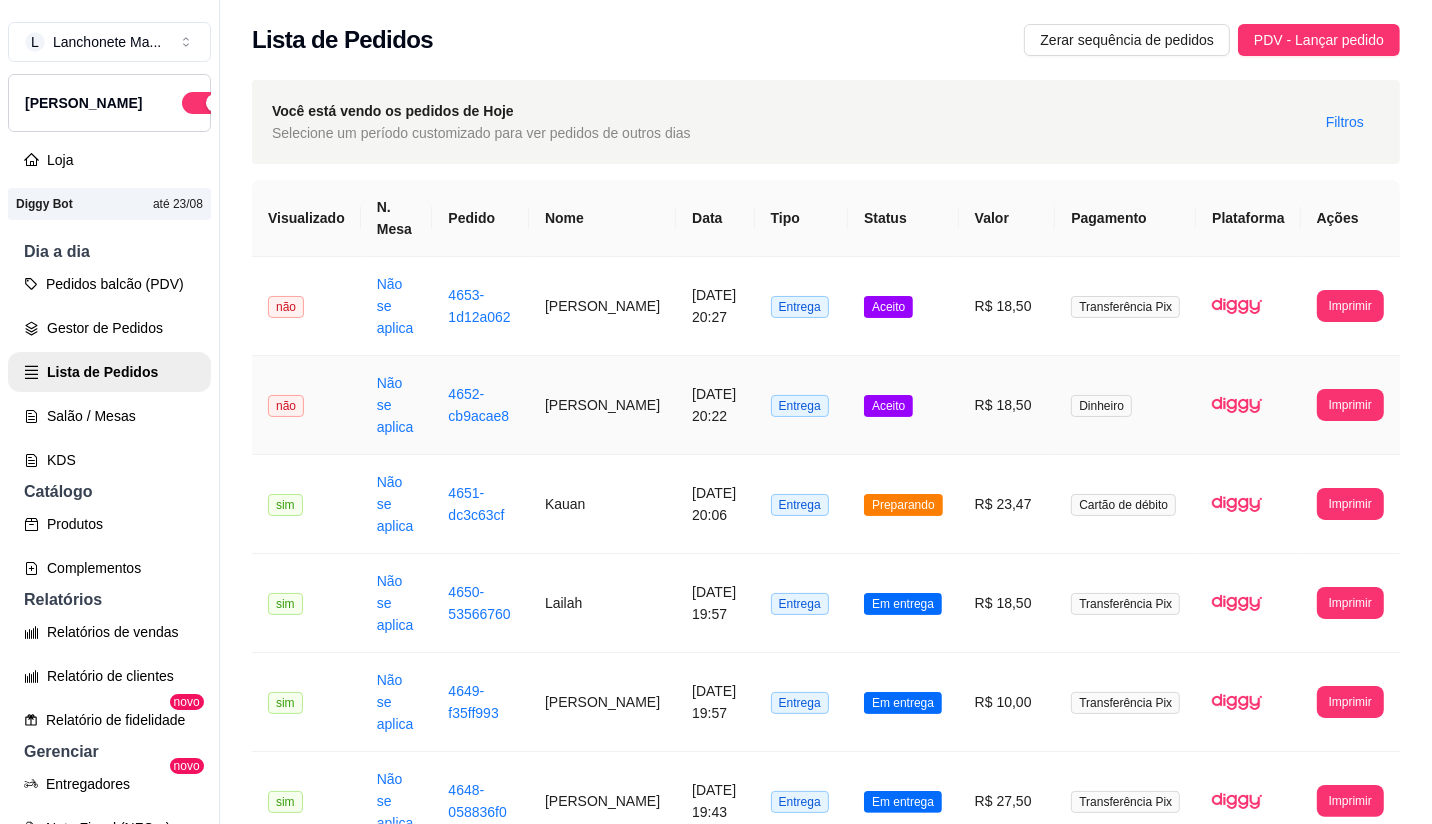 click on "Aceito" at bounding box center (903, 405) 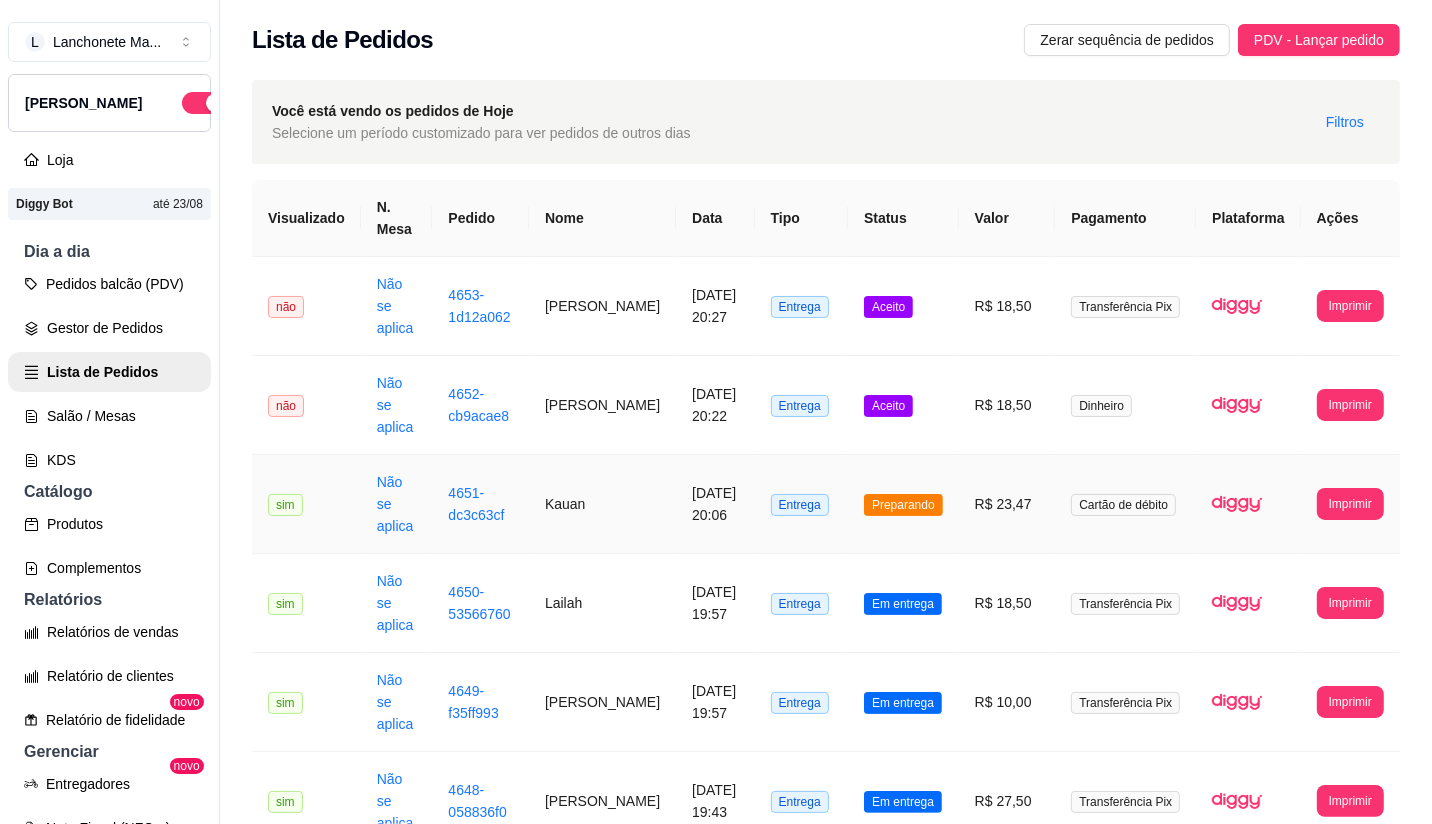 click on "Preparando" at bounding box center (903, 504) 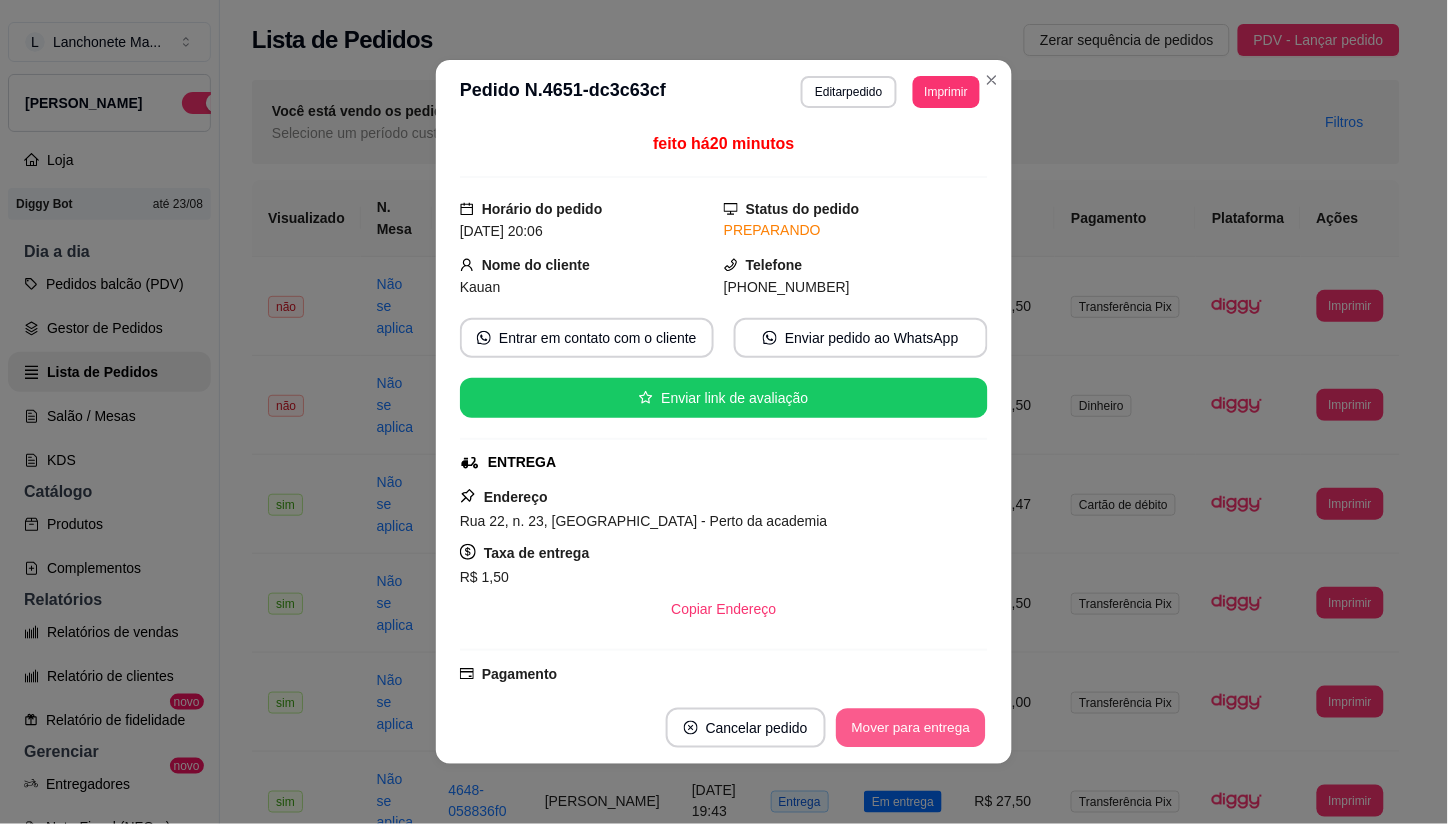 click on "Mover para entrega" at bounding box center (911, 728) 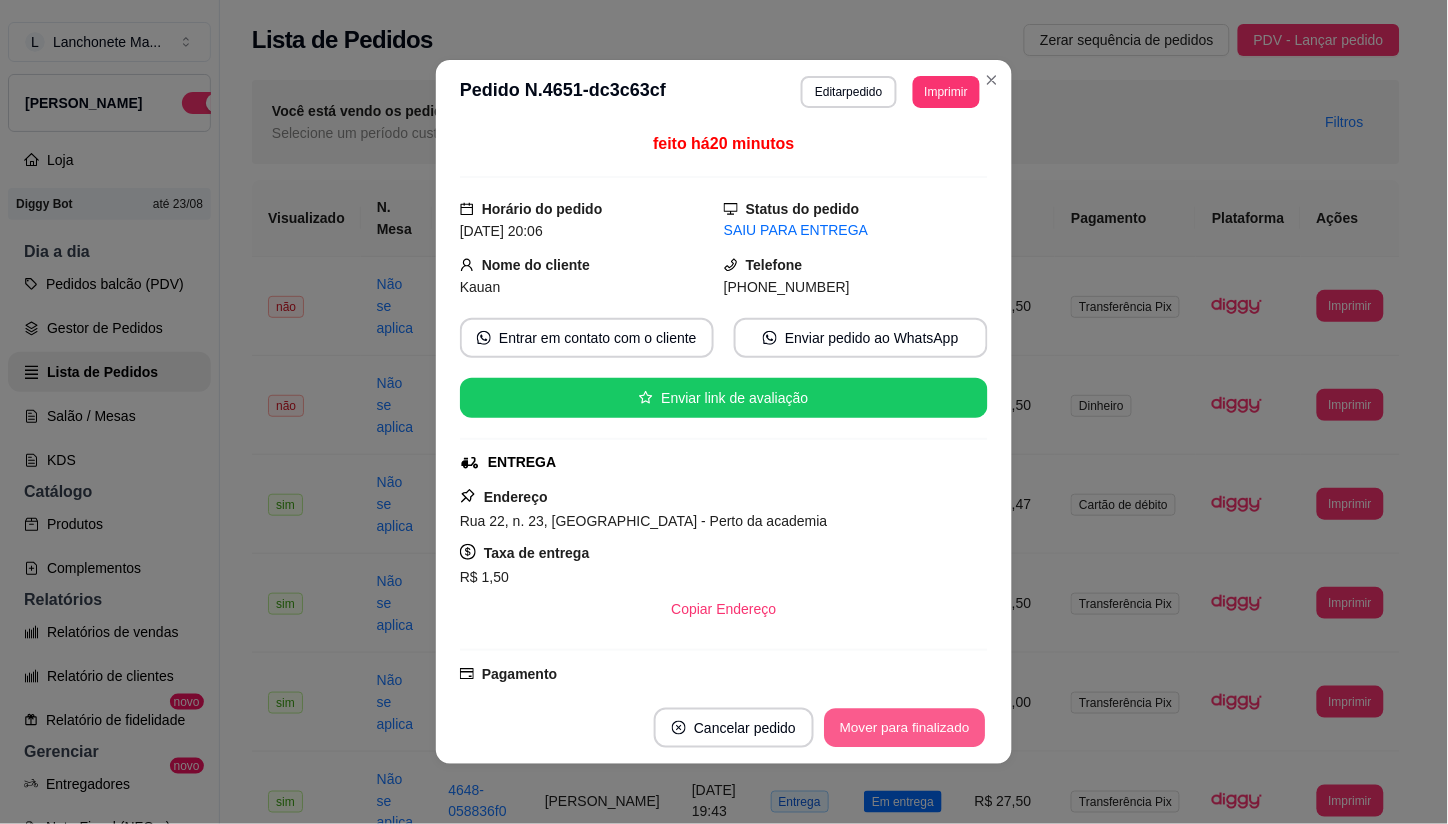 click on "Mover para finalizado" at bounding box center (905, 728) 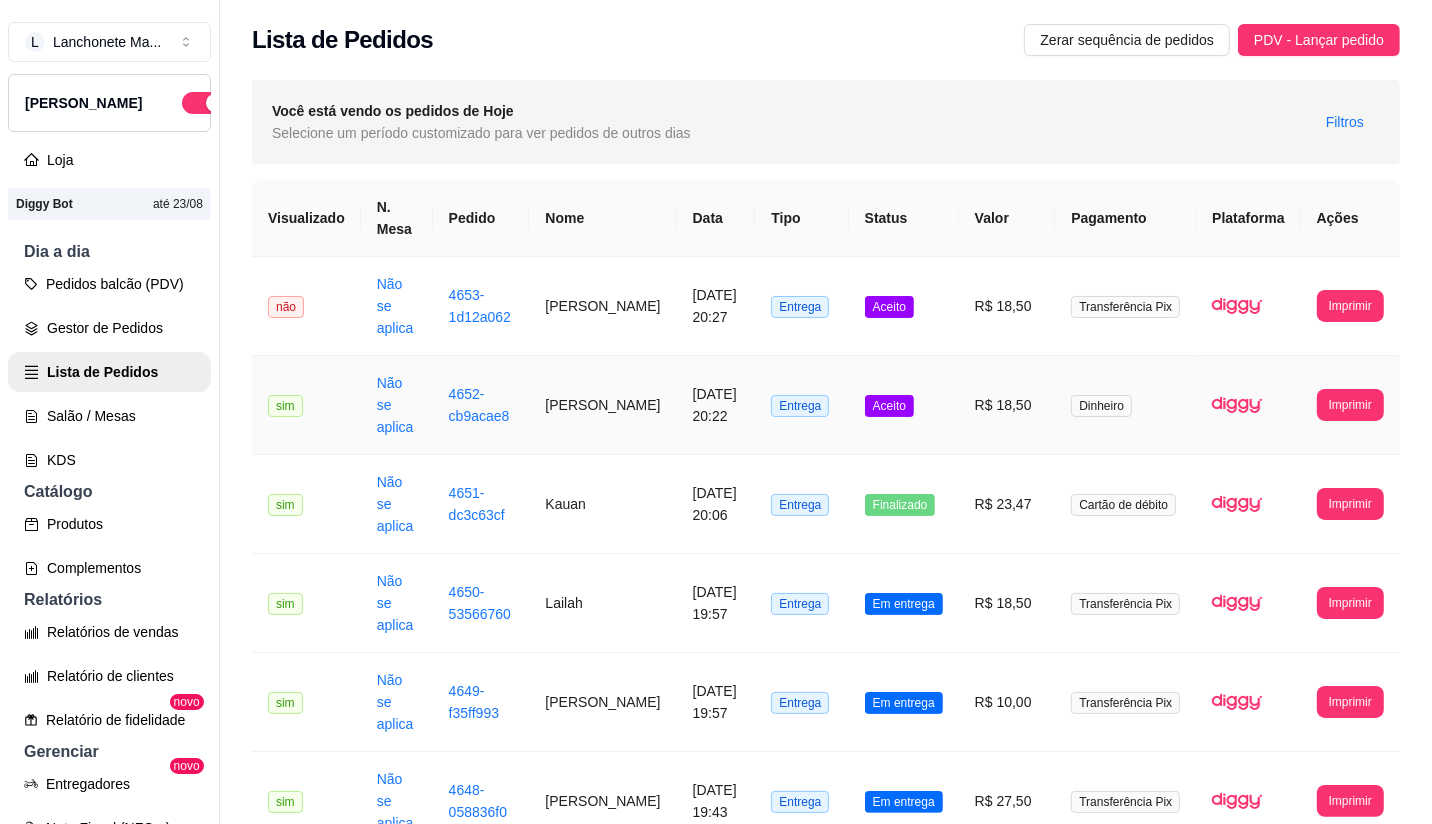 click on "Aceito" at bounding box center [889, 406] 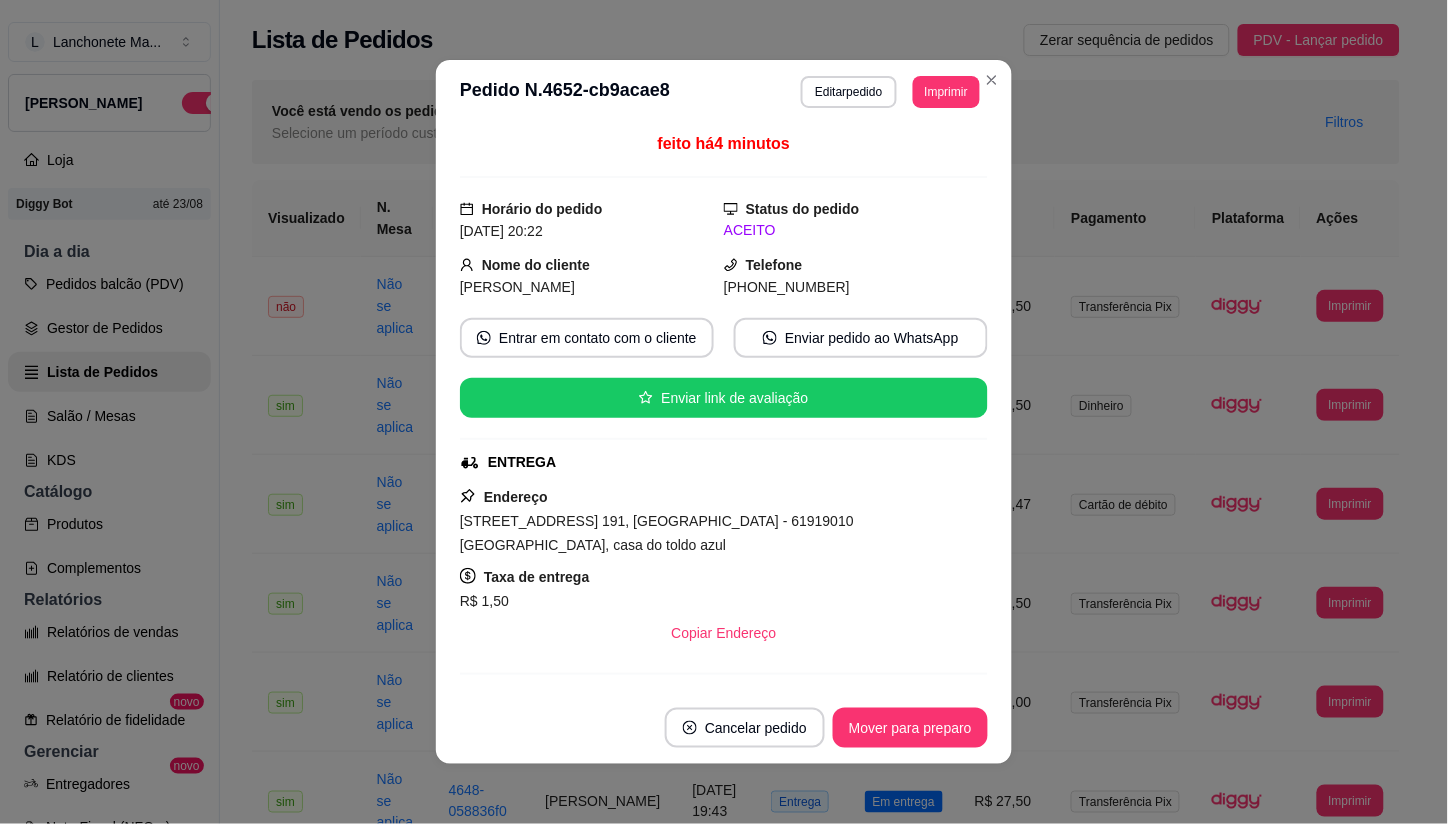 scroll, scrollTop: 111, scrollLeft: 0, axis: vertical 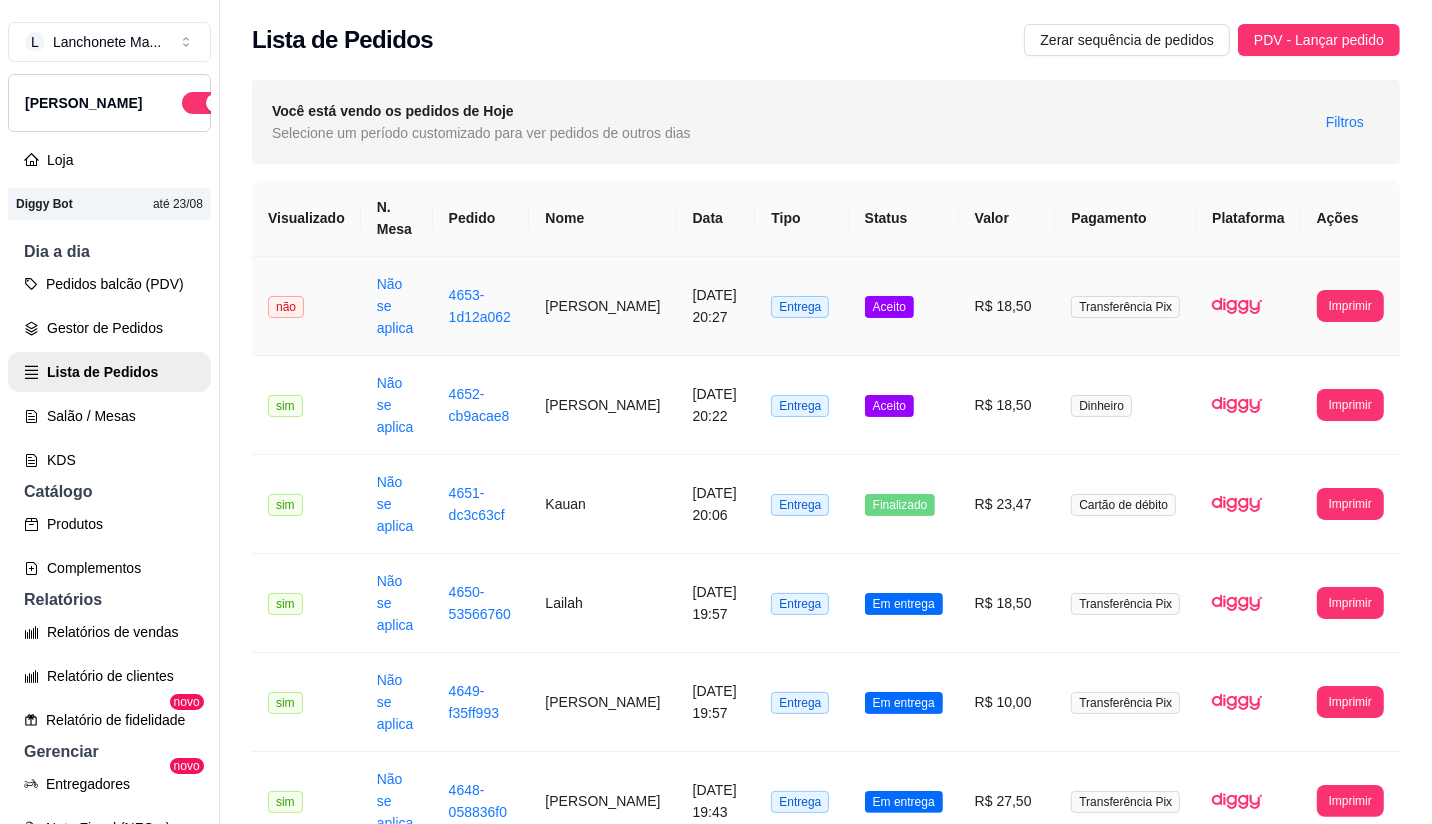 click on "Aceito" at bounding box center (904, 306) 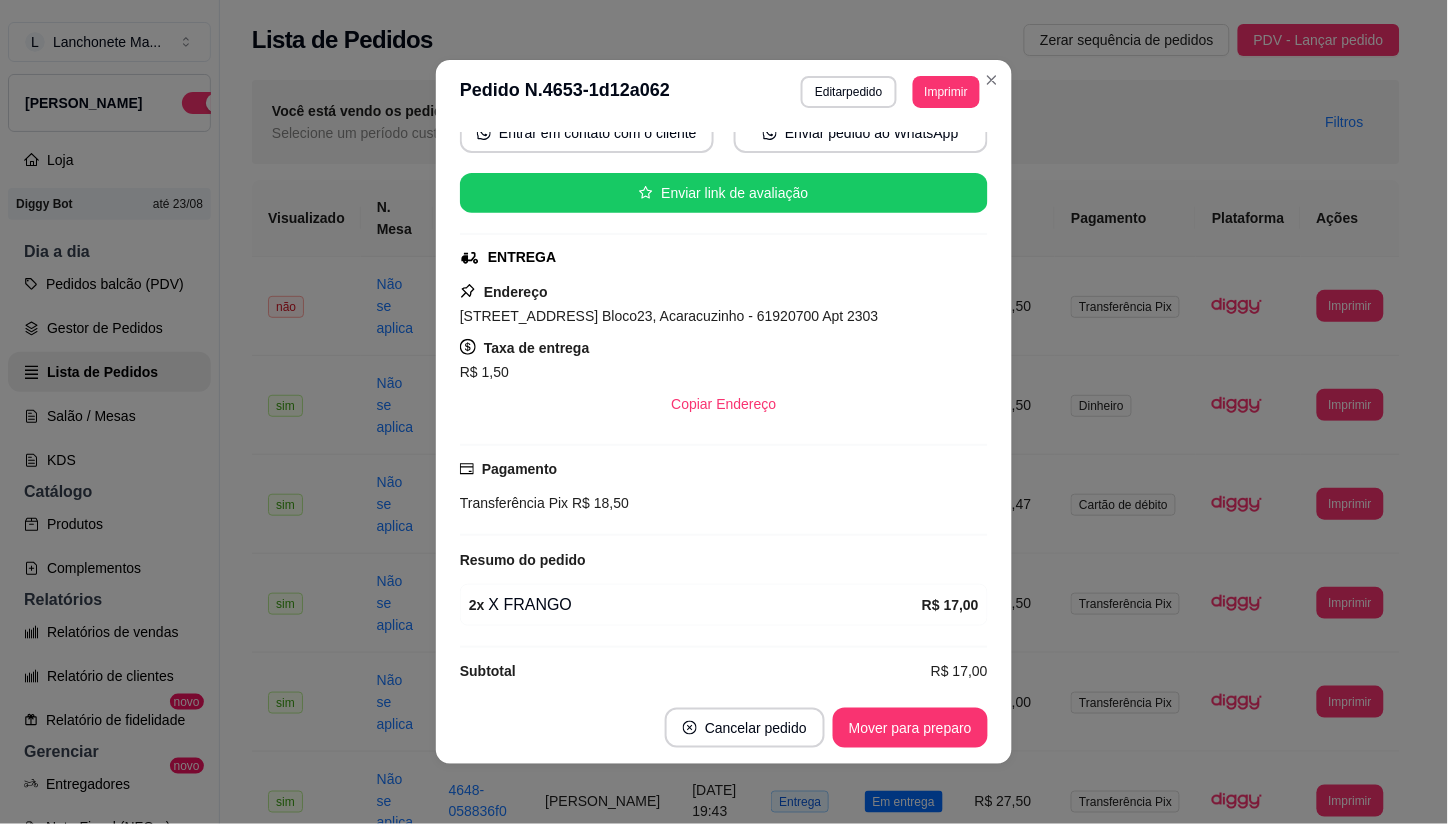 scroll, scrollTop: 227, scrollLeft: 0, axis: vertical 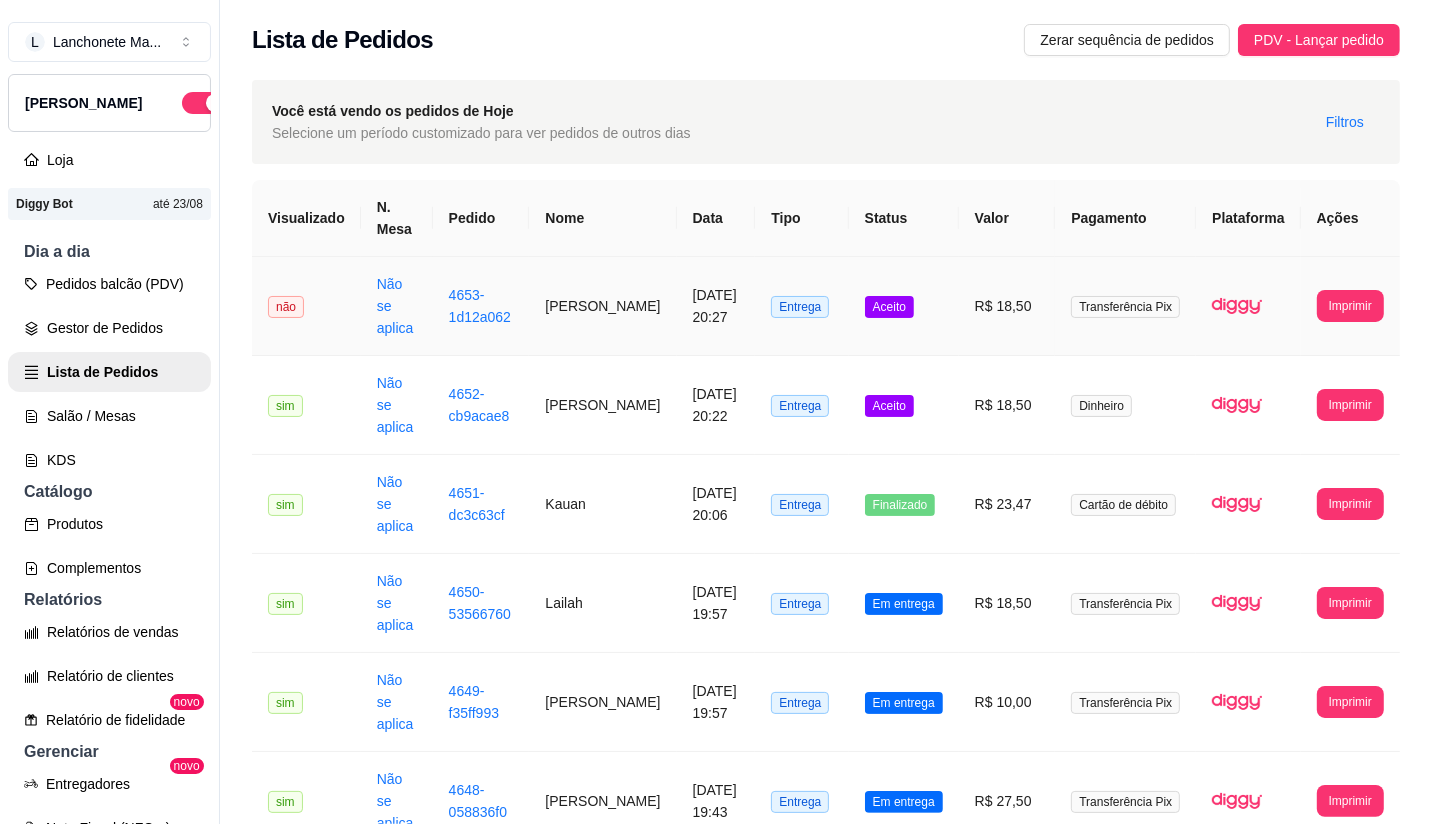 click on "Aceito" at bounding box center [904, 306] 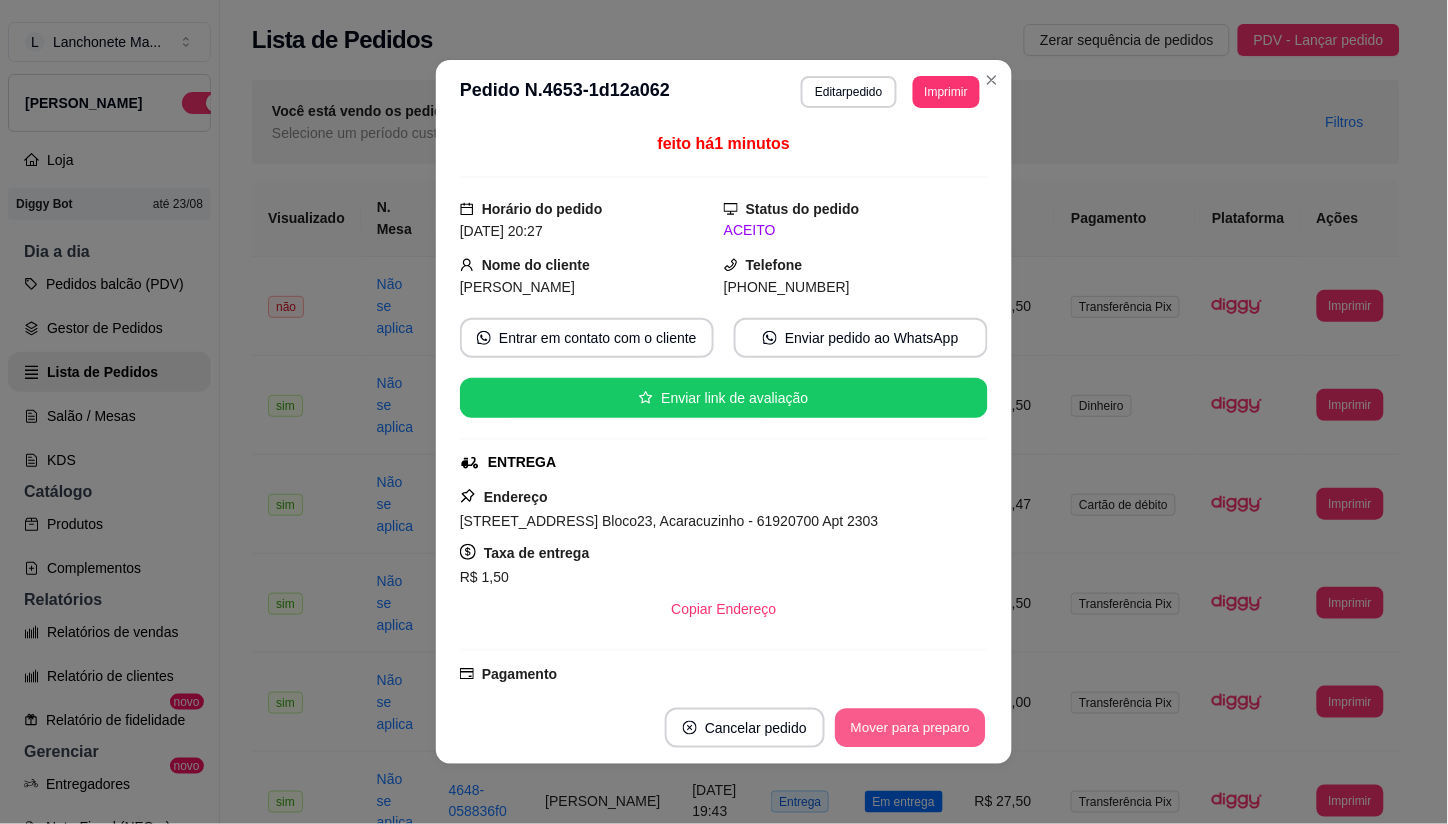 click on "Mover para preparo" at bounding box center (910, 728) 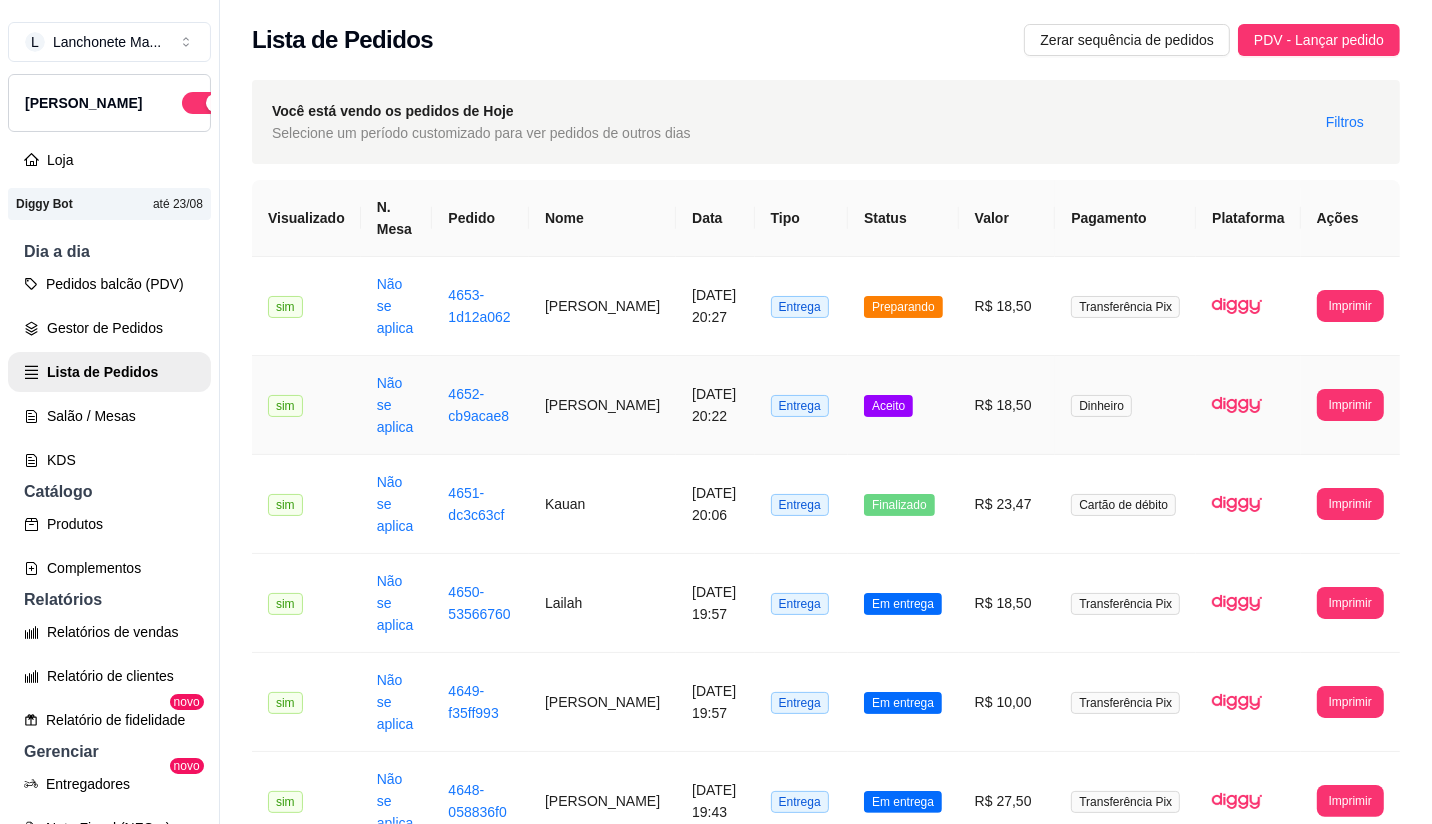 click on "Aceito" at bounding box center (888, 406) 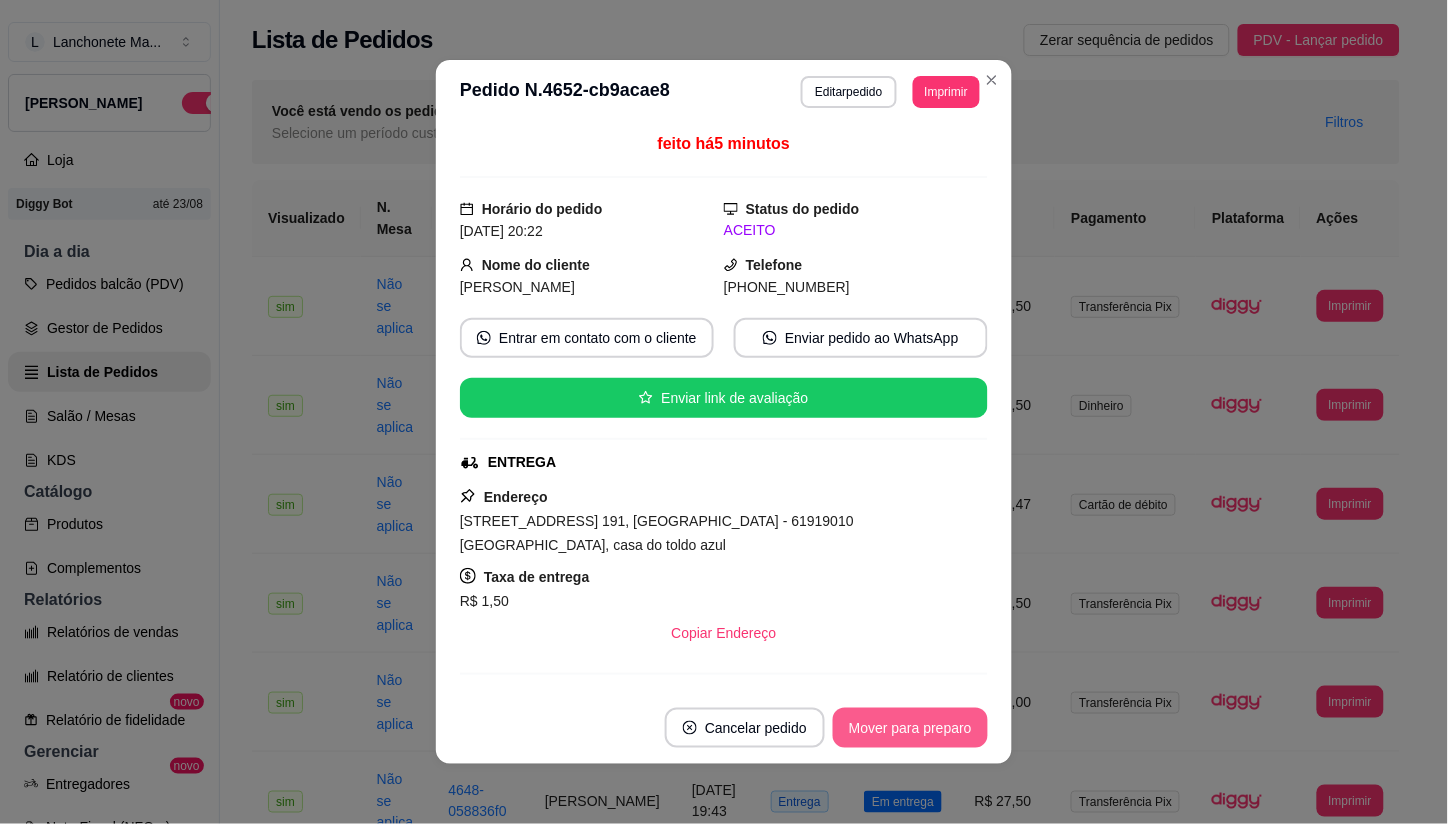 click on "Mover para preparo" at bounding box center [910, 728] 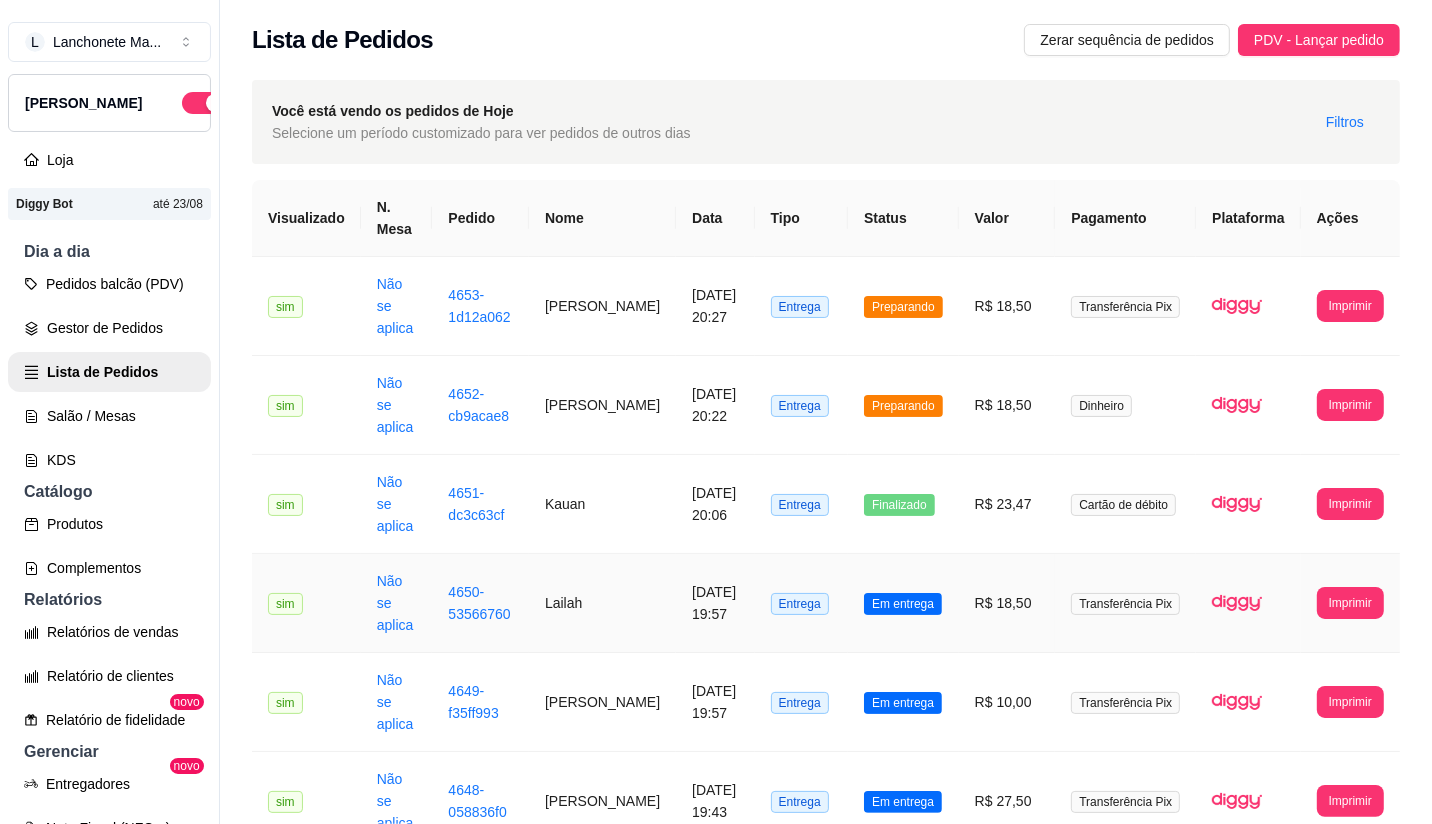 click on "Em entrega" at bounding box center (903, 604) 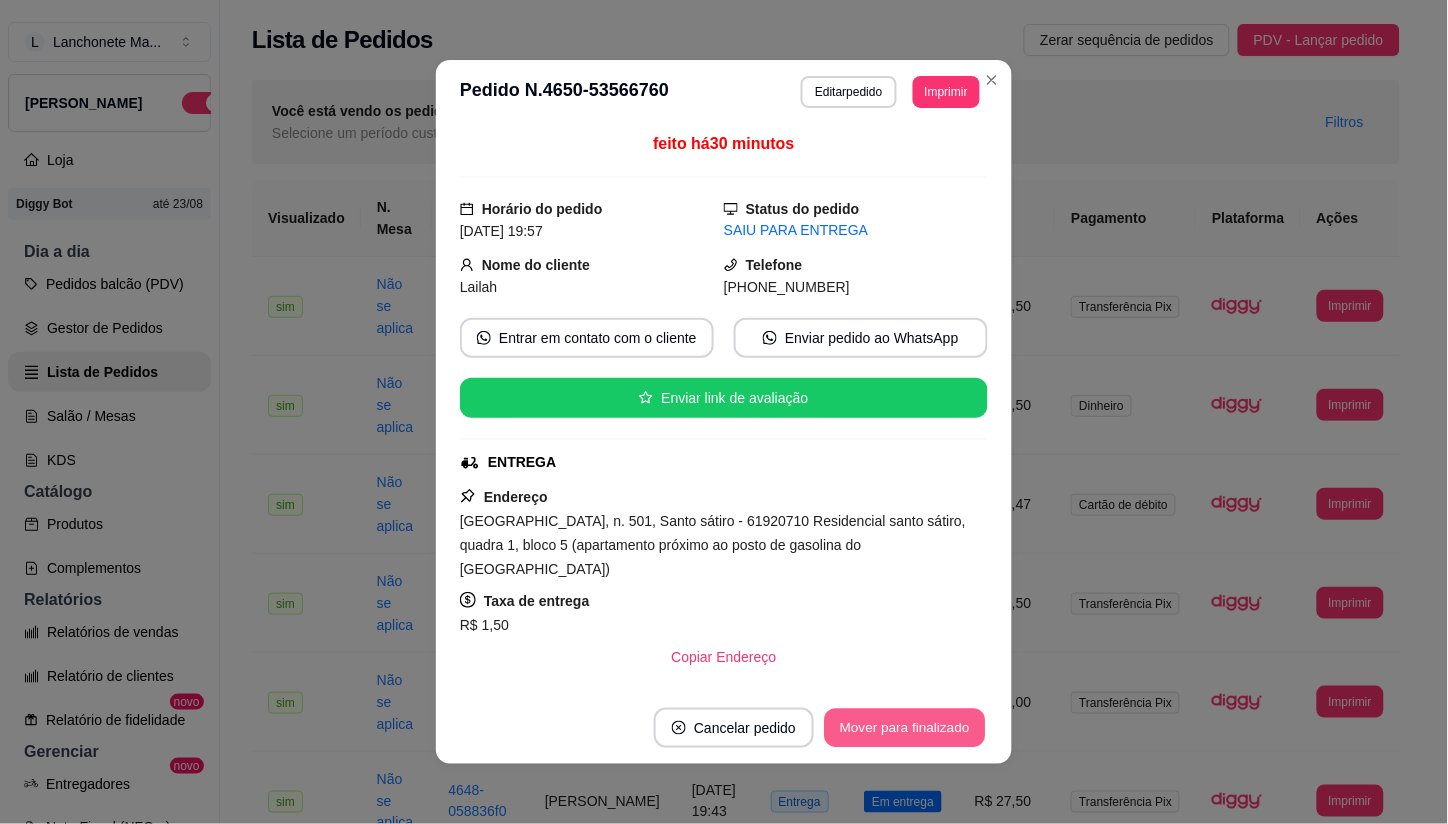 click on "Mover para finalizado" at bounding box center [905, 728] 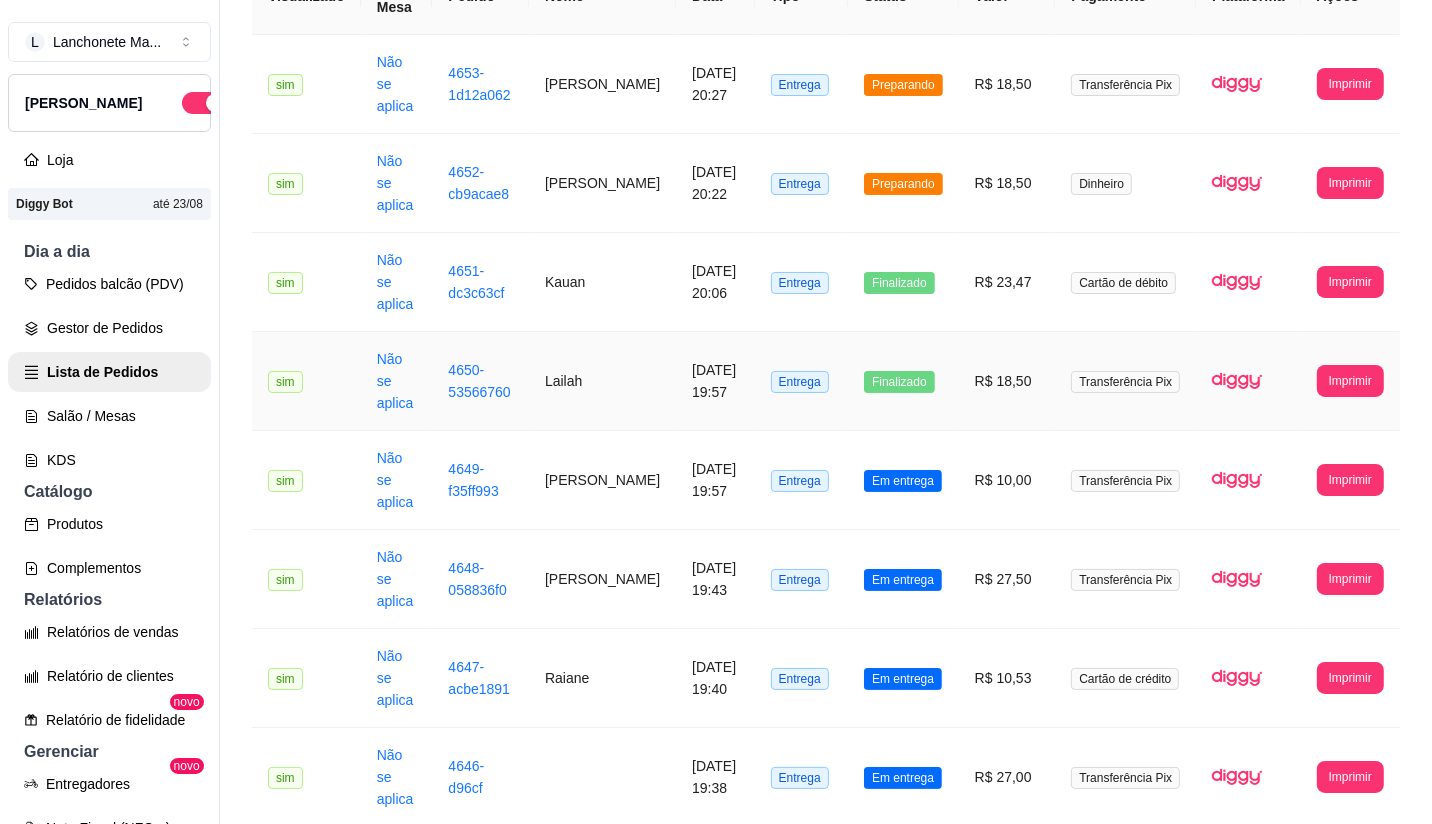 scroll, scrollTop: 333, scrollLeft: 0, axis: vertical 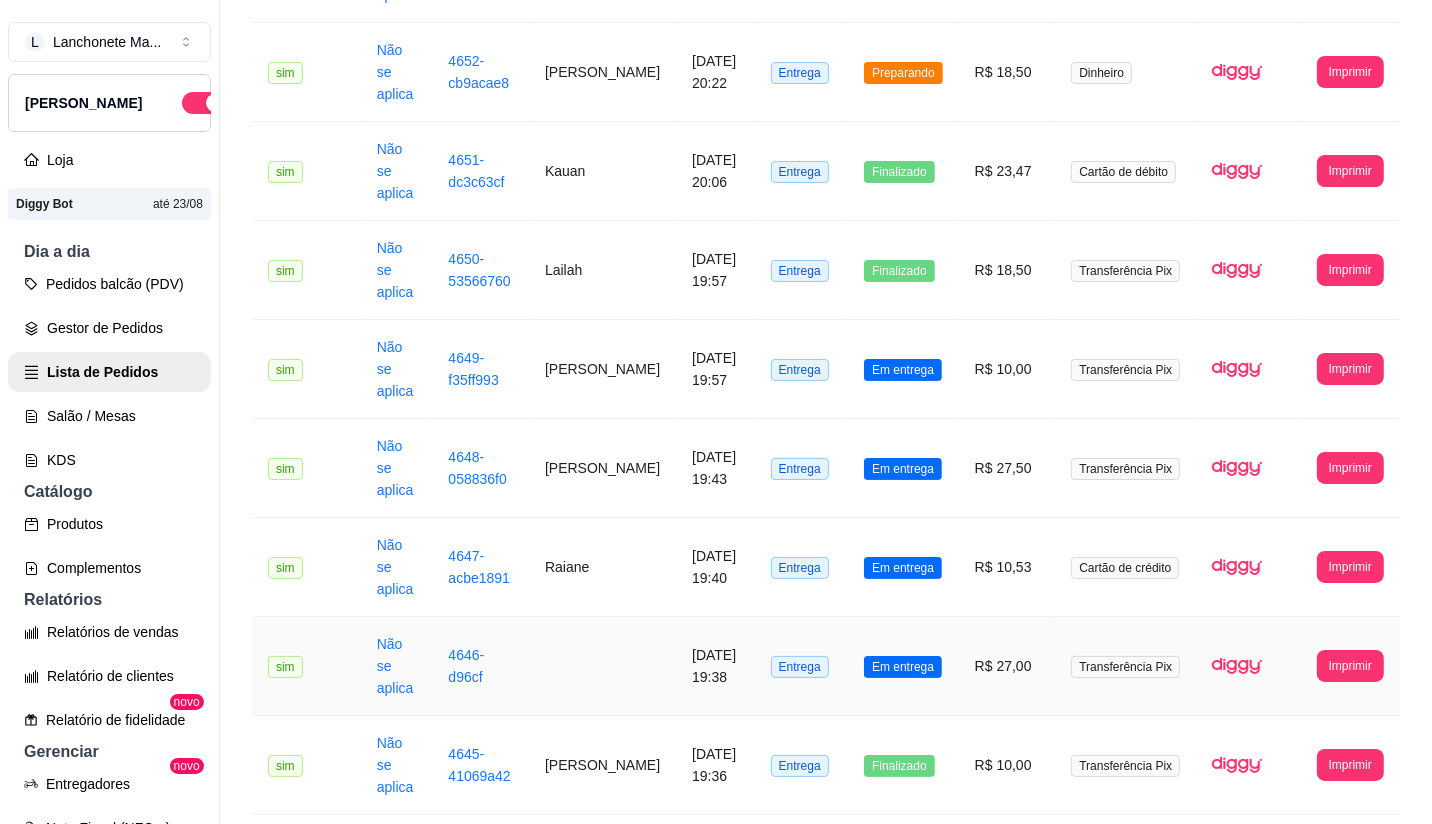 click on "Em entrega" at bounding box center [903, 667] 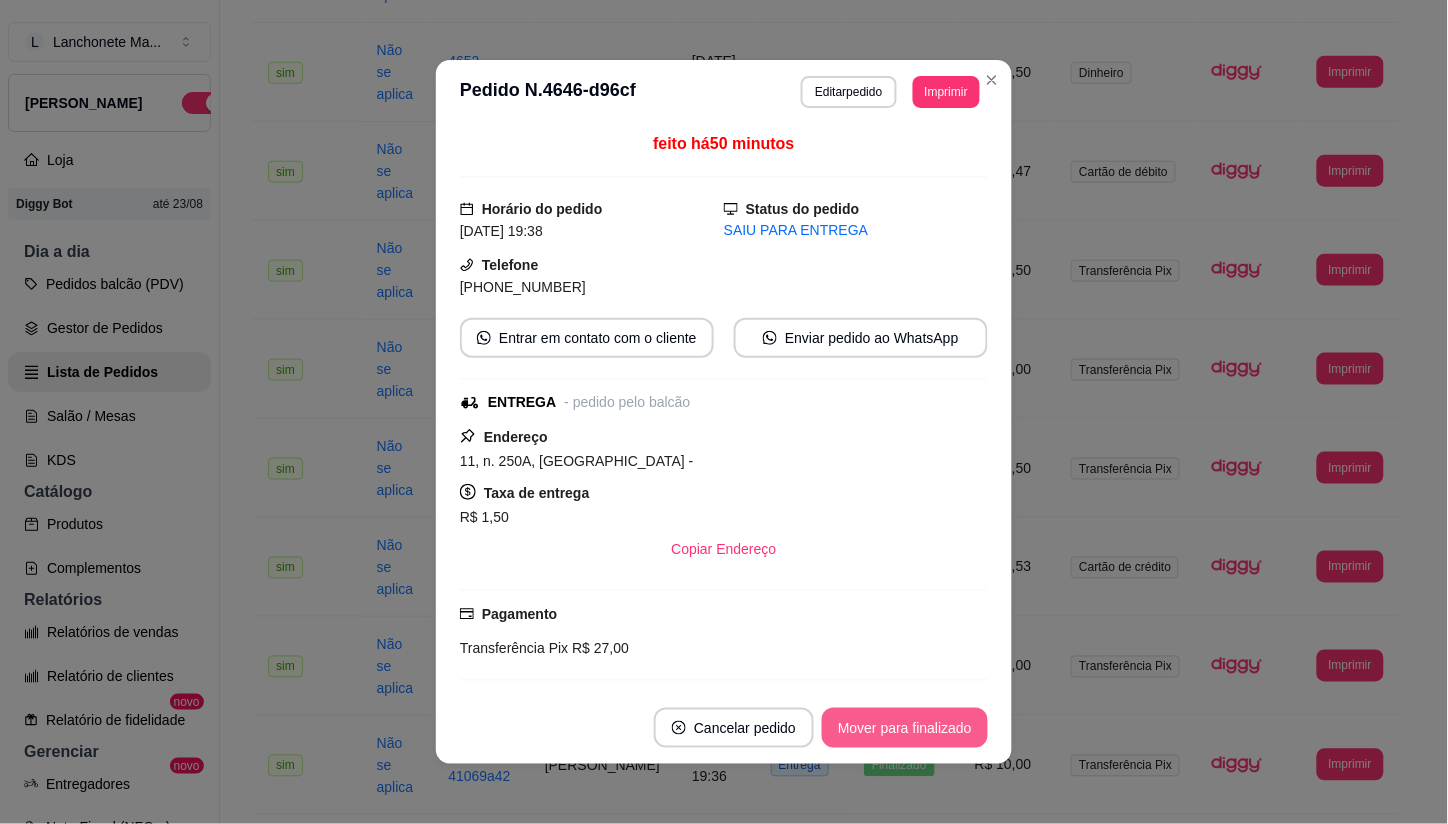 click on "Mover para finalizado" at bounding box center (905, 728) 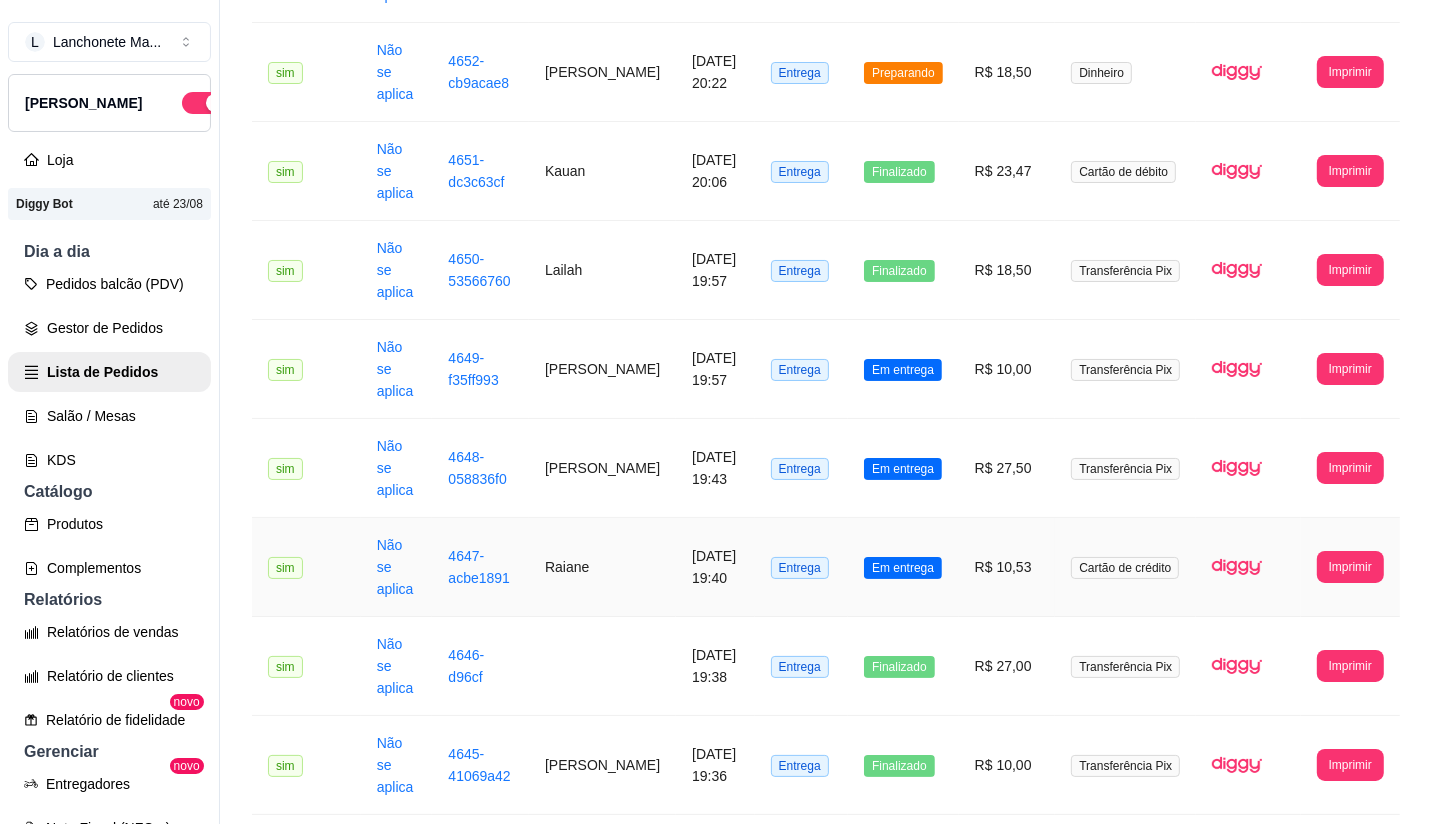 click on "Em entrega" at bounding box center (903, 568) 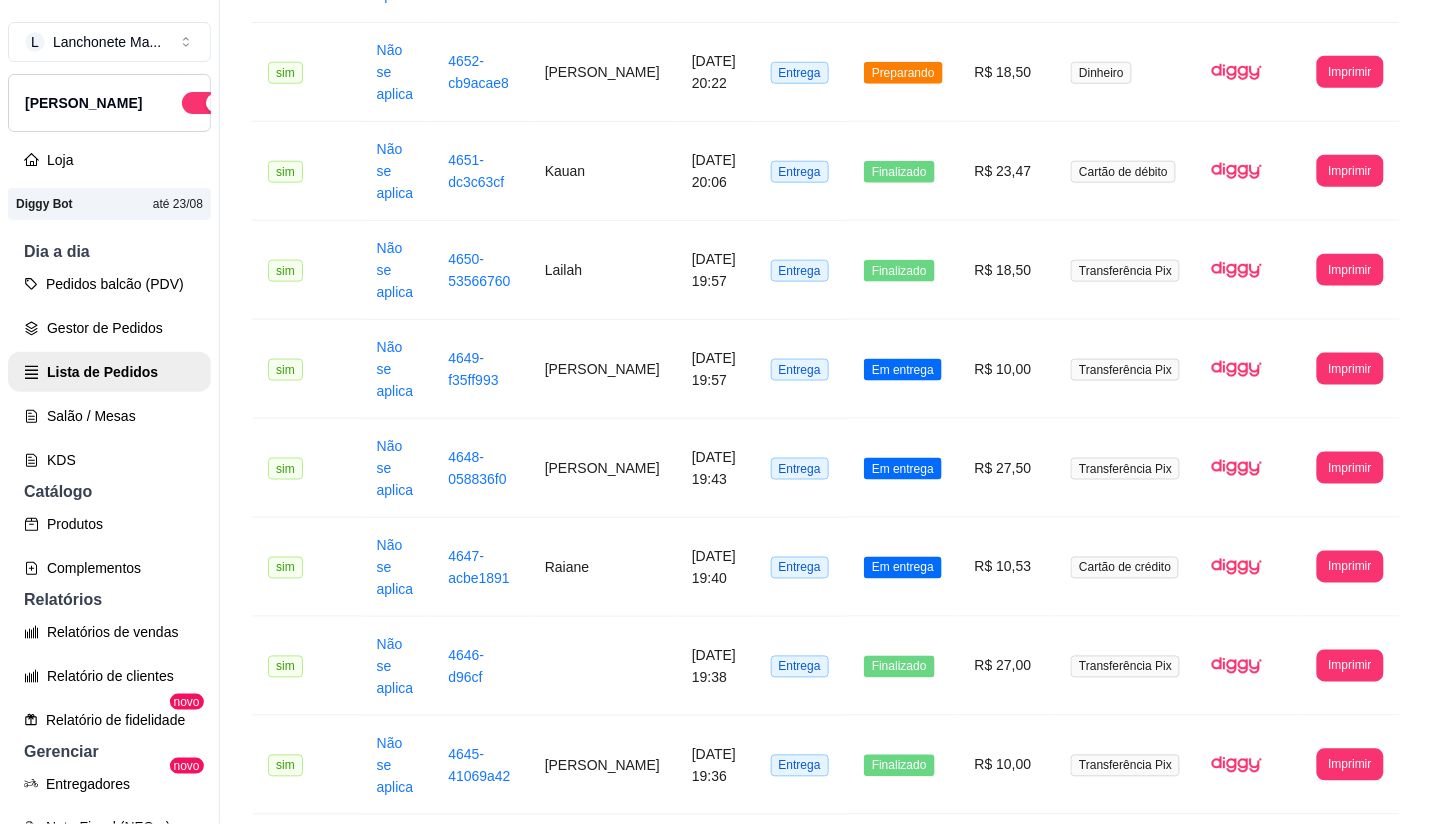 click on "Mover para finalizado" at bounding box center (905, 728) 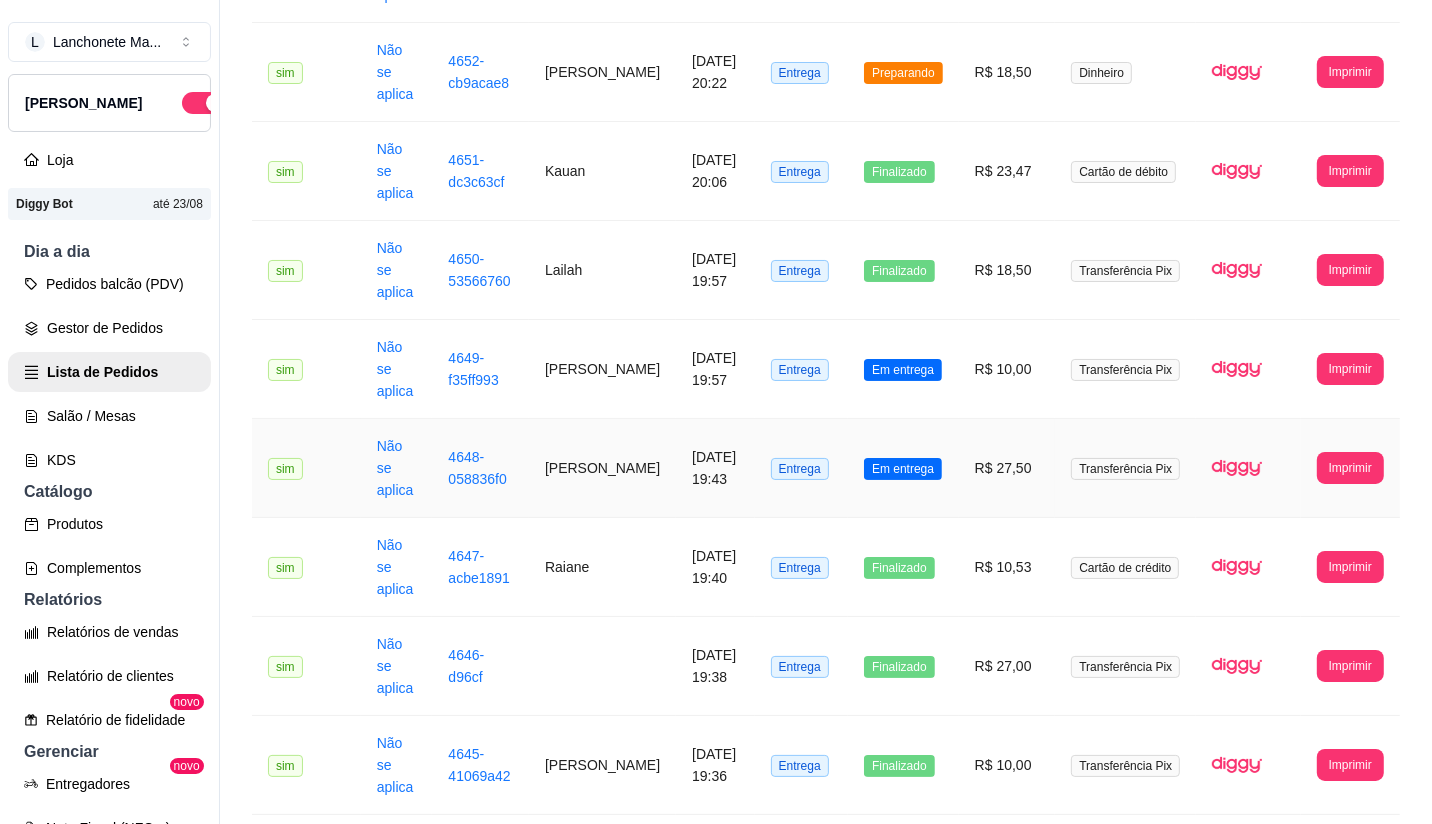 click on "Em entrega" at bounding box center (903, 468) 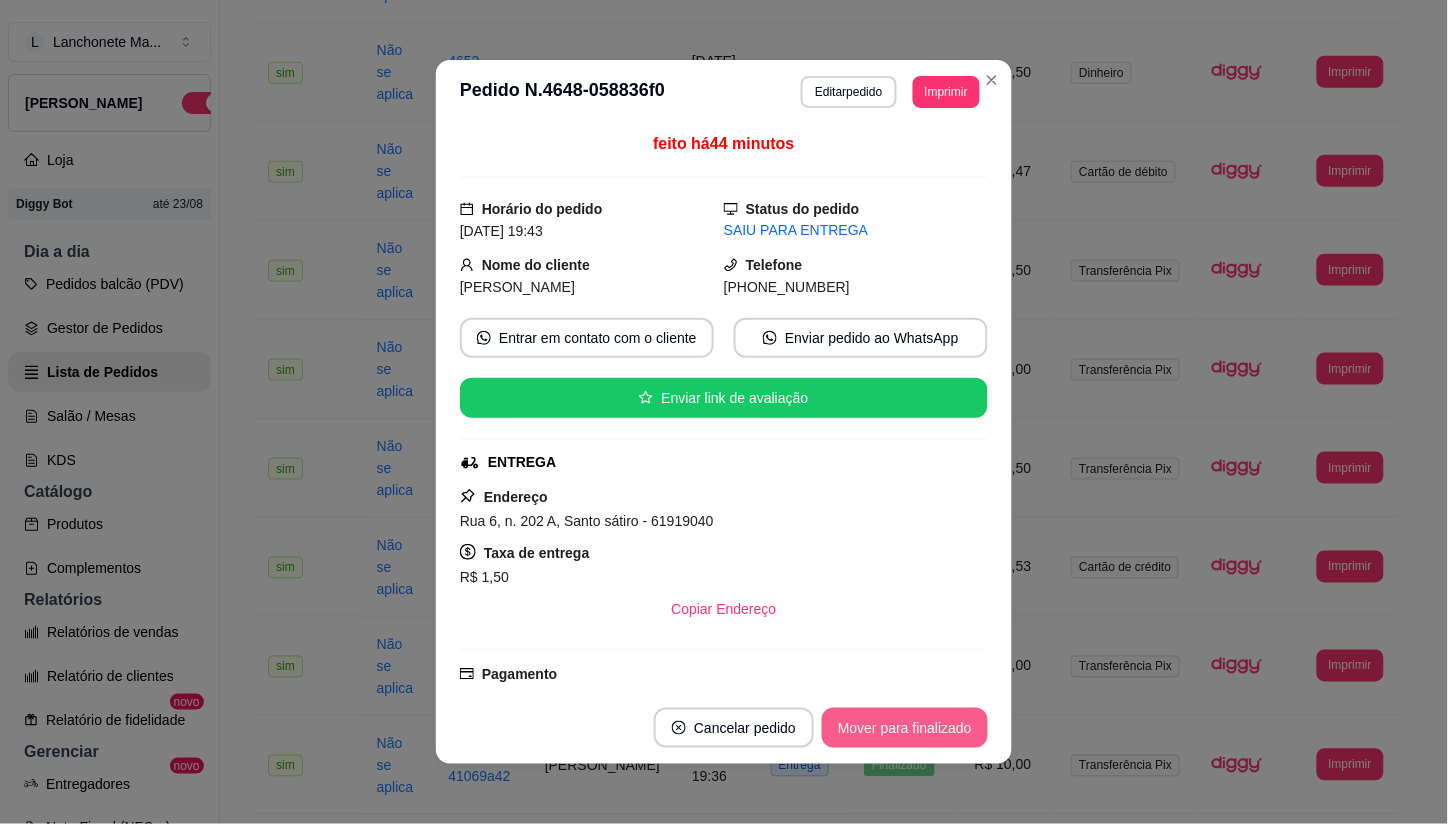 click on "Mover para finalizado" at bounding box center [905, 728] 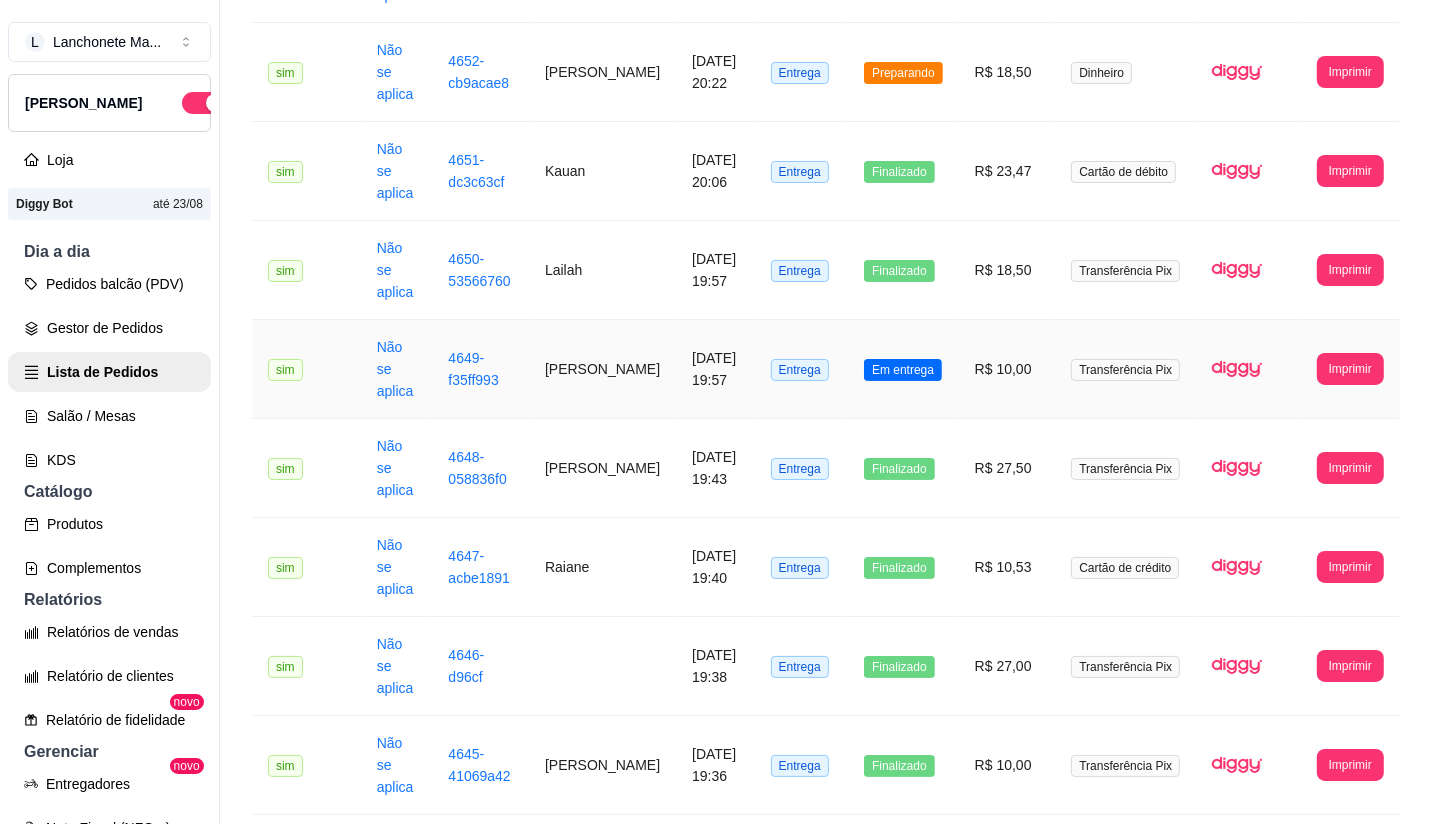 click on "Em entrega" at bounding box center (903, 370) 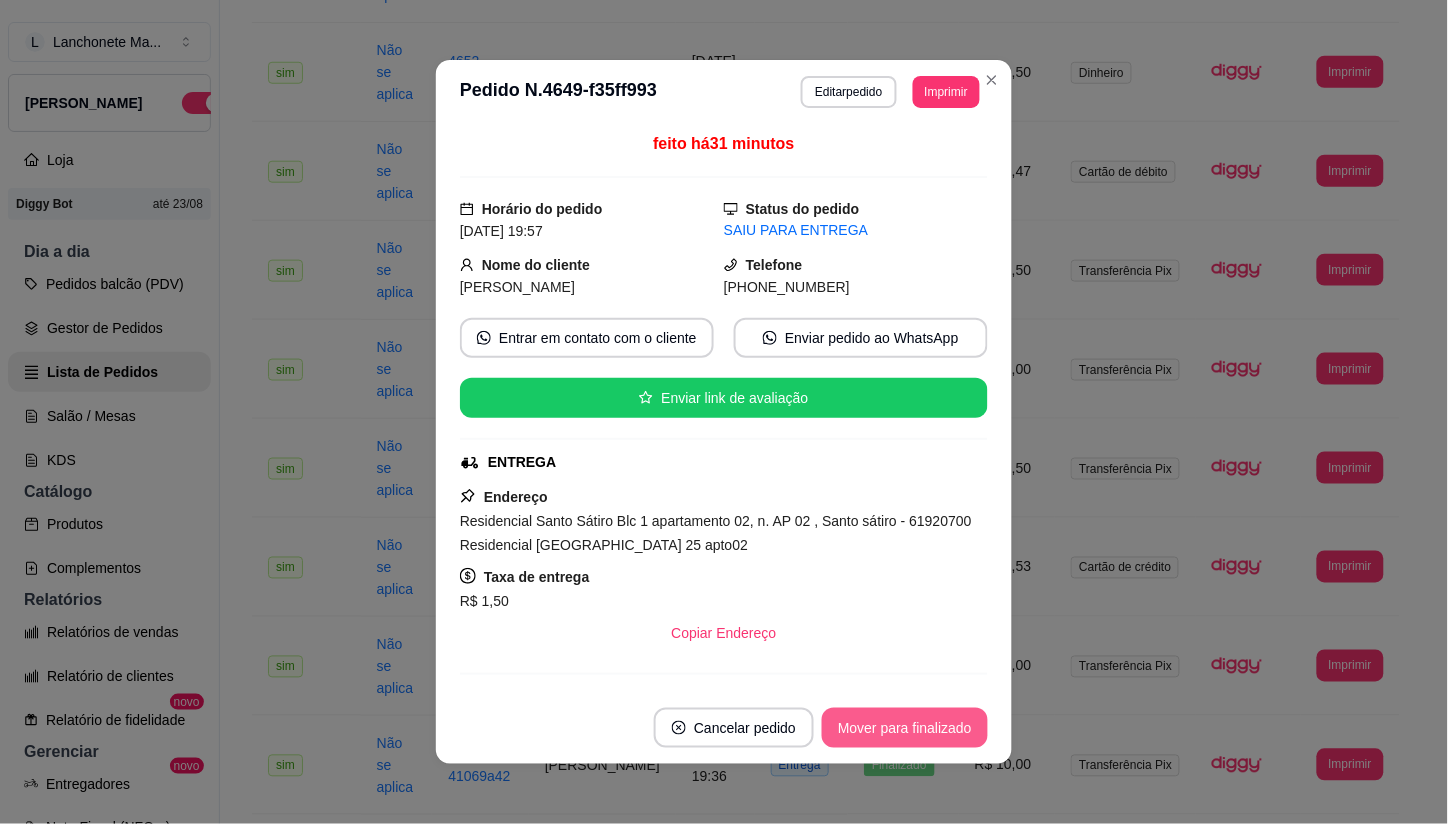 click on "Mover para finalizado" at bounding box center [905, 728] 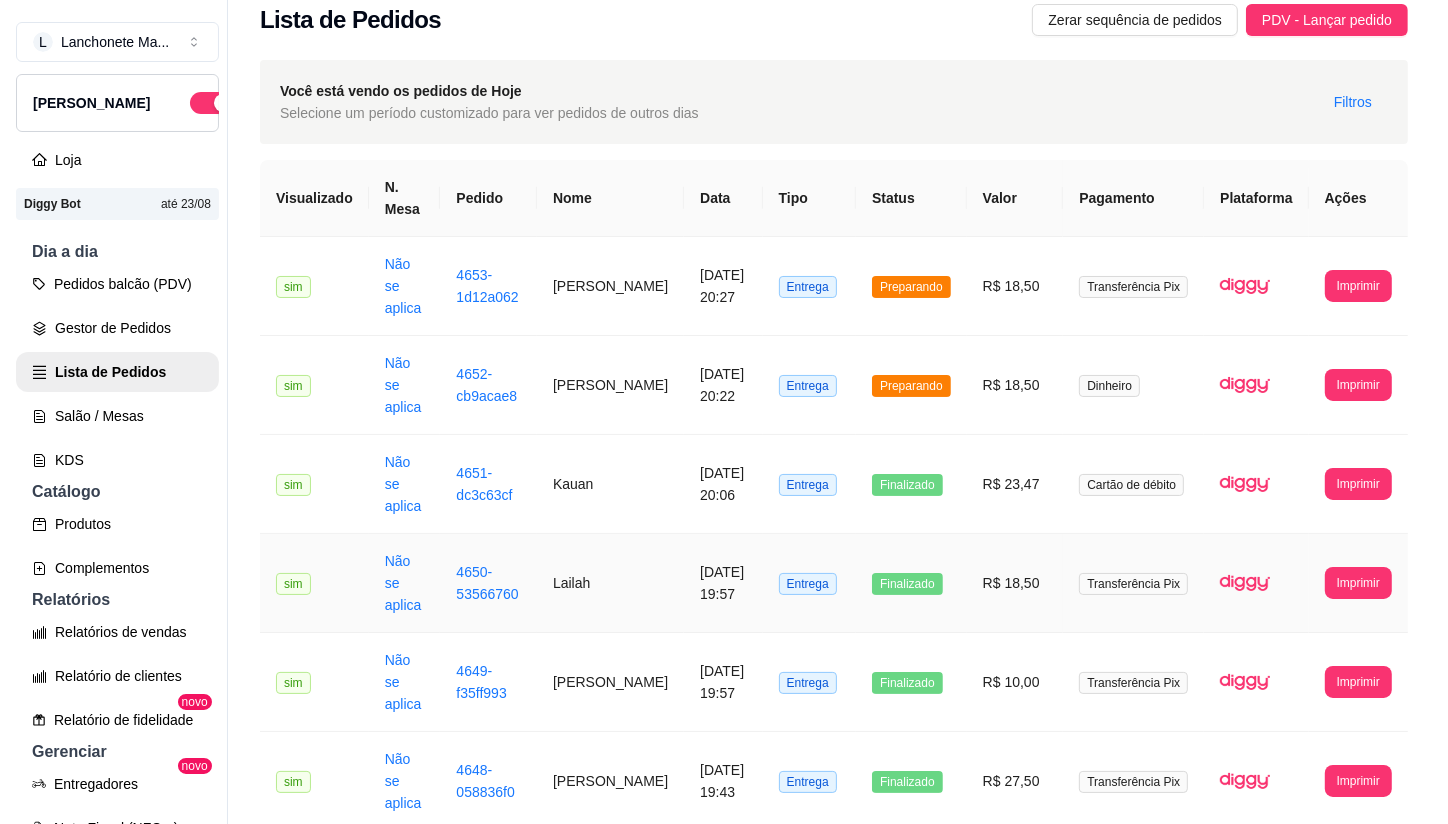 scroll, scrollTop: 0, scrollLeft: 0, axis: both 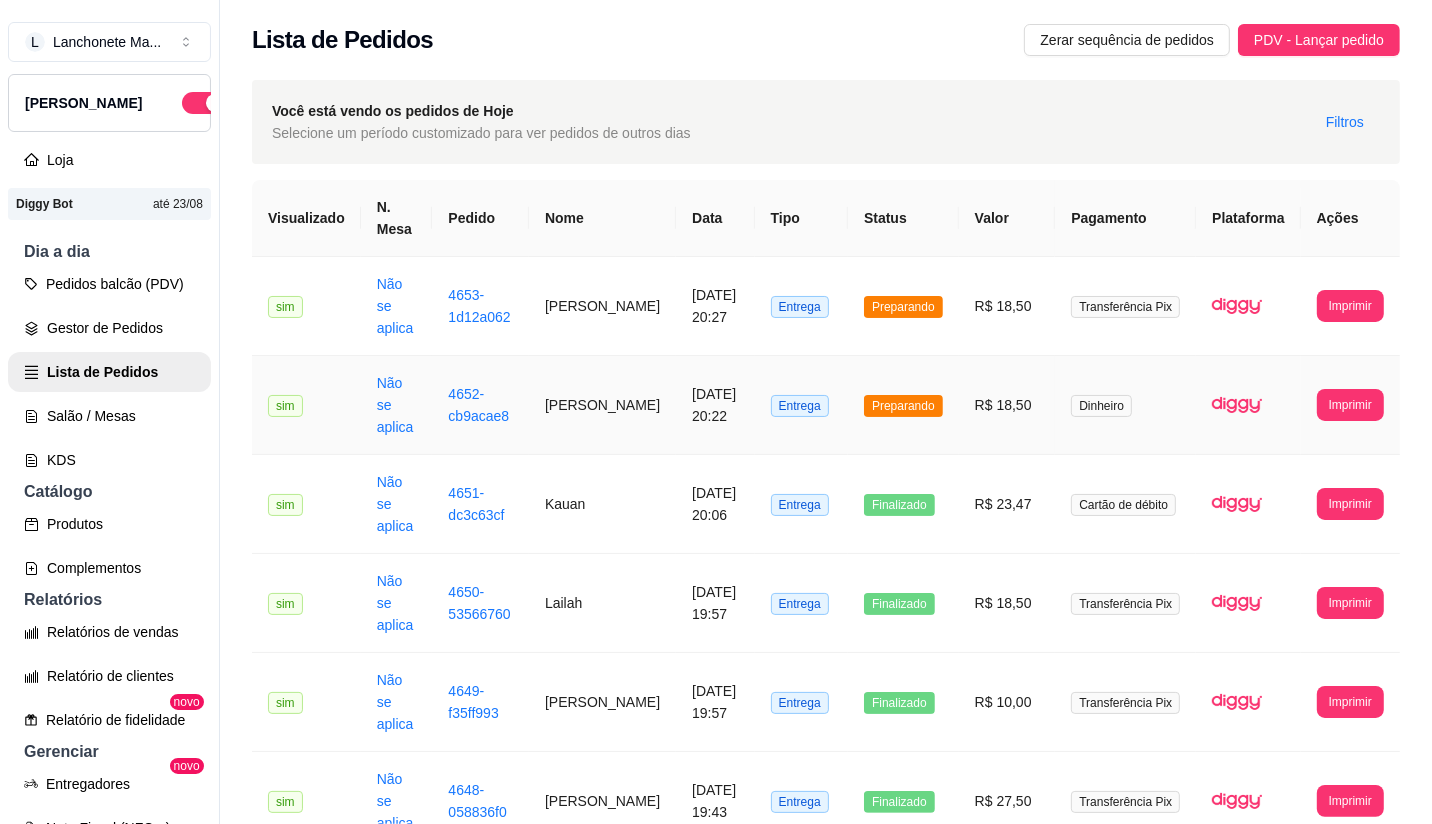 click on "Preparando" at bounding box center [903, 406] 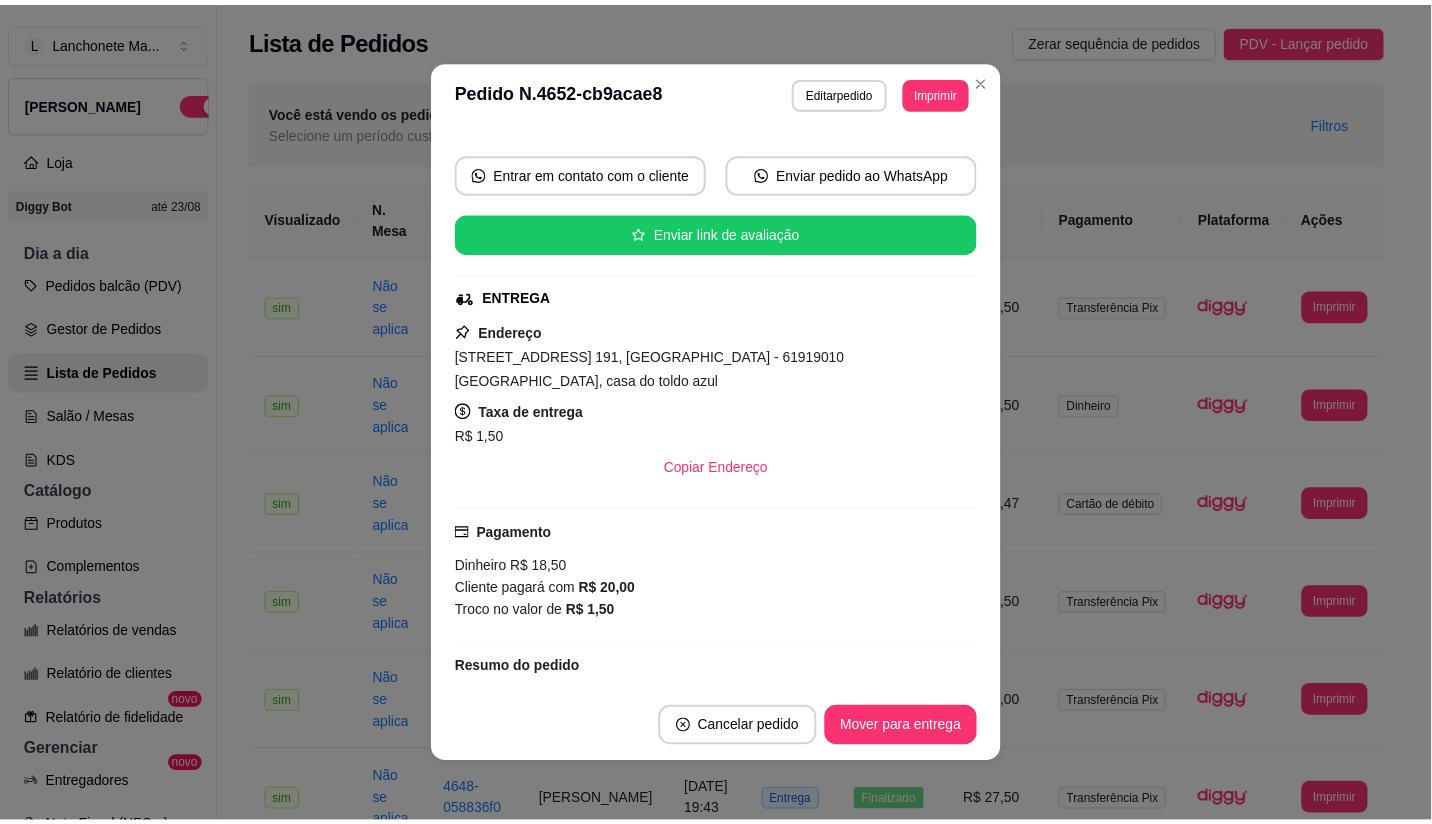 scroll, scrollTop: 222, scrollLeft: 0, axis: vertical 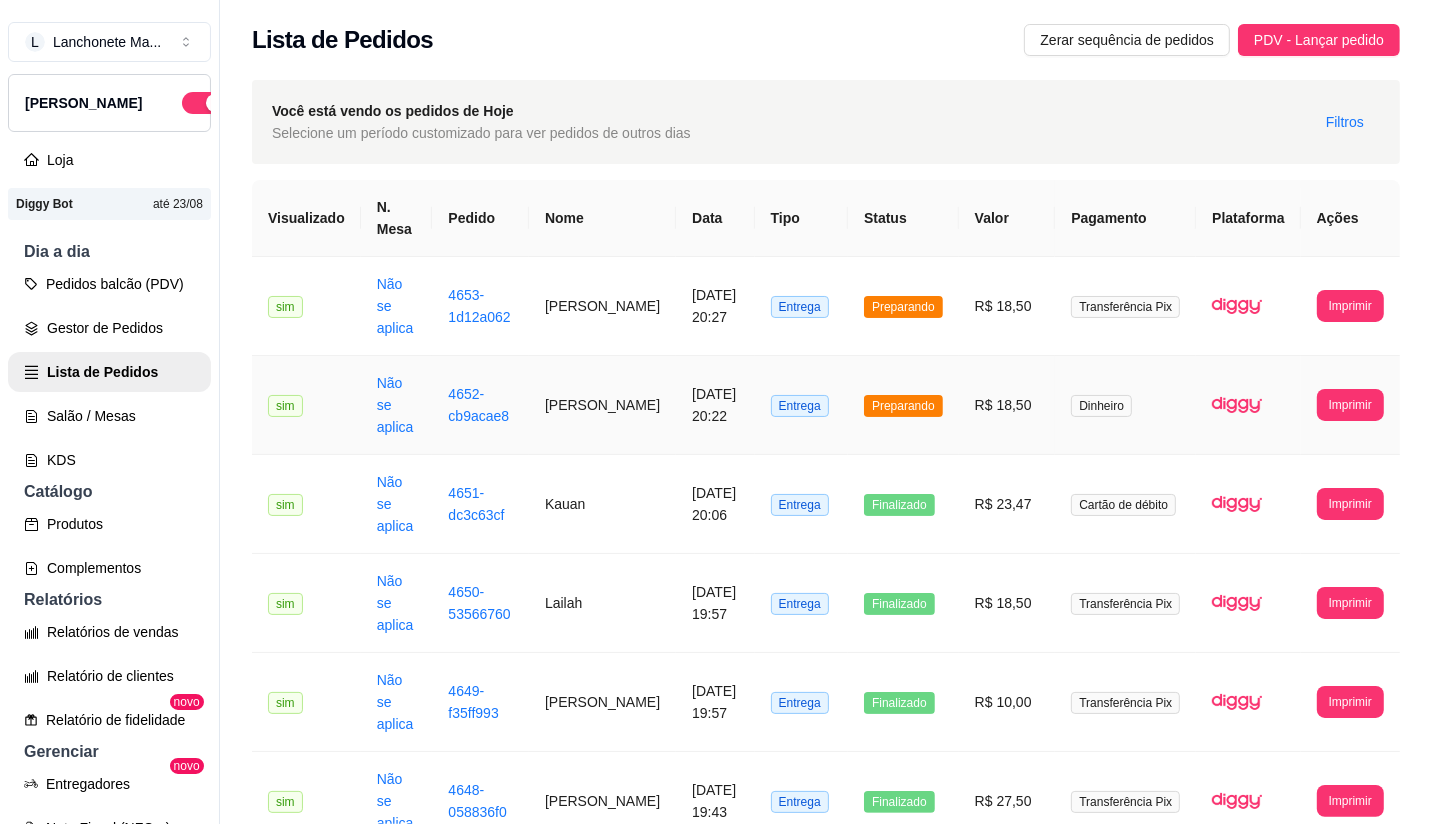 click on "Preparando" at bounding box center [903, 406] 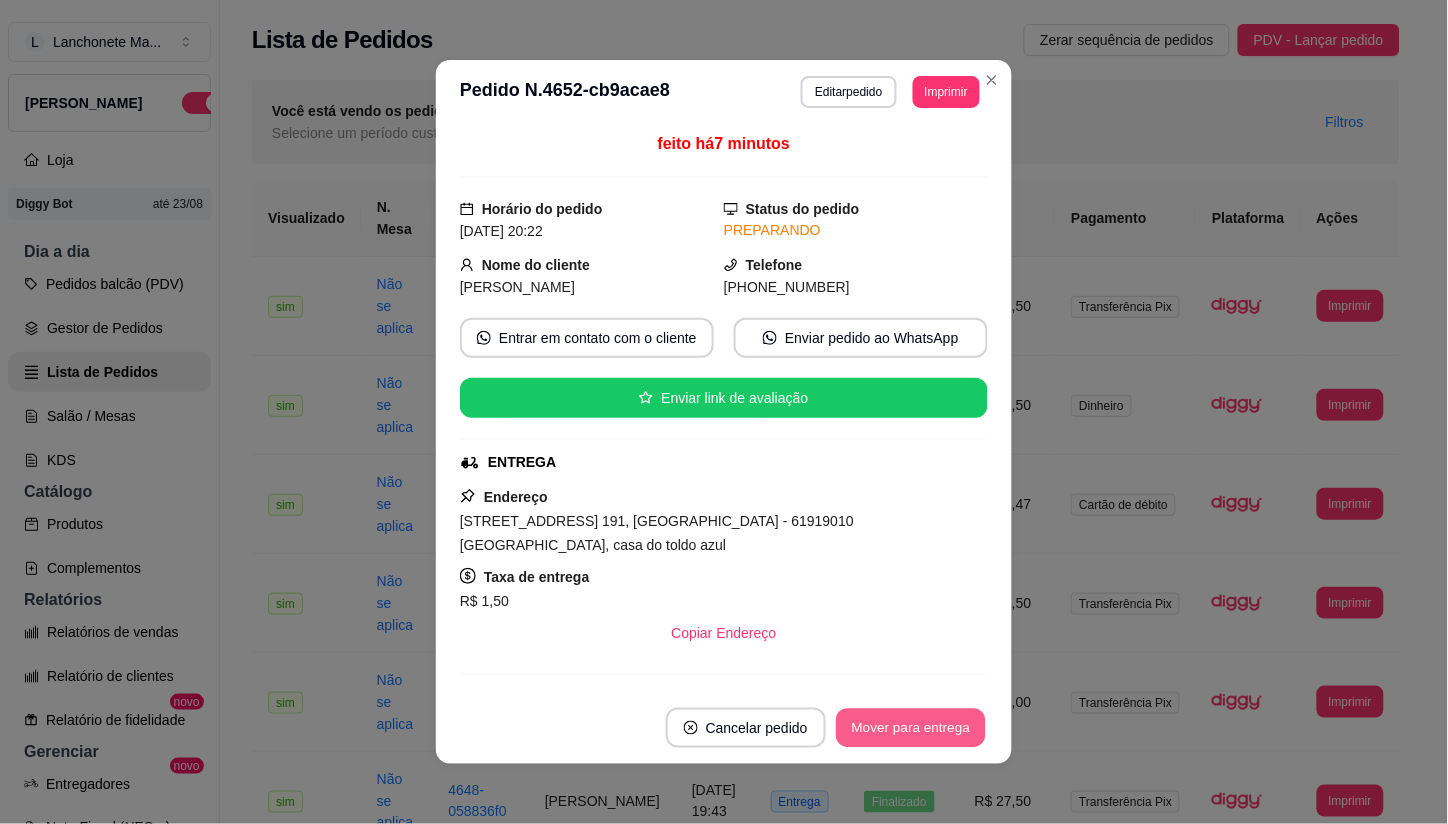 click on "Mover para entrega" at bounding box center (911, 728) 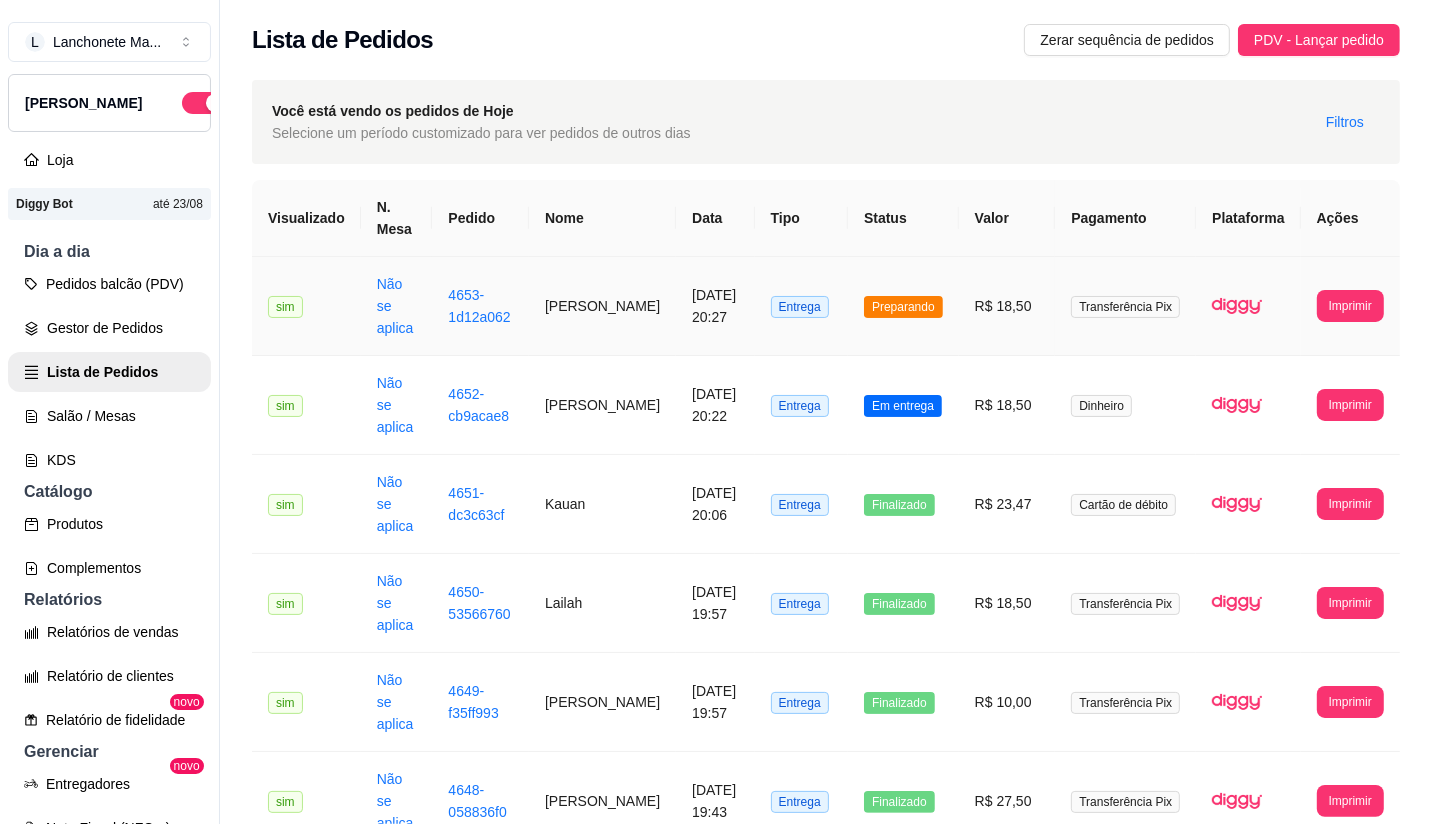 click on "Preparando" at bounding box center [903, 307] 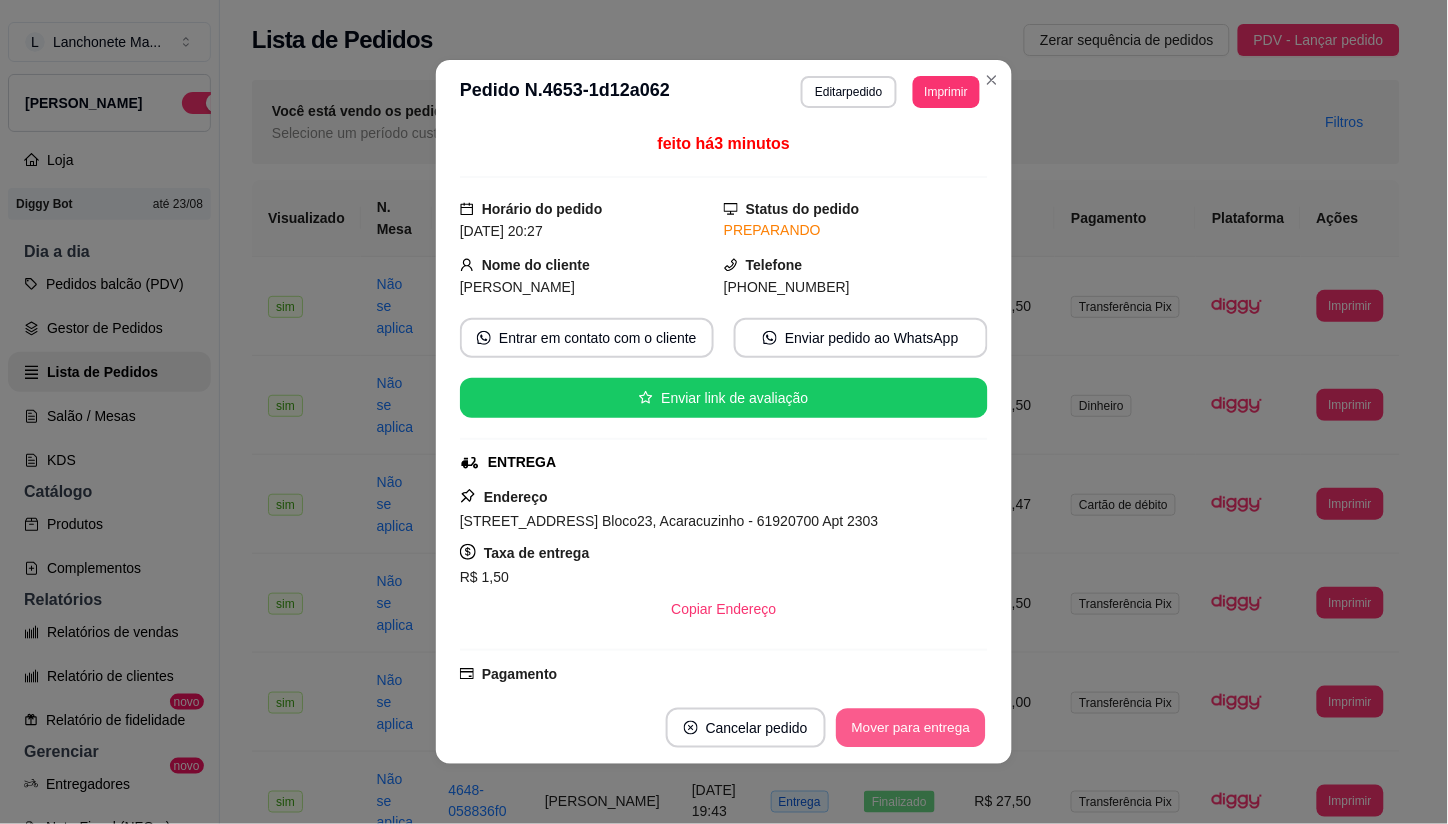 click on "Mover para entrega" at bounding box center (911, 728) 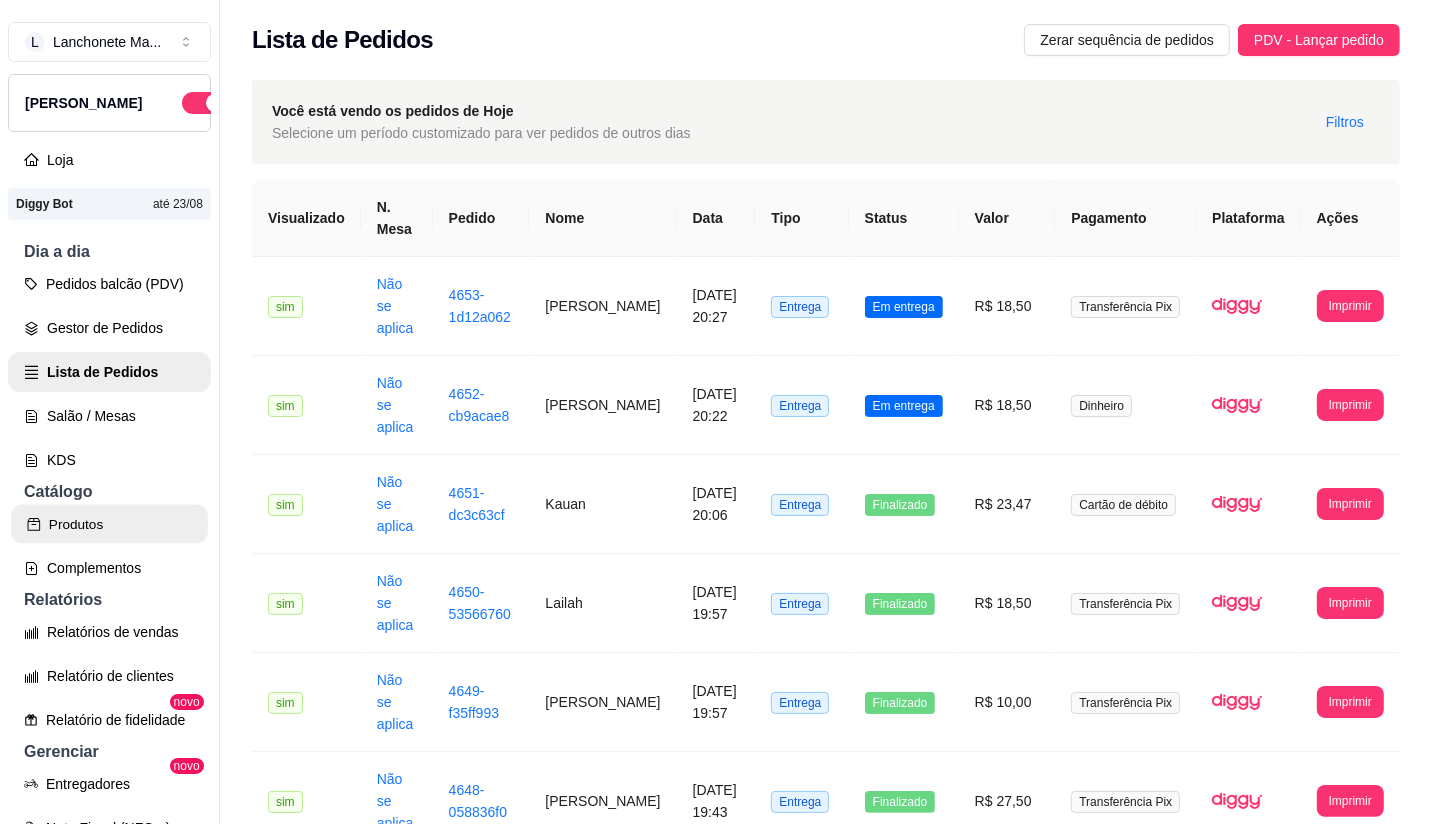 click on "Produtos" at bounding box center [109, 524] 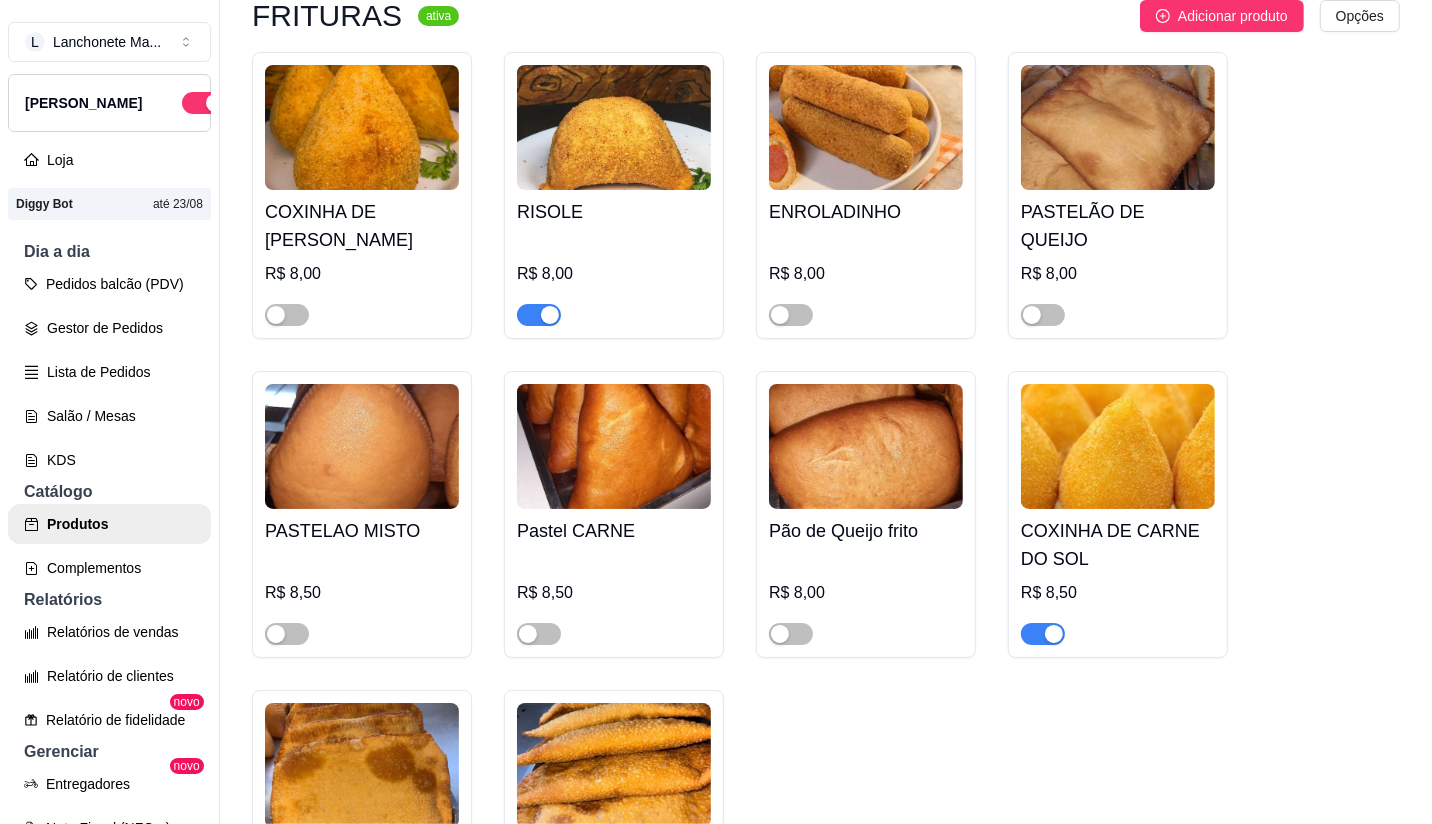scroll, scrollTop: 2868, scrollLeft: 0, axis: vertical 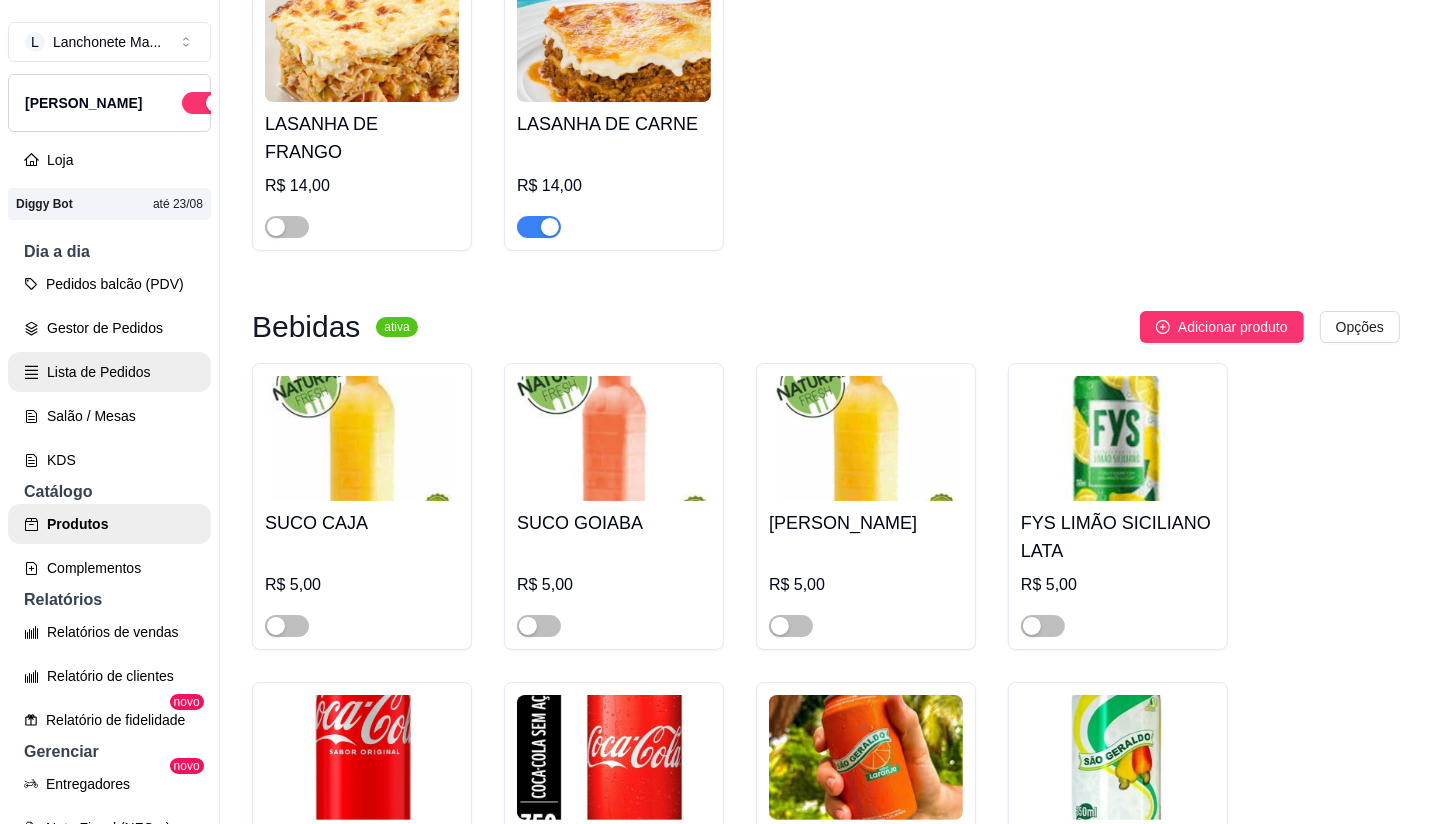 click on "Lista de Pedidos" at bounding box center [109, 372] 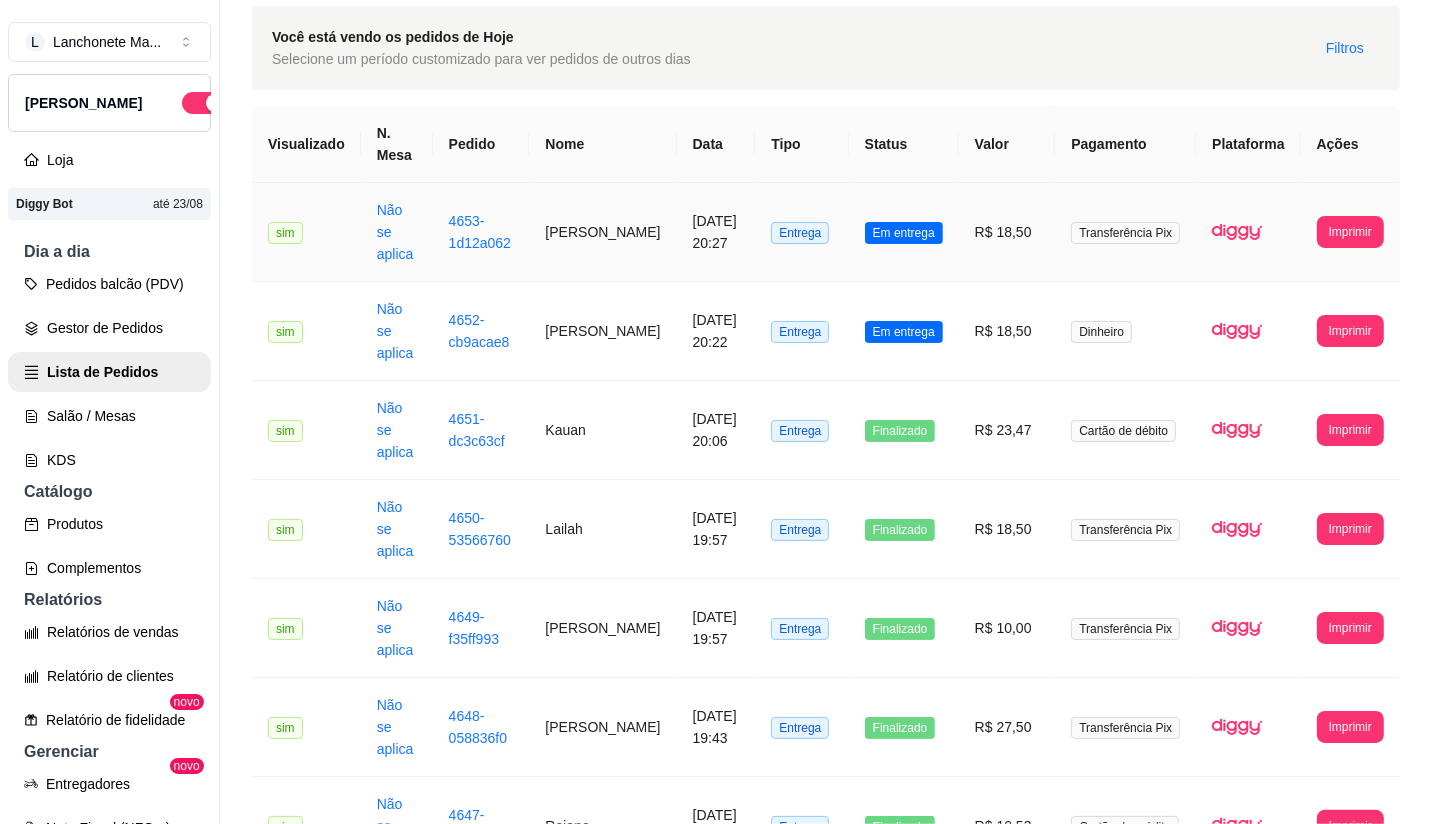 scroll, scrollTop: 111, scrollLeft: 0, axis: vertical 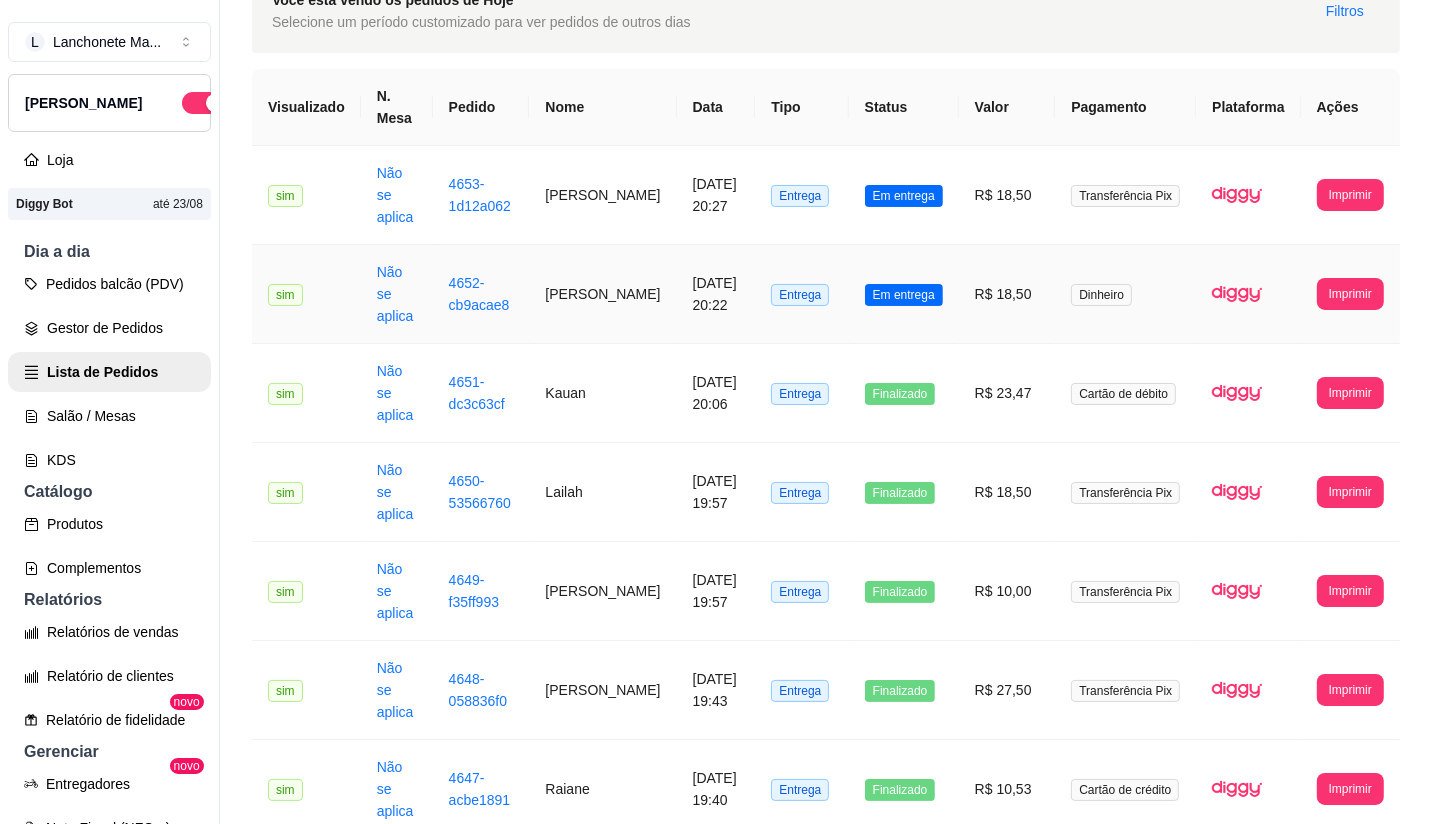 click on "Em entrega" at bounding box center [904, 294] 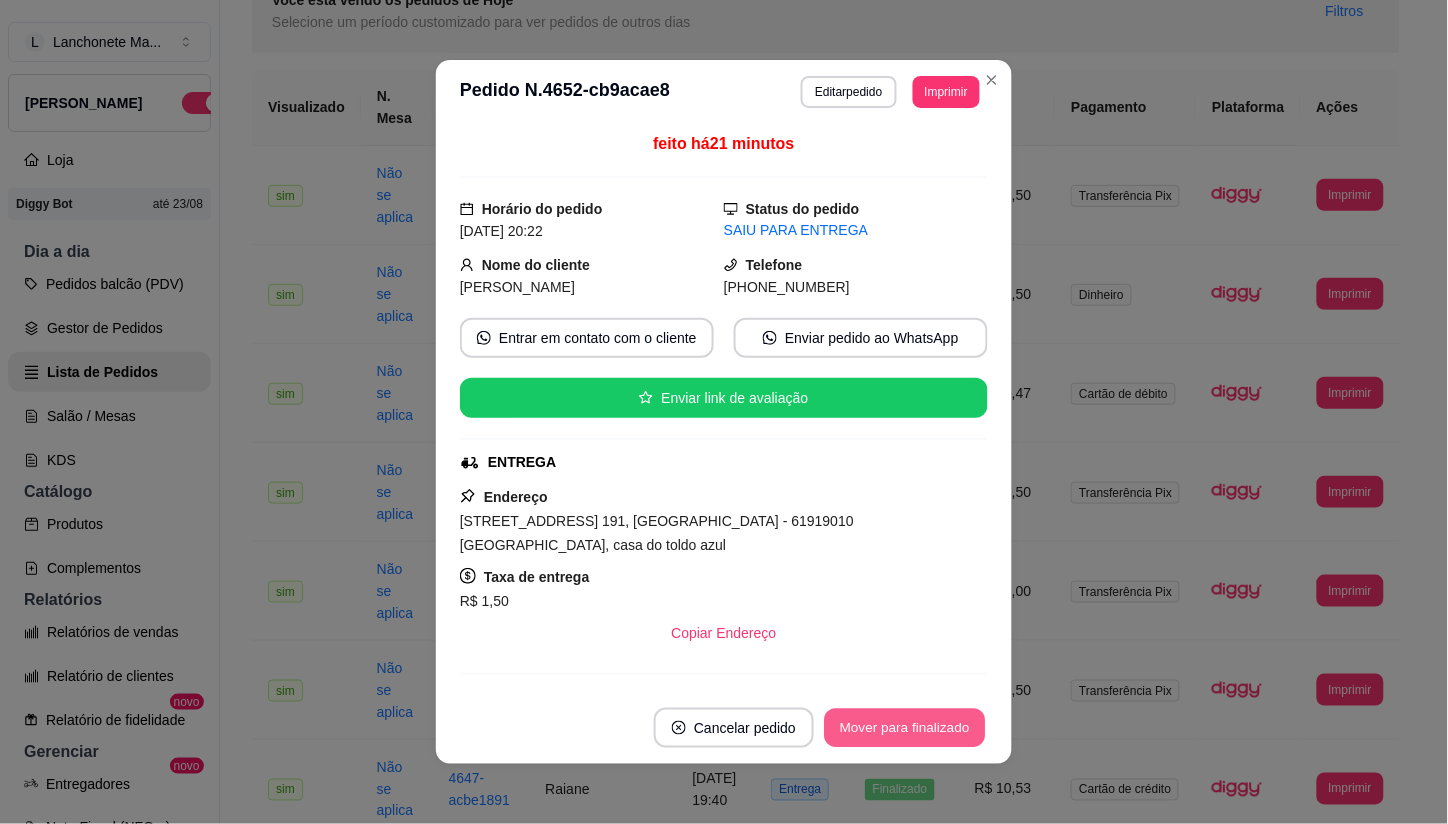 click on "Mover para finalizado" at bounding box center [905, 728] 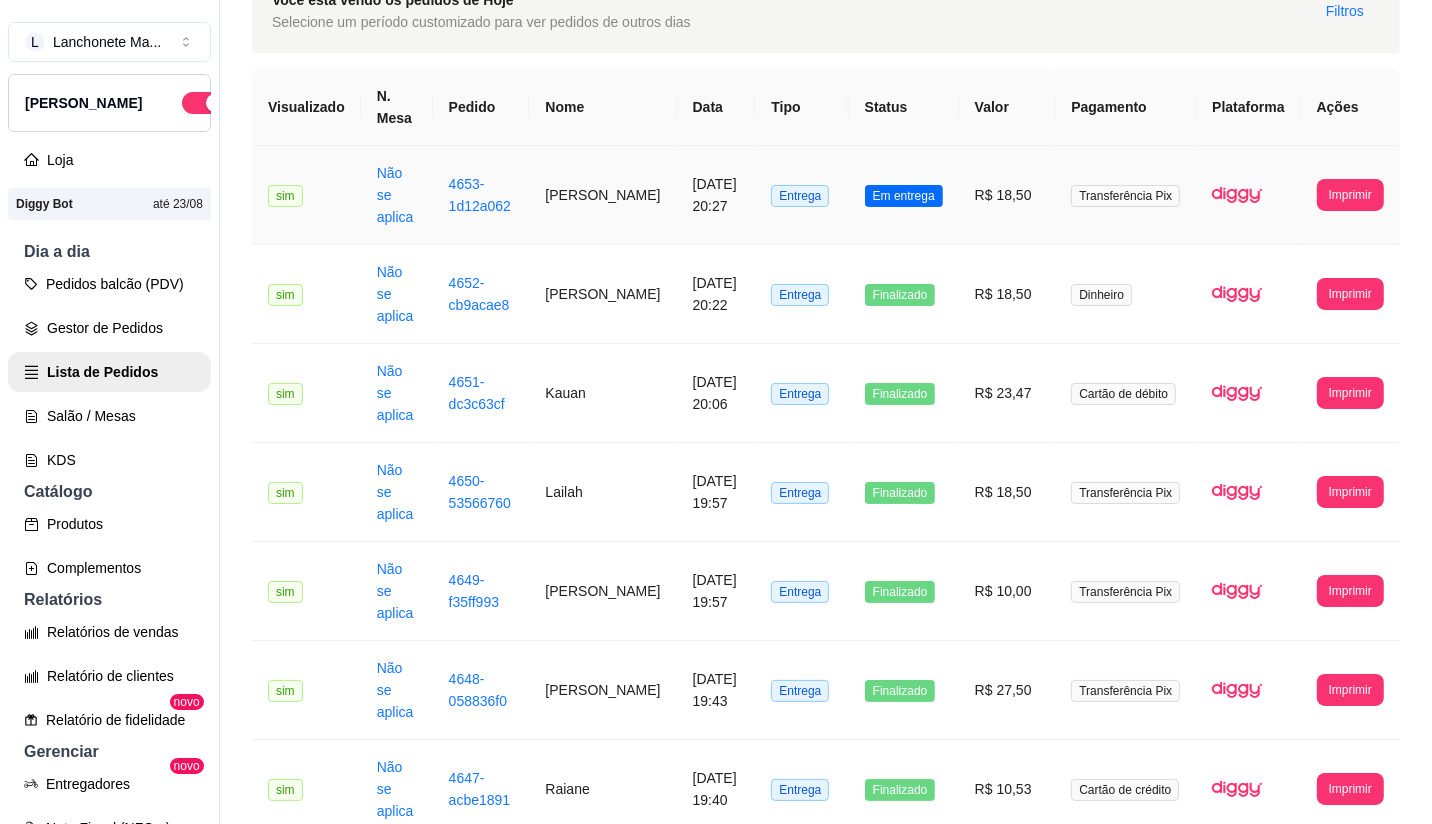 click on "Em entrega" at bounding box center [904, 195] 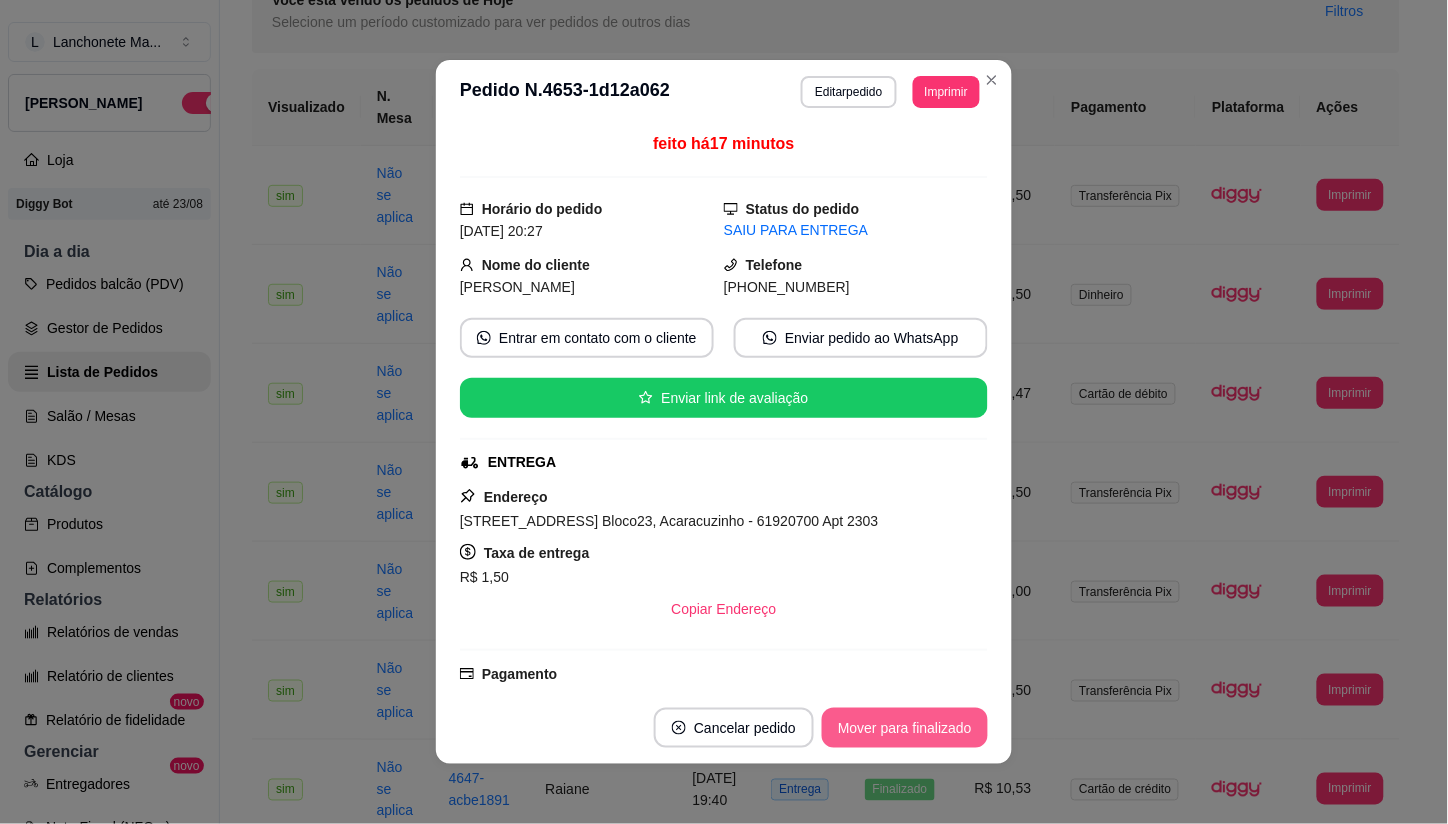 click on "Mover para finalizado" at bounding box center (905, 728) 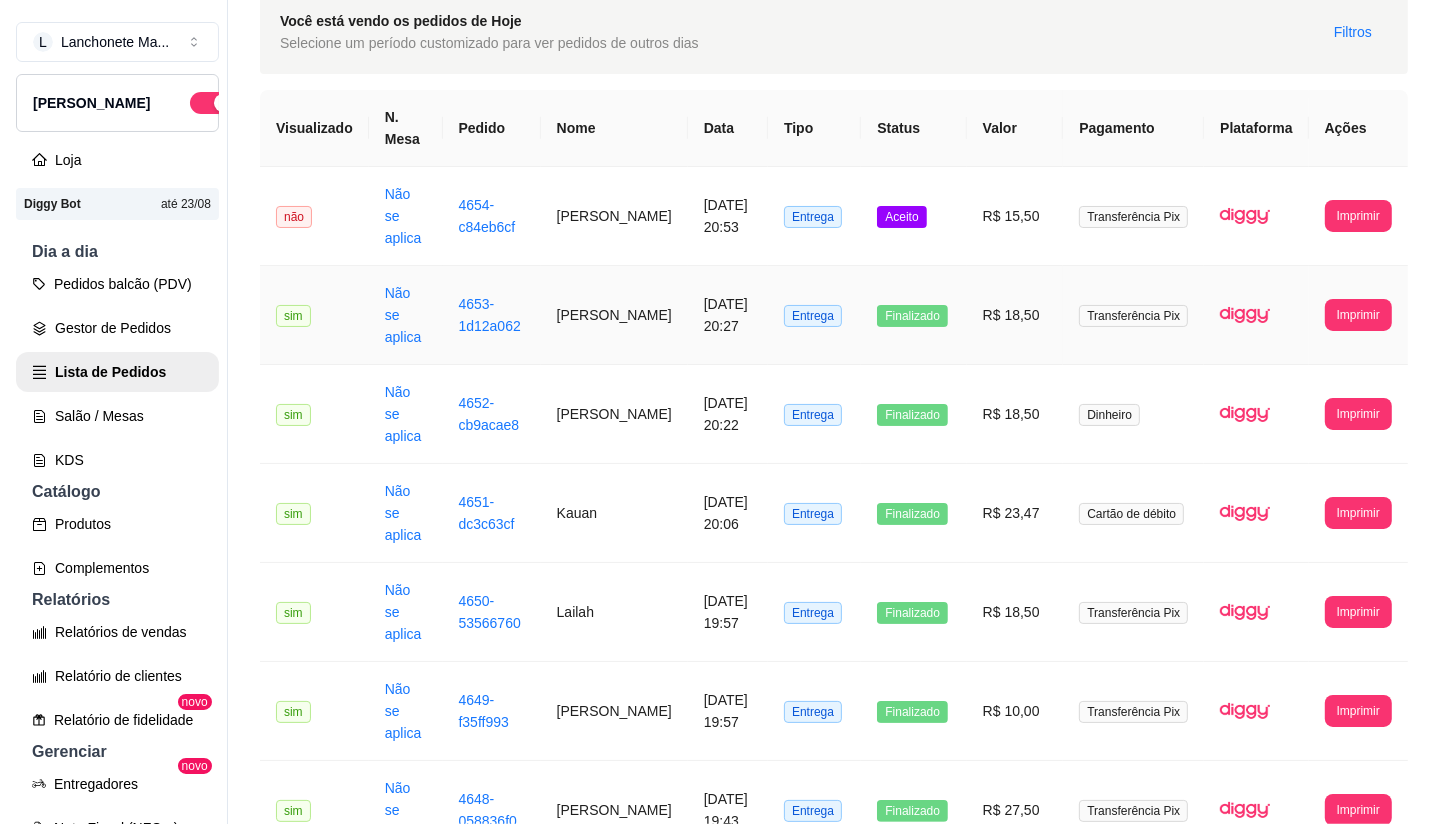 scroll, scrollTop: 0, scrollLeft: 0, axis: both 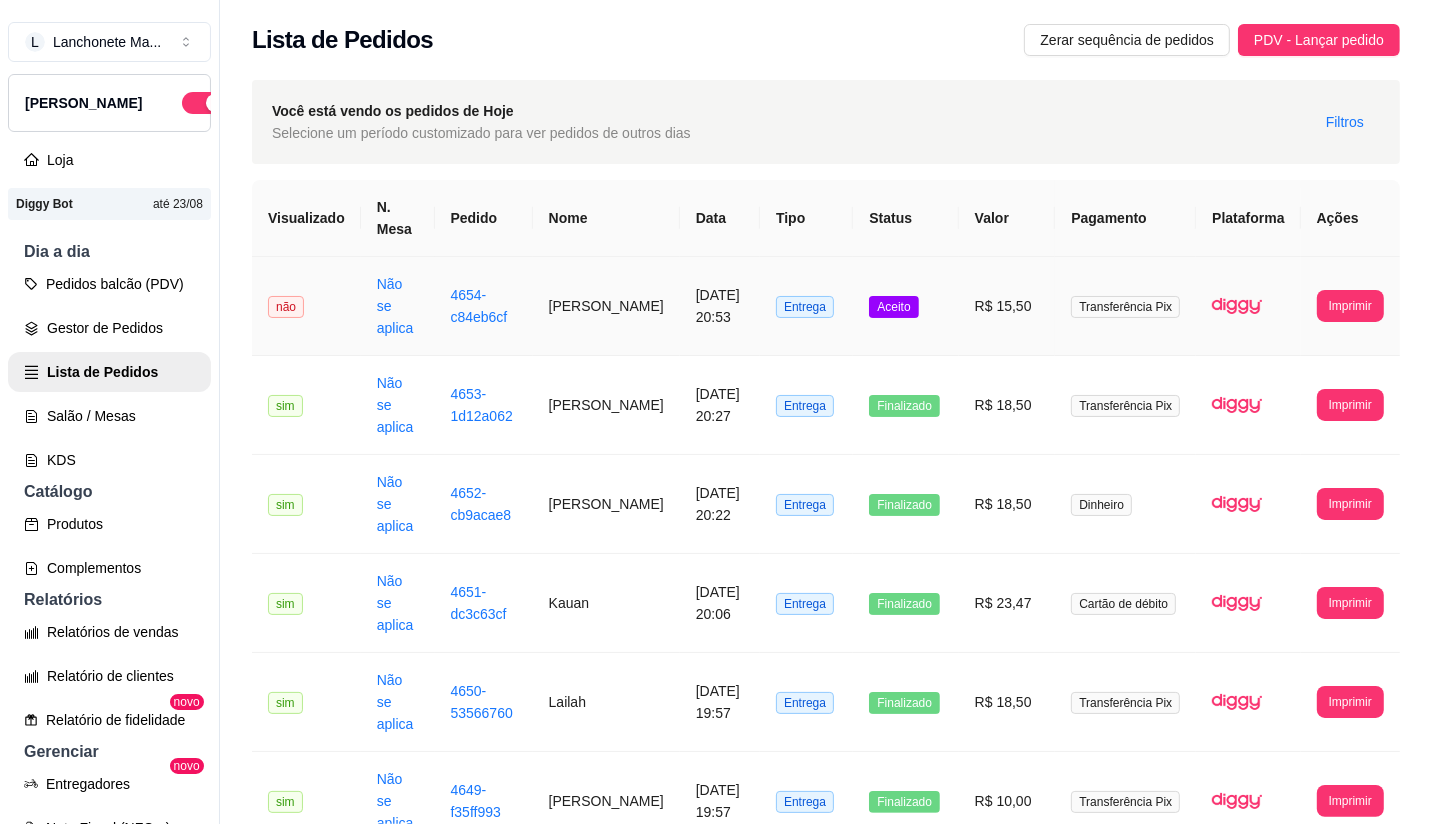 click on "Aceito" at bounding box center [905, 306] 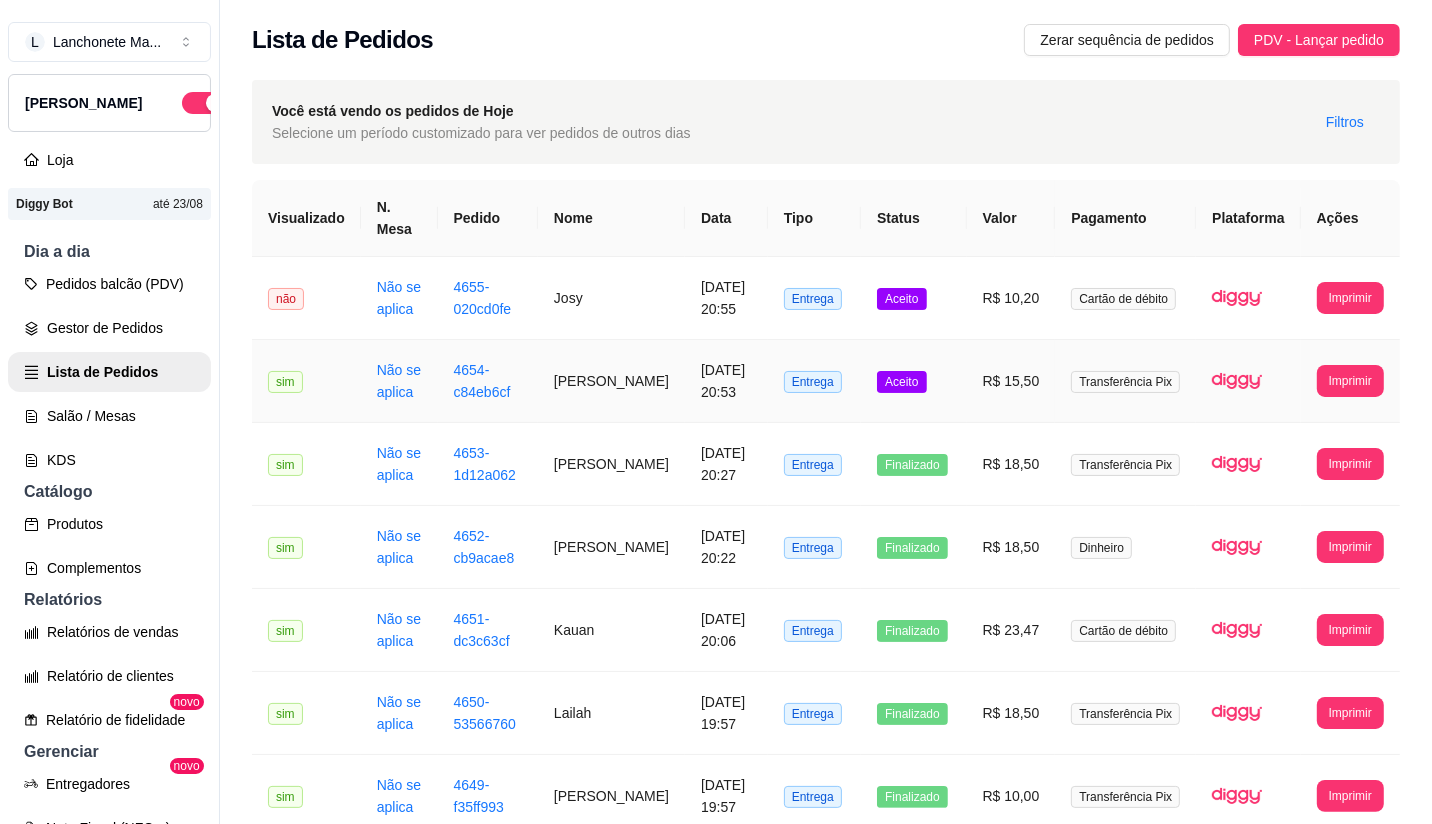 click on "Aceito" at bounding box center (913, 381) 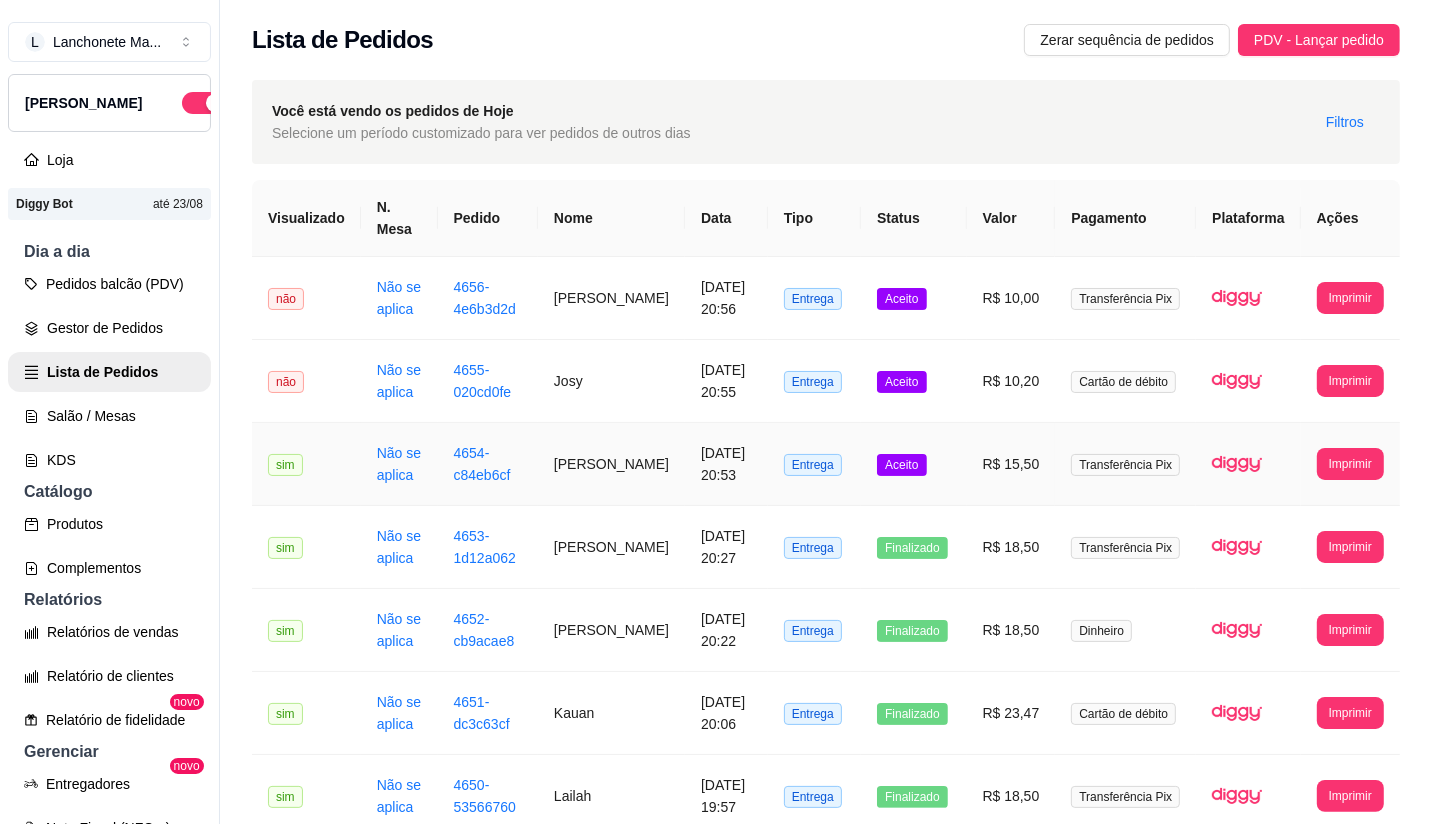 click on "Aceito" at bounding box center [901, 465] 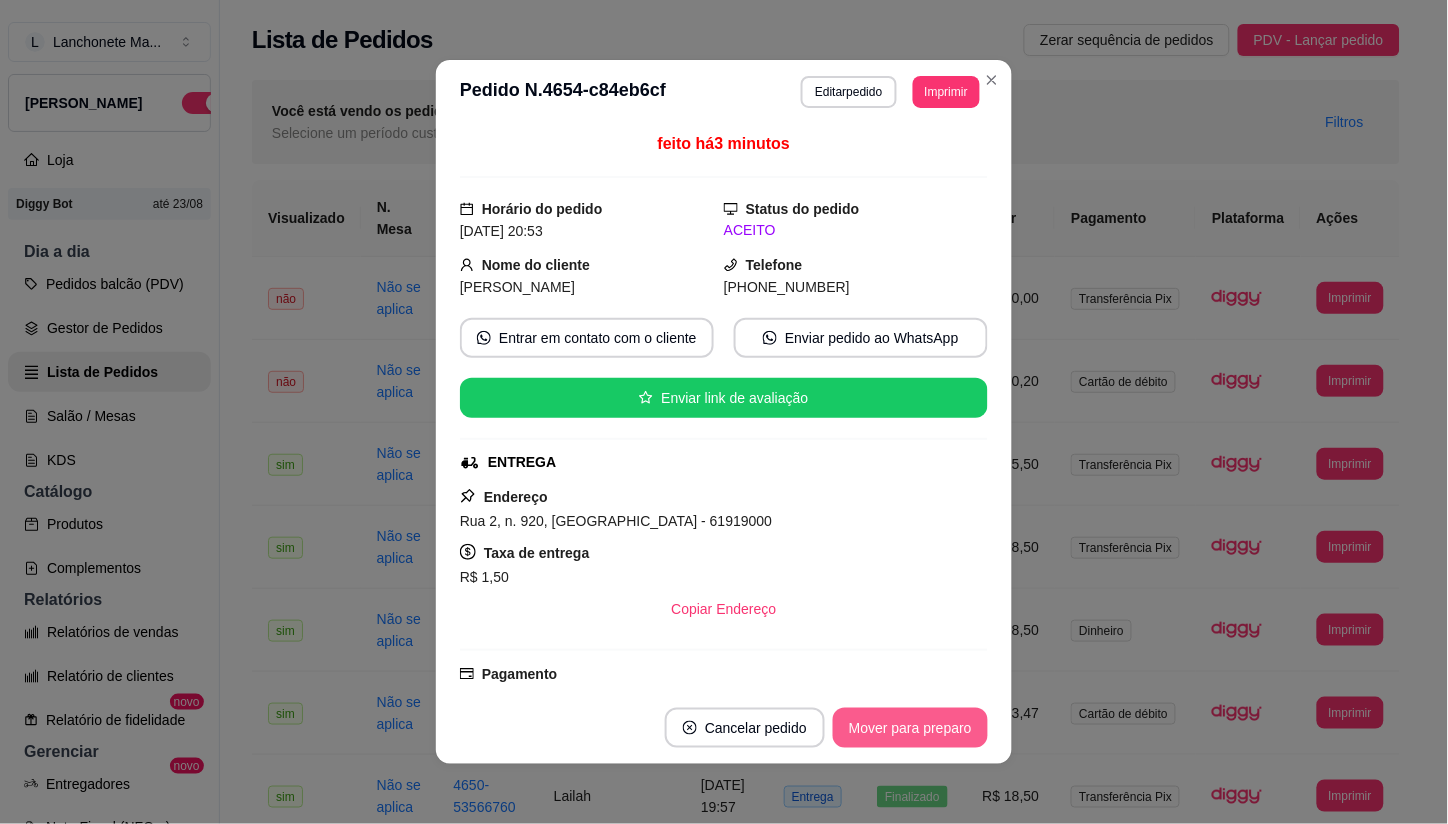 click on "Mover para preparo" at bounding box center [910, 728] 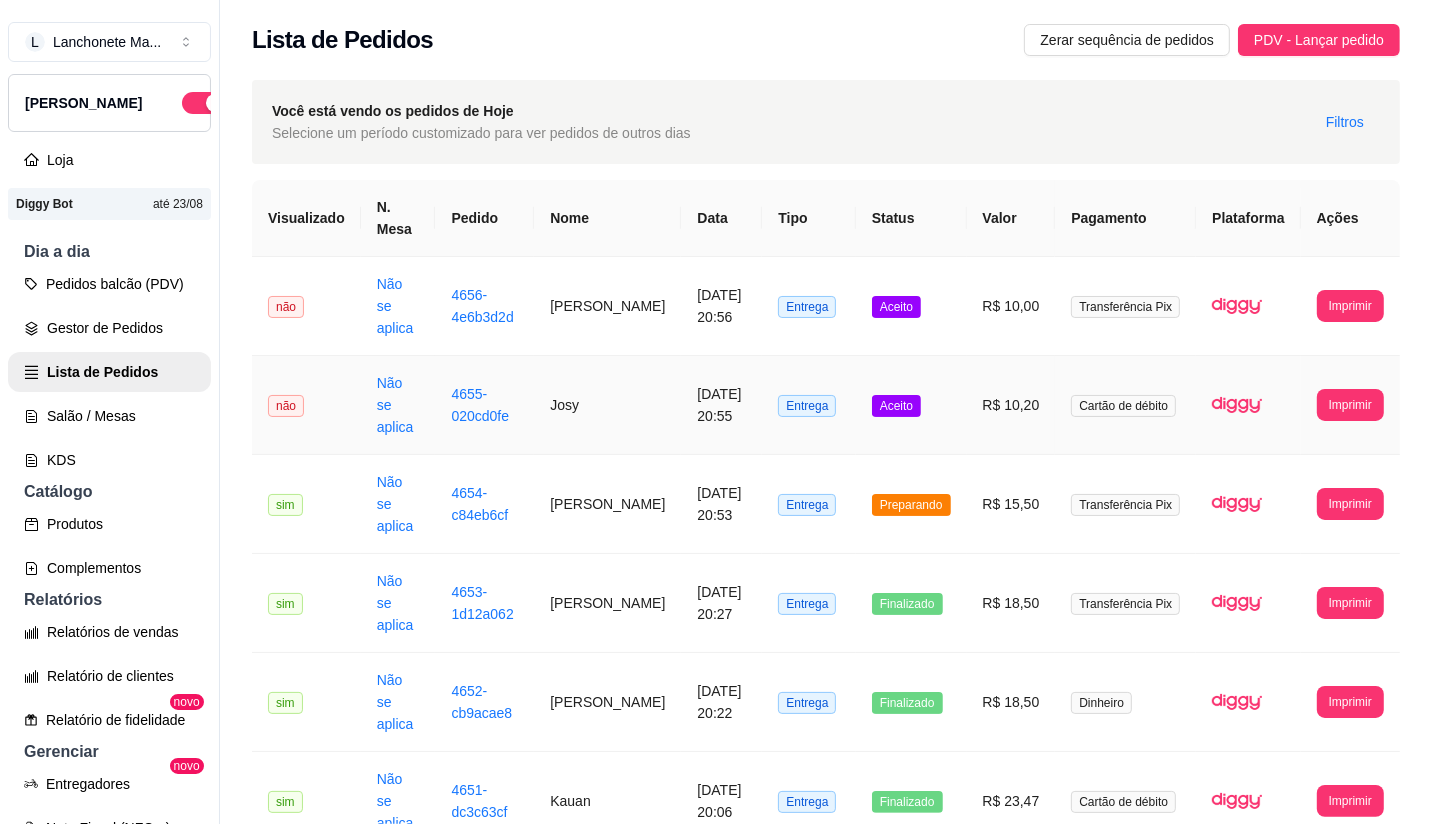 click on "Aceito" at bounding box center (911, 405) 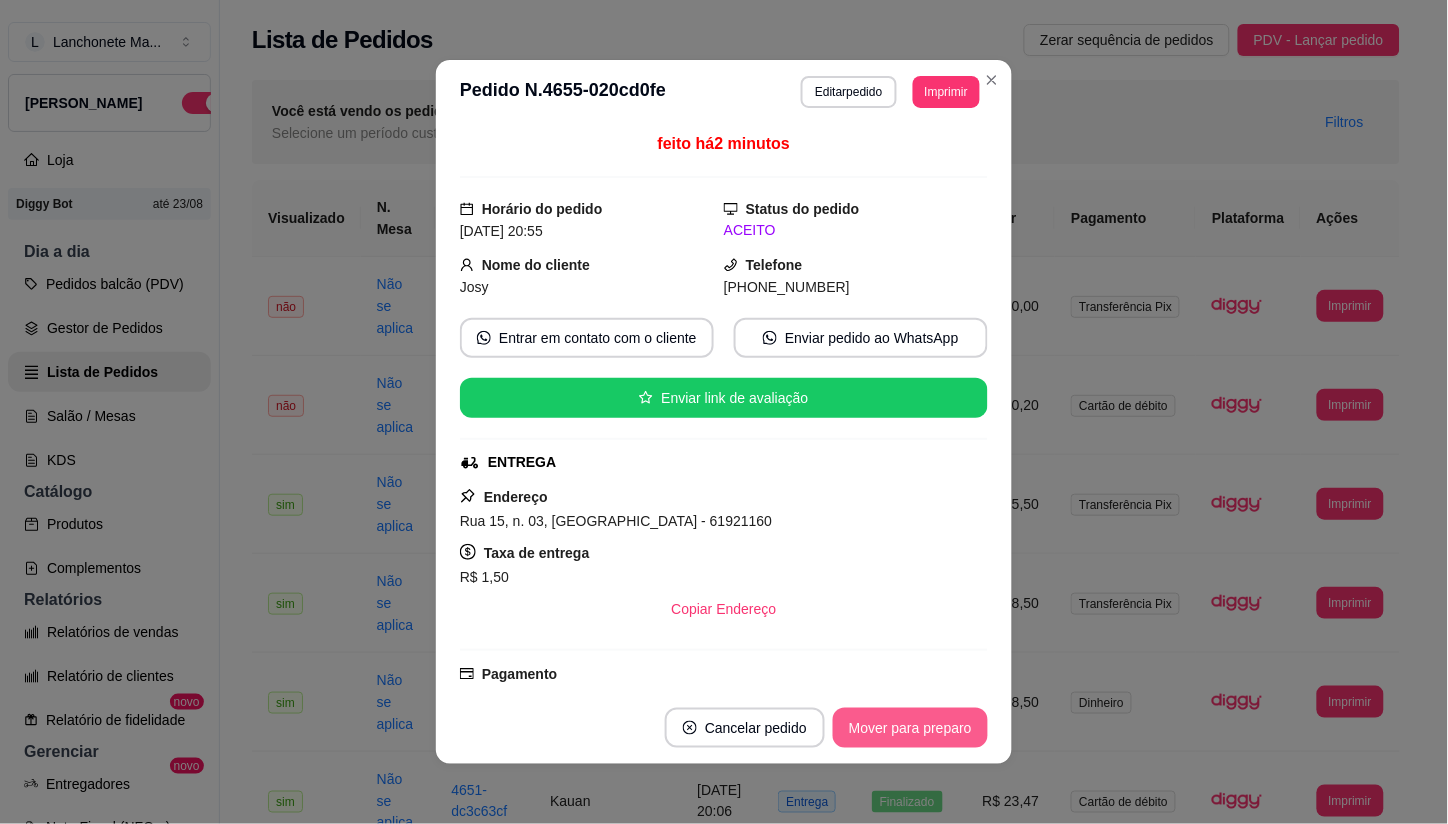 click on "Mover para preparo" at bounding box center [910, 728] 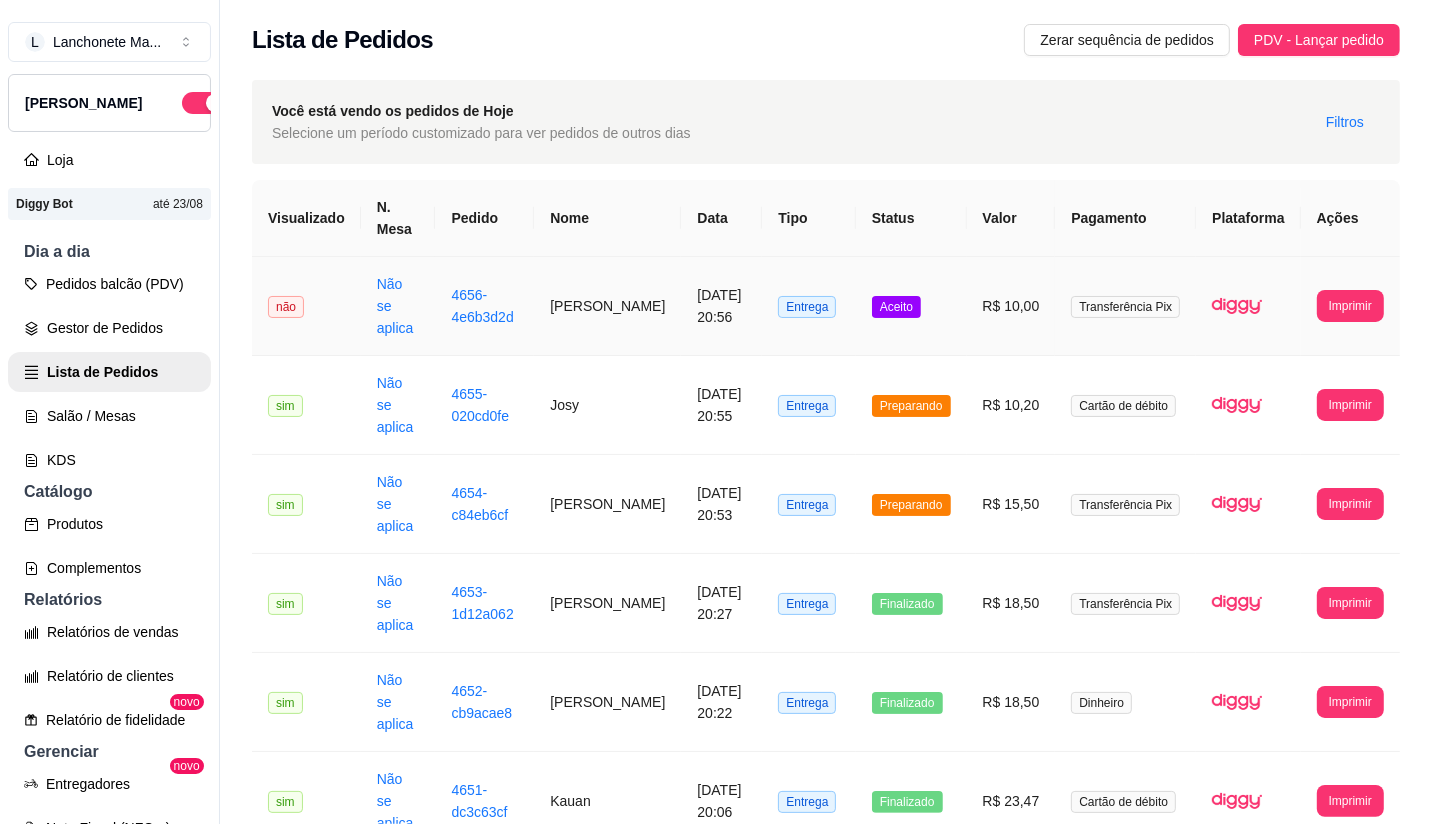 click on "Aceito" at bounding box center [911, 306] 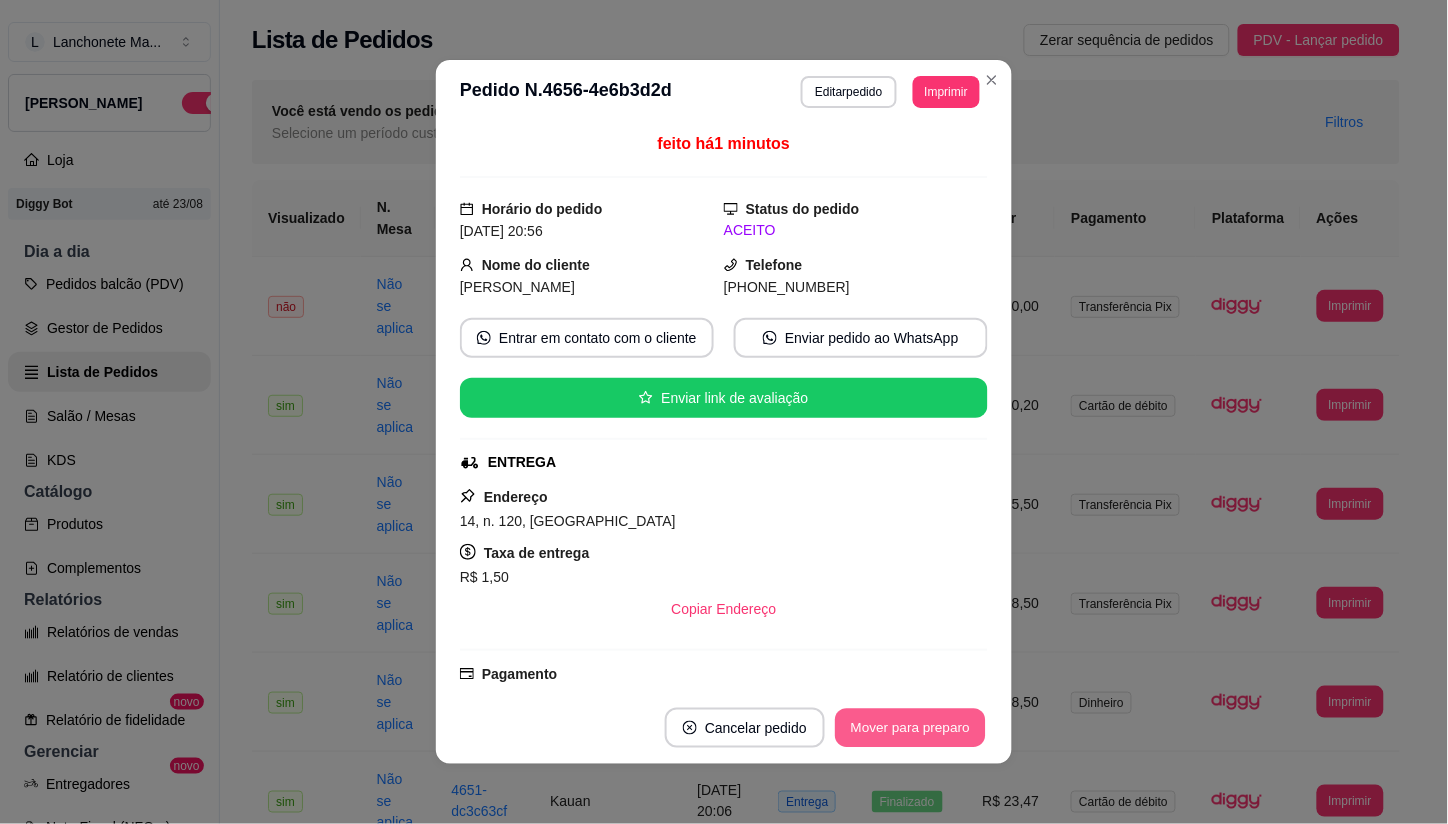 click on "Mover para preparo" at bounding box center (910, 728) 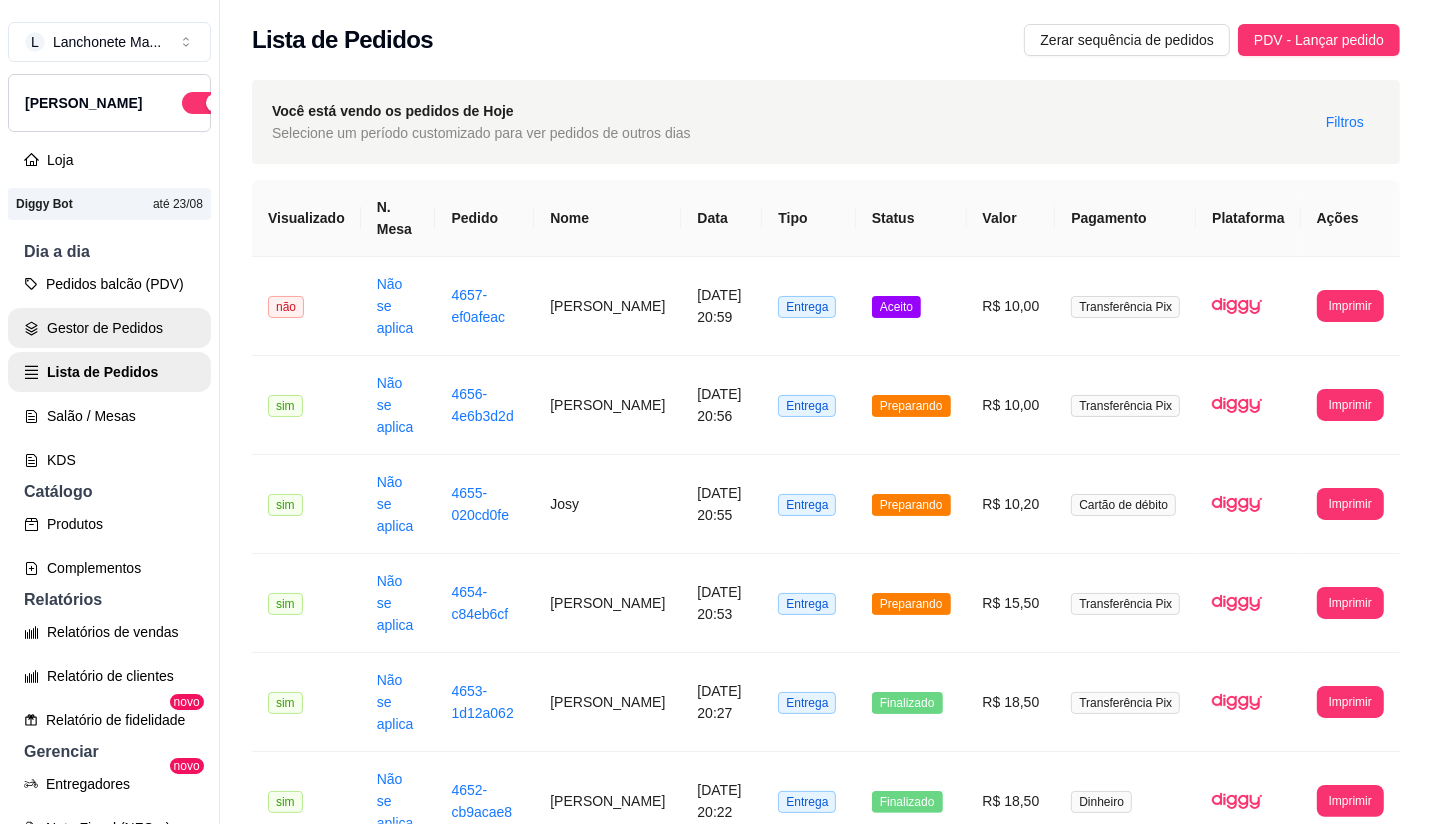 click on "Gestor de Pedidos" at bounding box center [109, 328] 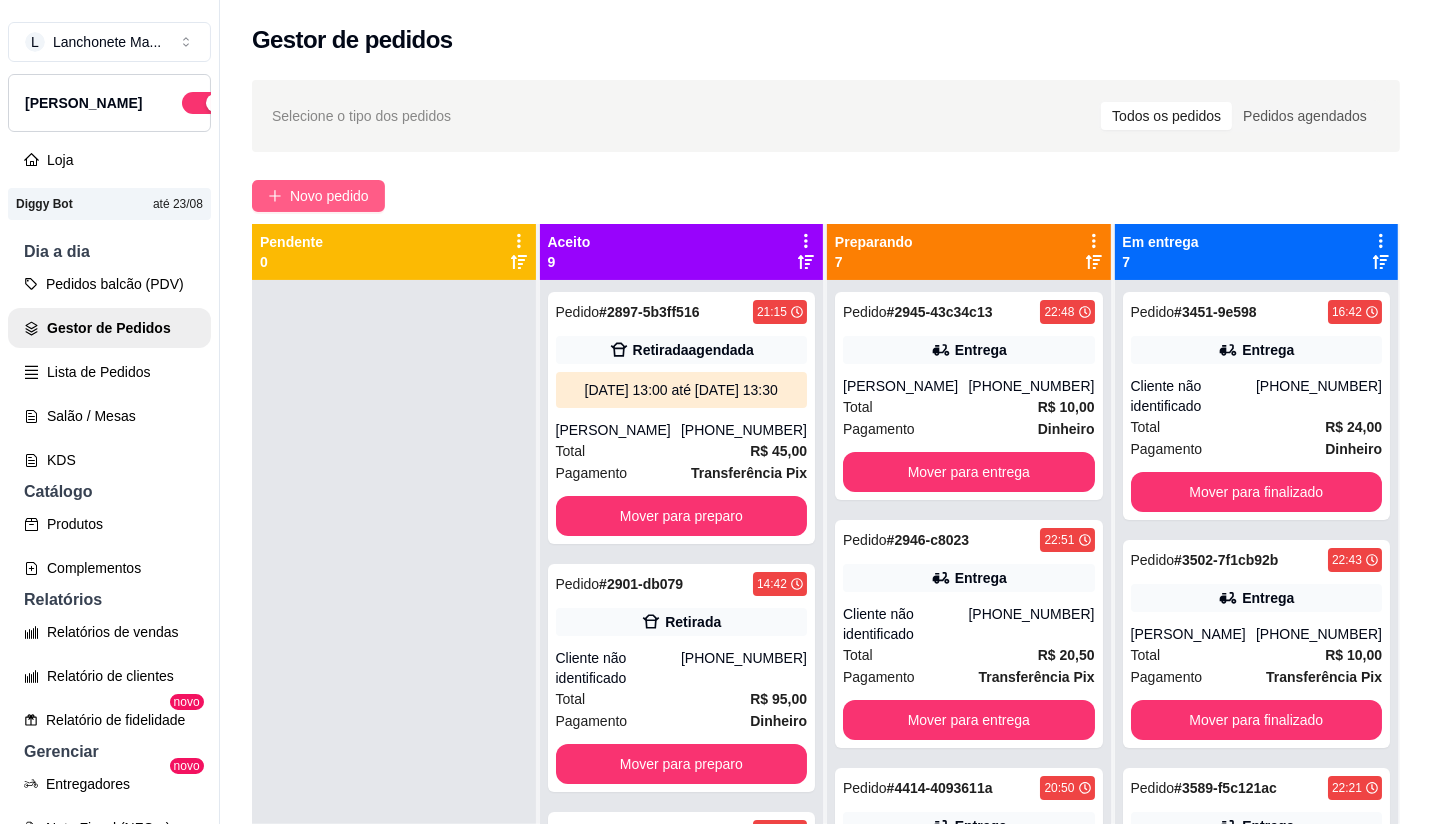 click on "Novo pedido" at bounding box center [329, 196] 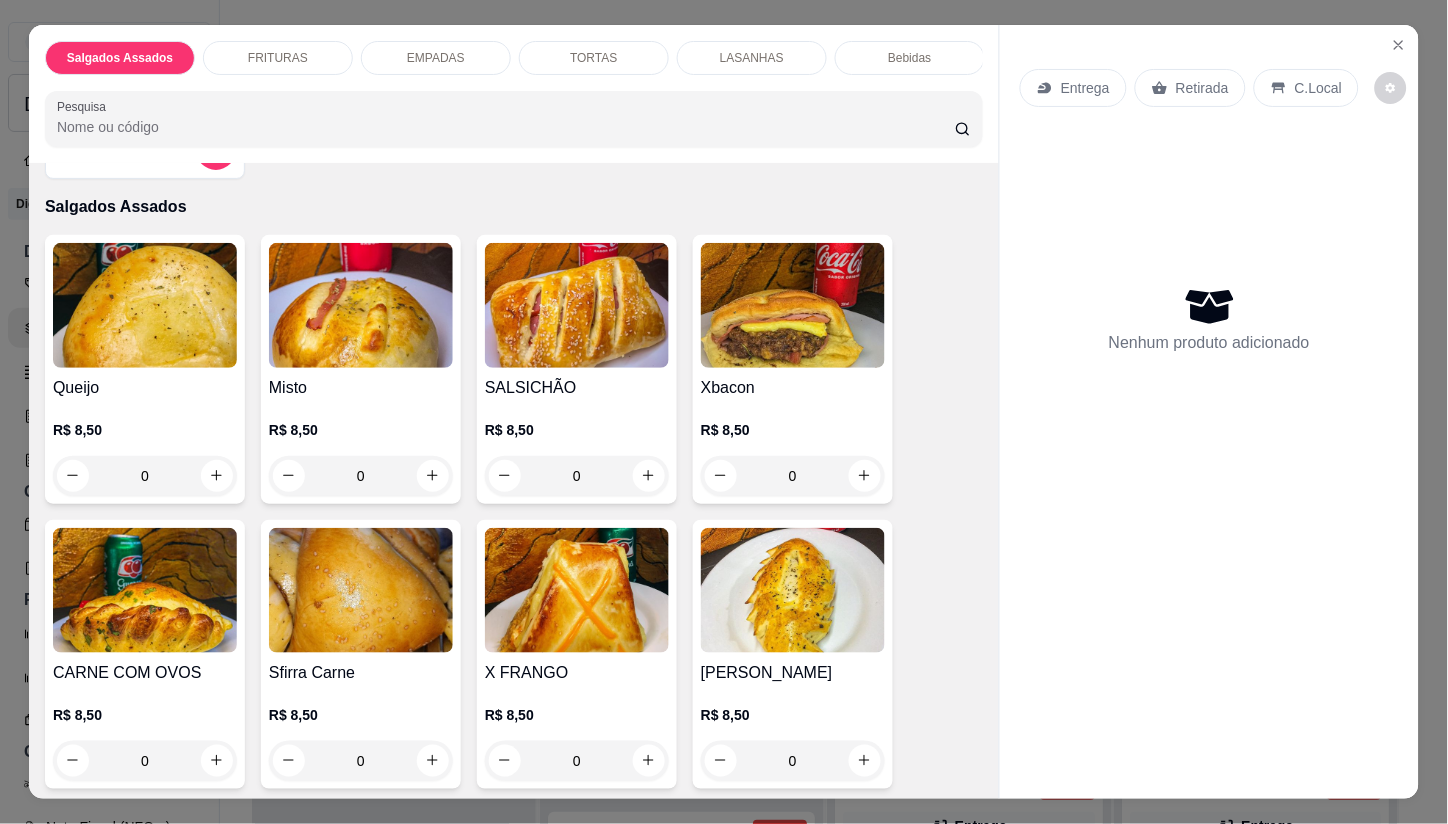scroll, scrollTop: 111, scrollLeft: 0, axis: vertical 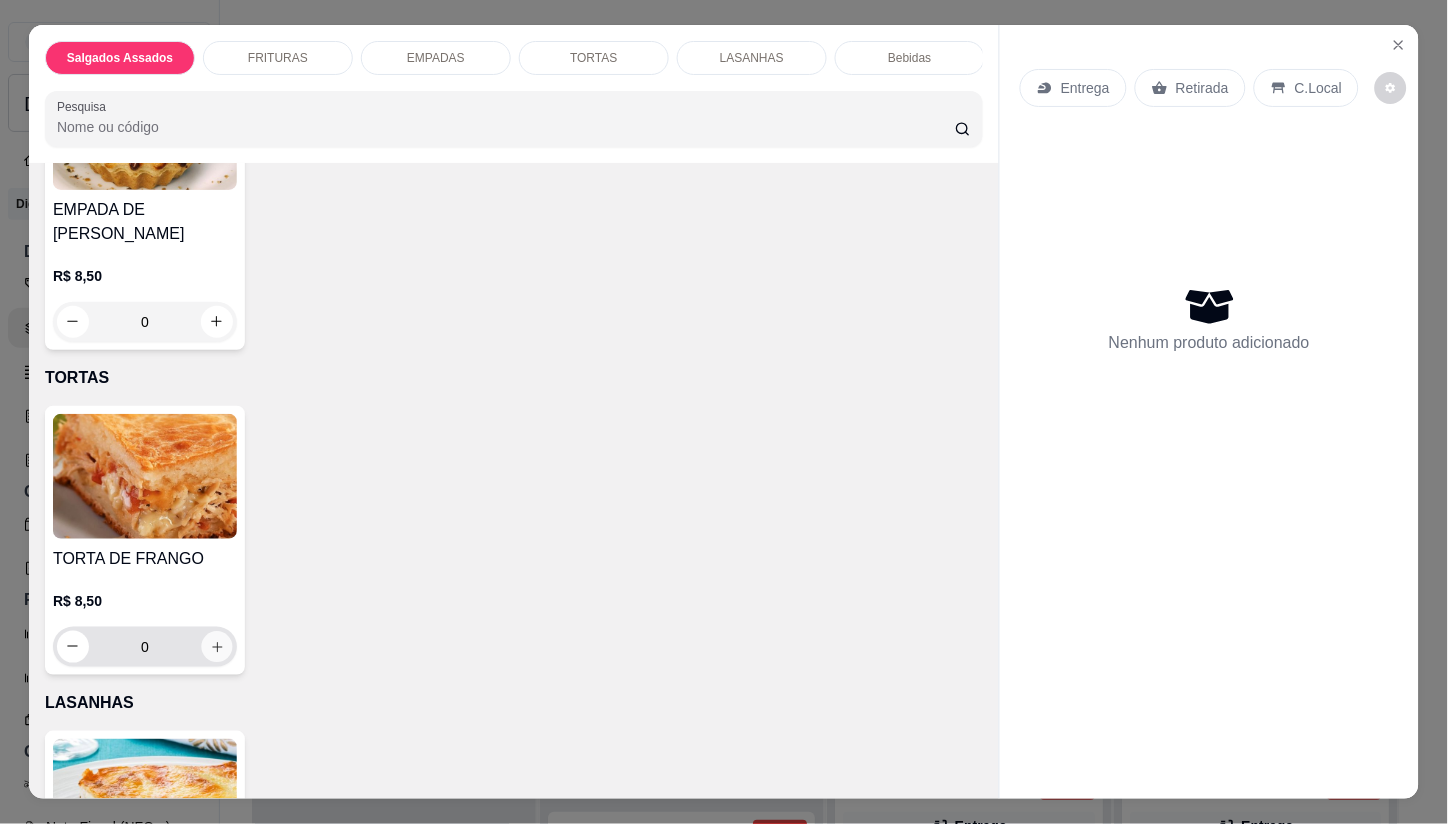 click at bounding box center (216, 646) 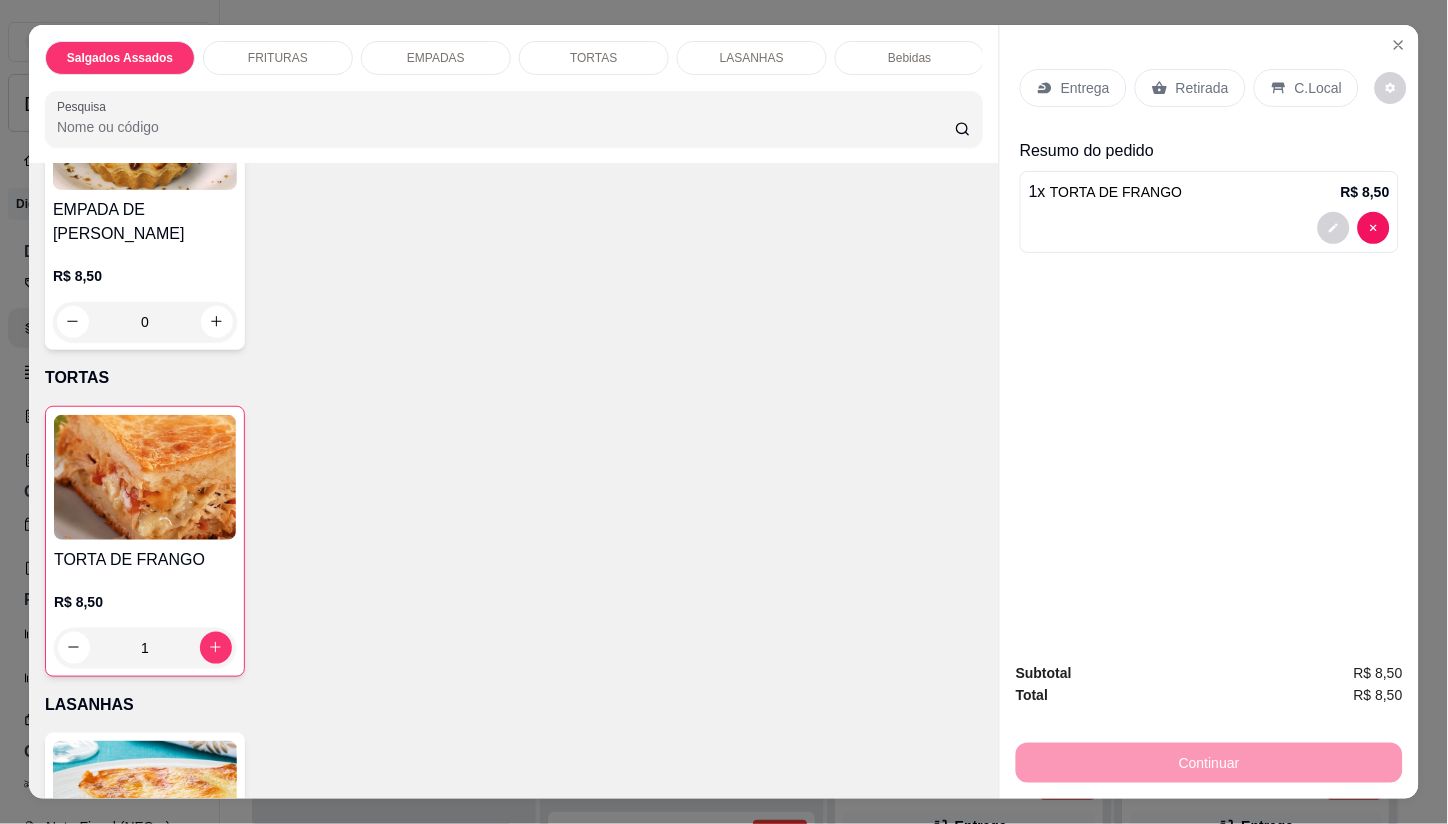 click on "Entrega" at bounding box center [1085, 88] 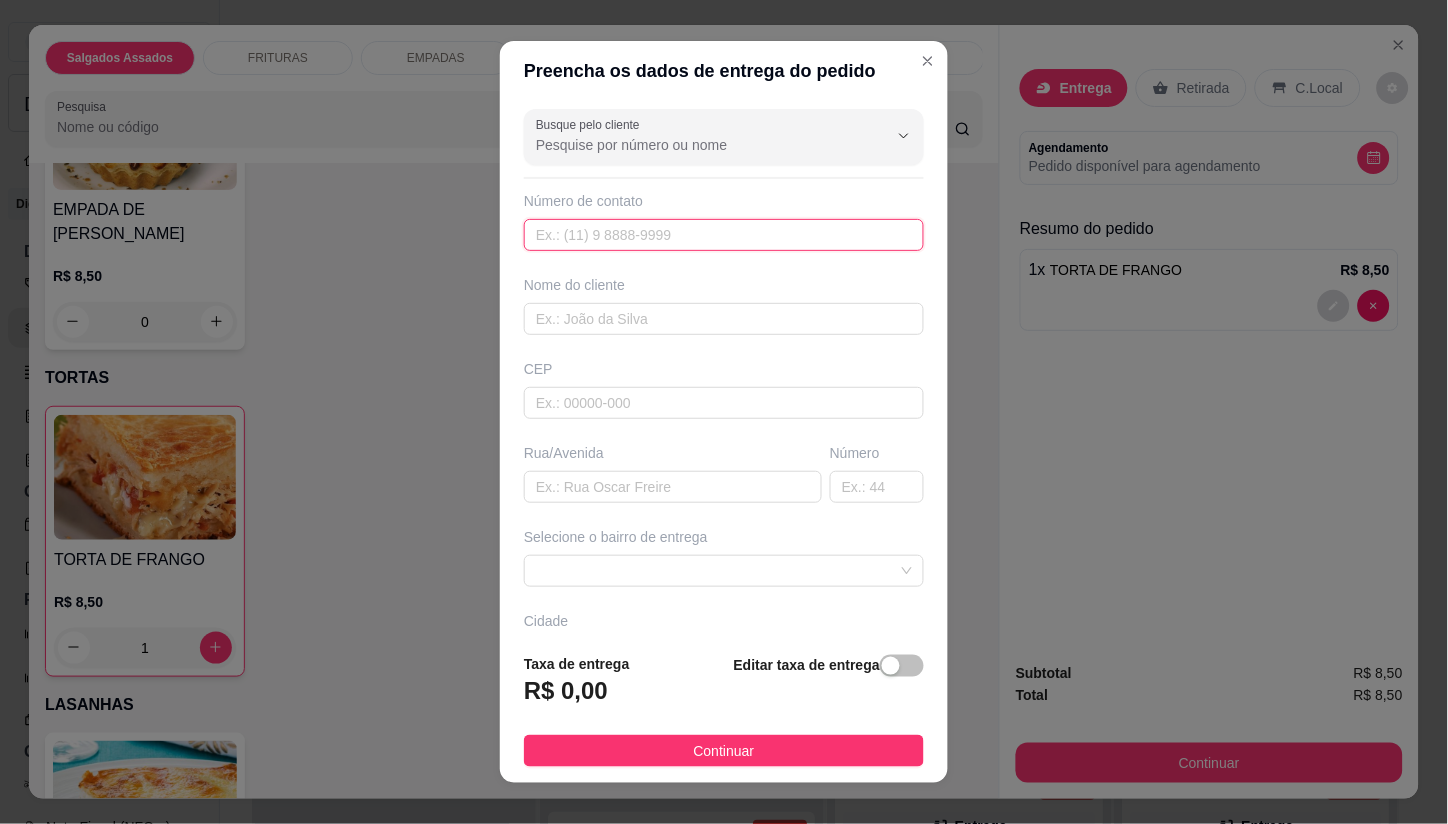 click at bounding box center [724, 235] 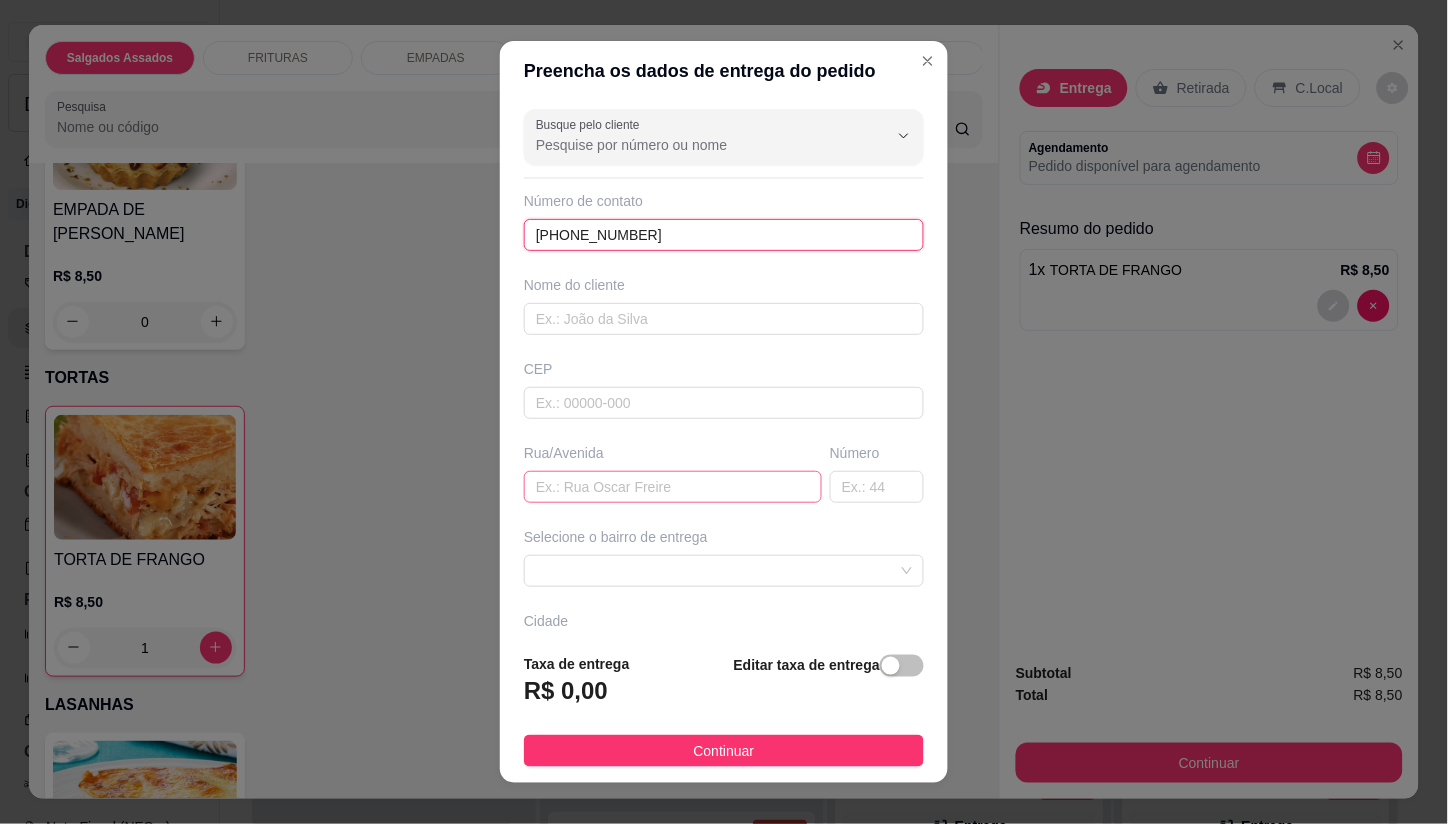 type on "[PHONE_NUMBER]" 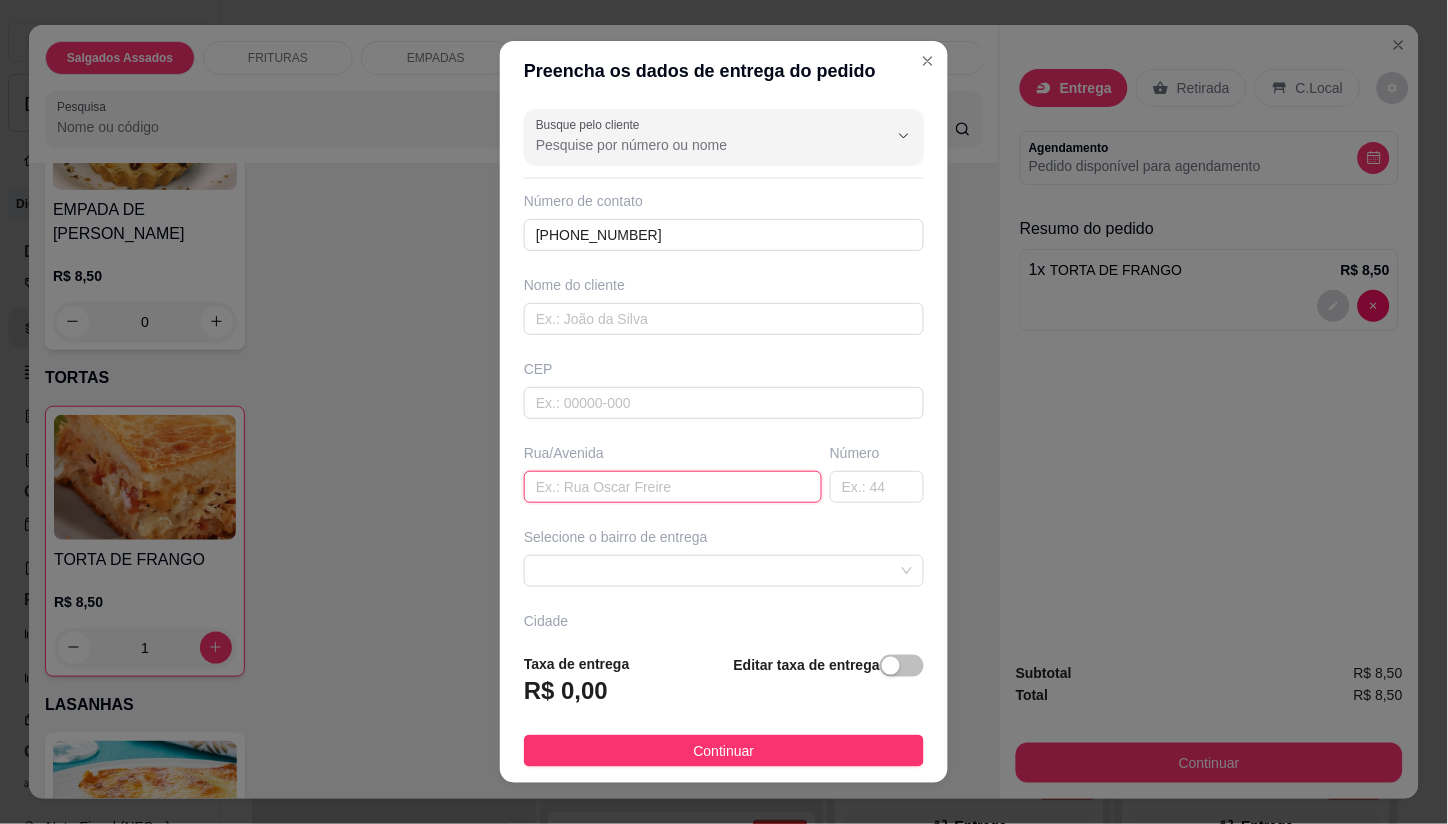 drag, startPoint x: 603, startPoint y: 485, endPoint x: 598, endPoint y: 505, distance: 20.615528 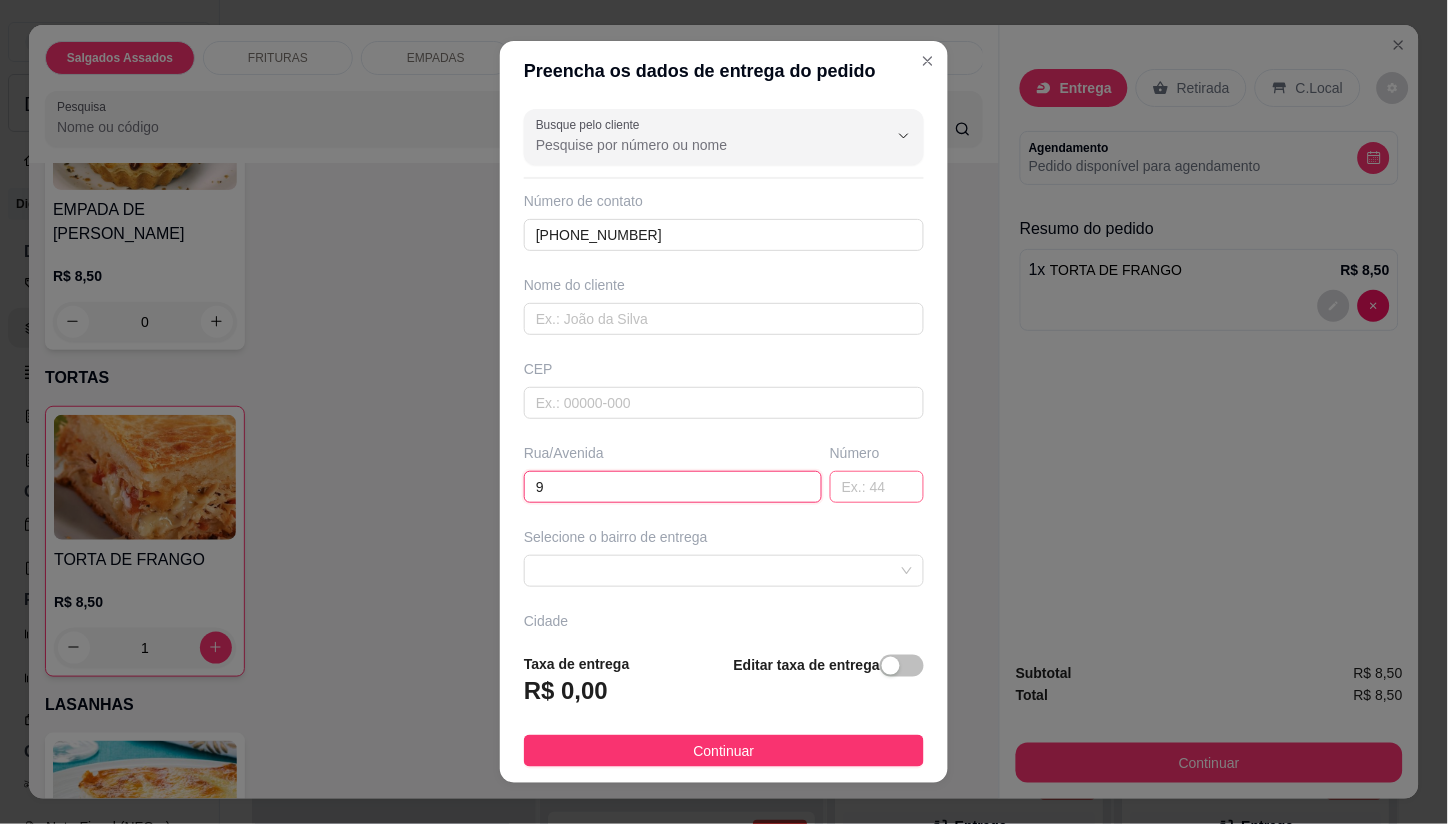 type on "9" 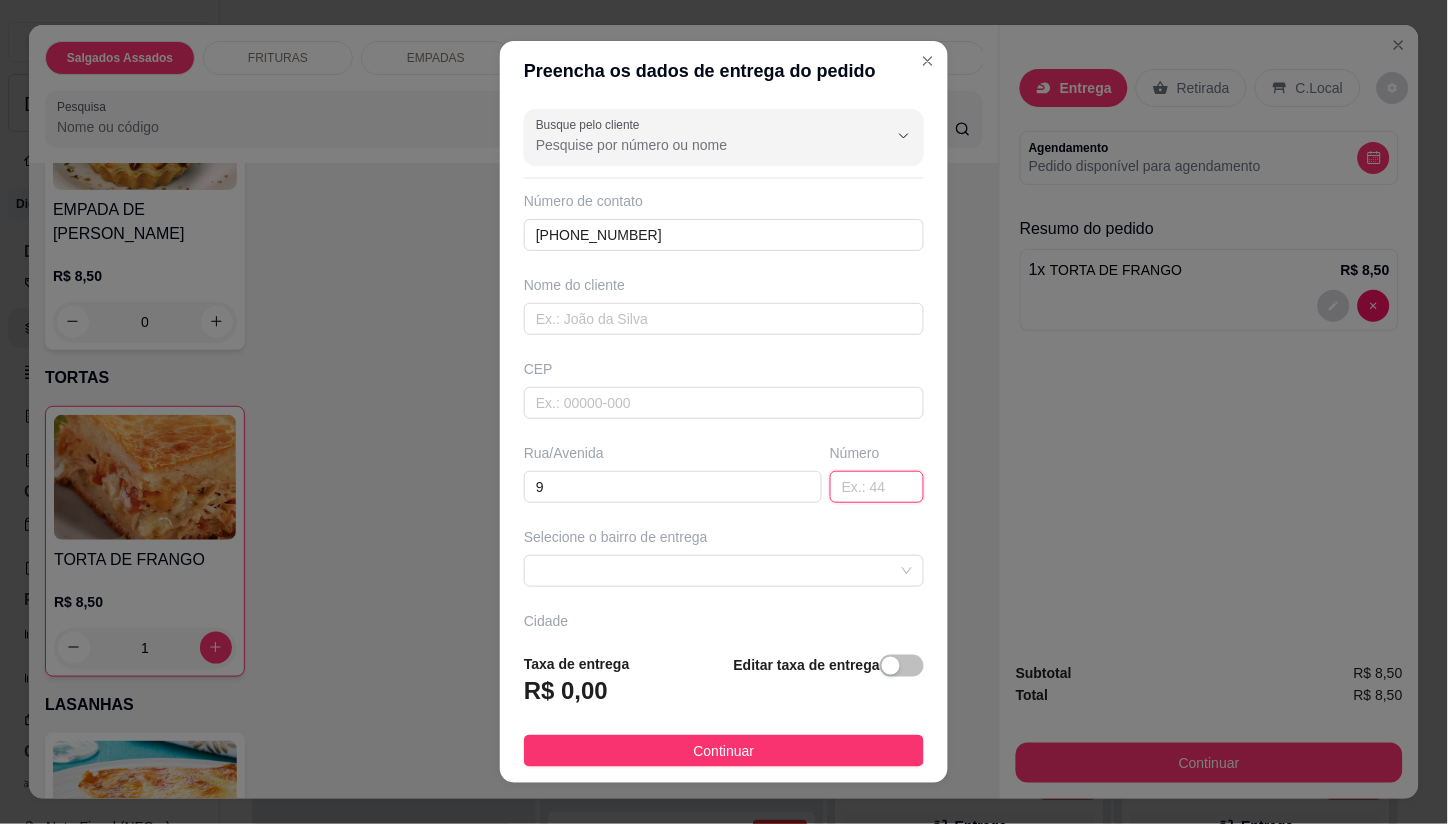 click at bounding box center (877, 487) 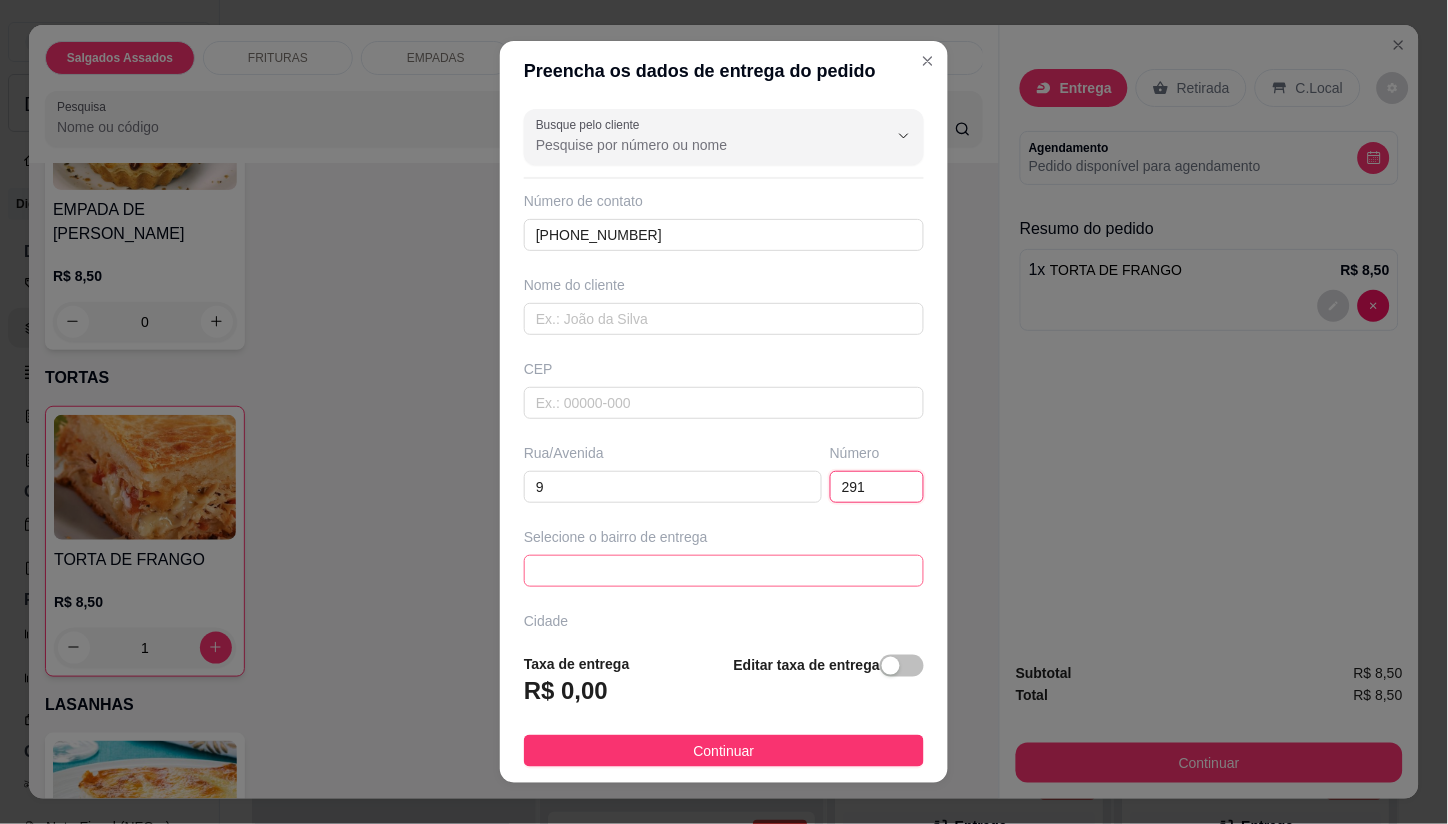 click at bounding box center (724, 571) 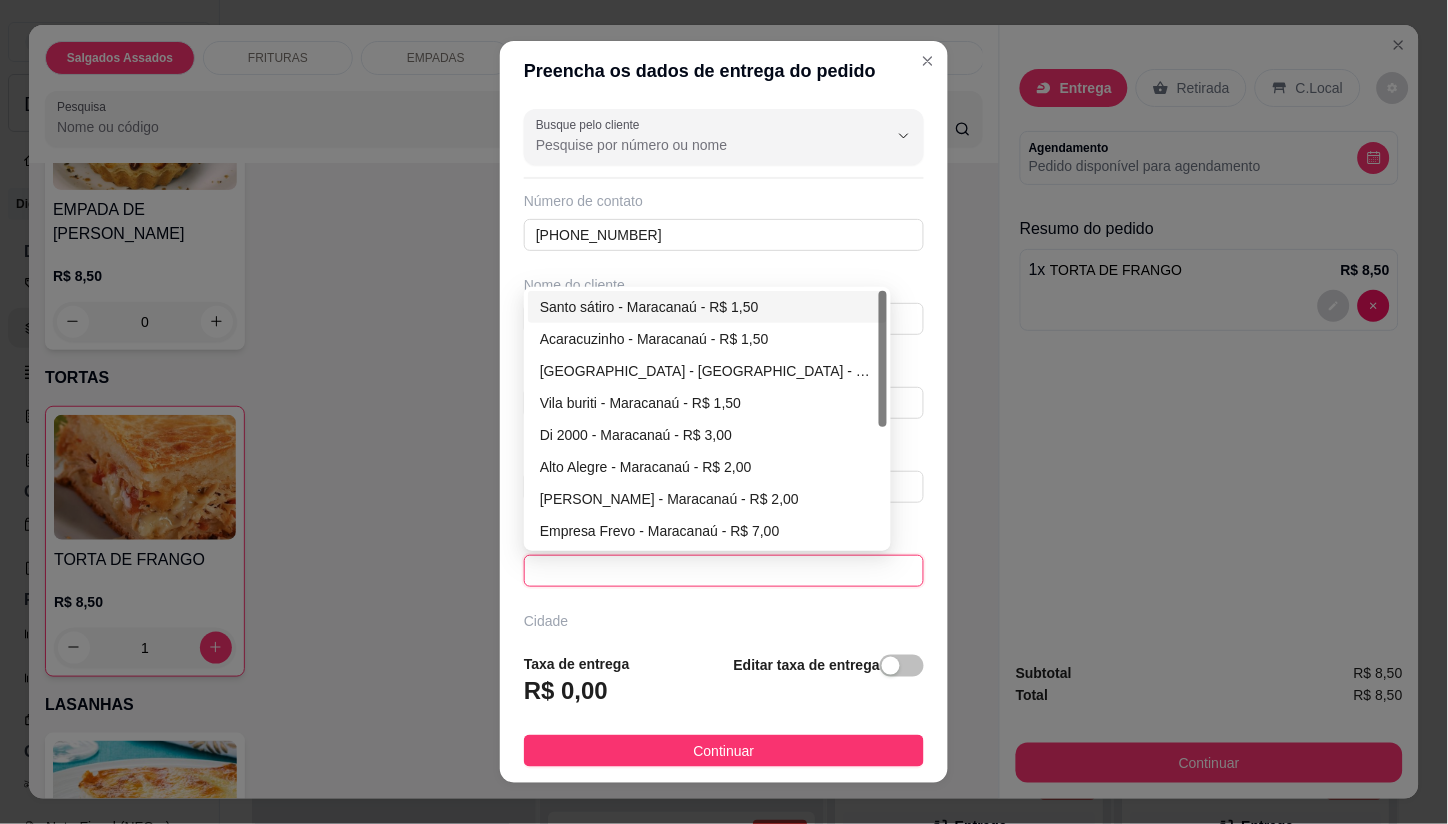 click on "Santo sátiro  - Maracanaú  -  R$ 1,50" at bounding box center [707, 307] 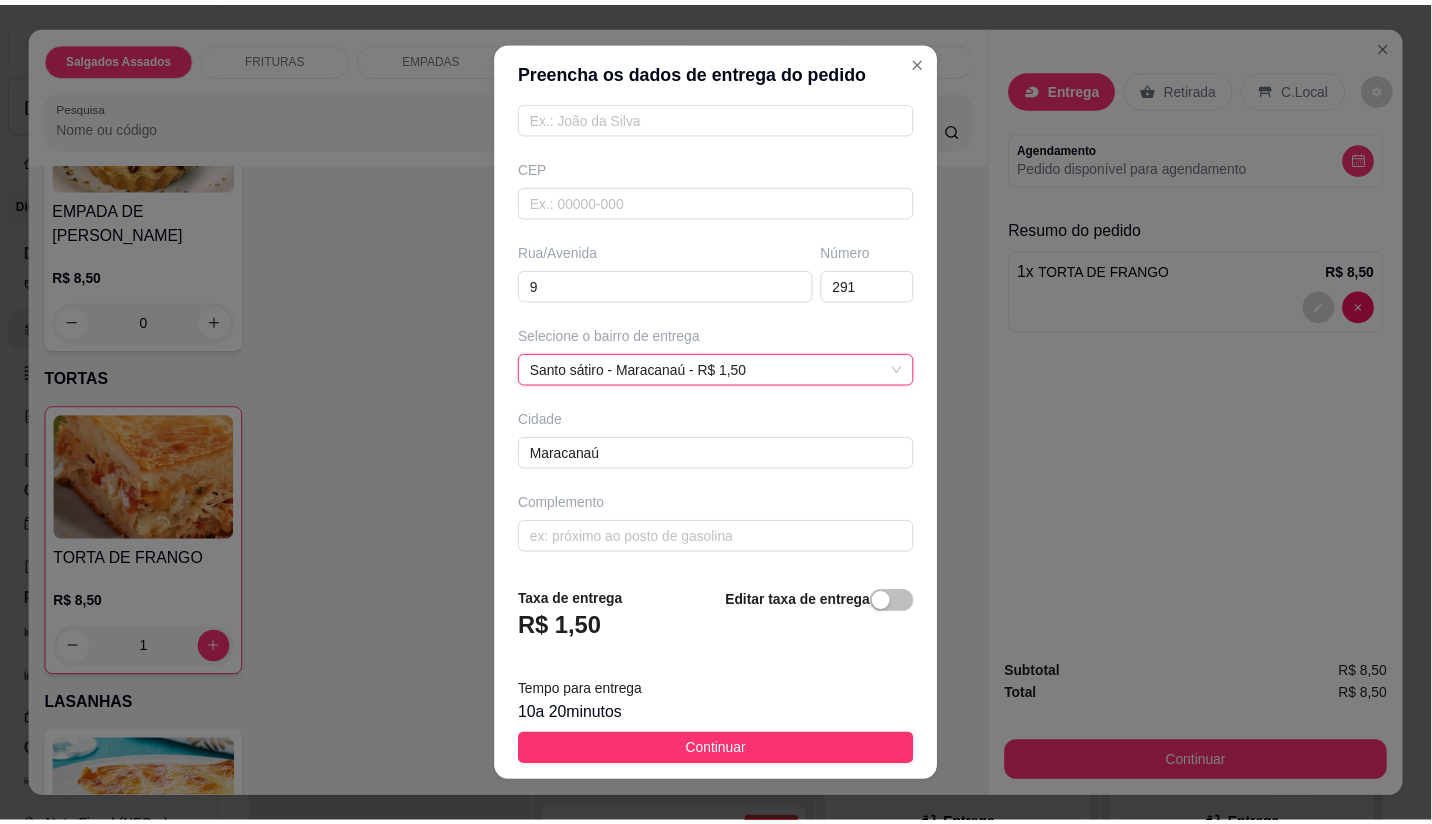 scroll, scrollTop: 203, scrollLeft: 0, axis: vertical 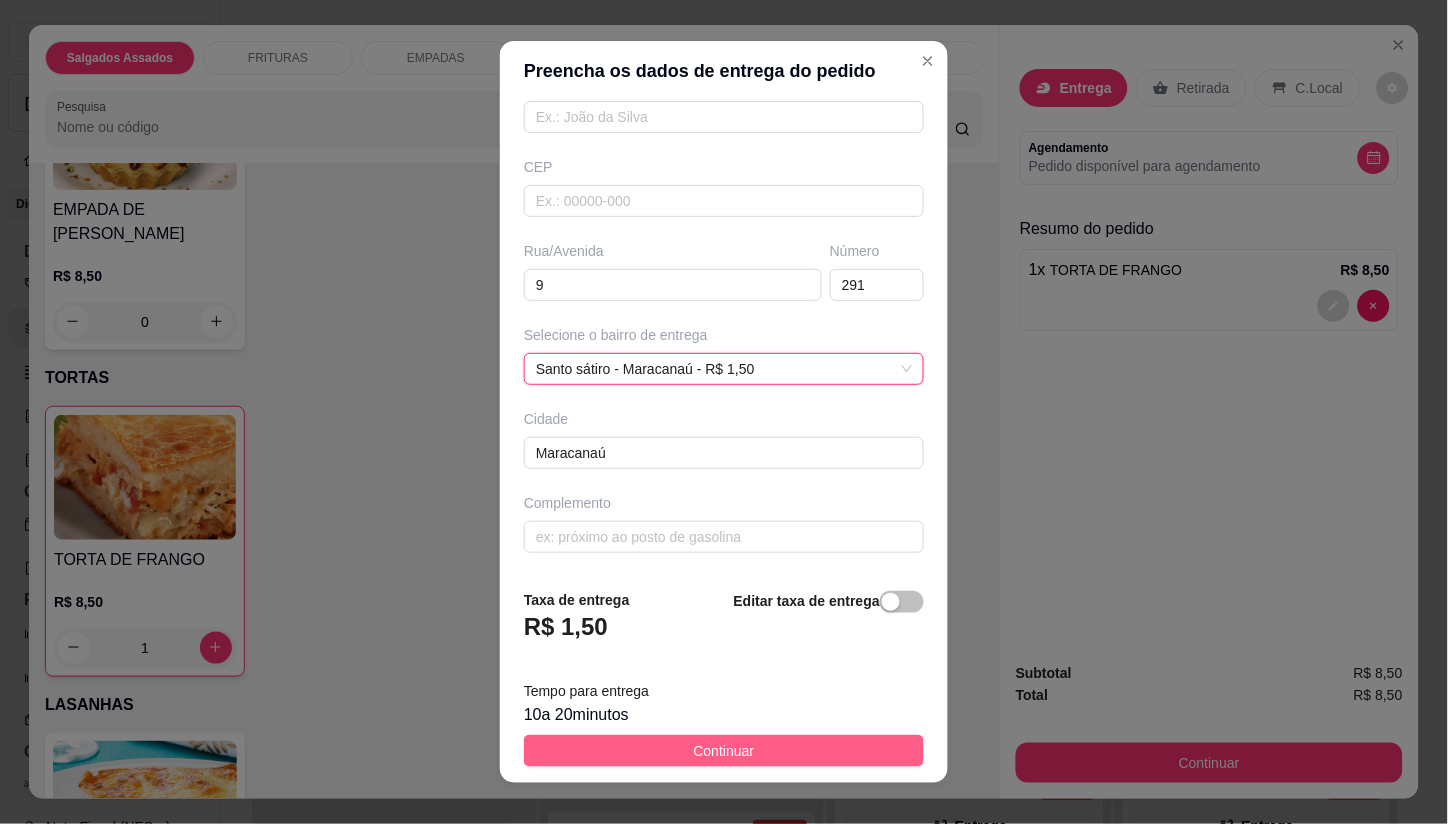 drag, startPoint x: 735, startPoint y: 747, endPoint x: 815, endPoint y: 730, distance: 81.78631 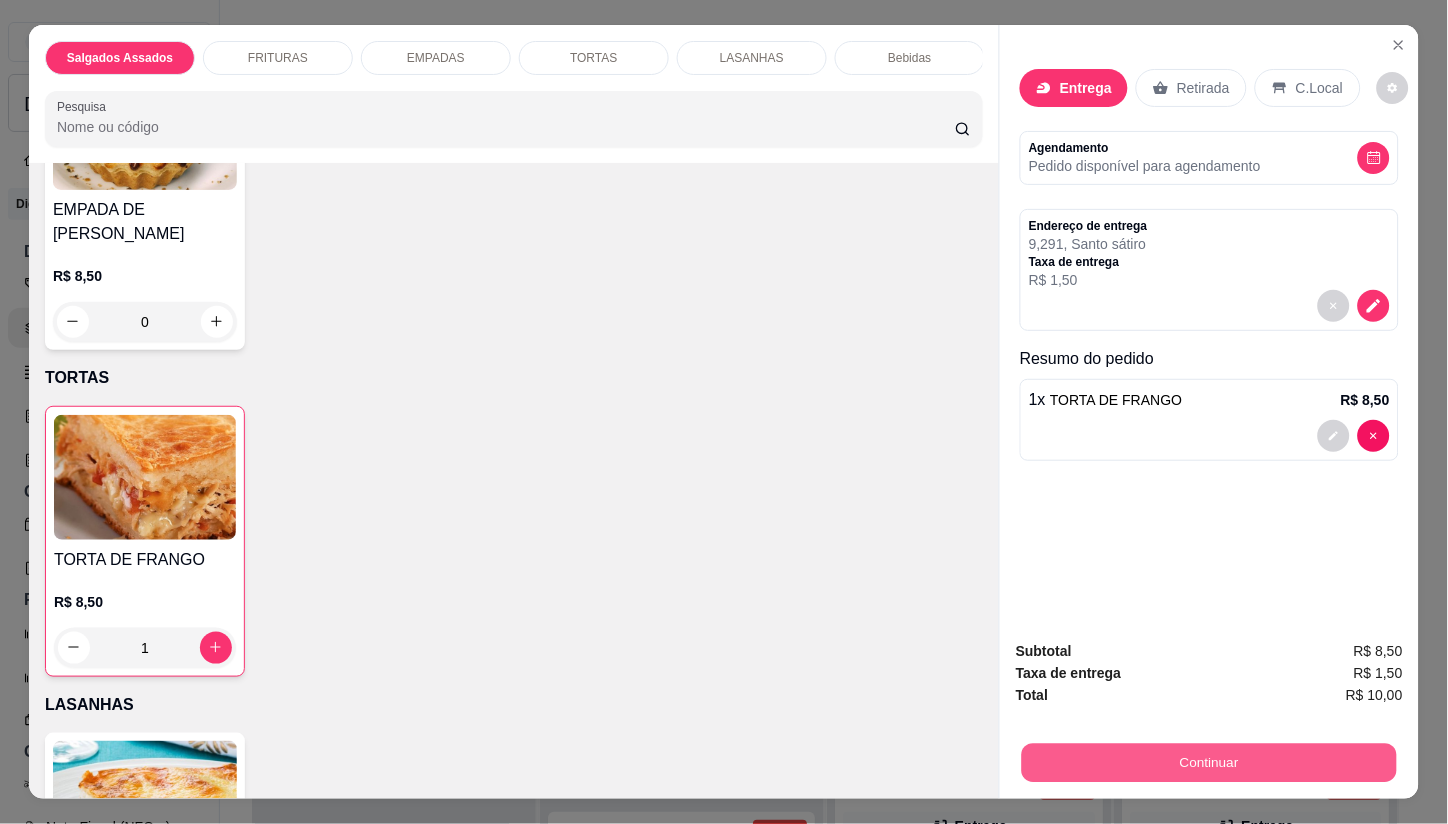 click on "Continuar" at bounding box center [1209, 763] 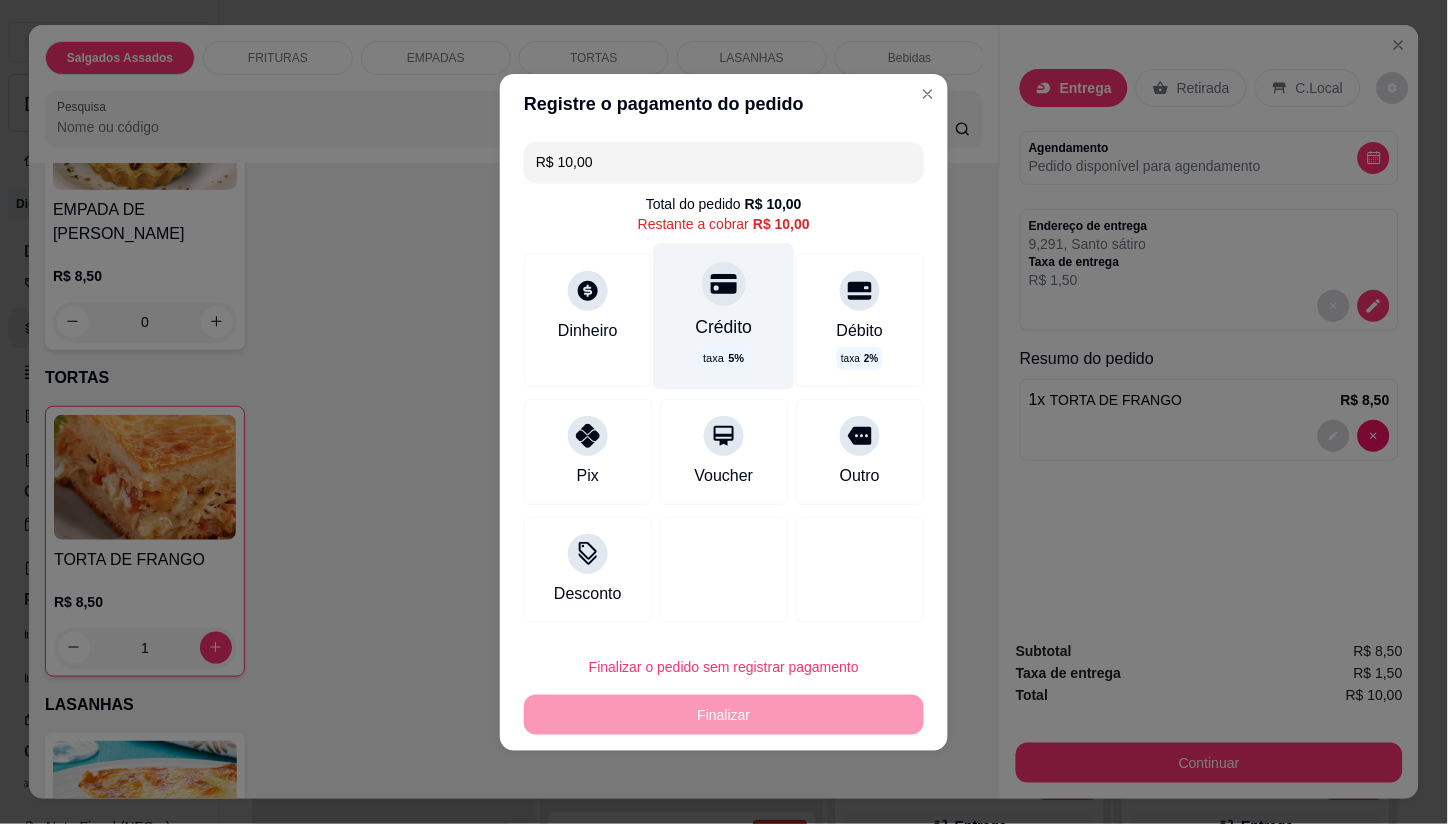 click 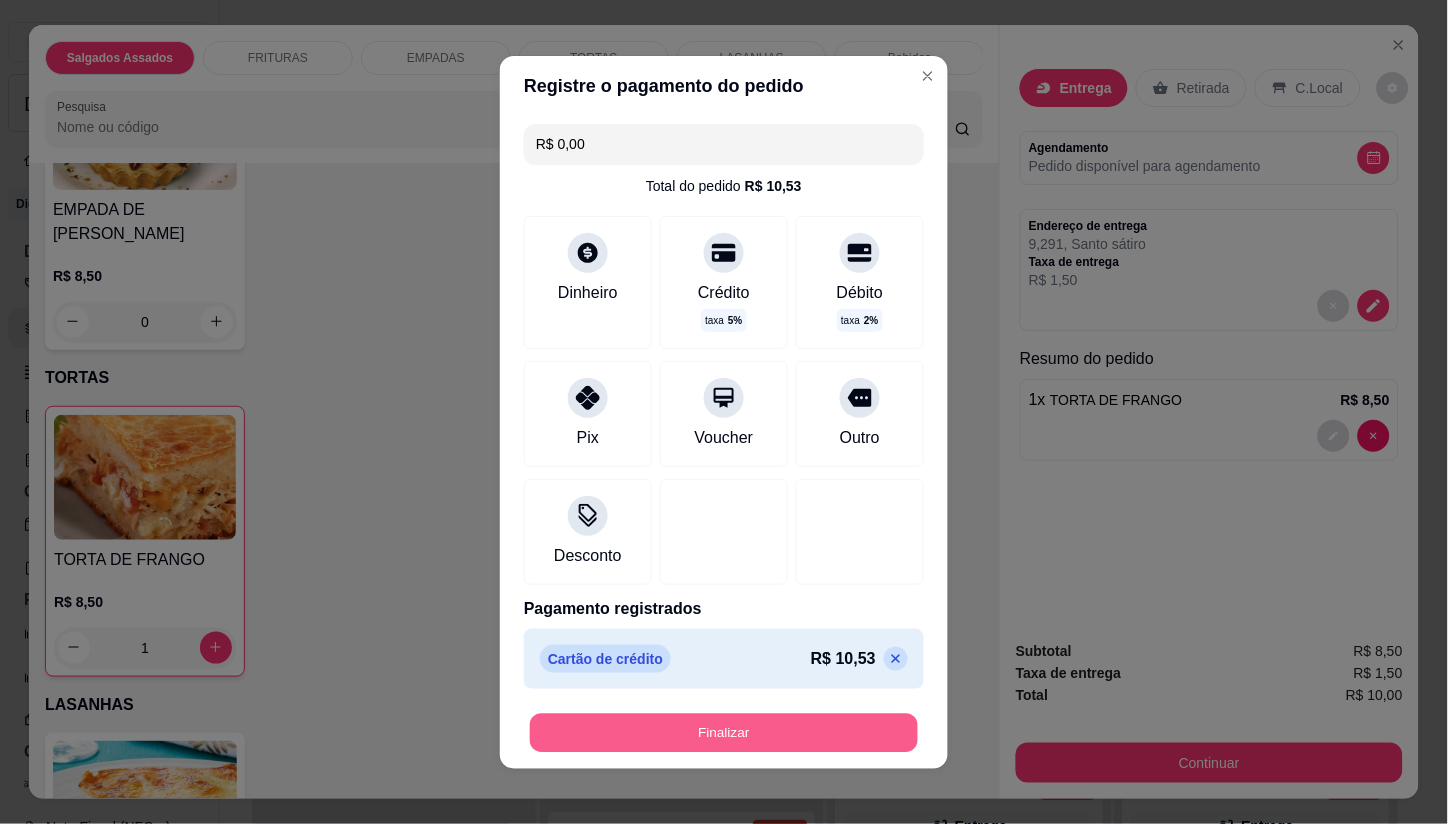click on "Finalizar" at bounding box center [724, 732] 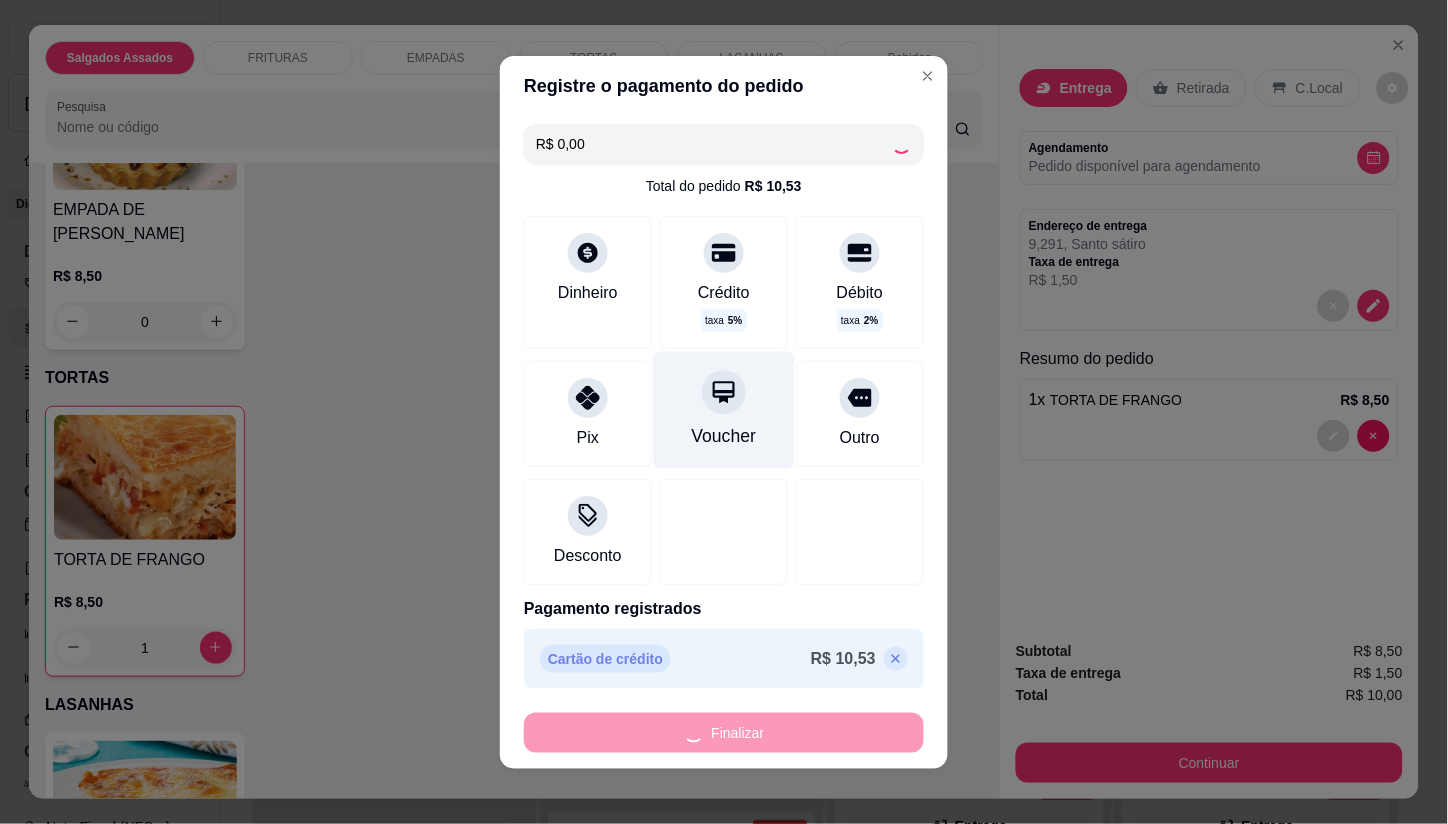 type on "0" 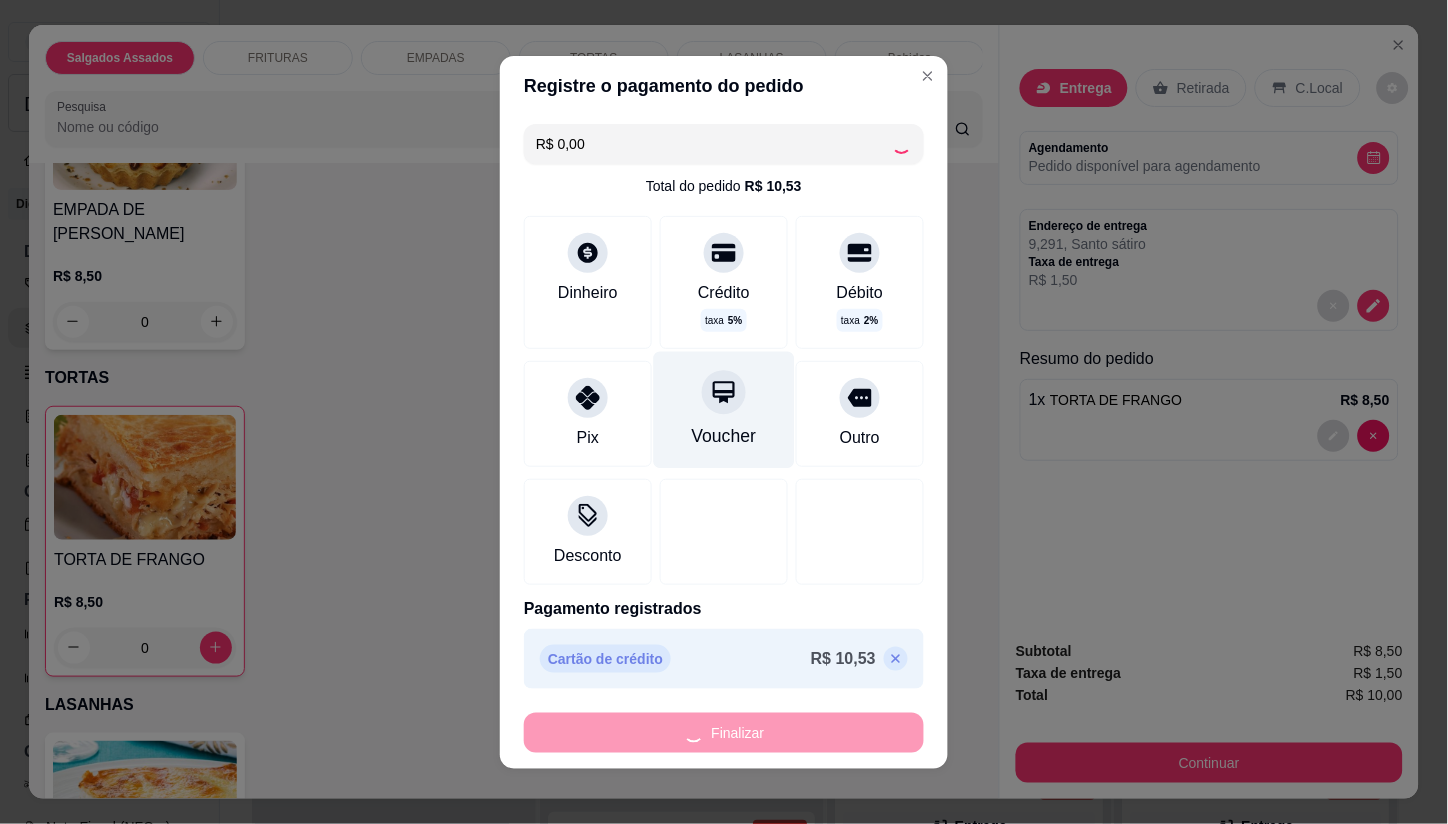 type on "-R$ 10,00" 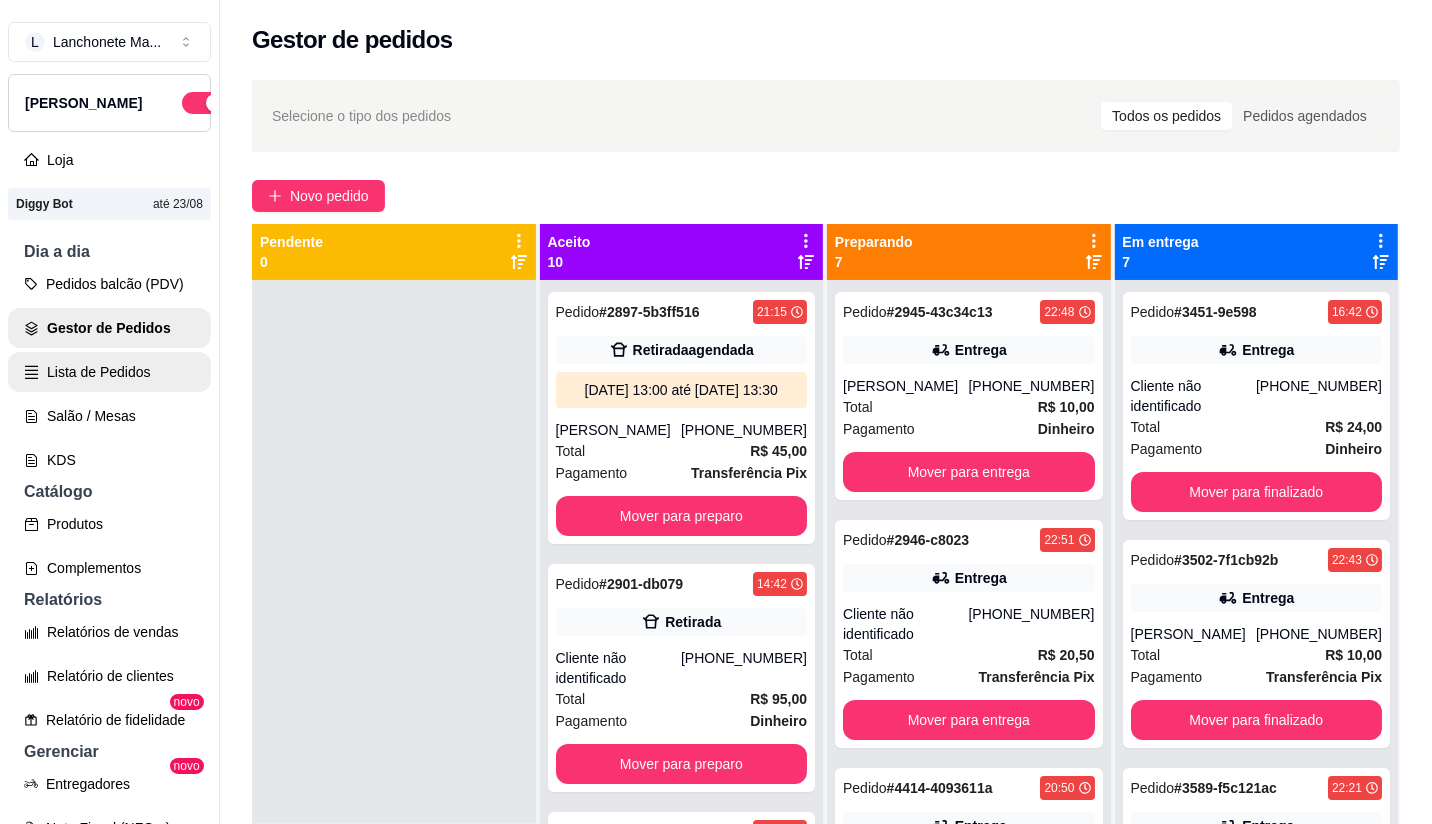 click on "Lista de Pedidos" at bounding box center [109, 372] 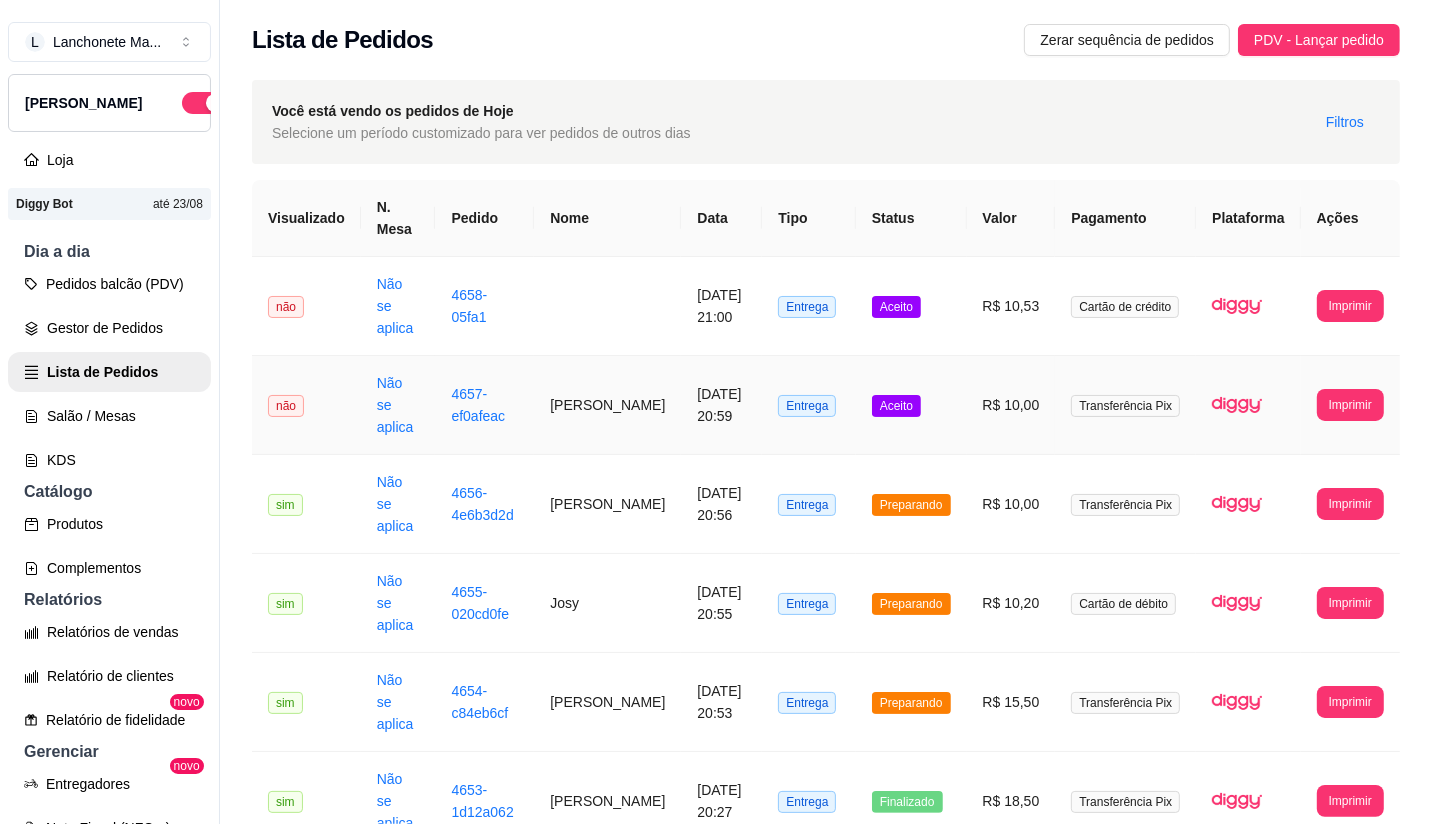 click on "Aceito" at bounding box center [911, 405] 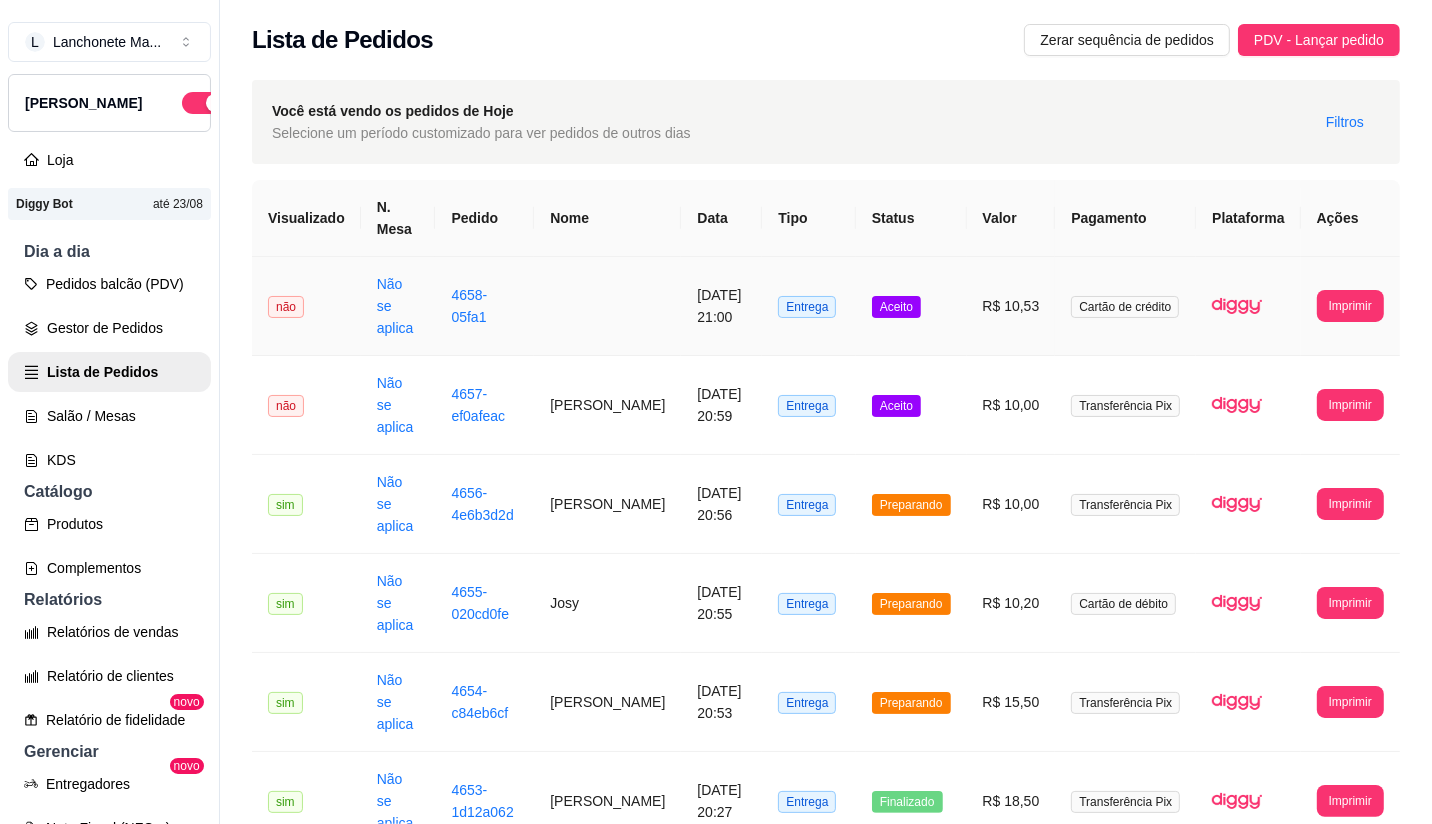 click on "Aceito" at bounding box center (911, 306) 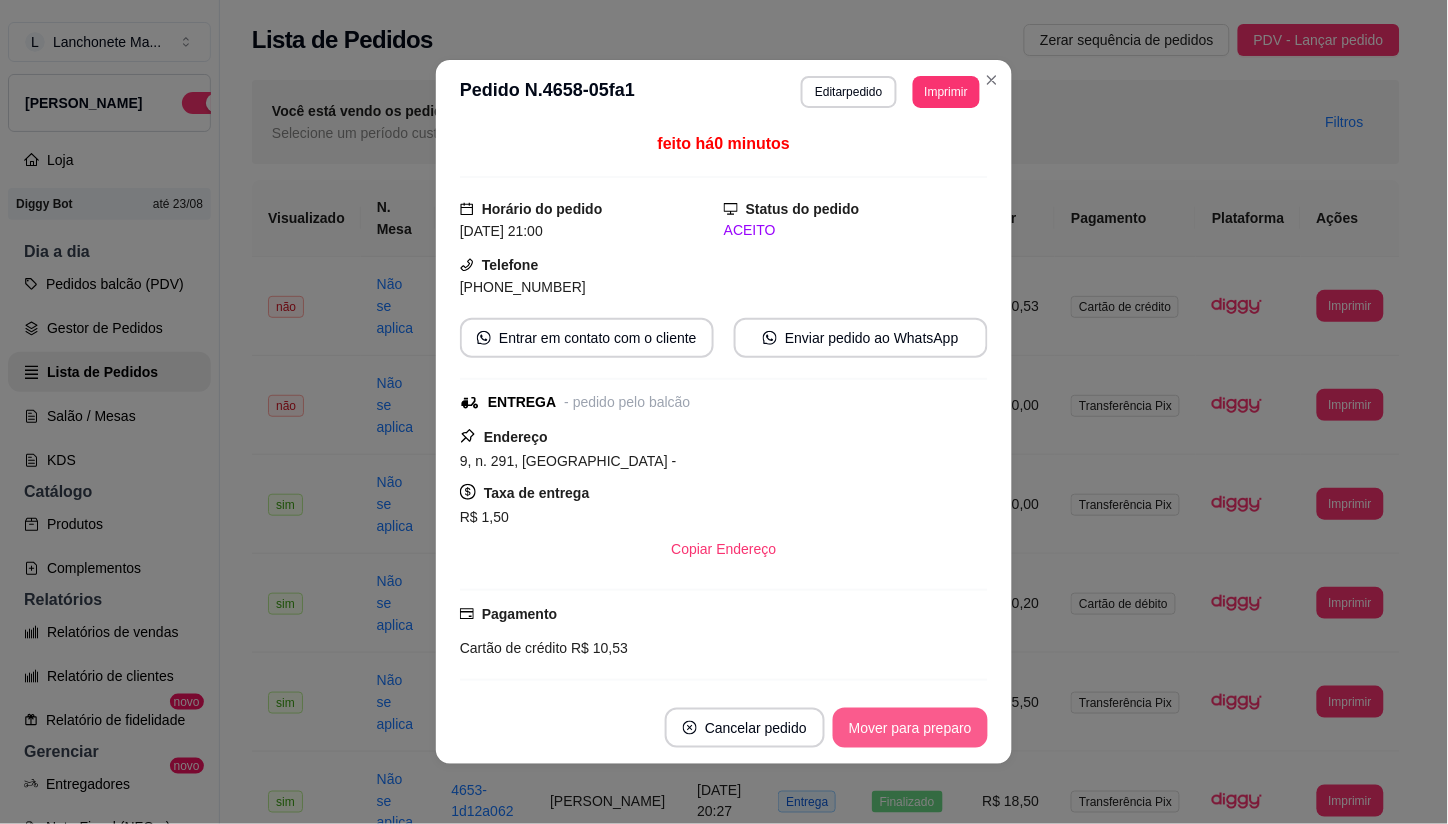 click on "Mover para preparo" at bounding box center (910, 728) 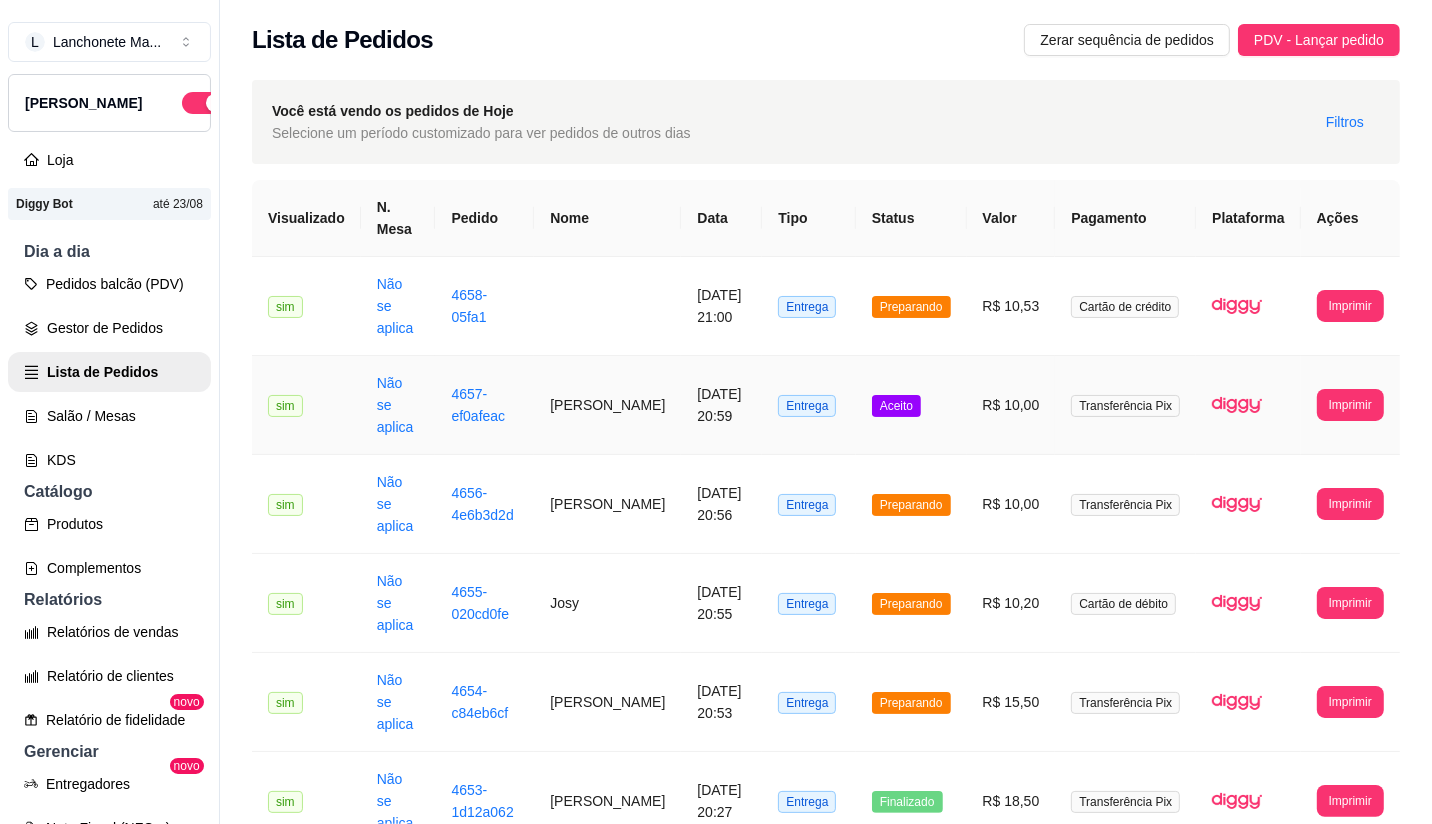 click on "Aceito" at bounding box center [911, 405] 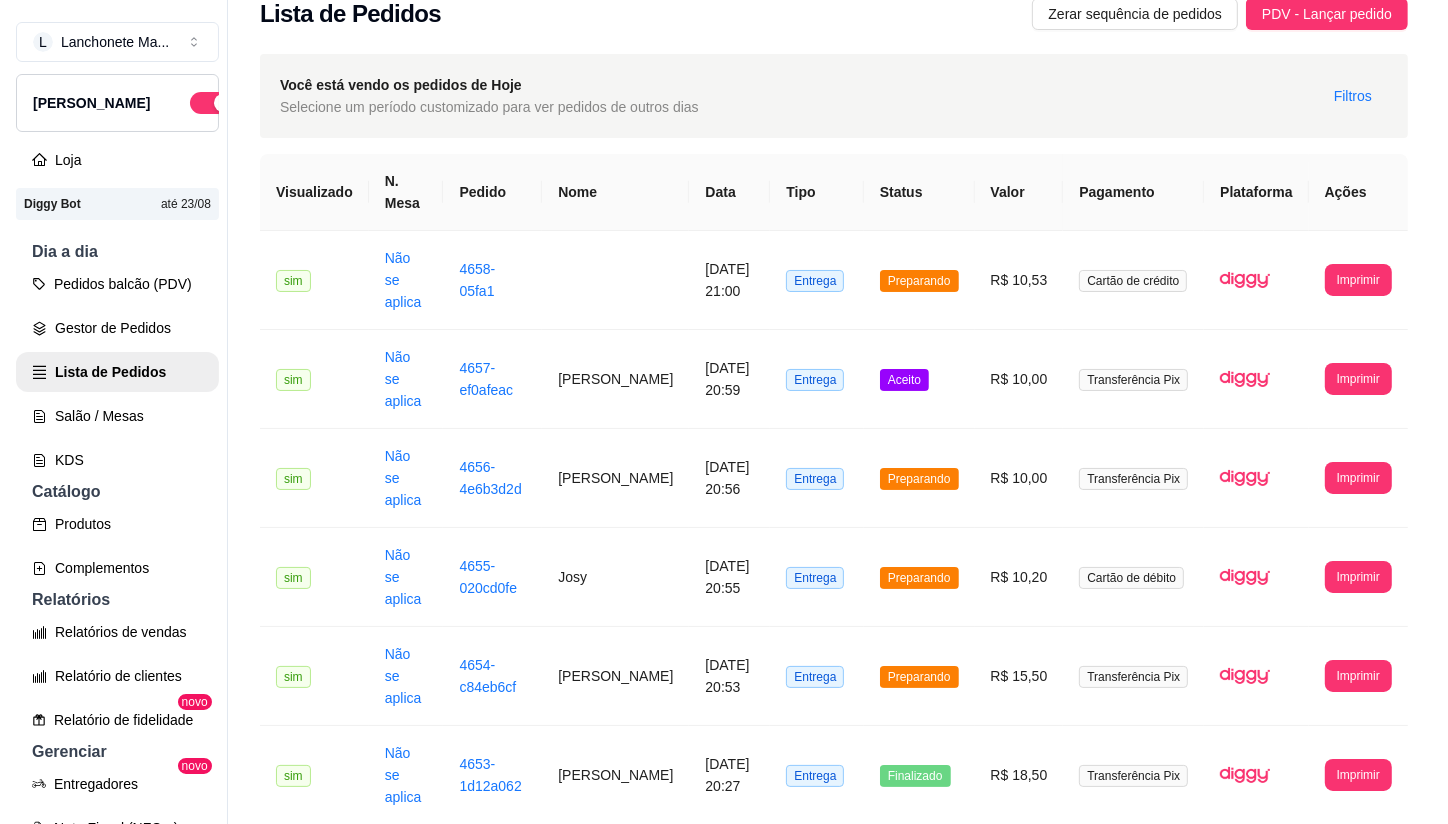 scroll, scrollTop: 0, scrollLeft: 0, axis: both 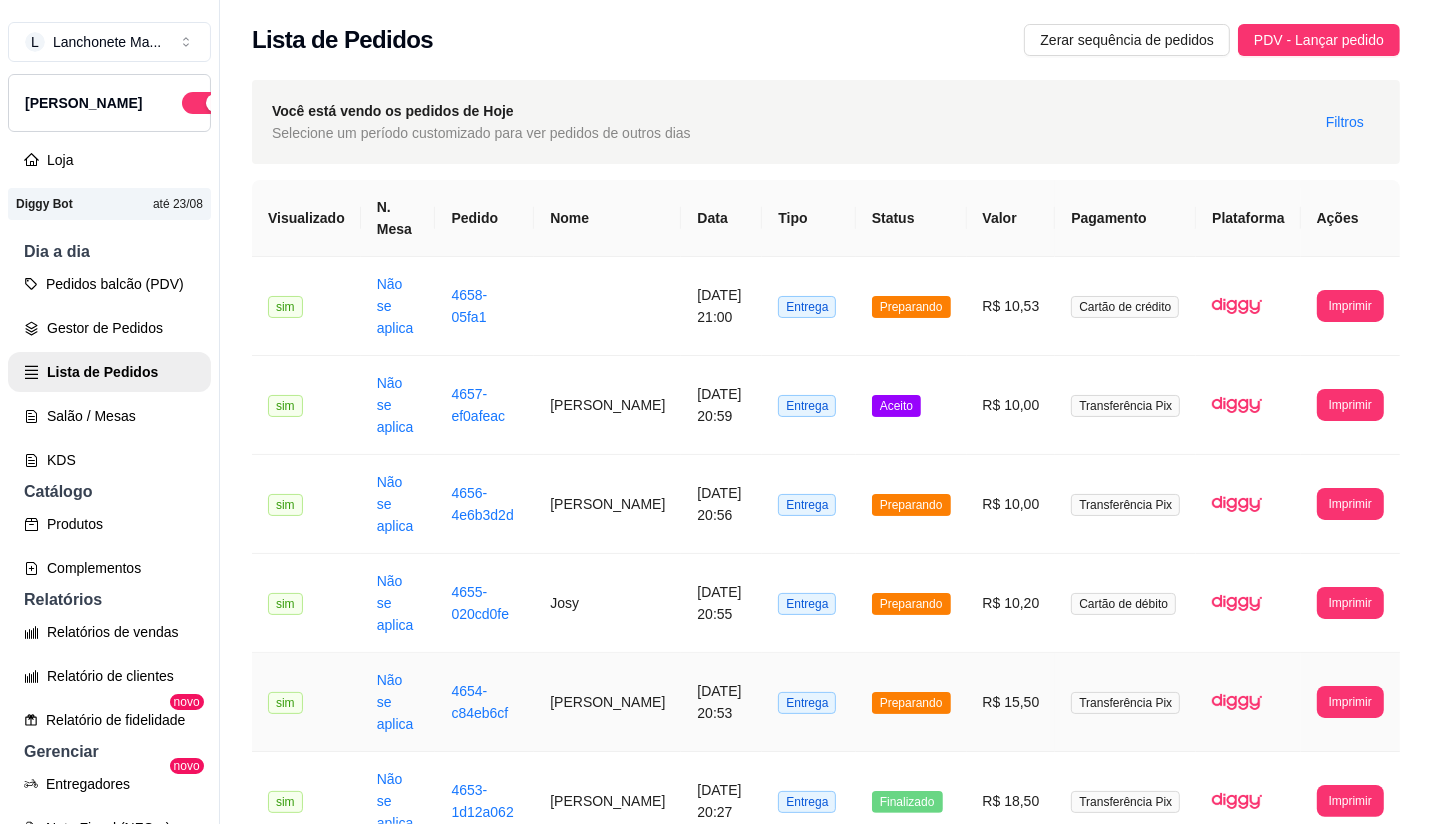 click on "Preparando" at bounding box center (911, 702) 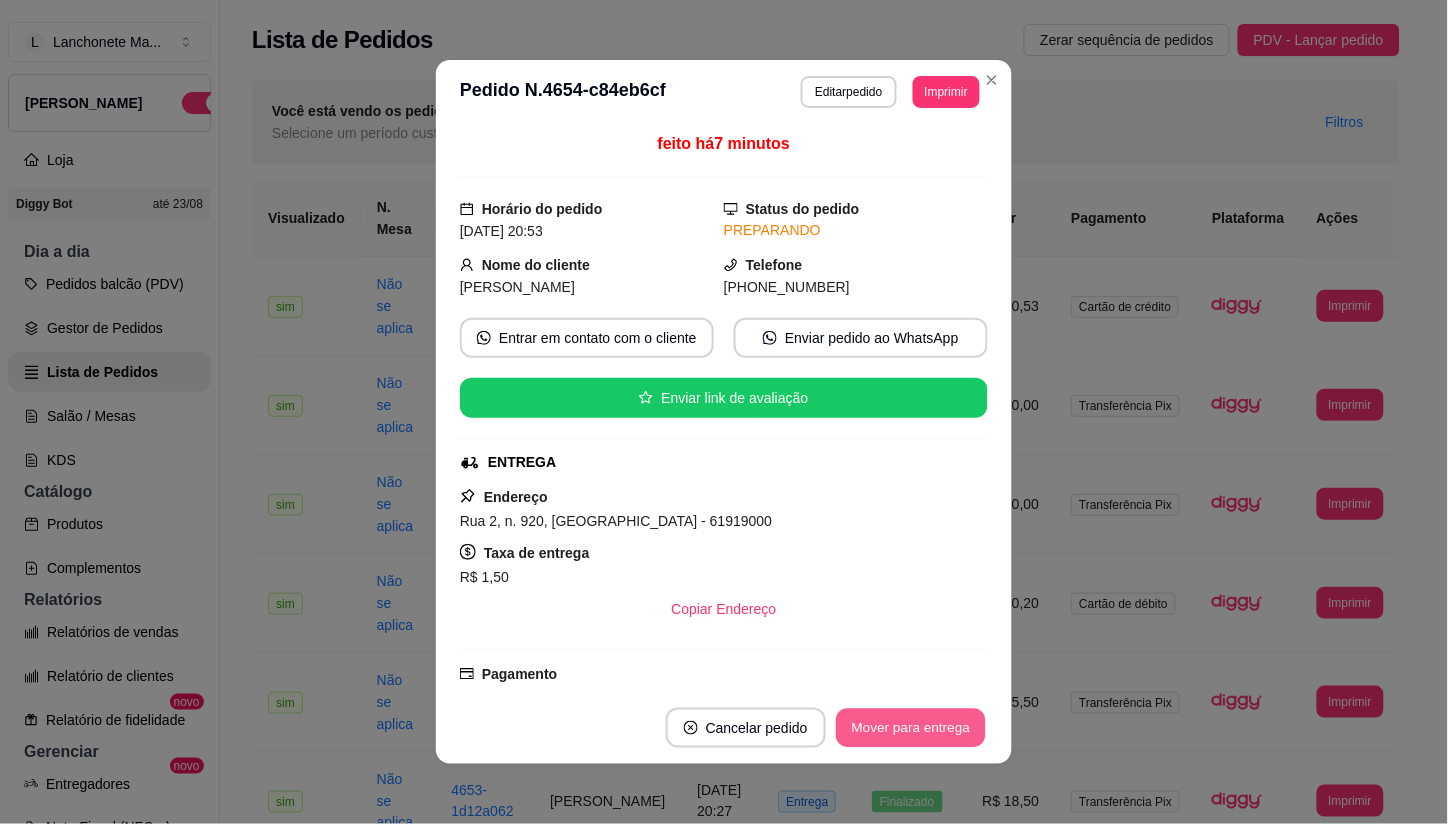 click on "Mover para entrega" at bounding box center [911, 728] 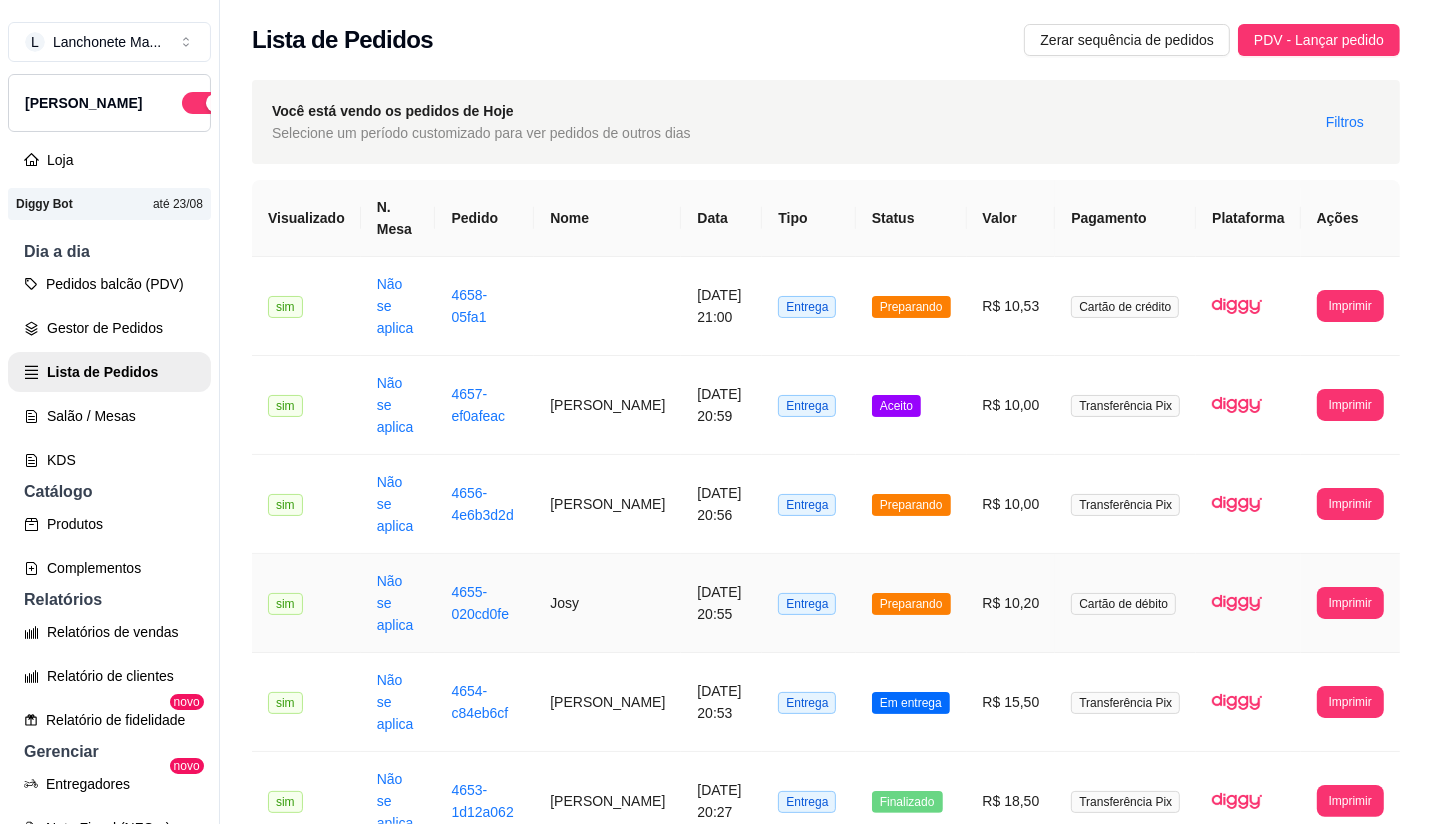 click on "Preparando" at bounding box center (911, 603) 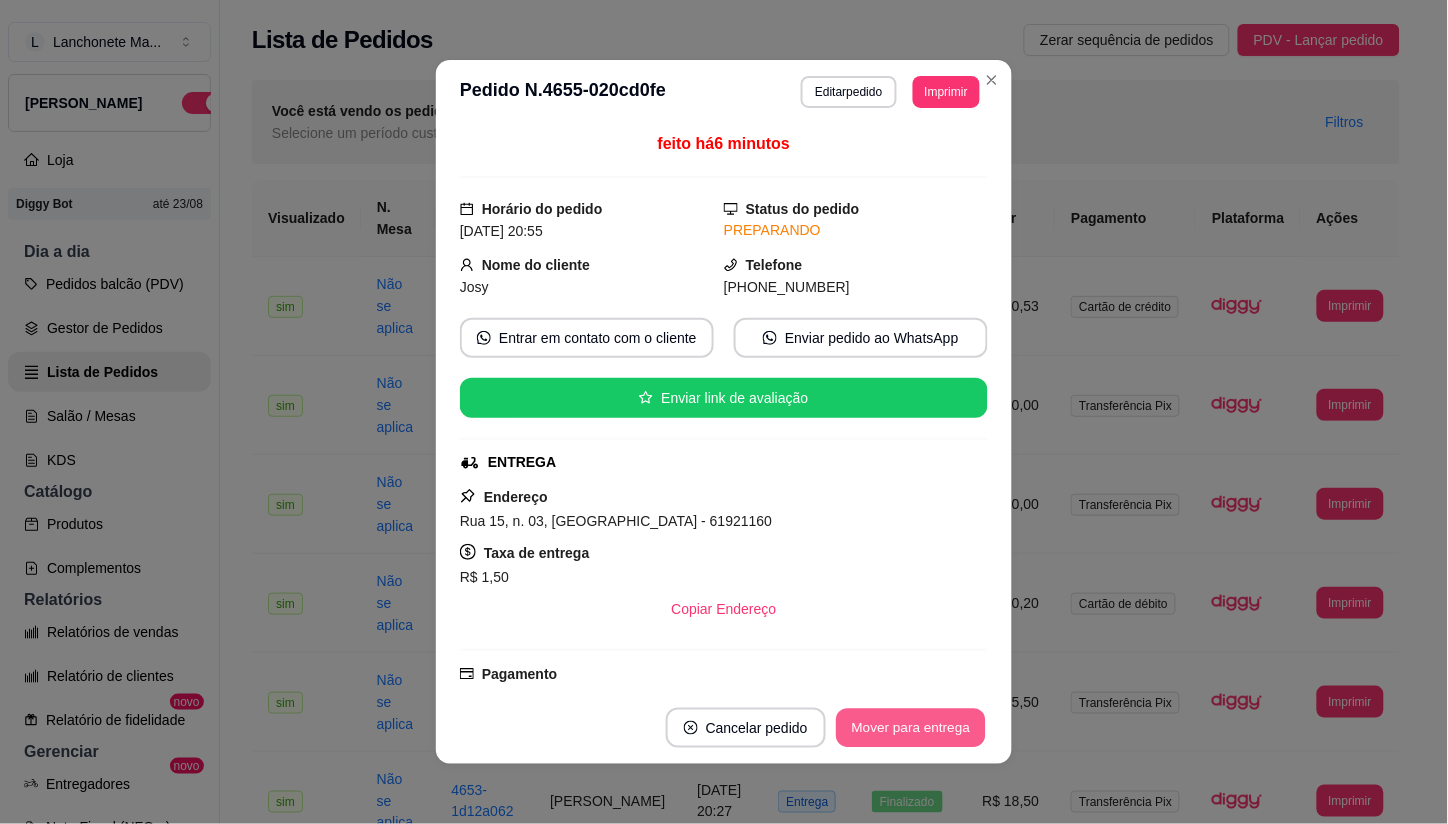 click on "Mover para entrega" at bounding box center (911, 728) 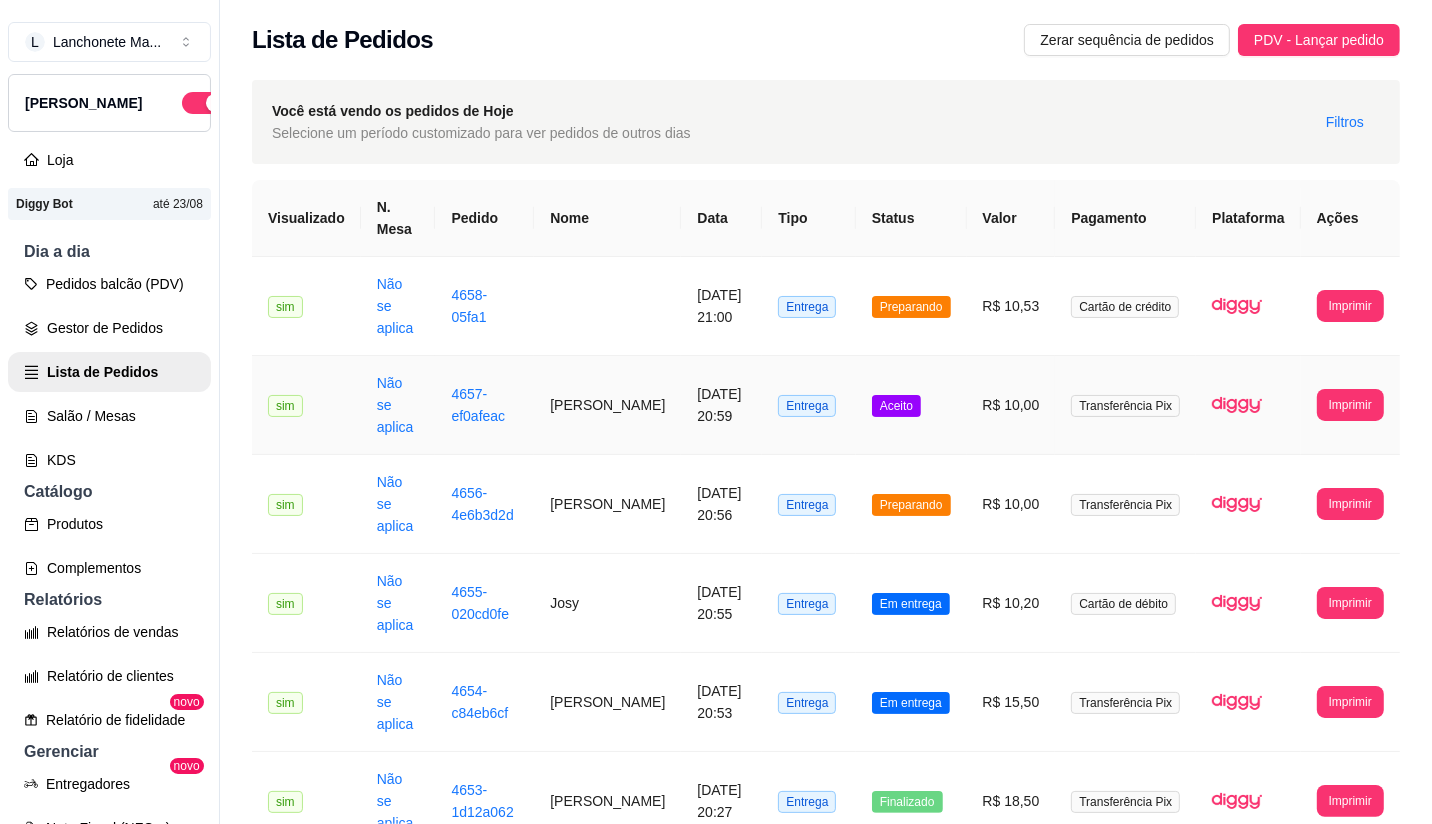click on "Aceito" at bounding box center [911, 405] 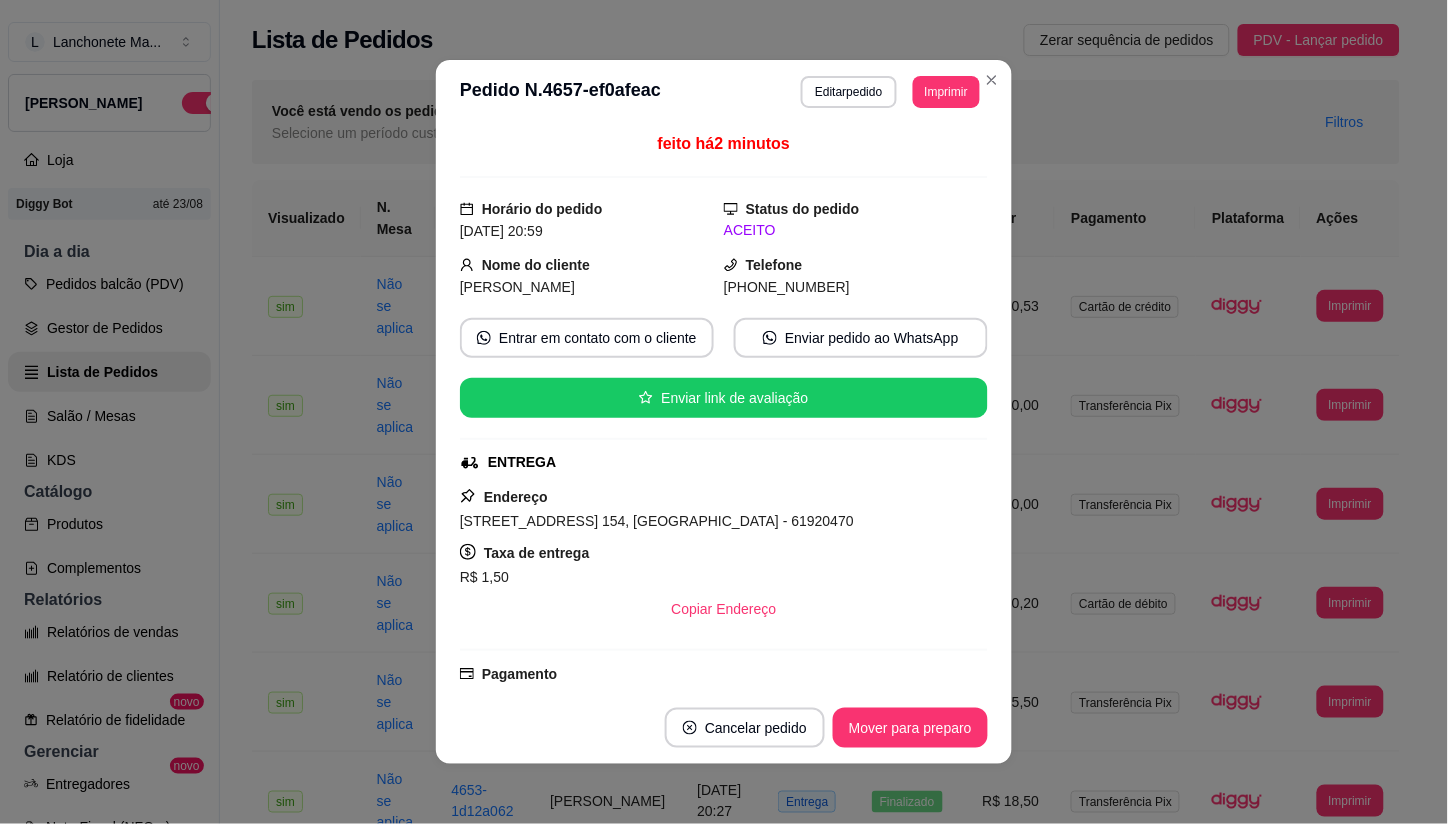 click on "**********" at bounding box center (724, 92) 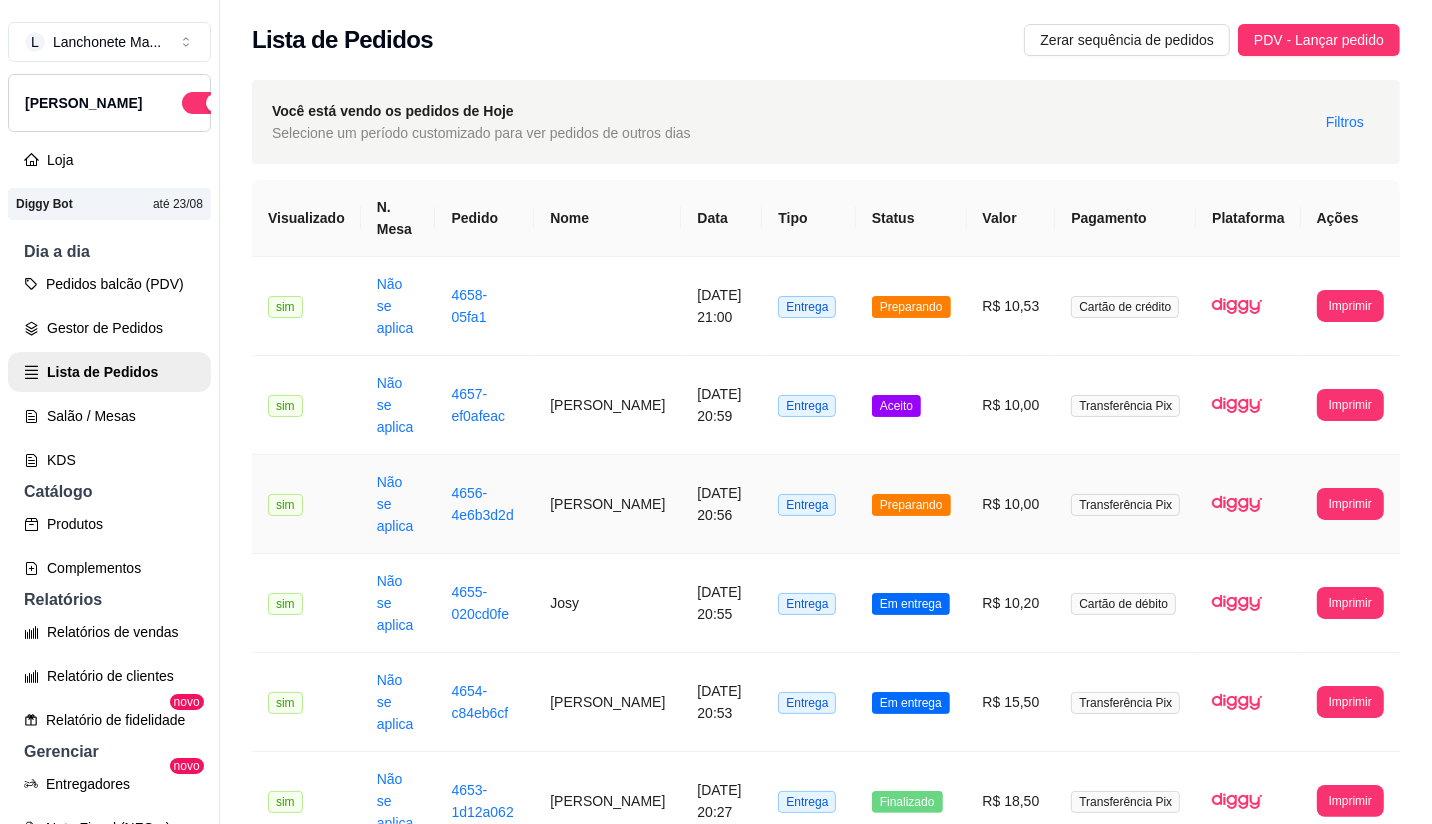 click on "Preparando" at bounding box center (911, 505) 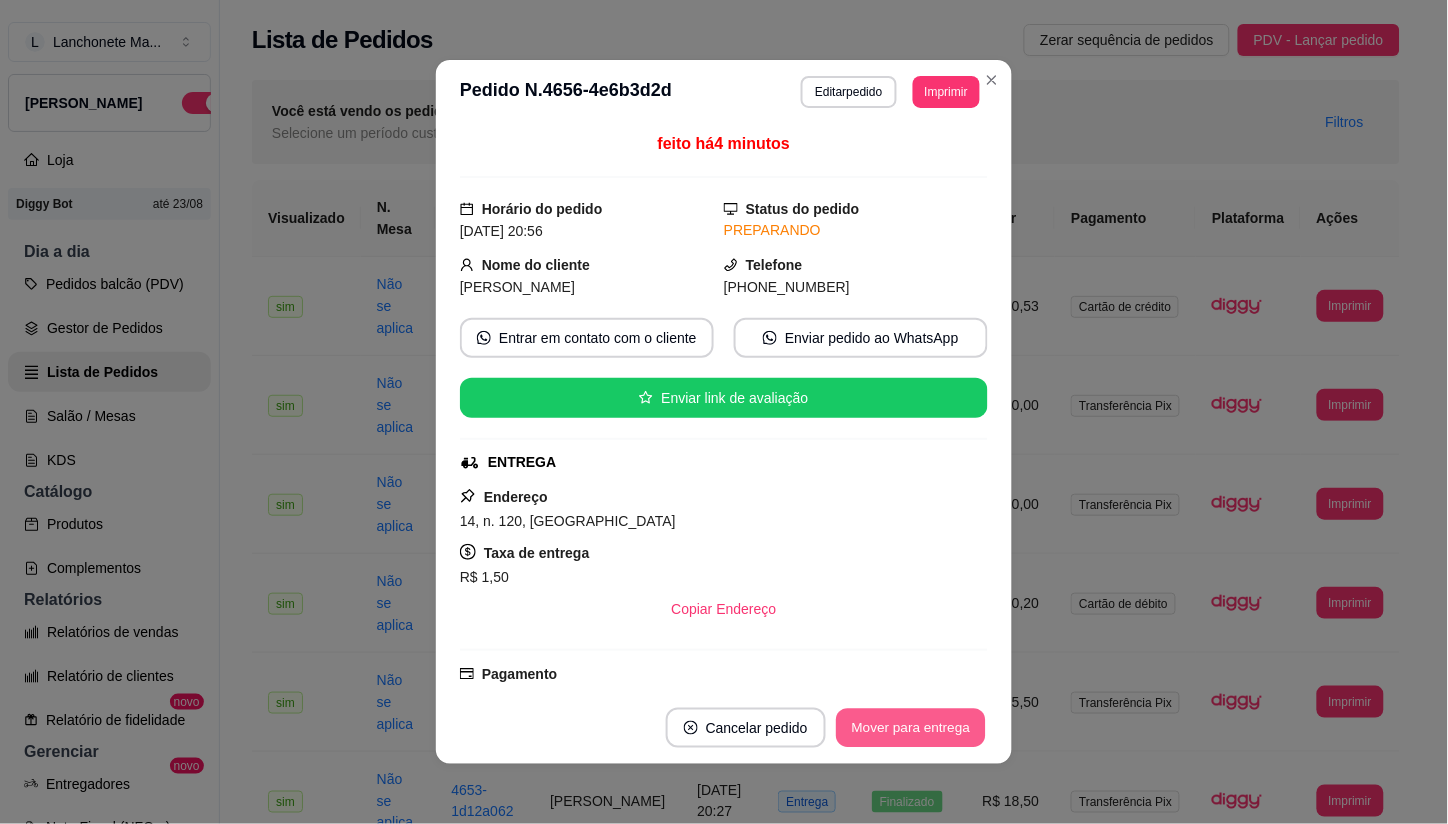 click on "Mover para entrega" at bounding box center [911, 728] 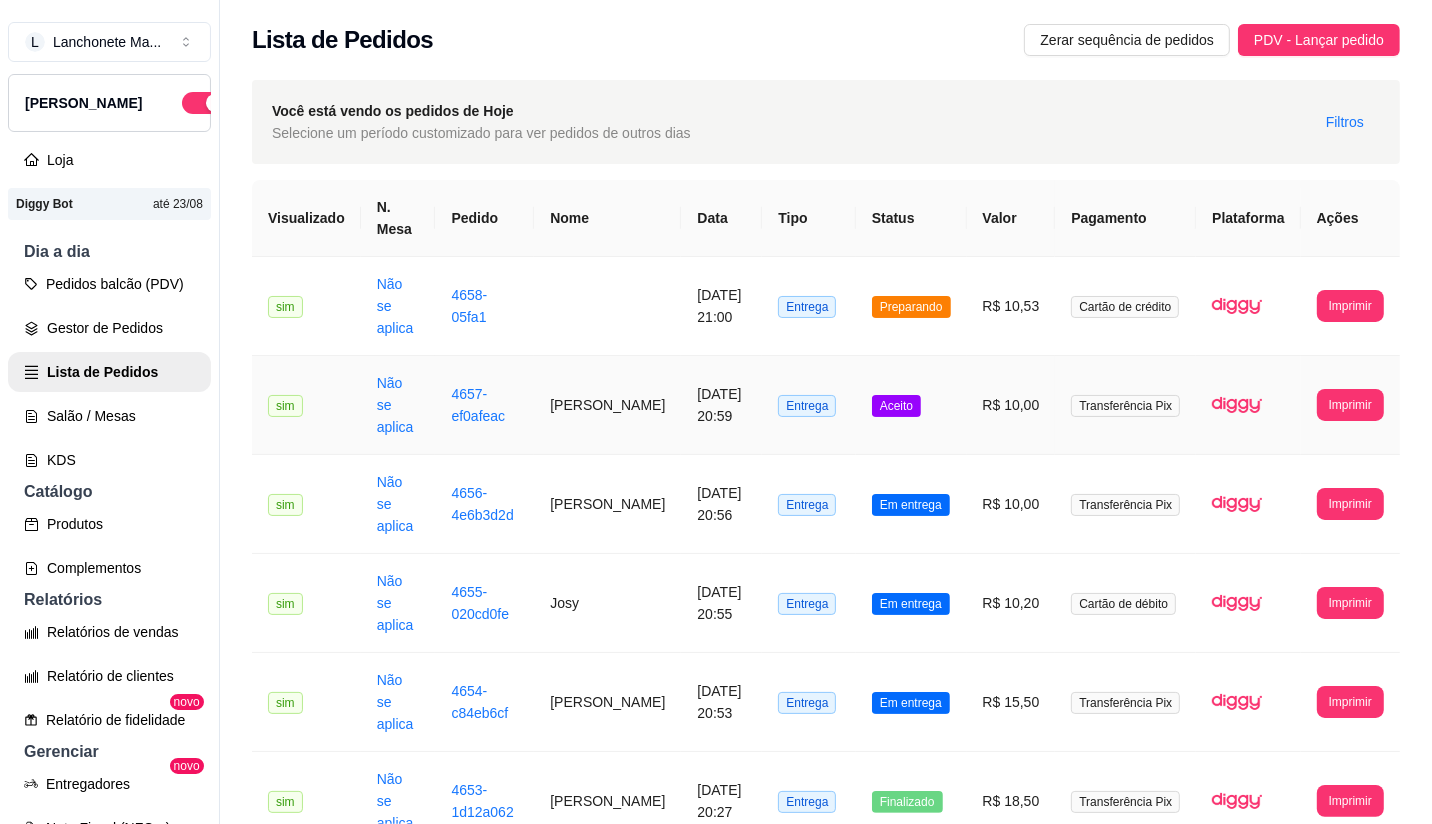 click on "Aceito" at bounding box center (911, 405) 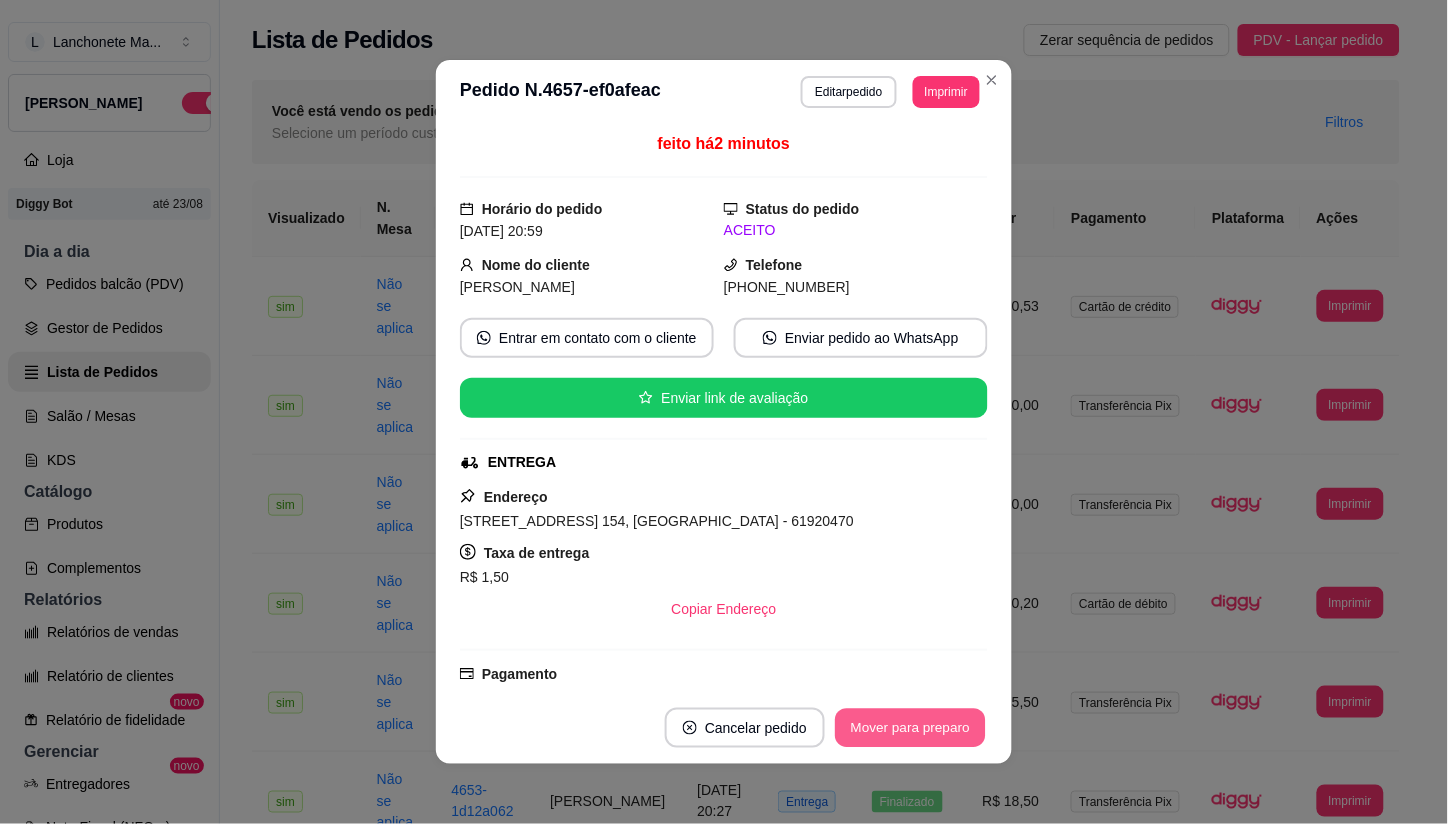 click on "Mover para preparo" at bounding box center (910, 728) 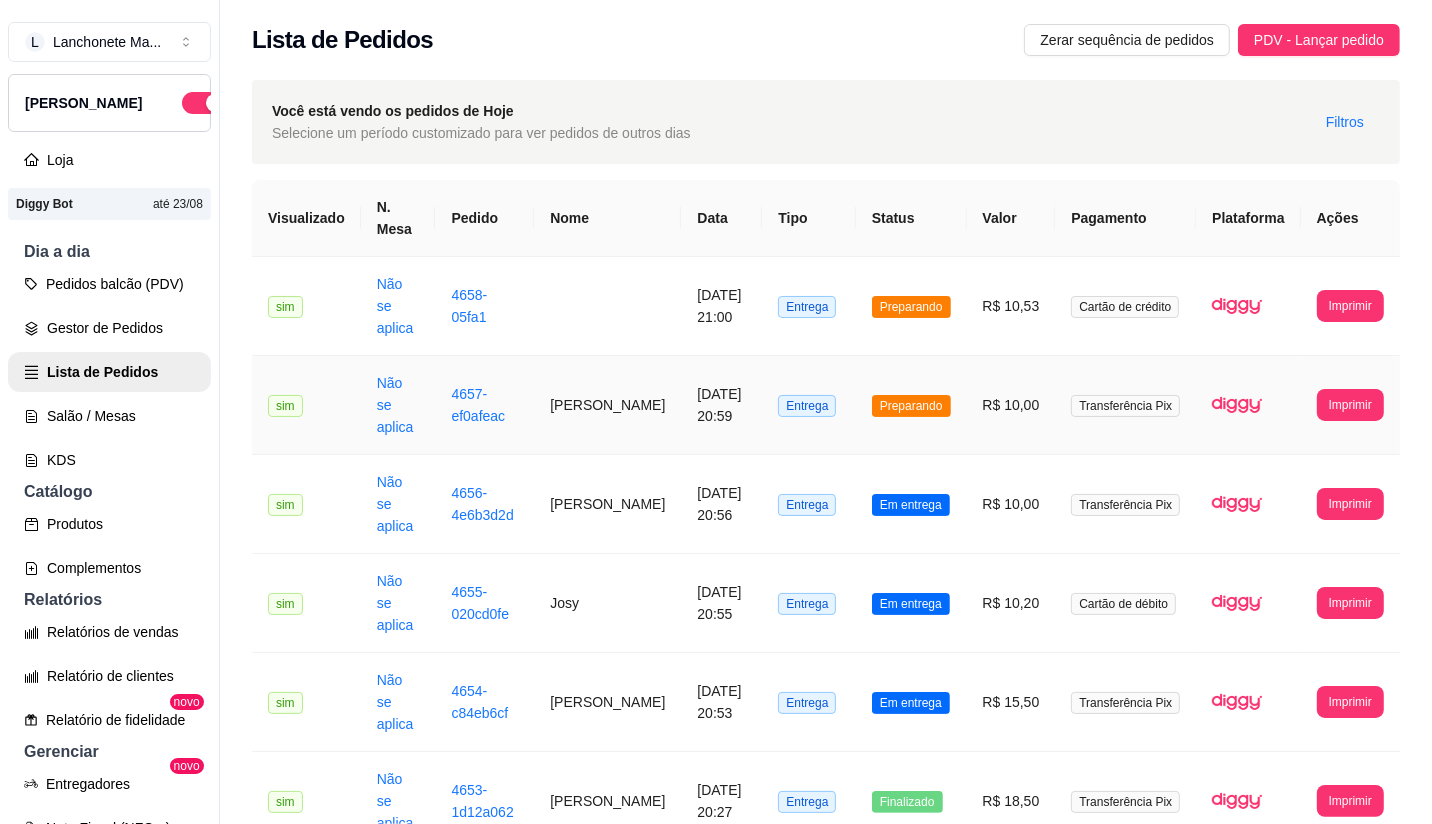 click on "Preparando" at bounding box center (911, 406) 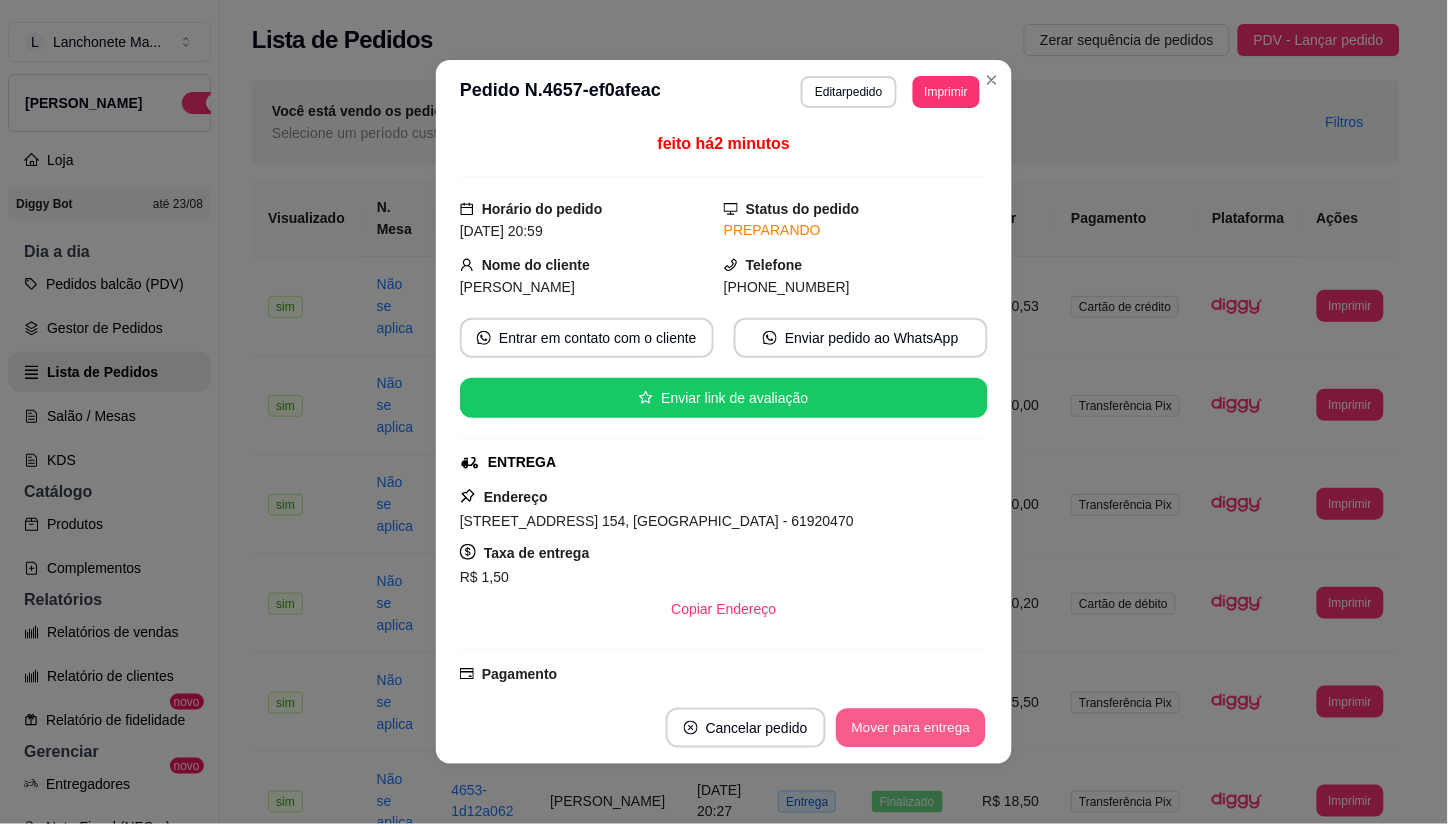 click on "Mover para entrega" at bounding box center [911, 728] 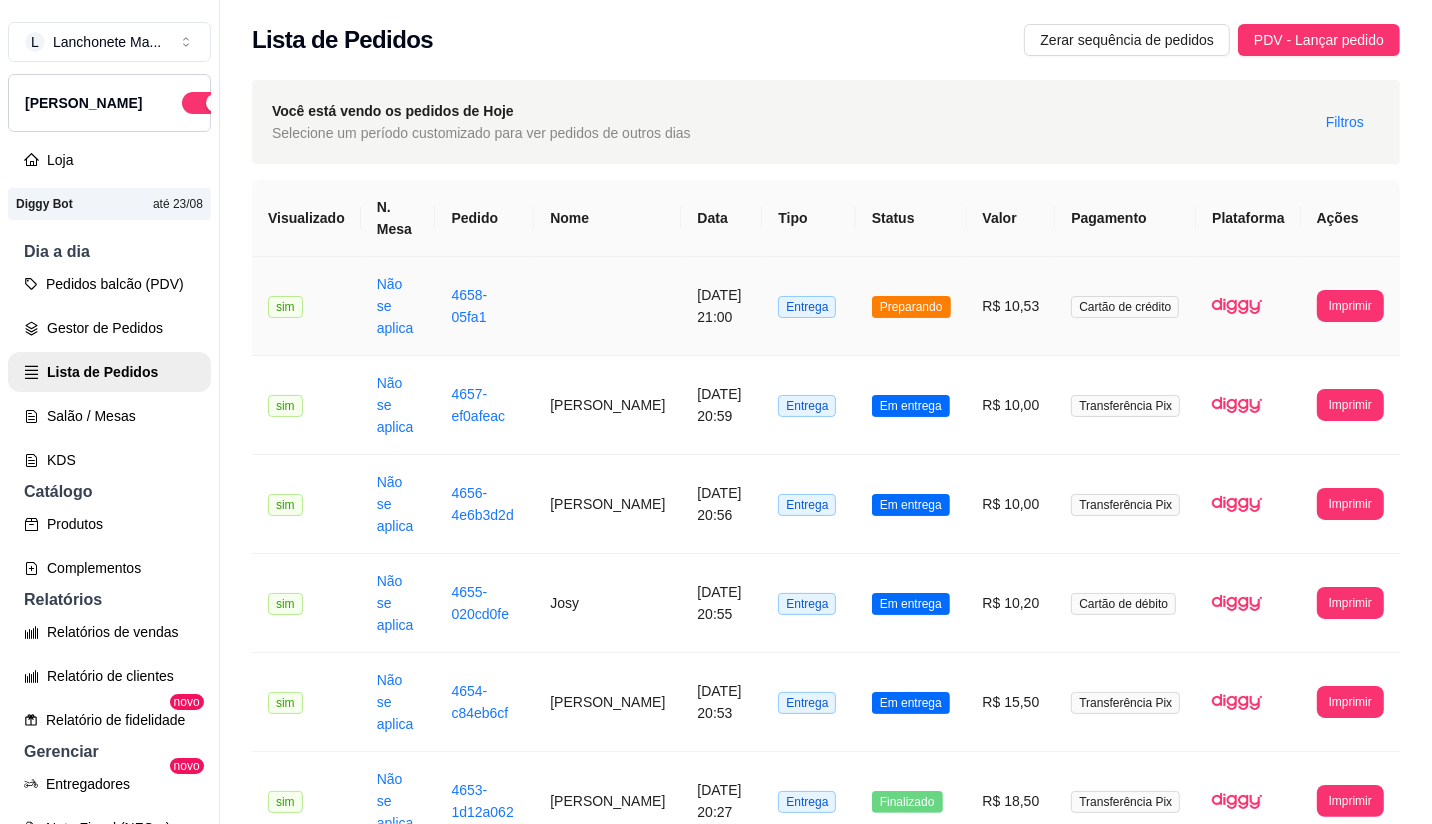 click on "Preparando" at bounding box center [911, 307] 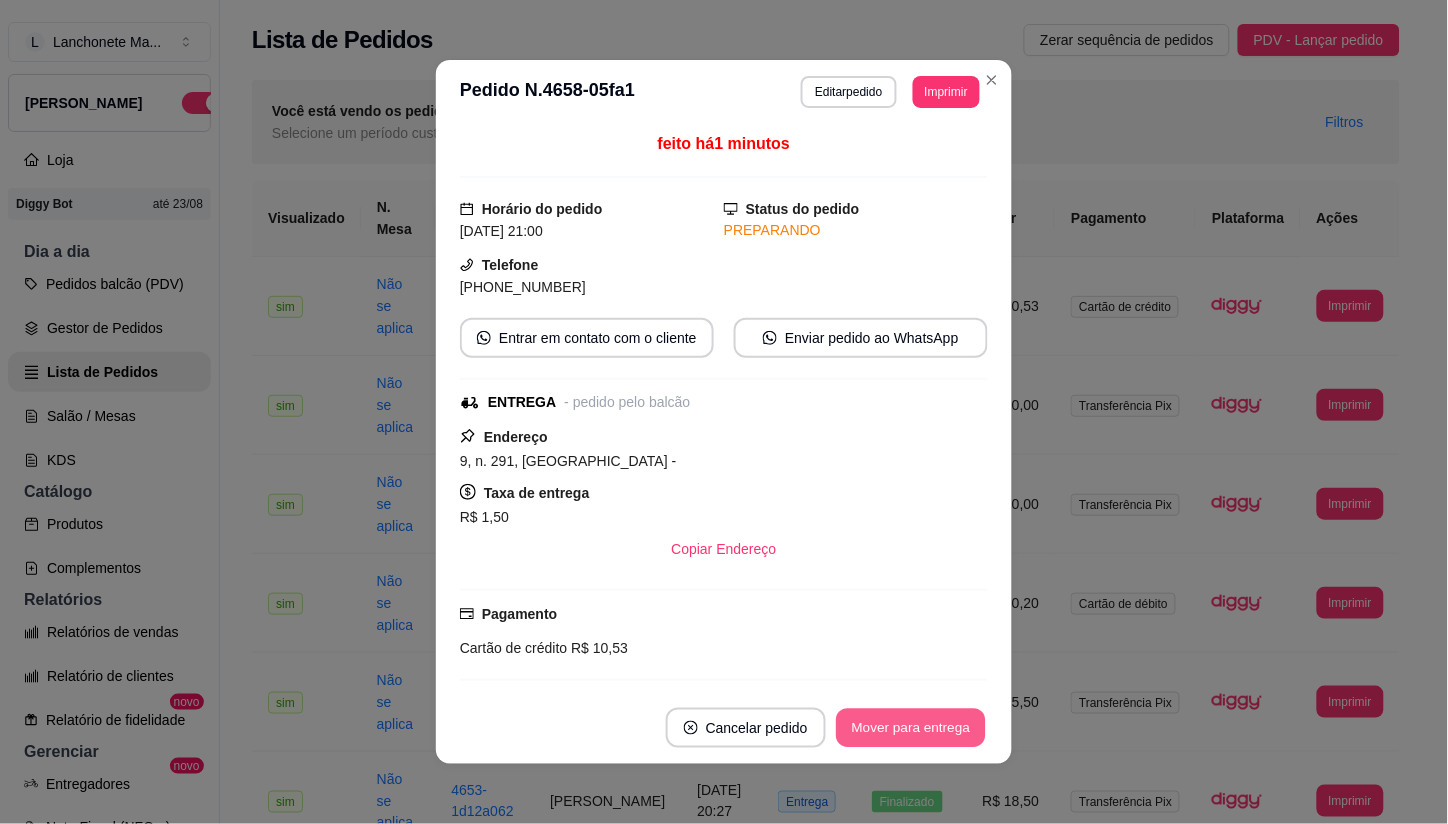 click on "Mover para entrega" at bounding box center [911, 728] 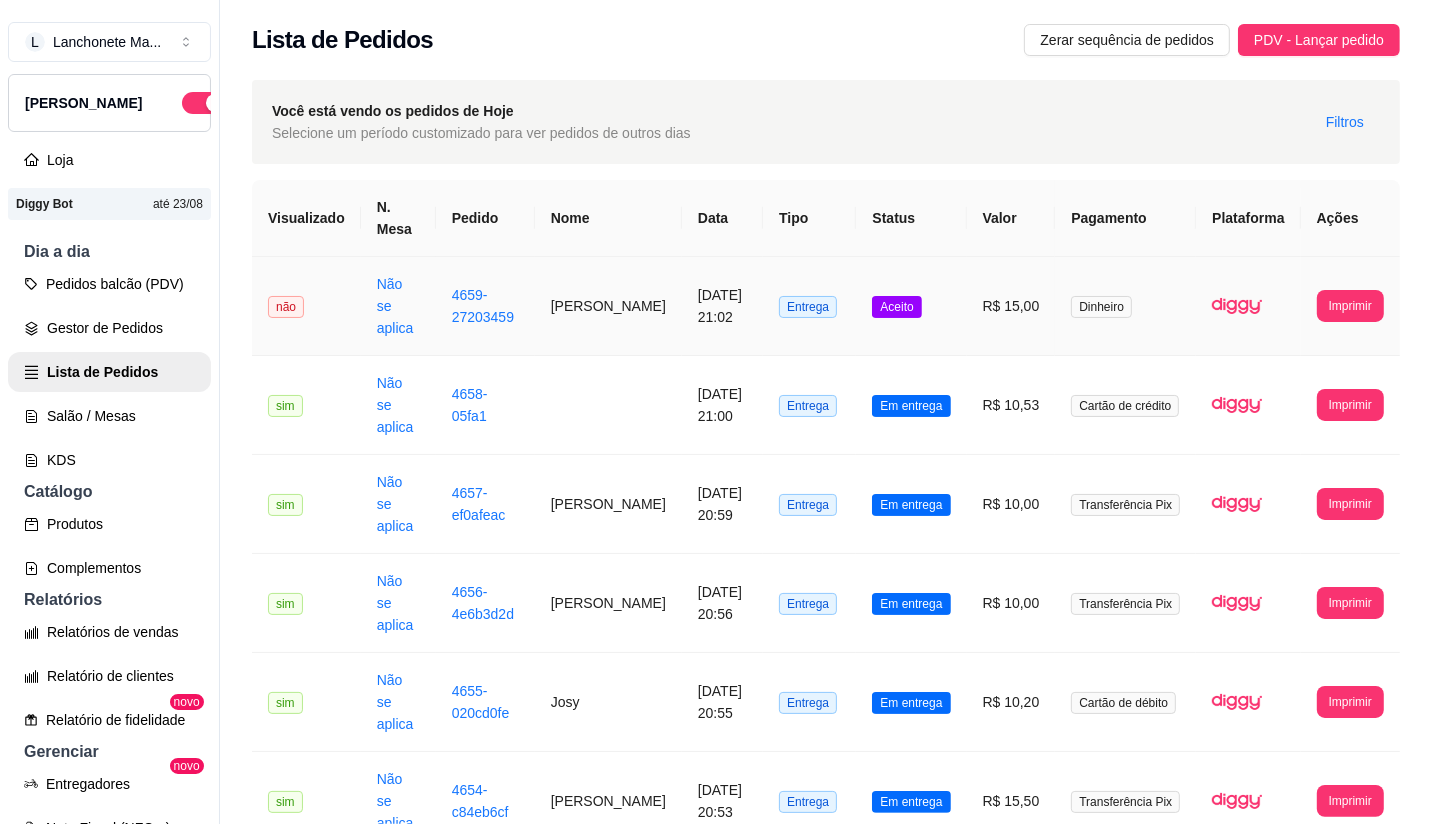 click on "Aceito" at bounding box center (896, 307) 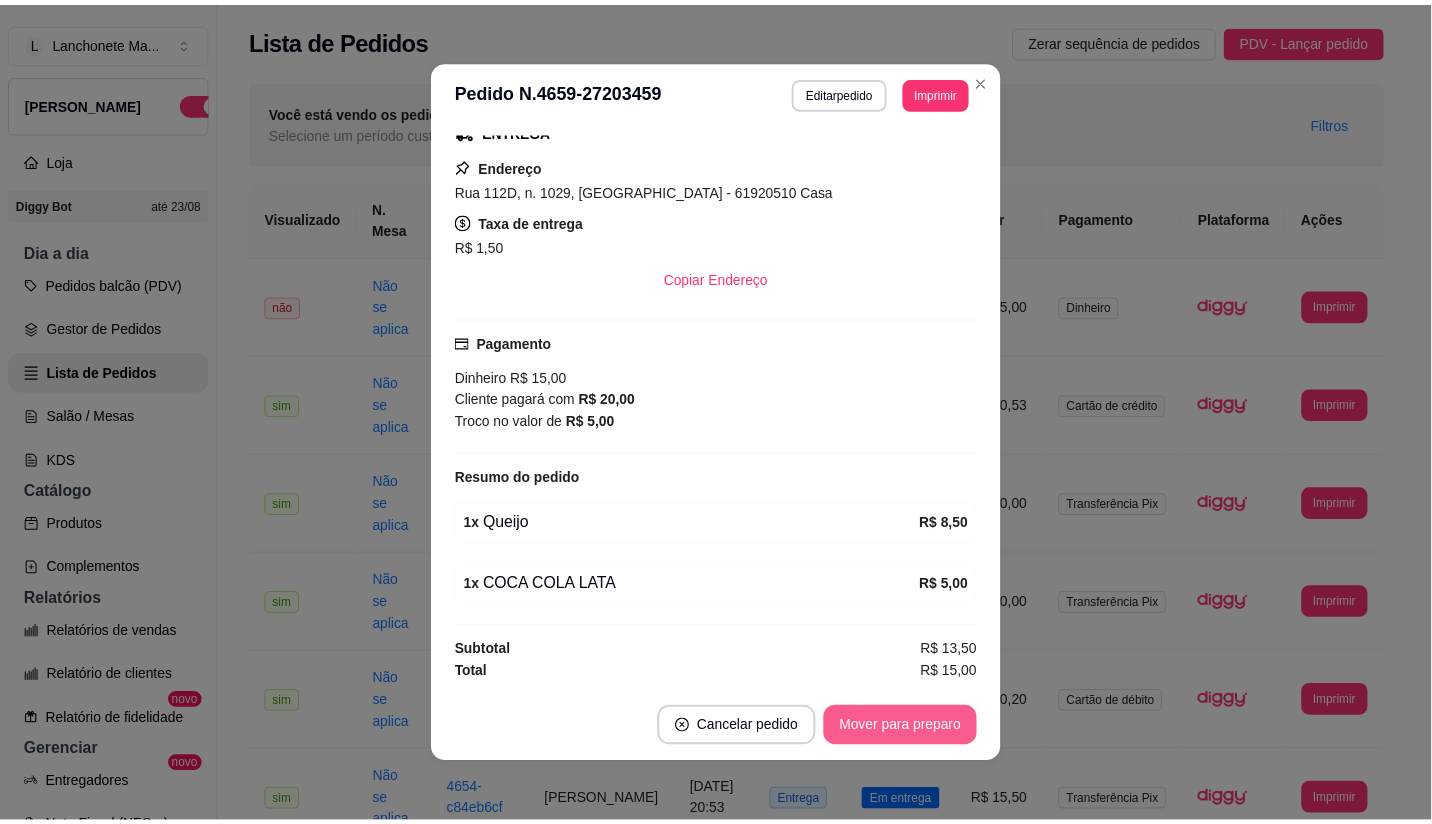 scroll, scrollTop: 333, scrollLeft: 0, axis: vertical 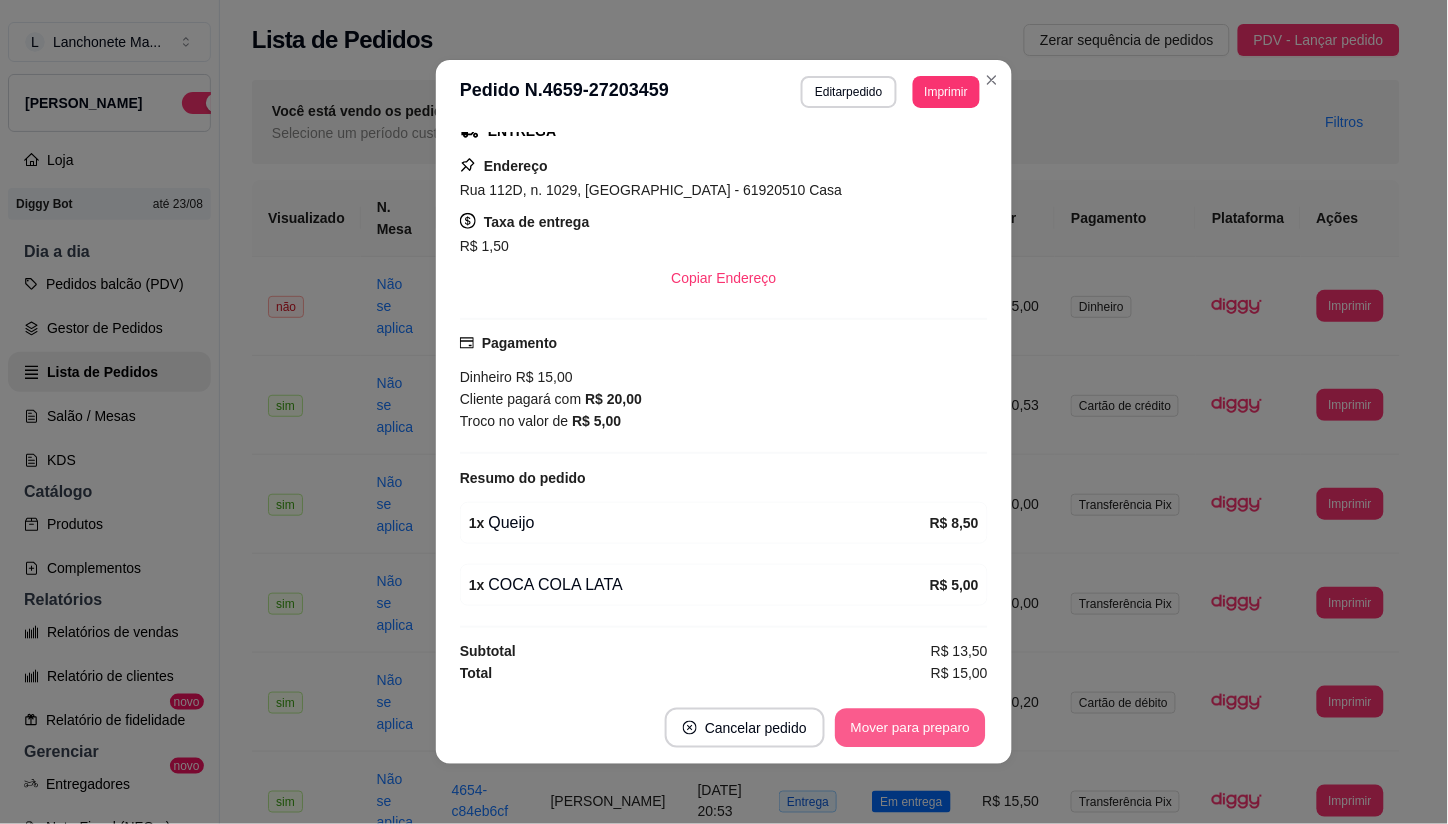 click on "Mover para preparo" at bounding box center (910, 728) 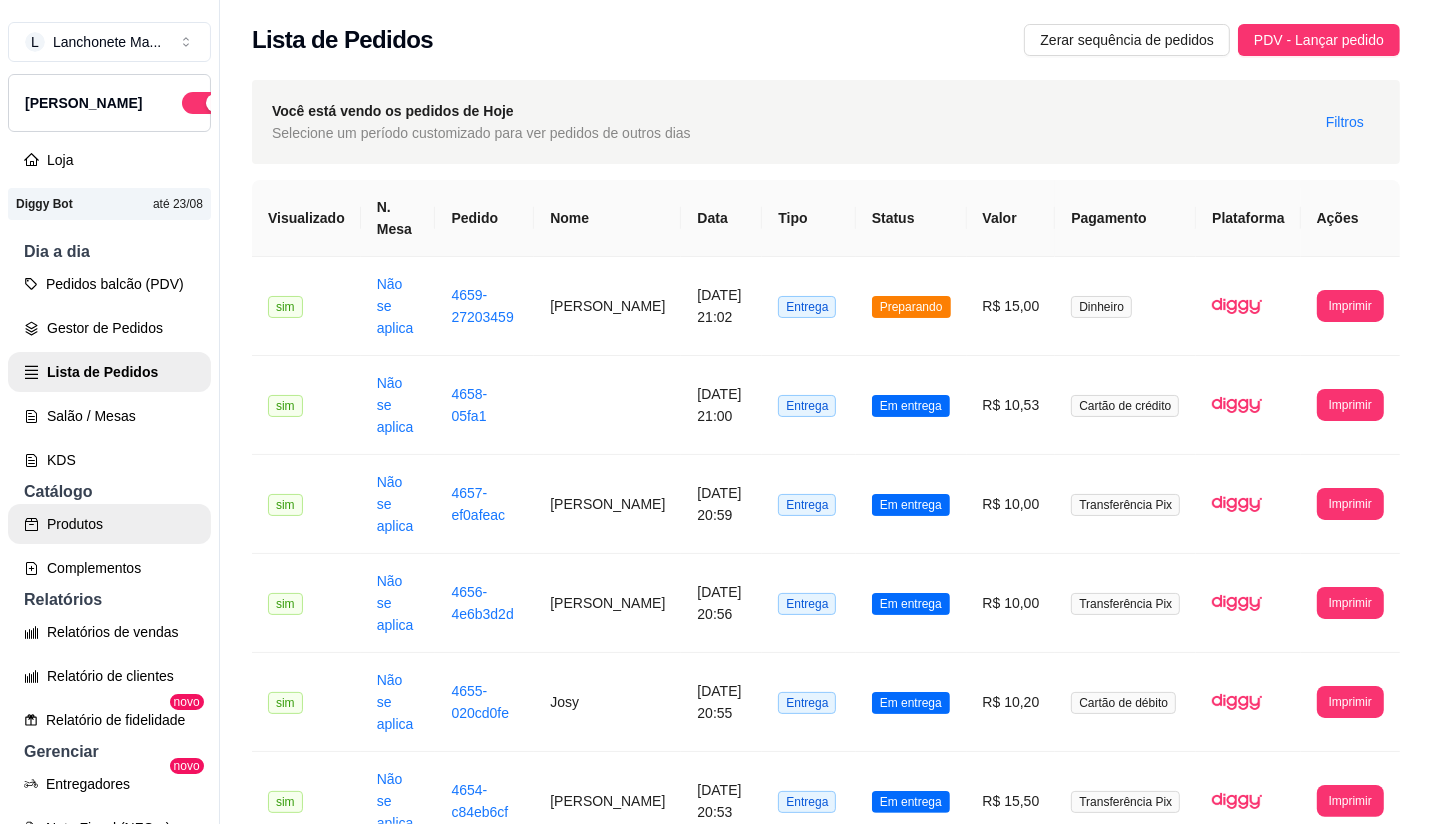 click on "Produtos" at bounding box center (109, 524) 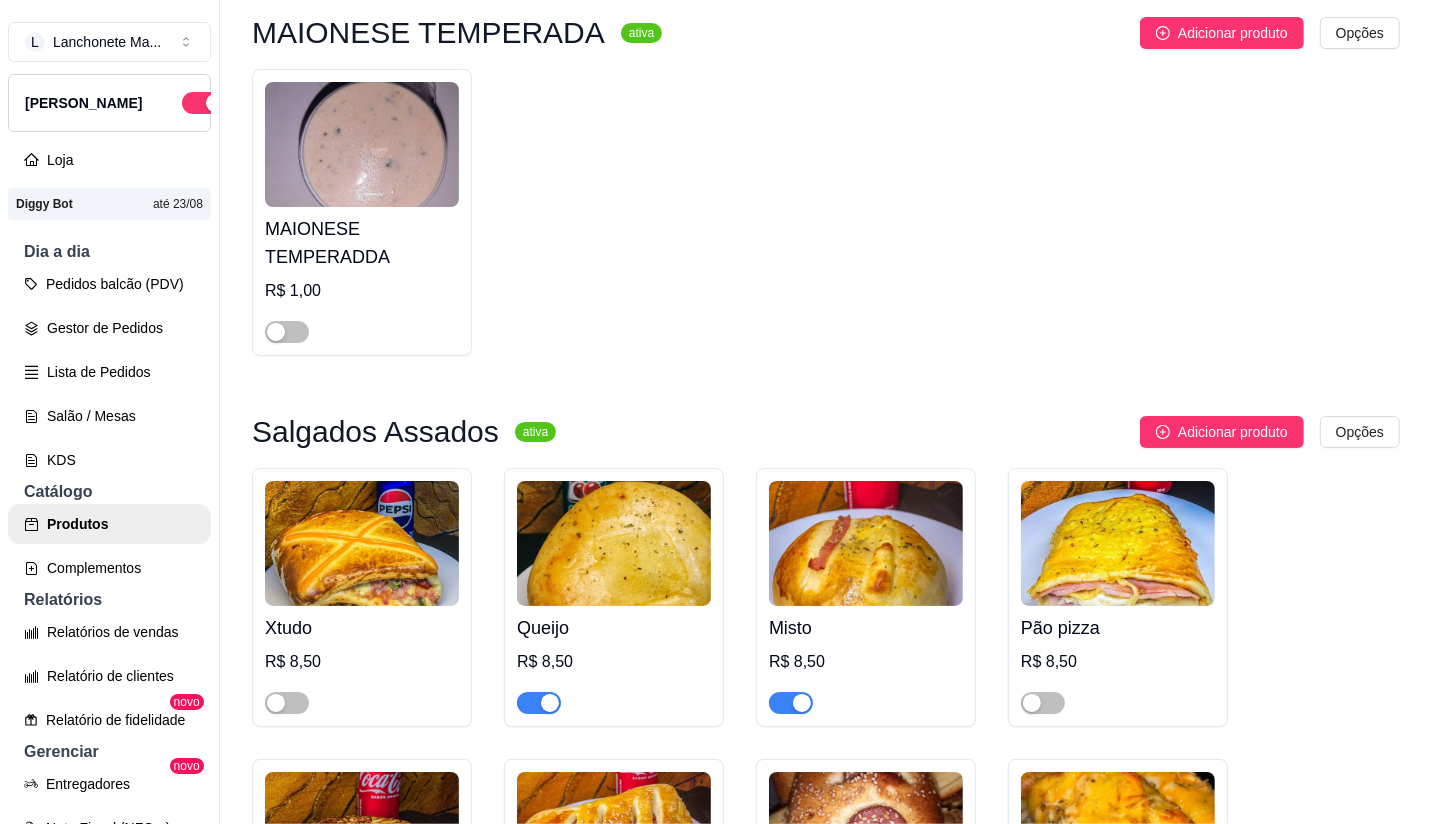 scroll, scrollTop: 111, scrollLeft: 0, axis: vertical 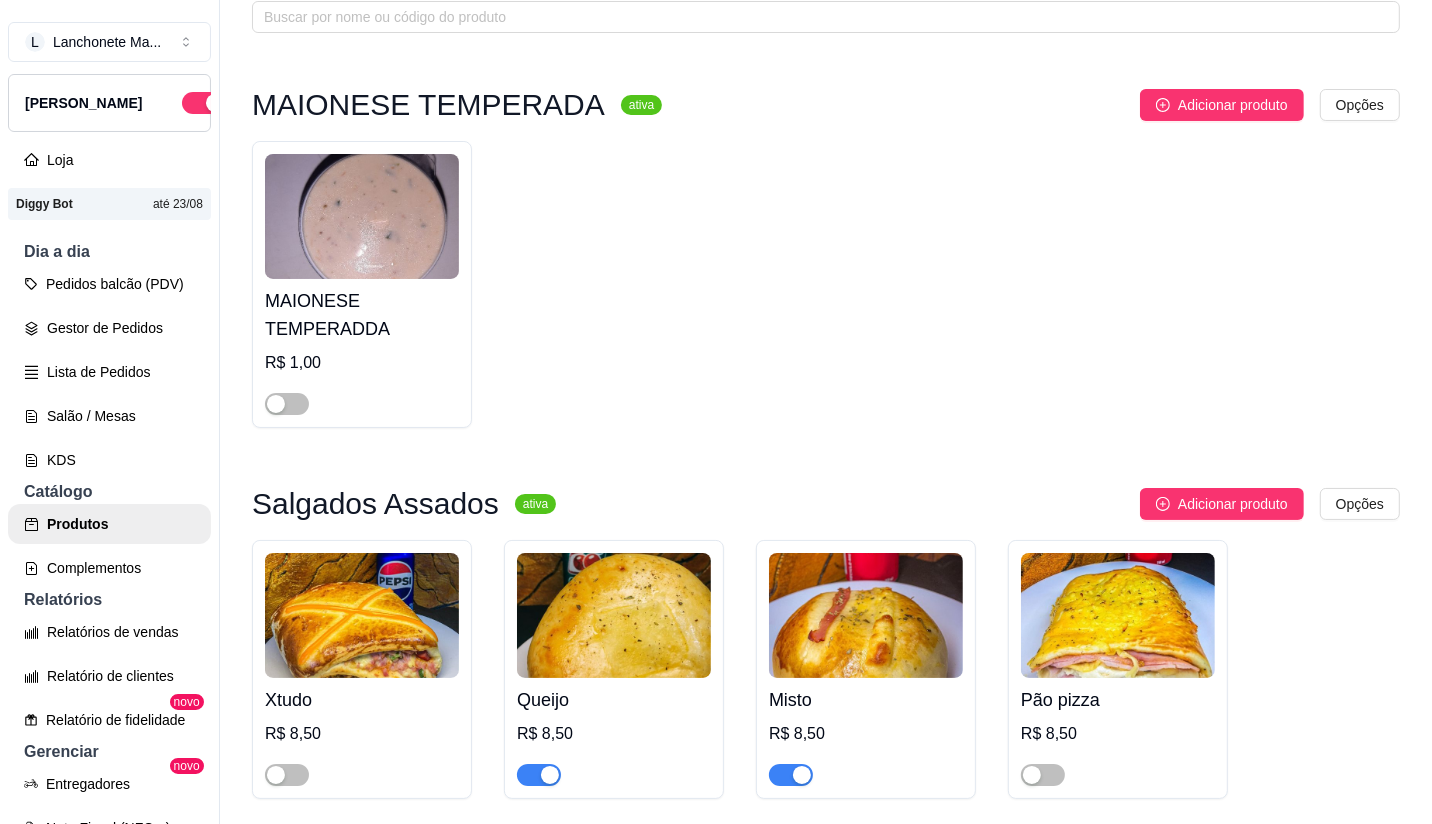 click at bounding box center [550, 775] 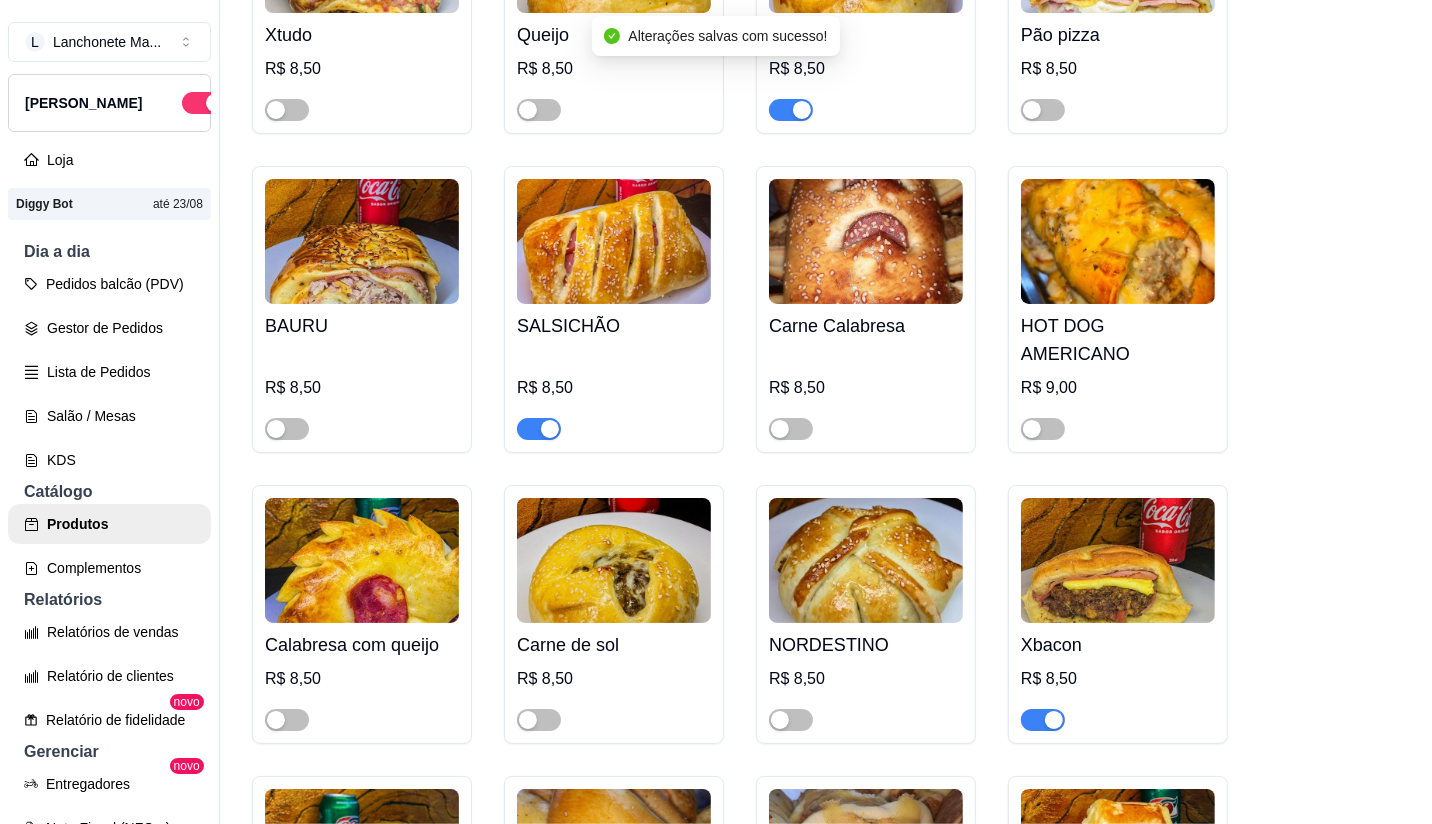 scroll, scrollTop: 790, scrollLeft: 0, axis: vertical 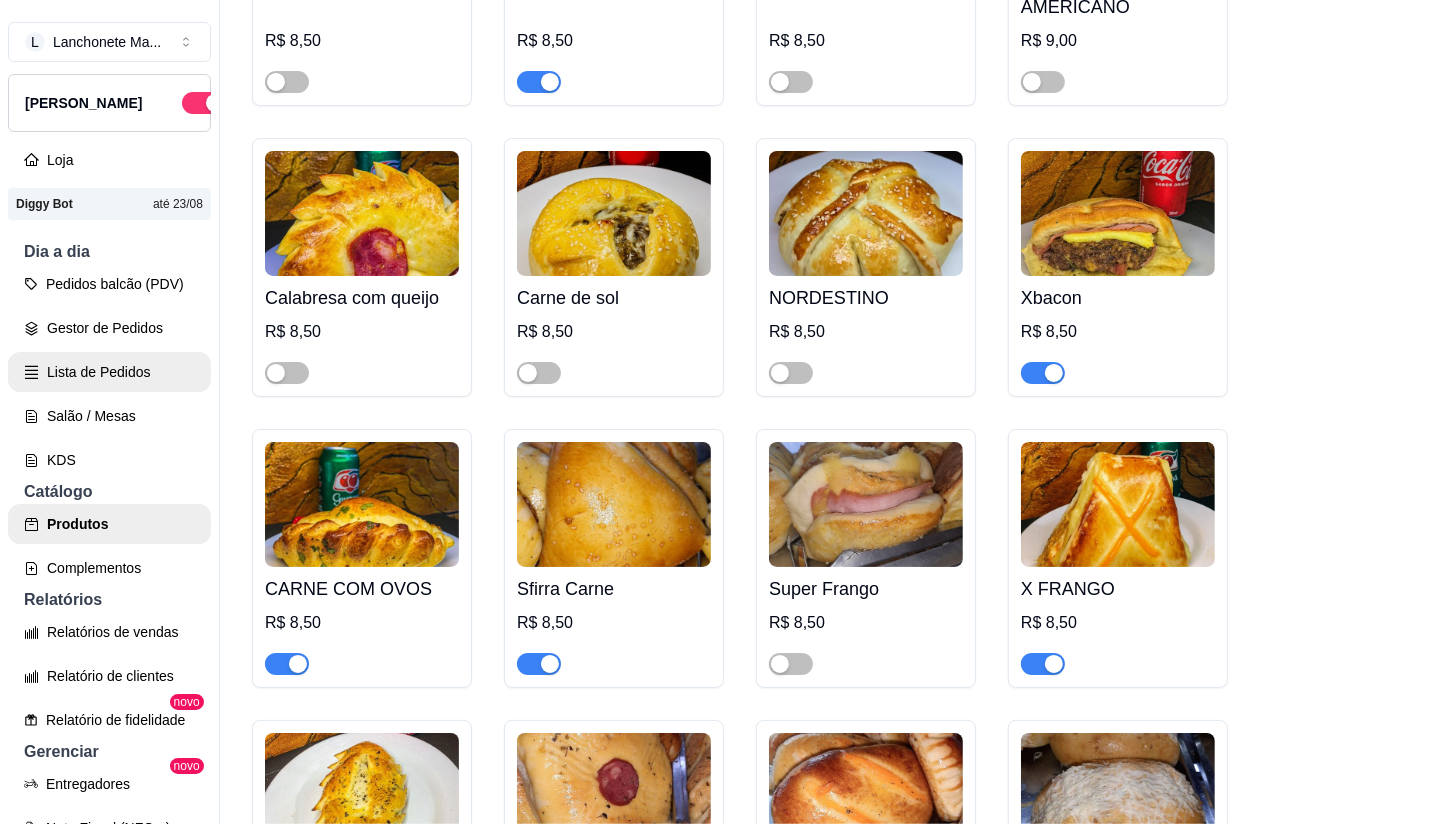 click on "Lista de Pedidos" at bounding box center (109, 372) 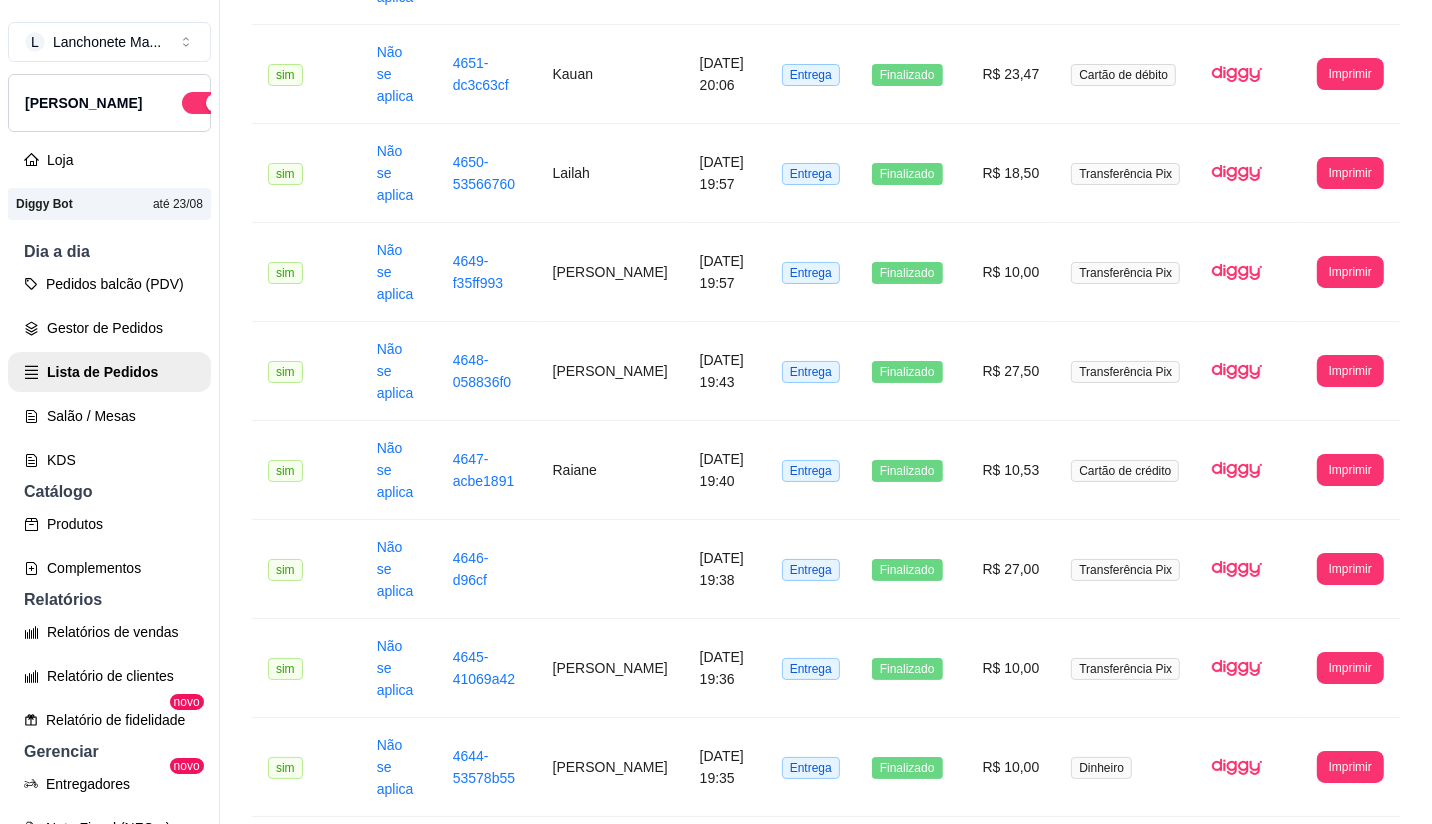scroll, scrollTop: 0, scrollLeft: 0, axis: both 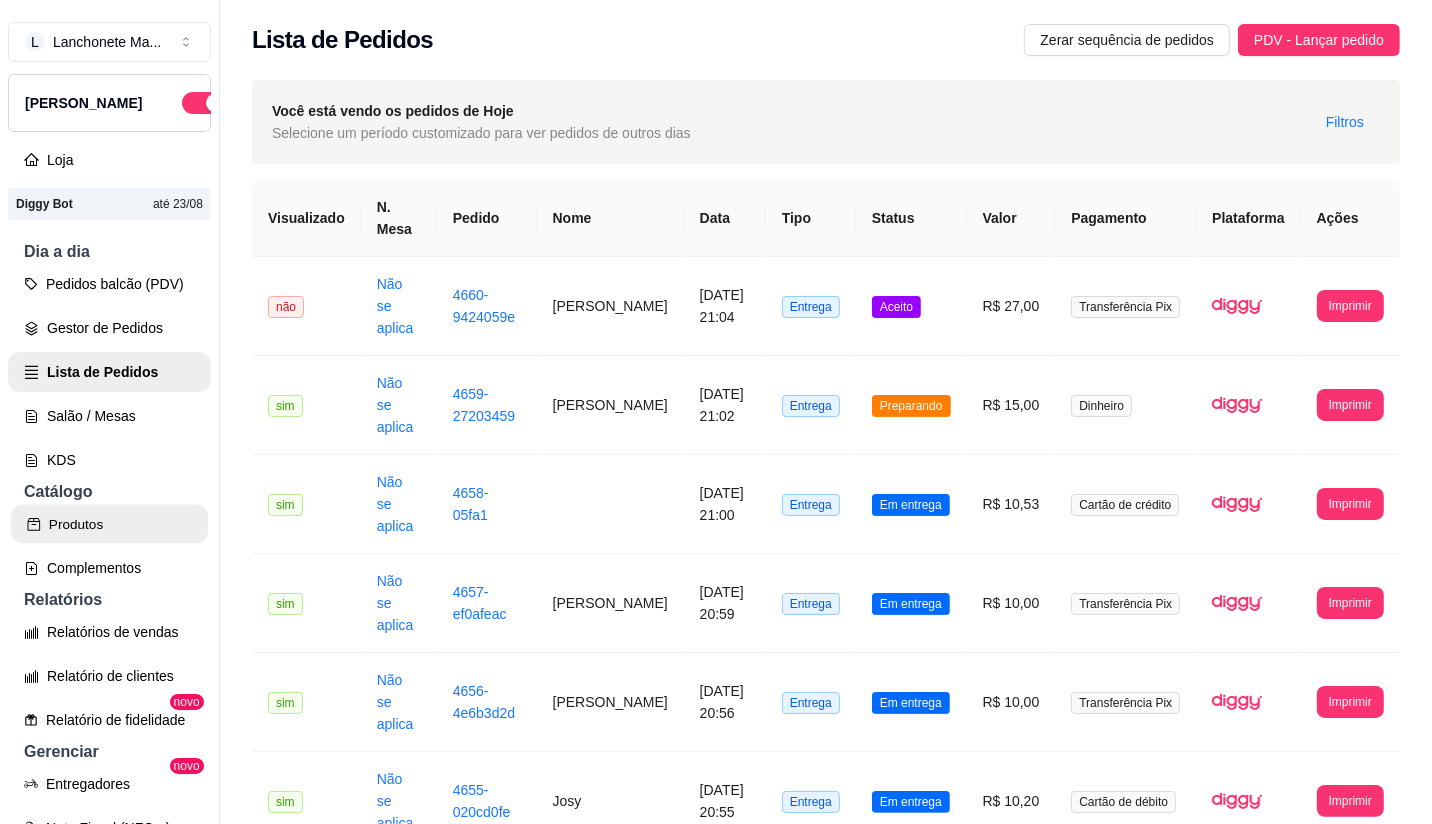 click on "Produtos" at bounding box center (109, 524) 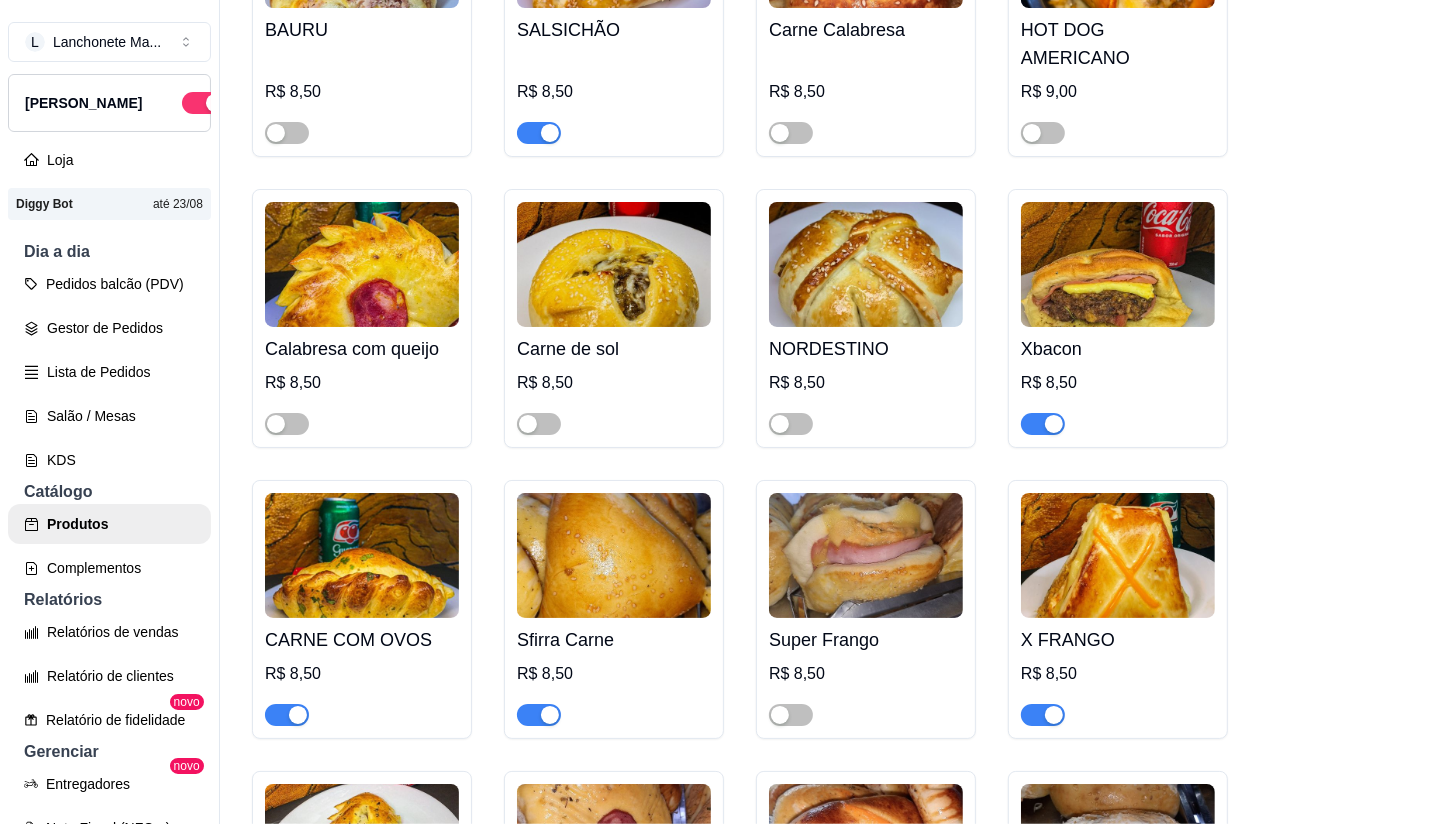 scroll, scrollTop: 1085, scrollLeft: 0, axis: vertical 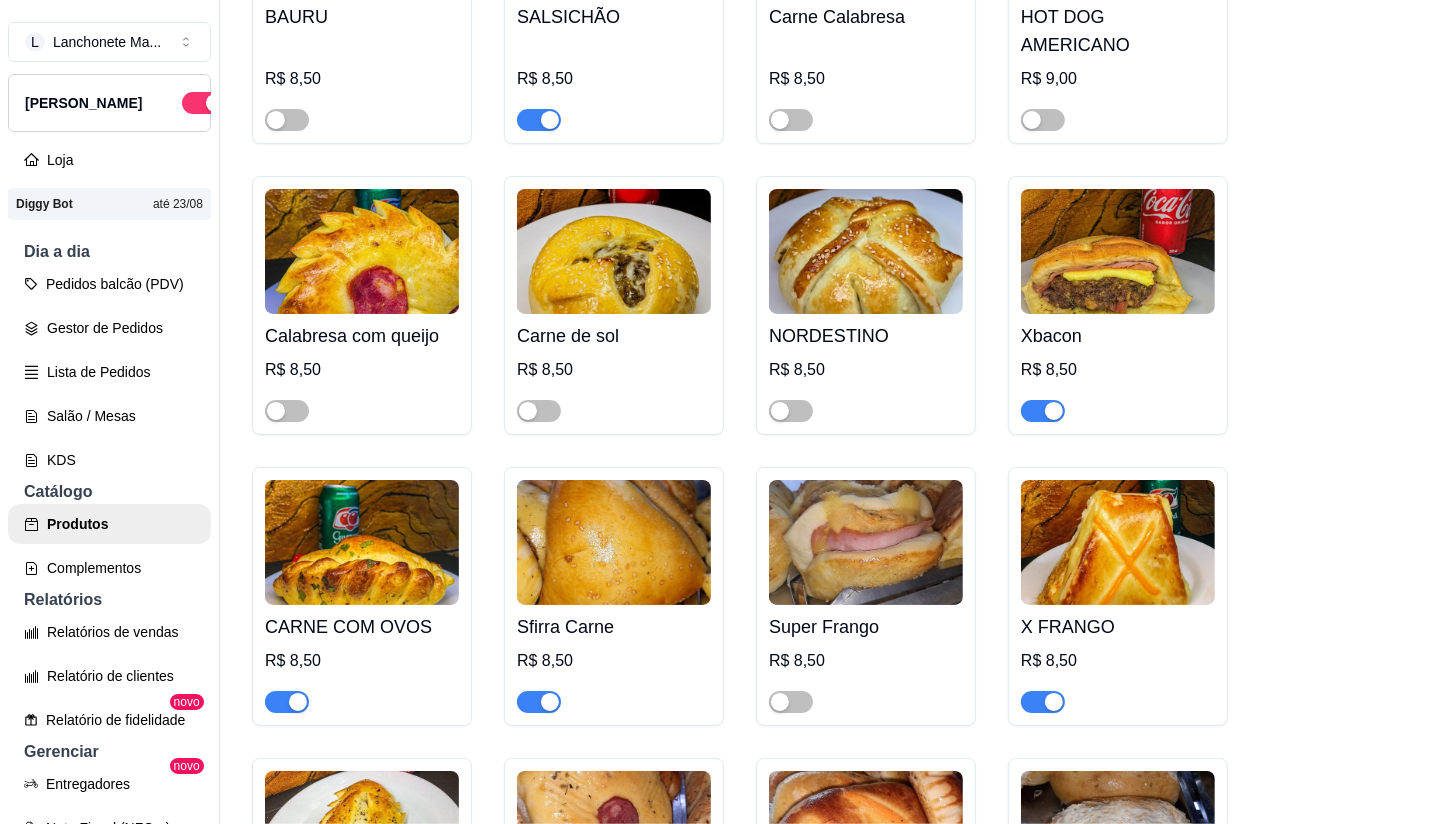 click at bounding box center (1043, 411) 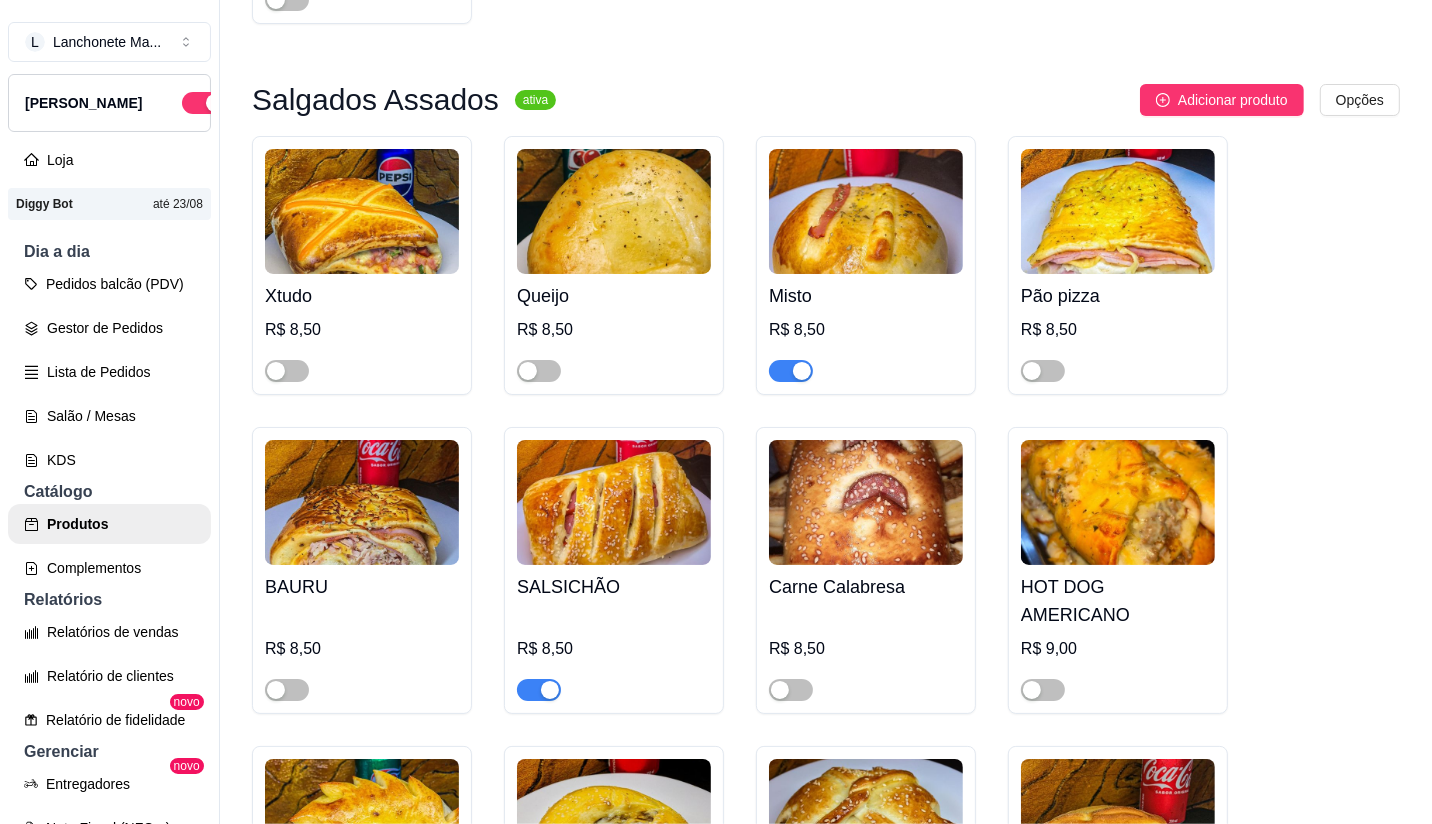 scroll, scrollTop: 447, scrollLeft: 0, axis: vertical 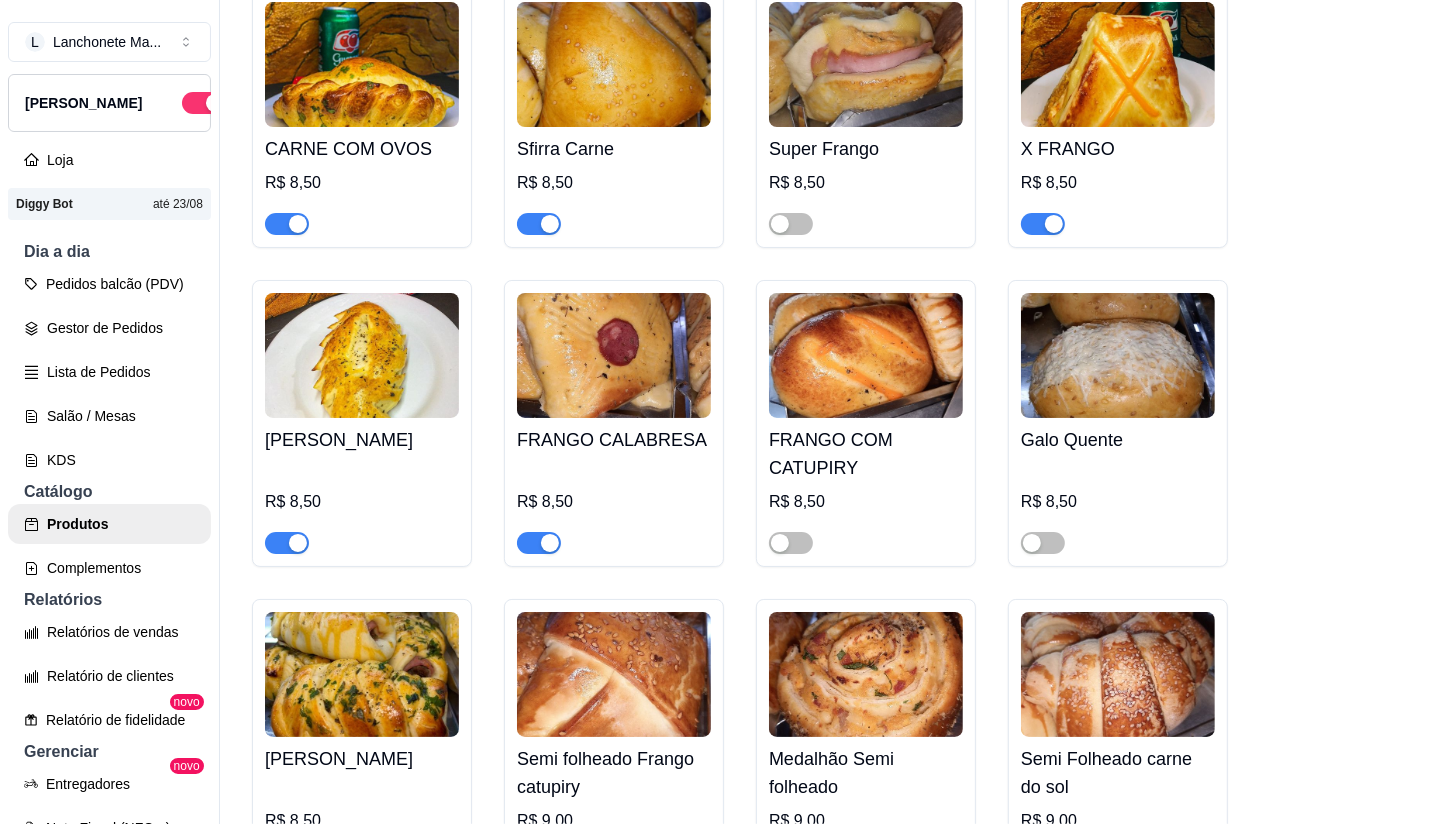 click at bounding box center (1054, 224) 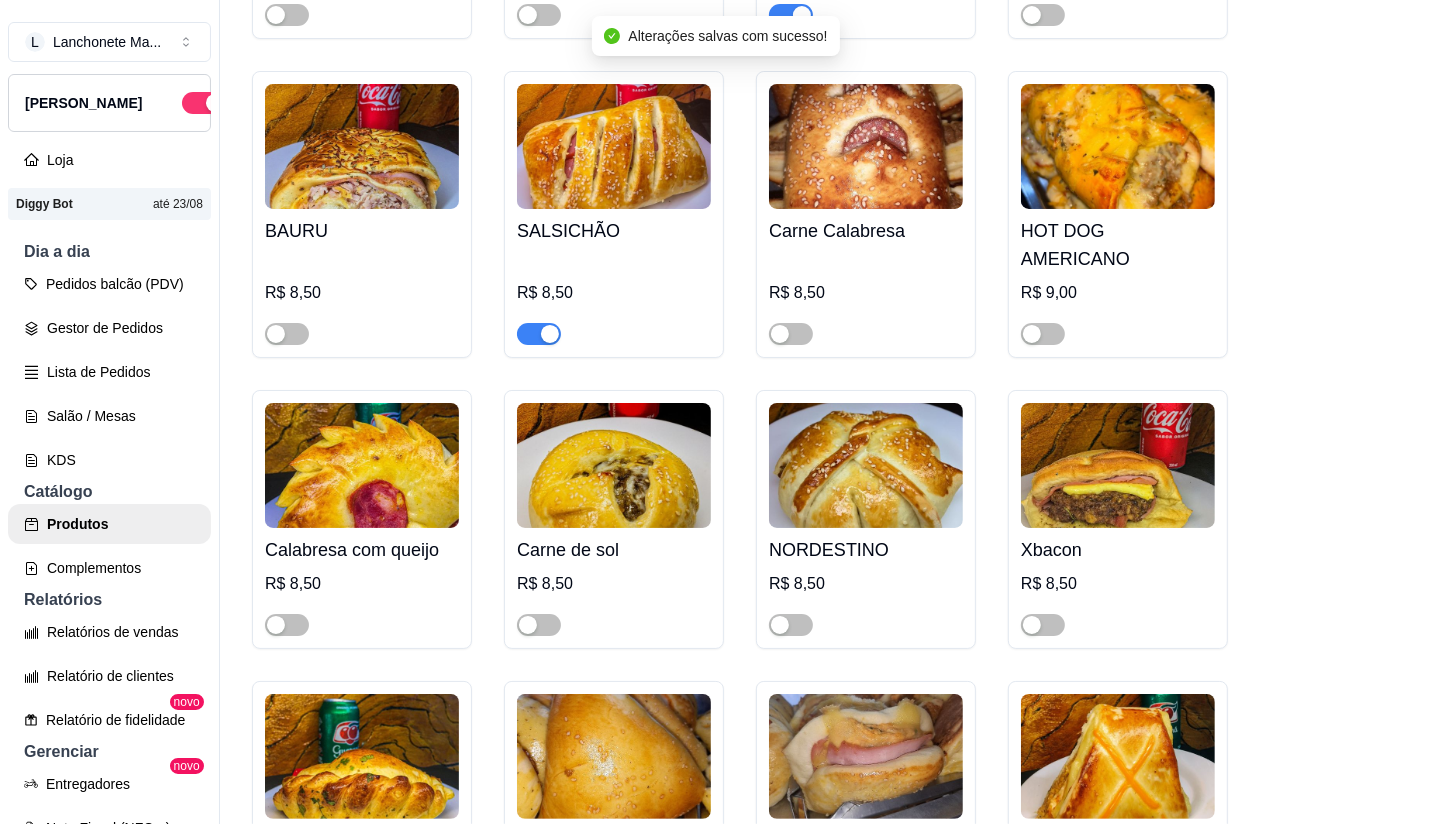 scroll, scrollTop: 748, scrollLeft: 0, axis: vertical 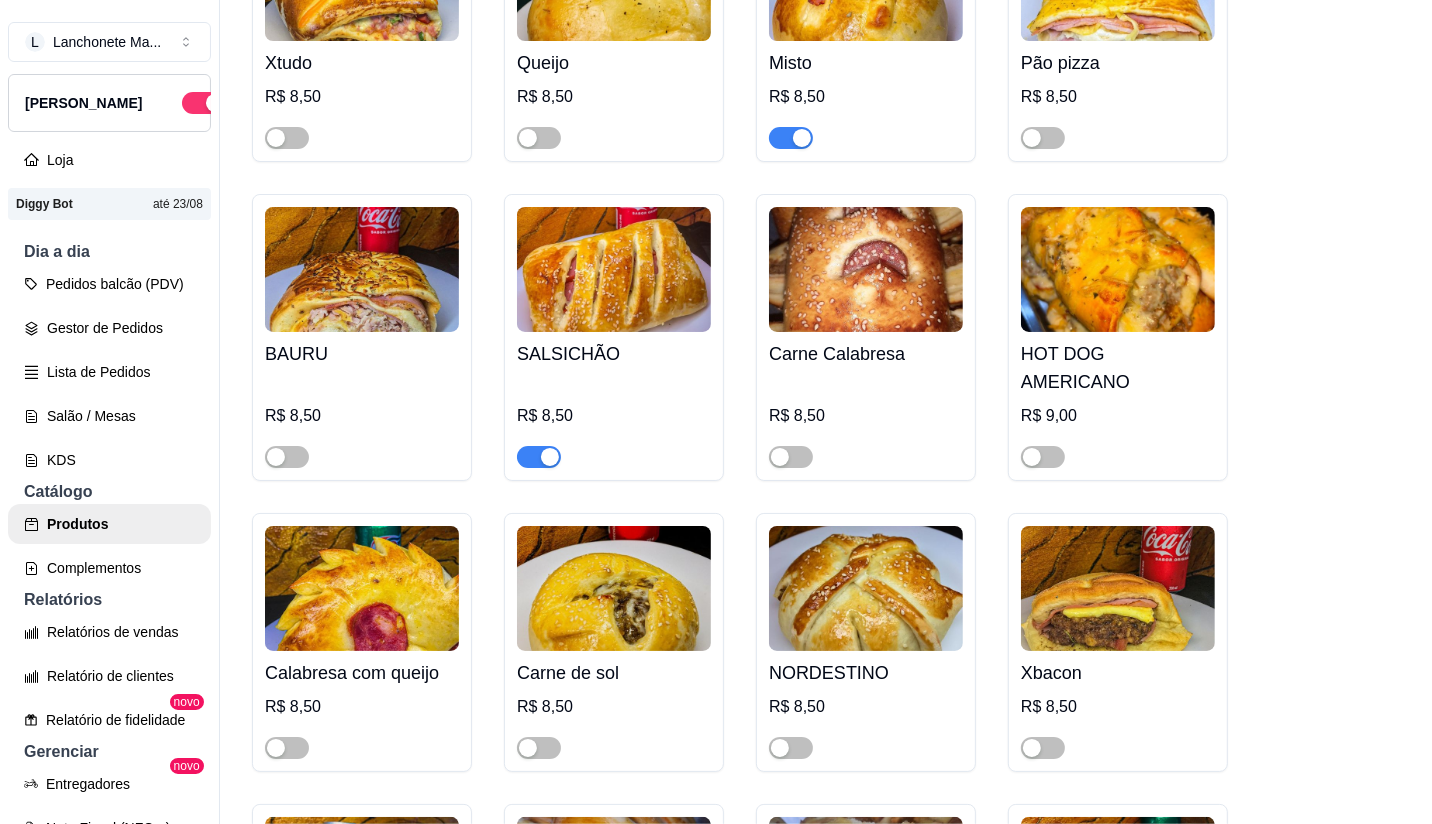 click at bounding box center (539, 457) 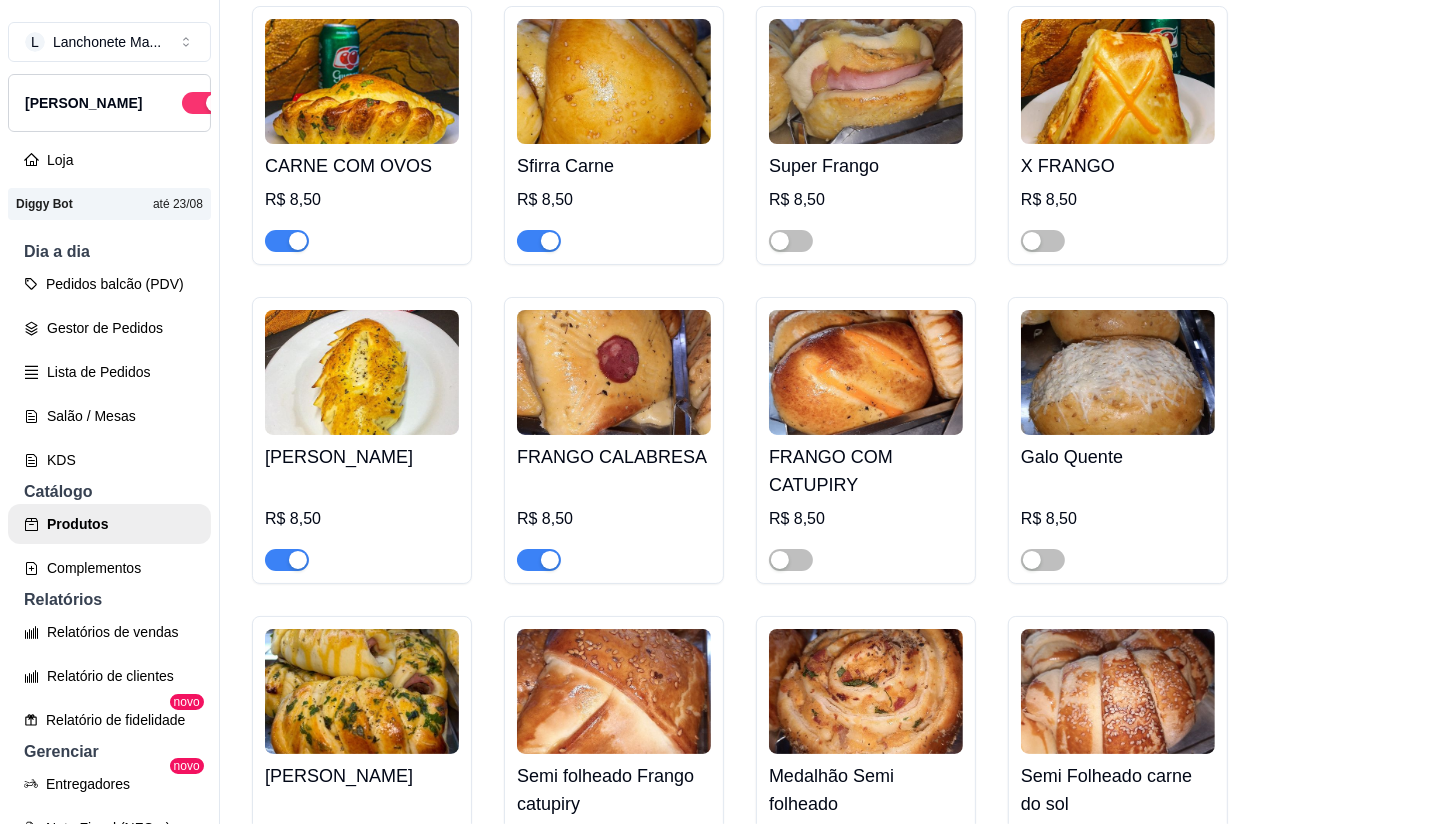 scroll, scrollTop: 0, scrollLeft: 0, axis: both 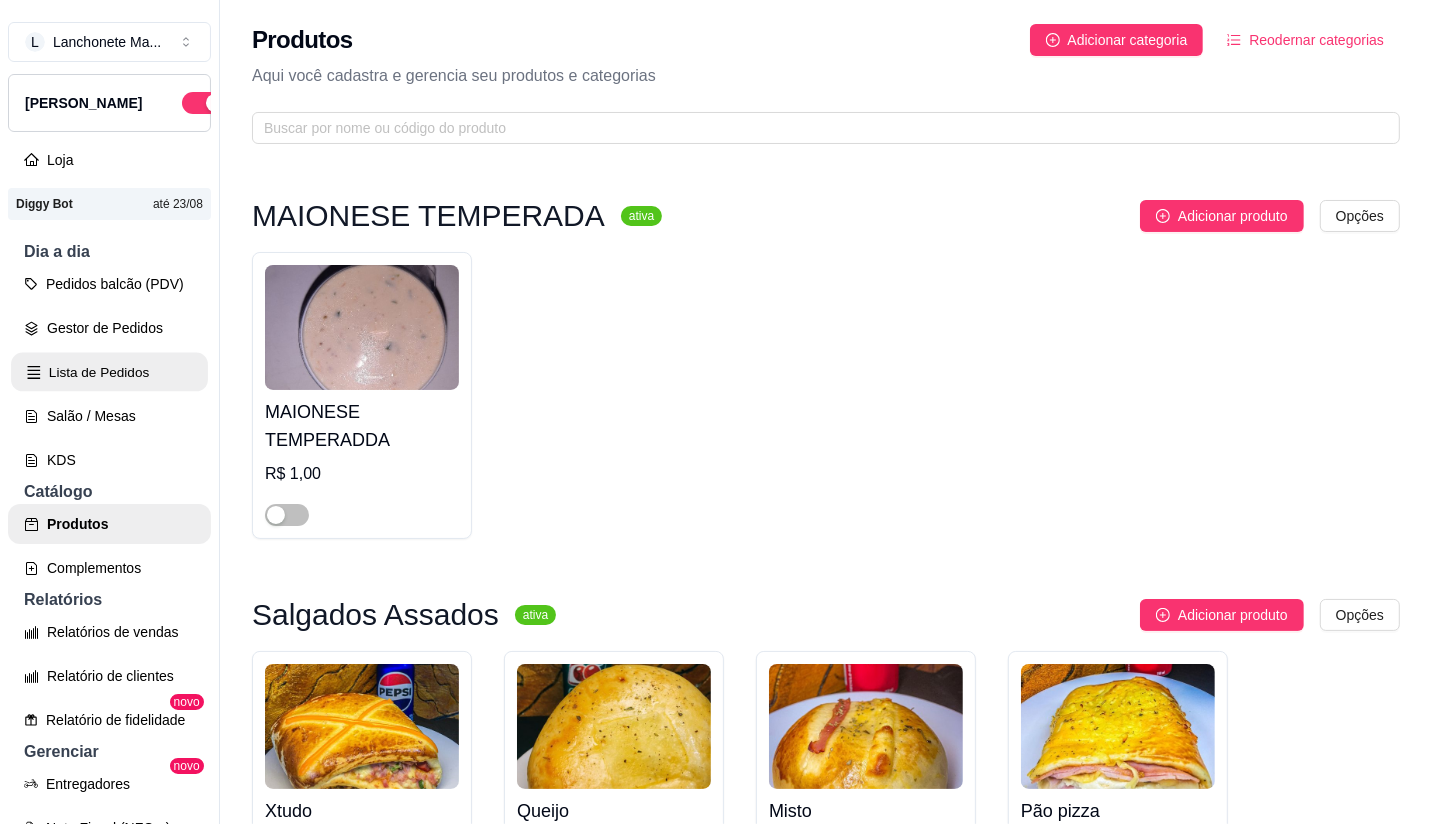 click on "Lista de Pedidos" at bounding box center (109, 372) 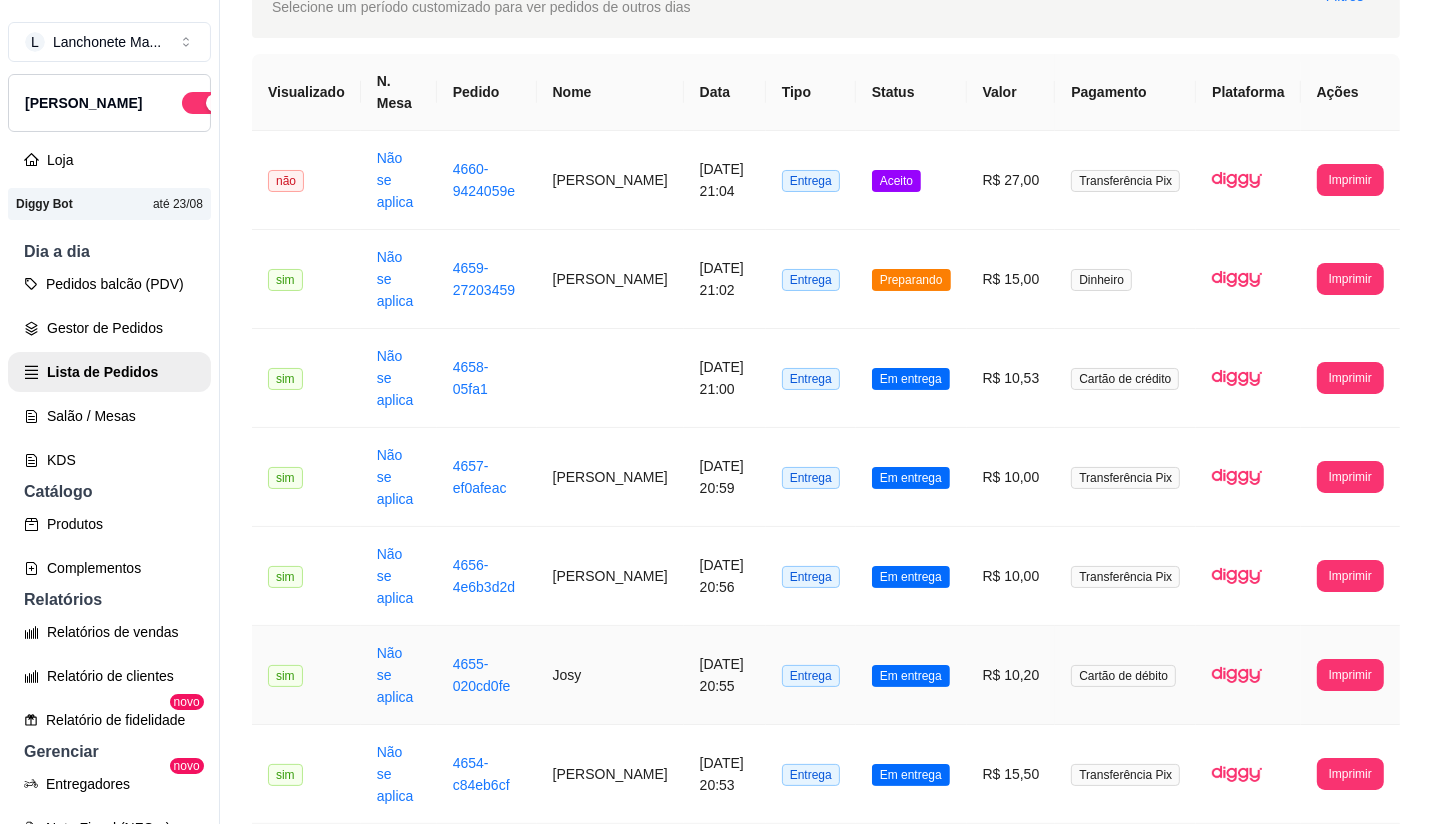 scroll, scrollTop: 0, scrollLeft: 0, axis: both 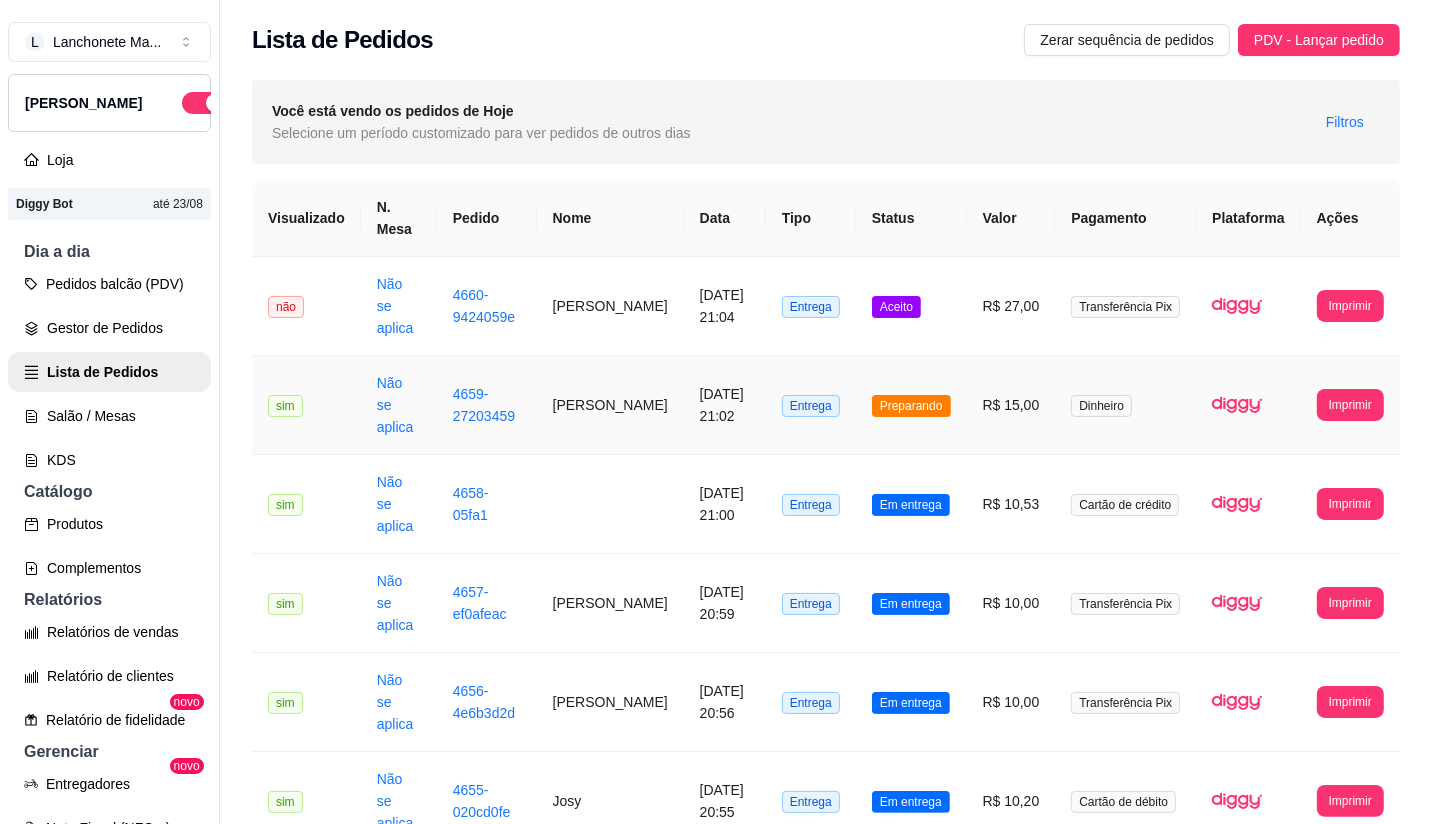 click on "Preparando" at bounding box center [911, 406] 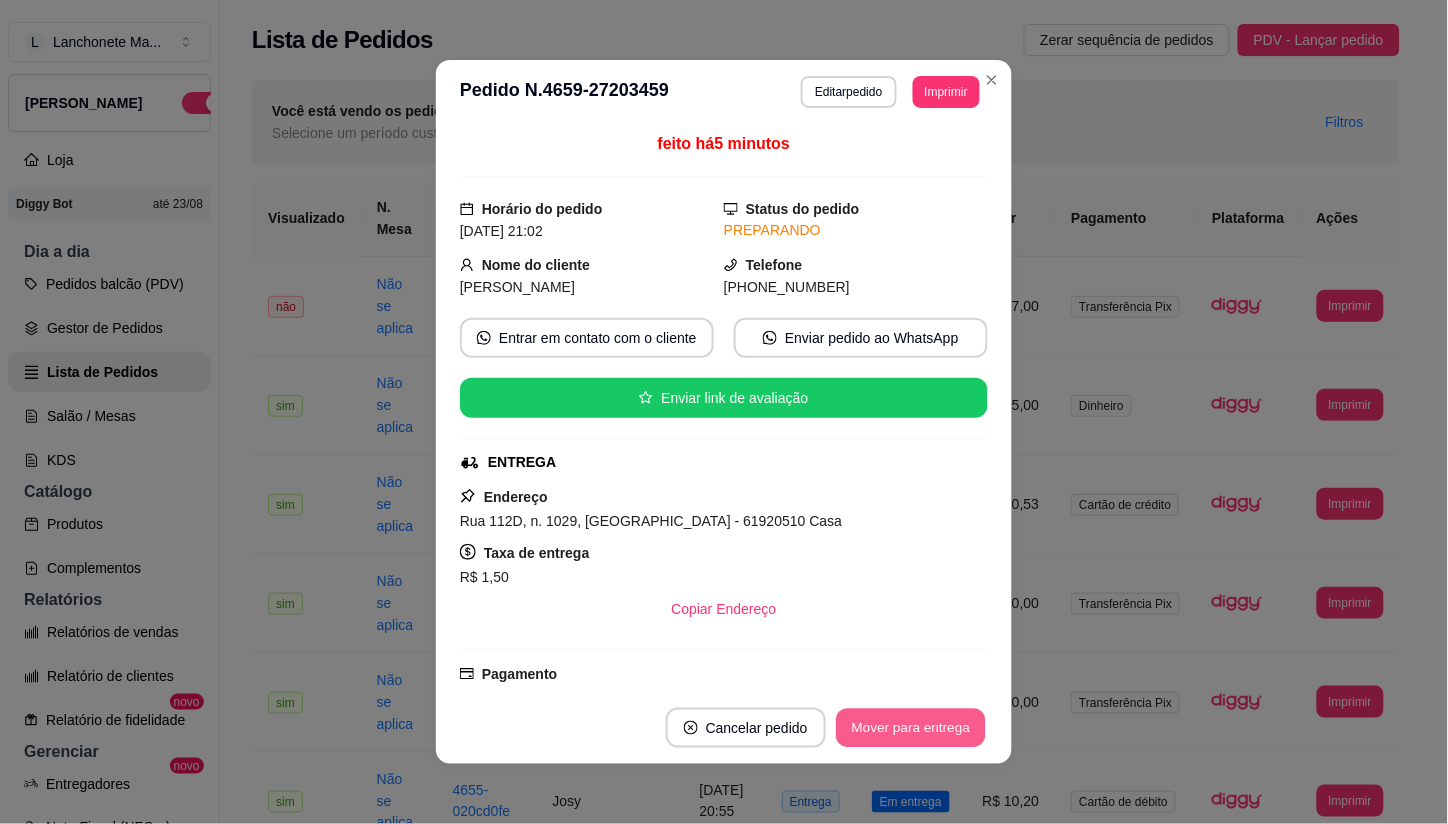 click on "Mover para entrega" at bounding box center (911, 728) 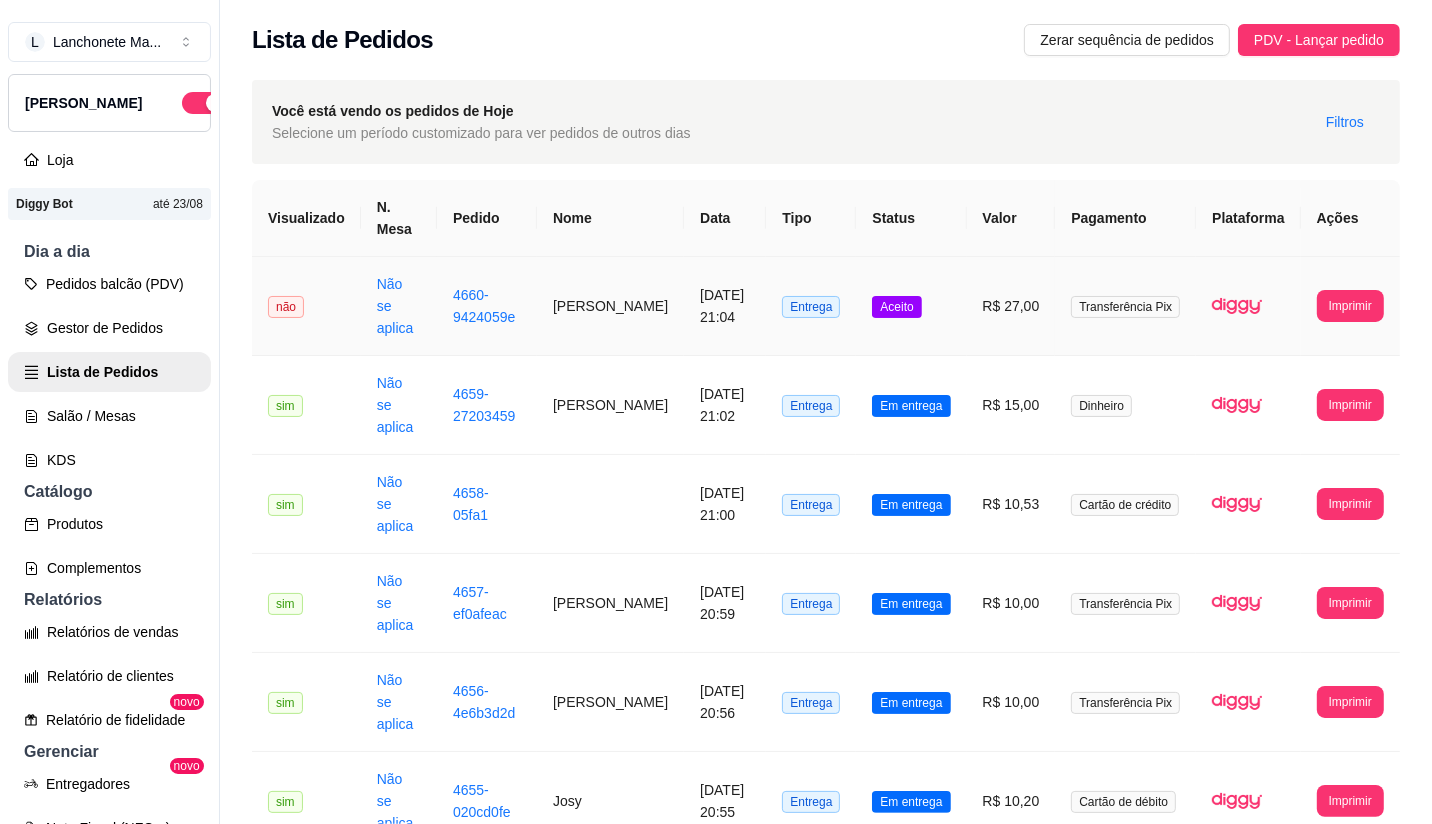 click on "Aceito" at bounding box center (911, 306) 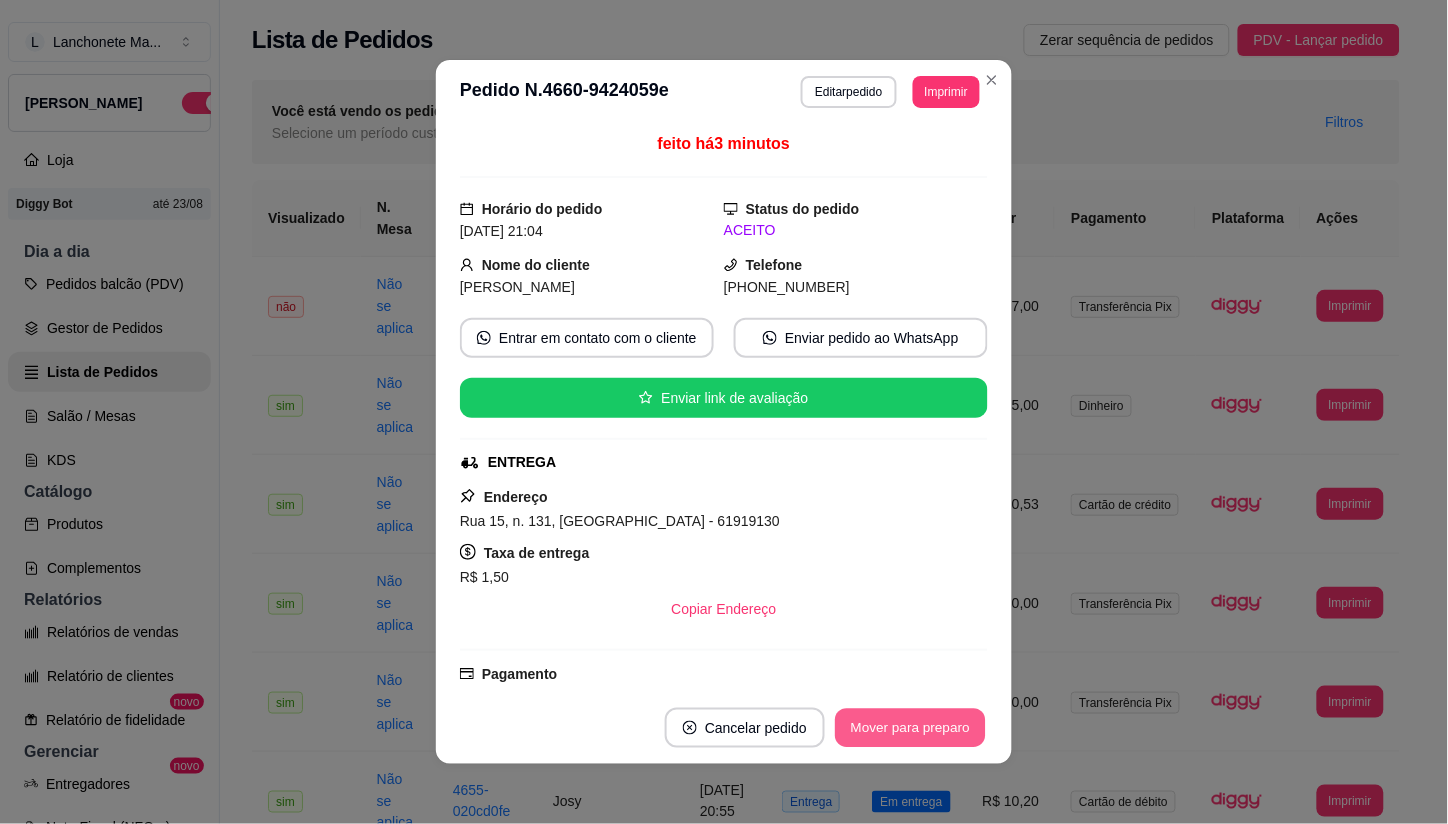 click on "Mover para preparo" at bounding box center [910, 728] 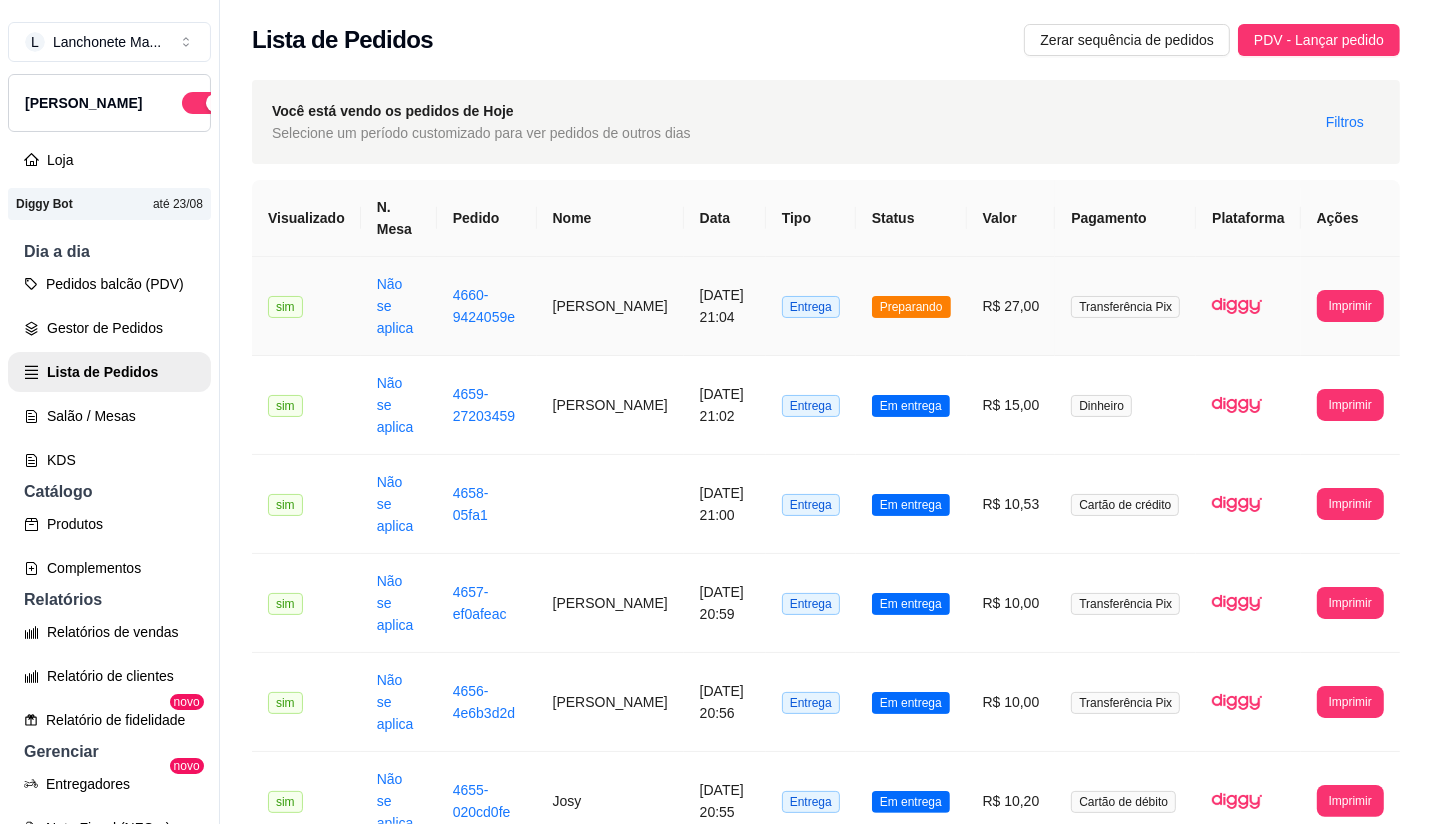 click on "Preparando" at bounding box center [911, 307] 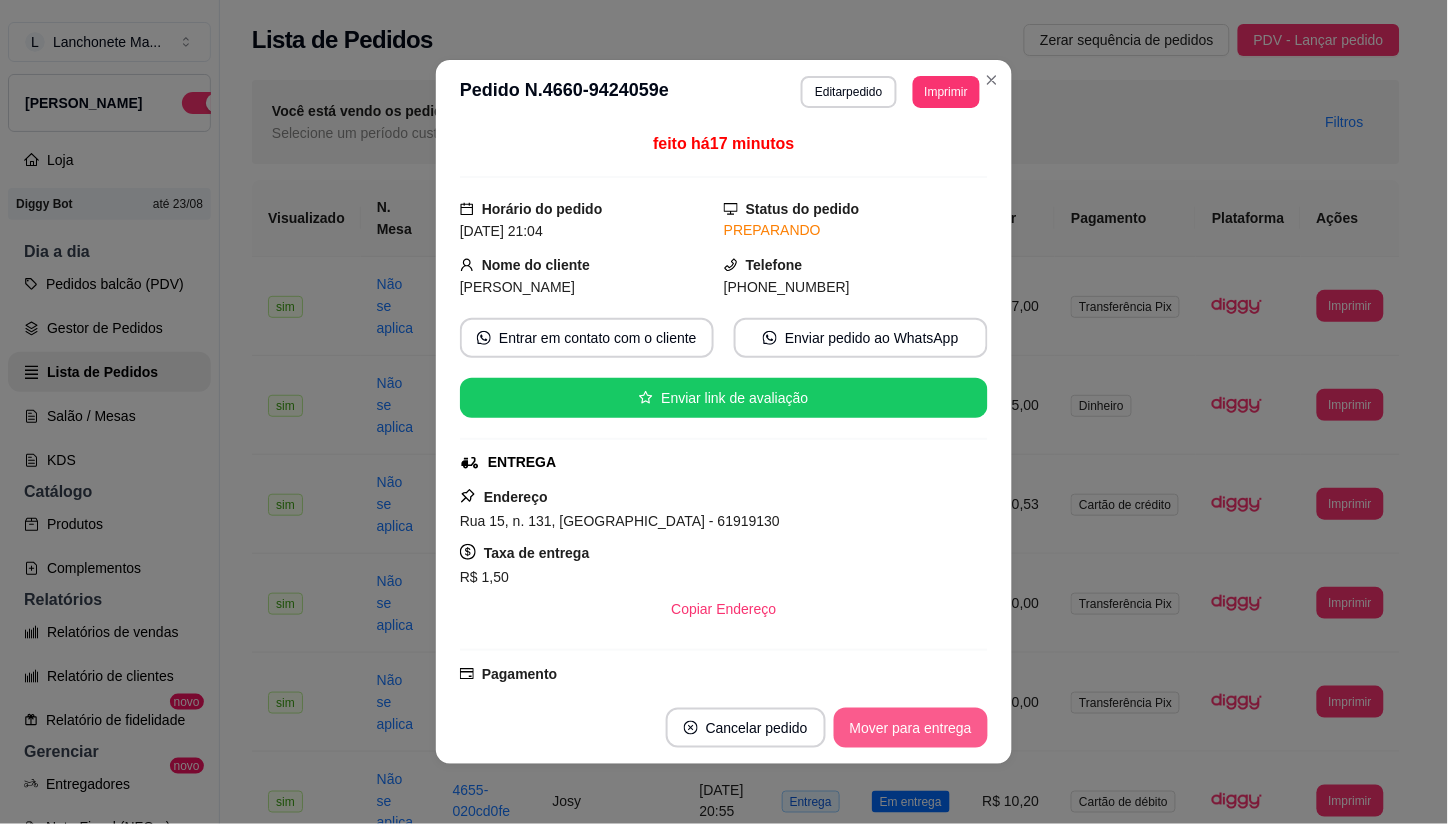click on "Mover para entrega" at bounding box center (911, 728) 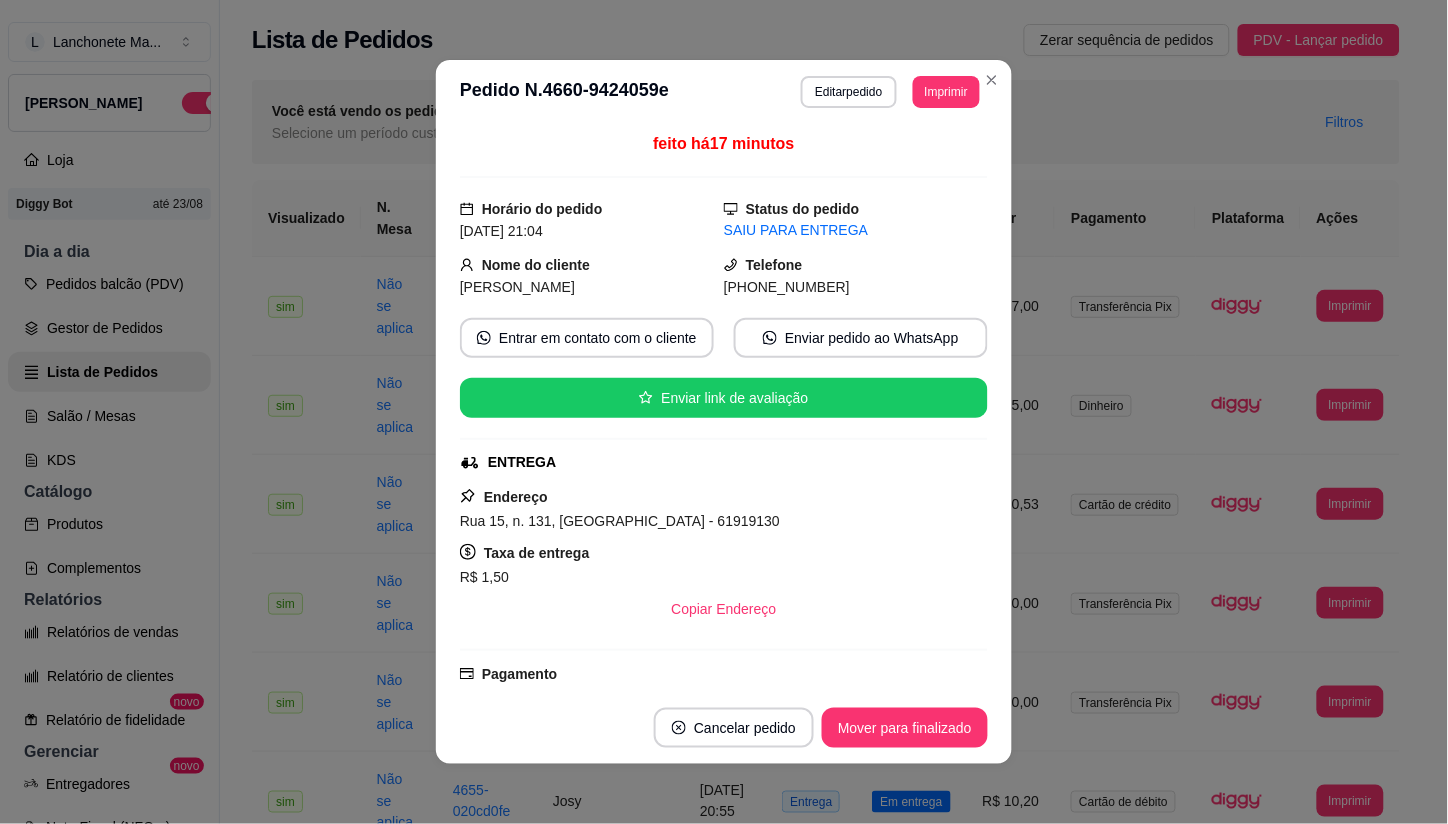 click on "**********" at bounding box center [724, 92] 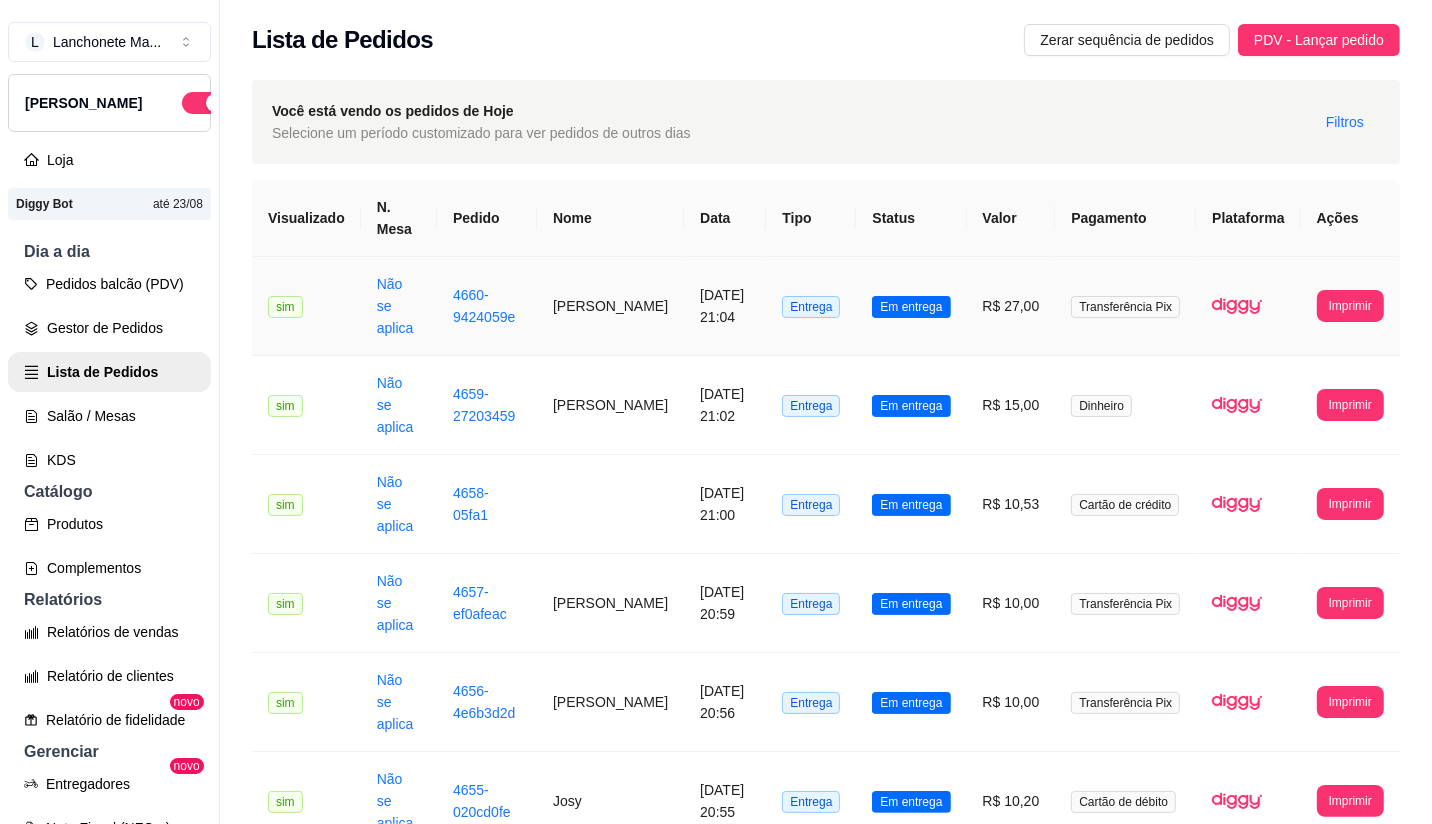 click on "Em entrega" at bounding box center (911, 307) 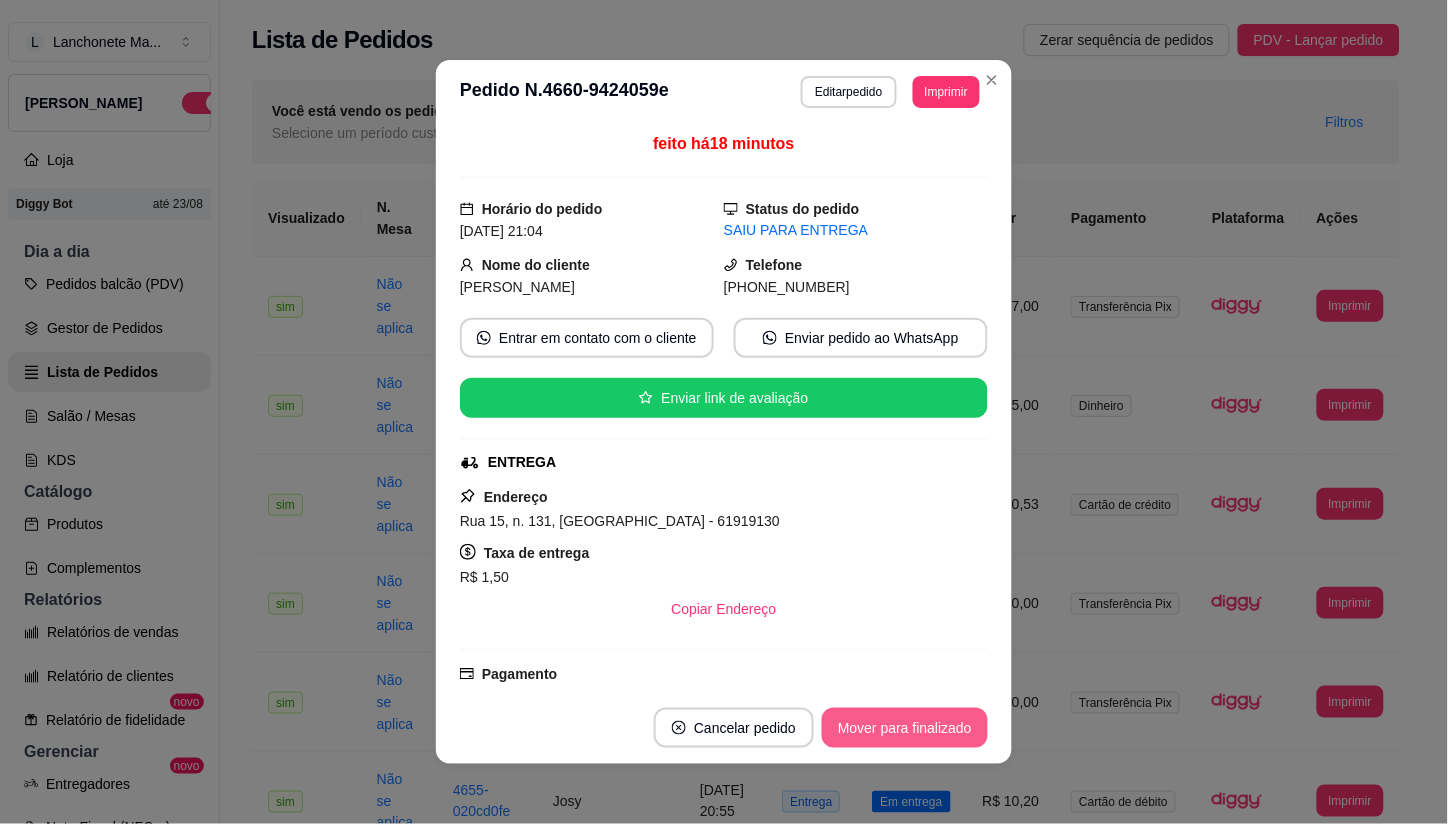 click on "Mover para finalizado" at bounding box center (905, 728) 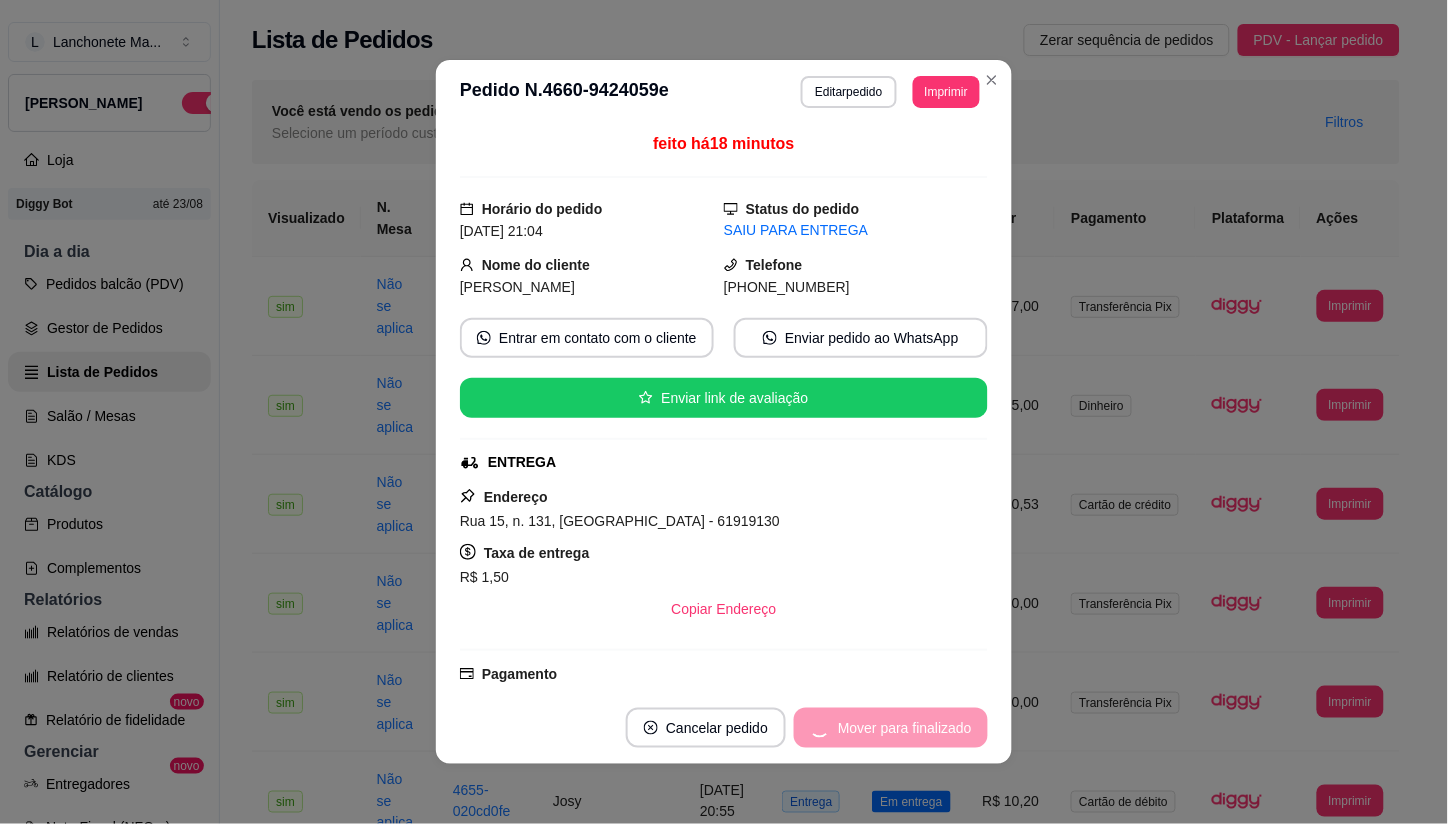 click on "Mover para finalizado" at bounding box center [891, 728] 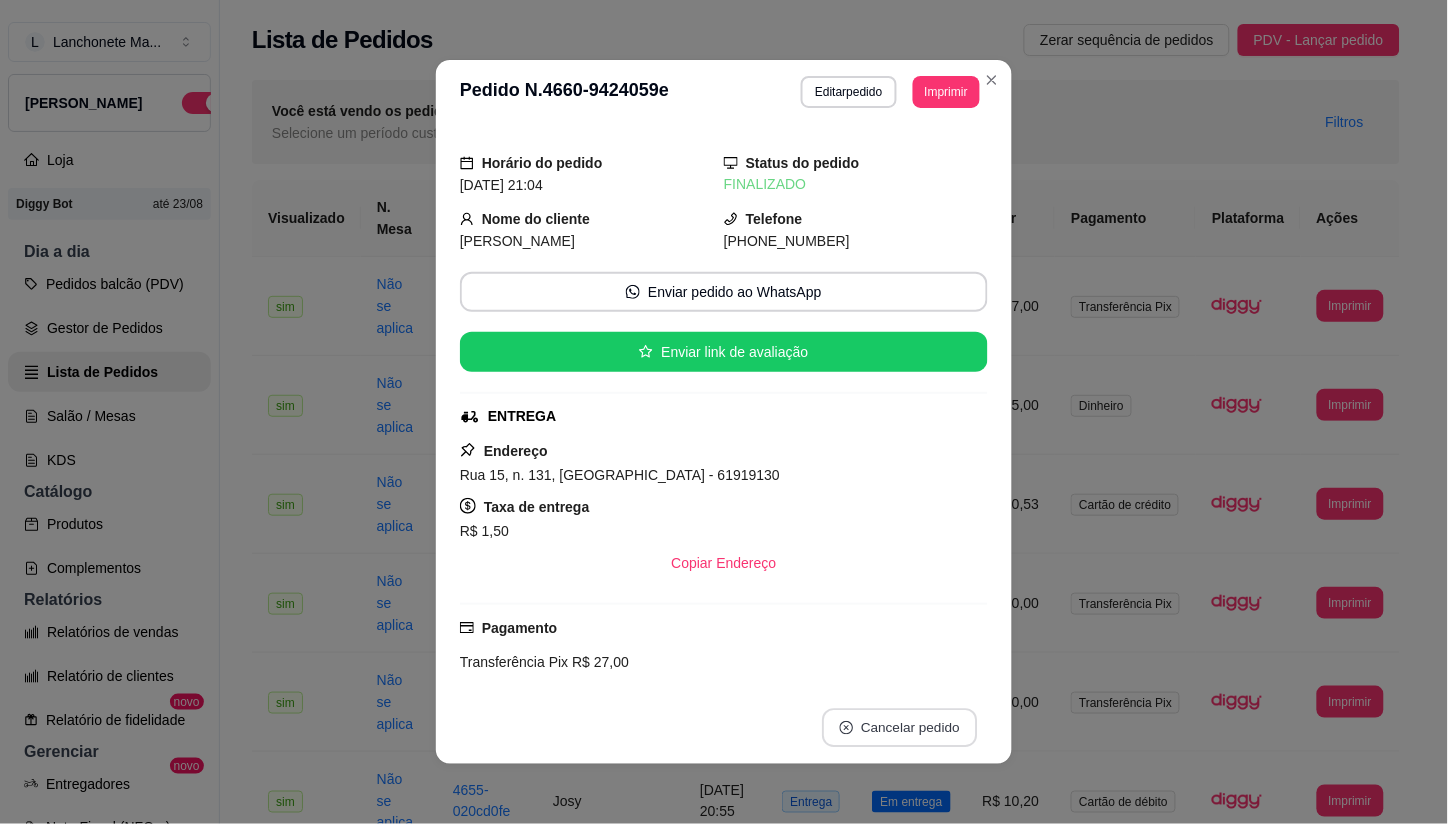 click on "Cancelar pedido" at bounding box center (899, 728) 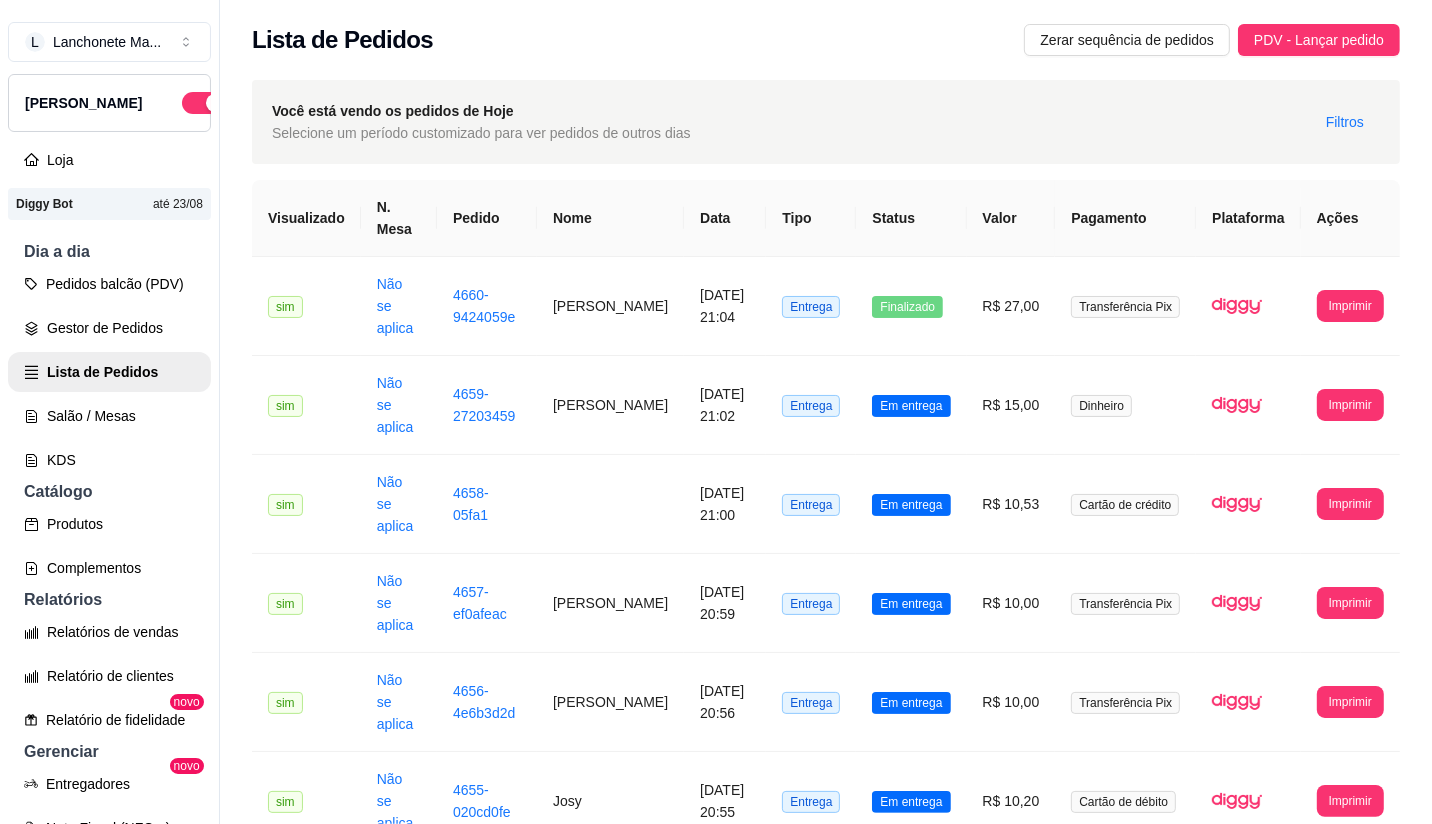 click on "Você está vendo os pedidos de   Hoje Selecione um período customizado para ver pedidos de outros dias Filtros" at bounding box center [826, 122] 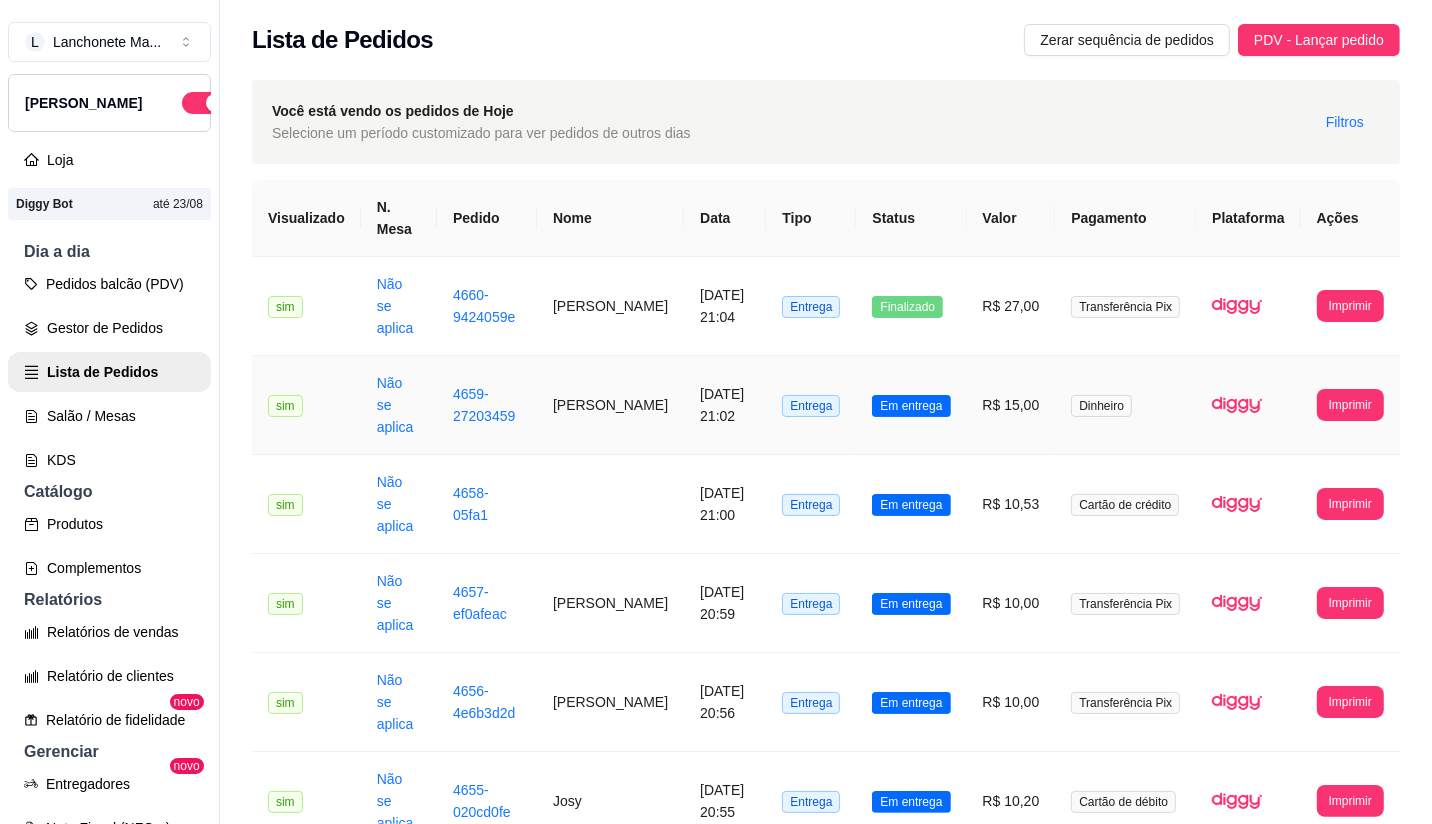 click on "Em entrega" at bounding box center (911, 406) 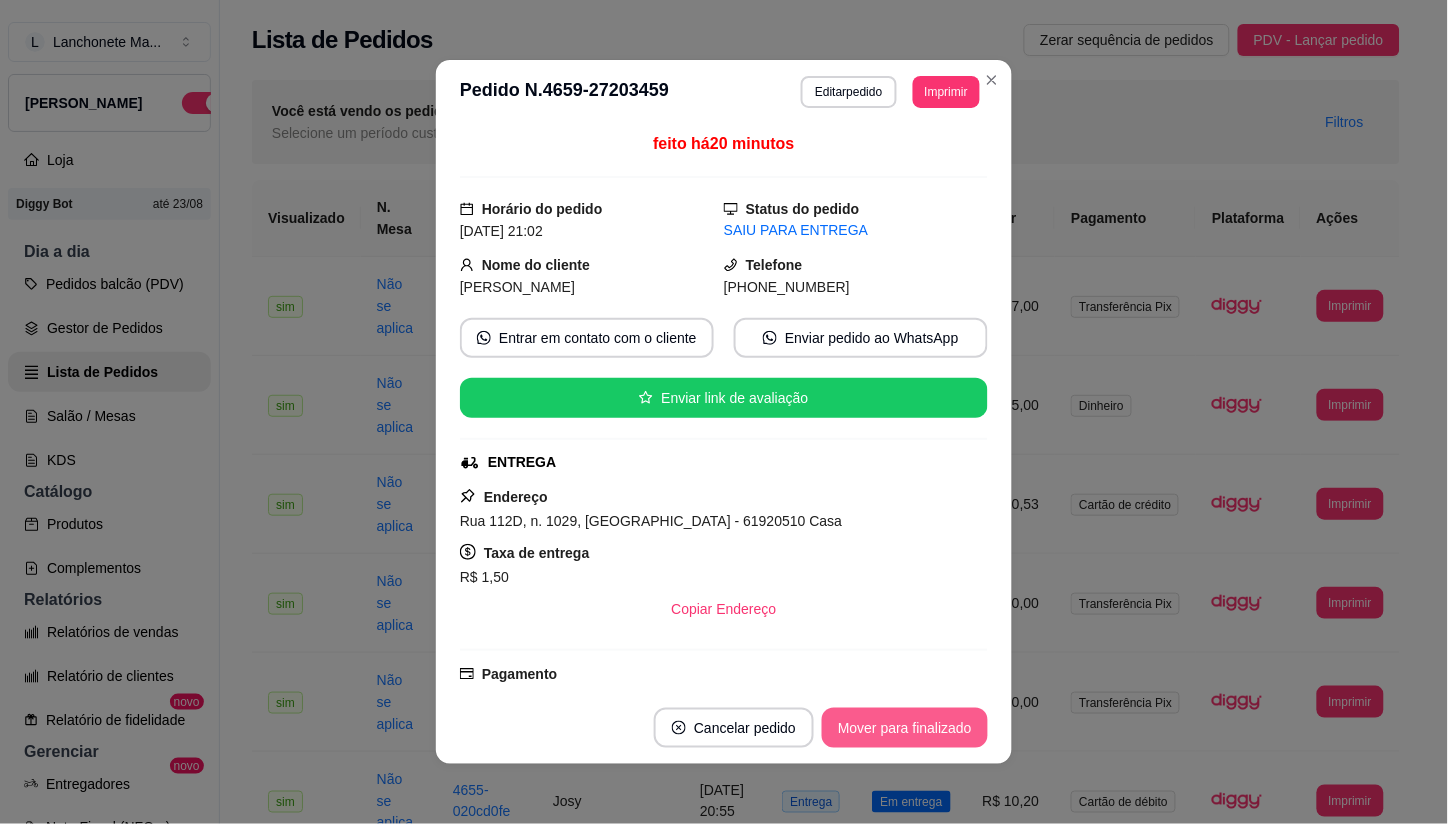 click on "Mover para finalizado" at bounding box center (905, 728) 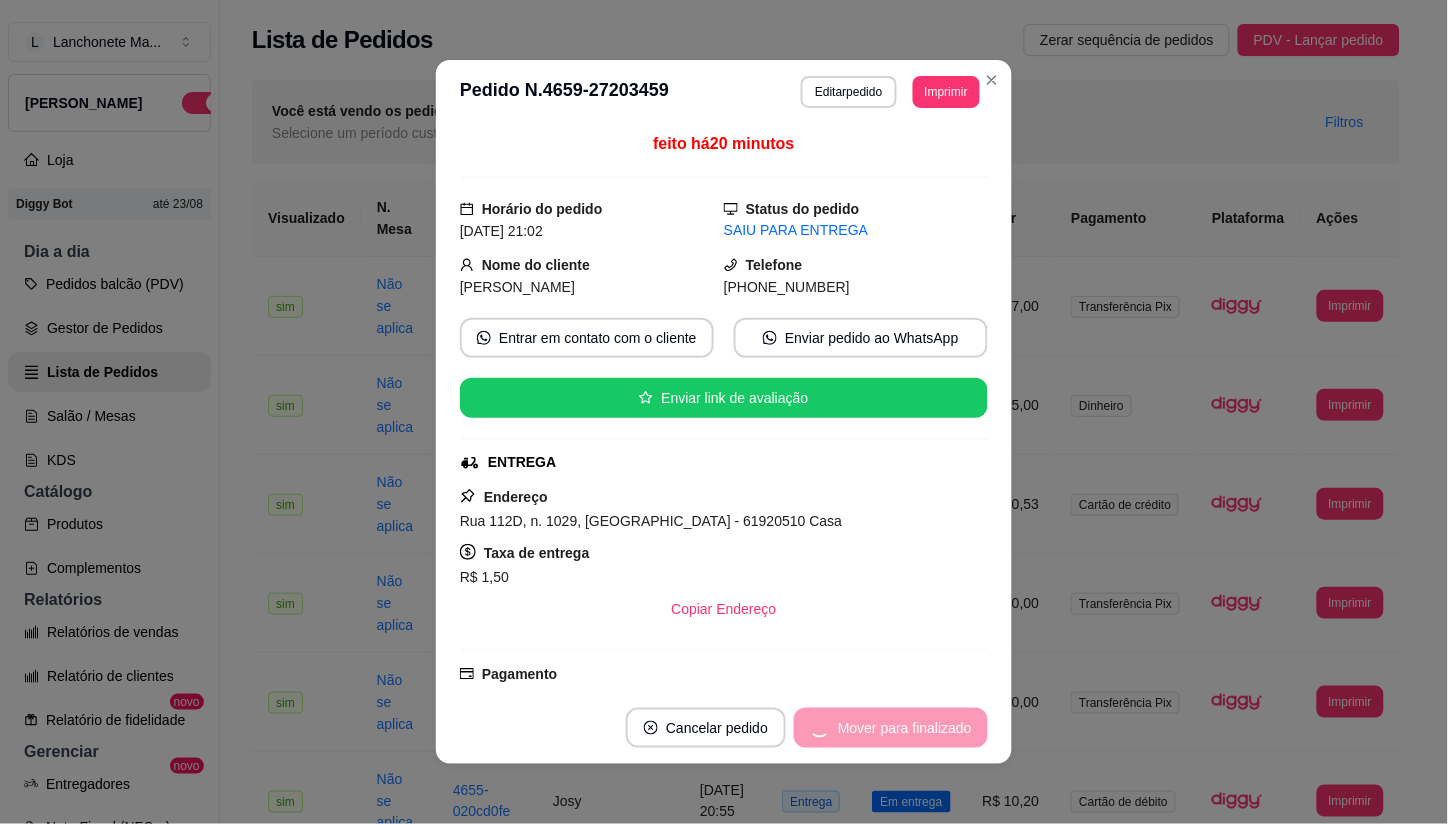 click on "Mover para finalizado" at bounding box center [891, 728] 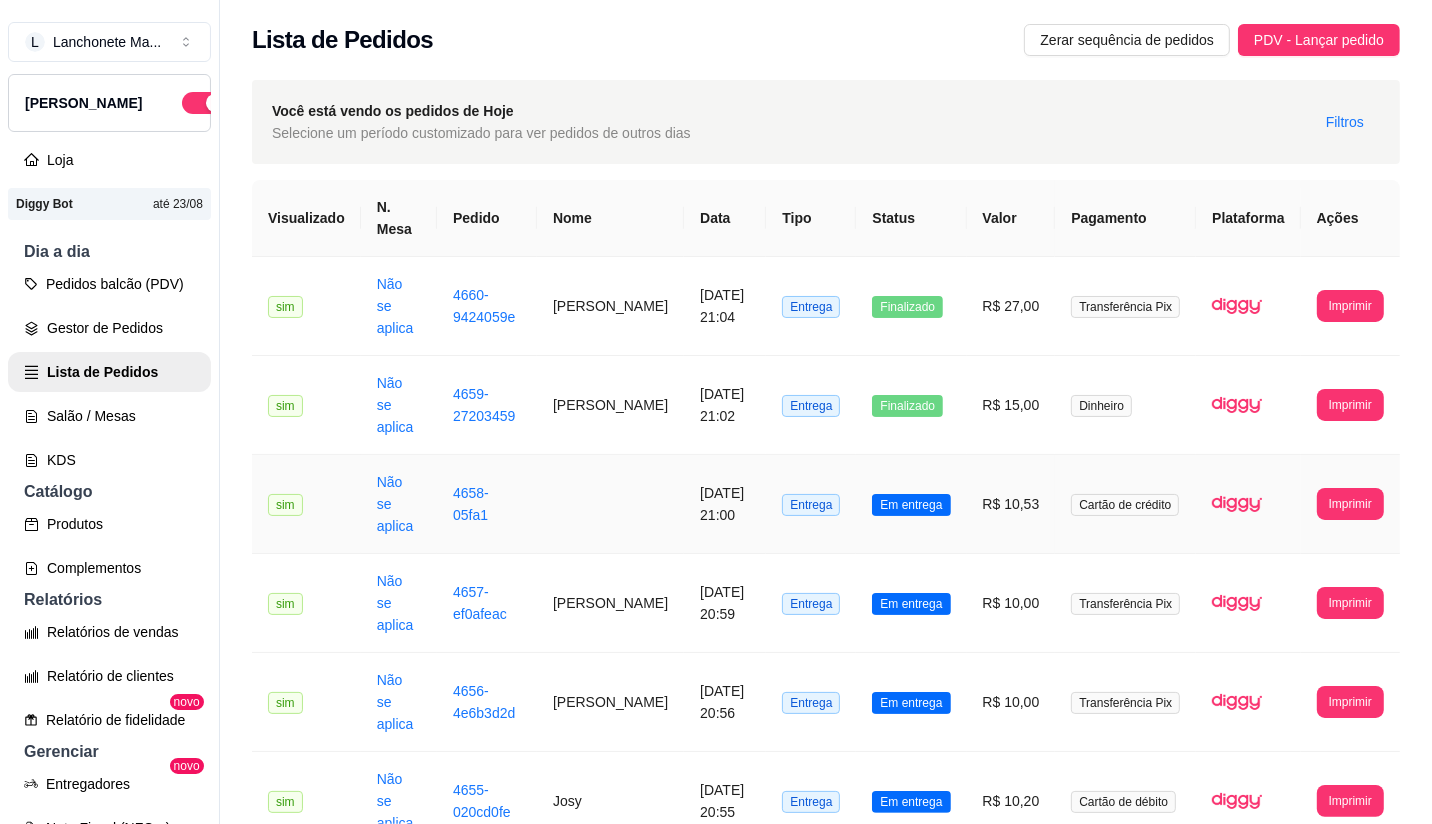 click on "Em entrega" at bounding box center [911, 505] 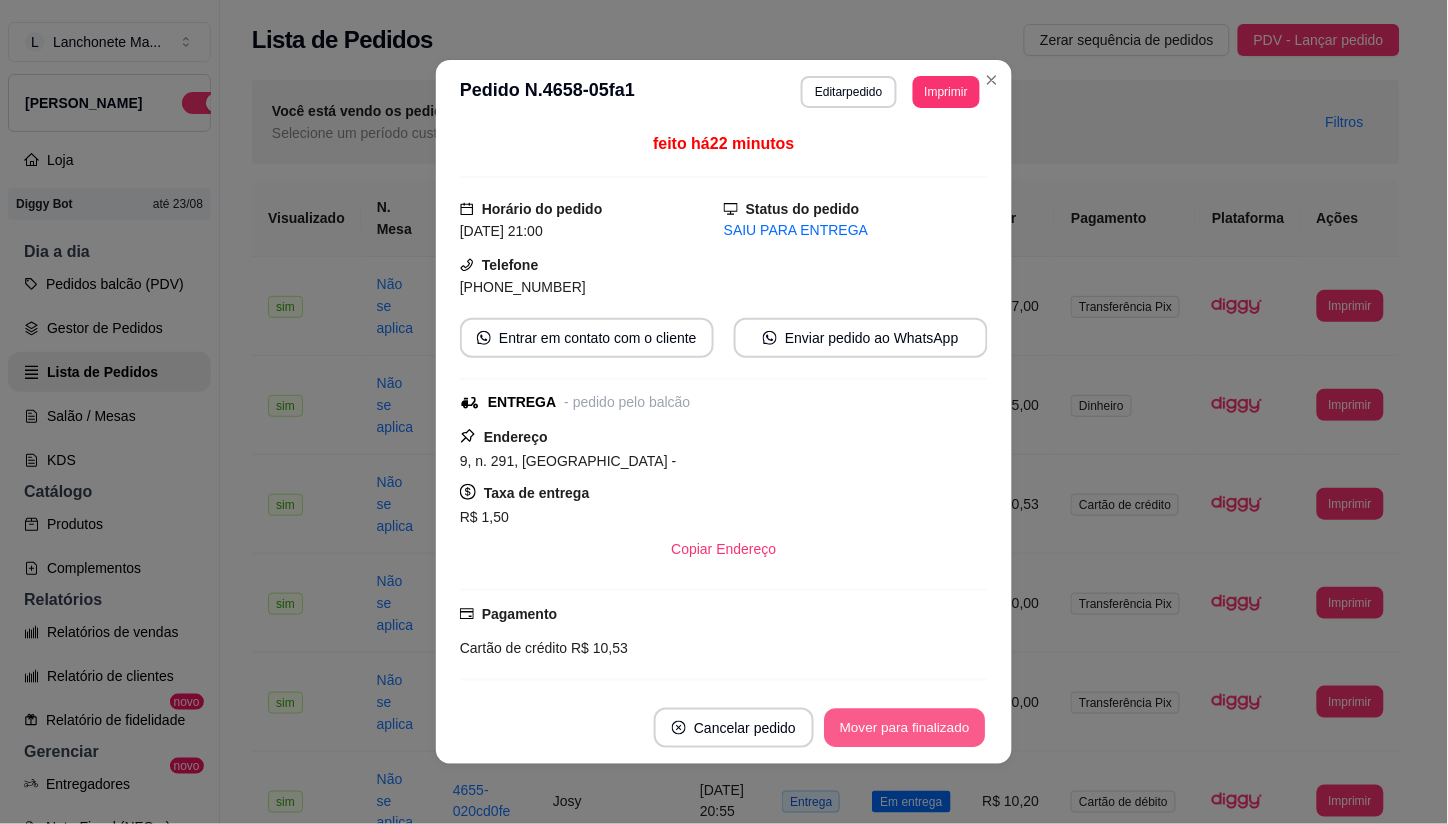 click on "Mover para finalizado" at bounding box center [905, 728] 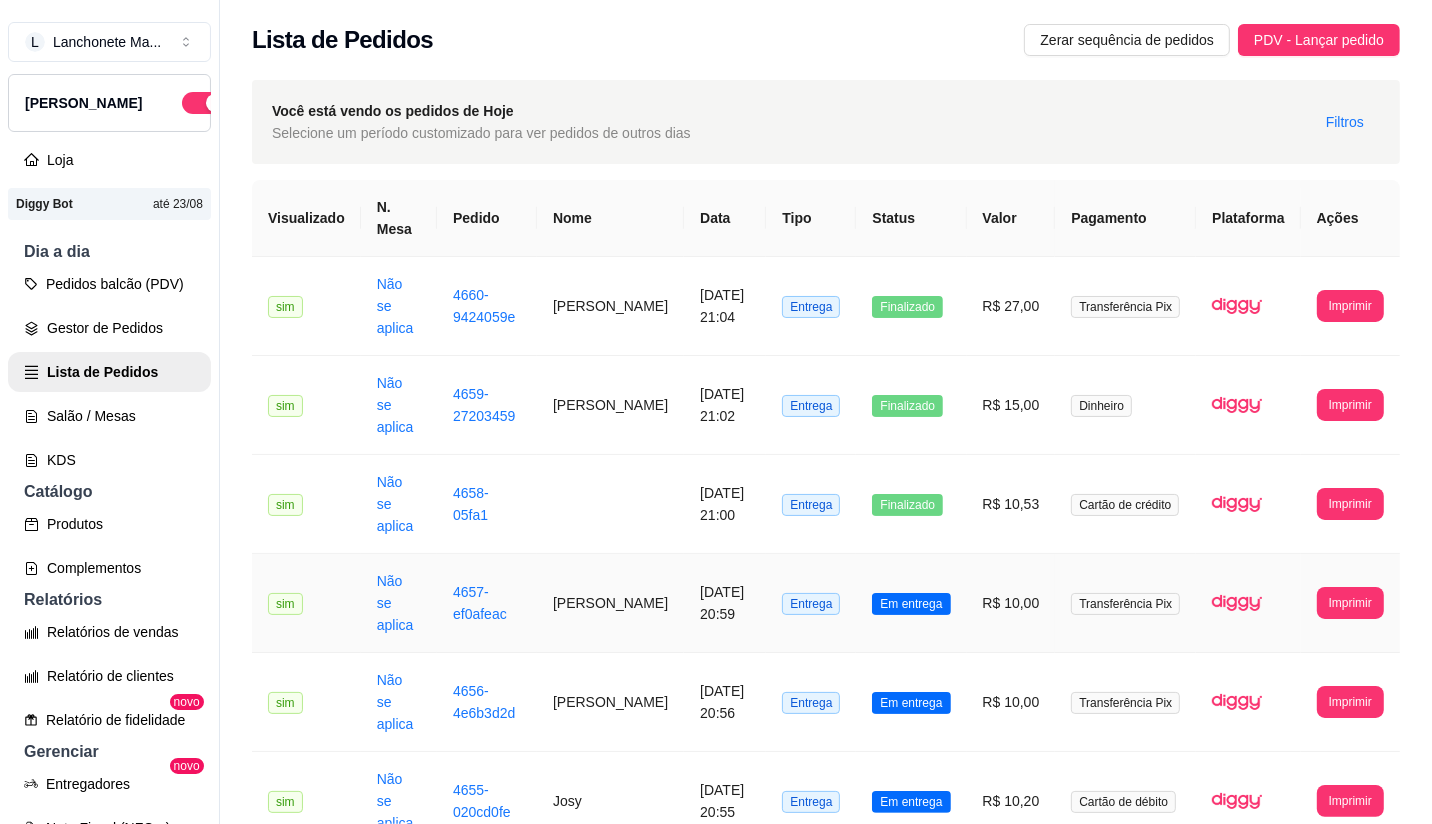 click on "Em entrega" at bounding box center (911, 603) 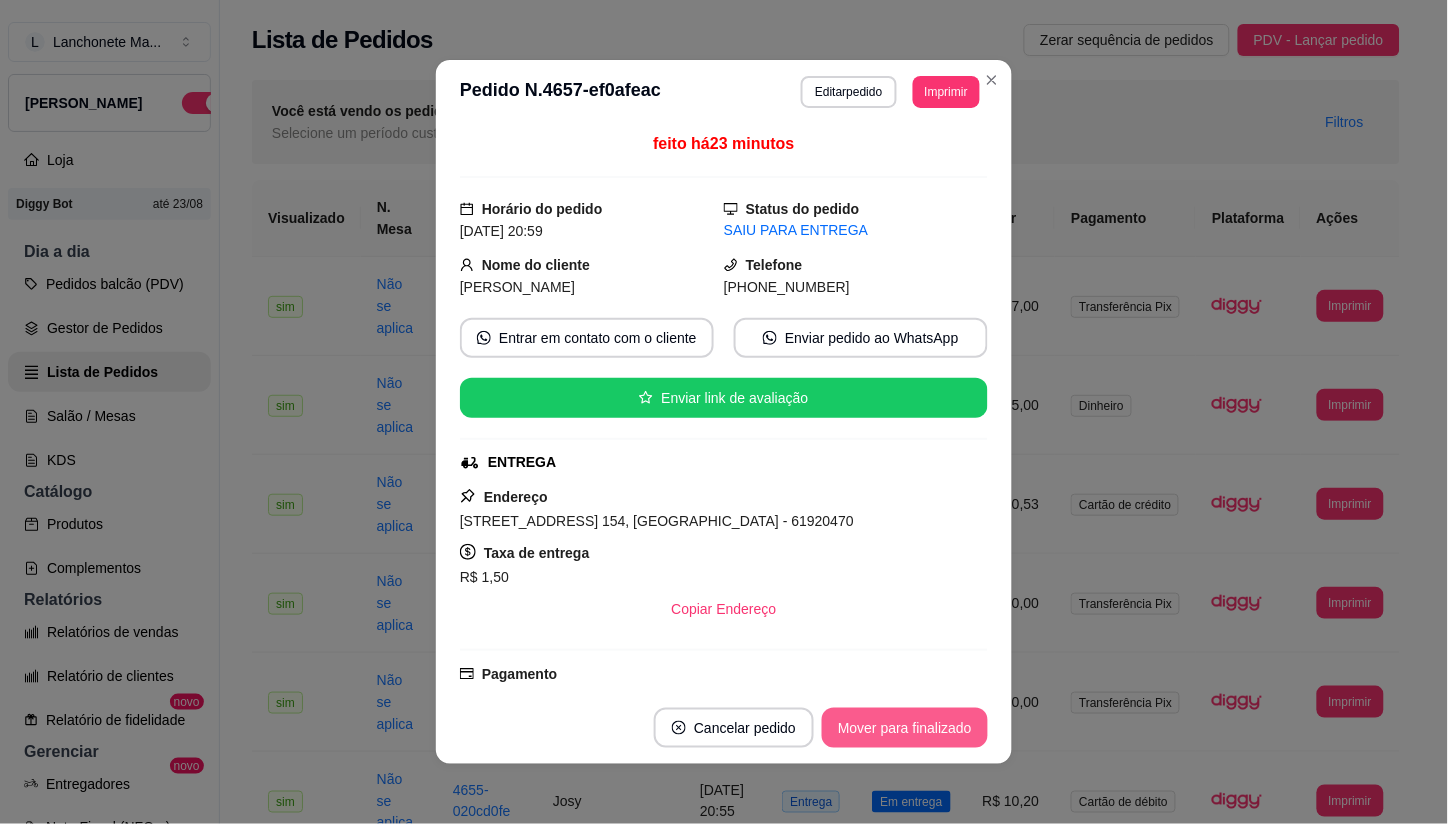 click on "Mover para finalizado" at bounding box center (905, 728) 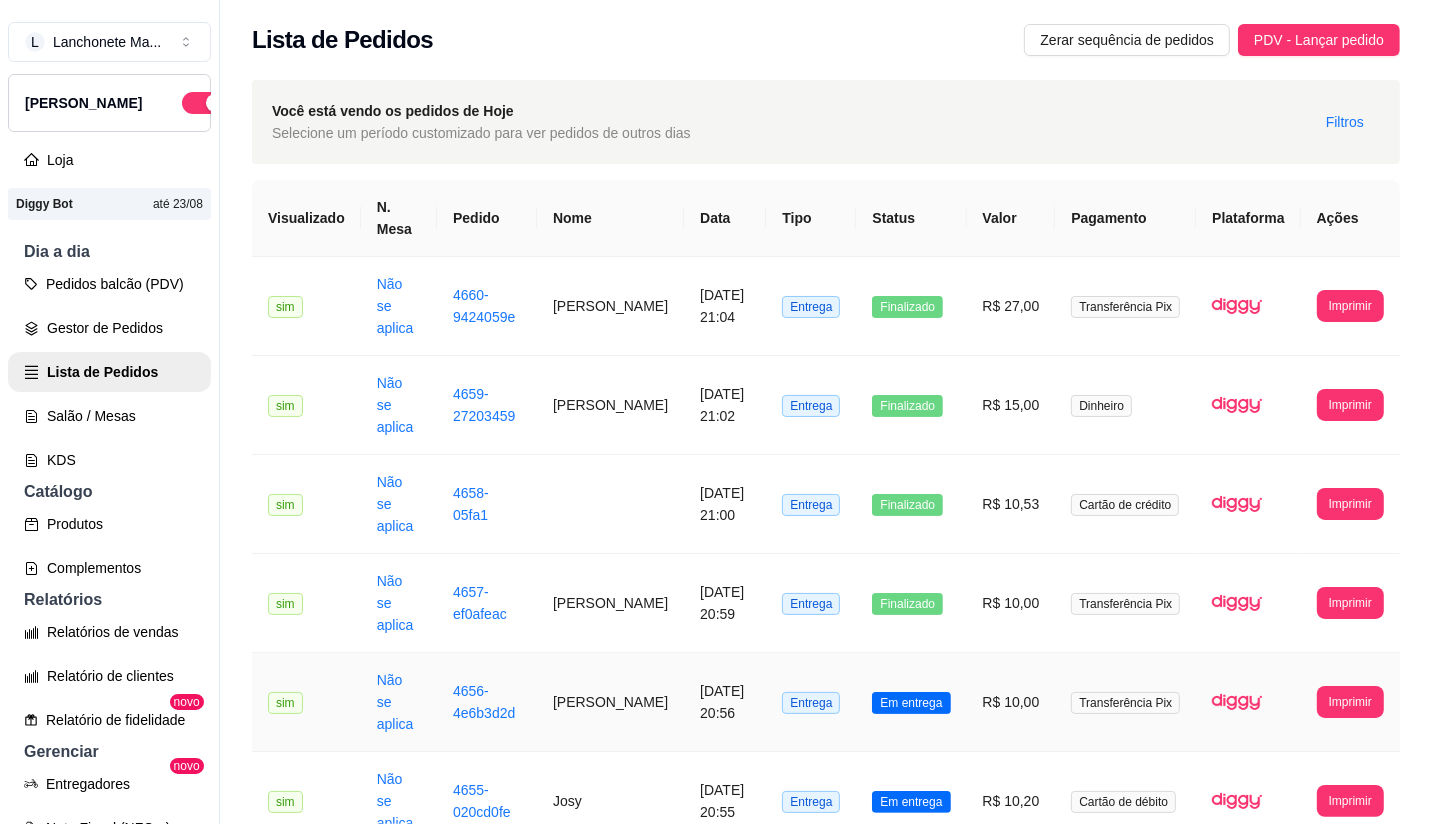 click on "Em entrega" at bounding box center (911, 703) 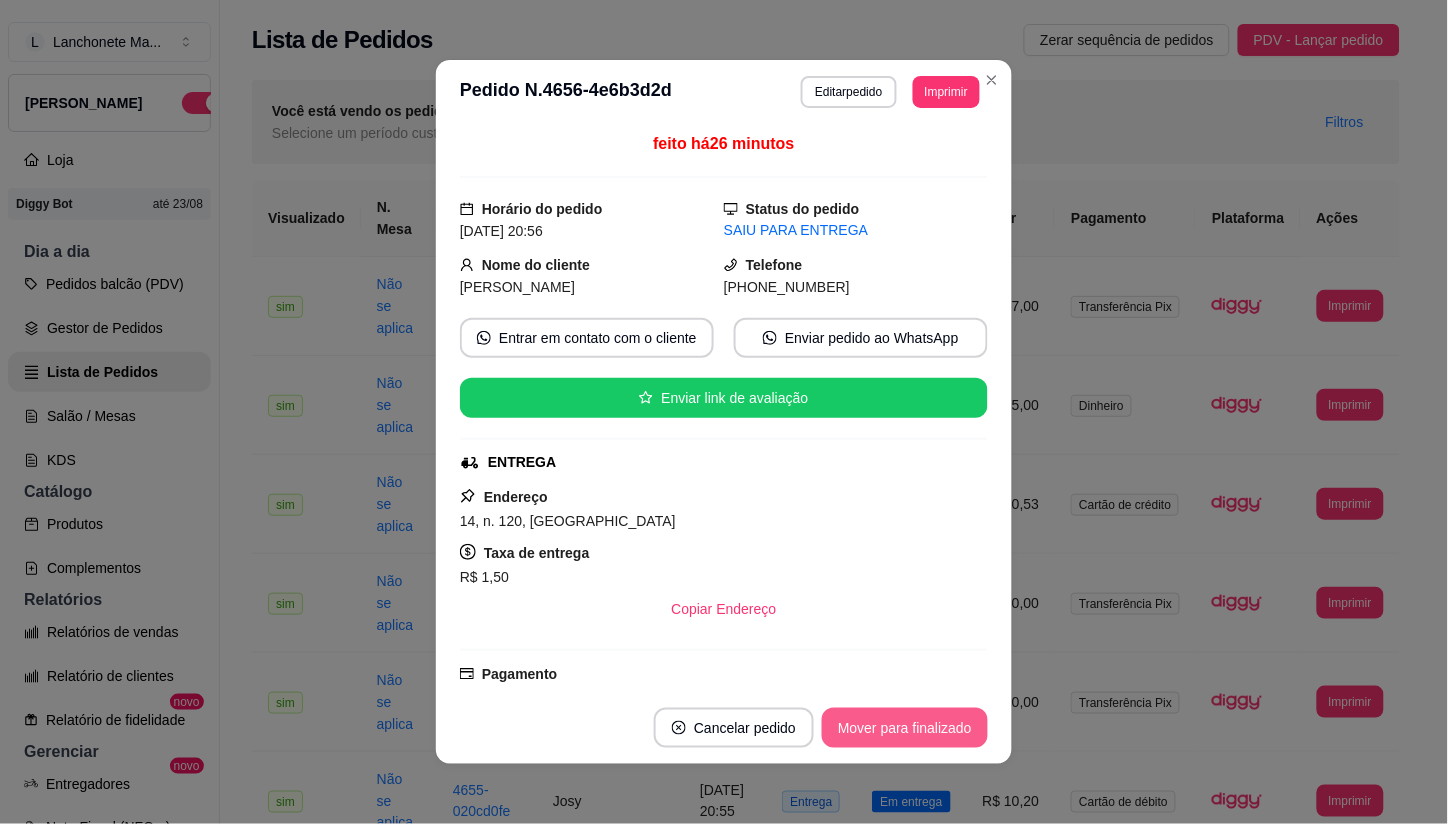 click on "Mover para finalizado" at bounding box center (905, 728) 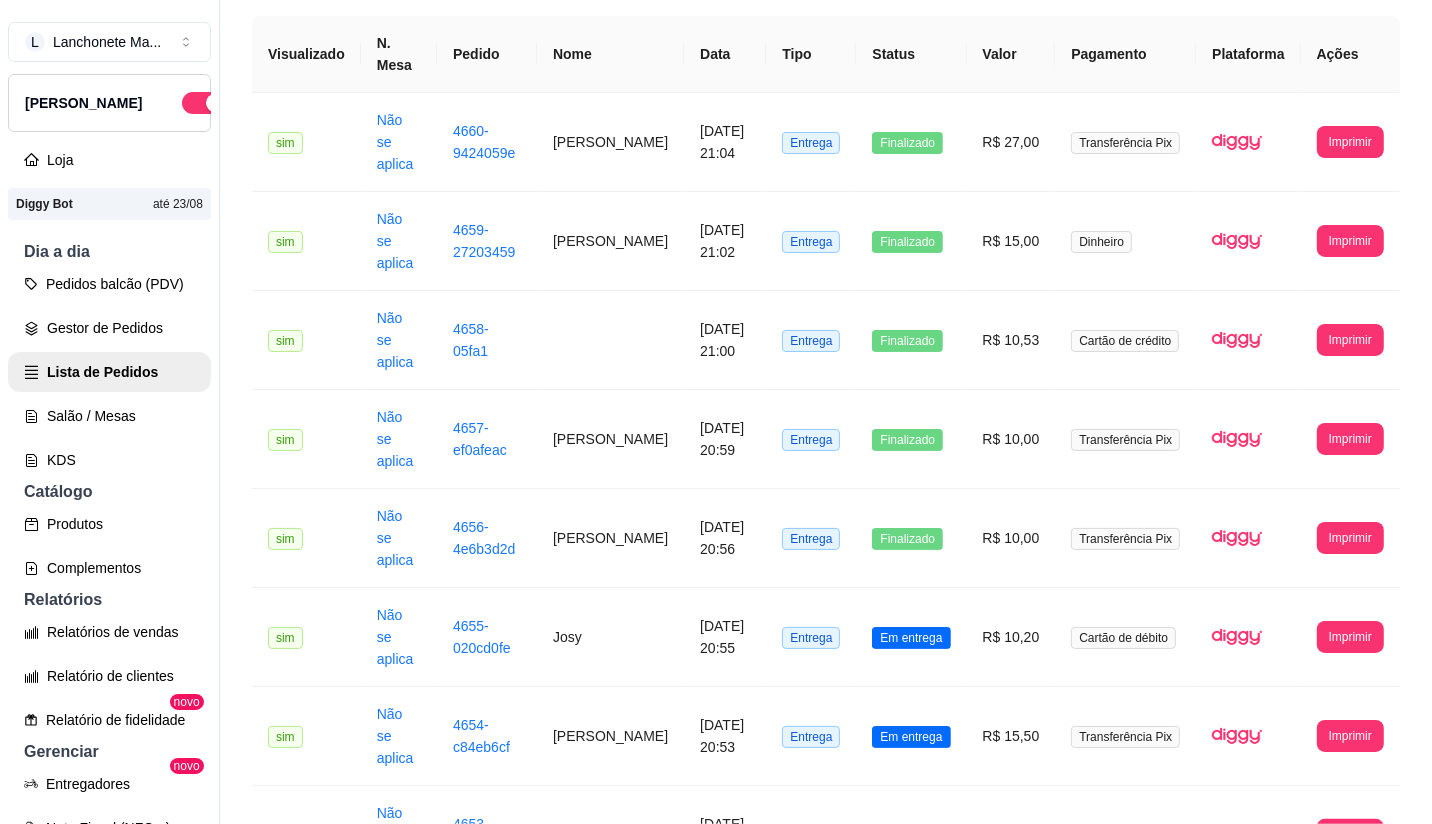 scroll, scrollTop: 227, scrollLeft: 0, axis: vertical 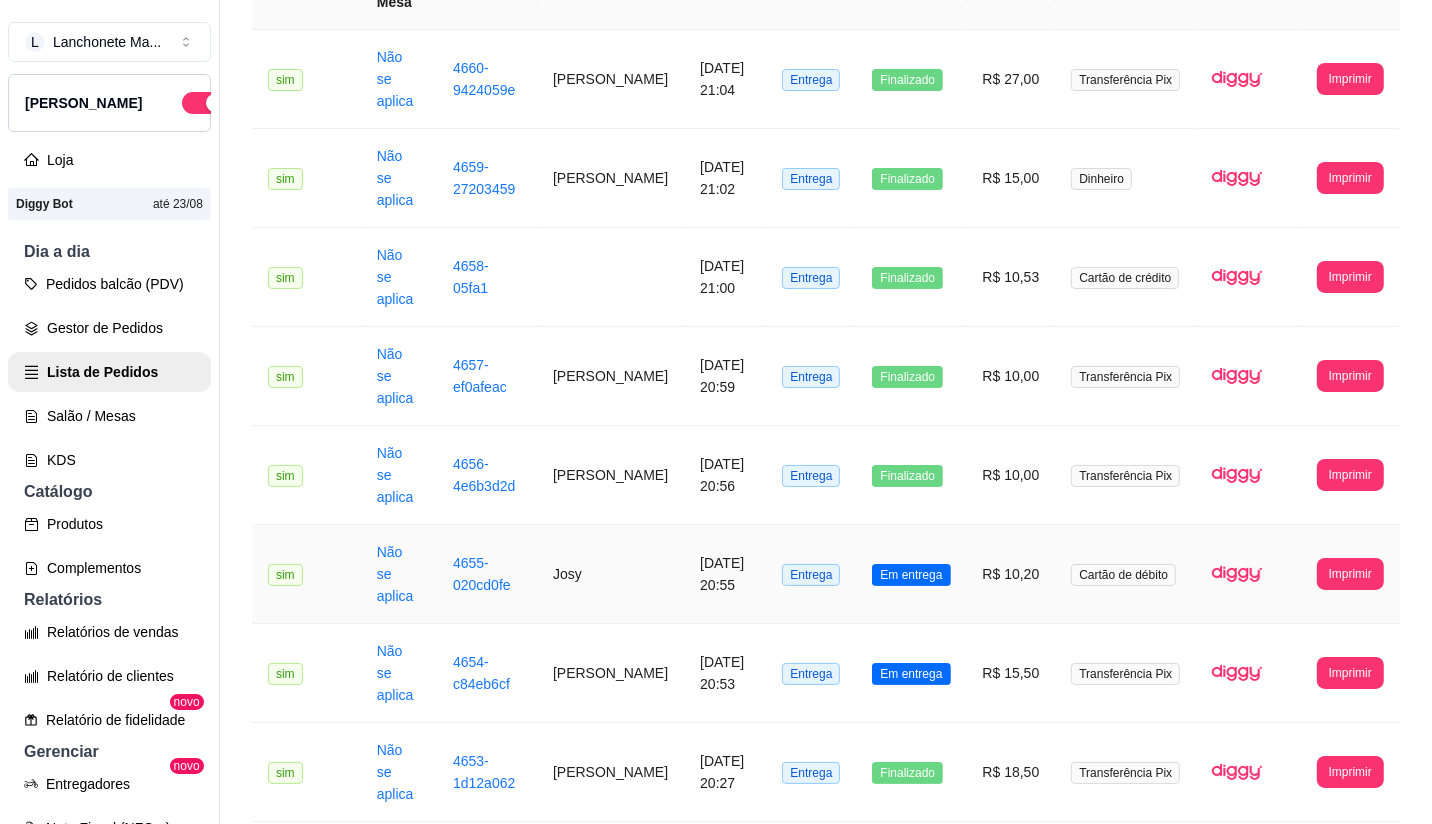 click on "Em entrega" at bounding box center (911, 575) 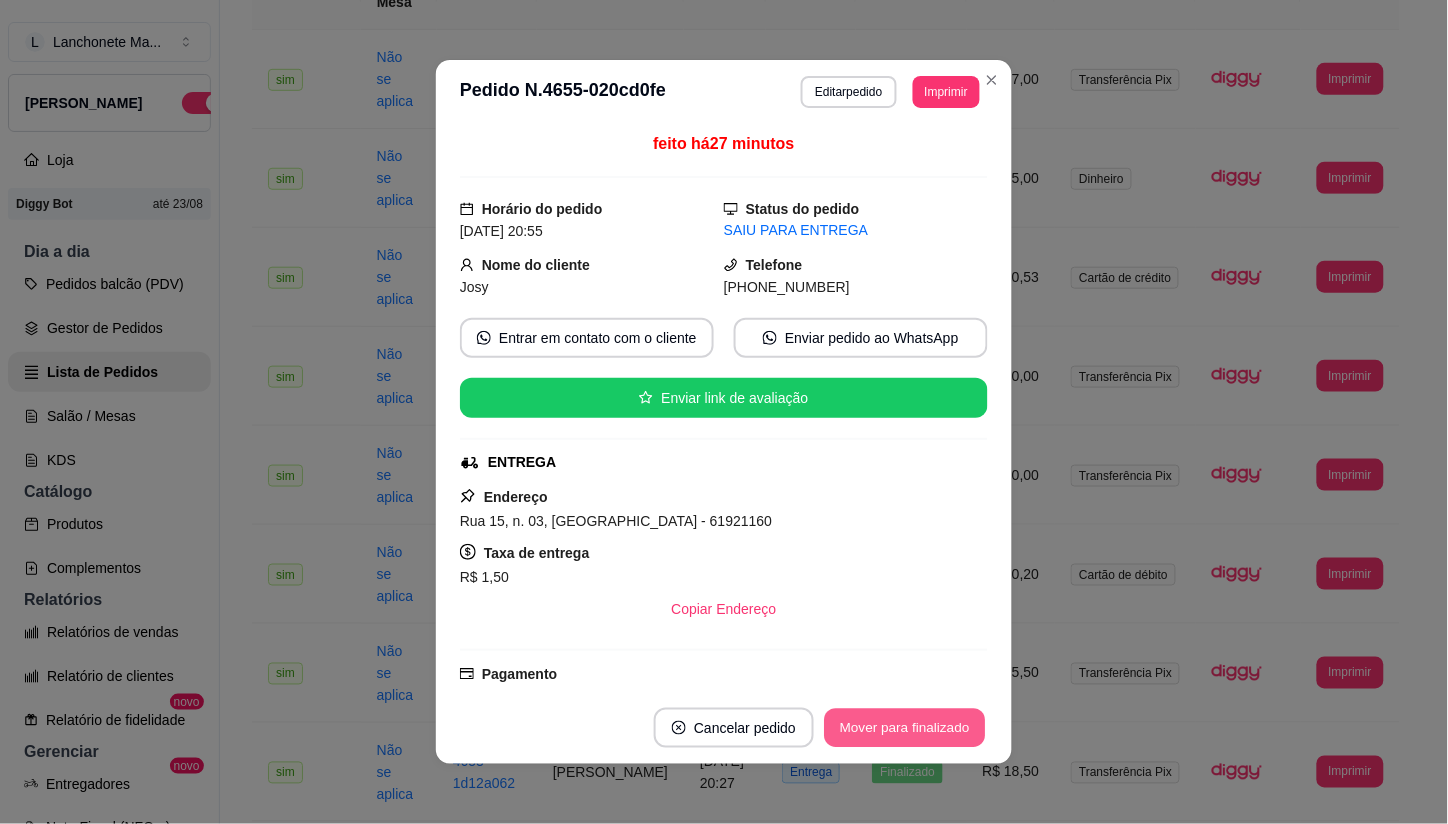 click on "Mover para finalizado" at bounding box center [905, 728] 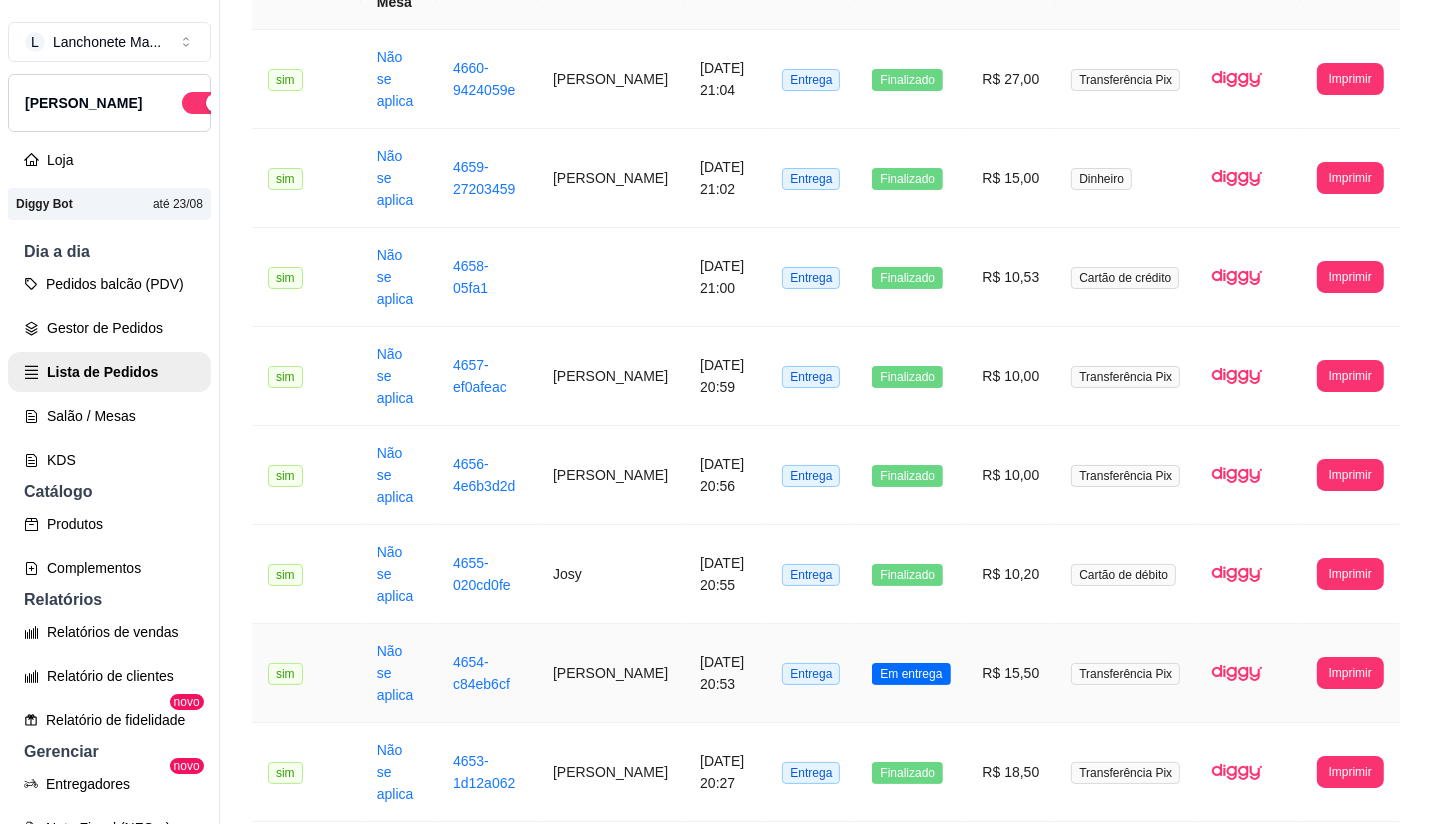 click on "Em entrega" at bounding box center [911, 674] 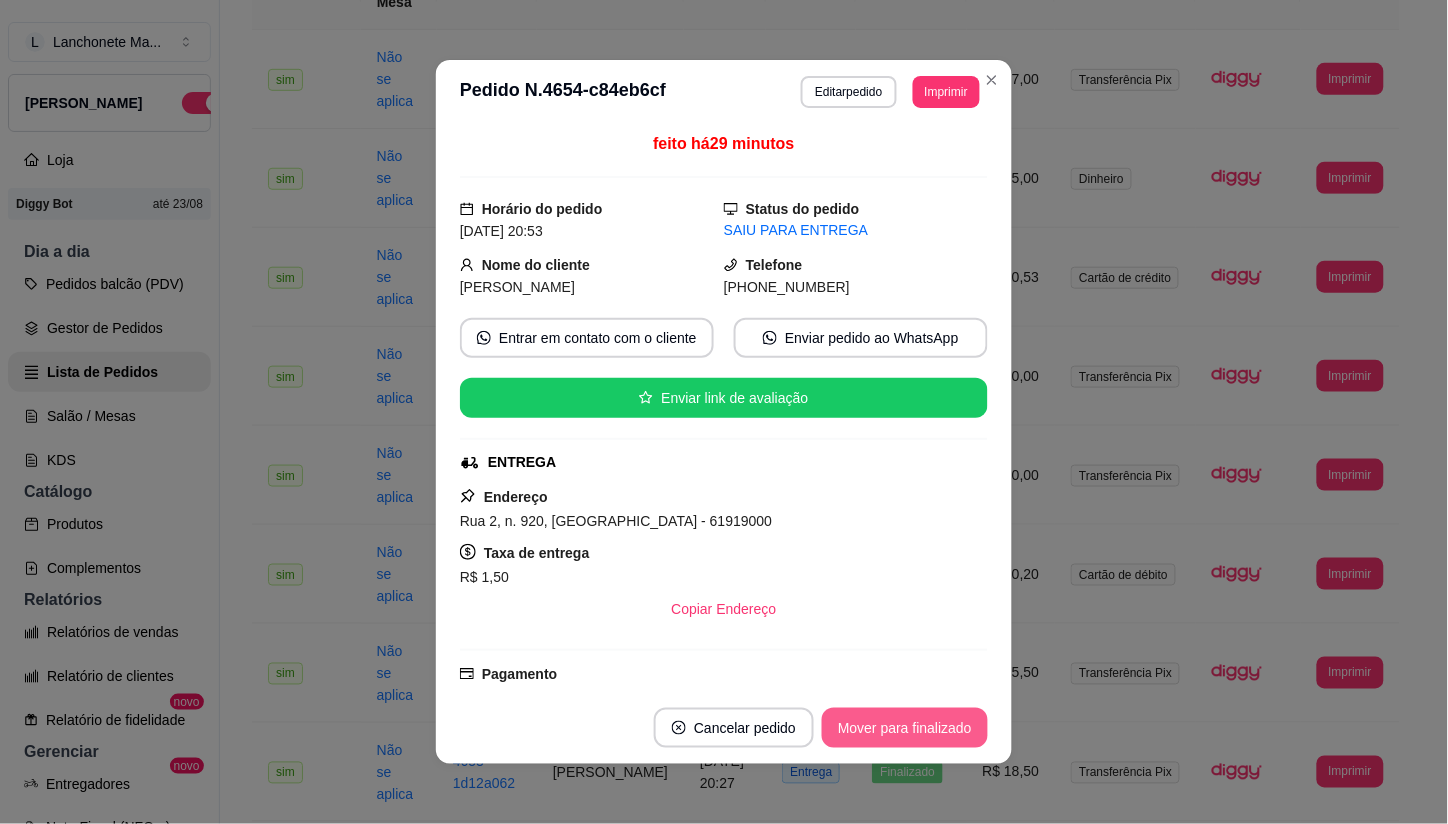 click on "Mover para finalizado" at bounding box center (905, 728) 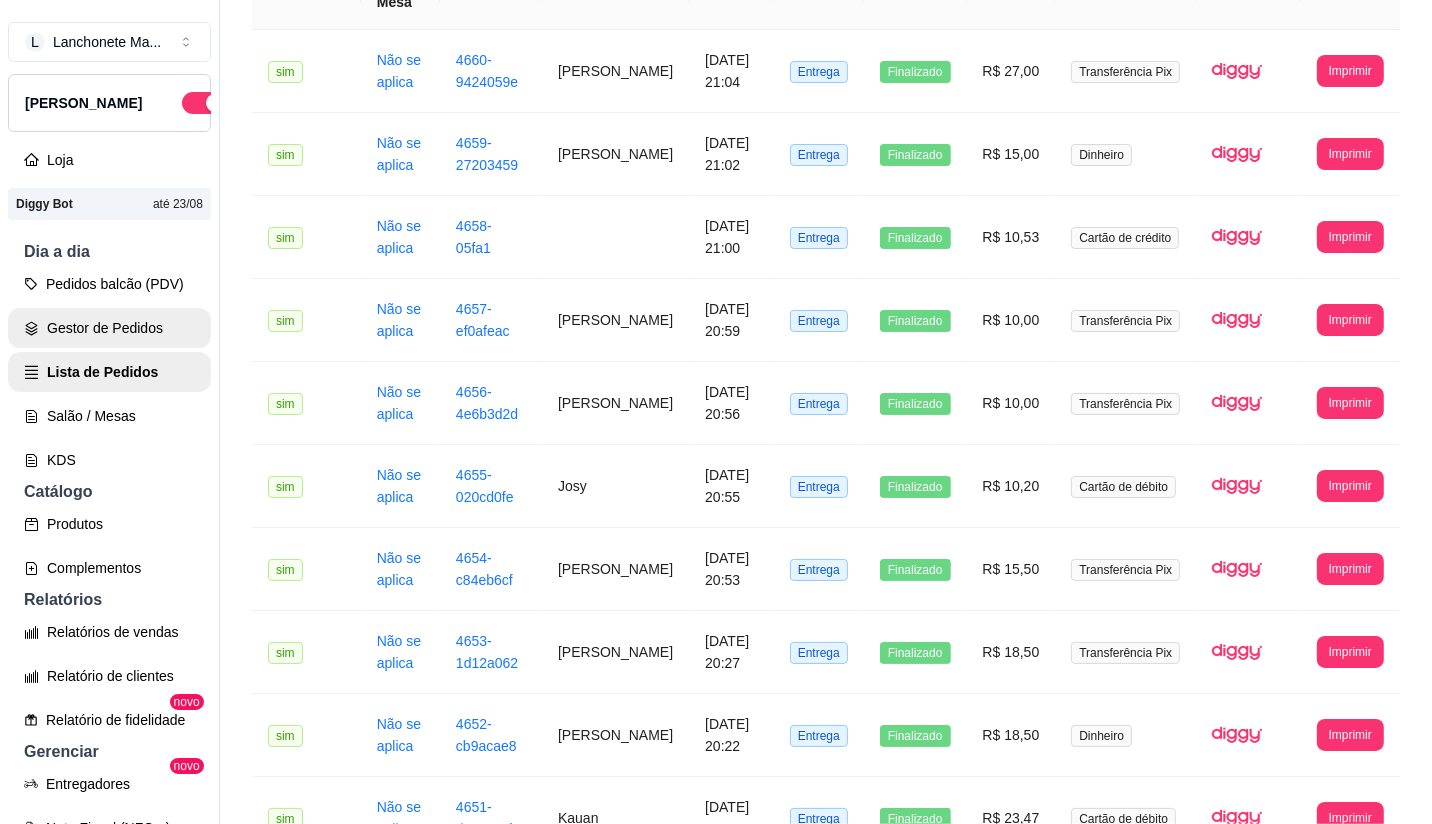 click on "Gestor de Pedidos" at bounding box center [109, 328] 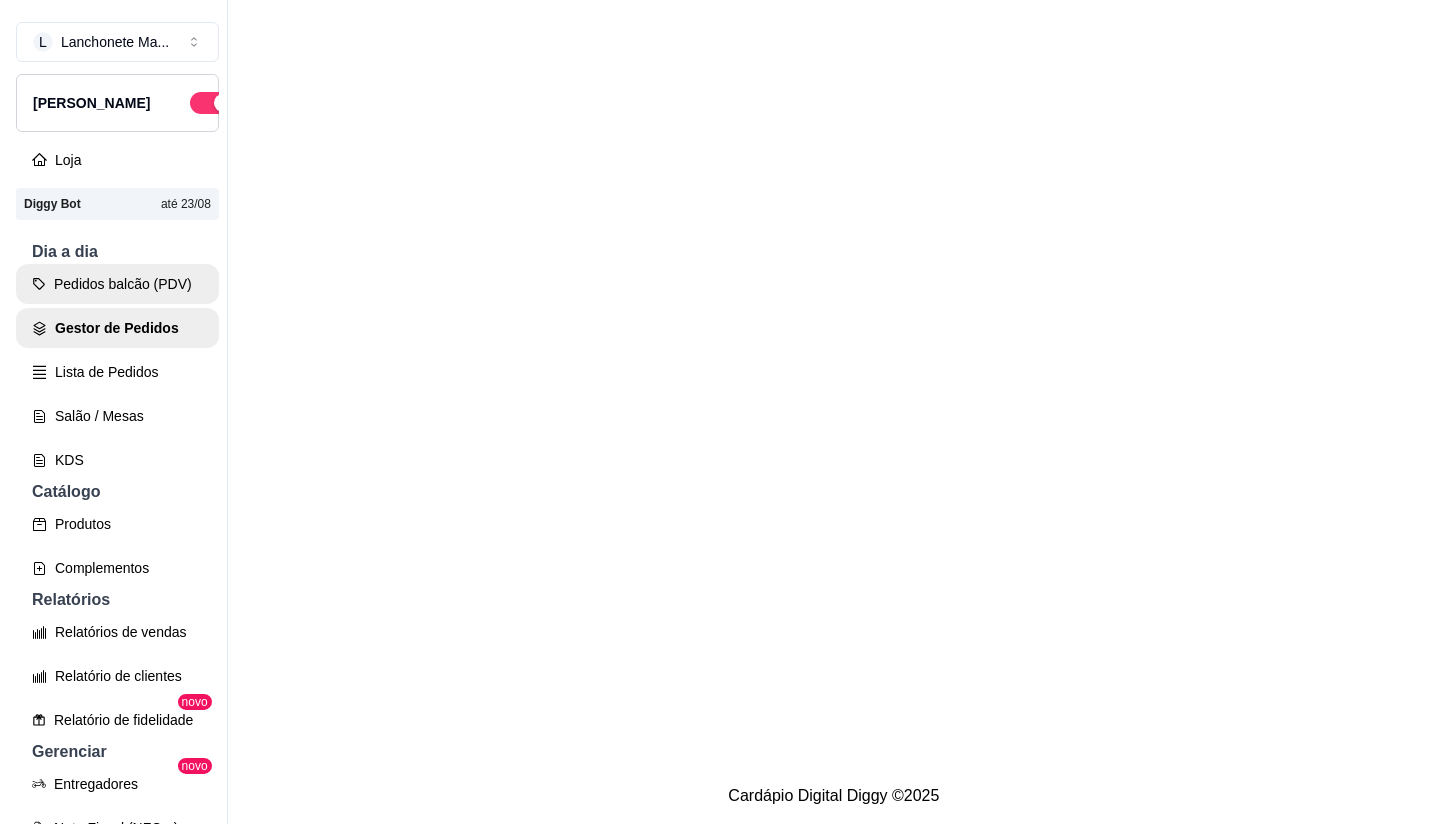 scroll, scrollTop: 0, scrollLeft: 0, axis: both 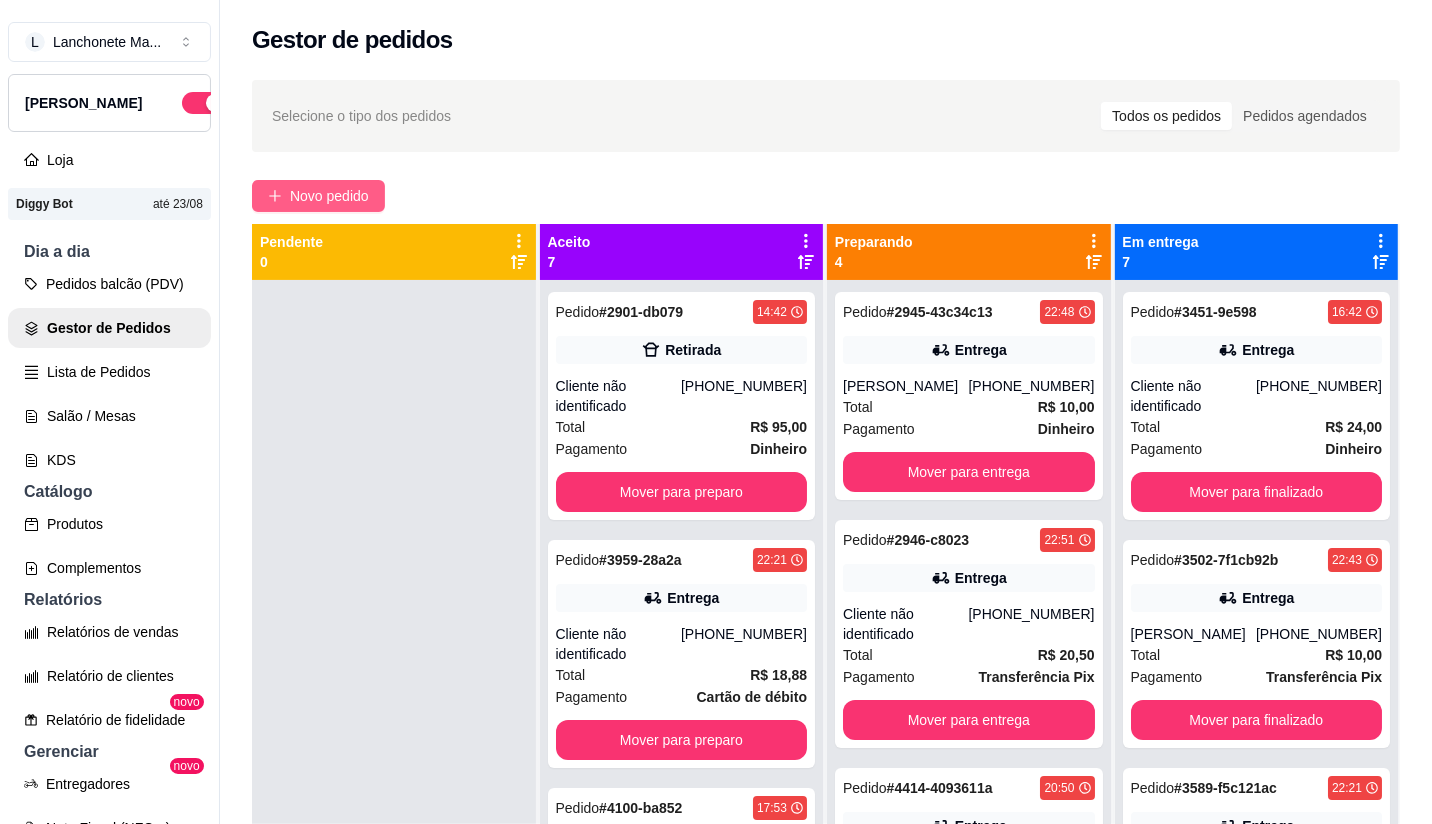 click on "Novo pedido" at bounding box center [318, 196] 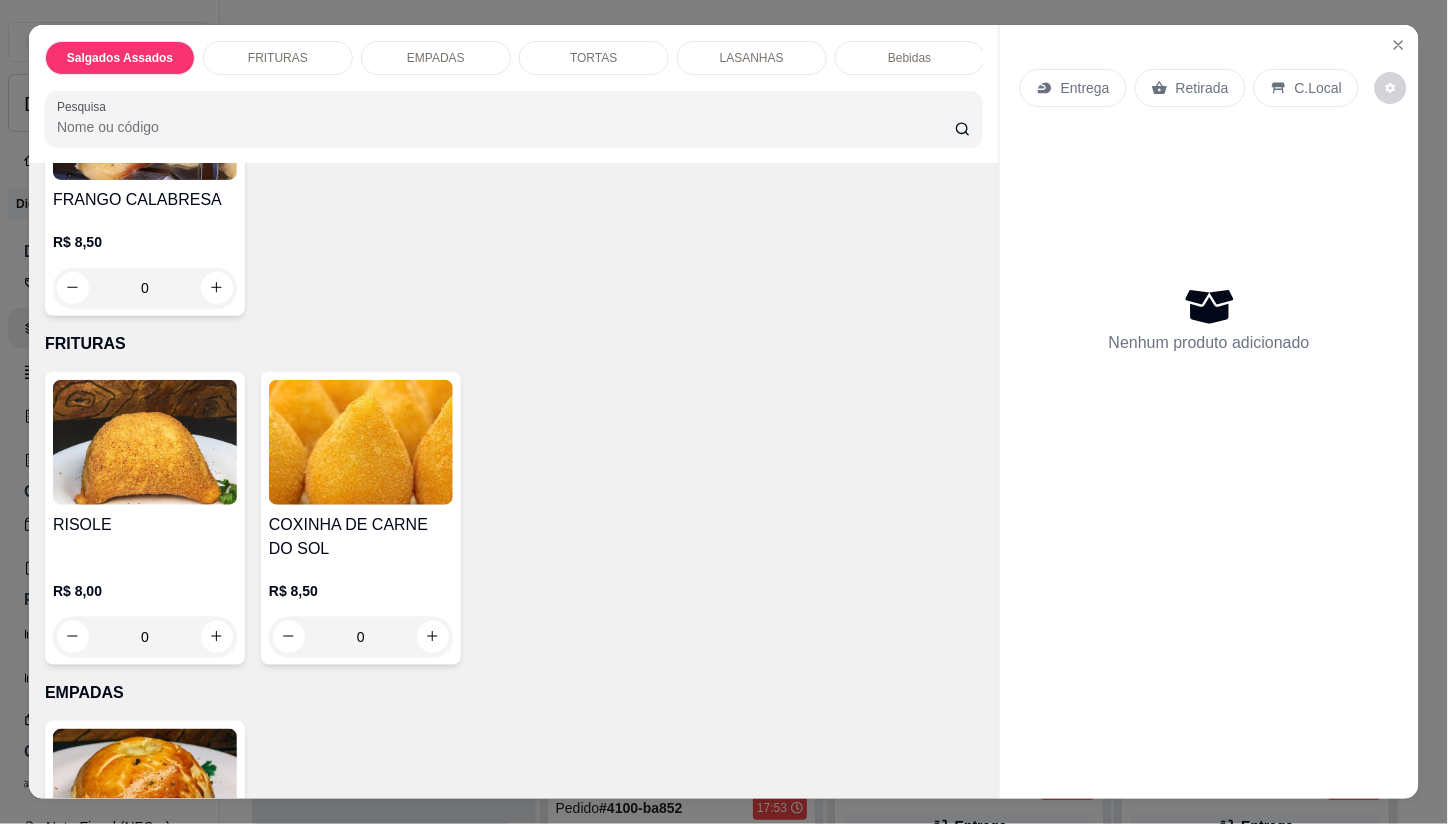 scroll, scrollTop: 0, scrollLeft: 0, axis: both 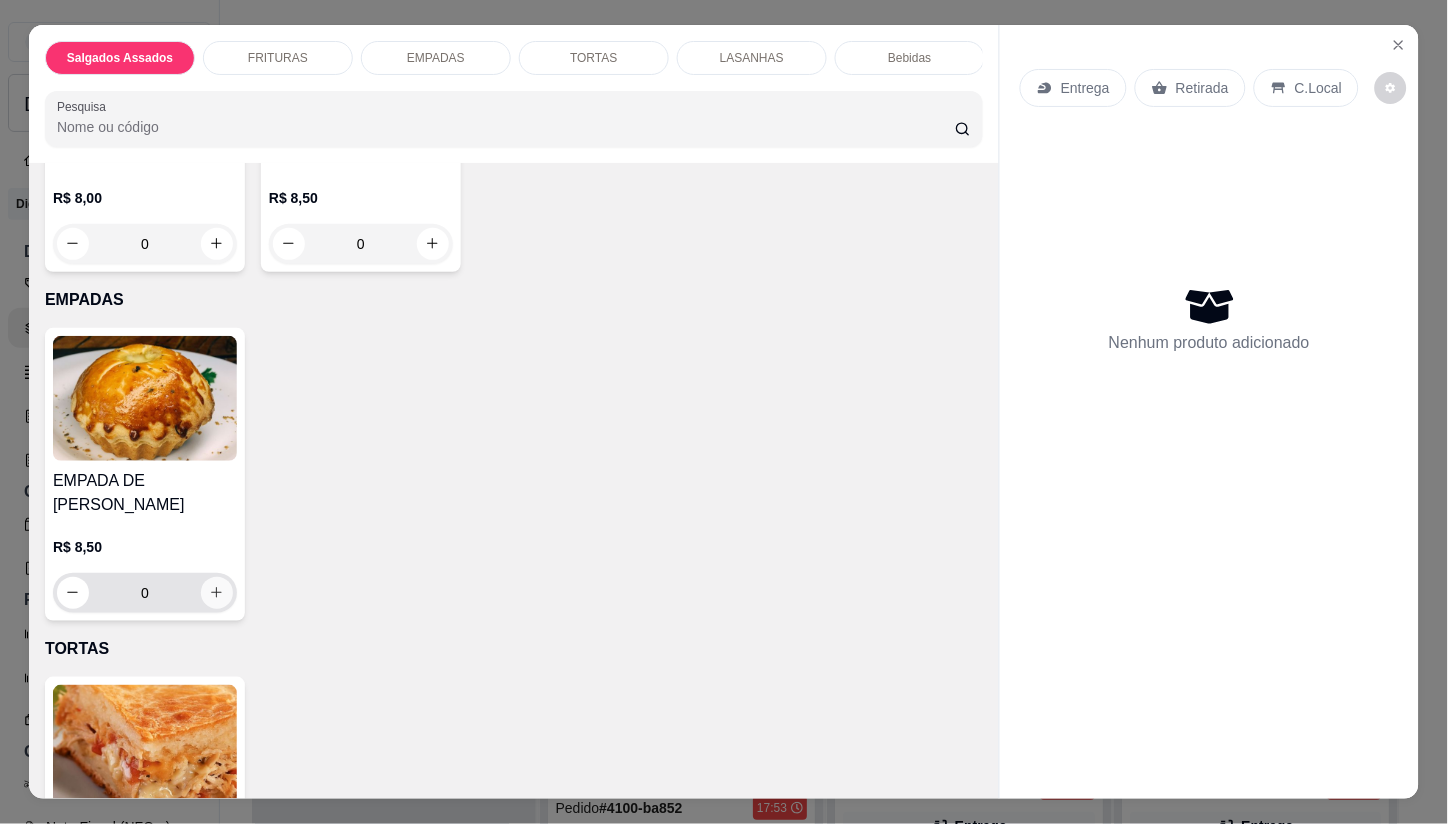 click 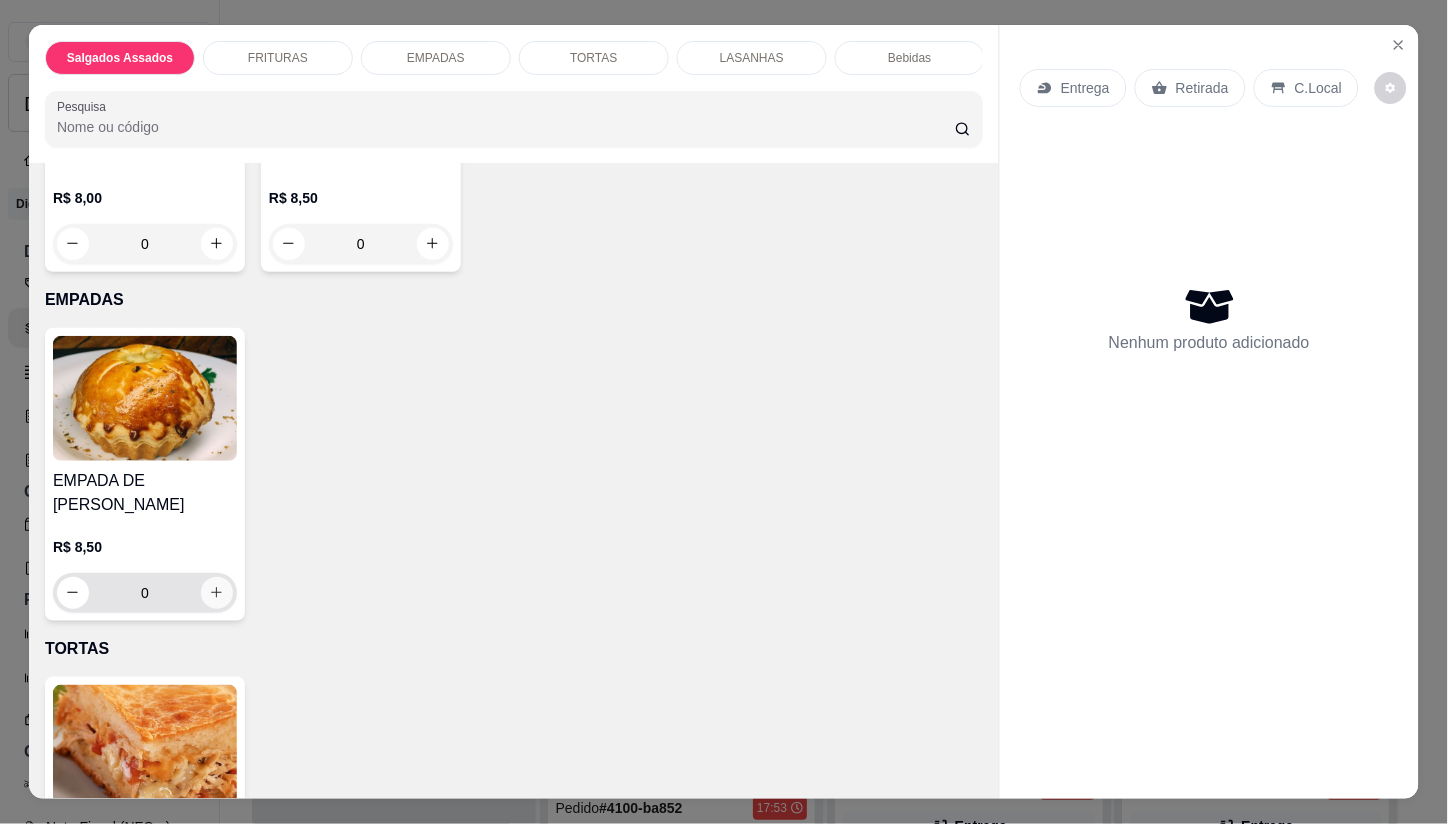 type on "1" 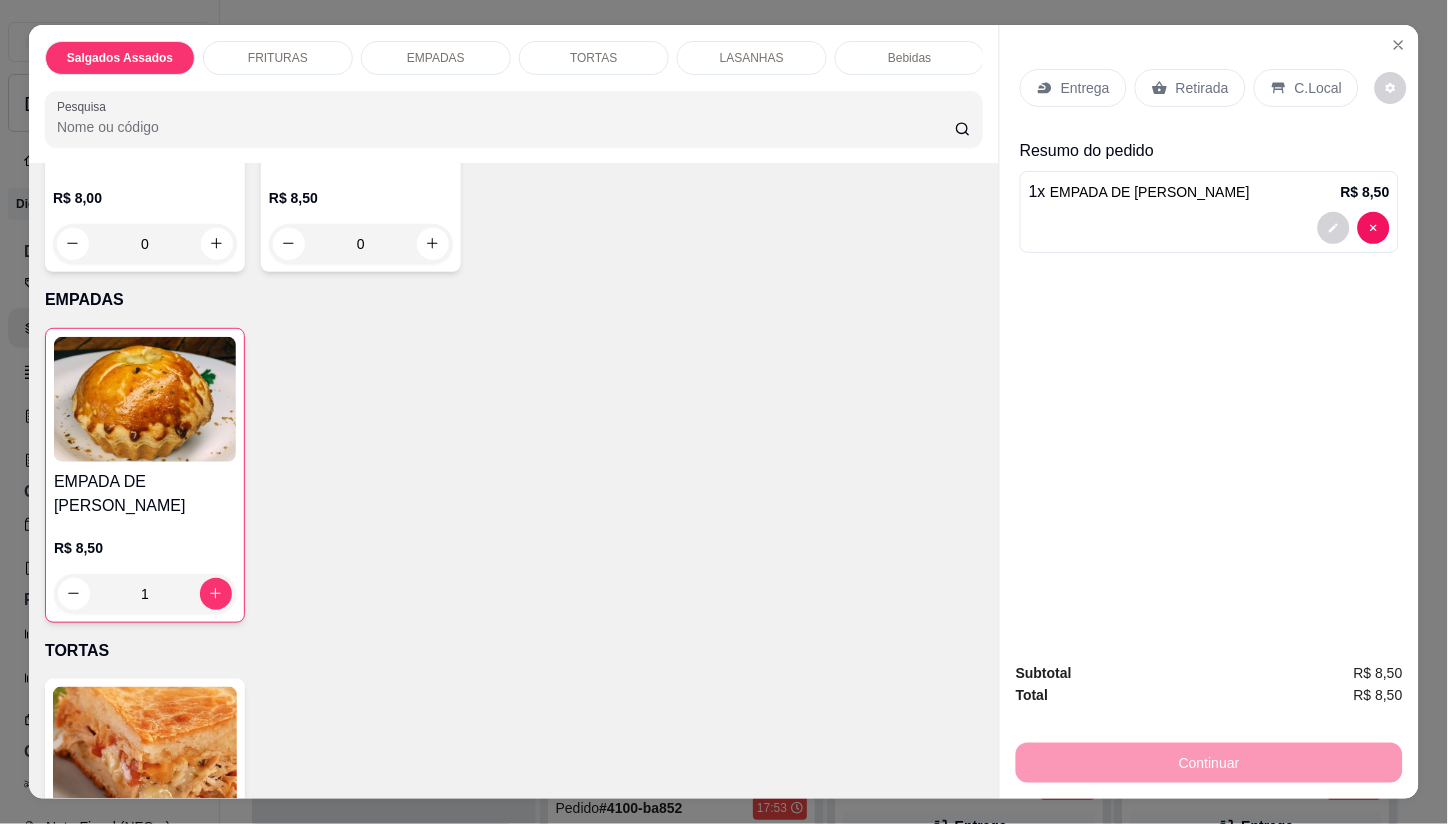 click on "Entrega" at bounding box center (1085, 88) 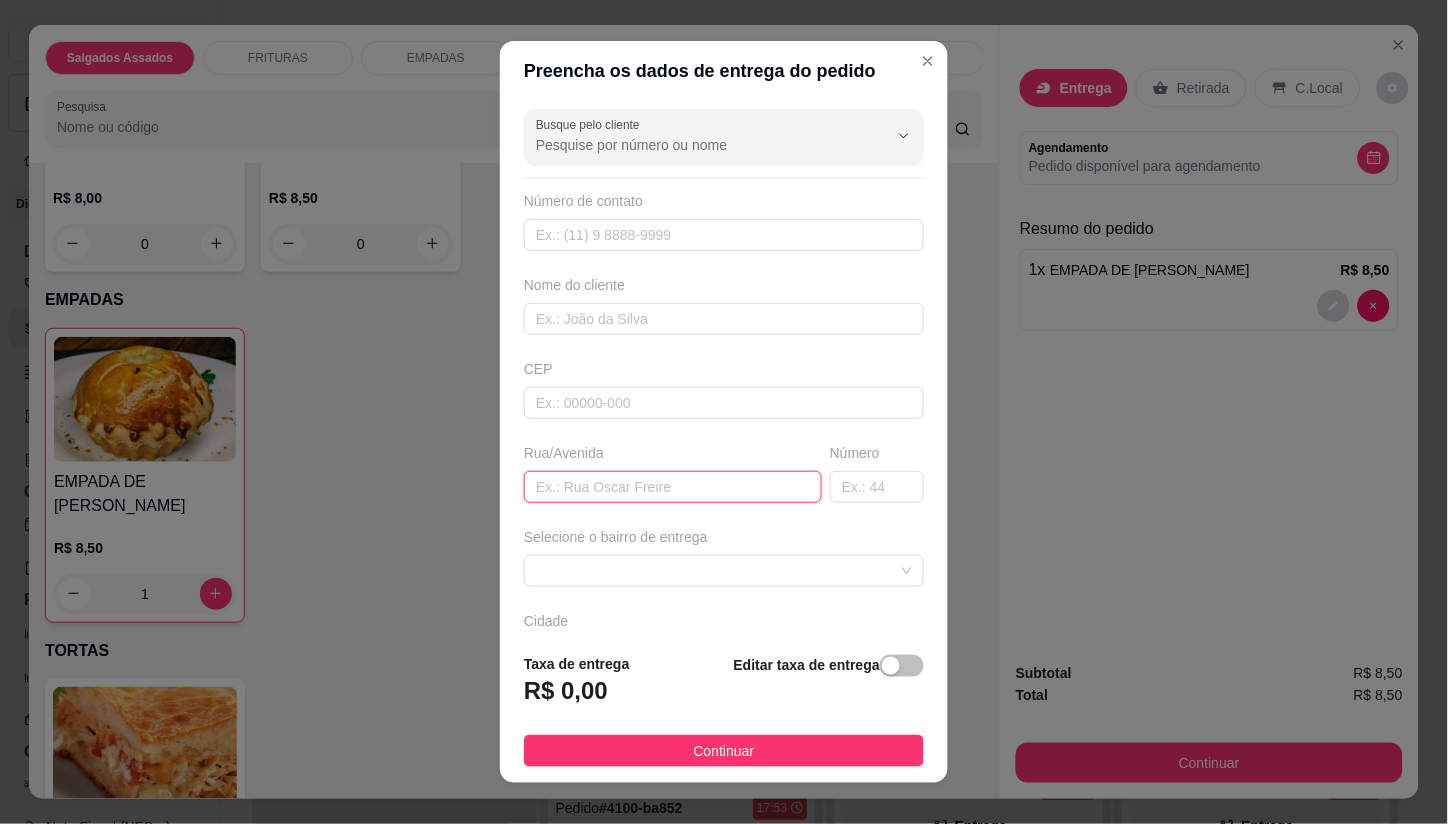 click at bounding box center (673, 487) 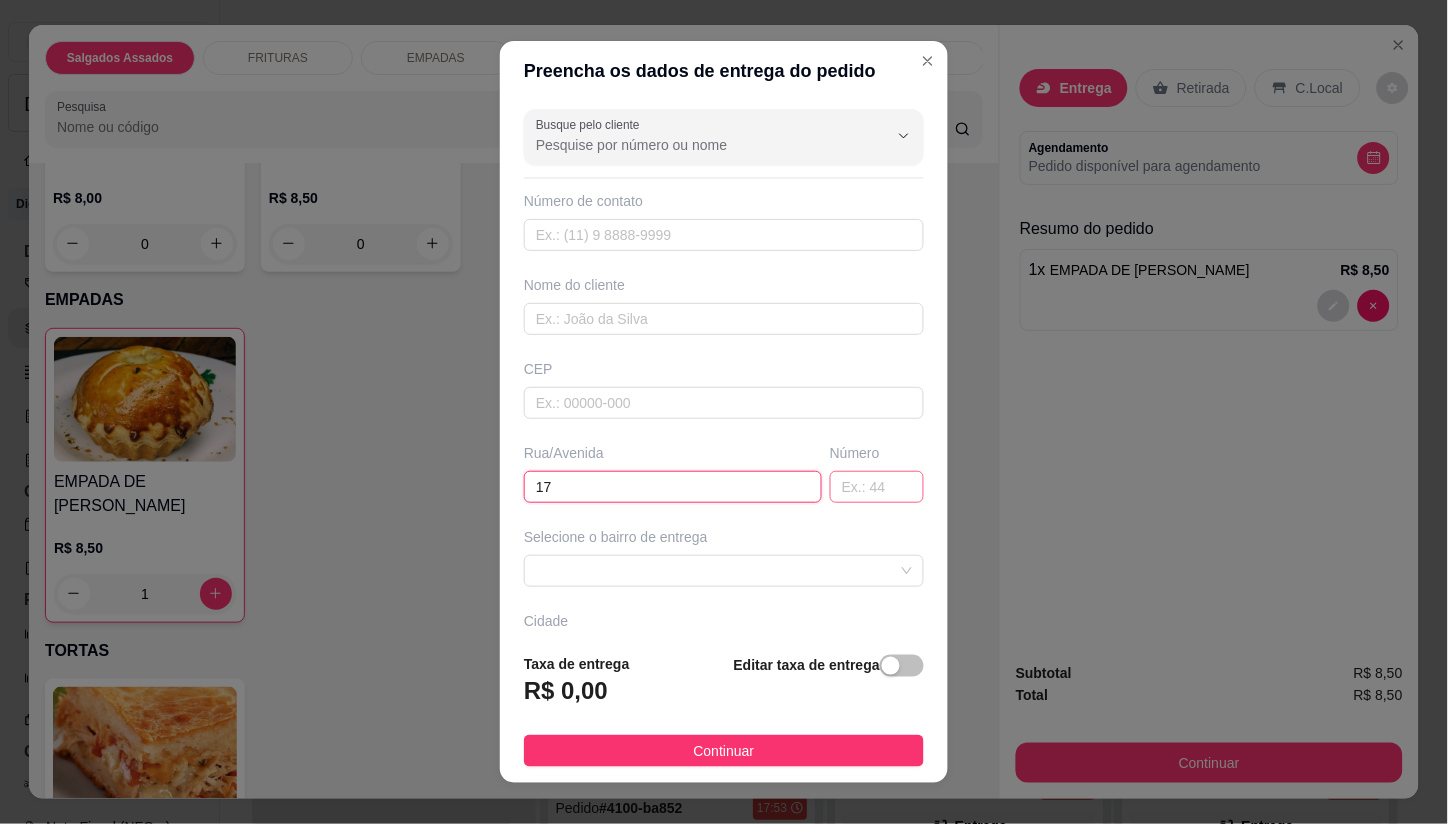 type on "17" 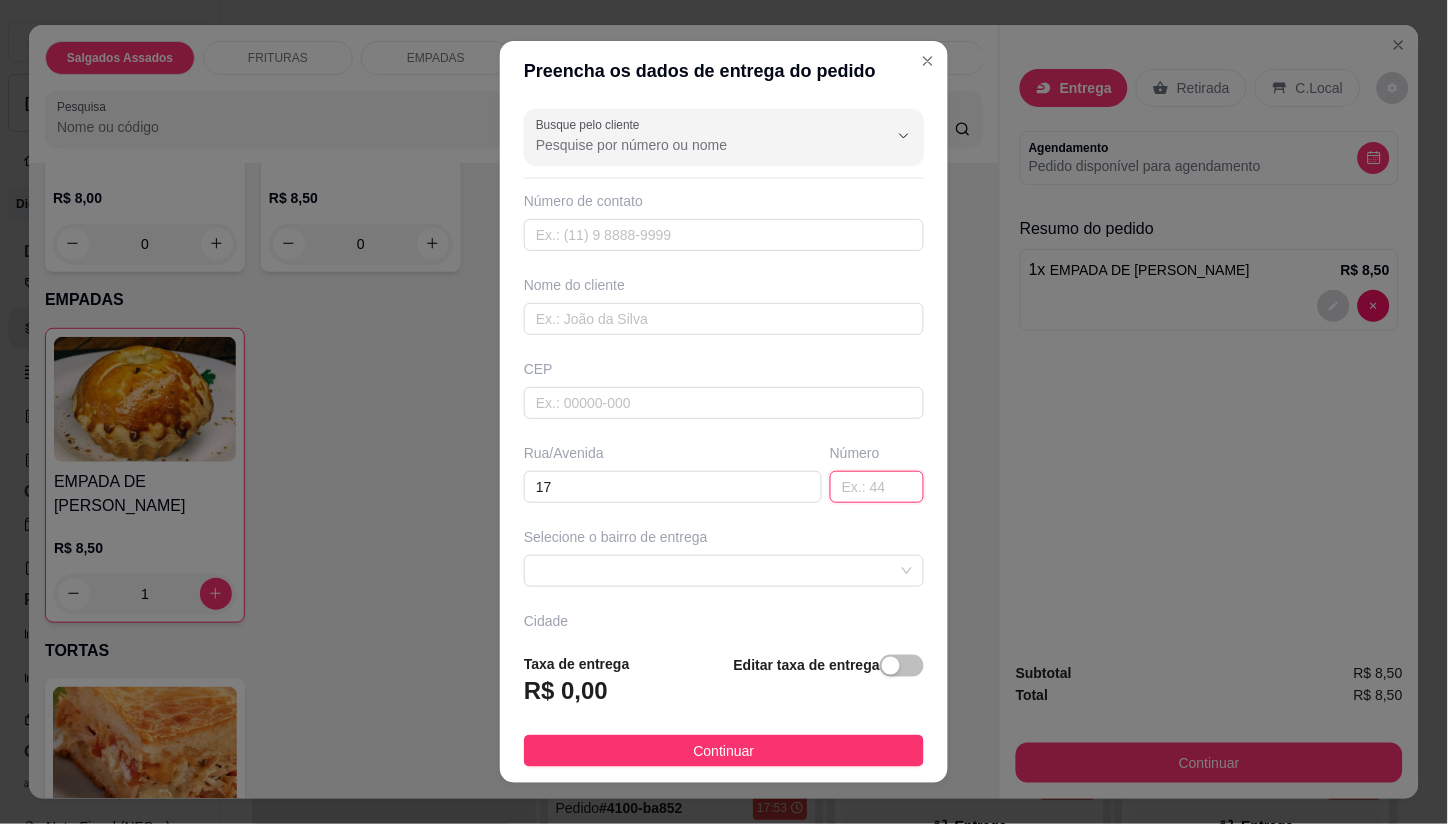 click at bounding box center [877, 487] 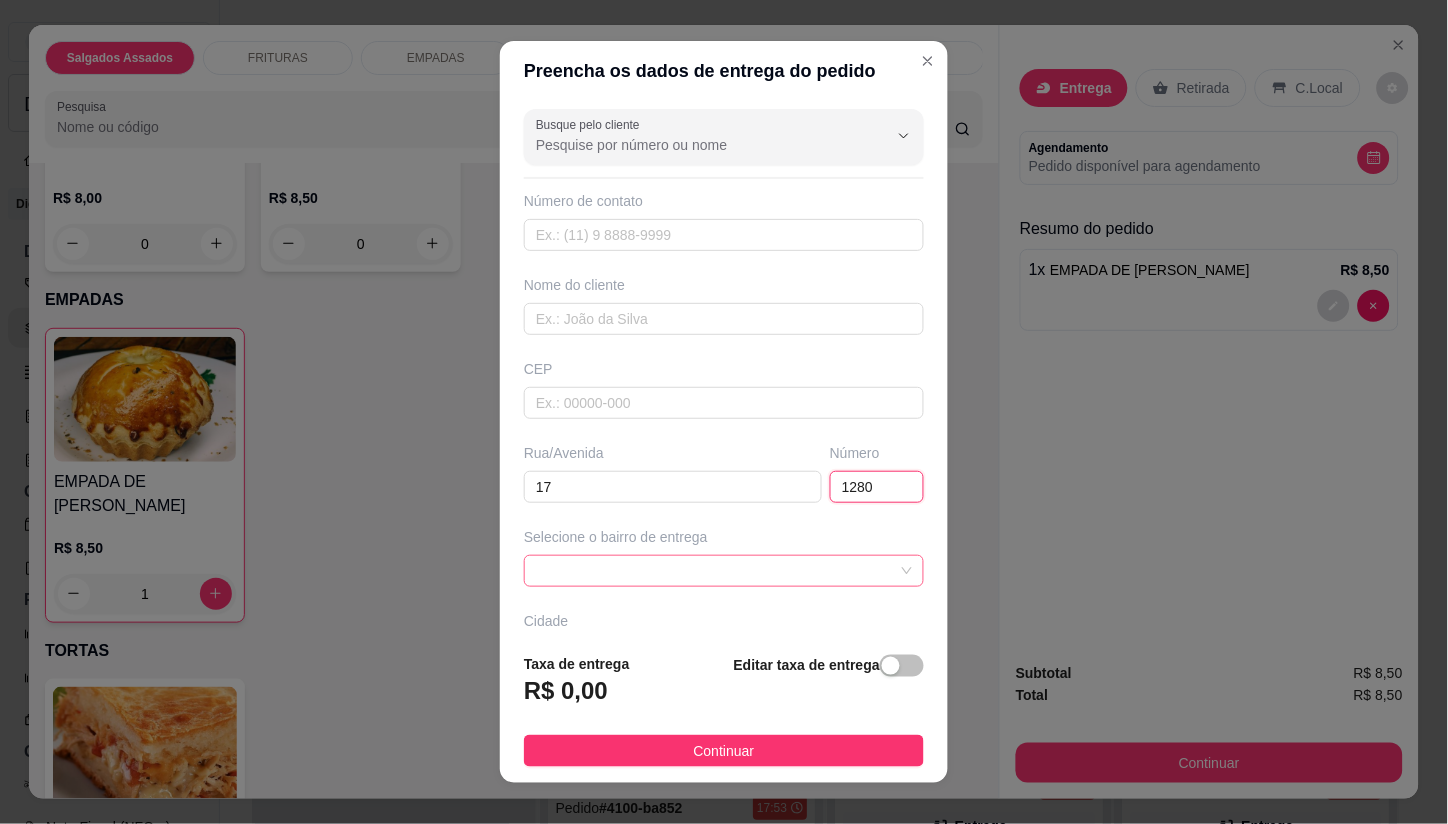 click at bounding box center [724, 571] 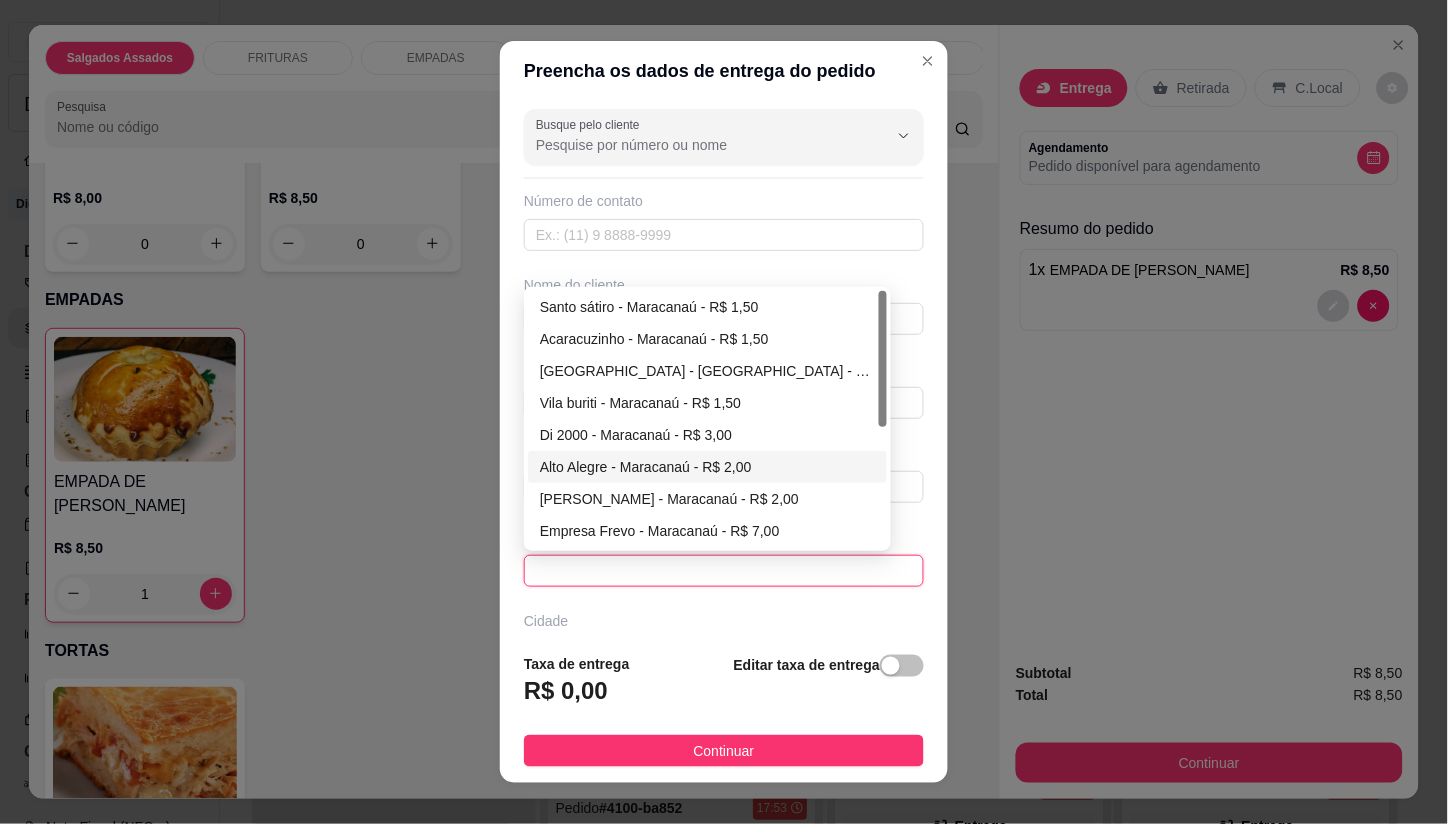 click on "Alto Alegre  - Maracanaú  -  R$ 2,00" at bounding box center (707, 467) 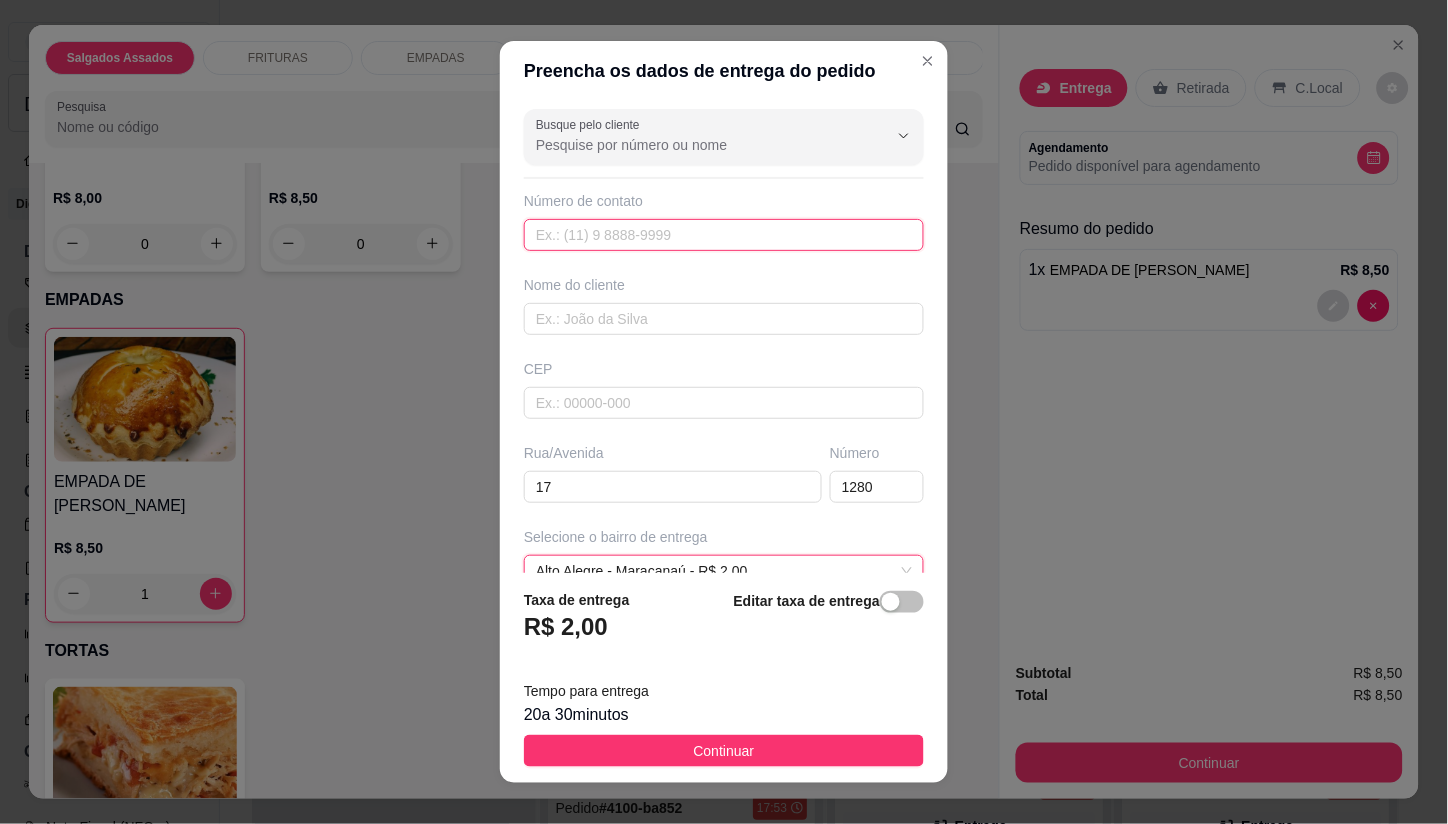 click at bounding box center [724, 235] 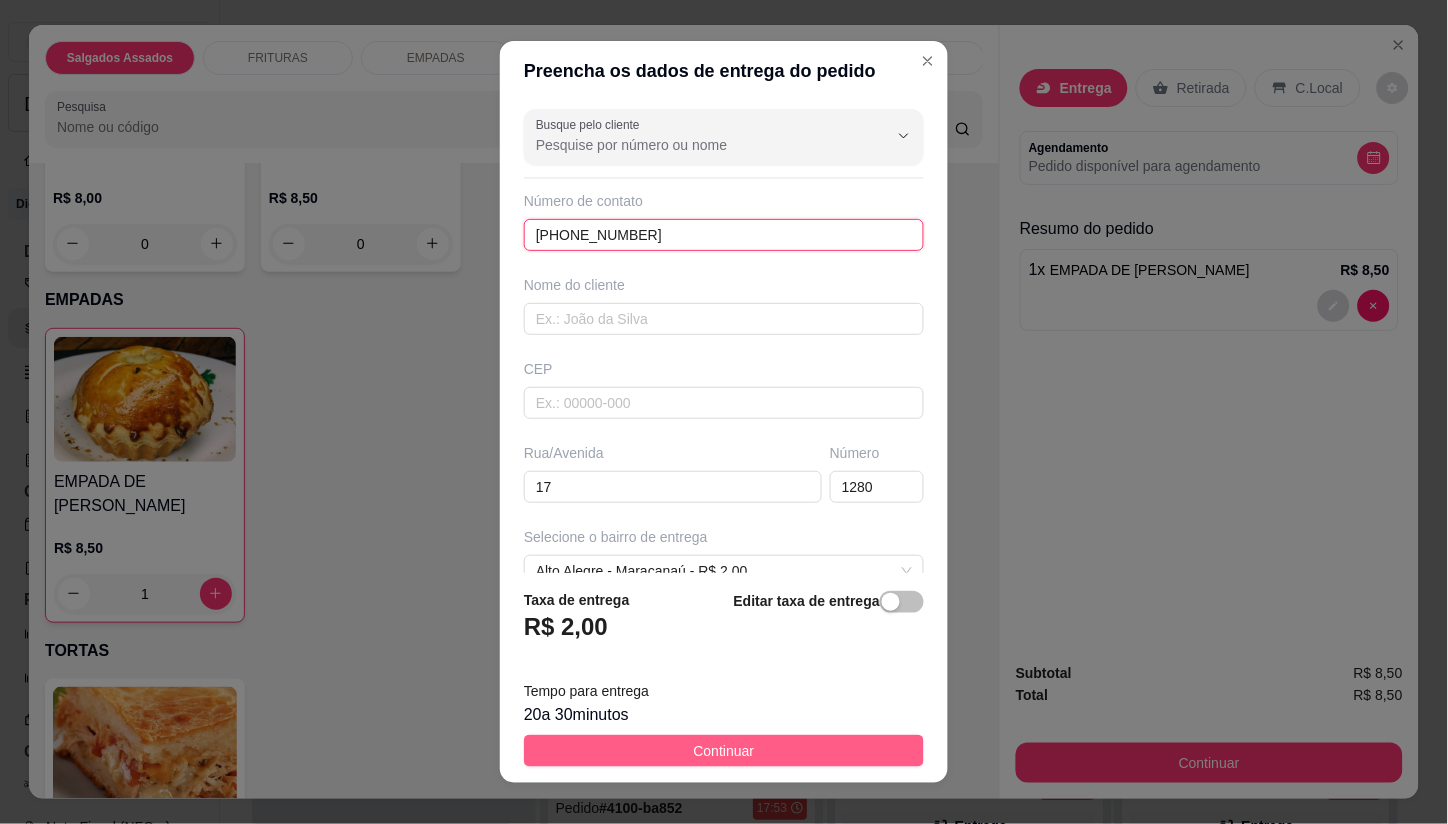 type on "[PHONE_NUMBER]" 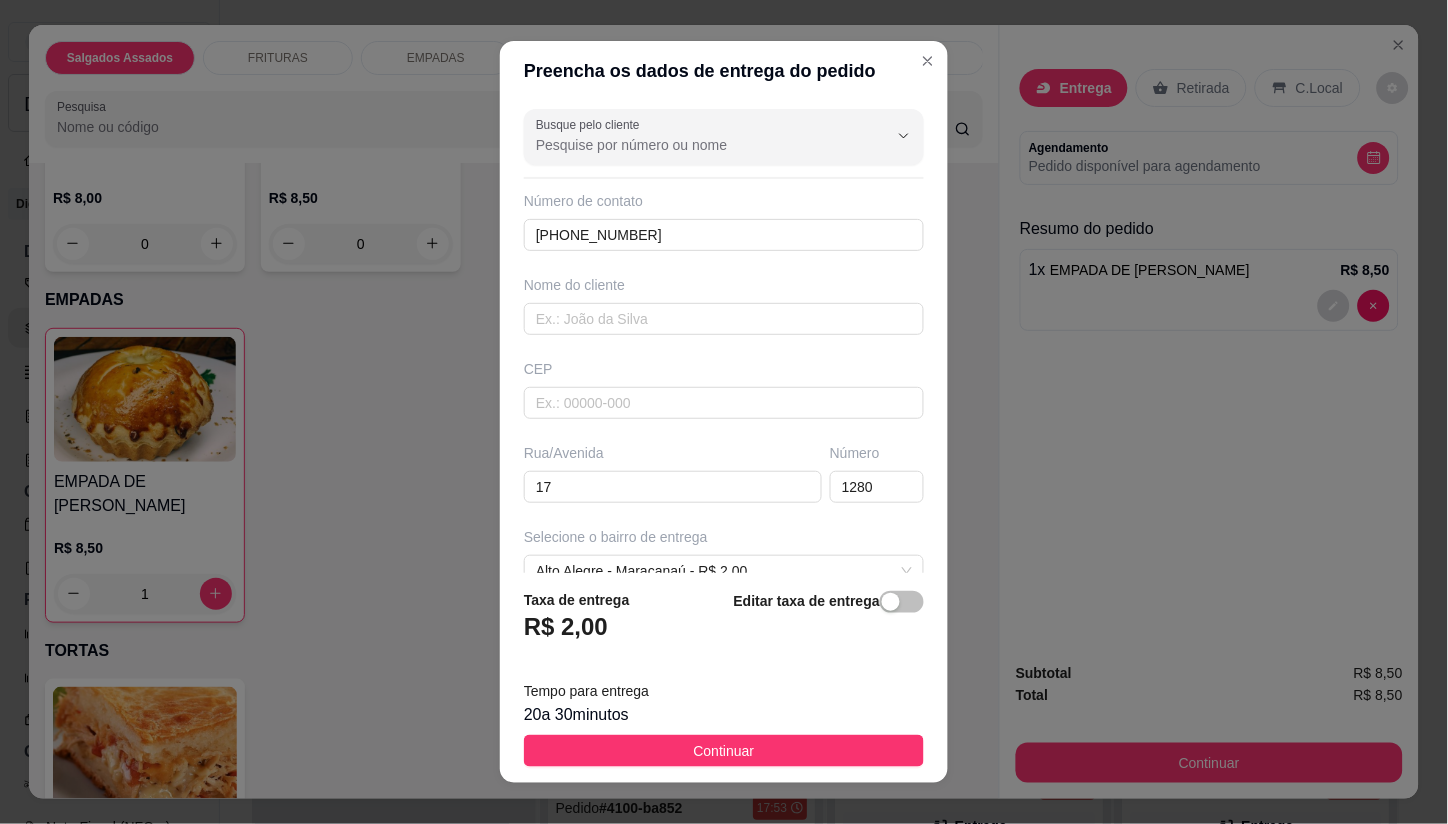 drag, startPoint x: 692, startPoint y: 747, endPoint x: 757, endPoint y: 747, distance: 65 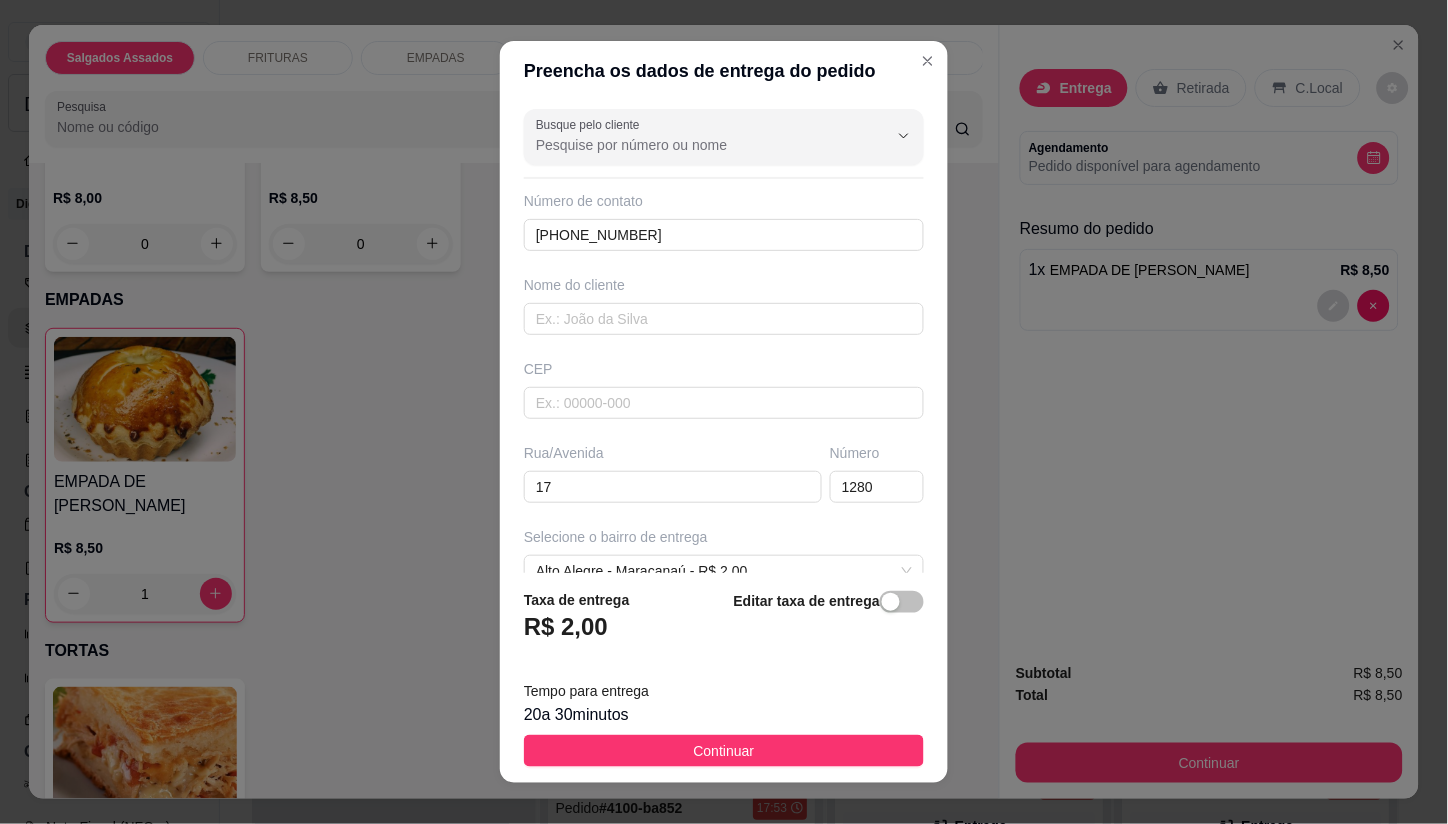 click on "Continuar" at bounding box center [724, 751] 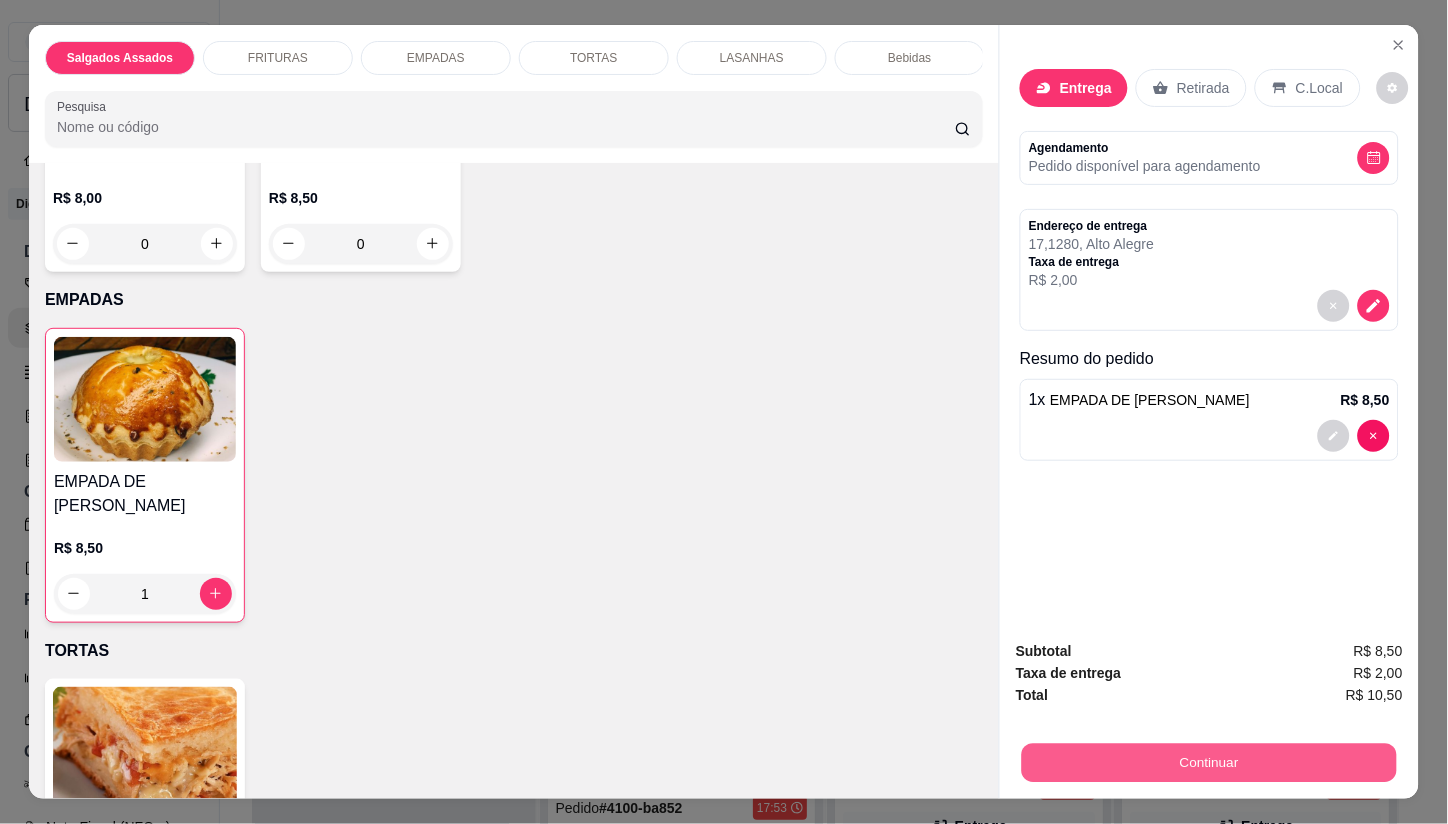 click on "Continuar" at bounding box center [1209, 763] 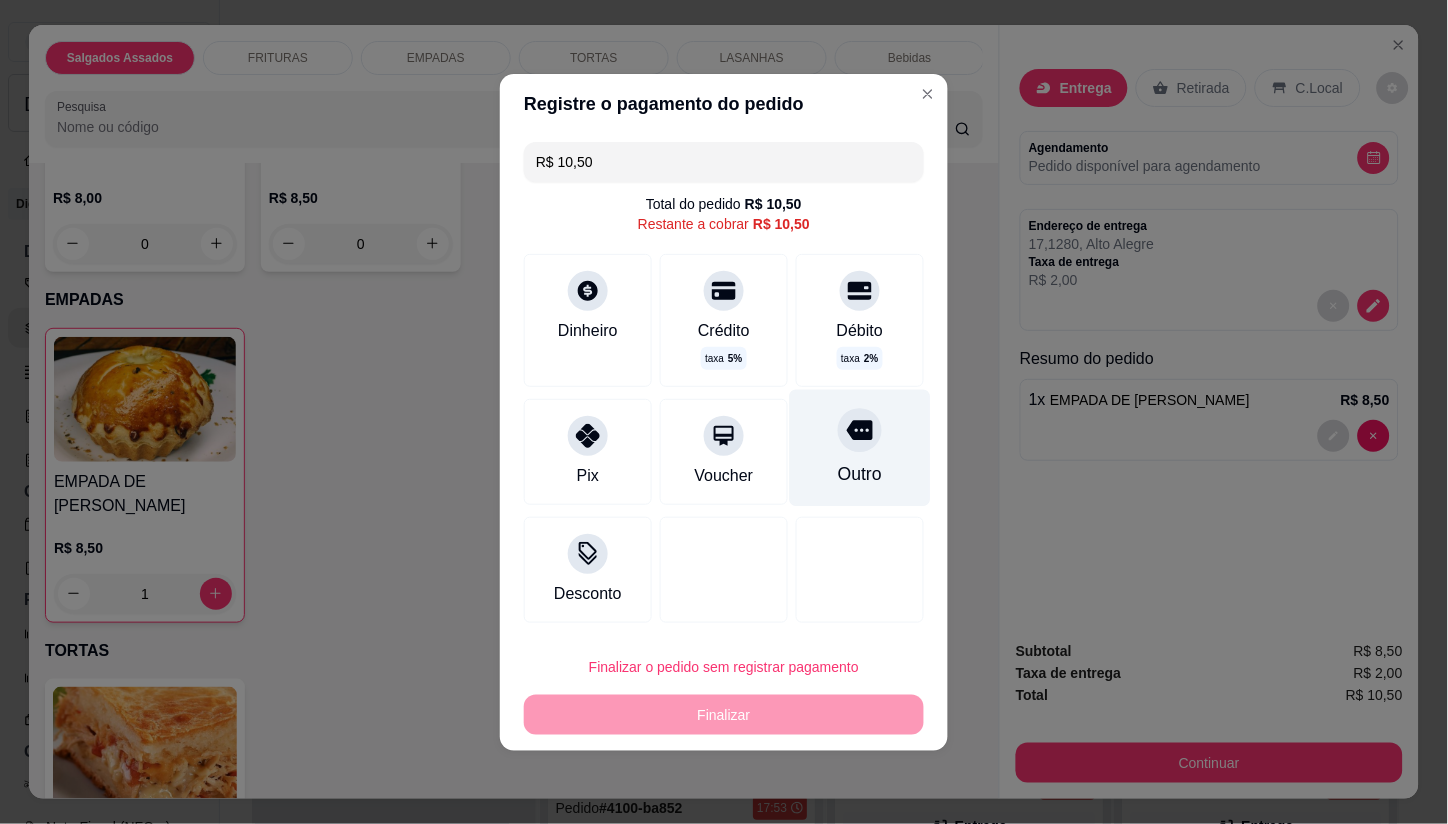 drag, startPoint x: 848, startPoint y: 314, endPoint x: 841, endPoint y: 403, distance: 89.27486 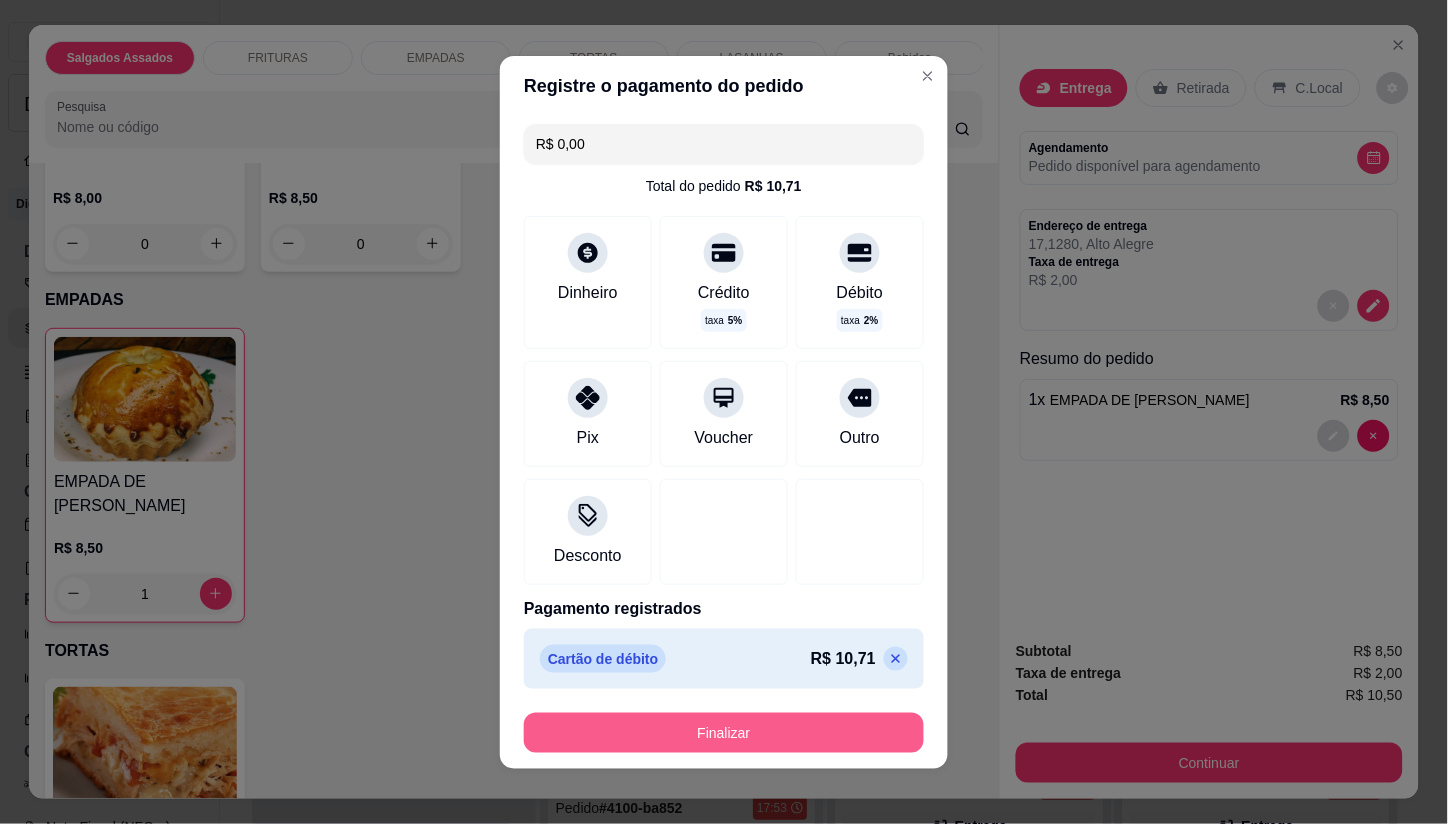 click on "Finalizar" at bounding box center [724, 733] 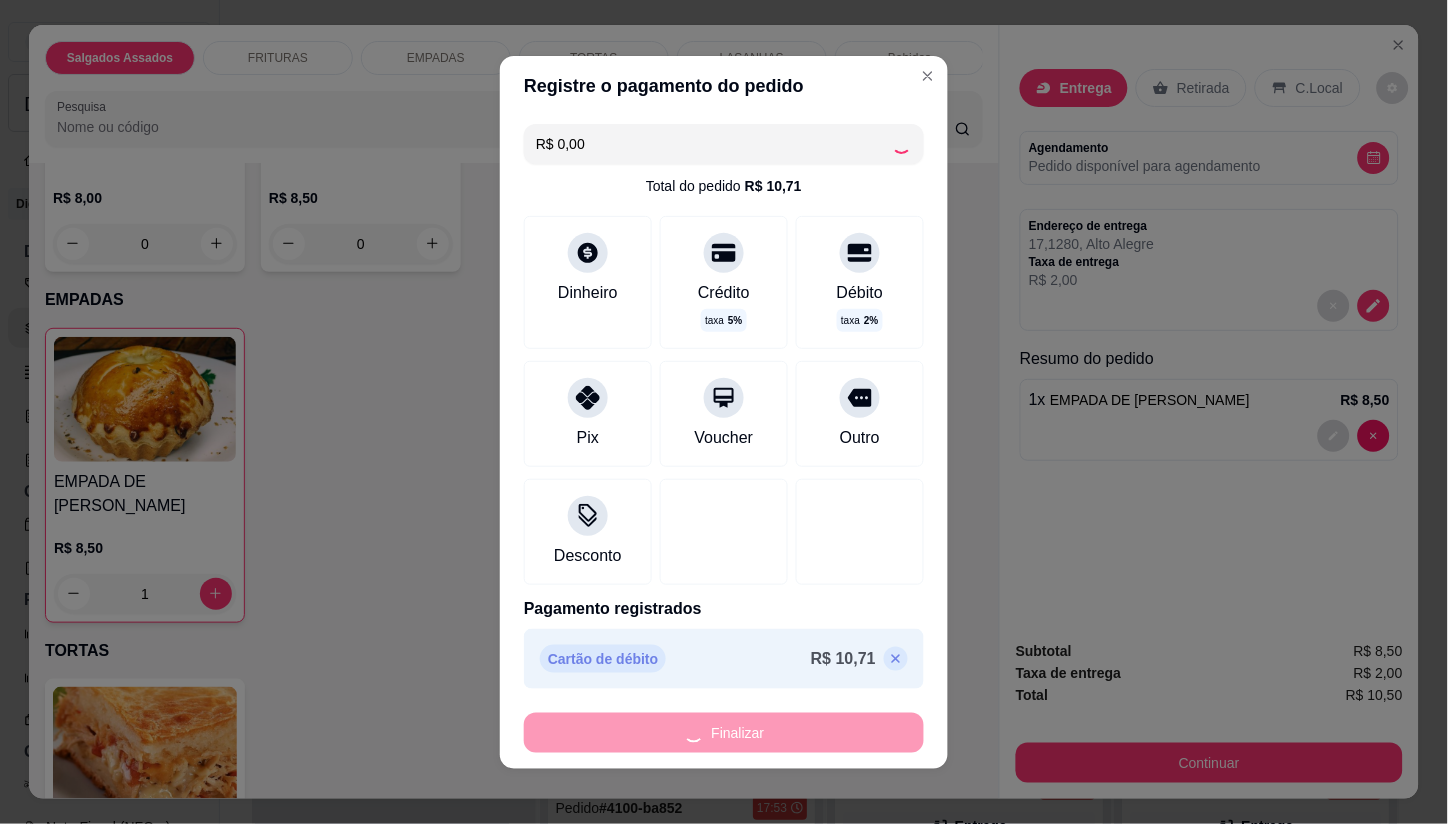 type on "0" 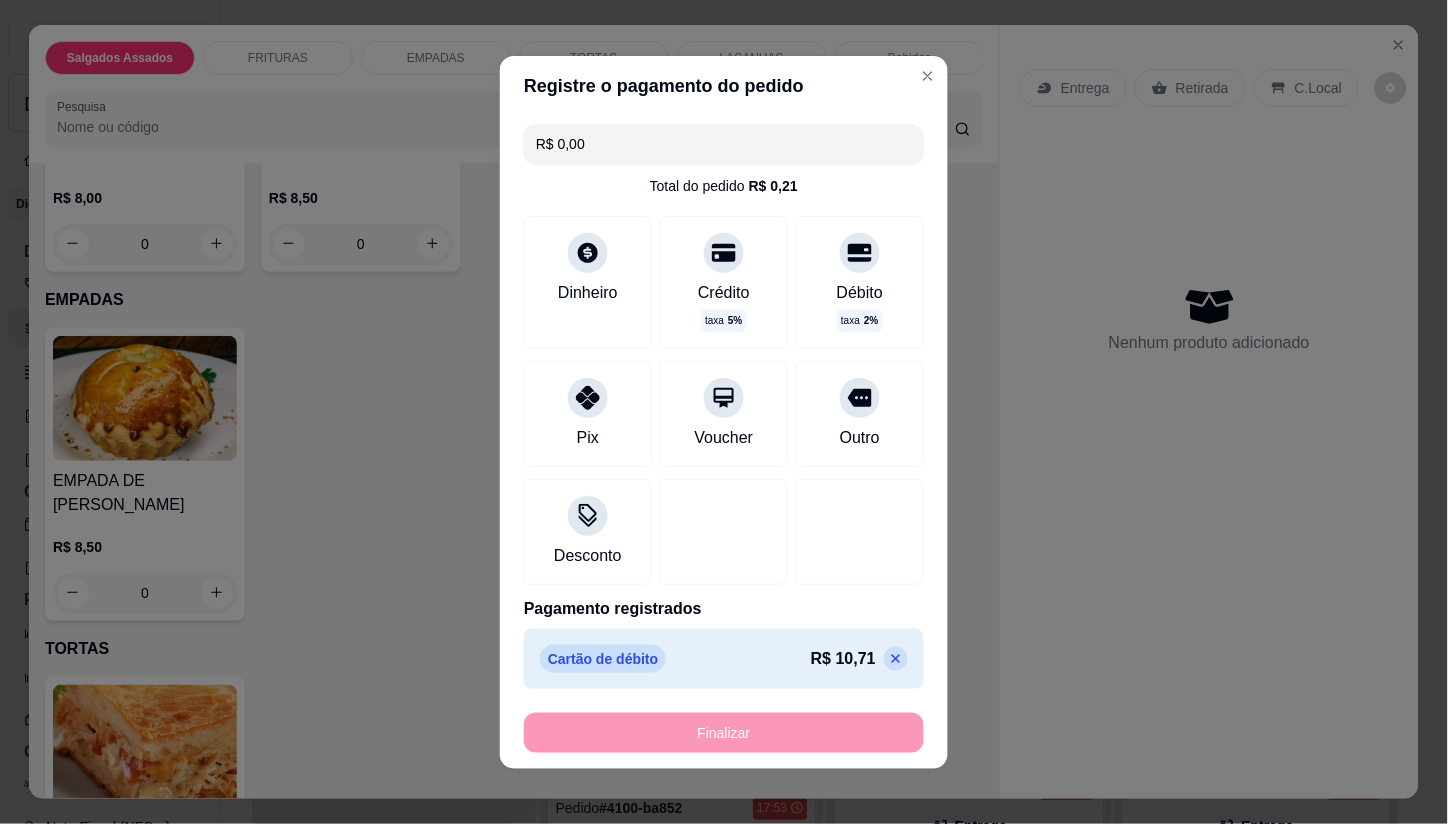 type on "-R$ 10,50" 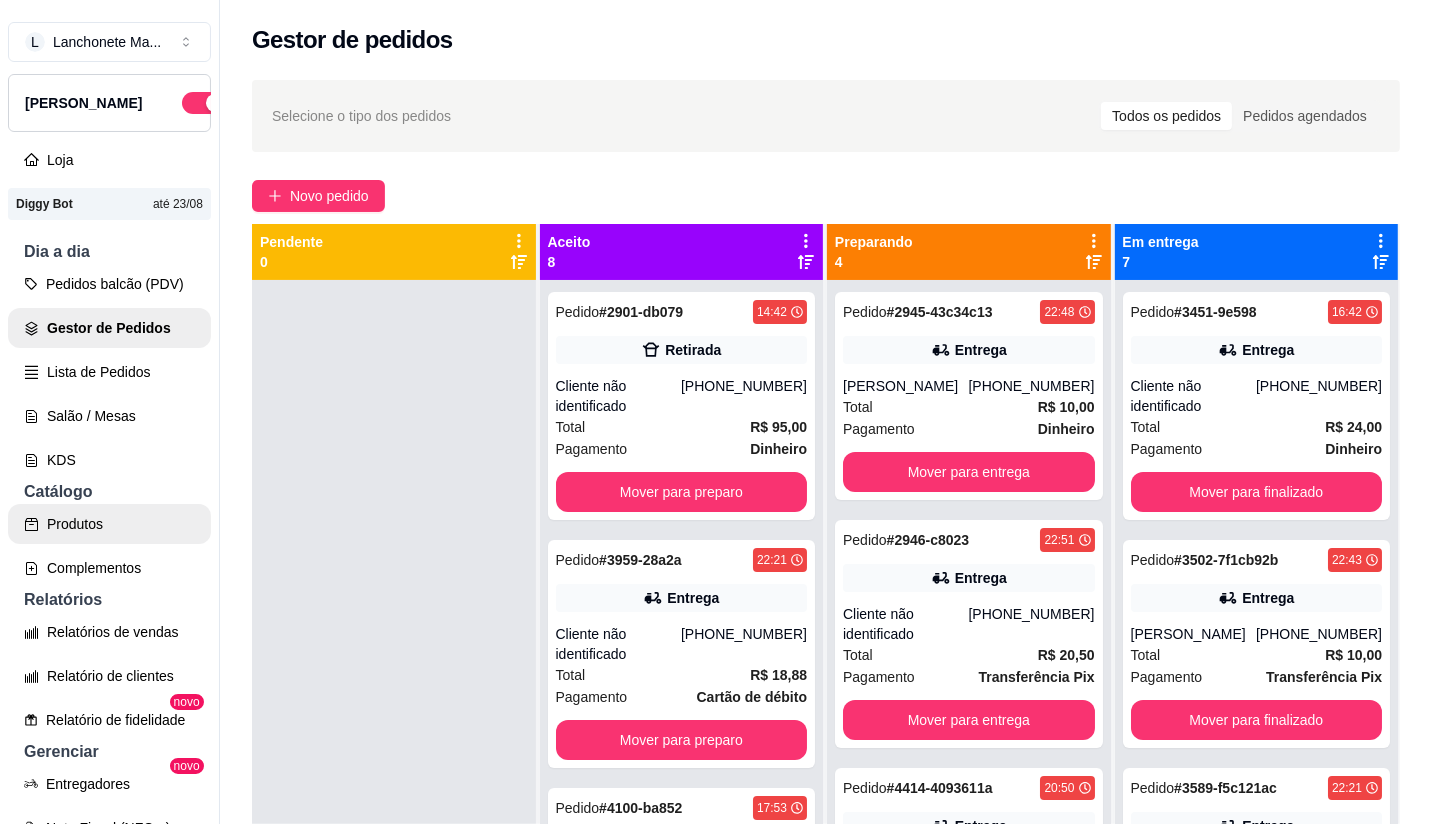 click on "Produtos" at bounding box center (109, 524) 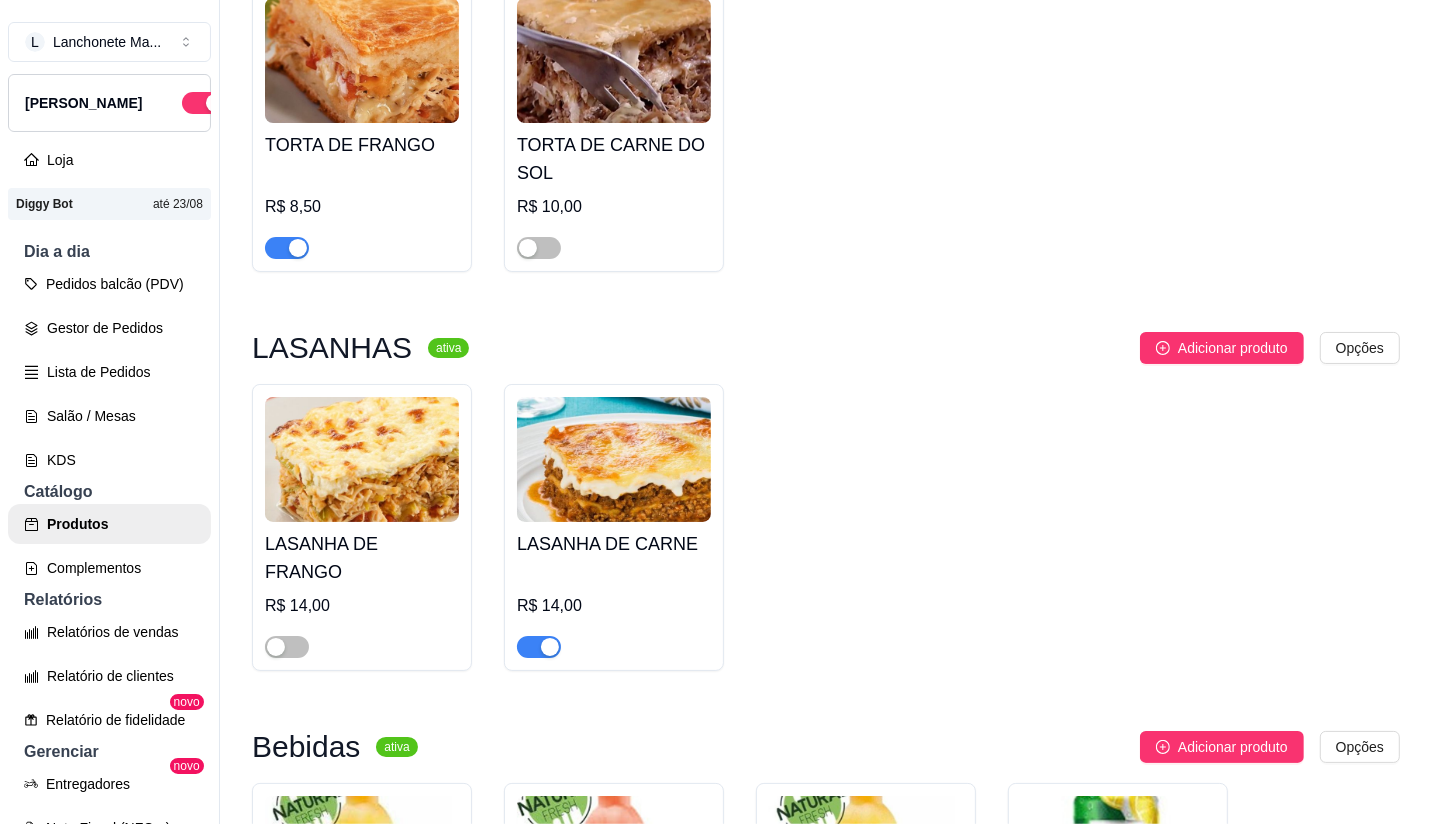 scroll, scrollTop: 4290, scrollLeft: 0, axis: vertical 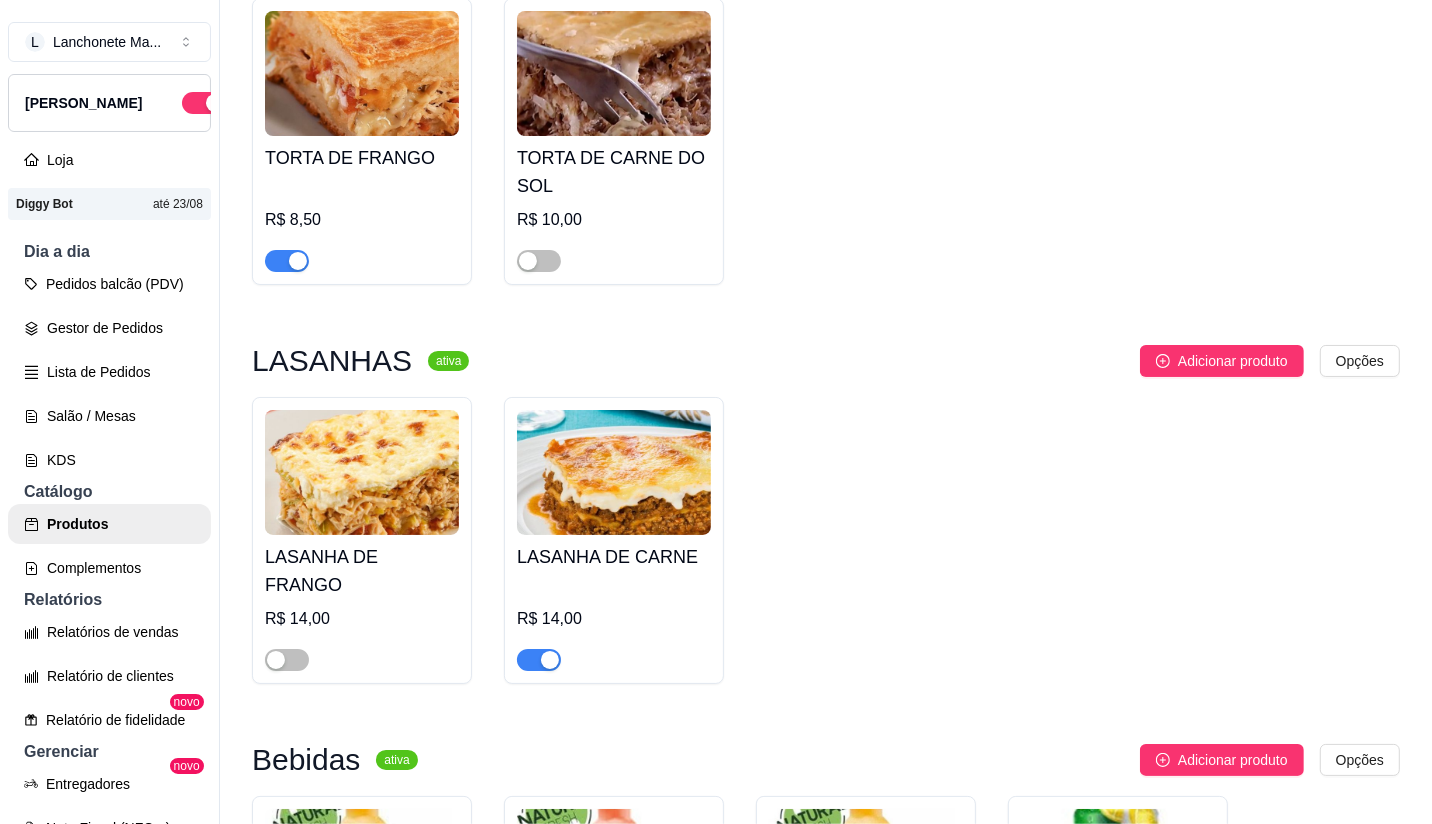 drag, startPoint x: 532, startPoint y: 585, endPoint x: 550, endPoint y: 616, distance: 35.846897 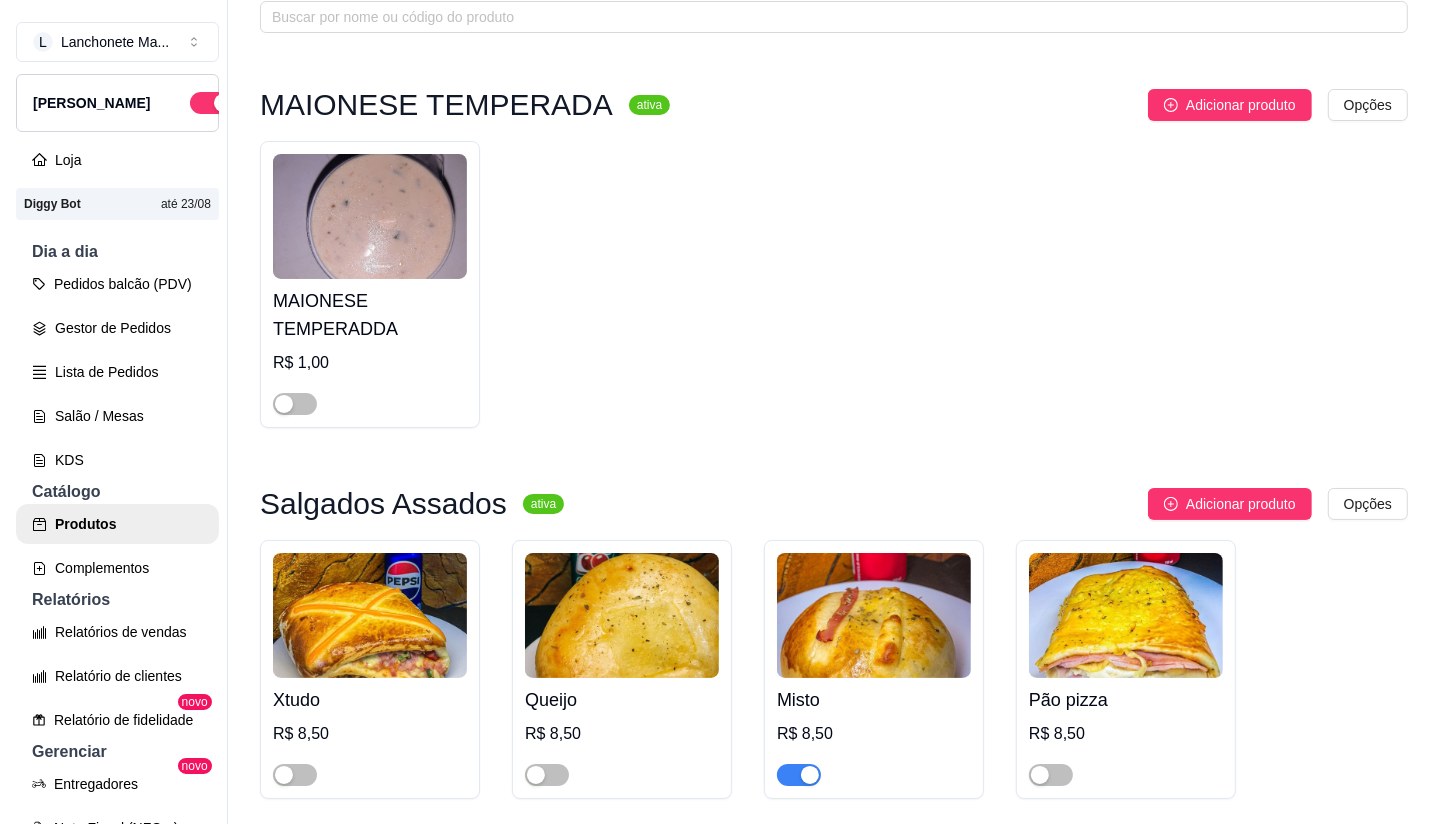 scroll, scrollTop: 0, scrollLeft: 0, axis: both 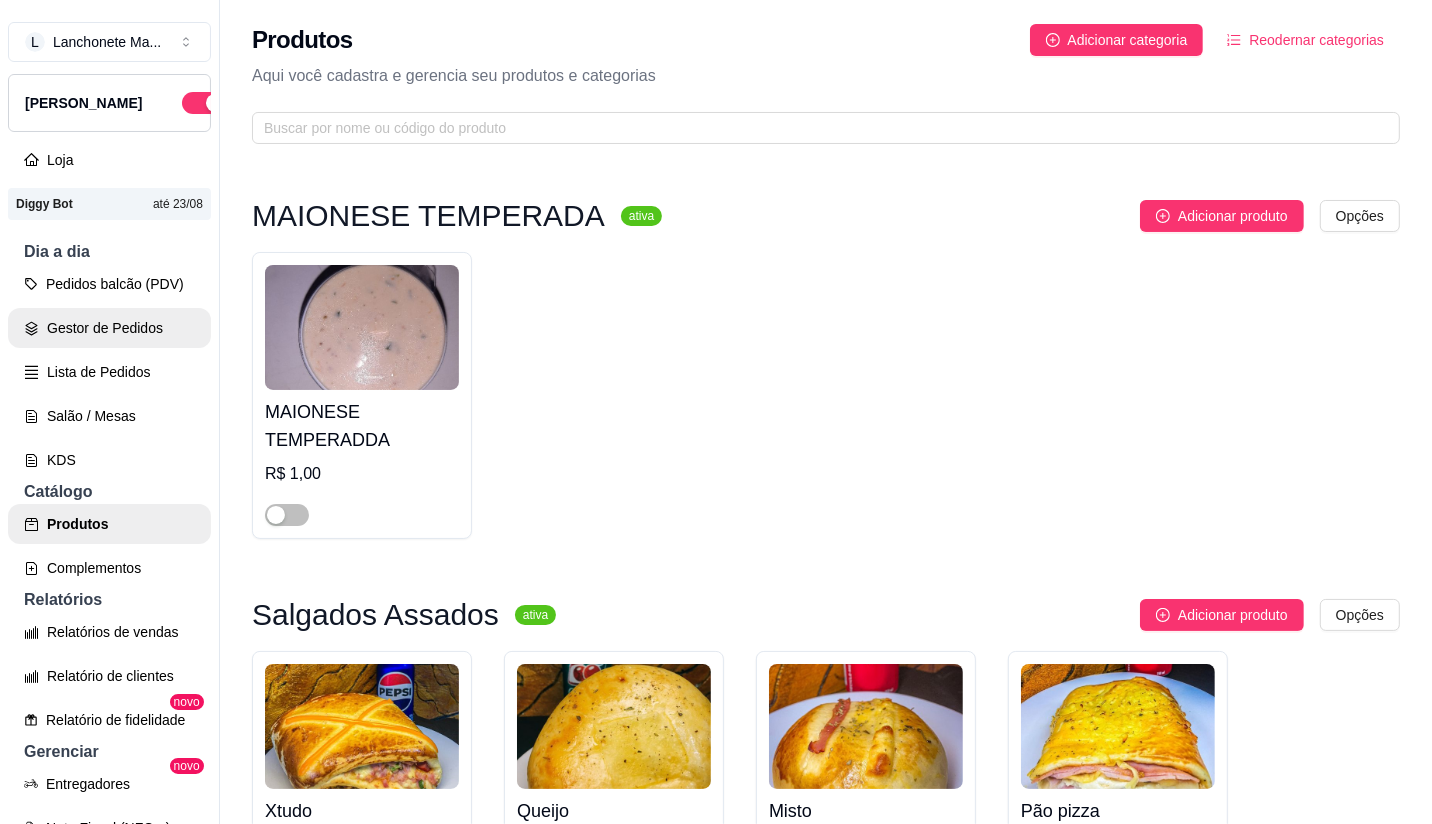 click on "Gestor de Pedidos" at bounding box center [109, 328] 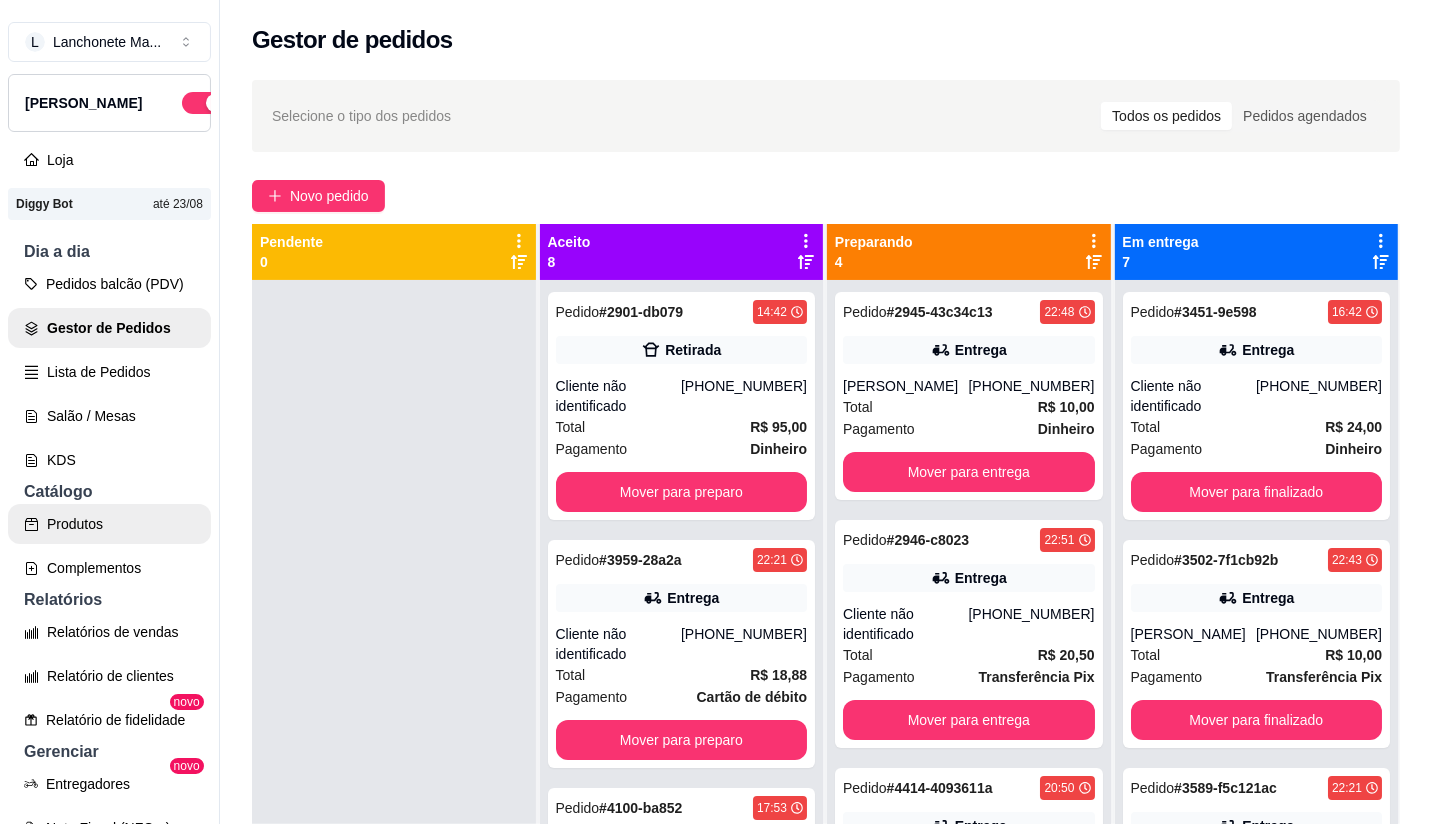 click on "Produtos" at bounding box center [109, 524] 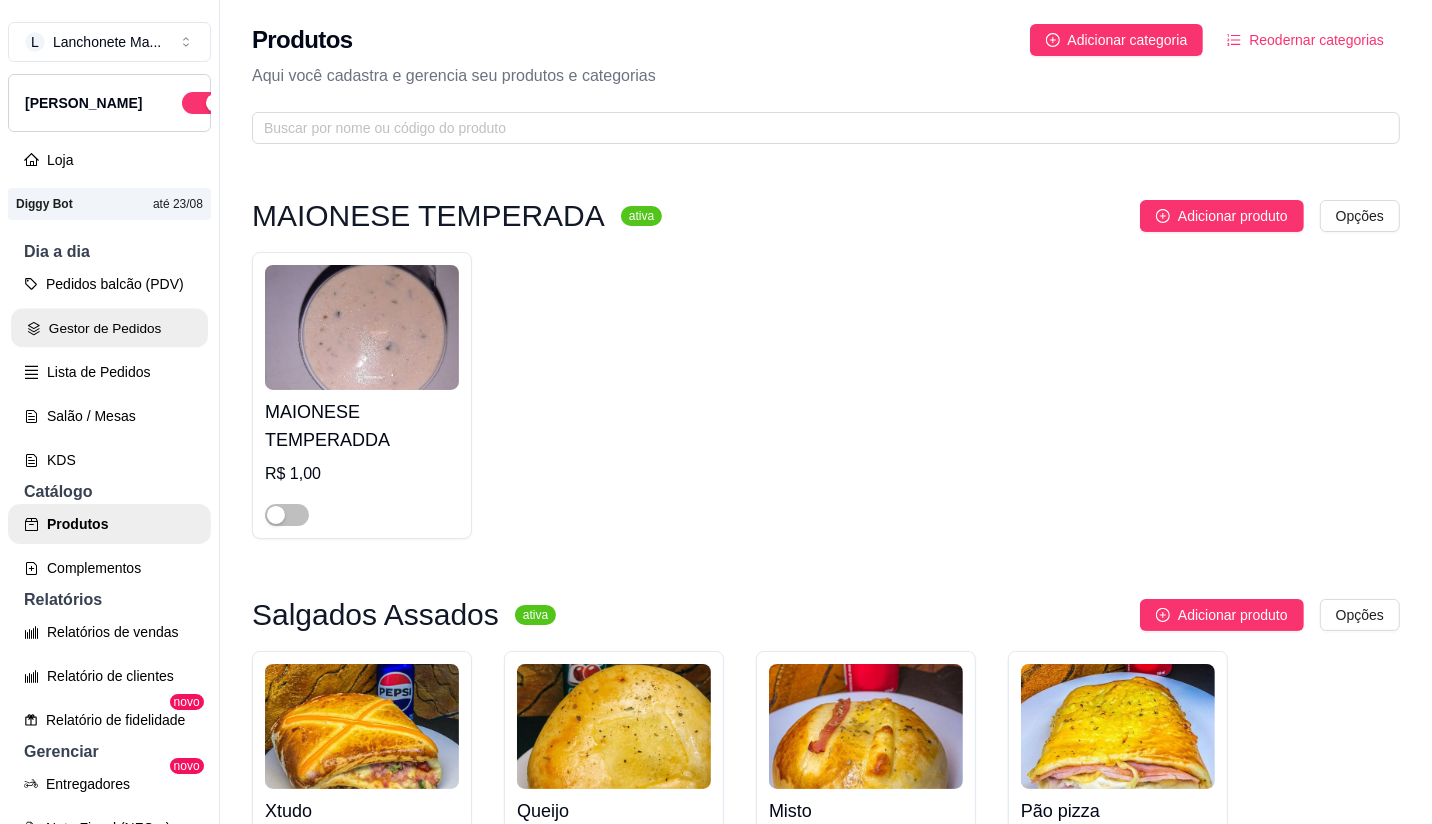 click on "Gestor de Pedidos" at bounding box center (109, 328) 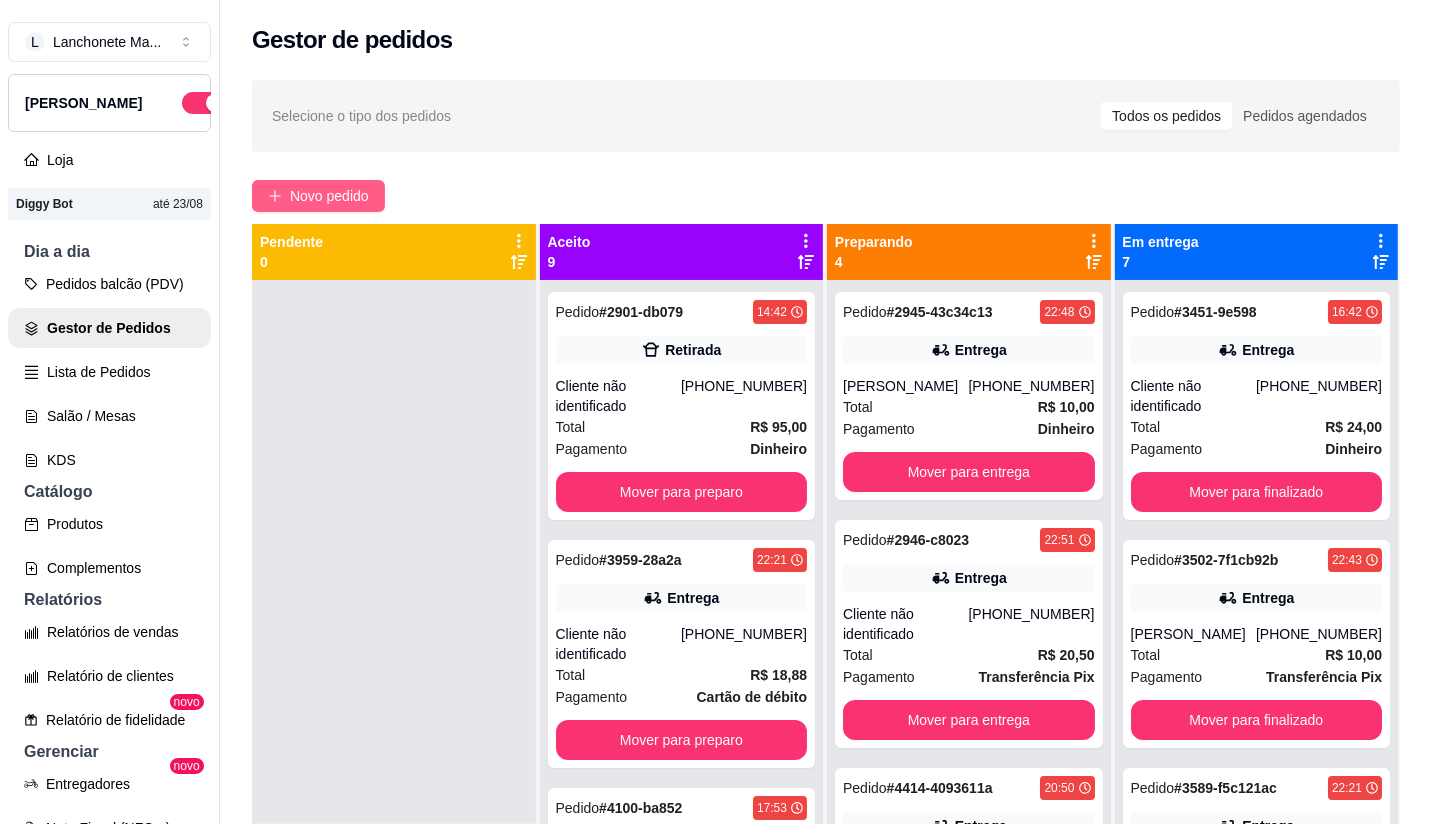 click on "Novo pedido" at bounding box center [329, 196] 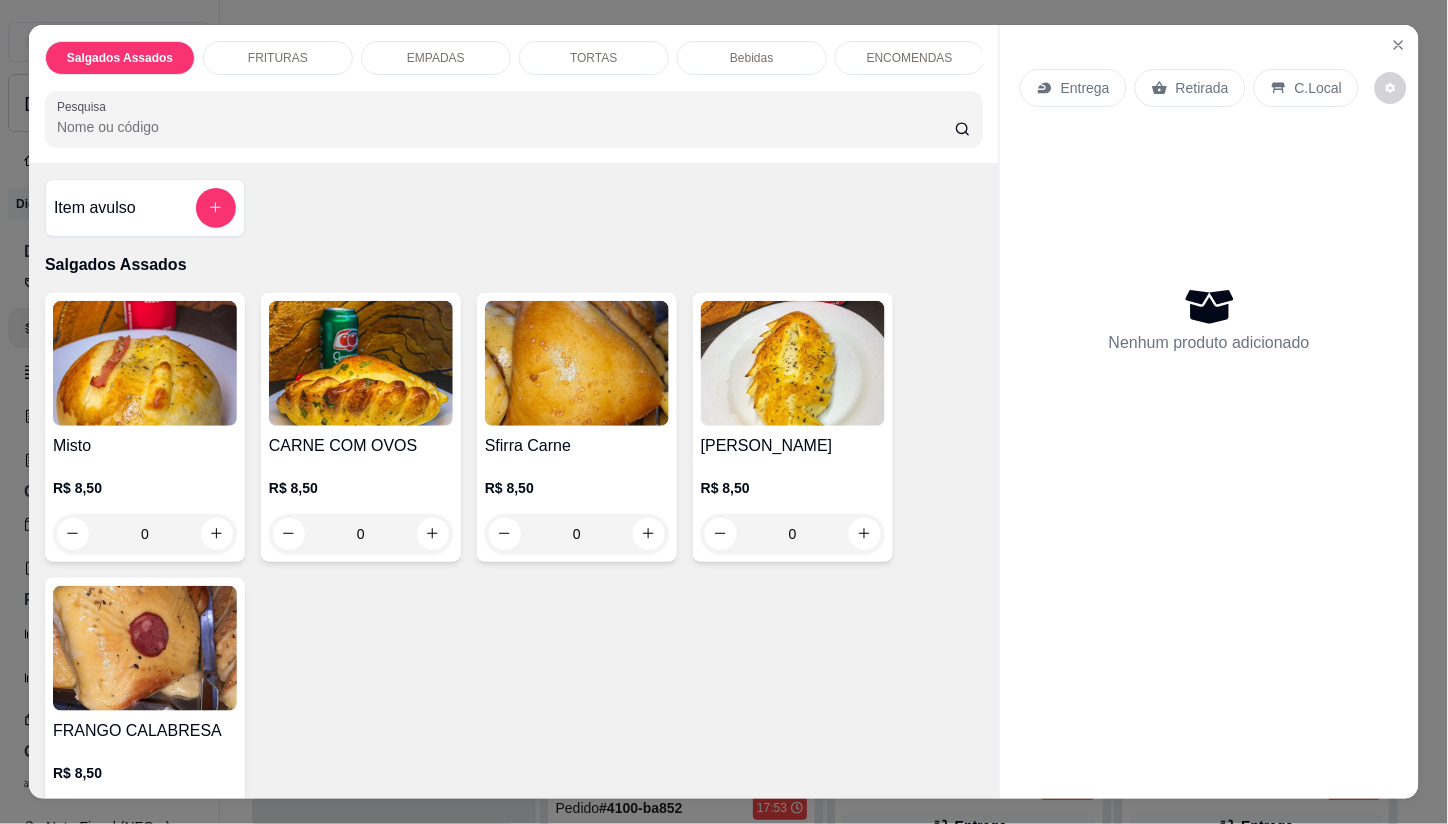 scroll, scrollTop: 94, scrollLeft: 0, axis: vertical 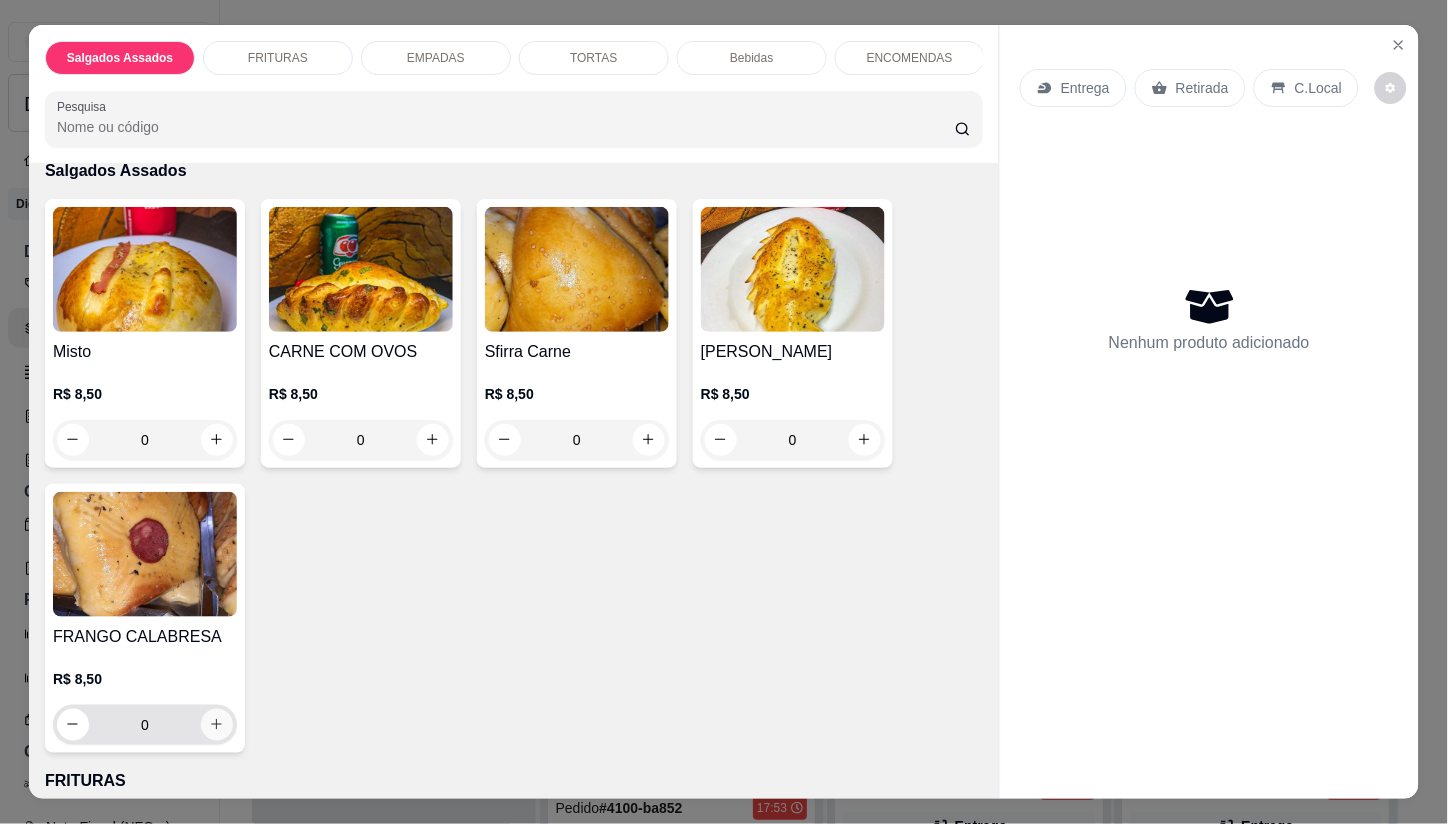 click at bounding box center [217, 725] 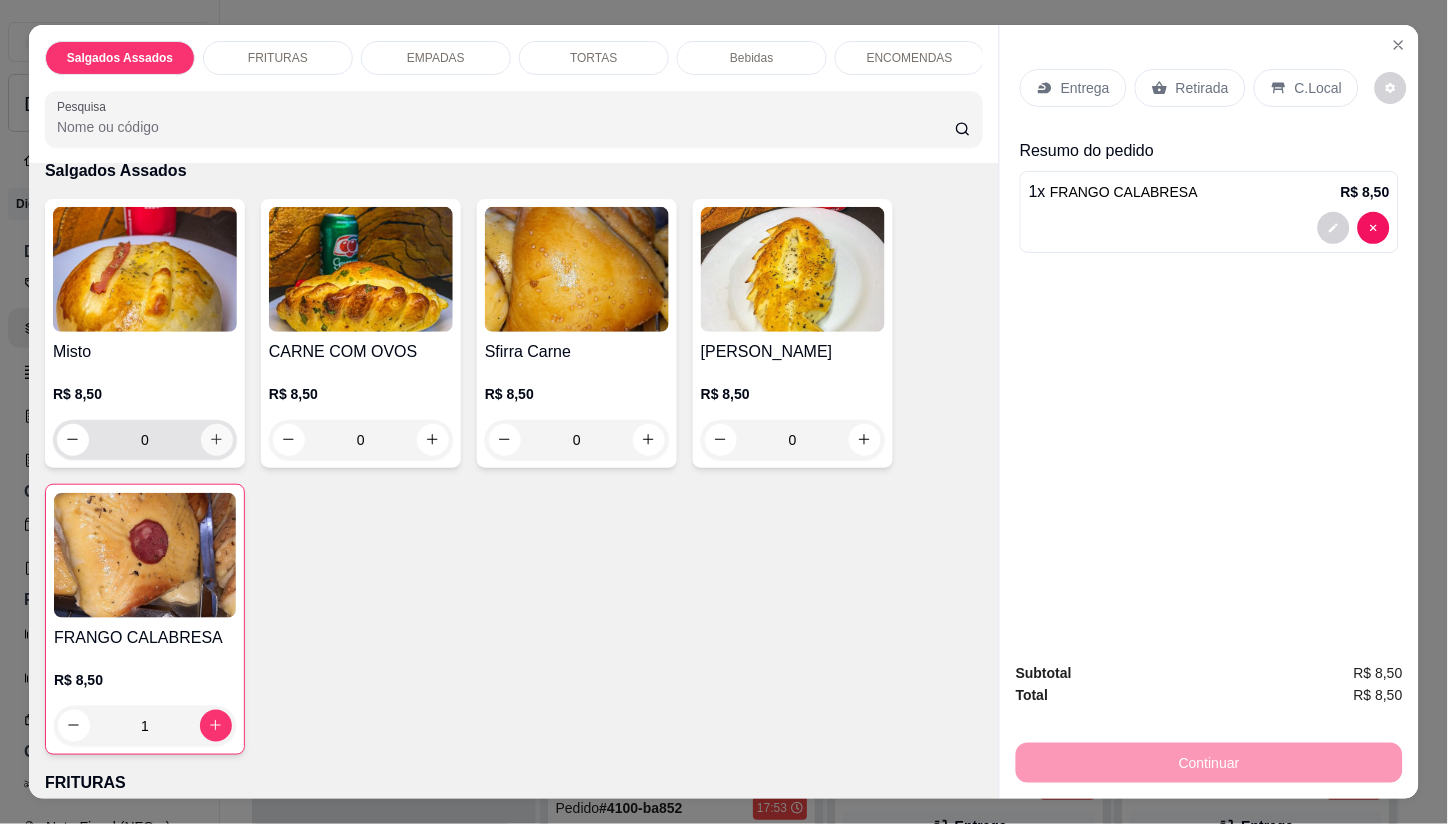 click 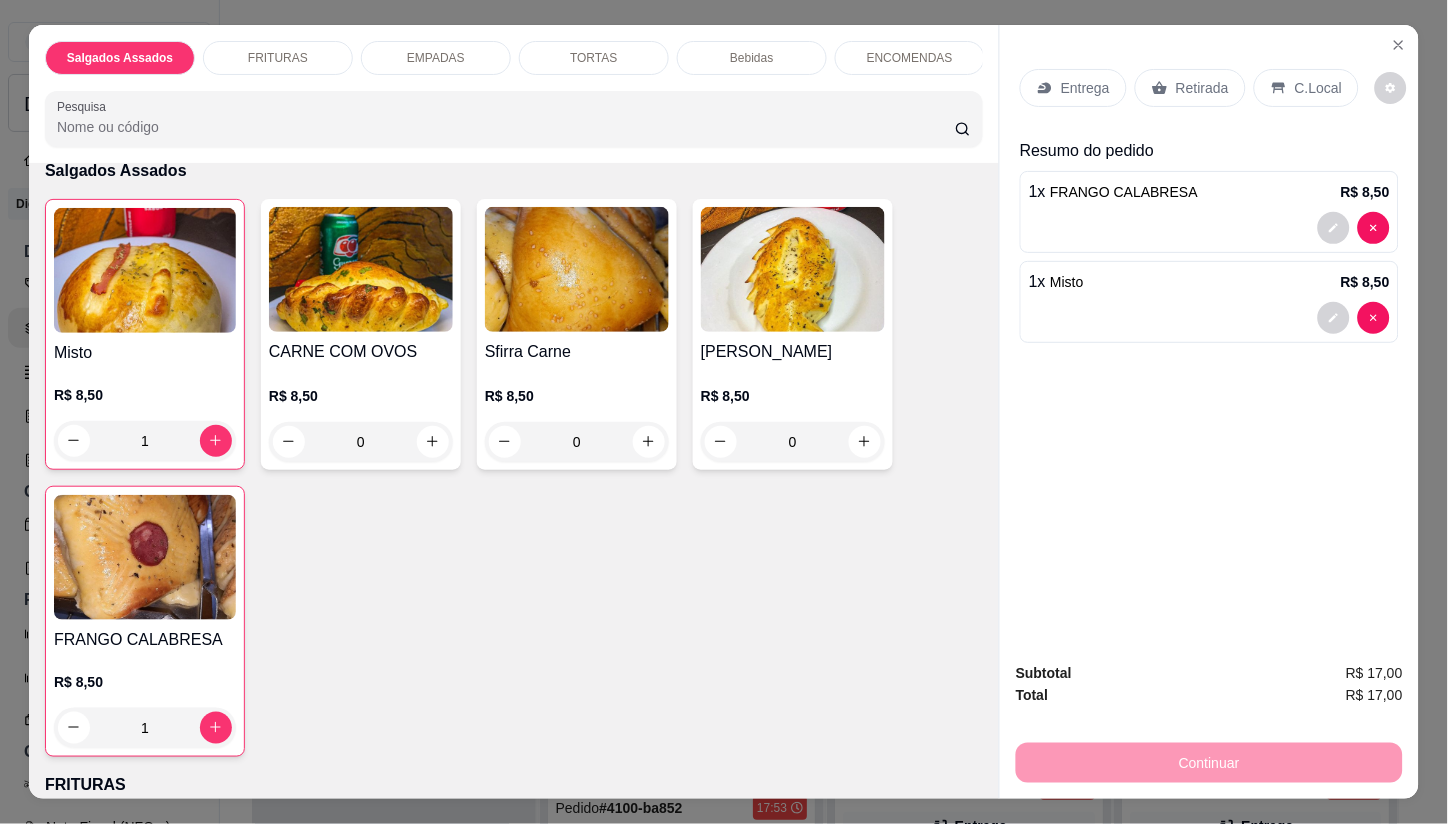 click on "Entrega" at bounding box center (1085, 88) 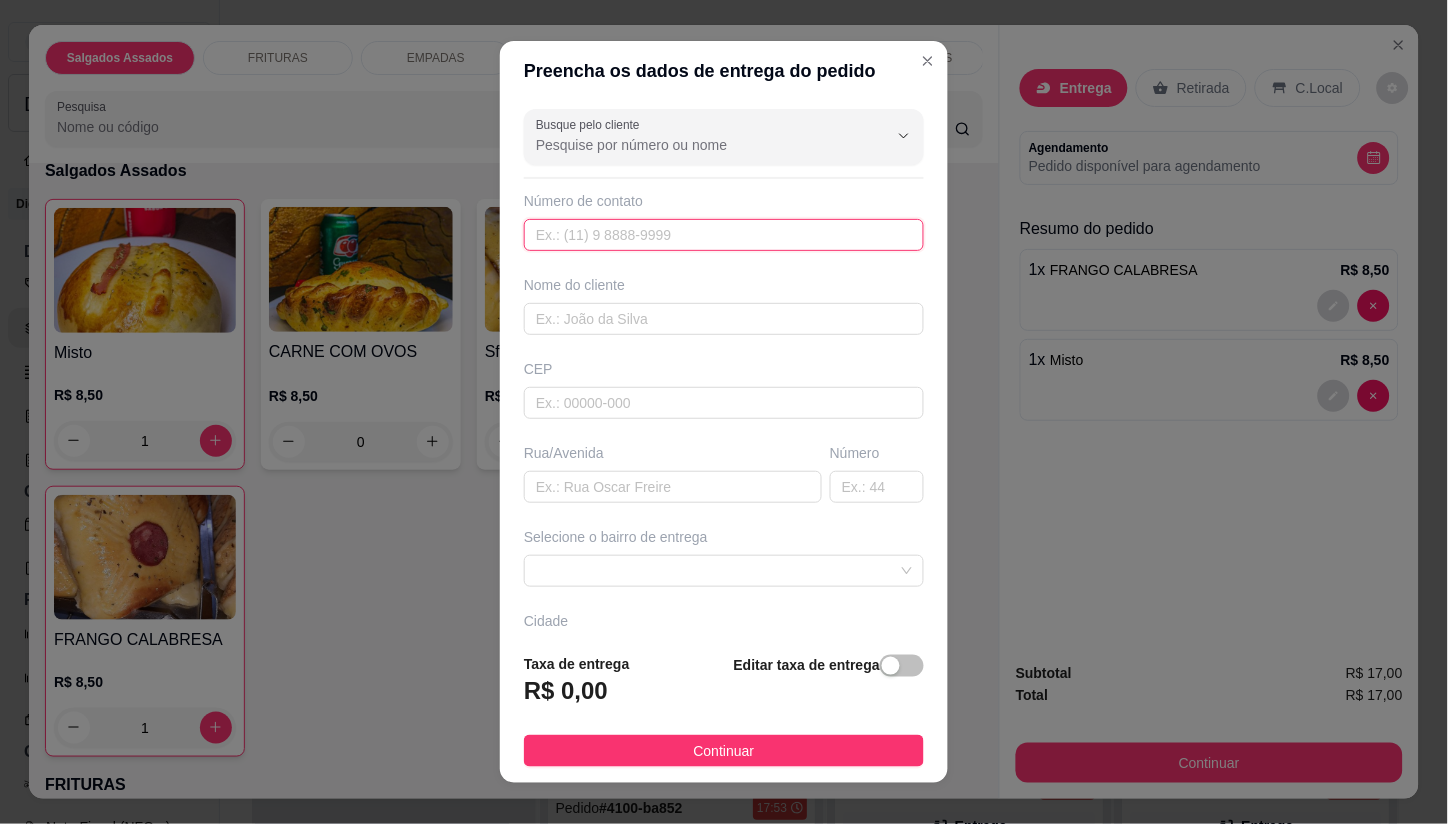 click at bounding box center [724, 235] 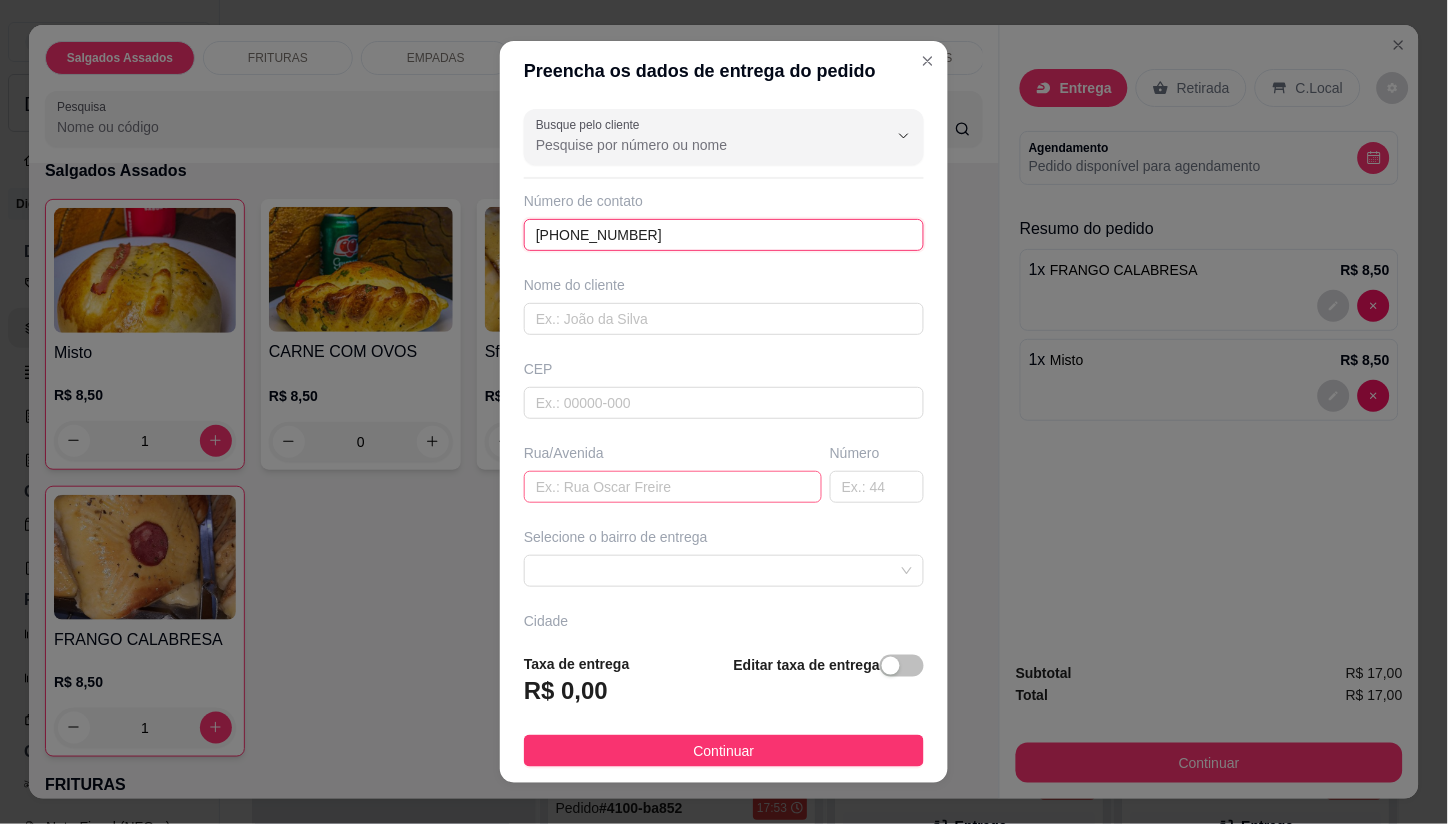 type on "[PHONE_NUMBER]" 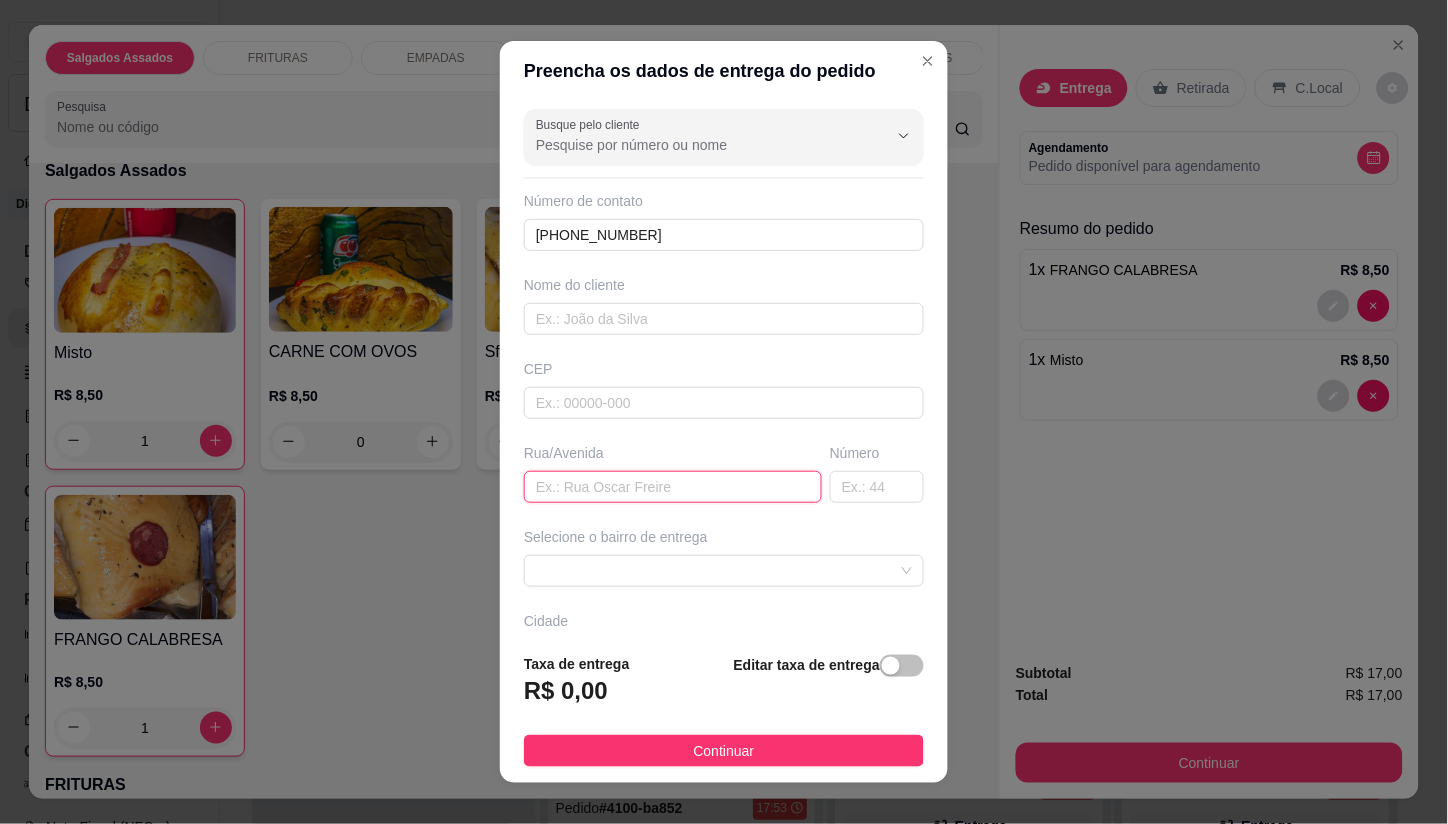 click at bounding box center [673, 487] 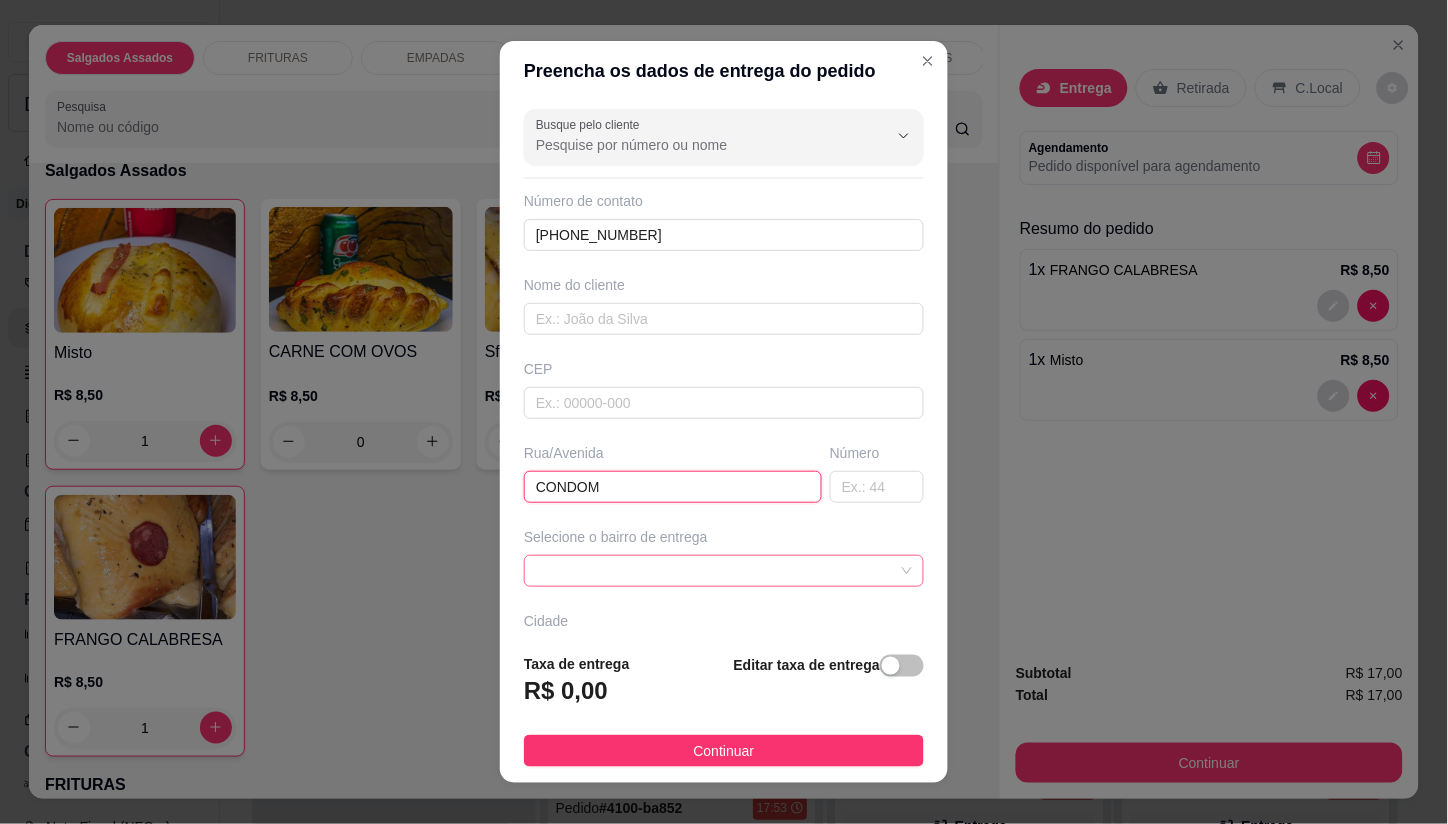 click at bounding box center [724, 571] 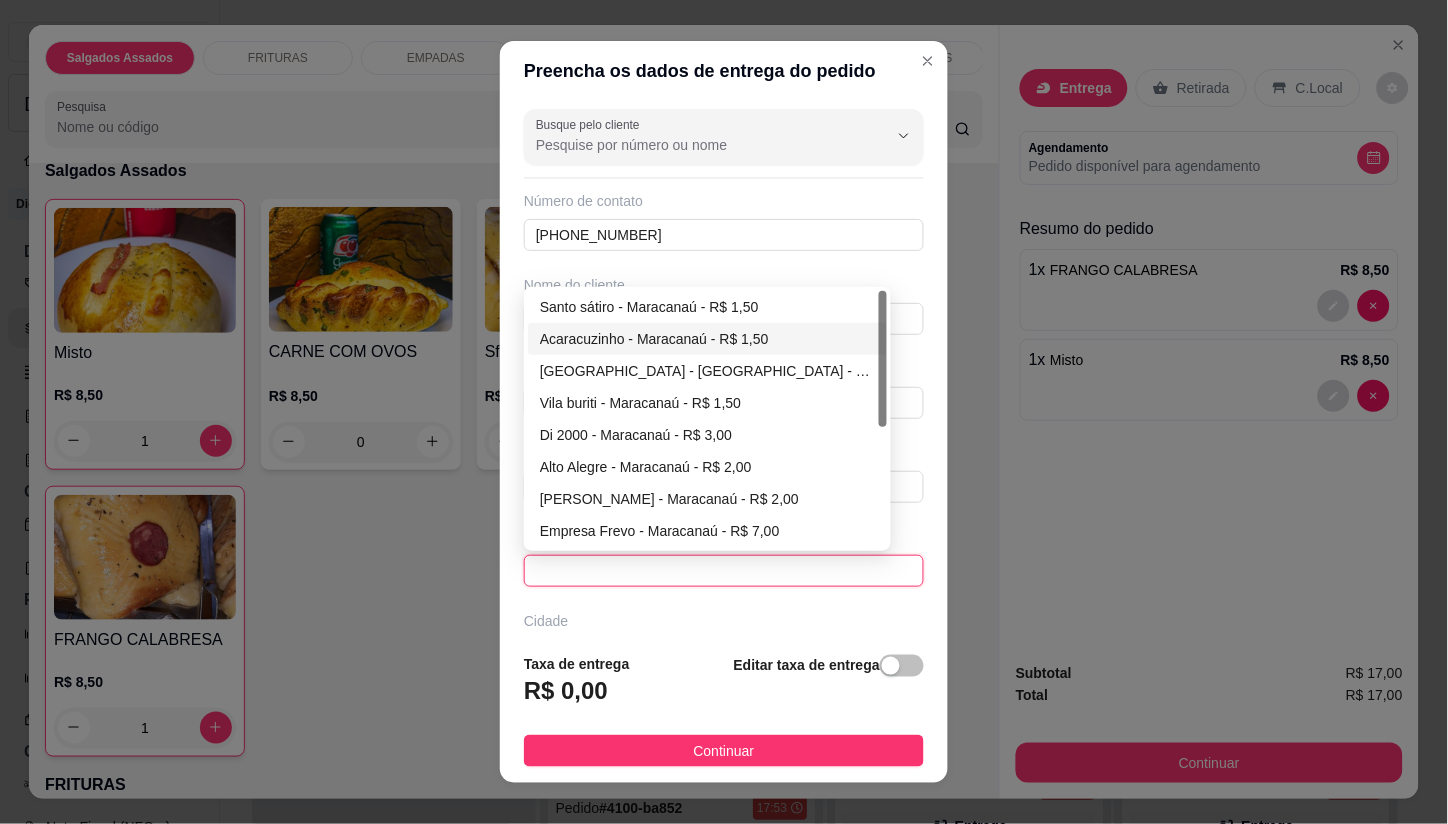 click on "Acaracuzinho  - Maracanaú  -  R$ 1,50" at bounding box center [707, 339] 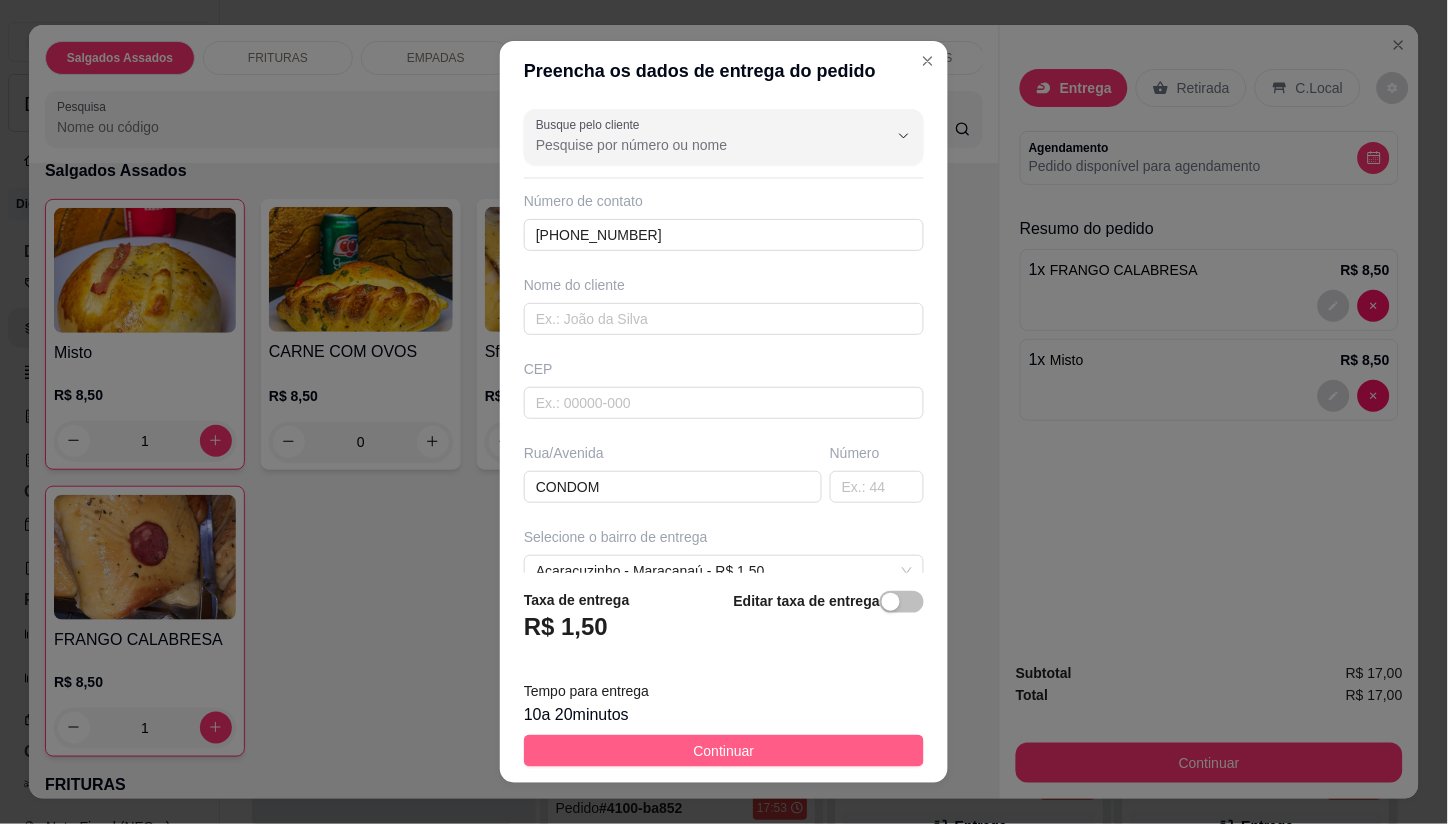drag, startPoint x: 747, startPoint y: 743, endPoint x: 852, endPoint y: 754, distance: 105.574615 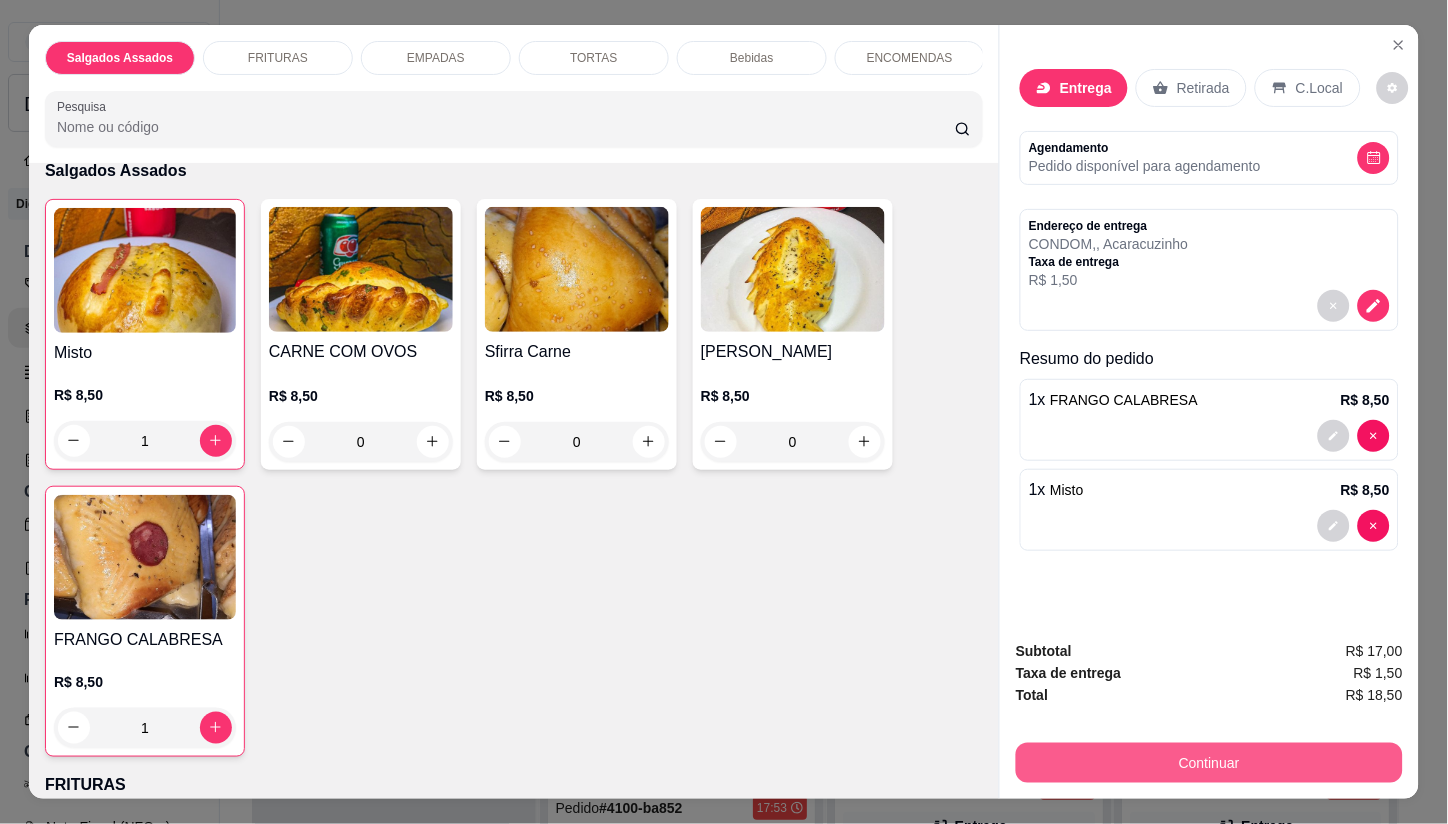 click on "Continuar" at bounding box center [1209, 763] 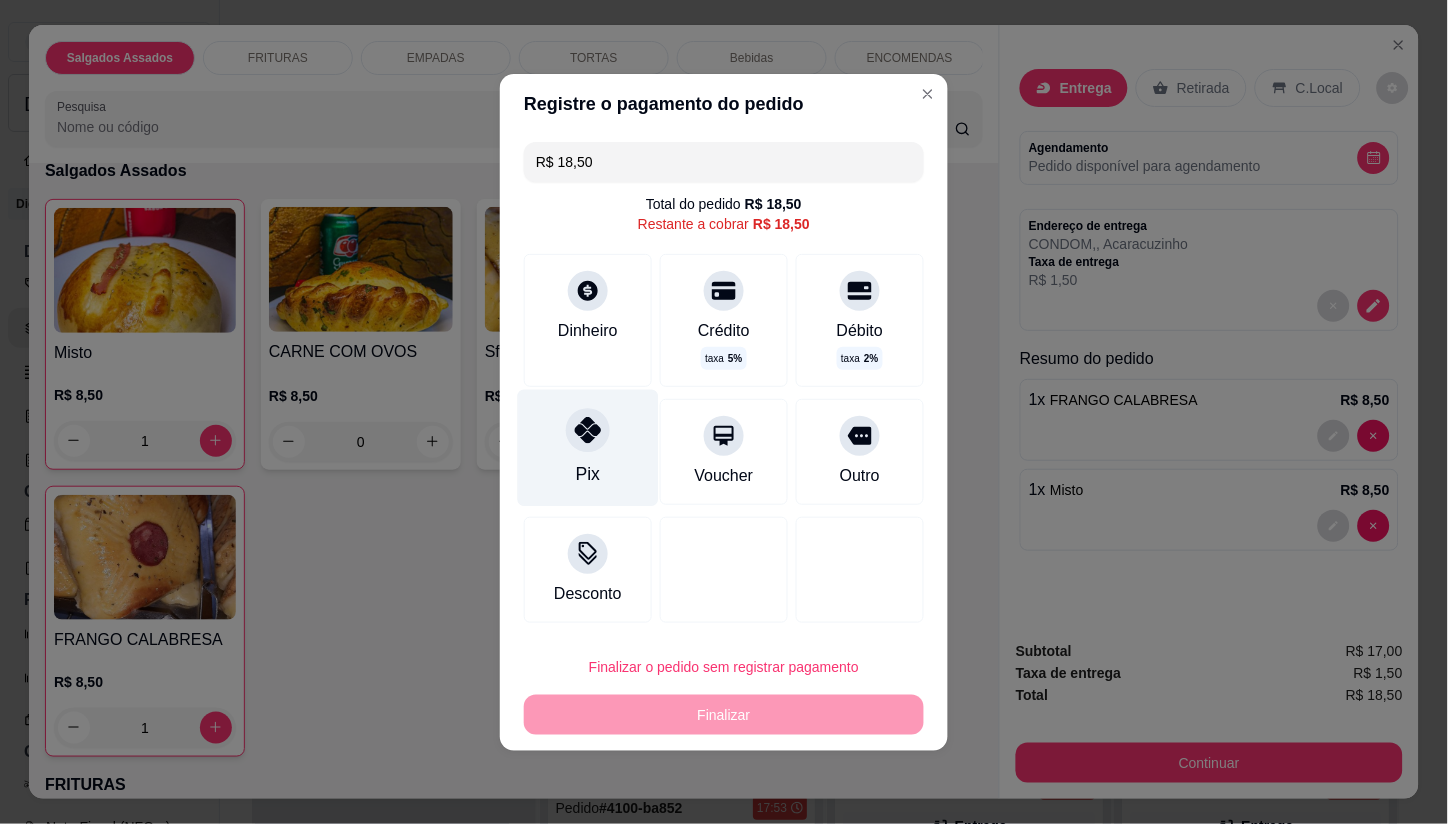 click at bounding box center [588, 430] 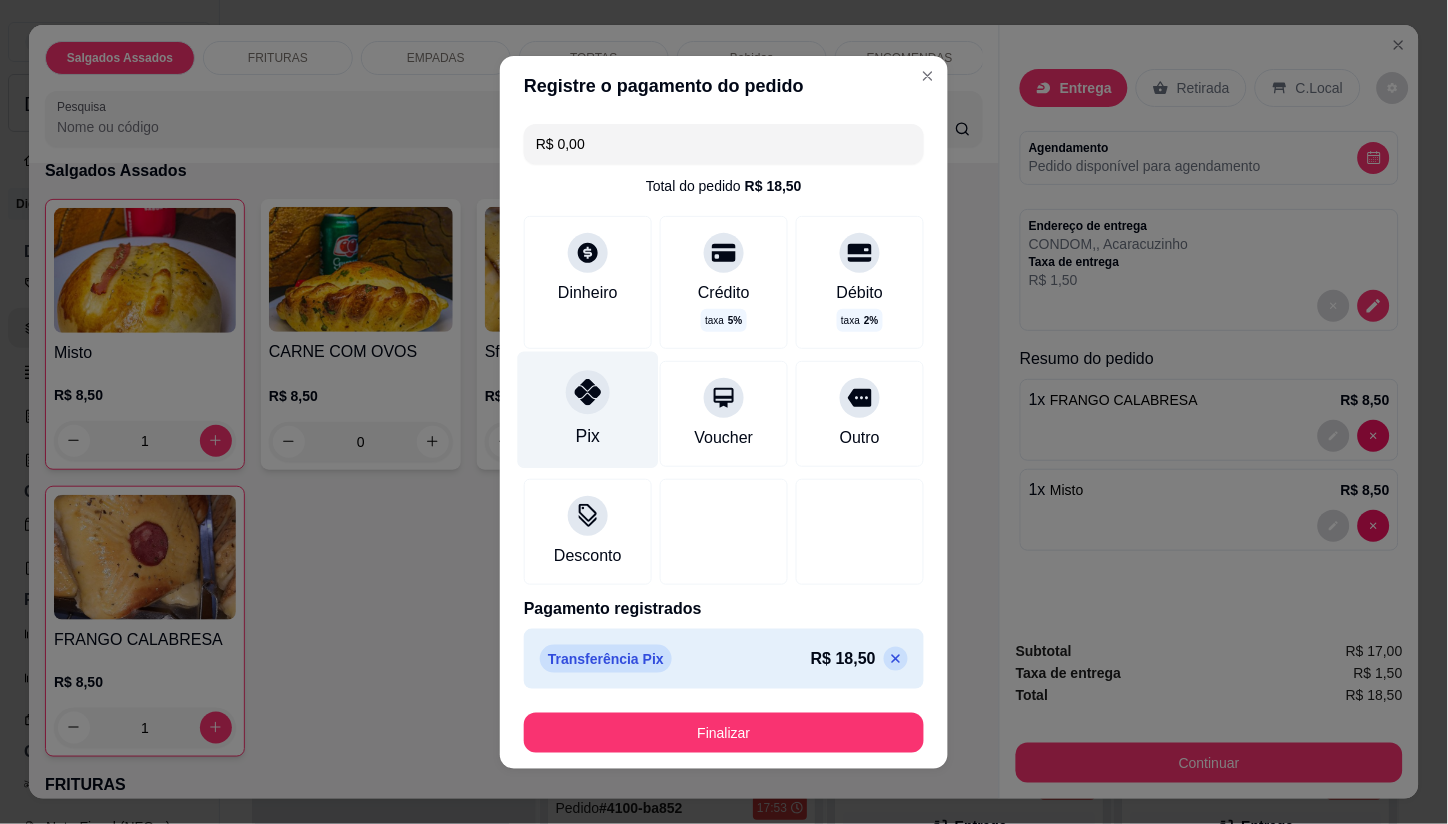 type on "R$ 0,00" 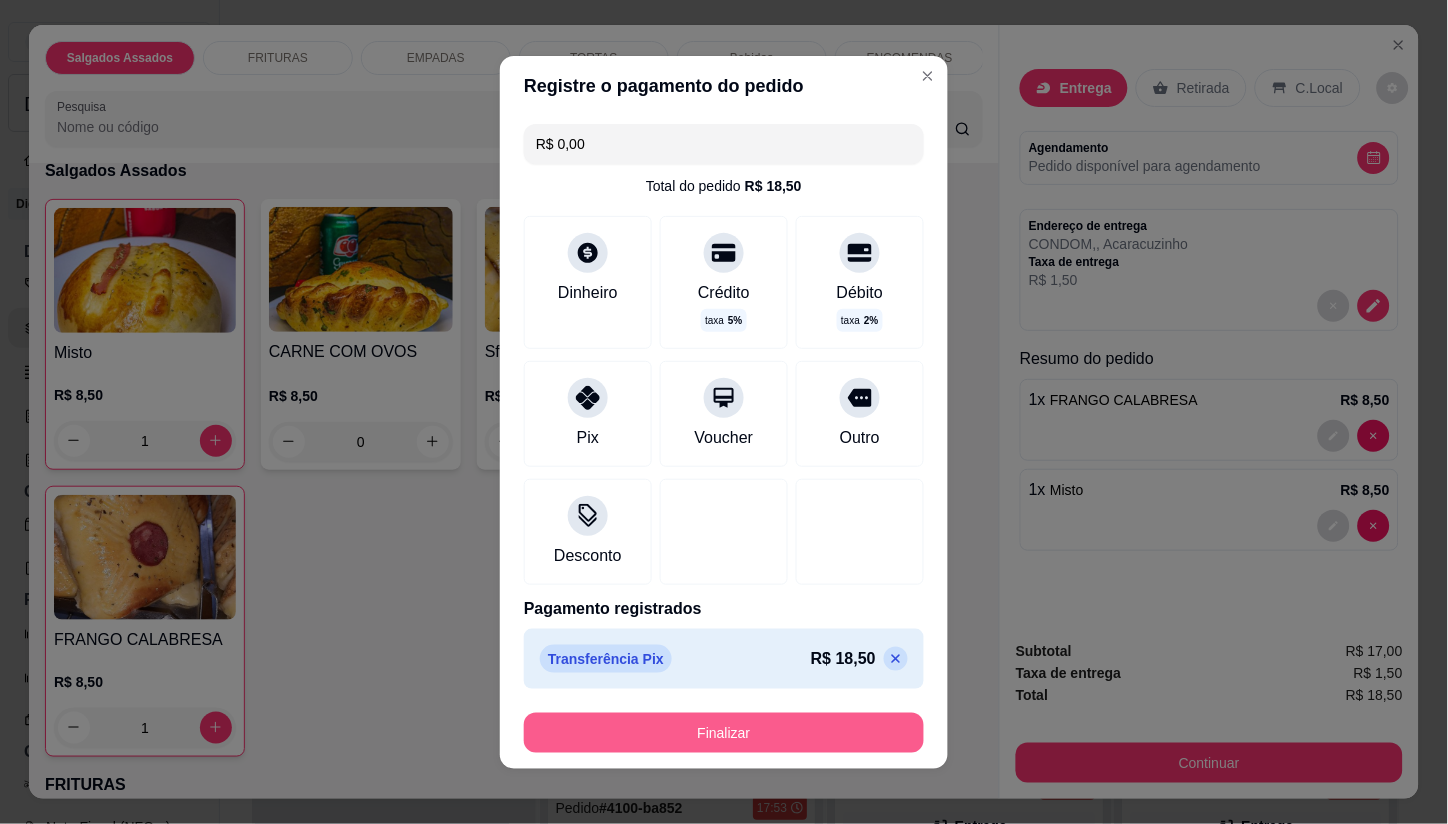 click on "Finalizar" at bounding box center [724, 733] 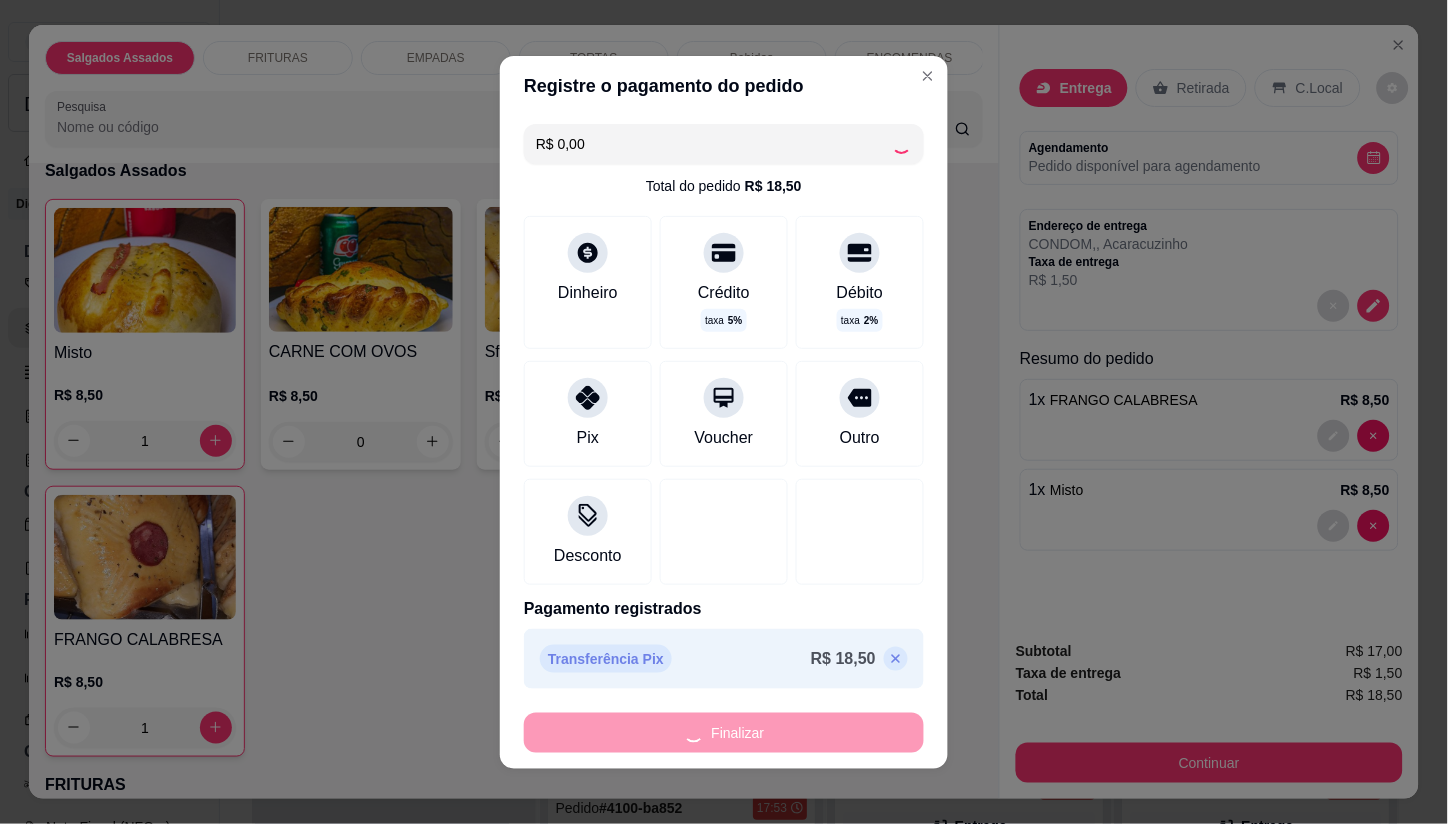 type on "0" 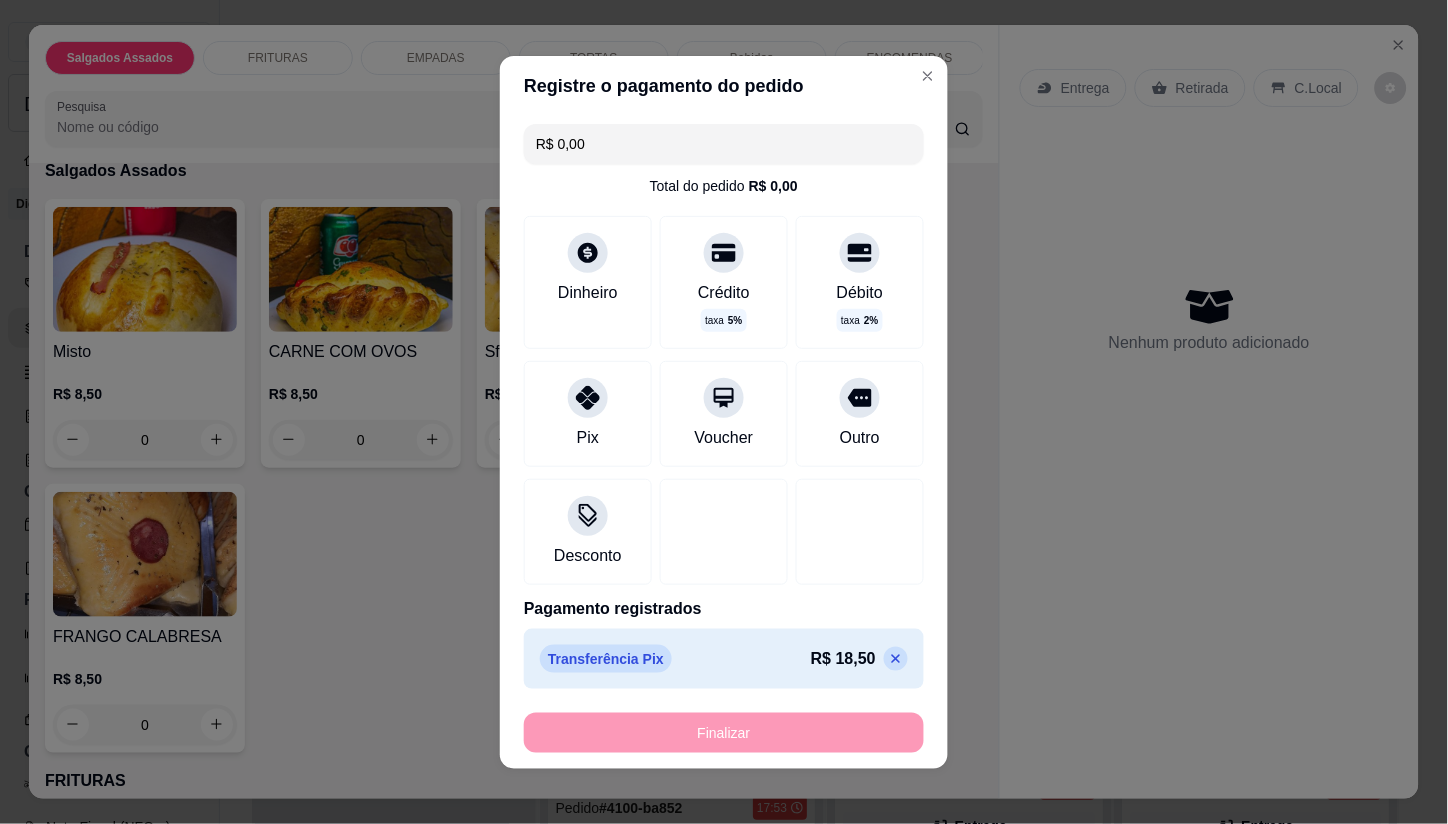 type on "-R$ 18,50" 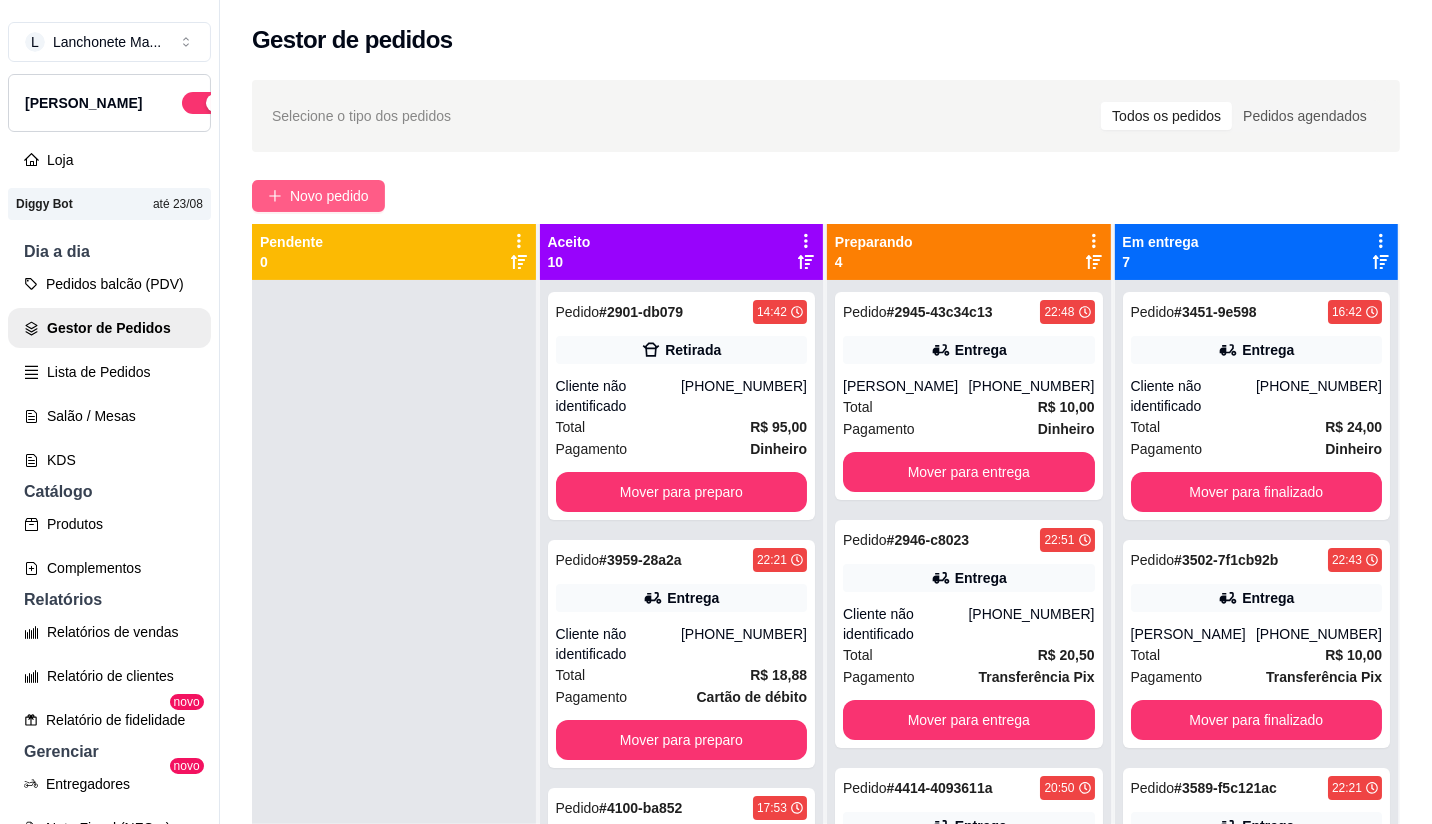 click on "Novo pedido" at bounding box center (329, 196) 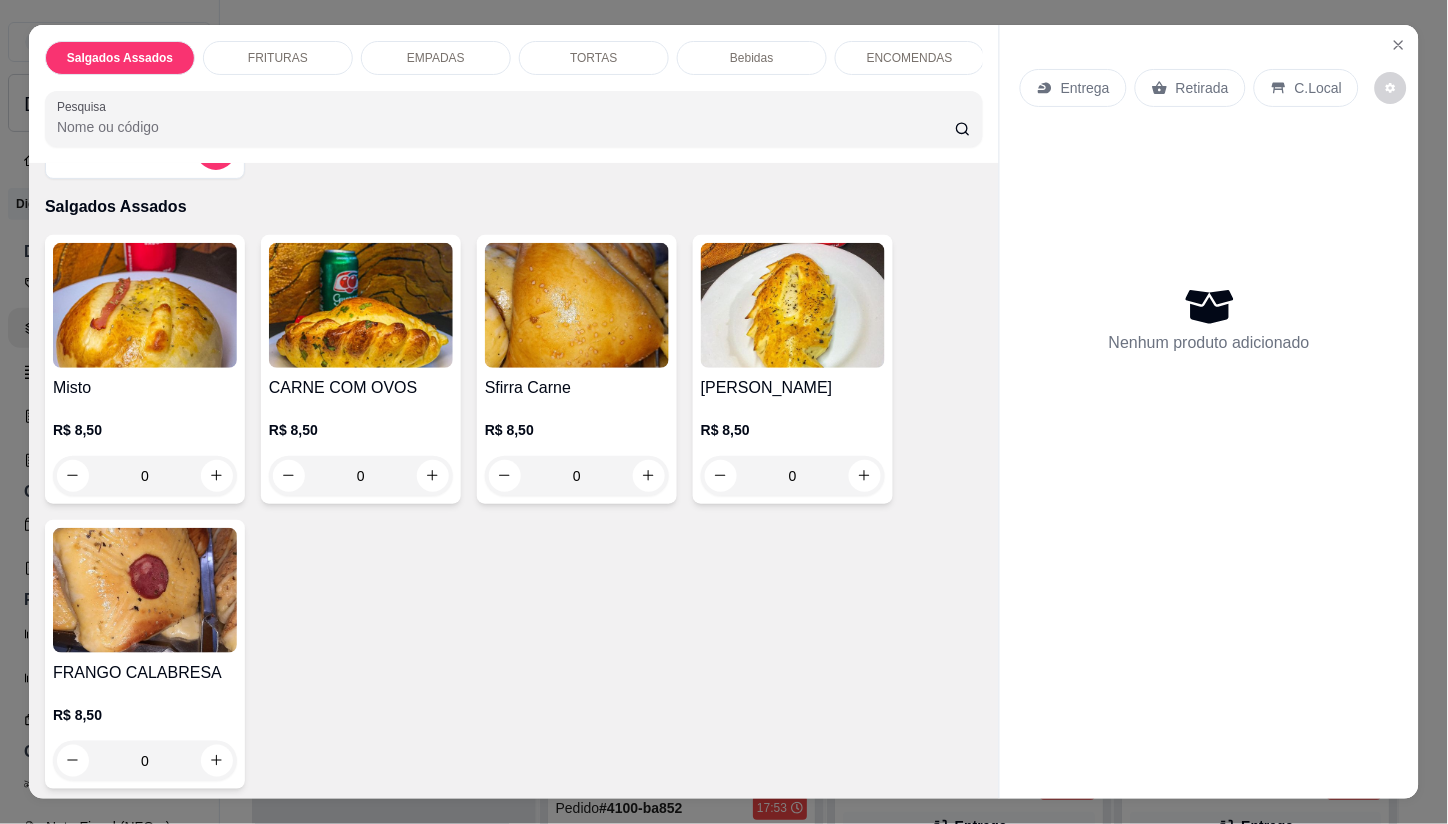 scroll, scrollTop: 111, scrollLeft: 0, axis: vertical 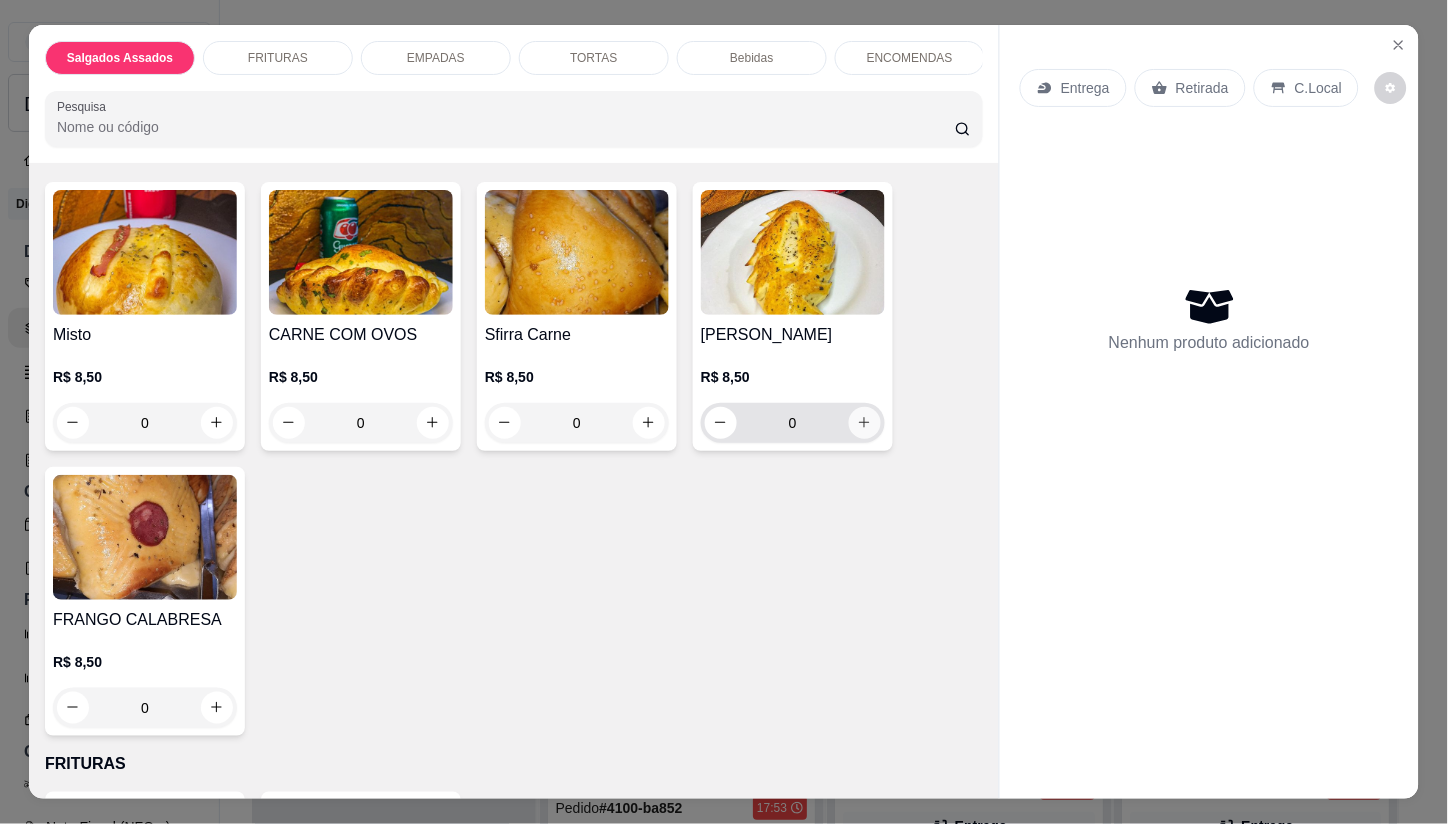 click 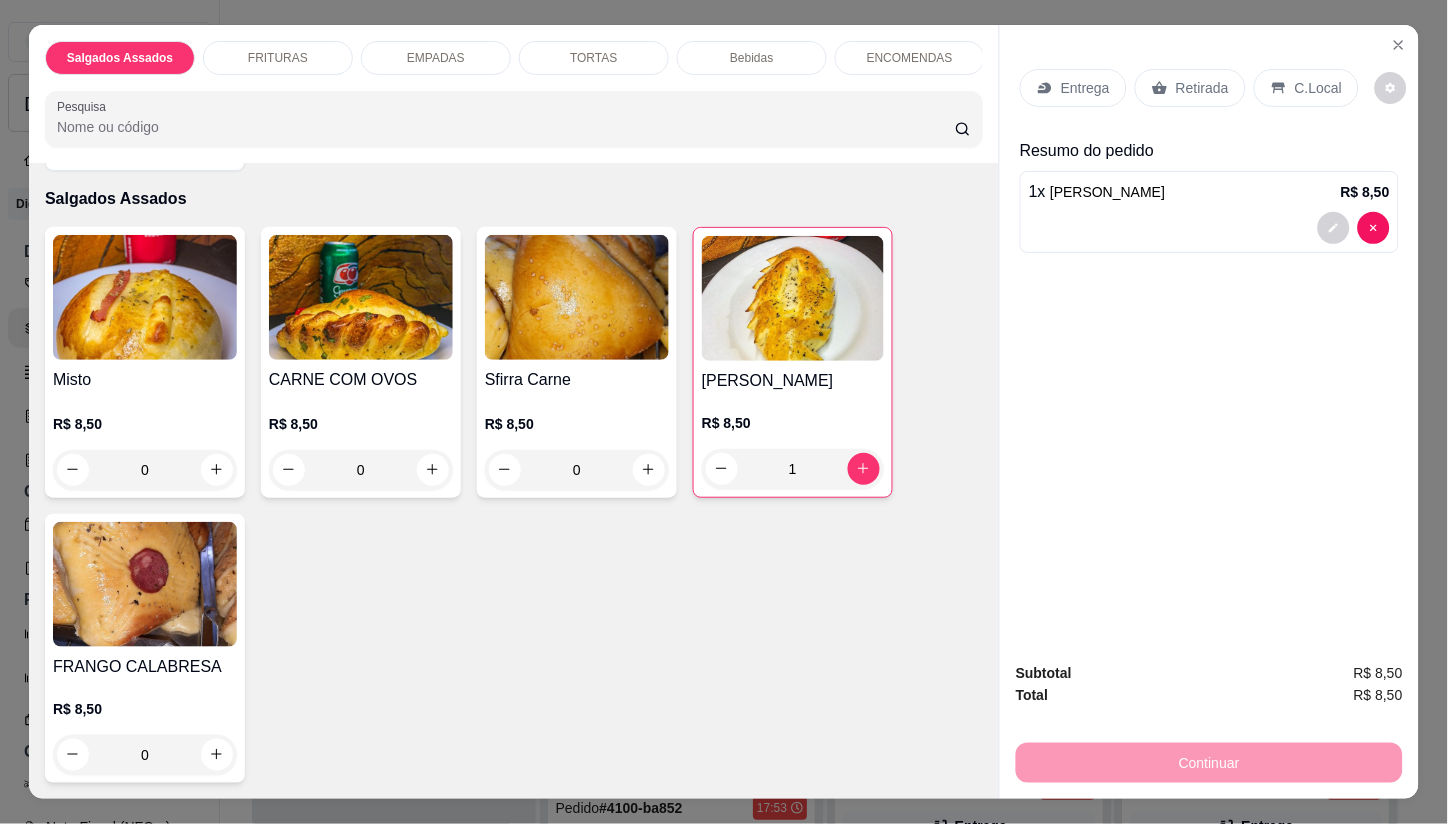 scroll, scrollTop: 0, scrollLeft: 0, axis: both 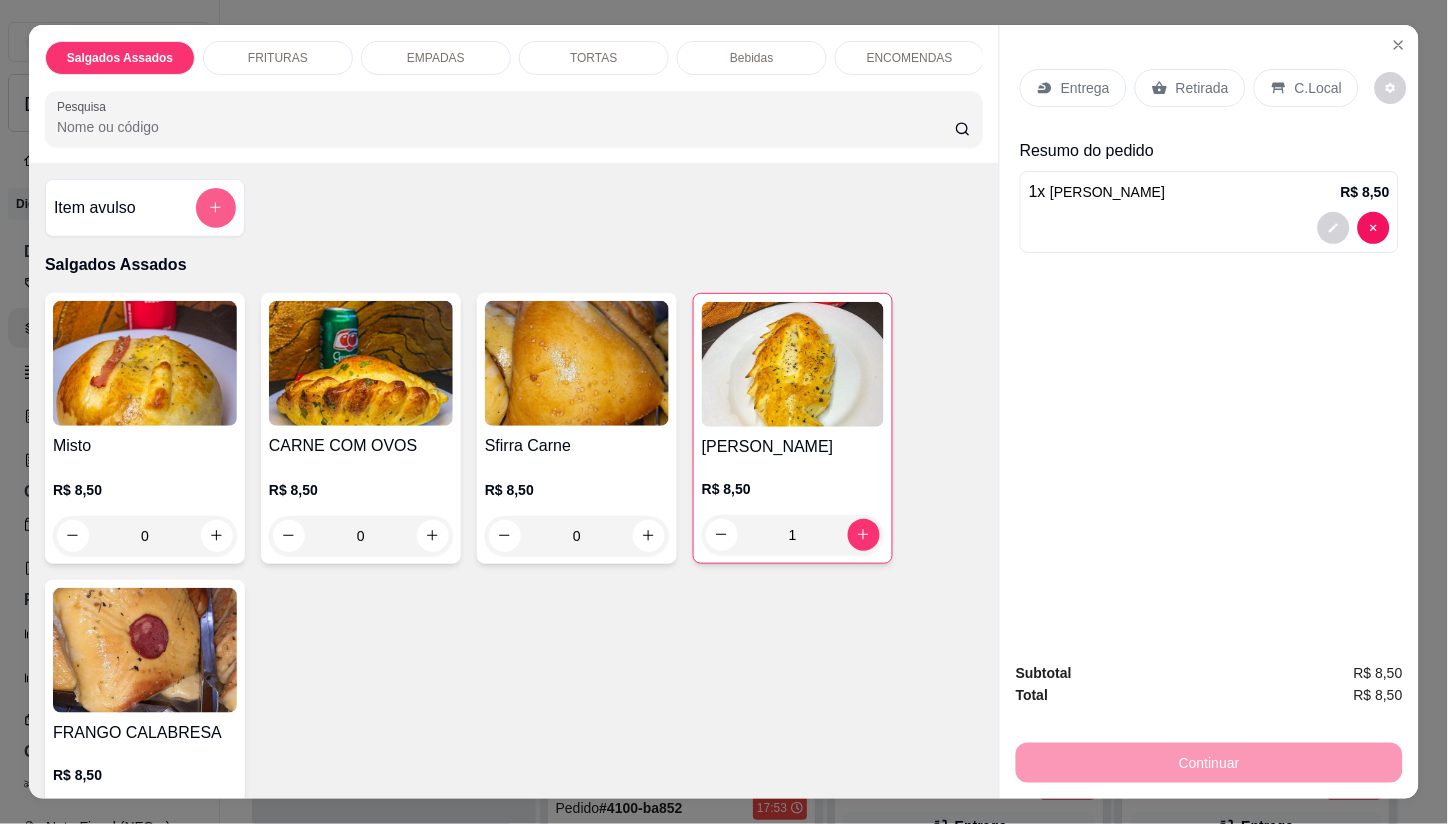 click at bounding box center (216, 208) 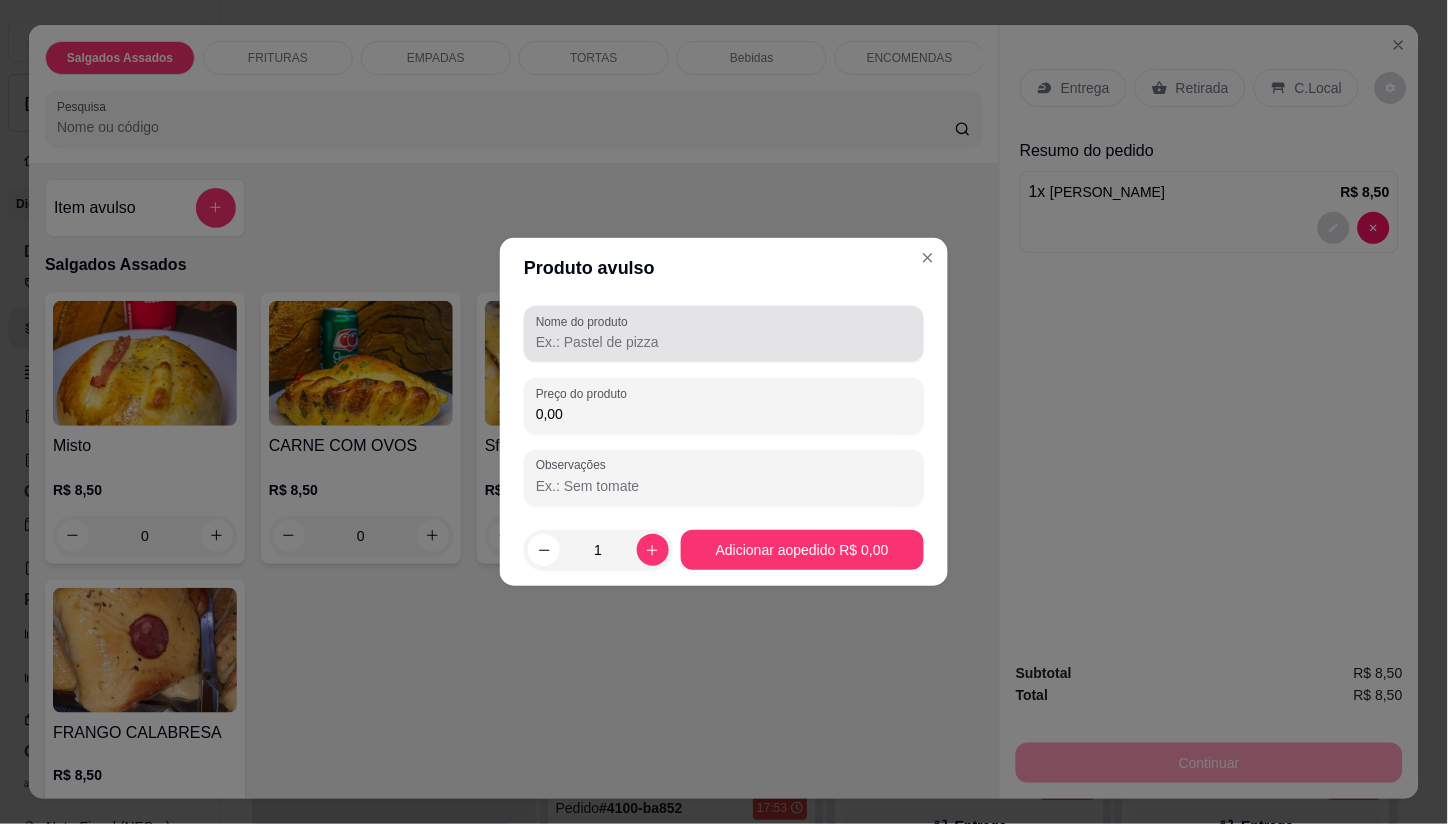 click on "Nome do produto" at bounding box center (724, 342) 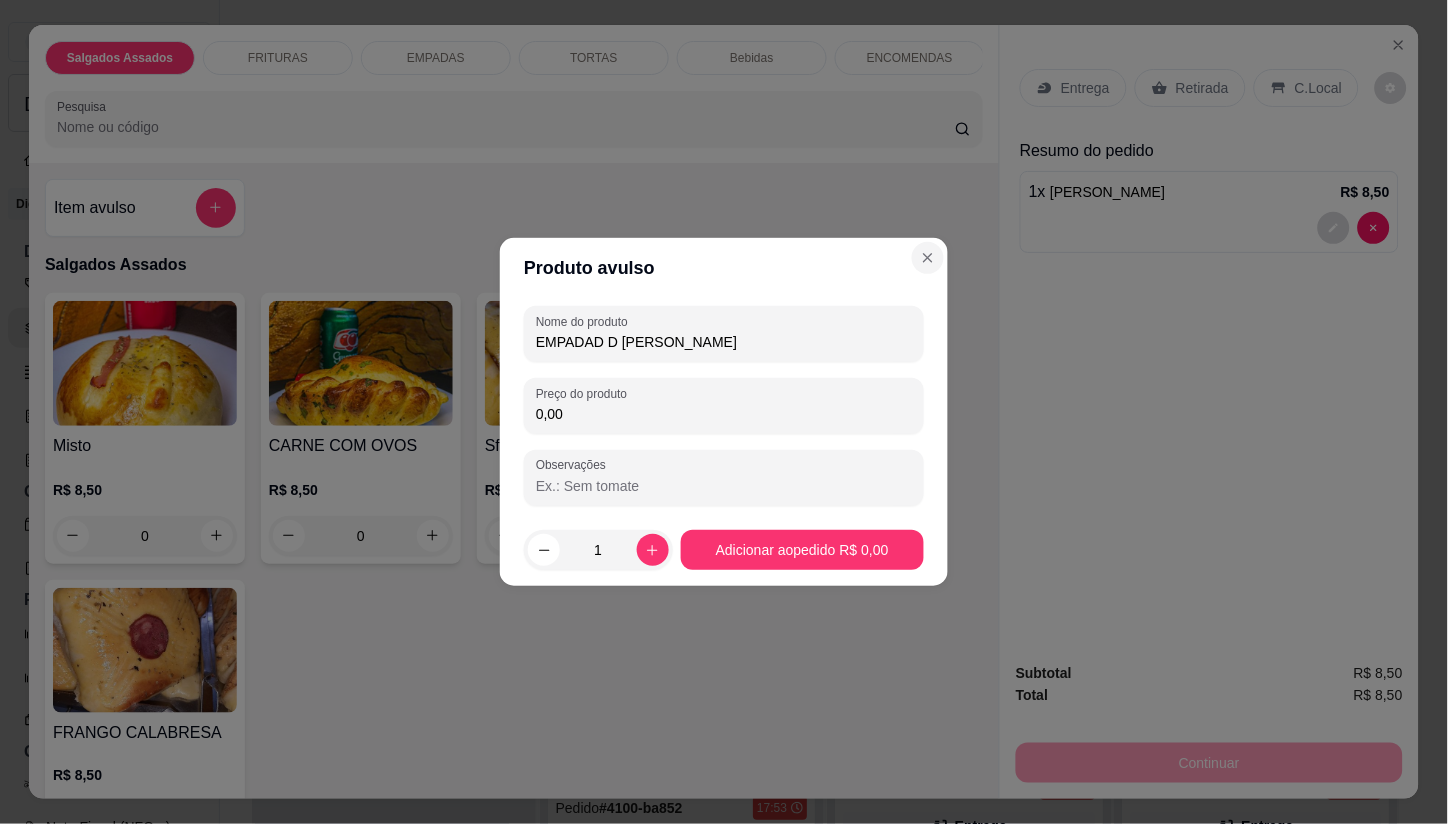 type on "EMPADAD D [PERSON_NAME]" 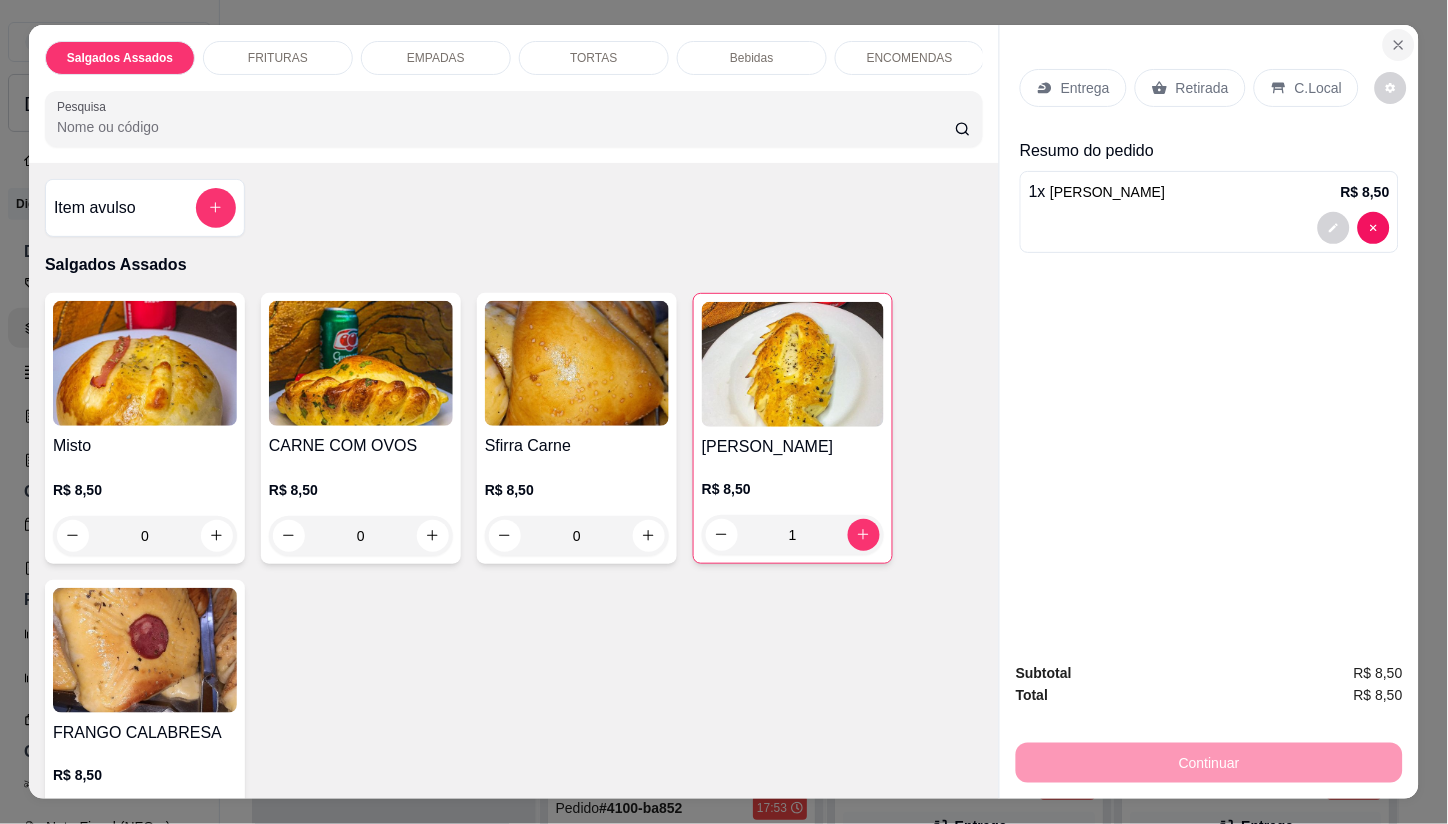 click 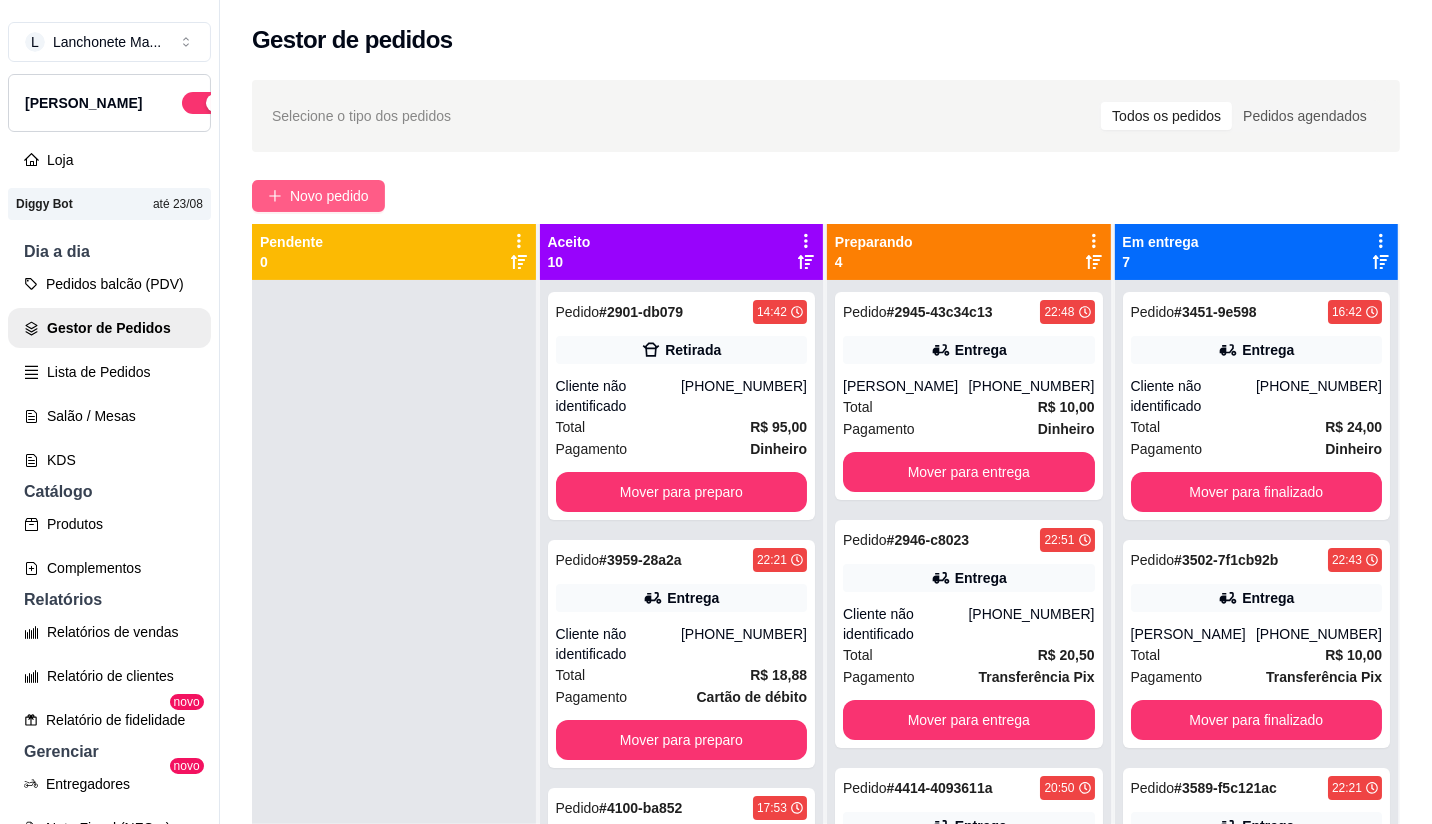 click on "Novo pedido" at bounding box center (329, 196) 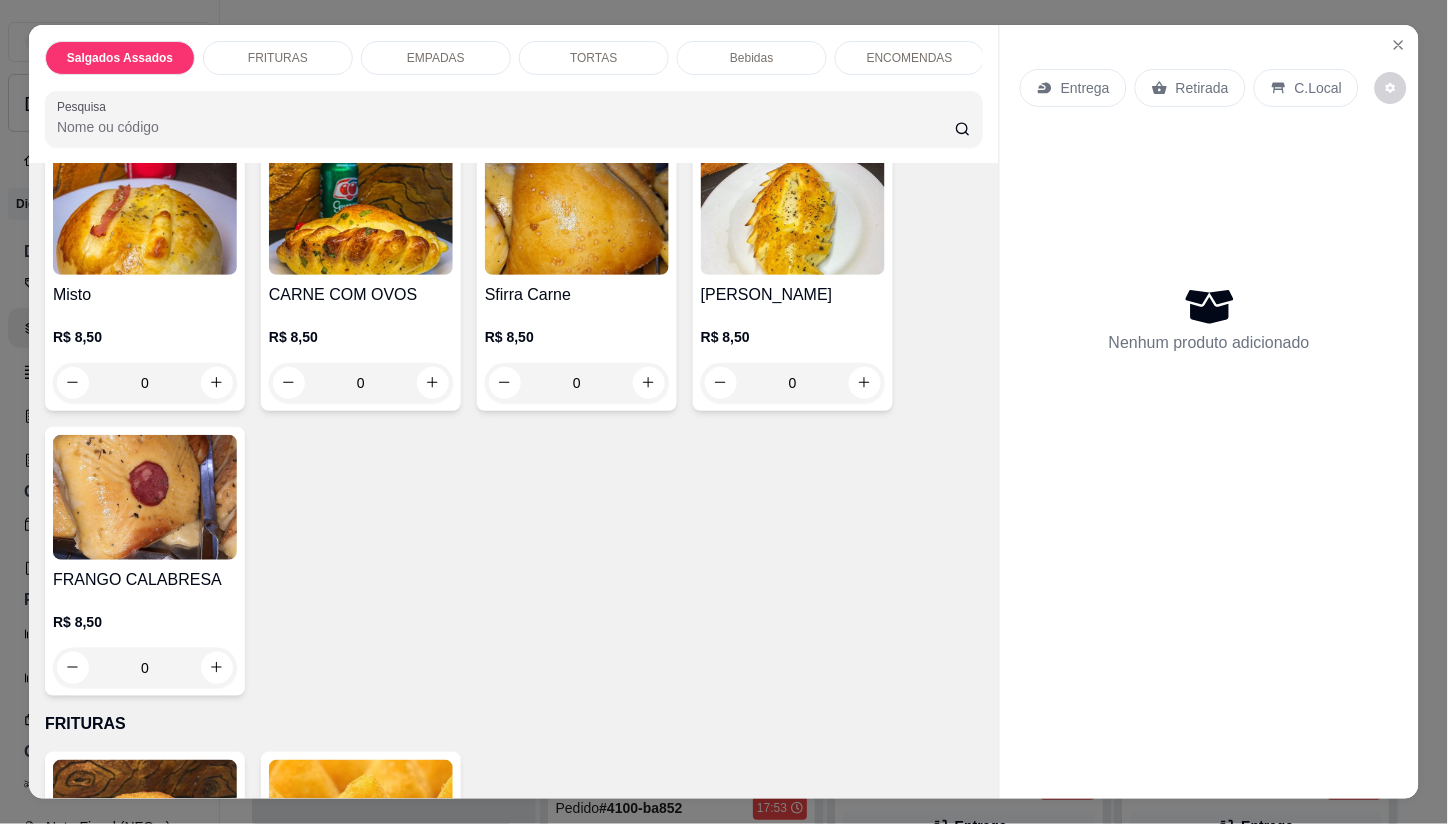 scroll, scrollTop: 0, scrollLeft: 0, axis: both 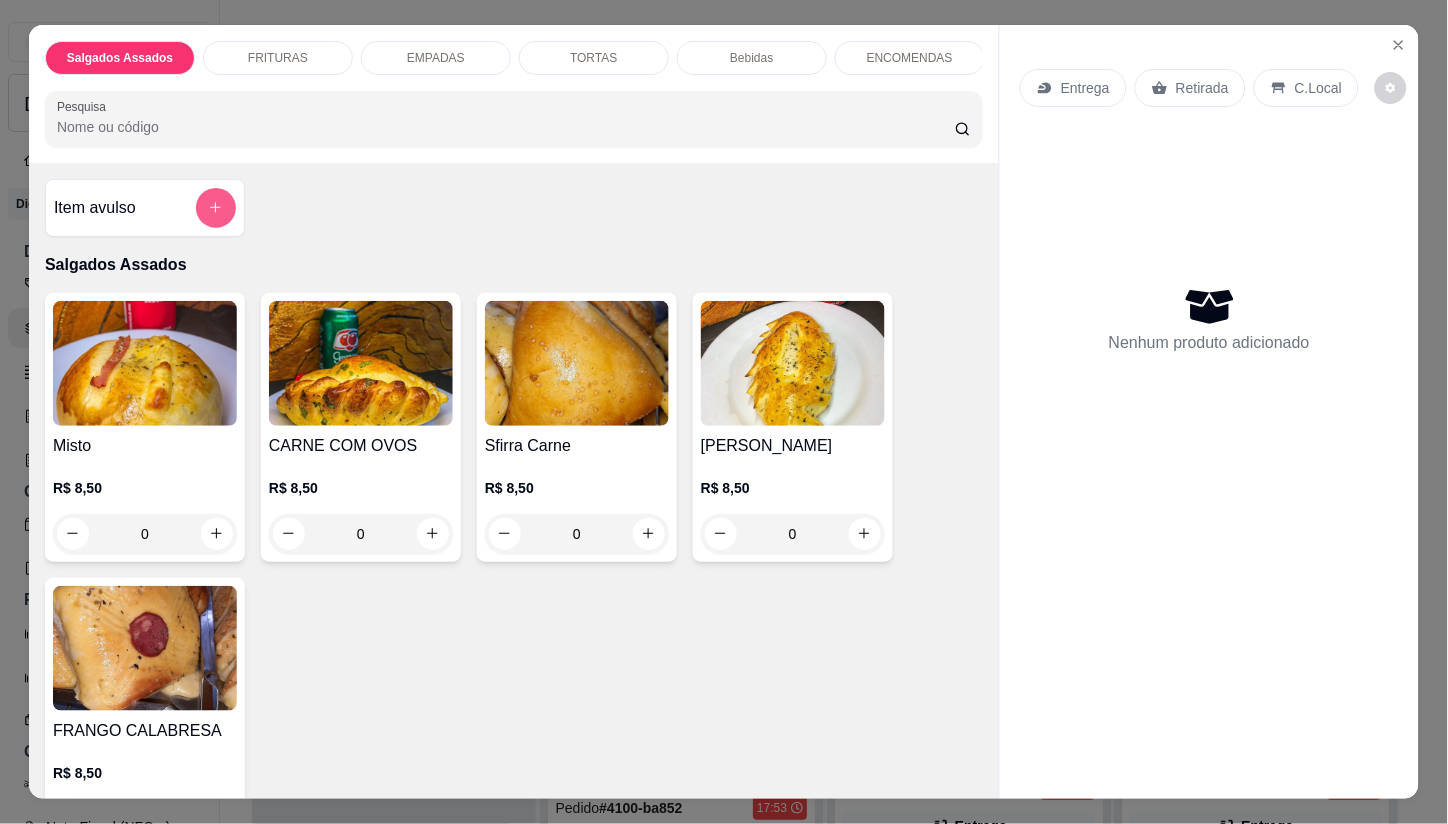 click at bounding box center (216, 208) 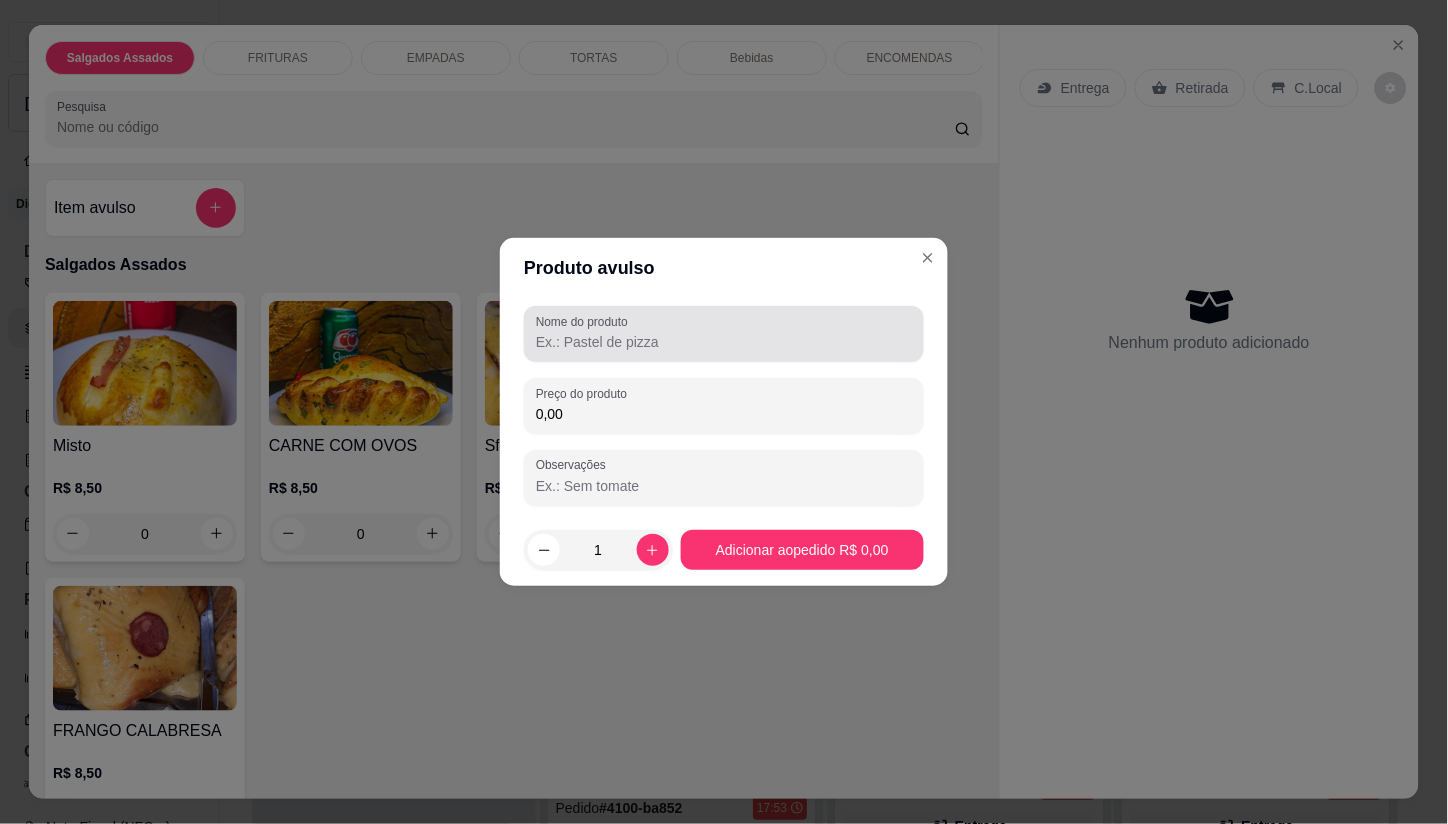 click on "Nome do produto" at bounding box center (724, 342) 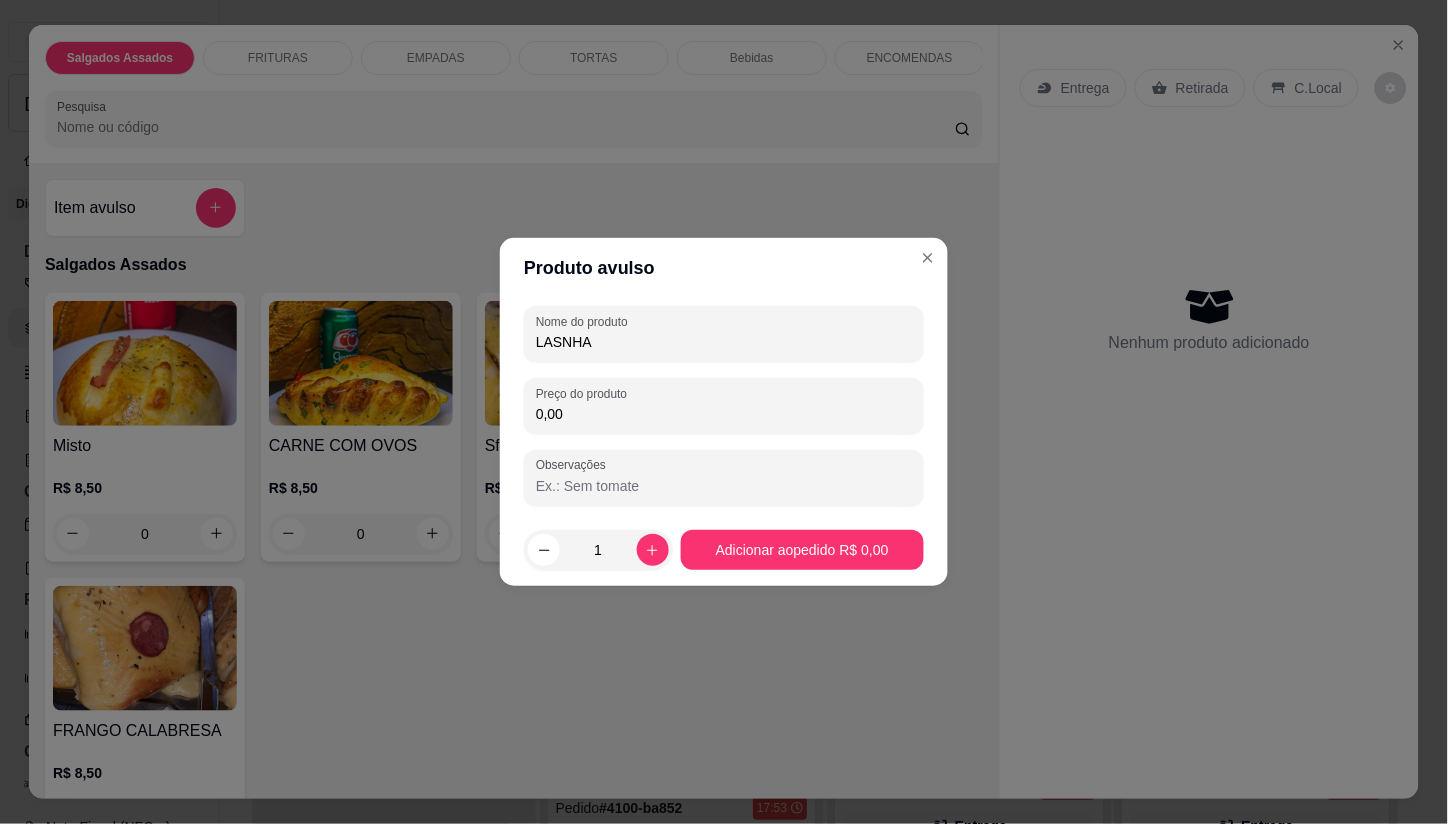 click on "LASNHA" at bounding box center [724, 342] 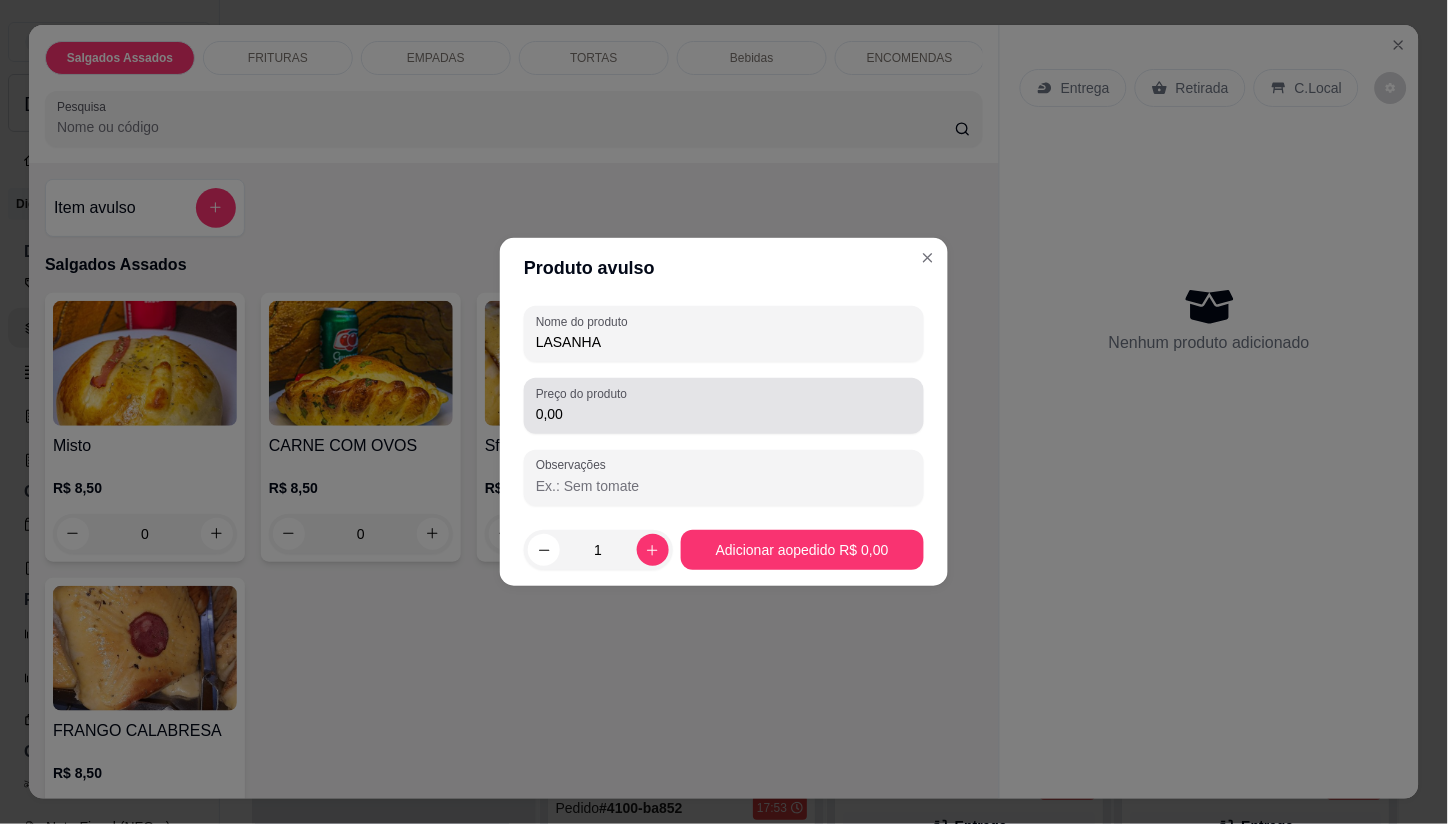 type on "LASANHA" 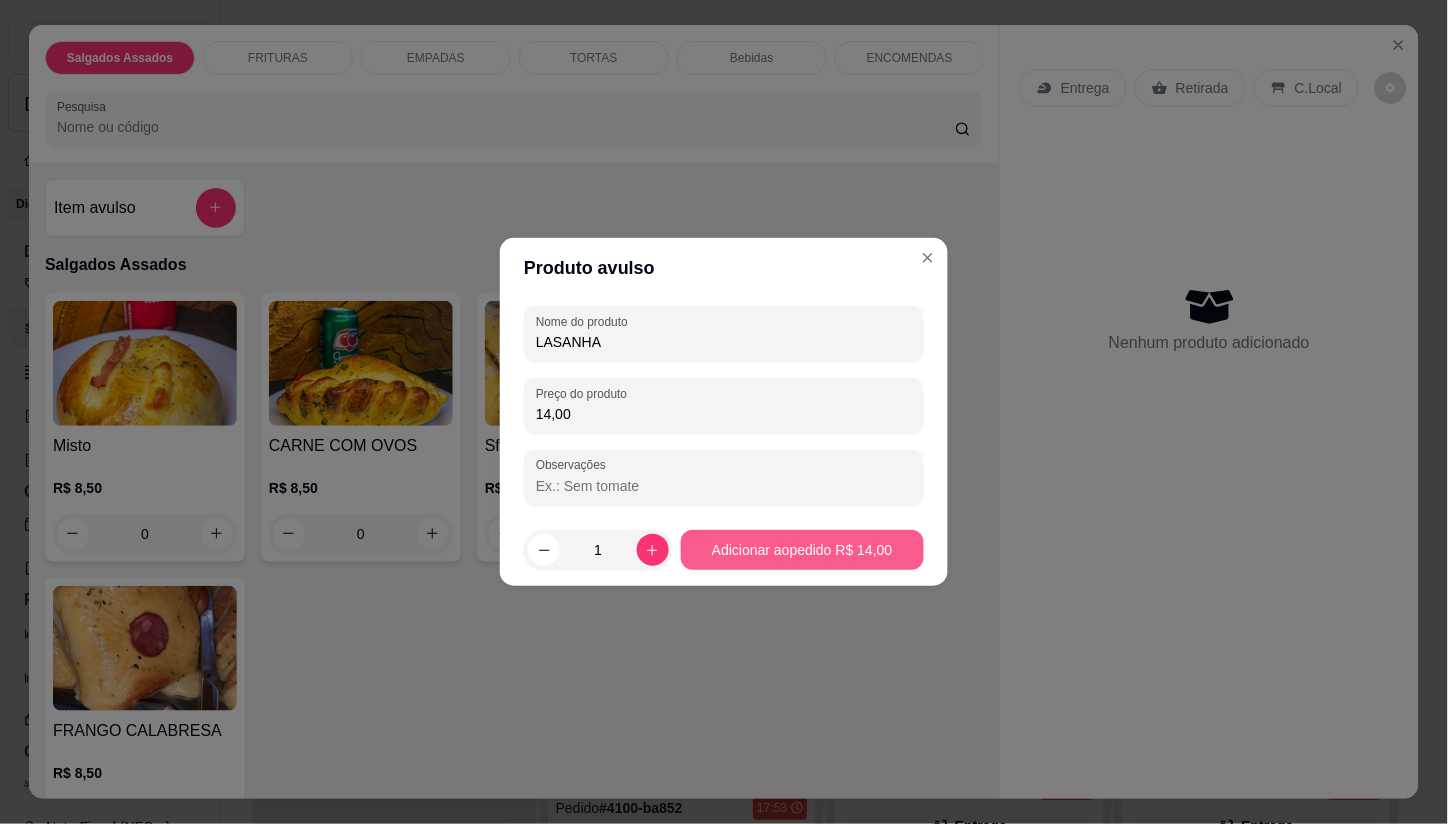 type on "14,00" 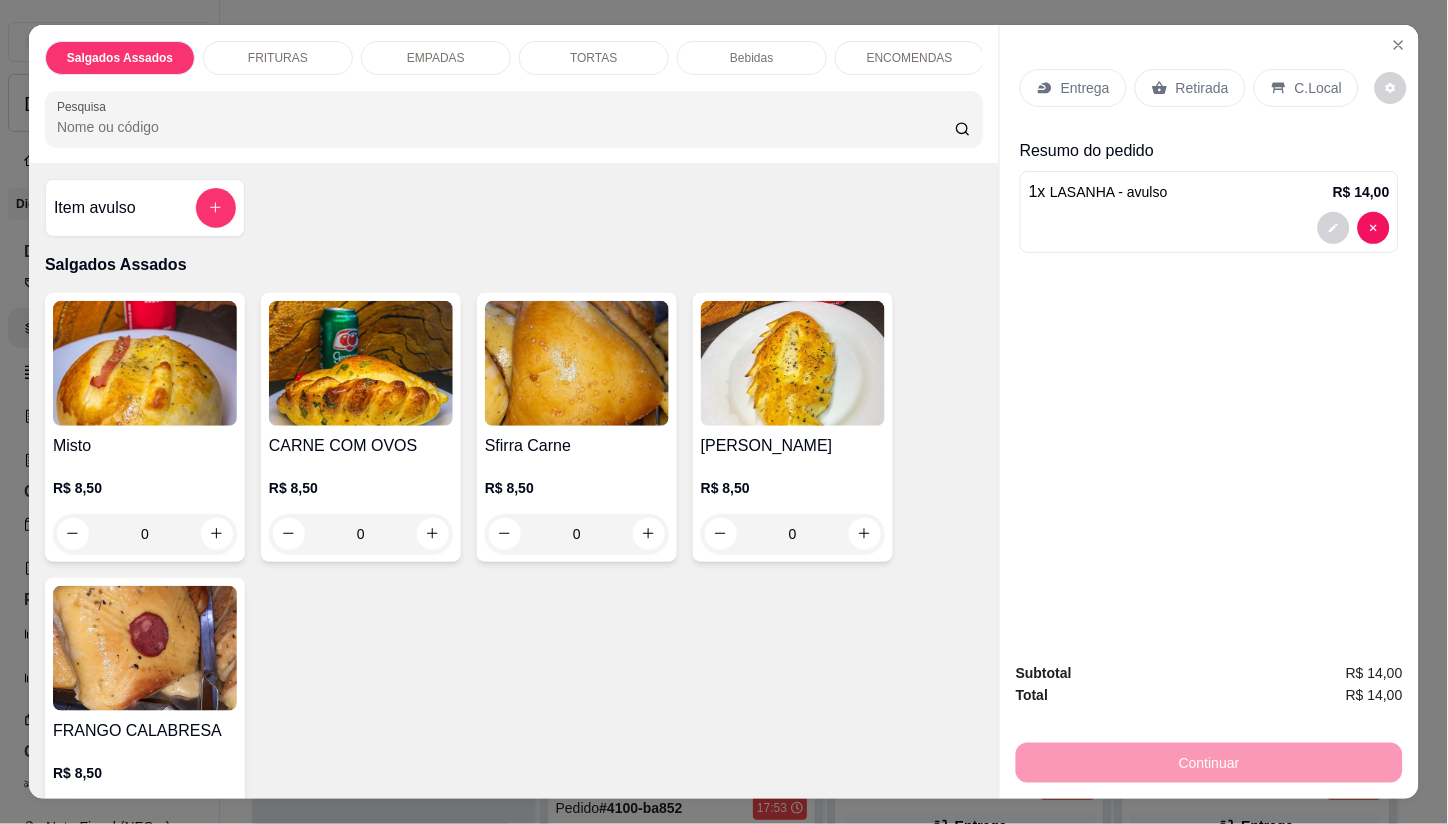 click on "Entrega" at bounding box center [1073, 88] 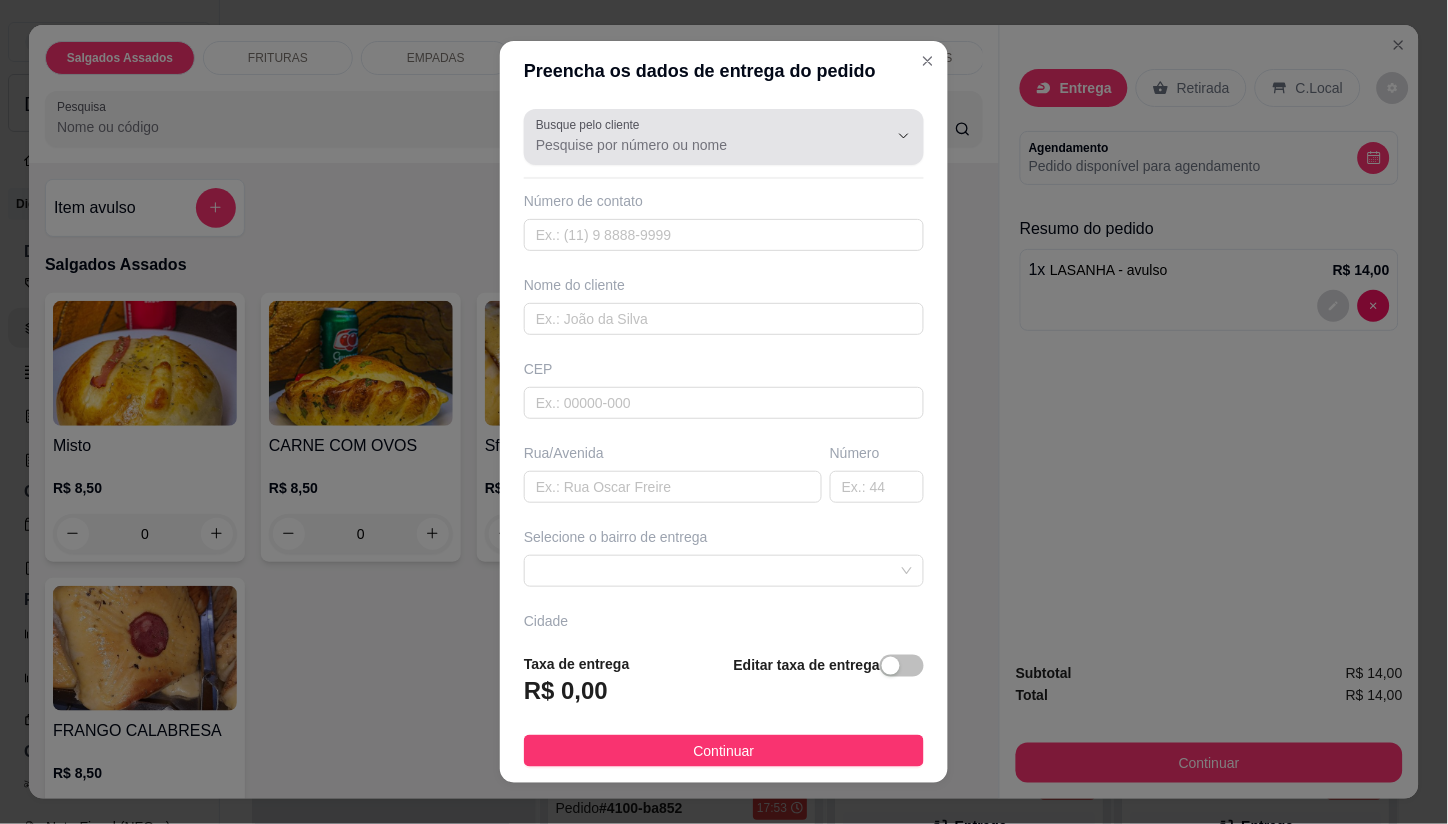 click at bounding box center (724, 137) 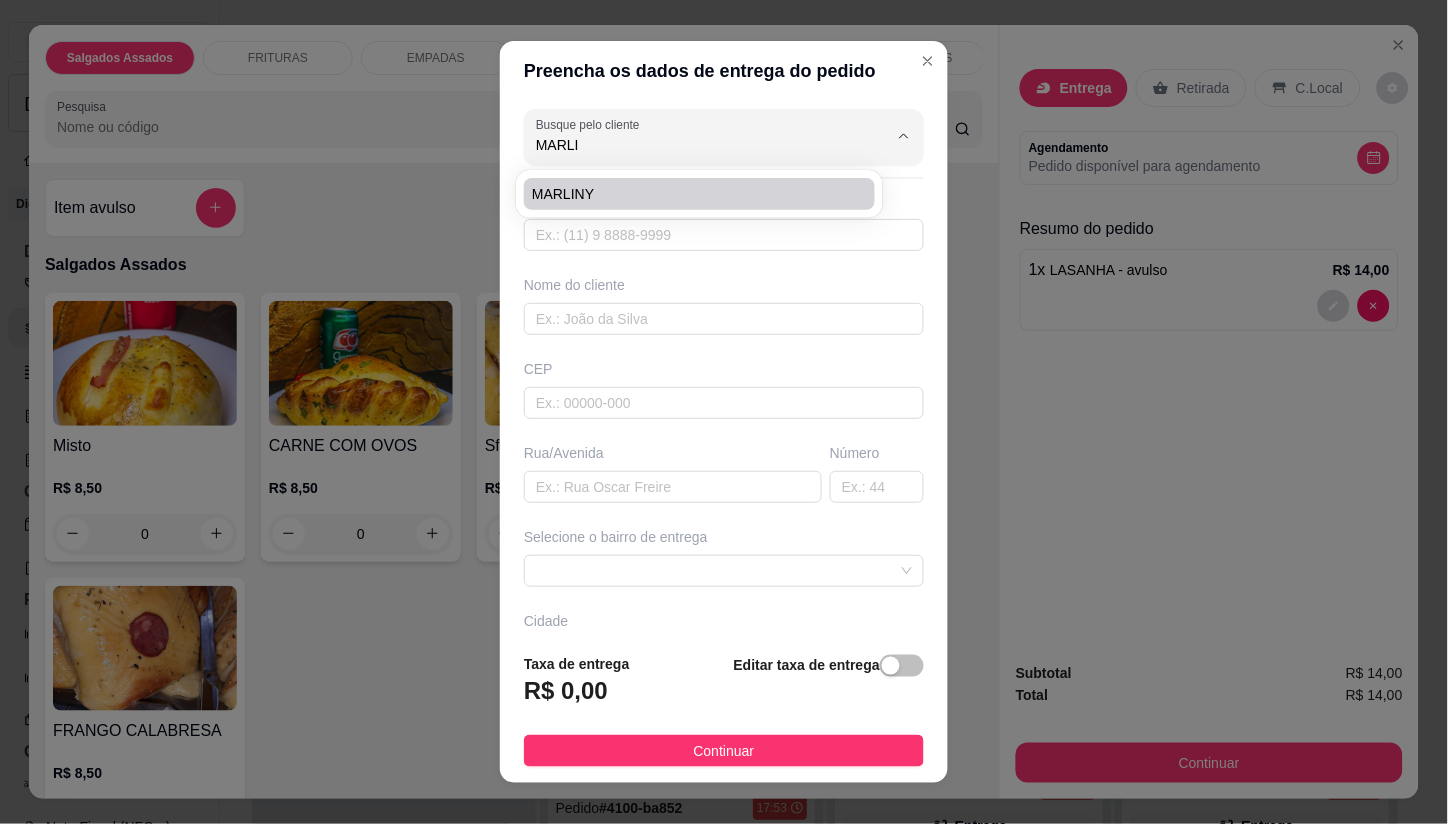 click on "MARLINY" at bounding box center [689, 194] 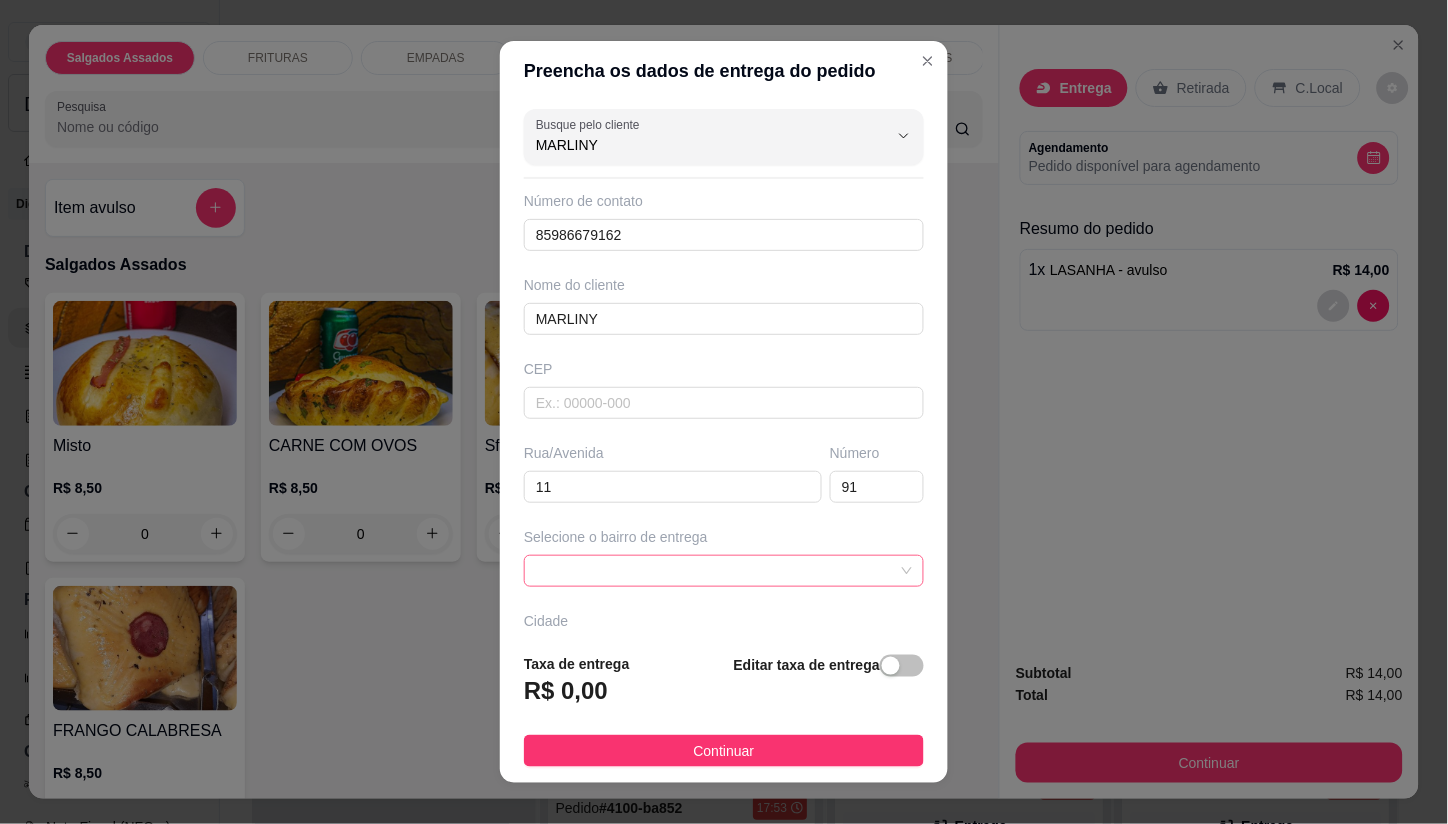click at bounding box center (724, 571) 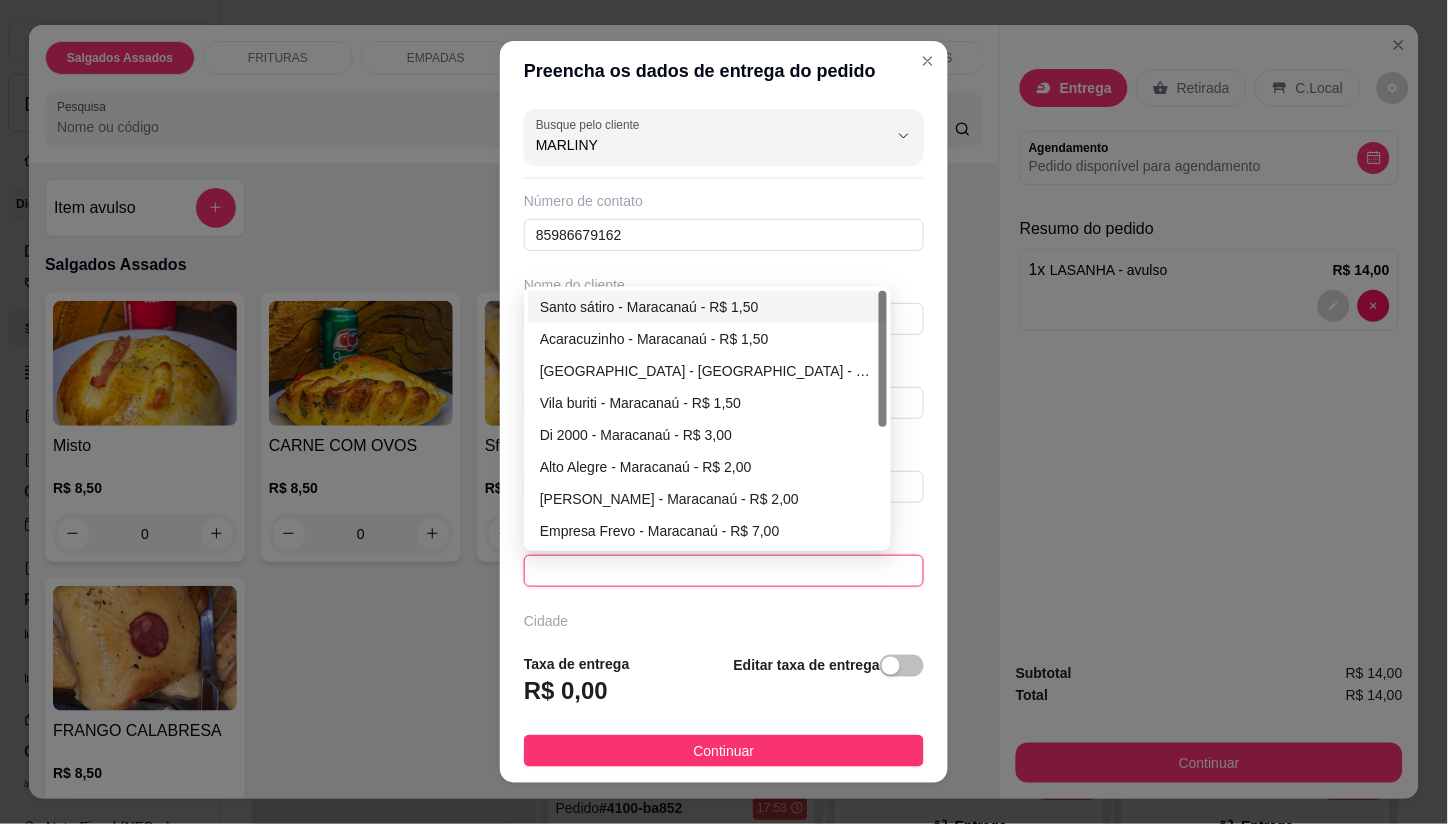 click on "Santo sátiro  - Maracanaú  -  R$ 1,50" at bounding box center [707, 307] 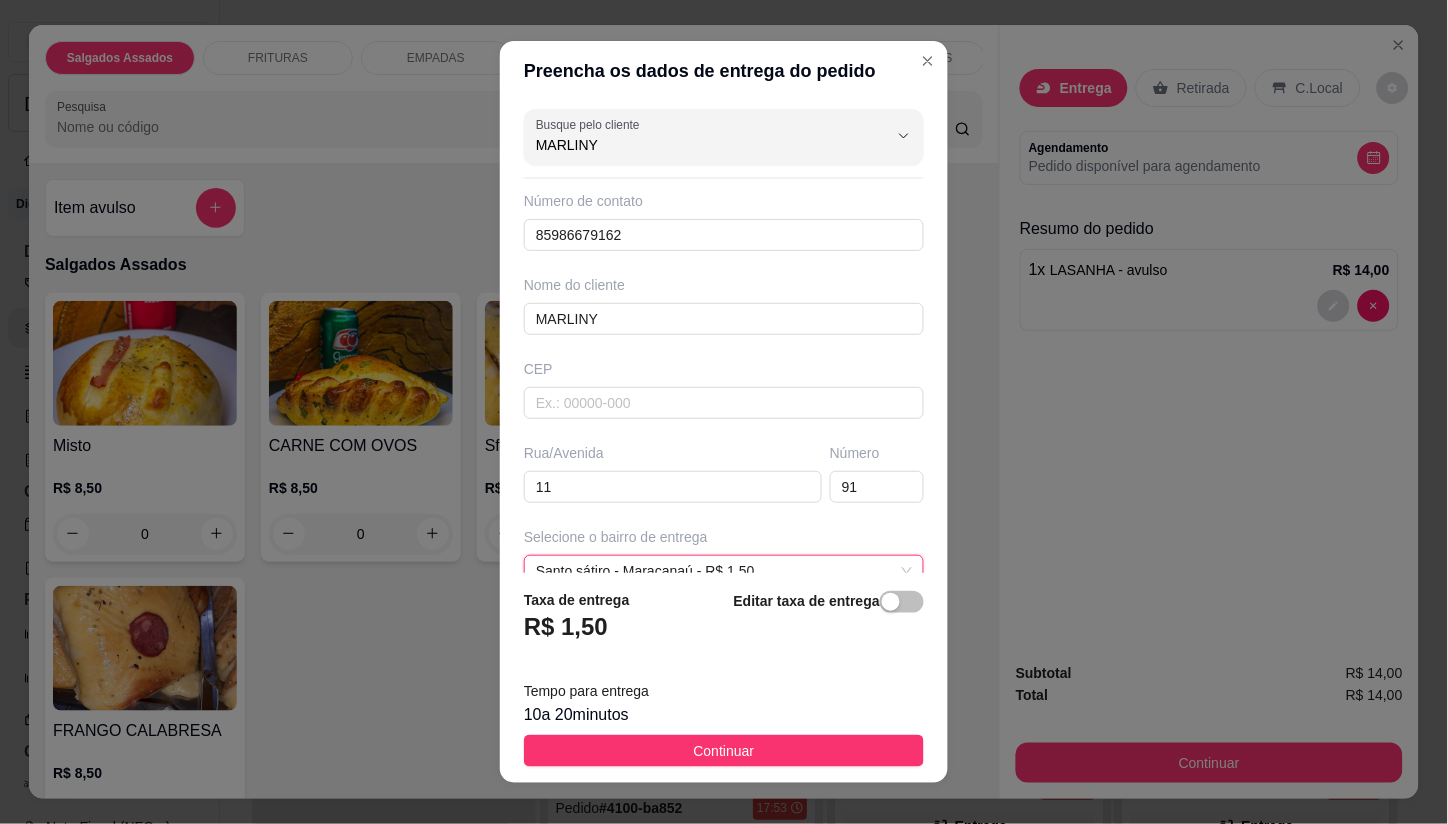 drag, startPoint x: 693, startPoint y: 760, endPoint x: 813, endPoint y: 733, distance: 123 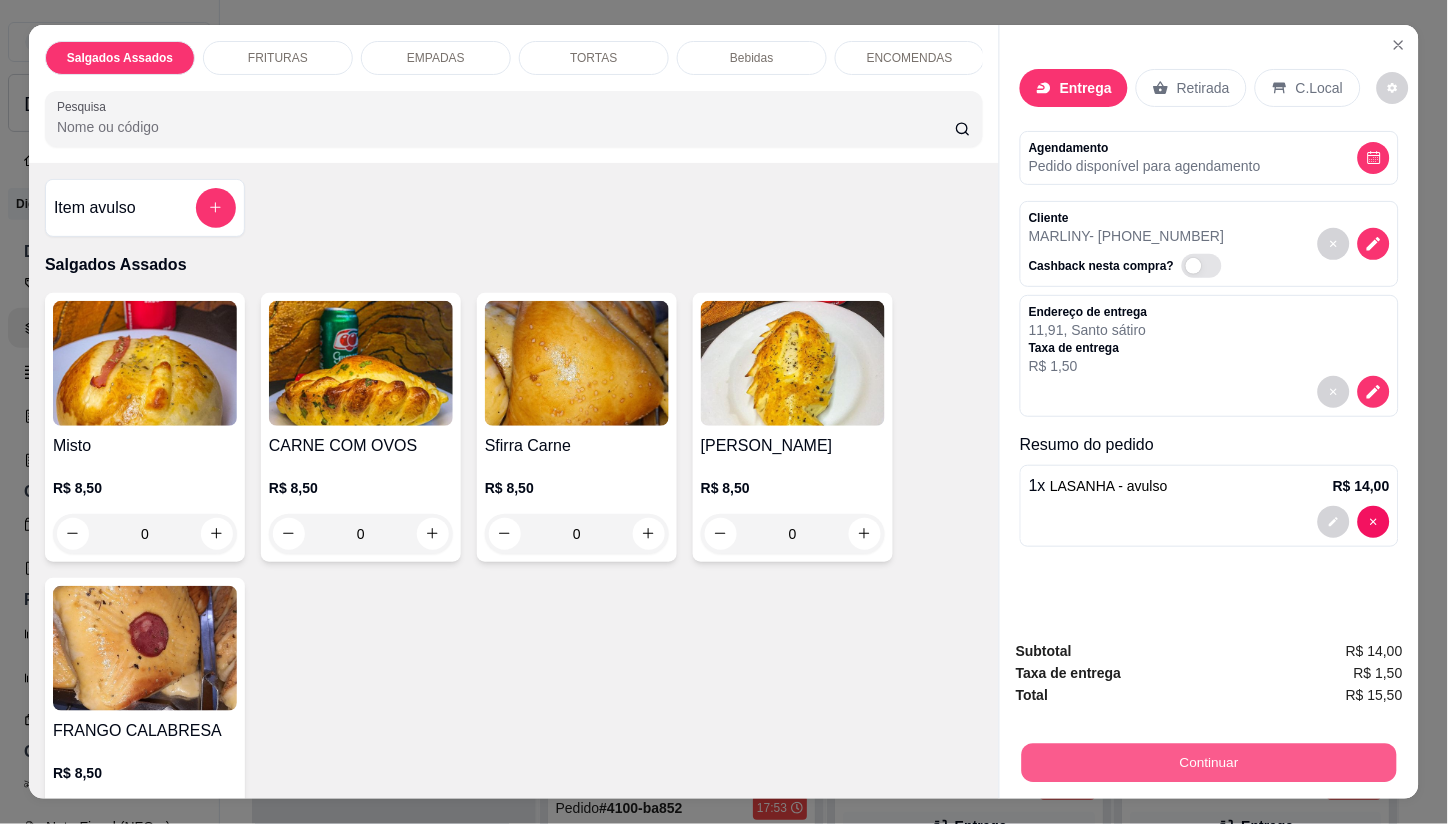 click on "Continuar" at bounding box center [1209, 763] 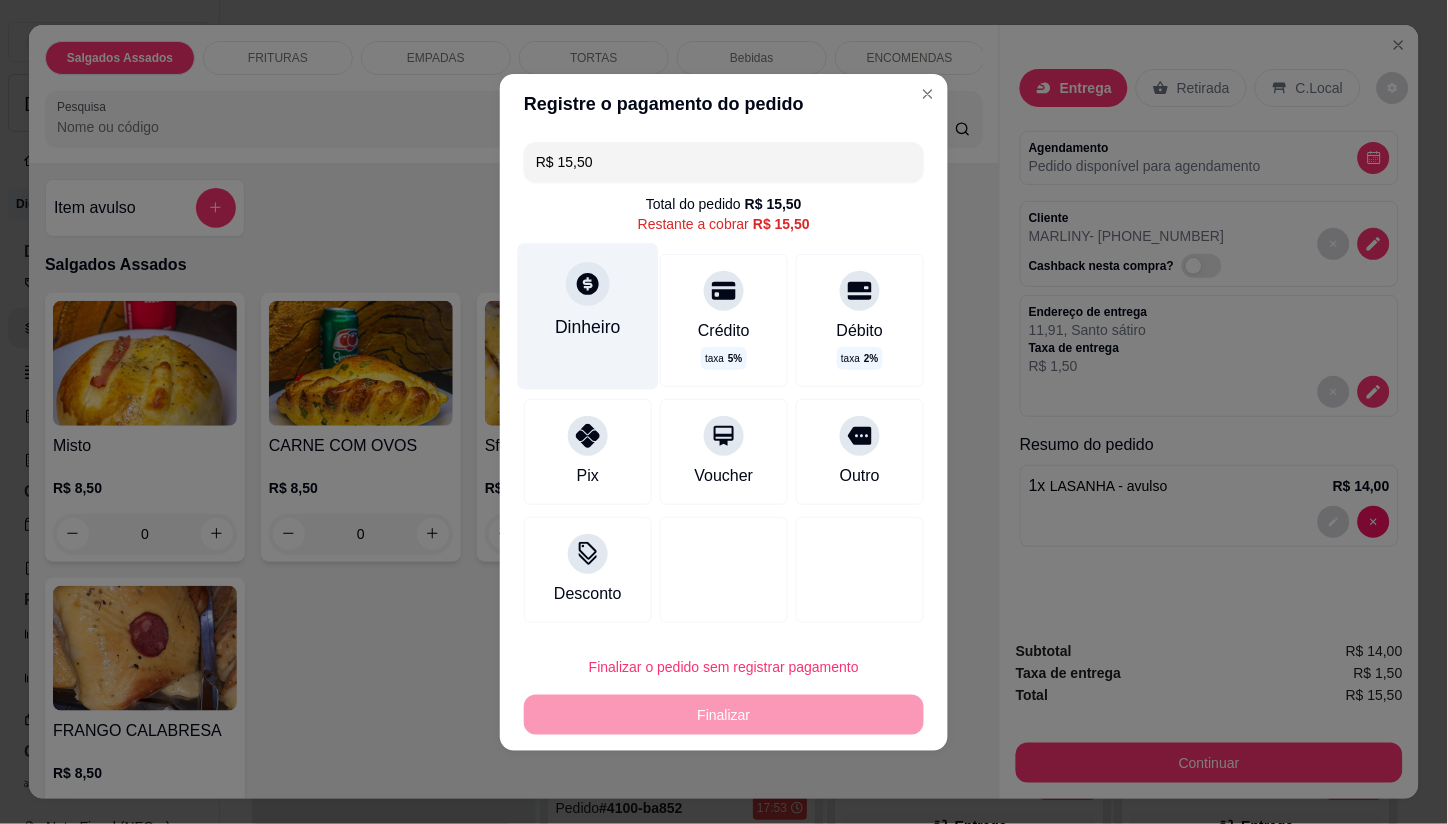 click on "Dinheiro" at bounding box center (588, 316) 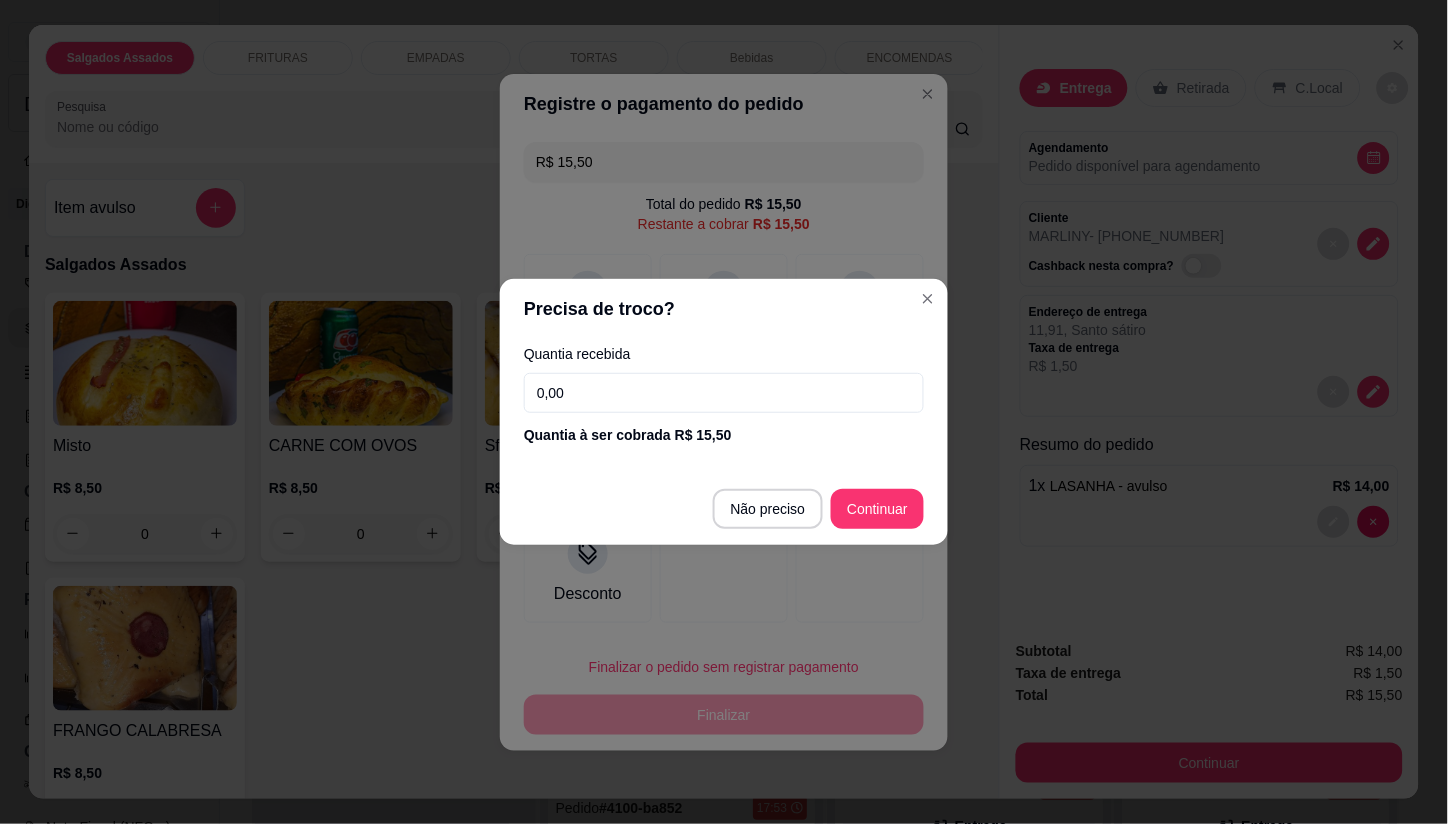 click on "0,00" at bounding box center [724, 393] 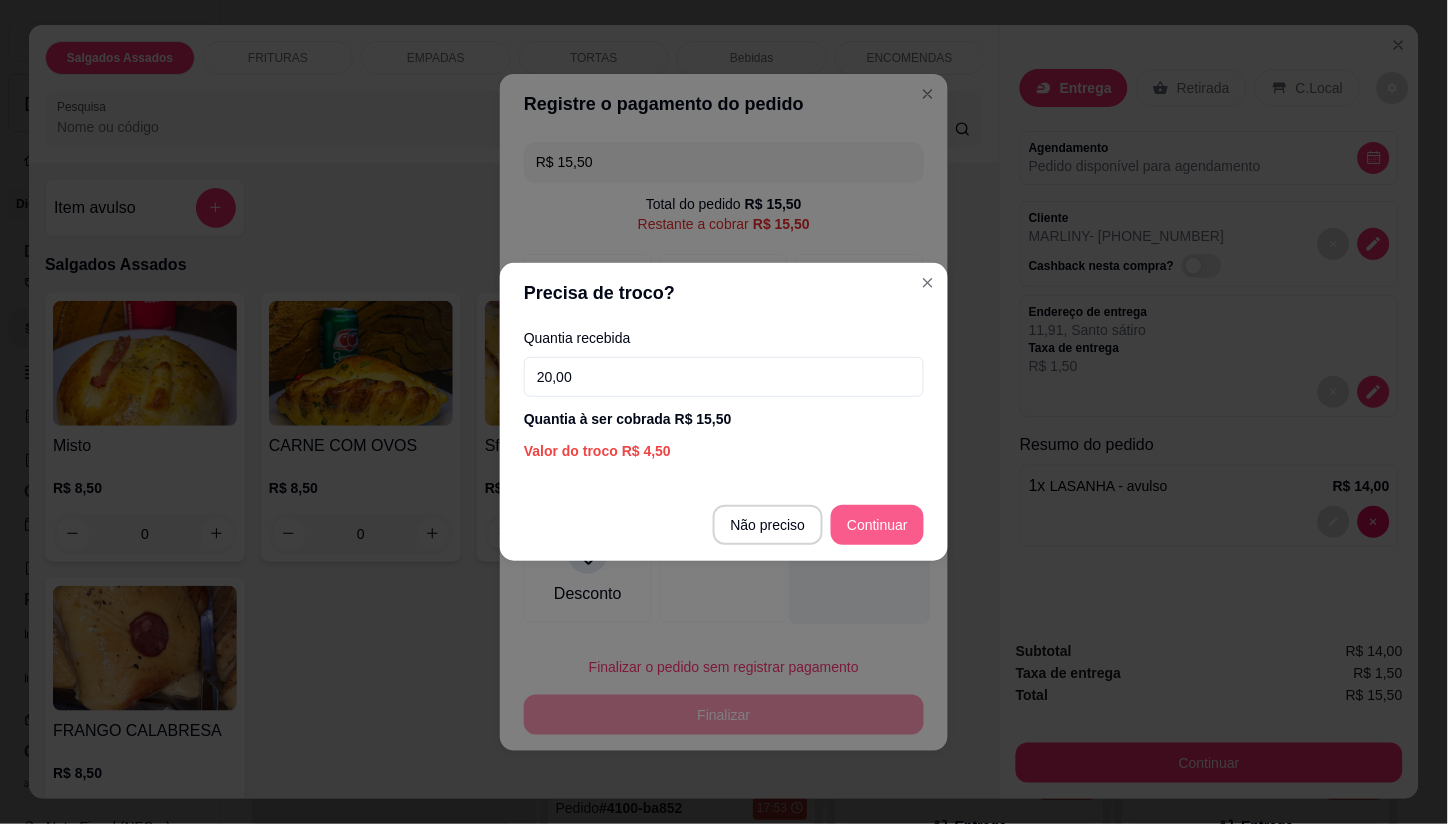 type on "20,00" 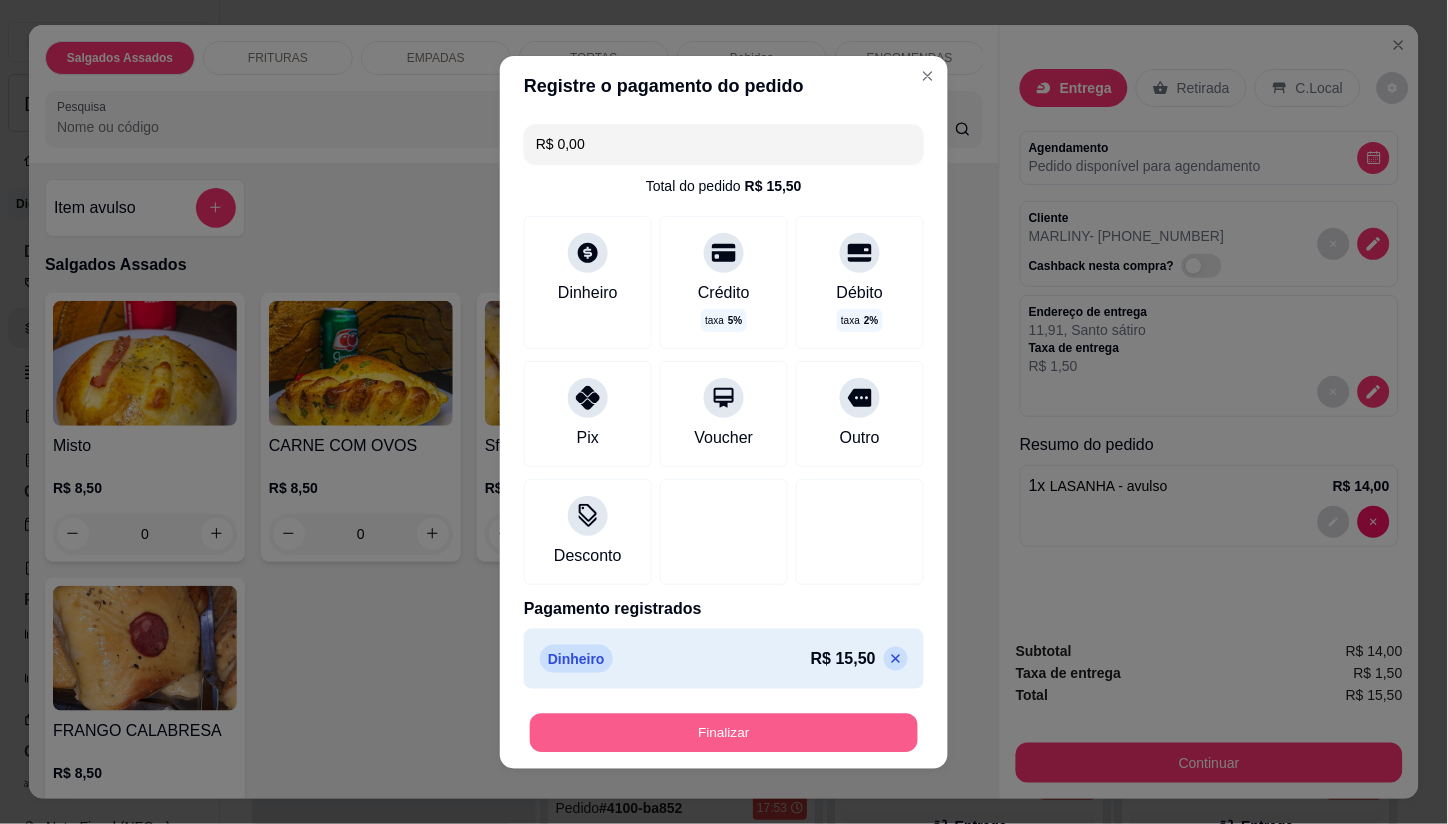 click on "Finalizar" at bounding box center [724, 732] 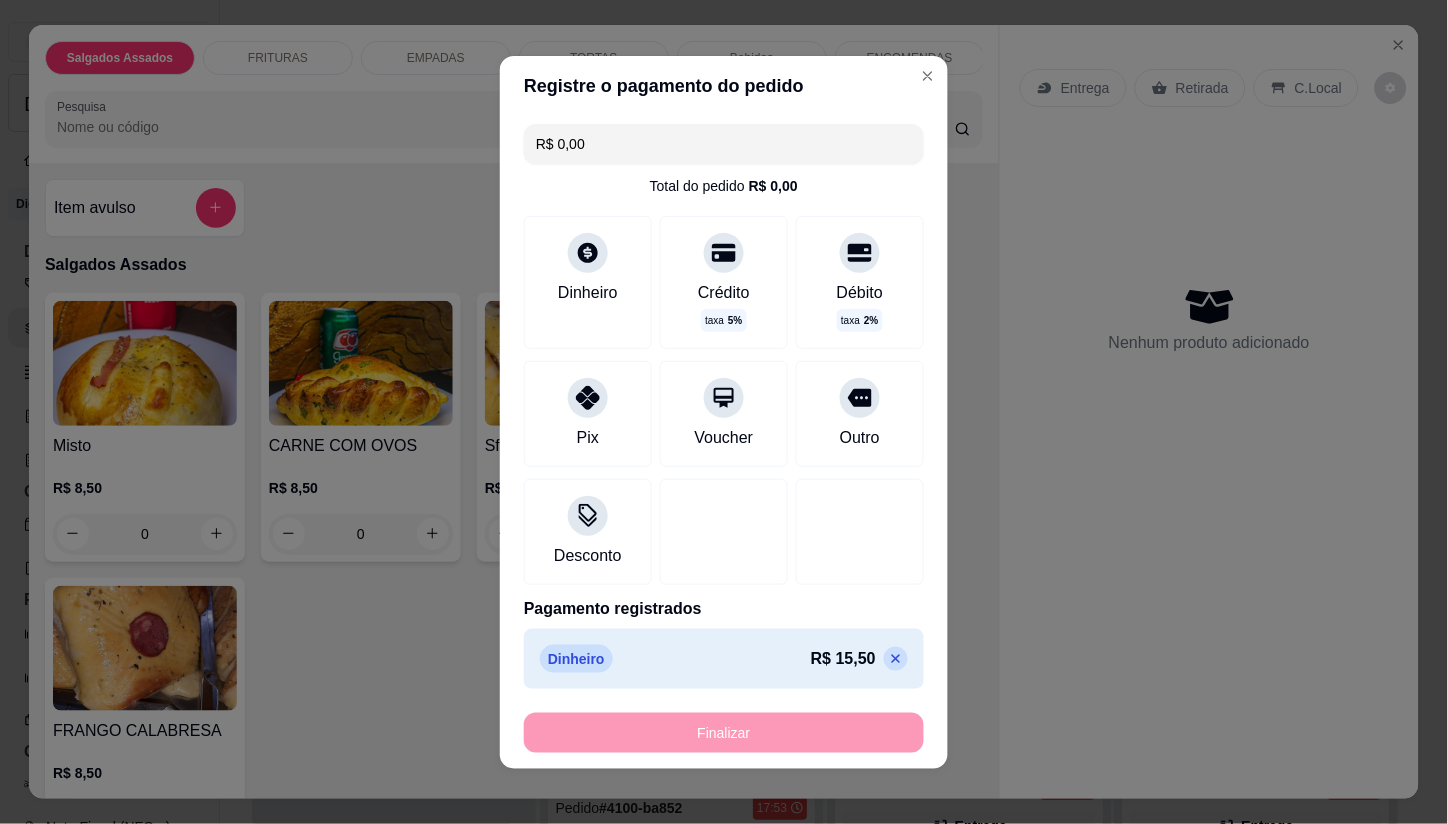 type on "-R$ 15,50" 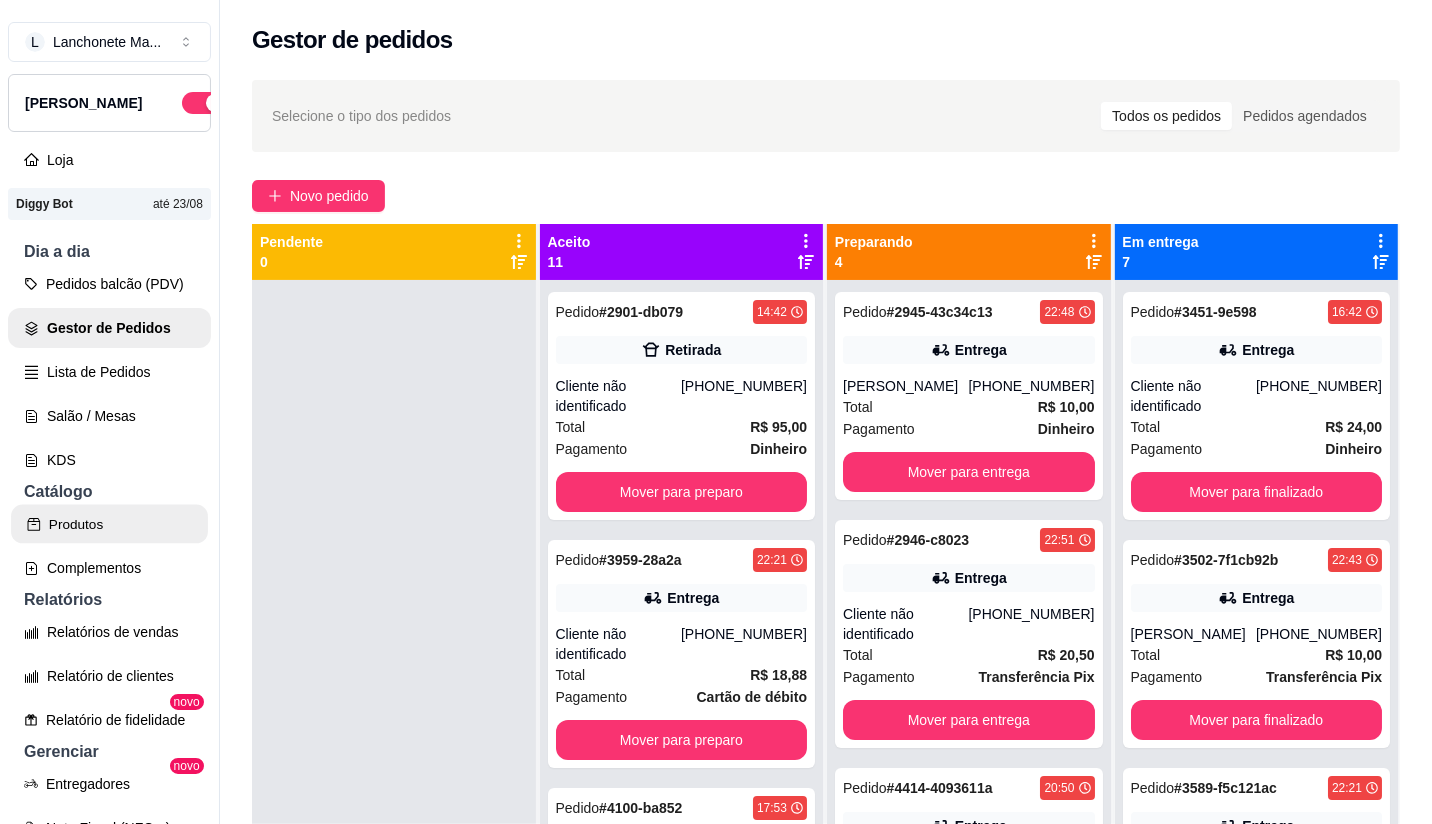 click on "Produtos" at bounding box center [109, 524] 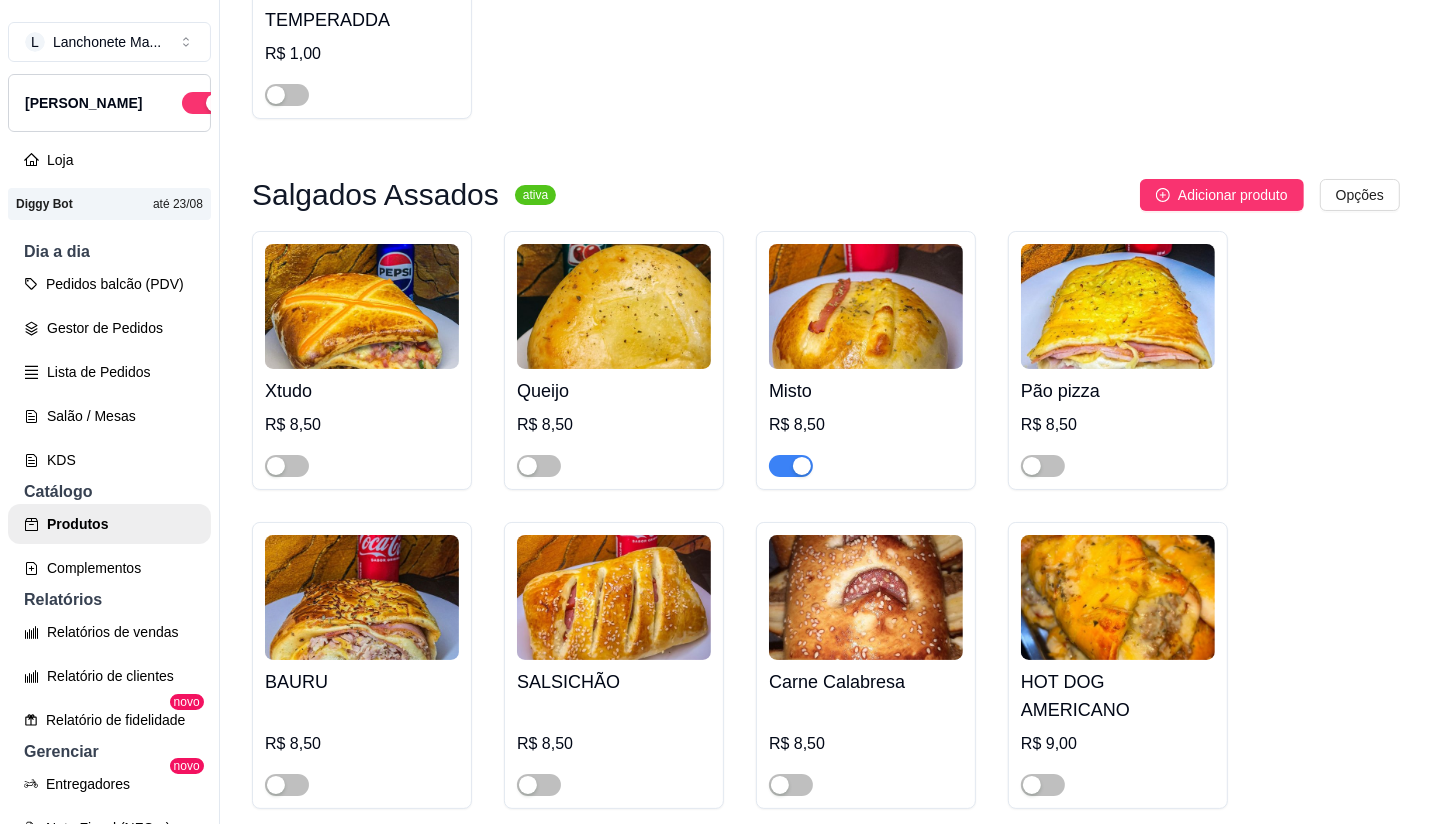 scroll, scrollTop: 444, scrollLeft: 0, axis: vertical 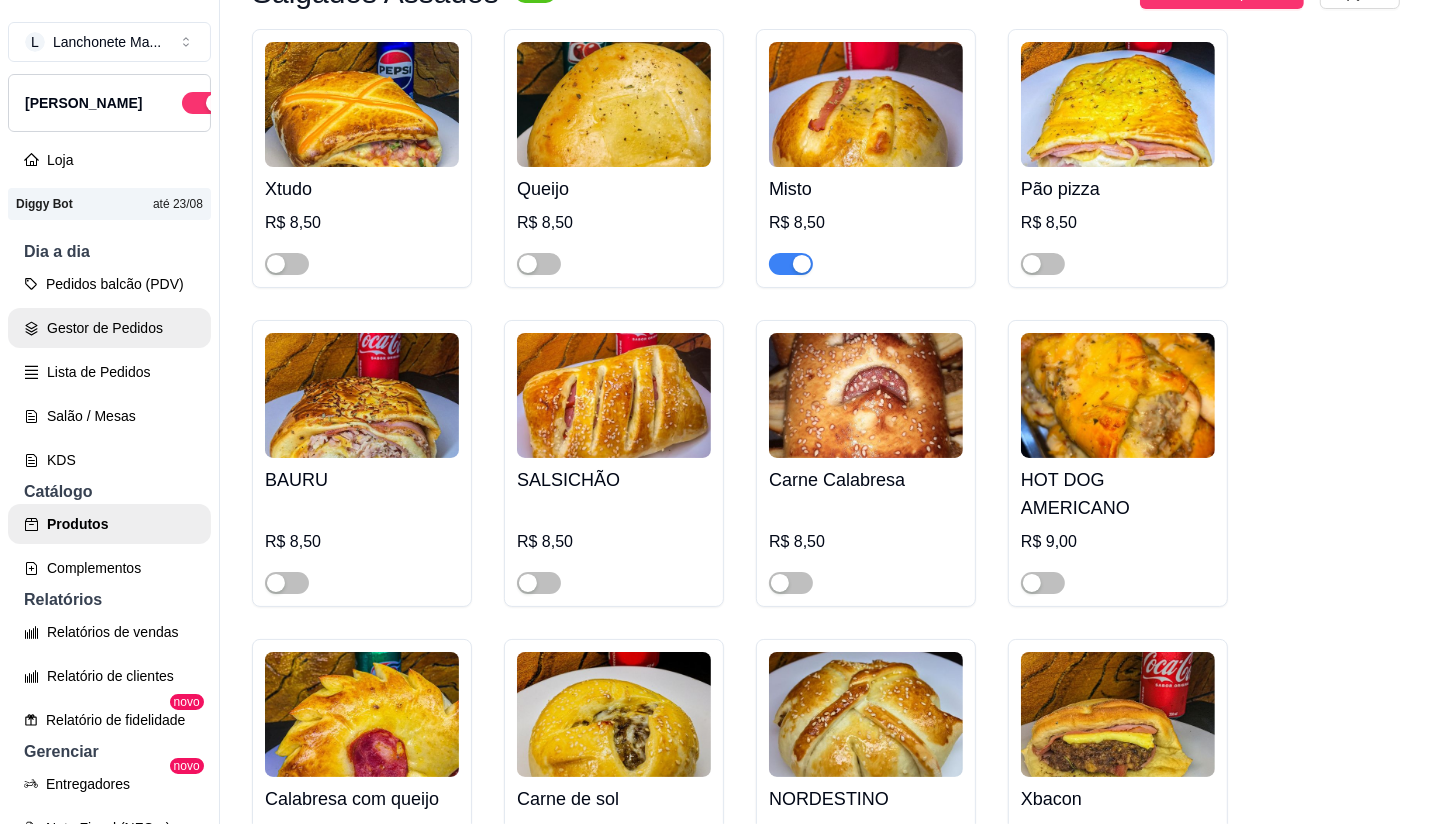 click on "Gestor de Pedidos" at bounding box center (109, 328) 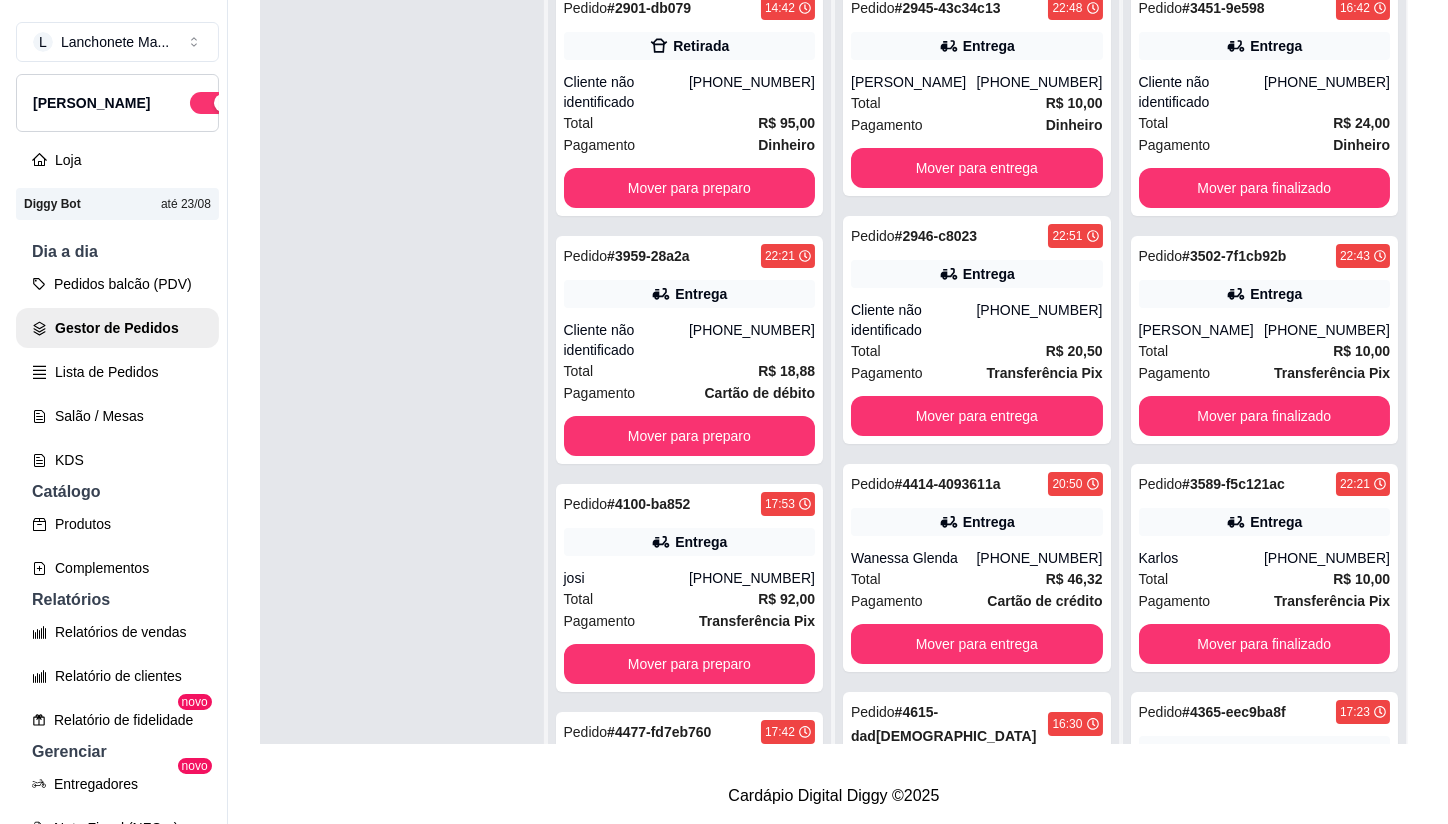 scroll, scrollTop: 0, scrollLeft: 0, axis: both 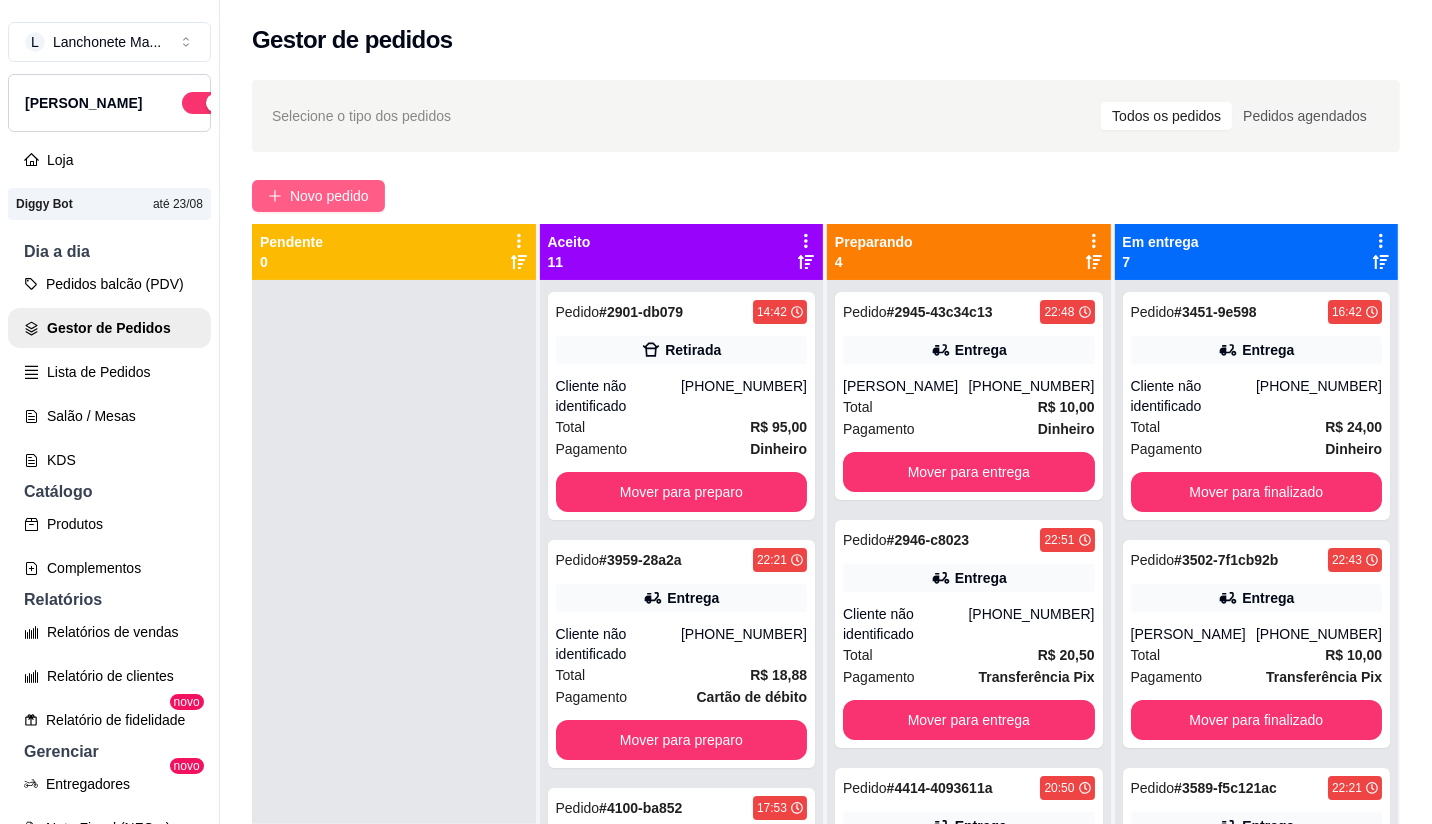 click on "Novo pedido" at bounding box center (329, 196) 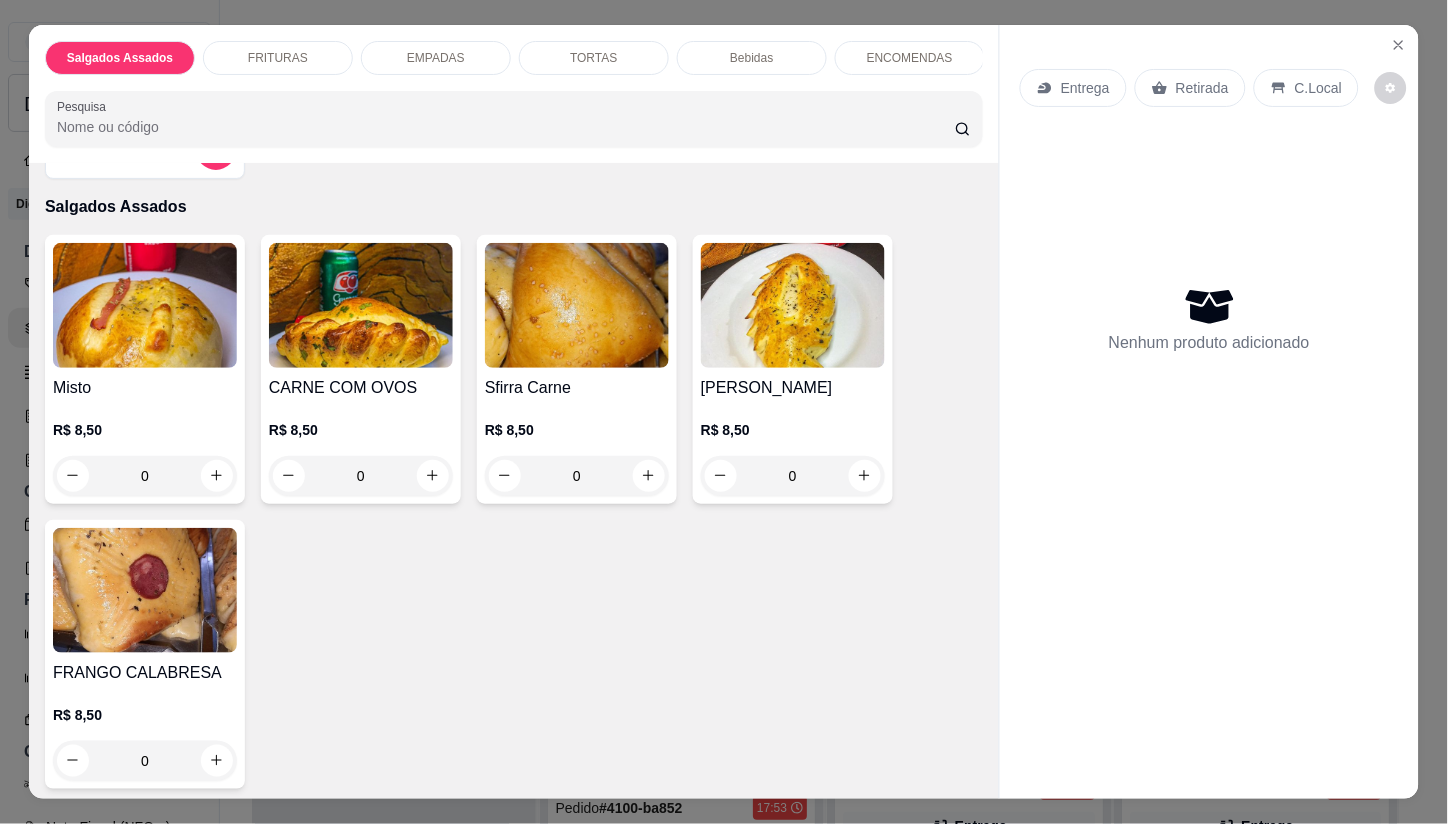 scroll, scrollTop: 111, scrollLeft: 0, axis: vertical 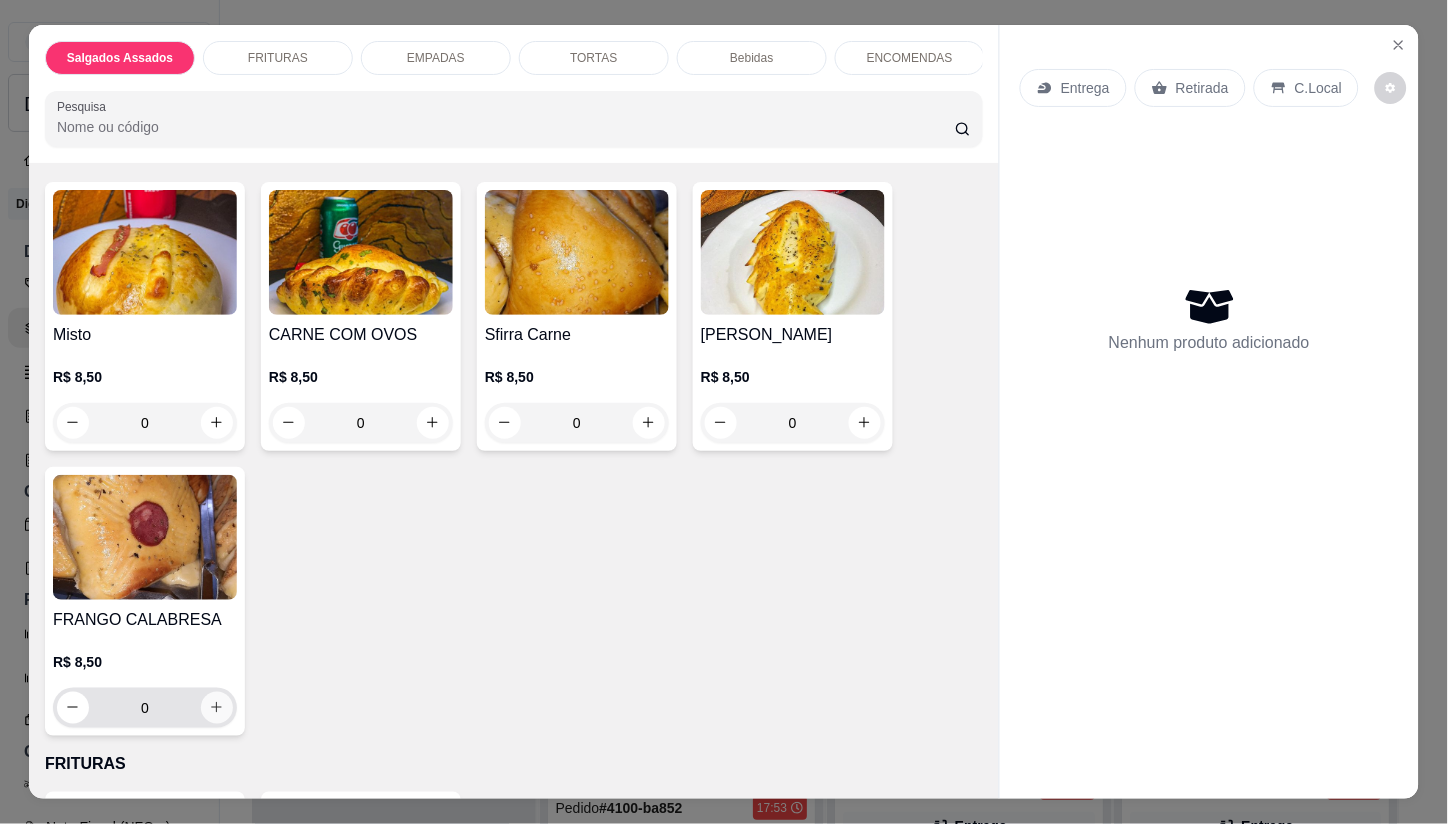 click 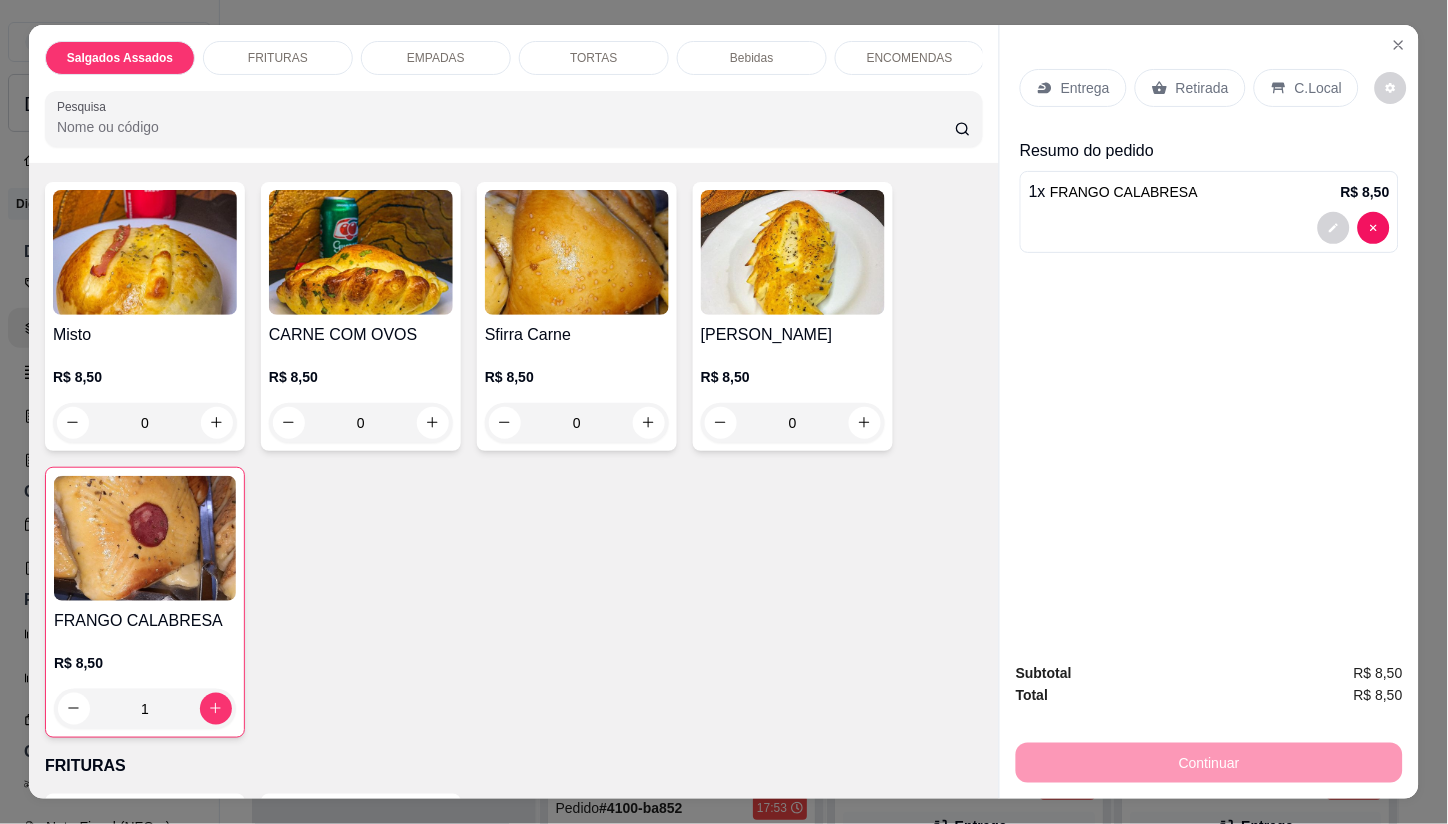 click on "Entrega" at bounding box center (1085, 88) 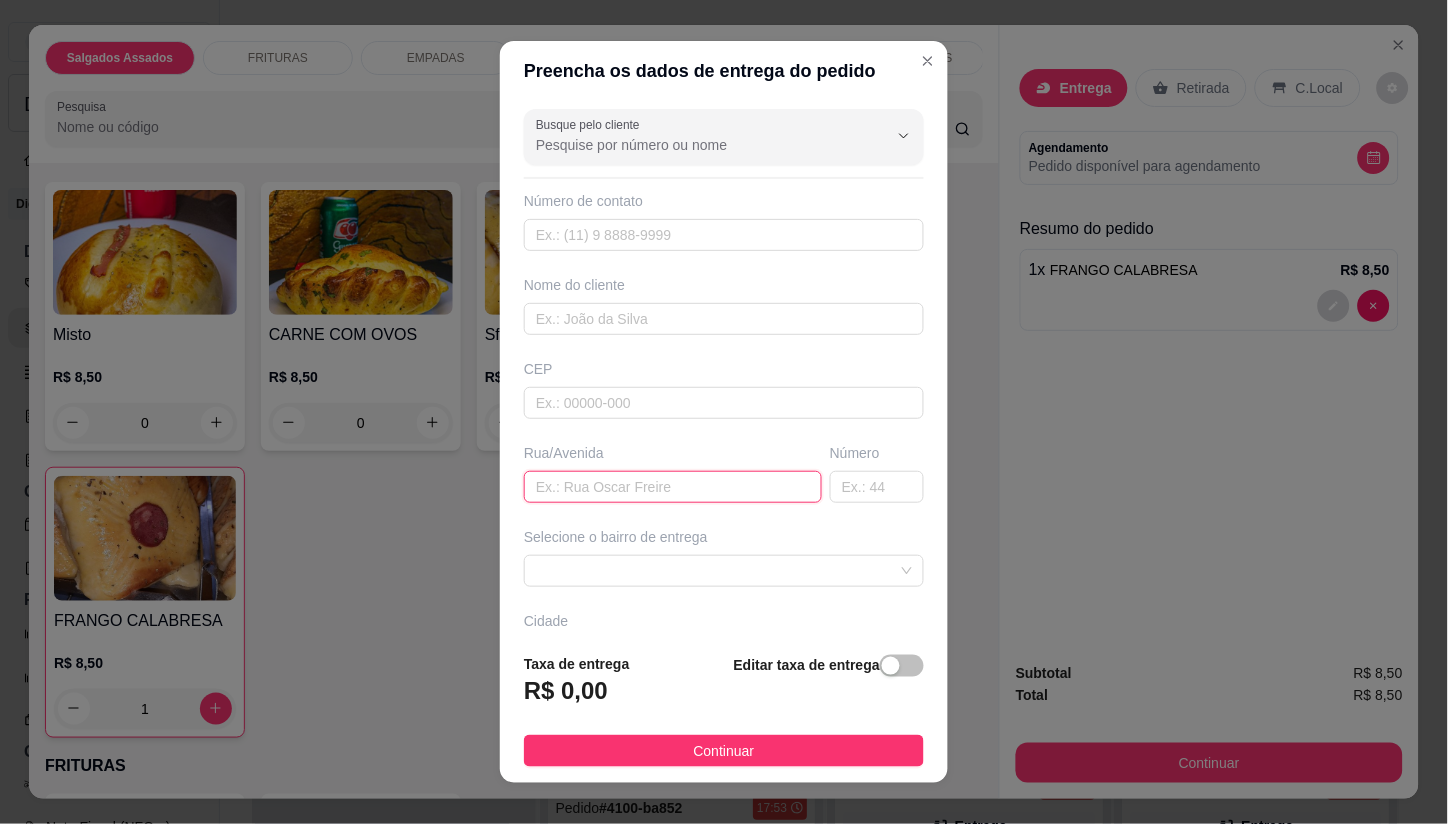 click at bounding box center (673, 487) 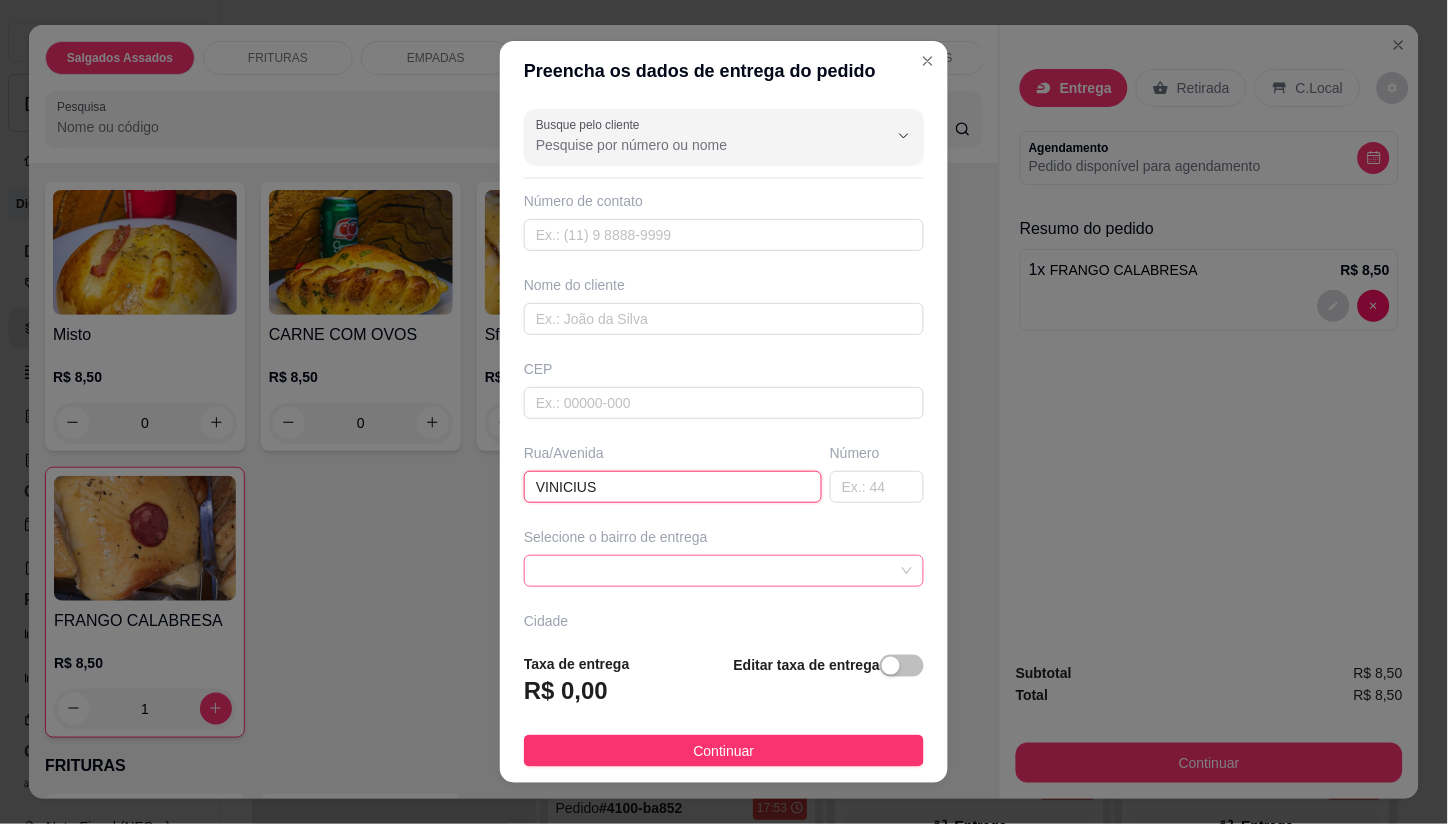 click at bounding box center [724, 571] 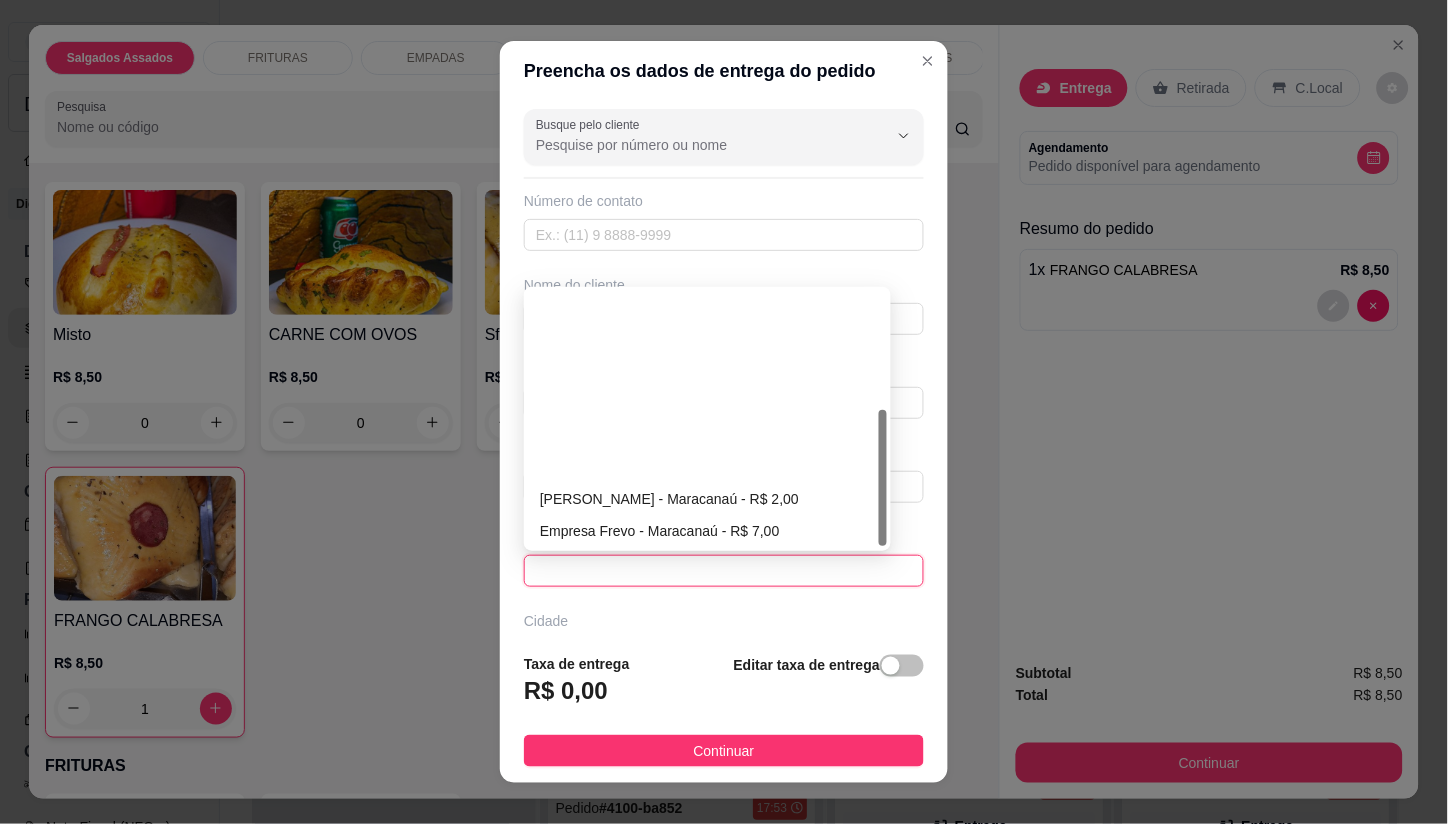 scroll, scrollTop: 222, scrollLeft: 0, axis: vertical 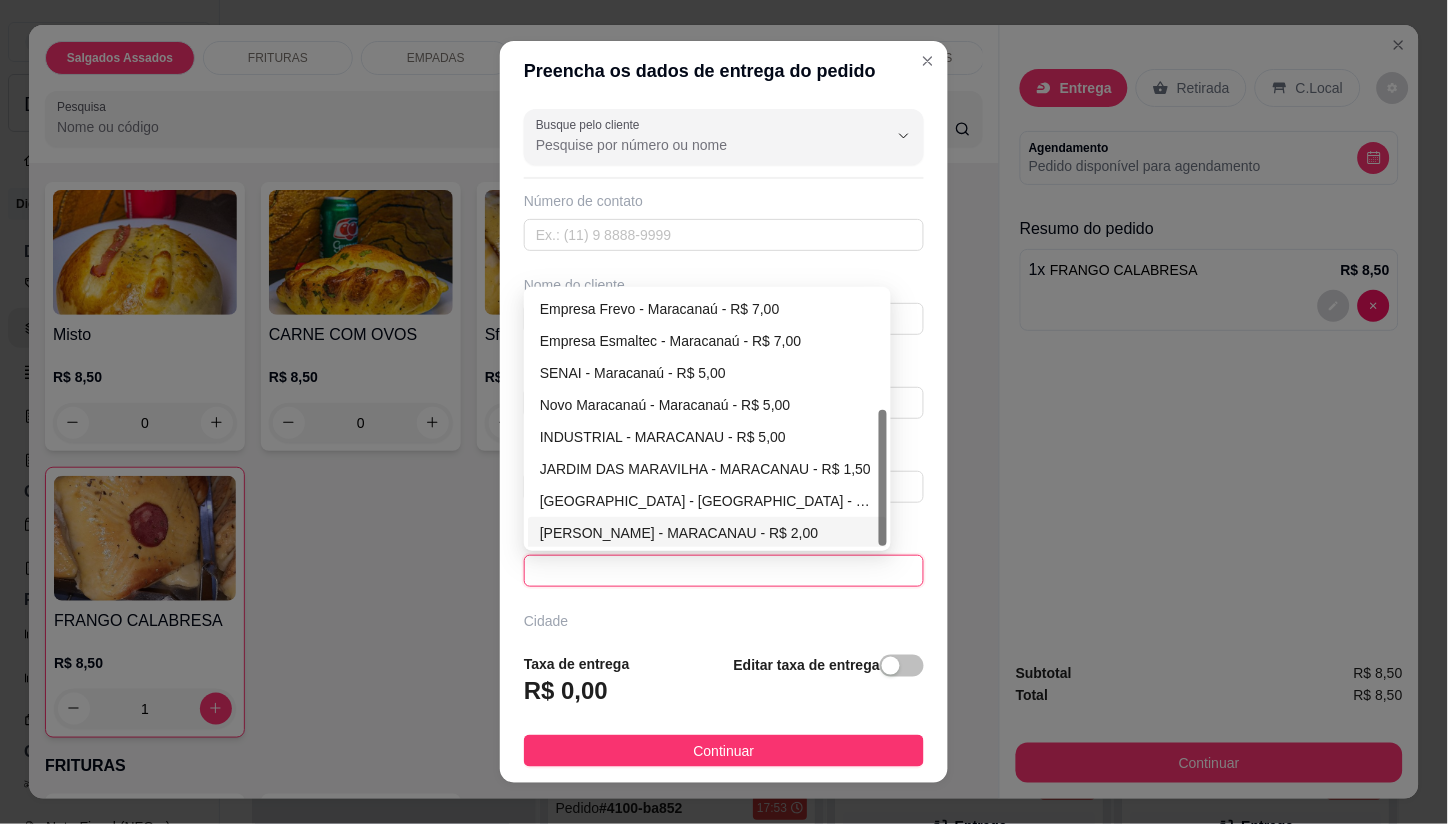 click on "[PERSON_NAME] - MARACANAU  -  R$ 2,00" at bounding box center [707, 533] 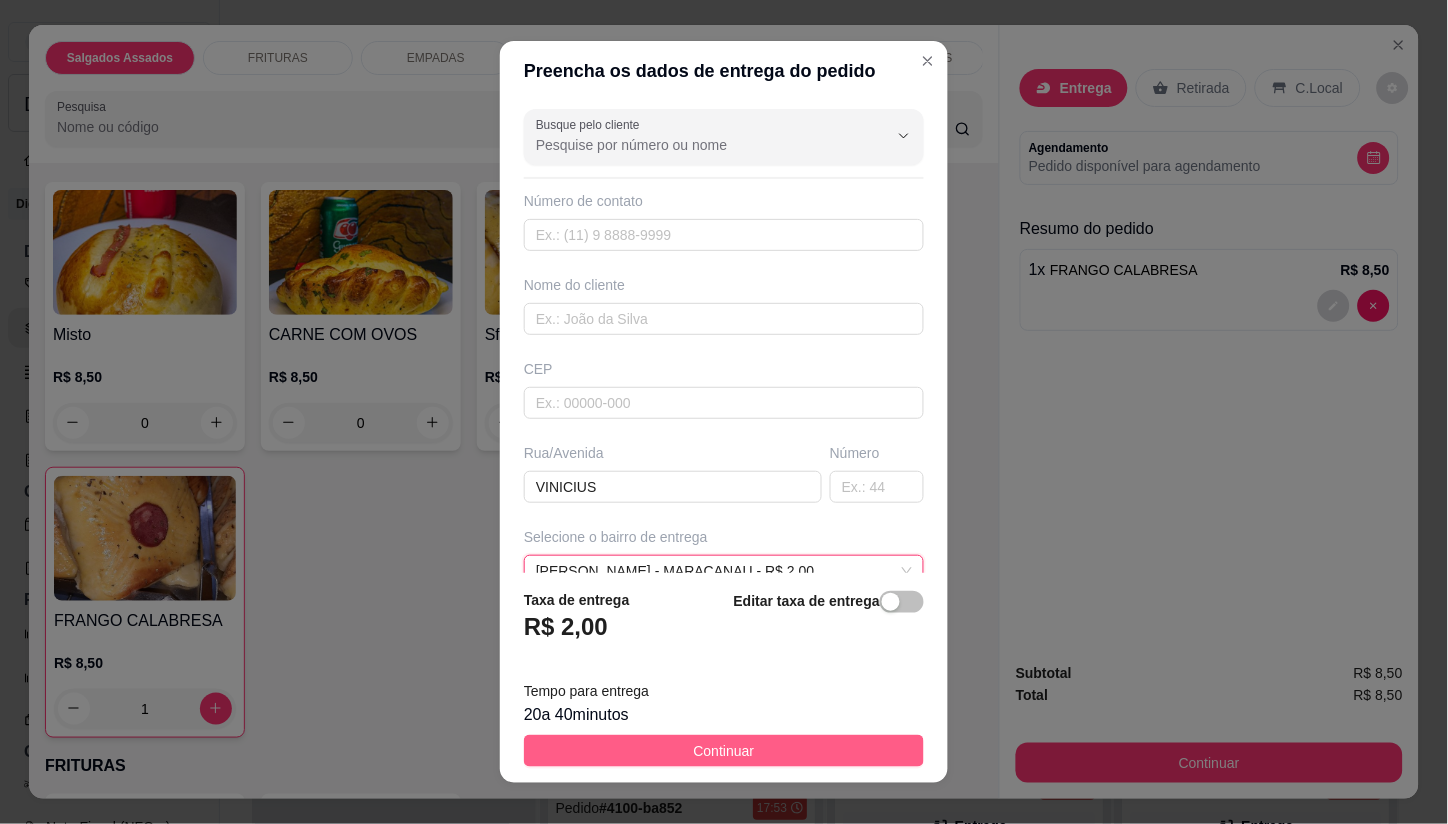click on "Continuar" at bounding box center [724, 751] 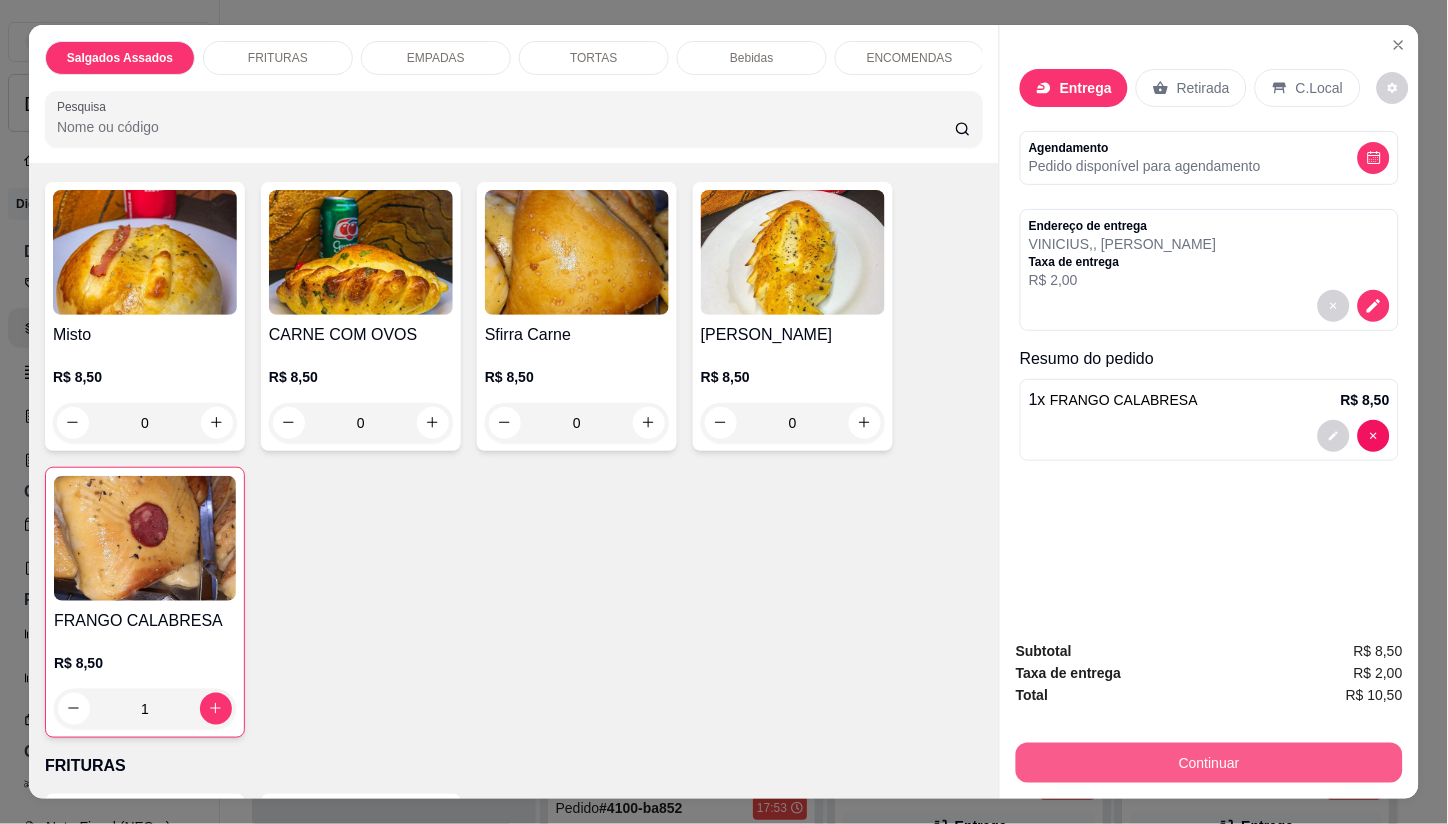 click on "Continuar" at bounding box center (1209, 763) 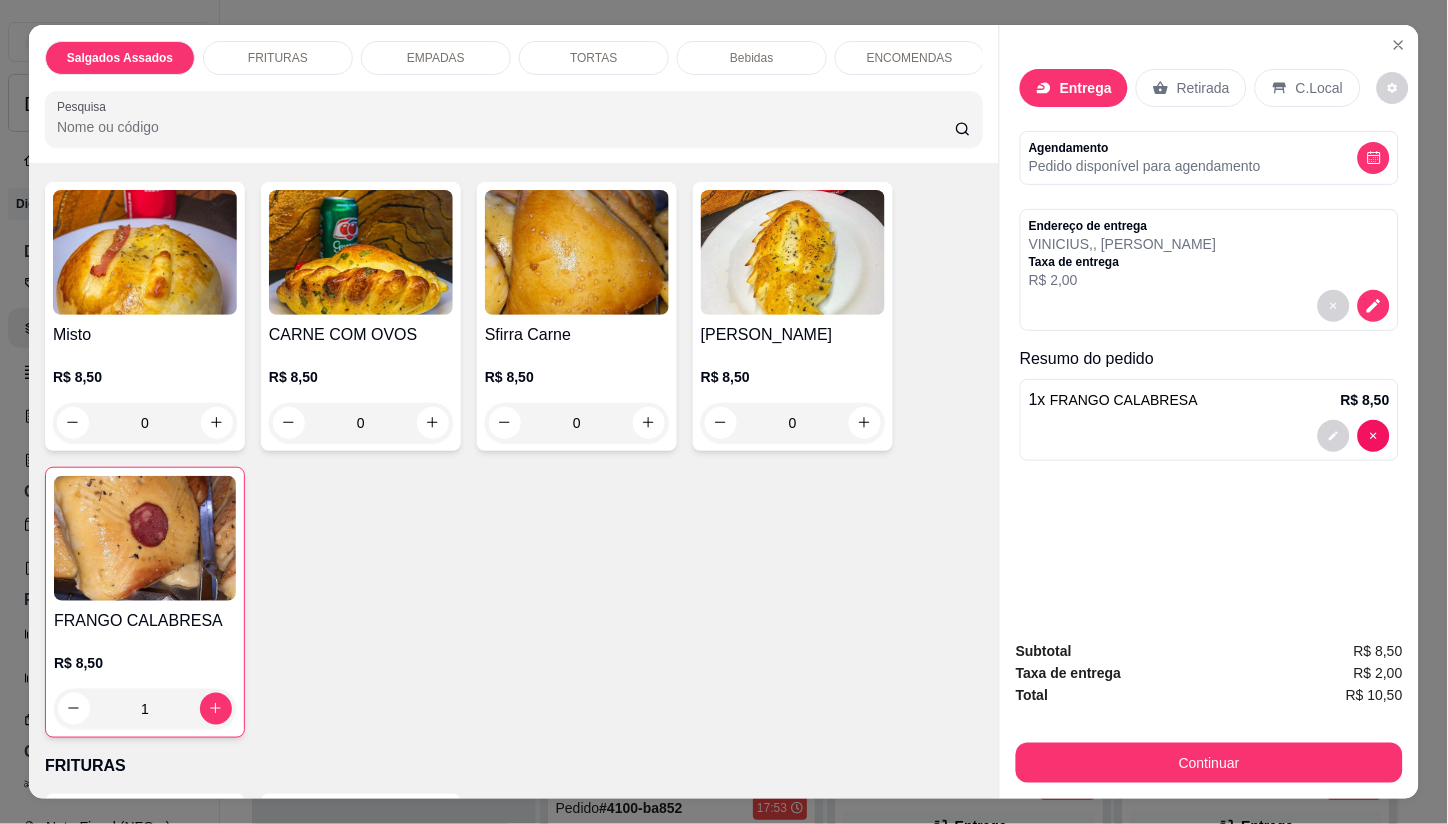 click on "Entrega" at bounding box center [1086, 88] 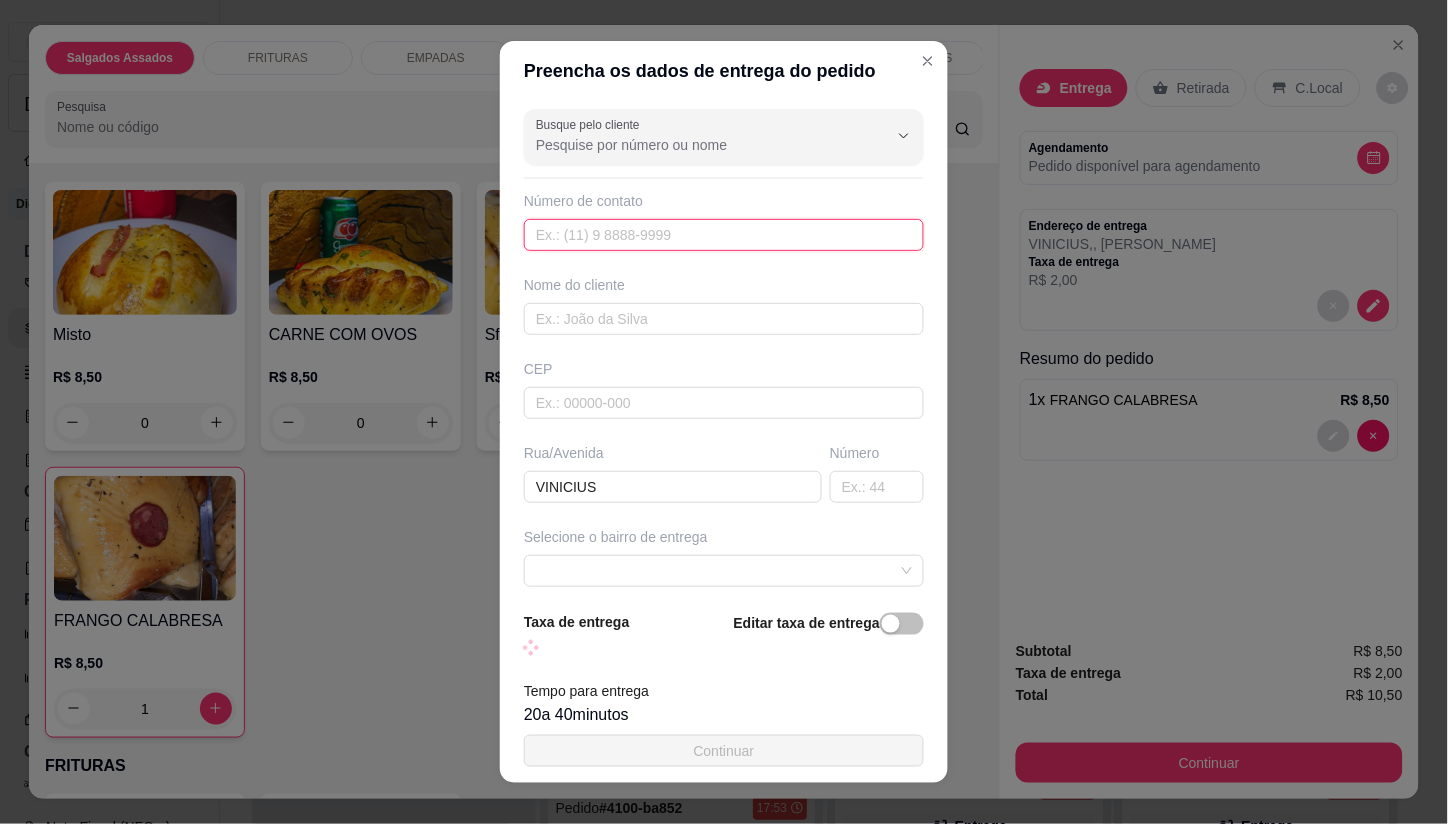click at bounding box center (724, 235) 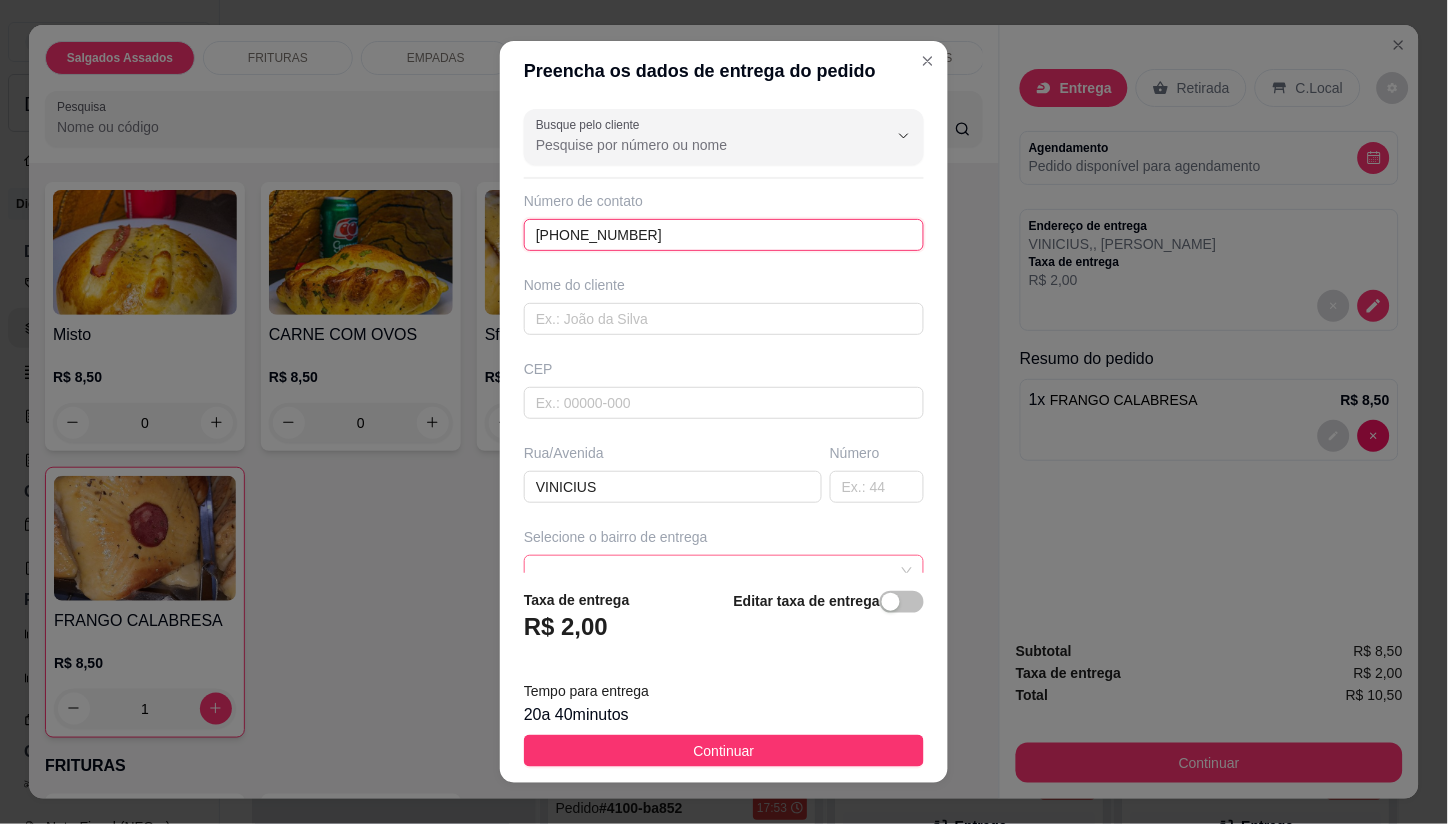 click at bounding box center [724, 571] 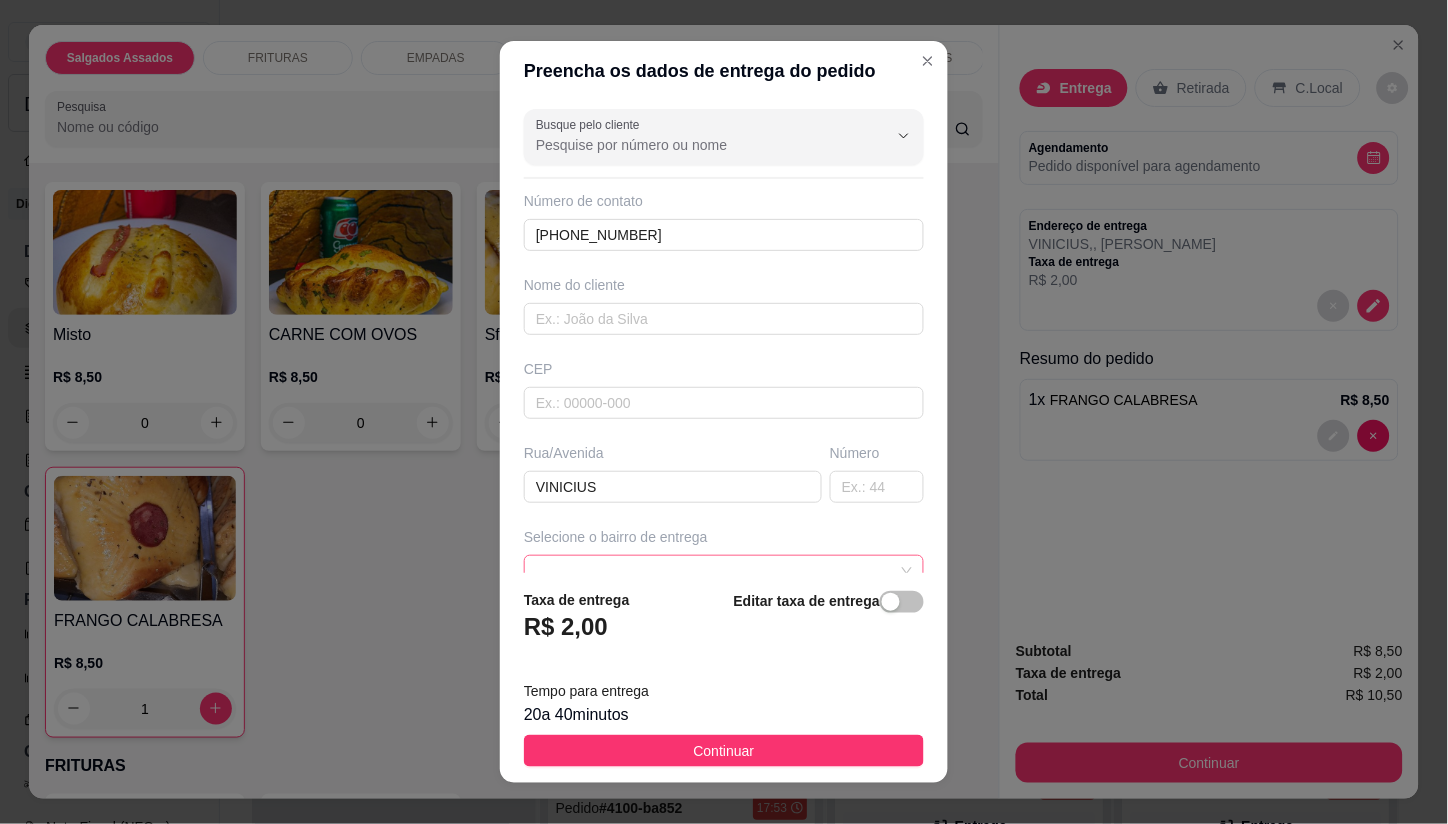 scroll, scrollTop: 13, scrollLeft: 0, axis: vertical 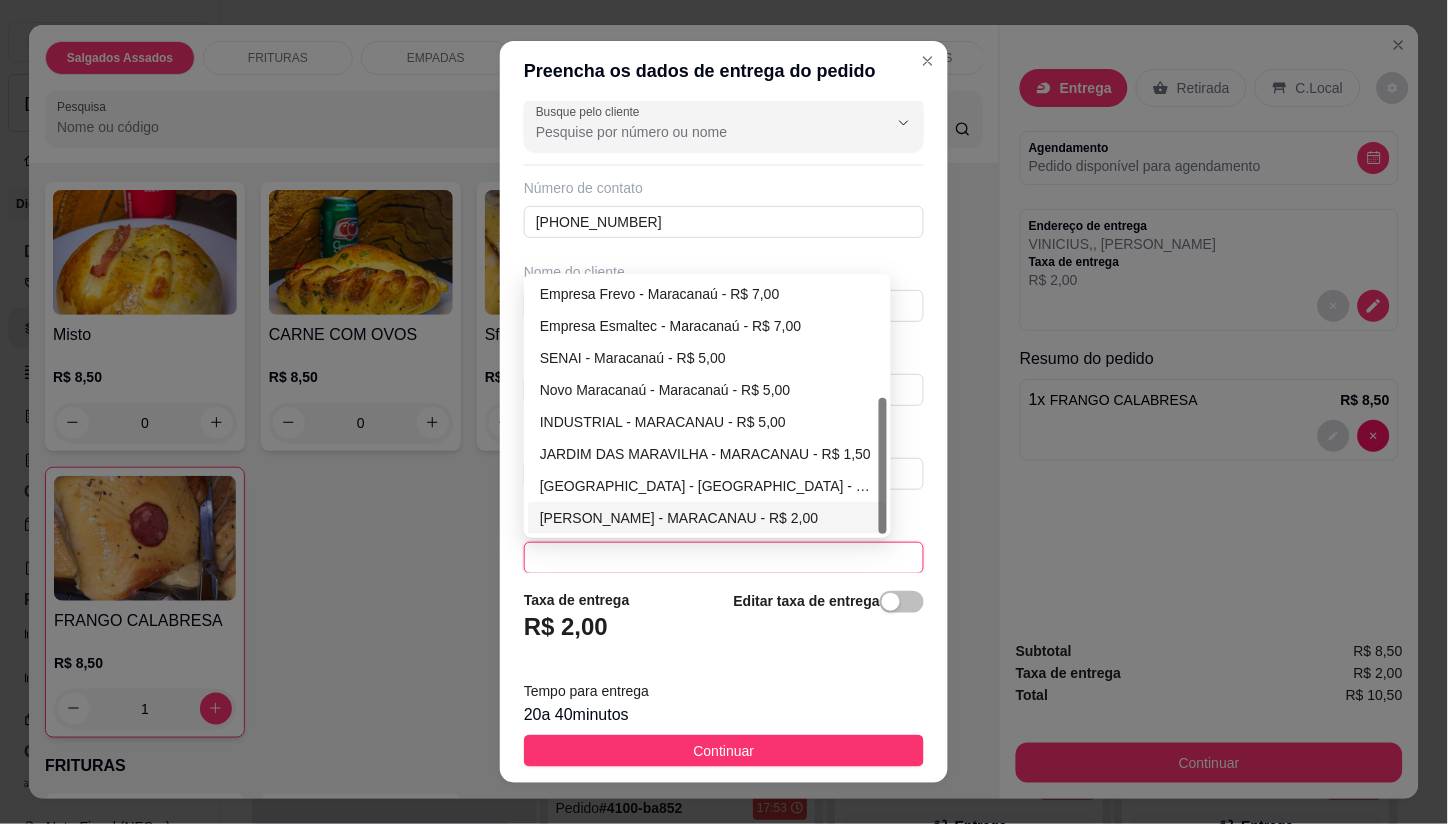 click on "[PERSON_NAME] - MARACANAU  -  R$ 2,00" at bounding box center [707, 518] 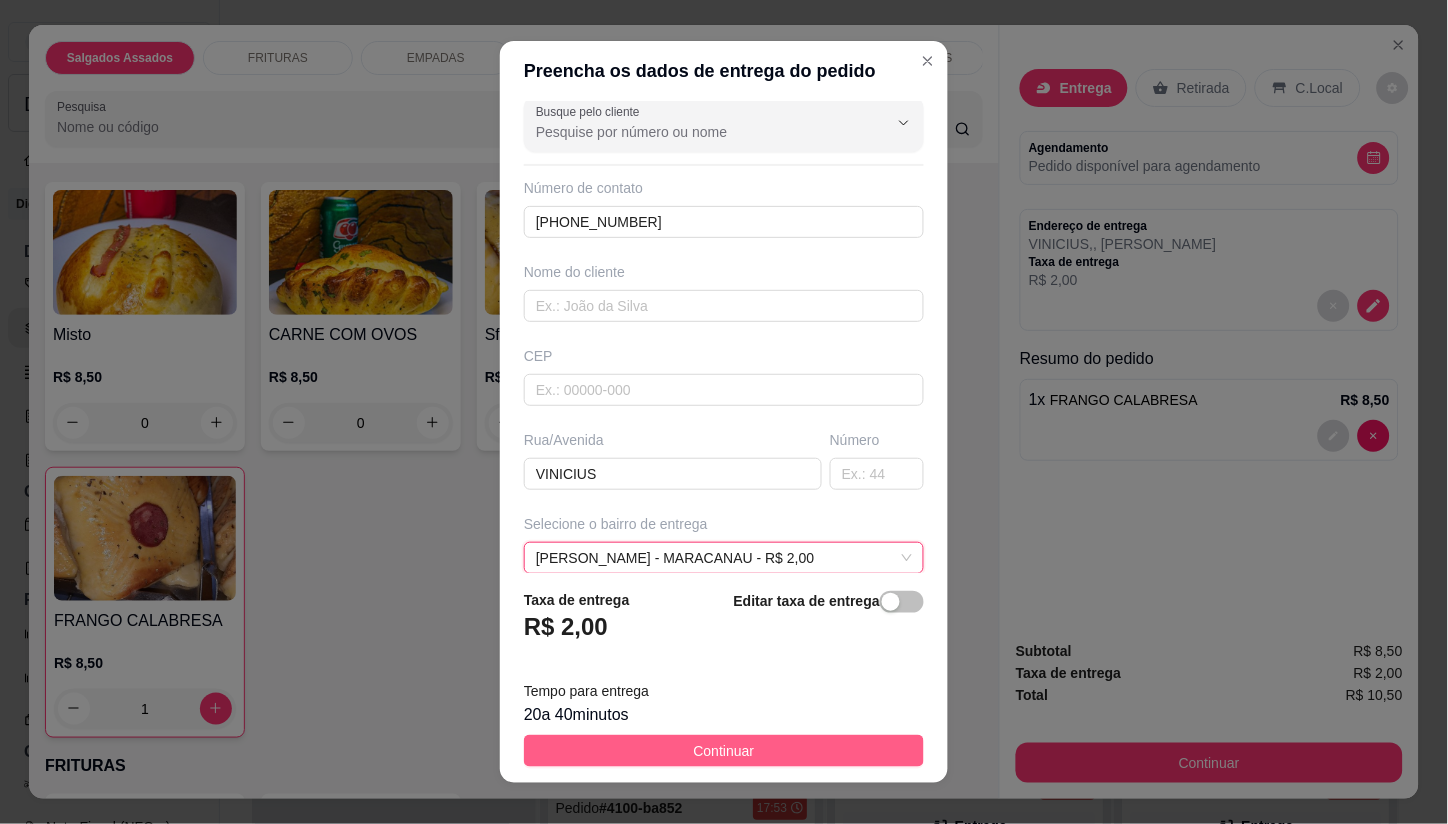 click on "Continuar" at bounding box center (724, 751) 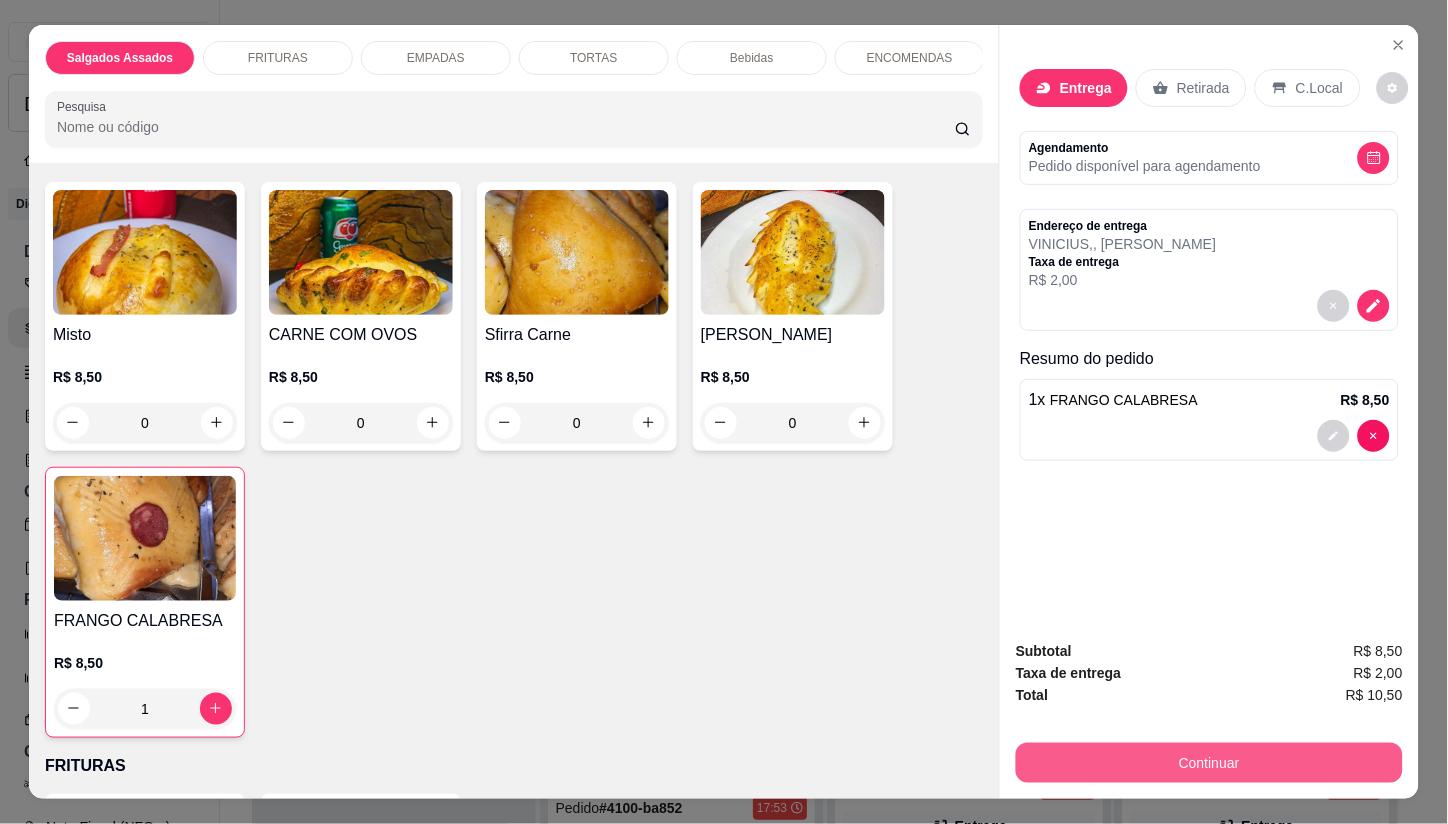 click on "Continuar" at bounding box center (1209, 763) 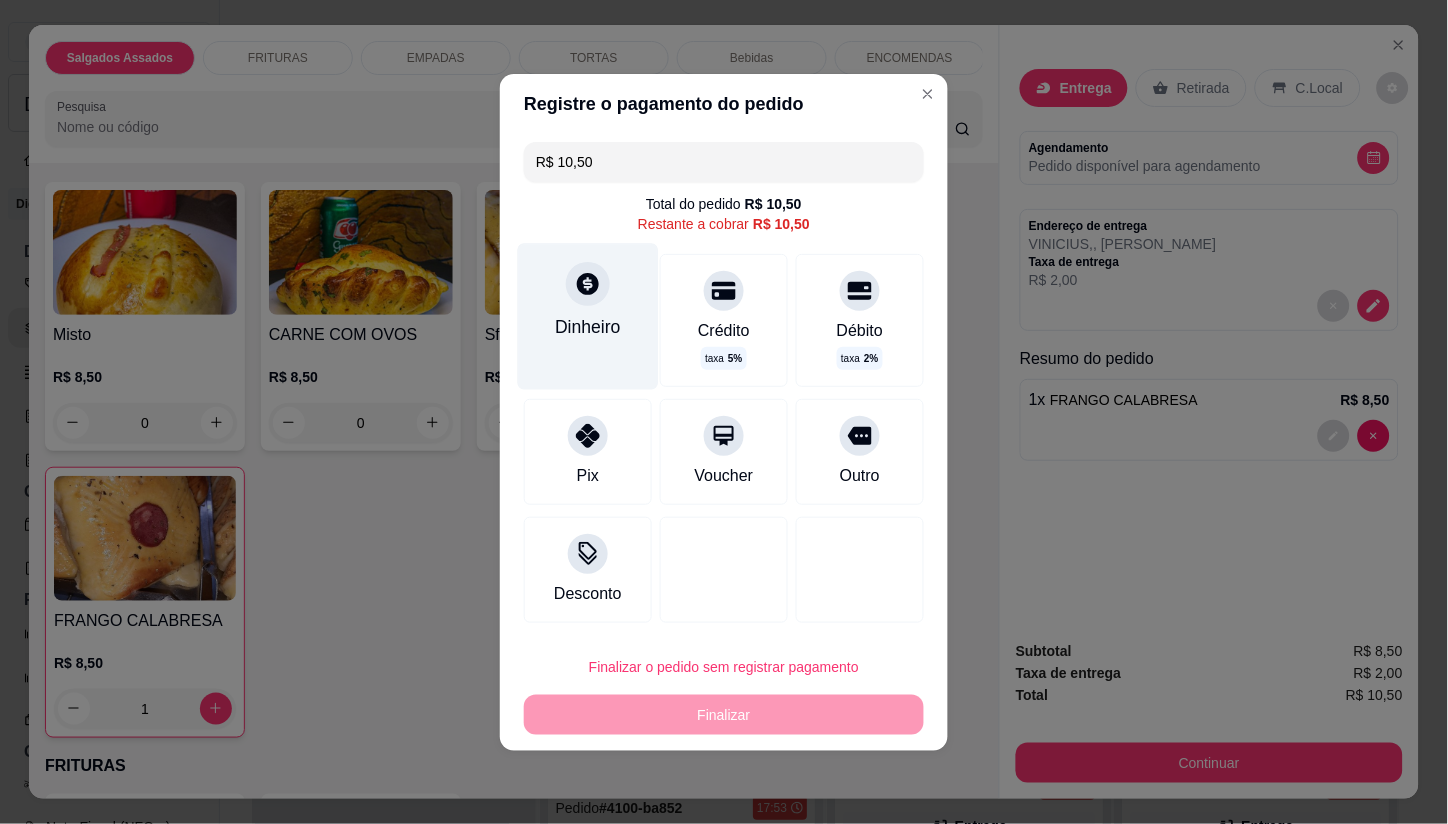 click on "Dinheiro" at bounding box center (588, 316) 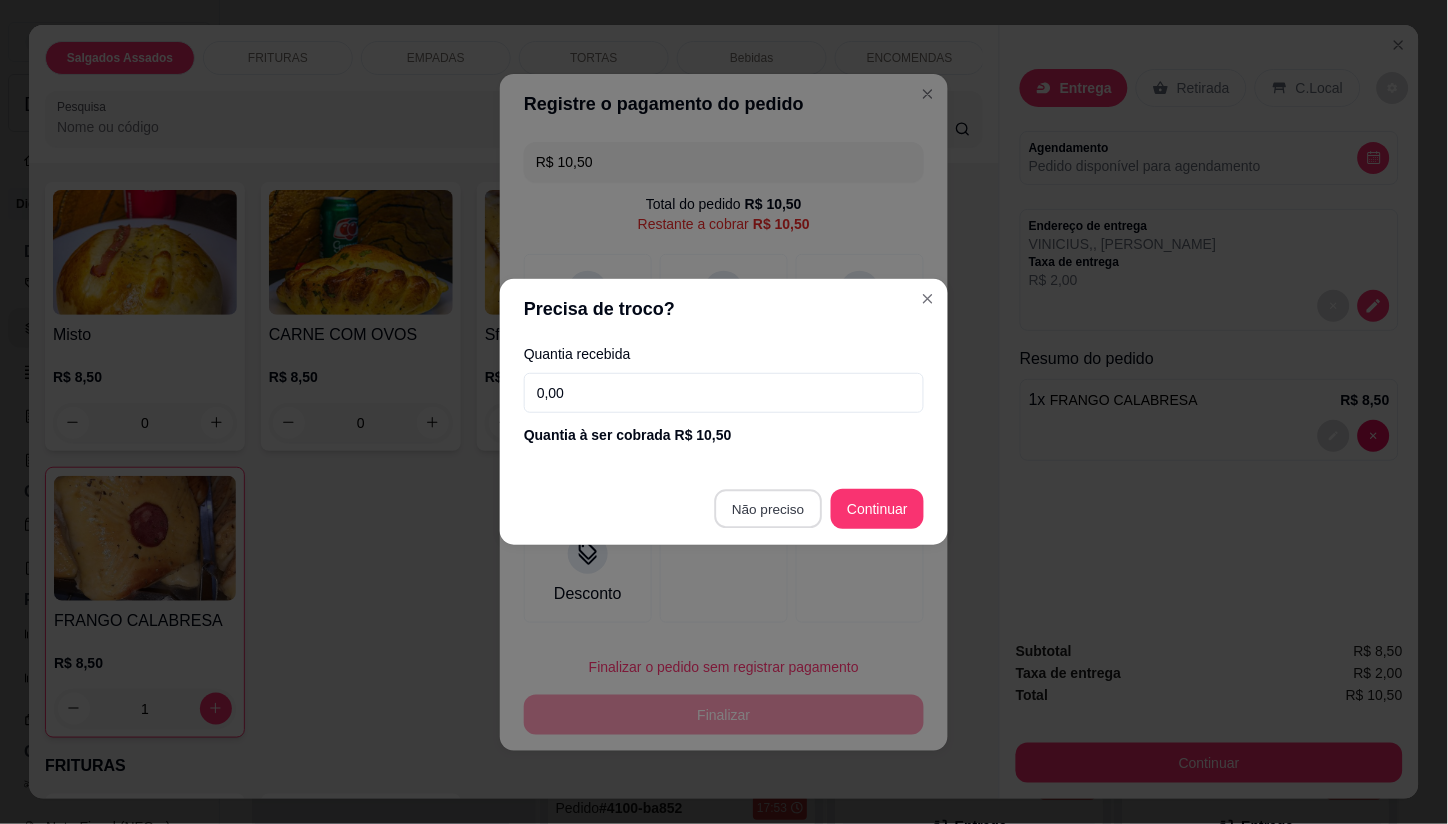type on "R$ 0,00" 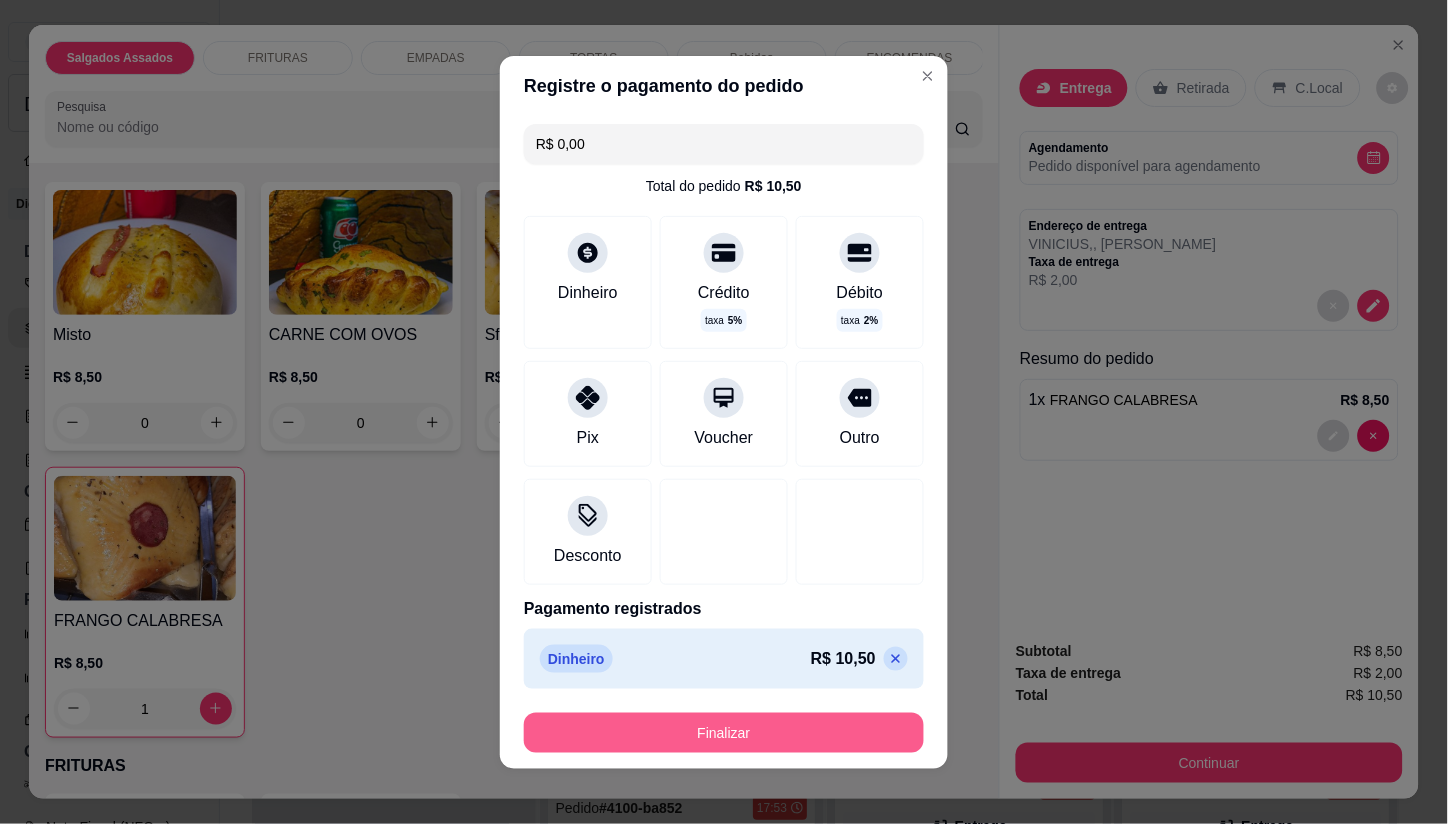 click on "Finalizar" at bounding box center [724, 733] 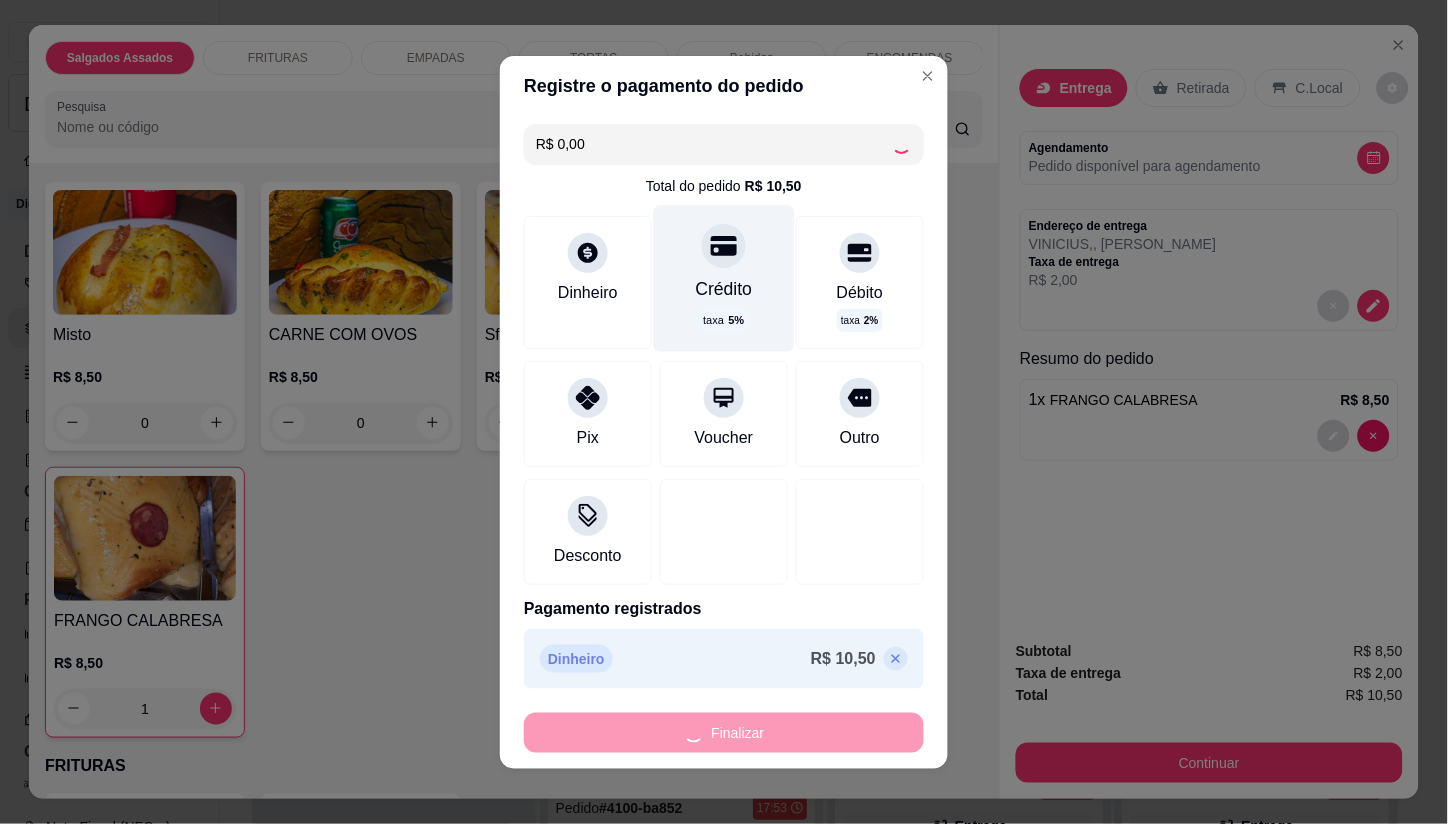 type on "0" 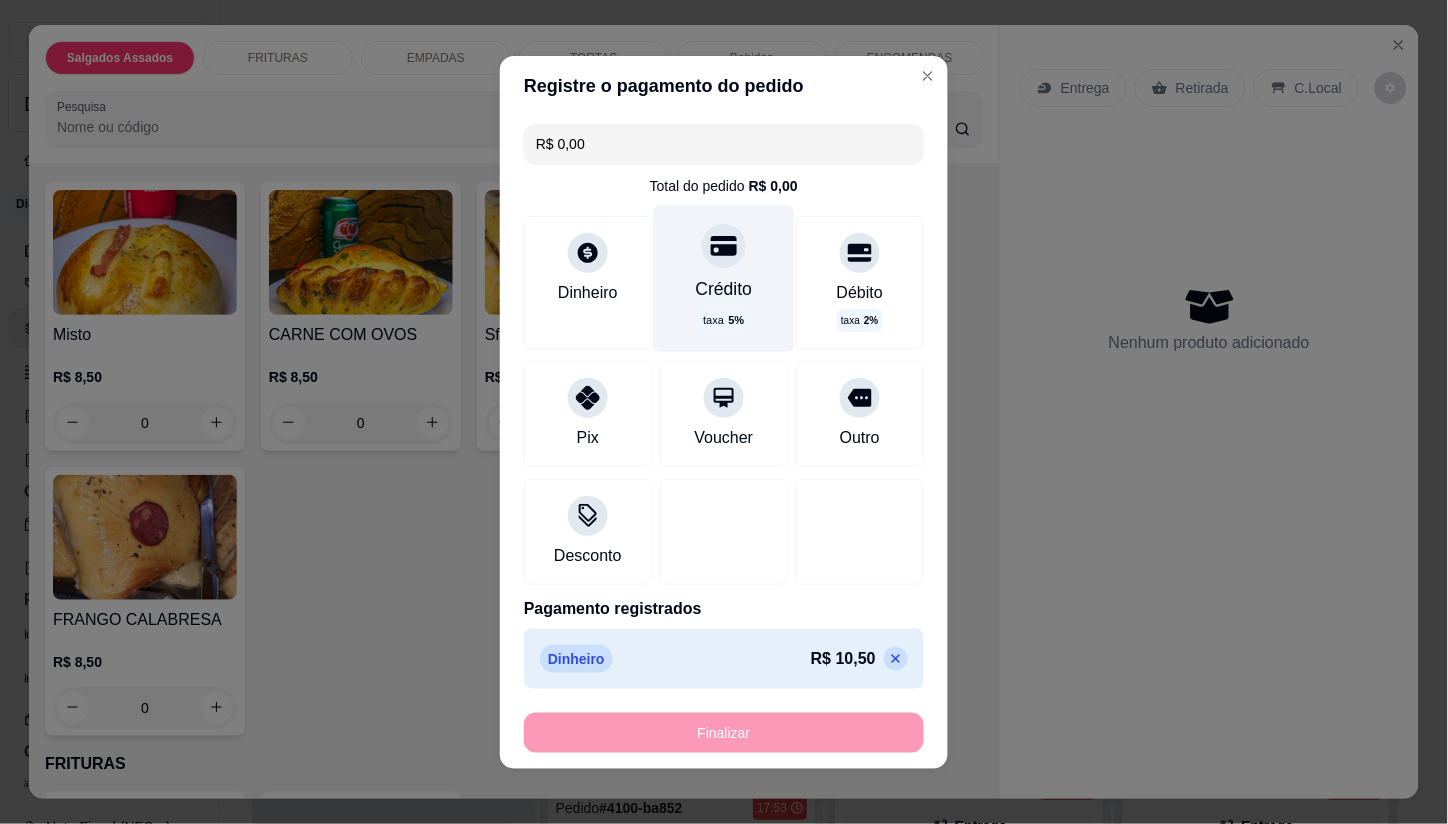 type on "-R$ 10,50" 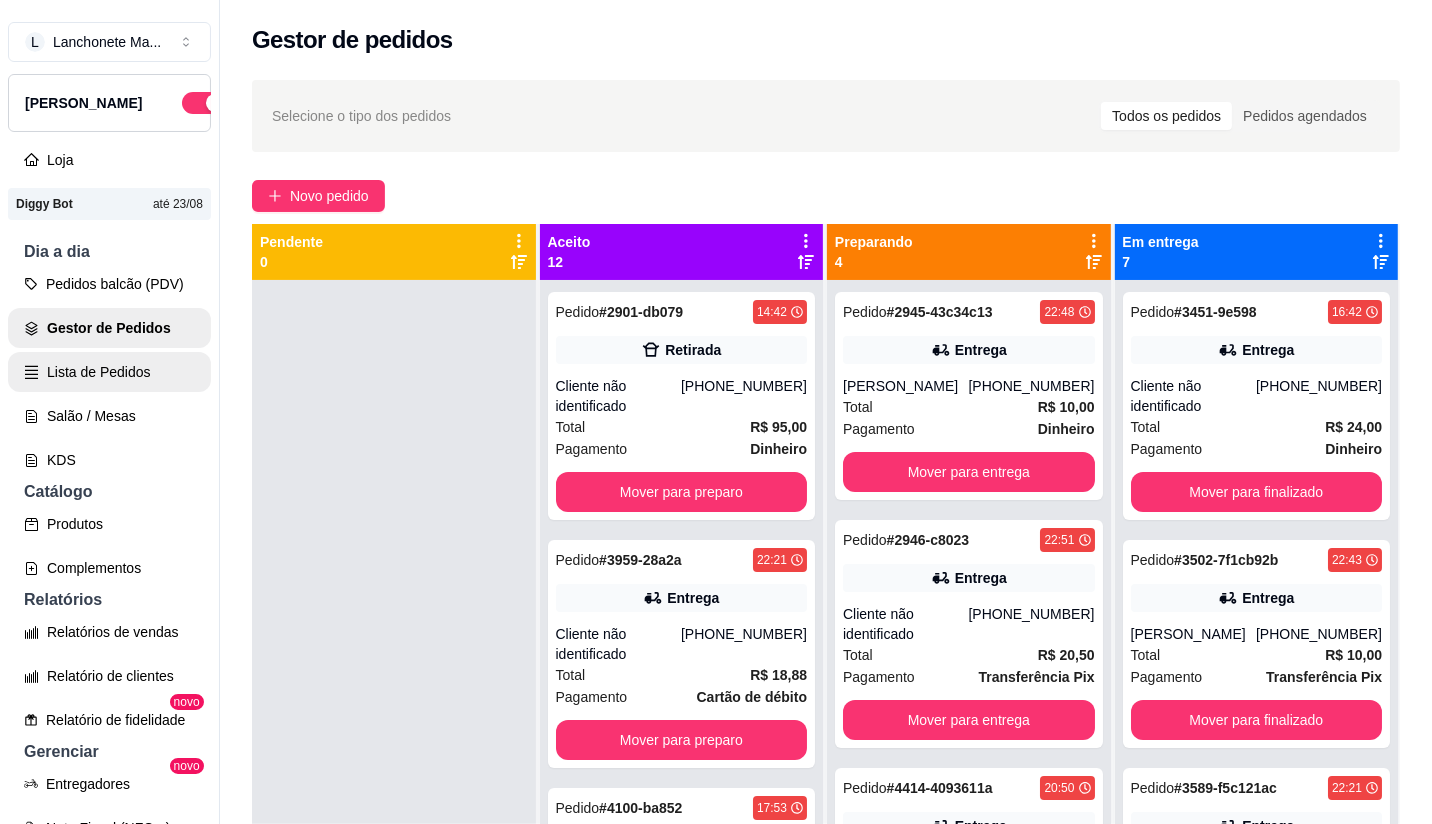 click on "Lista de Pedidos" at bounding box center (109, 372) 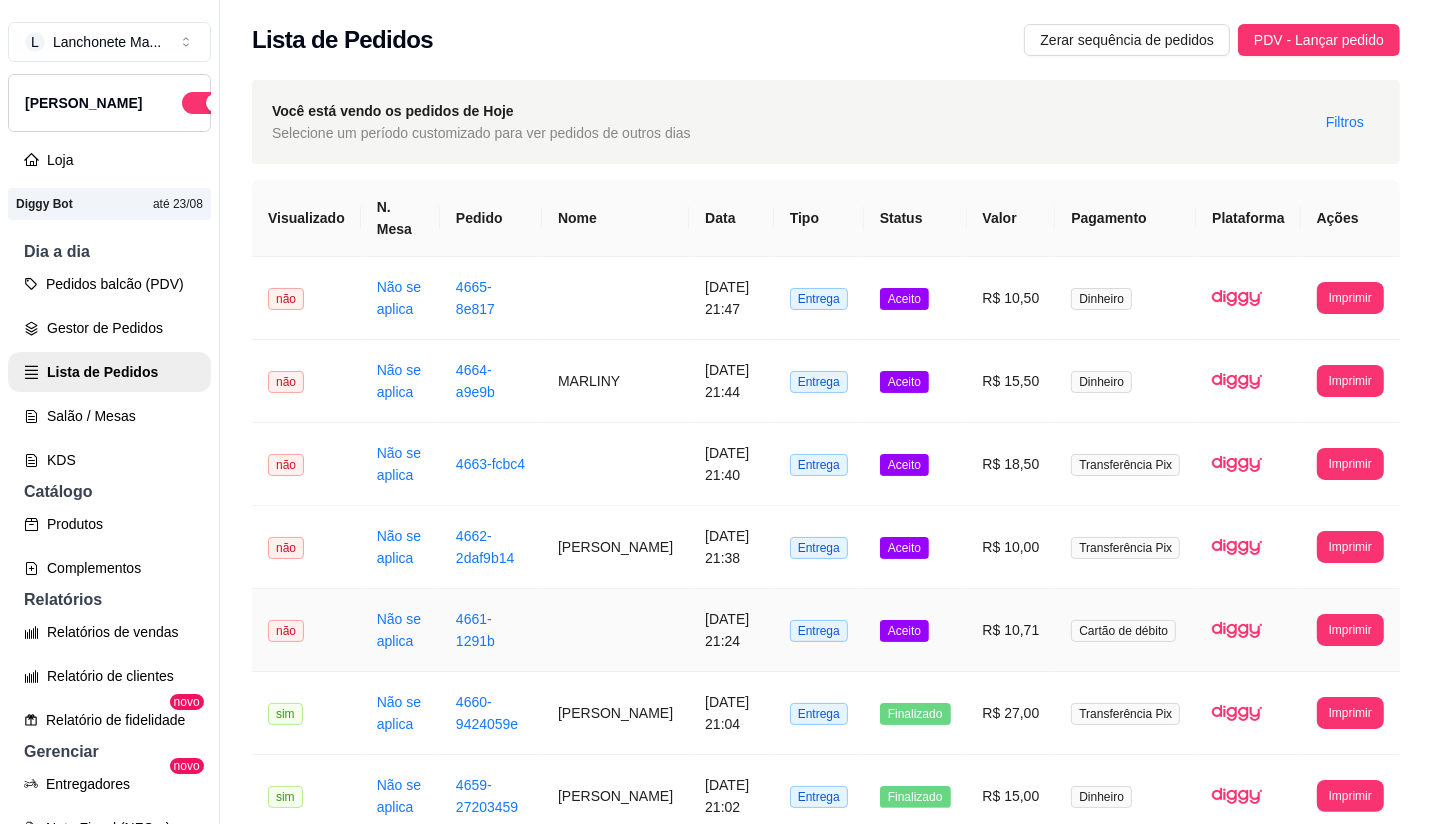 click on "Aceito" at bounding box center (915, 630) 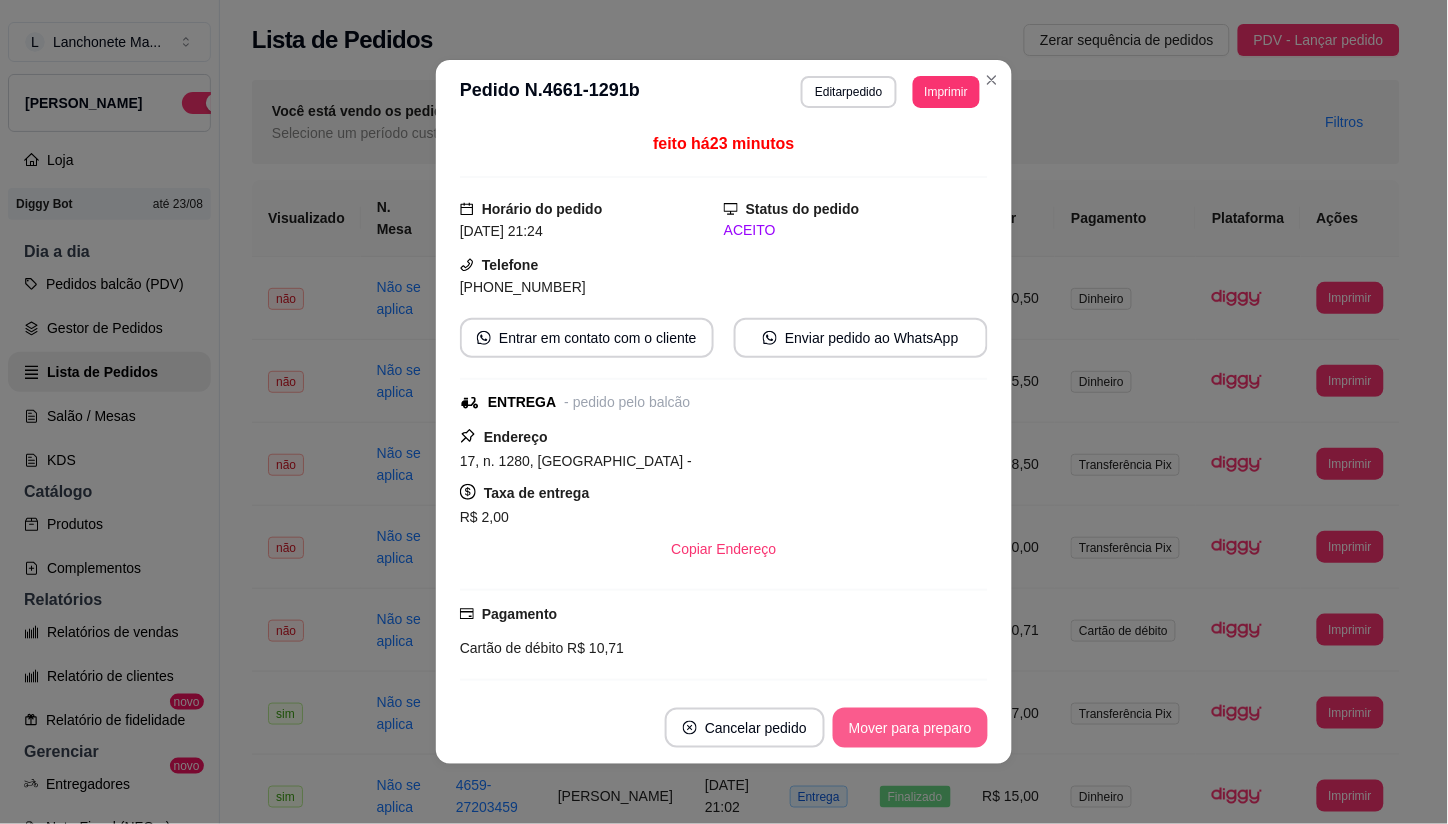 click on "Mover para preparo" at bounding box center (910, 728) 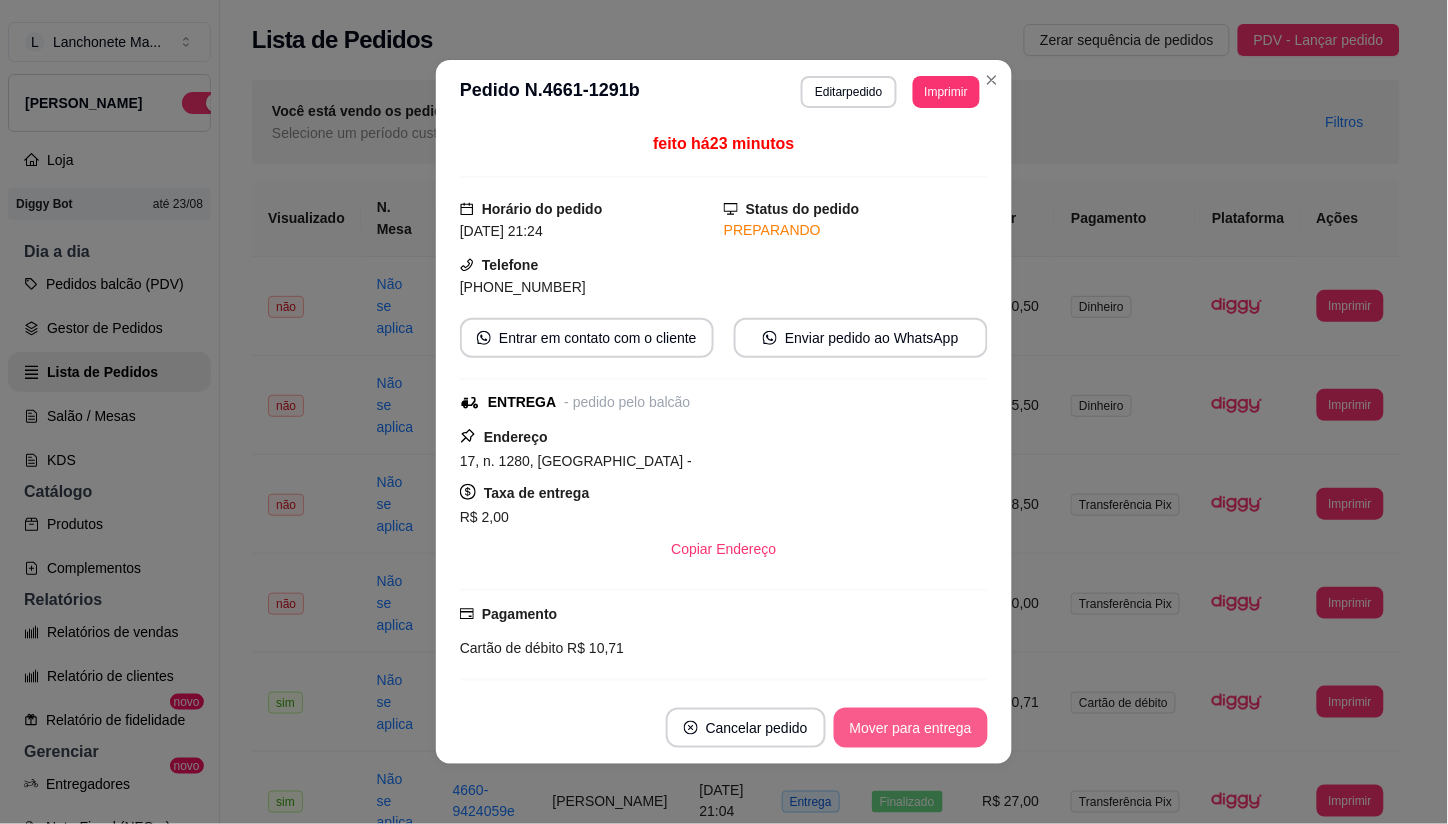 click on "Mover para entrega" at bounding box center [911, 728] 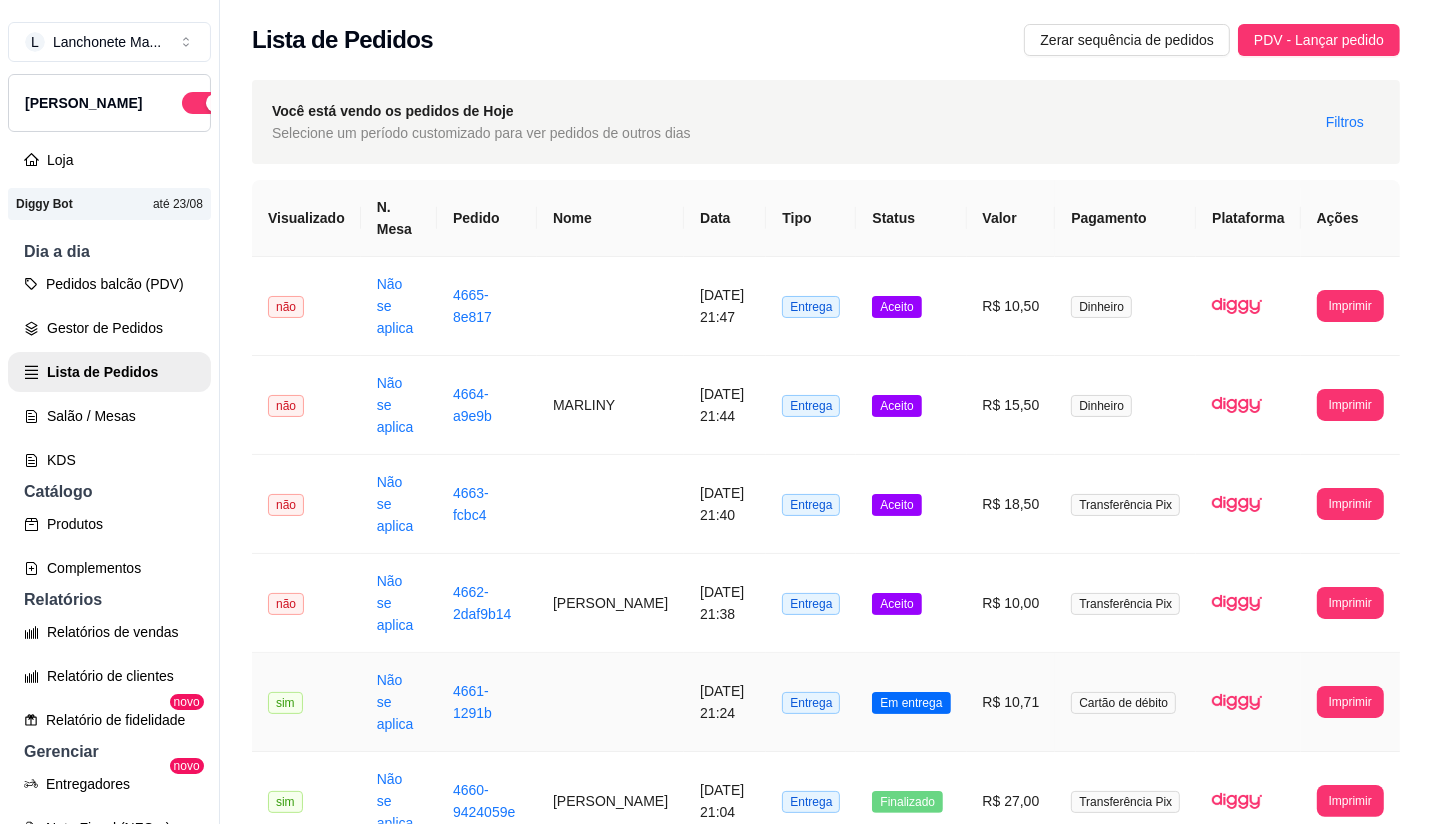 click on "Em entrega" at bounding box center [911, 703] 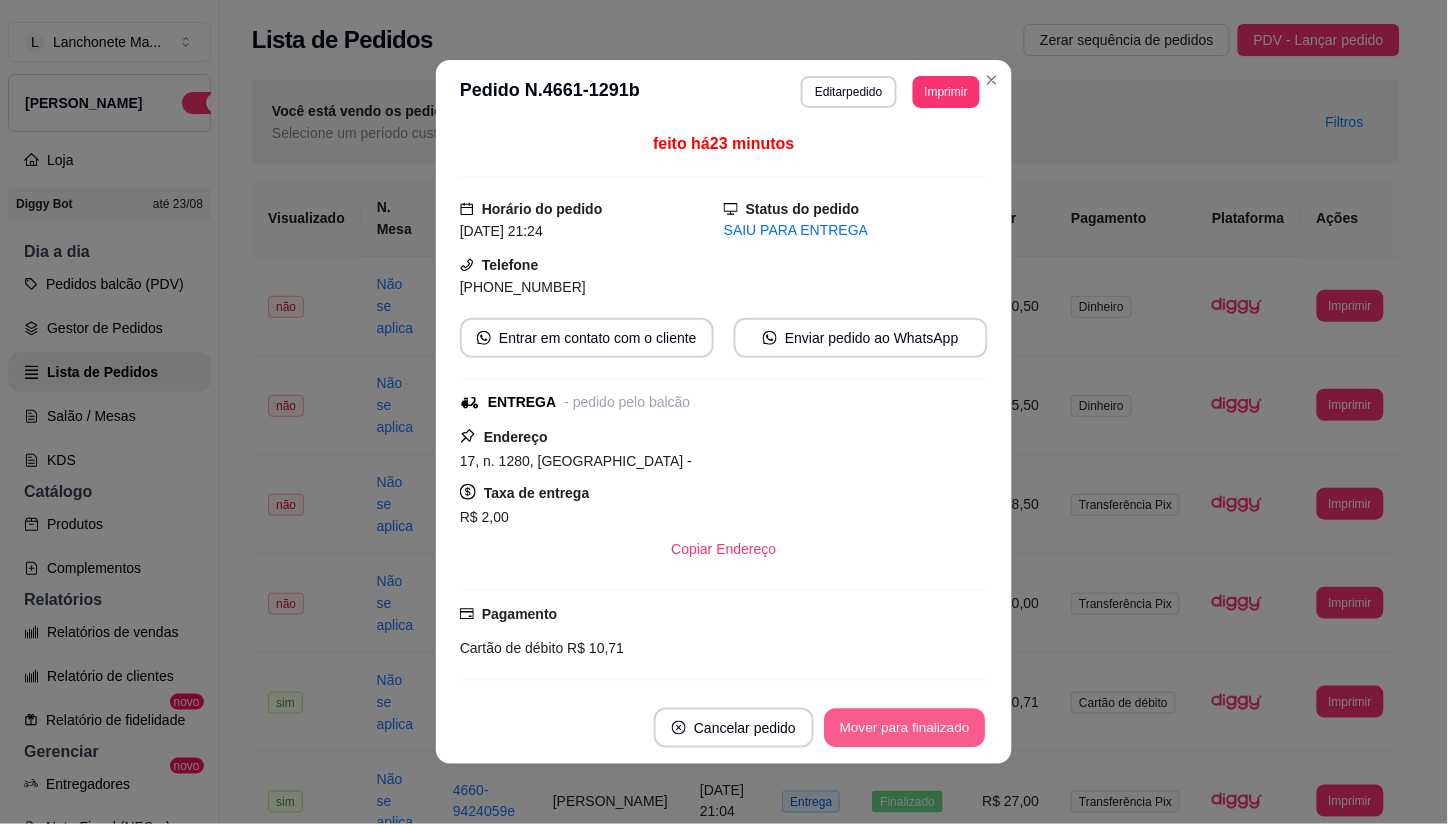 click on "Mover para finalizado" at bounding box center [905, 728] 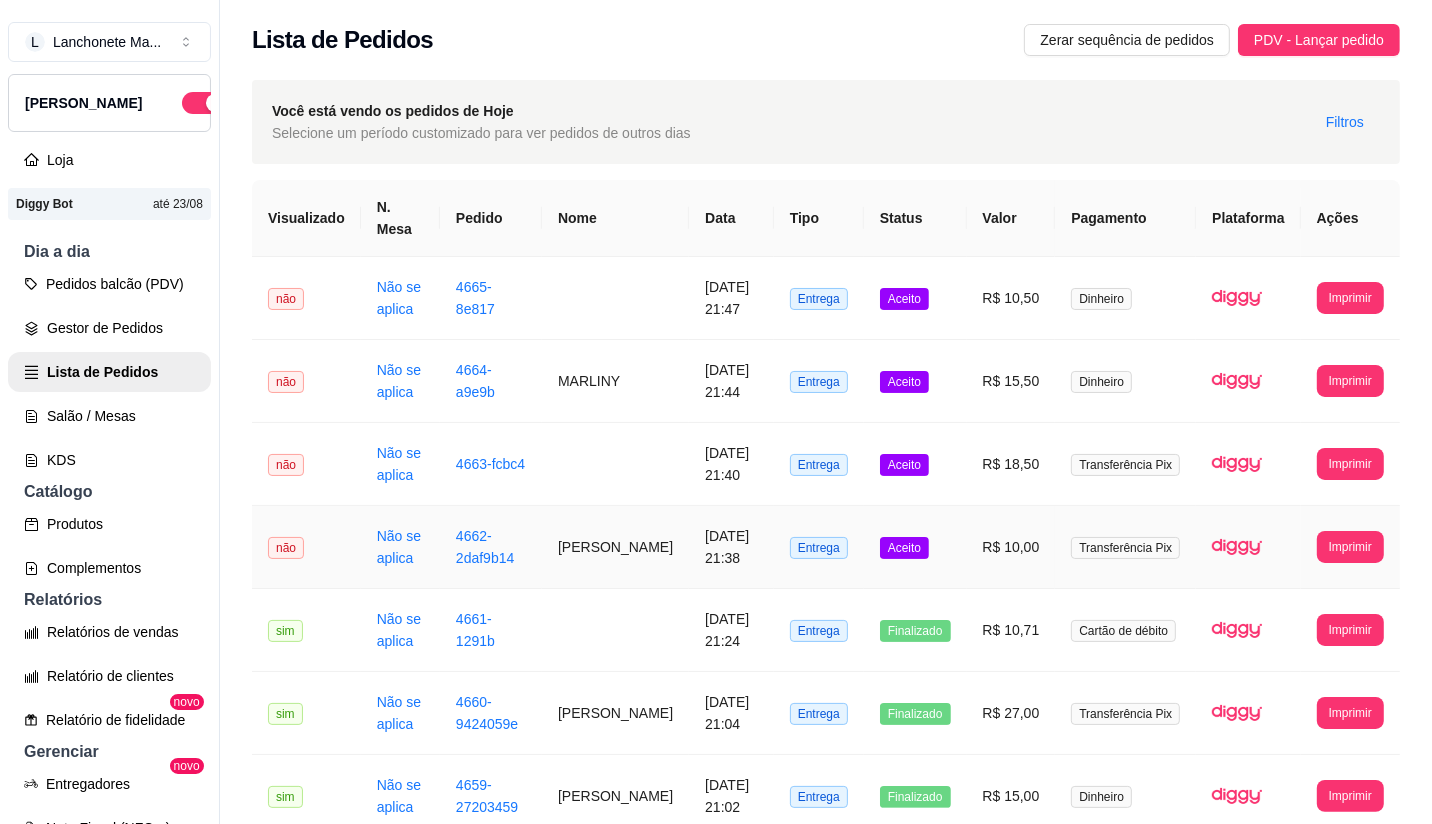 click on "Aceito" at bounding box center [915, 547] 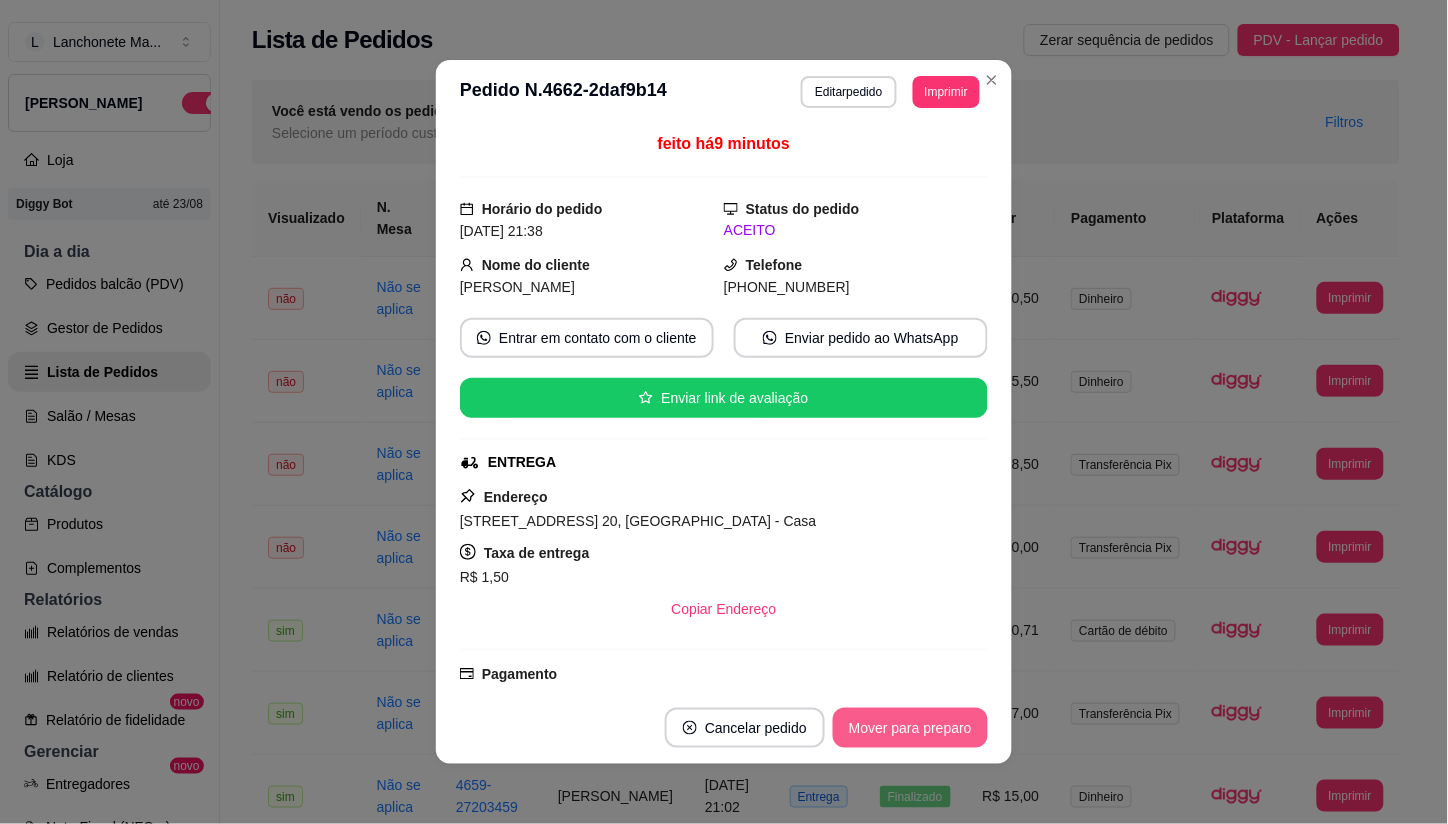 click on "Mover para preparo" at bounding box center (910, 728) 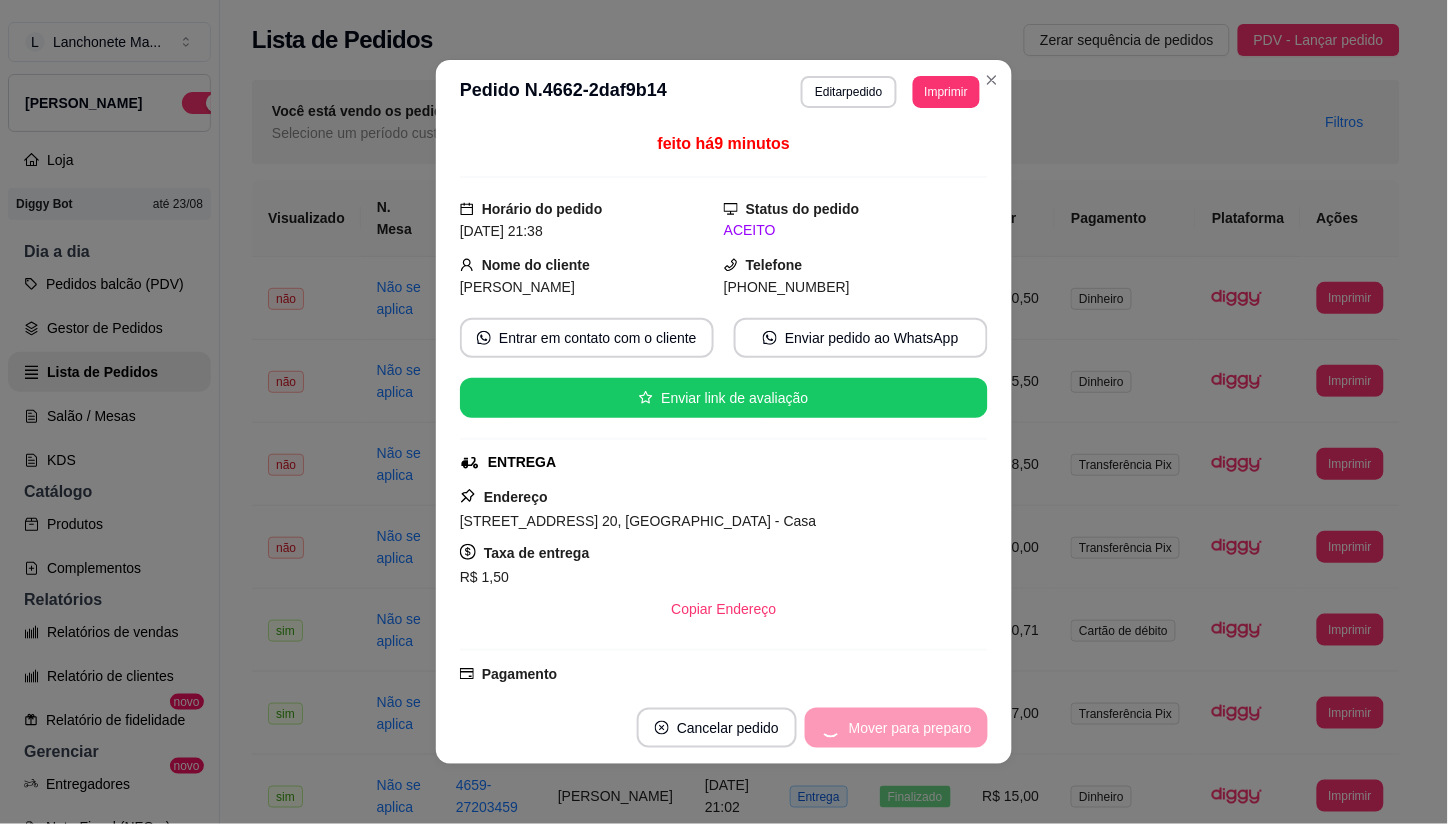 click on "Mover para preparo" at bounding box center [896, 728] 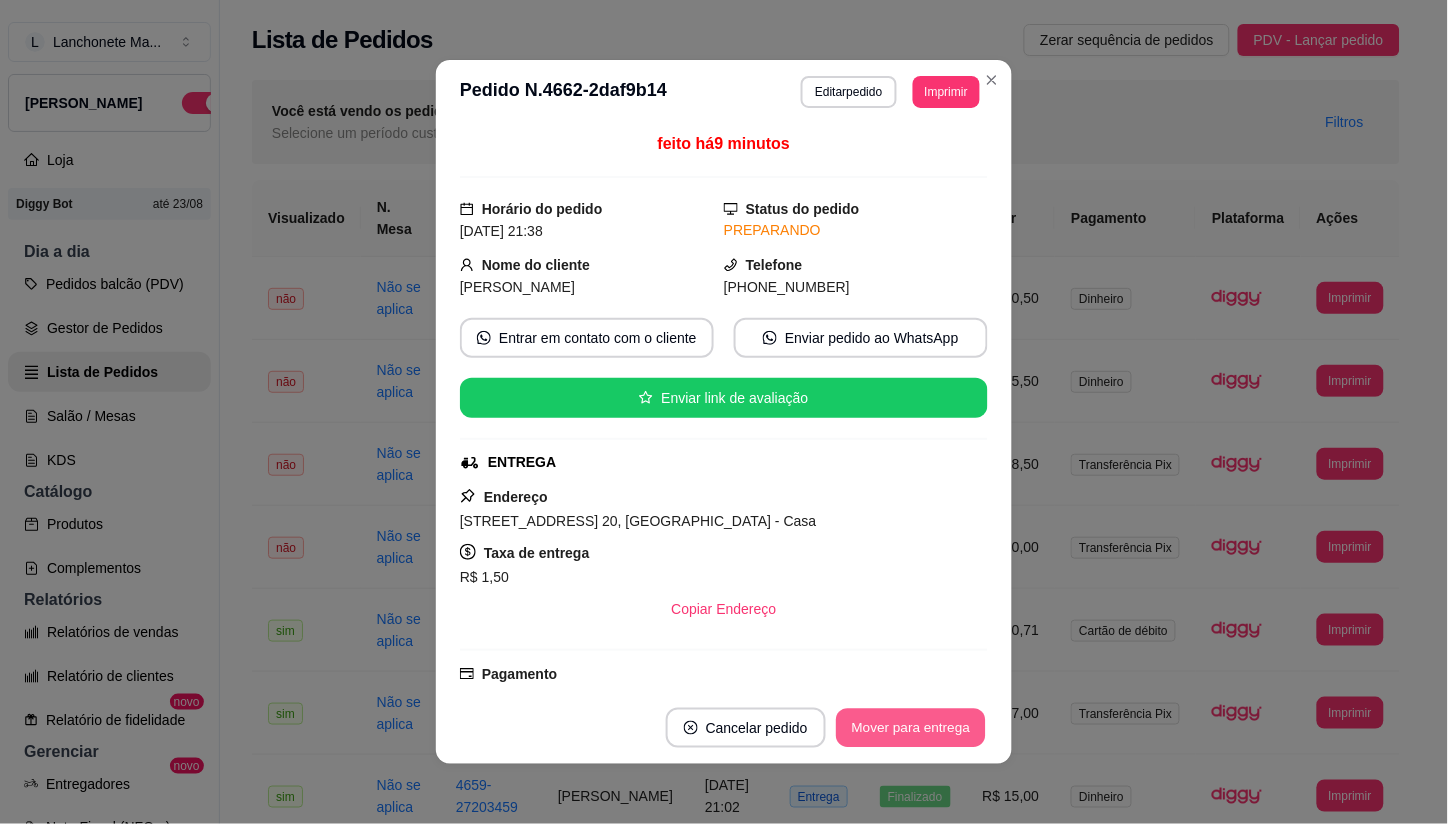 click on "Mover para entrega" at bounding box center (911, 728) 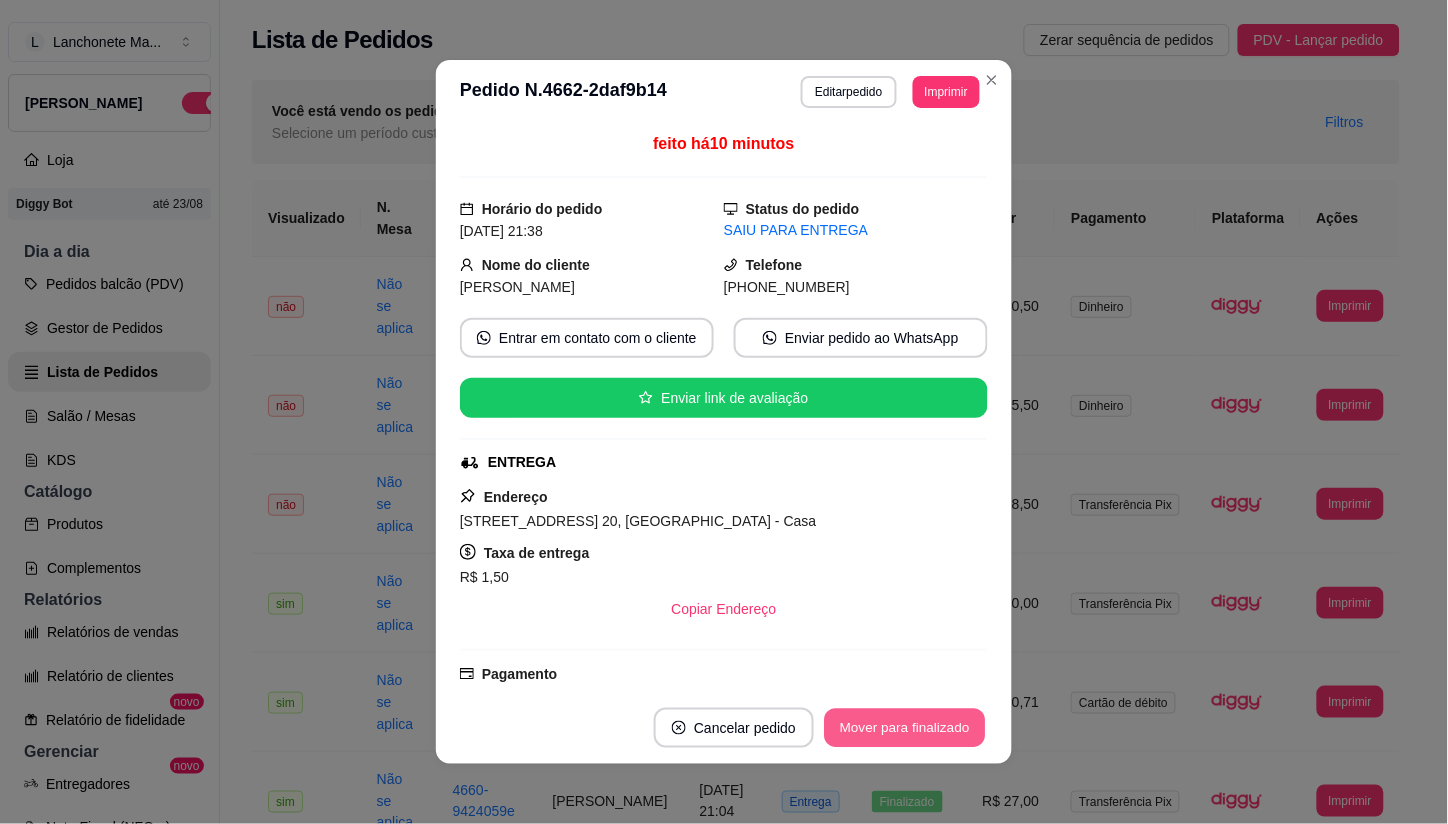 click on "Mover para finalizado" at bounding box center (905, 728) 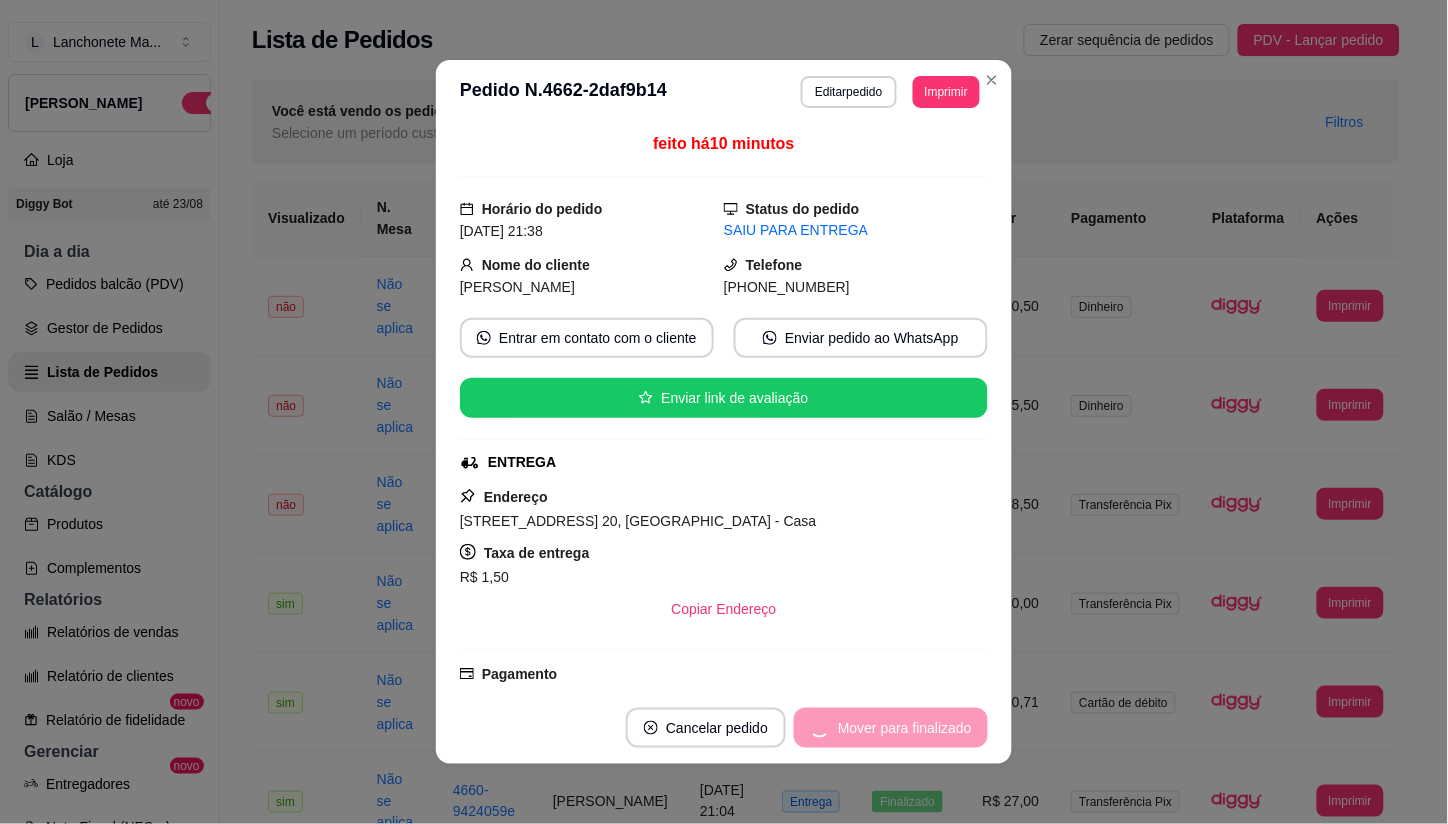 click on "Mover para finalizado" at bounding box center [891, 728] 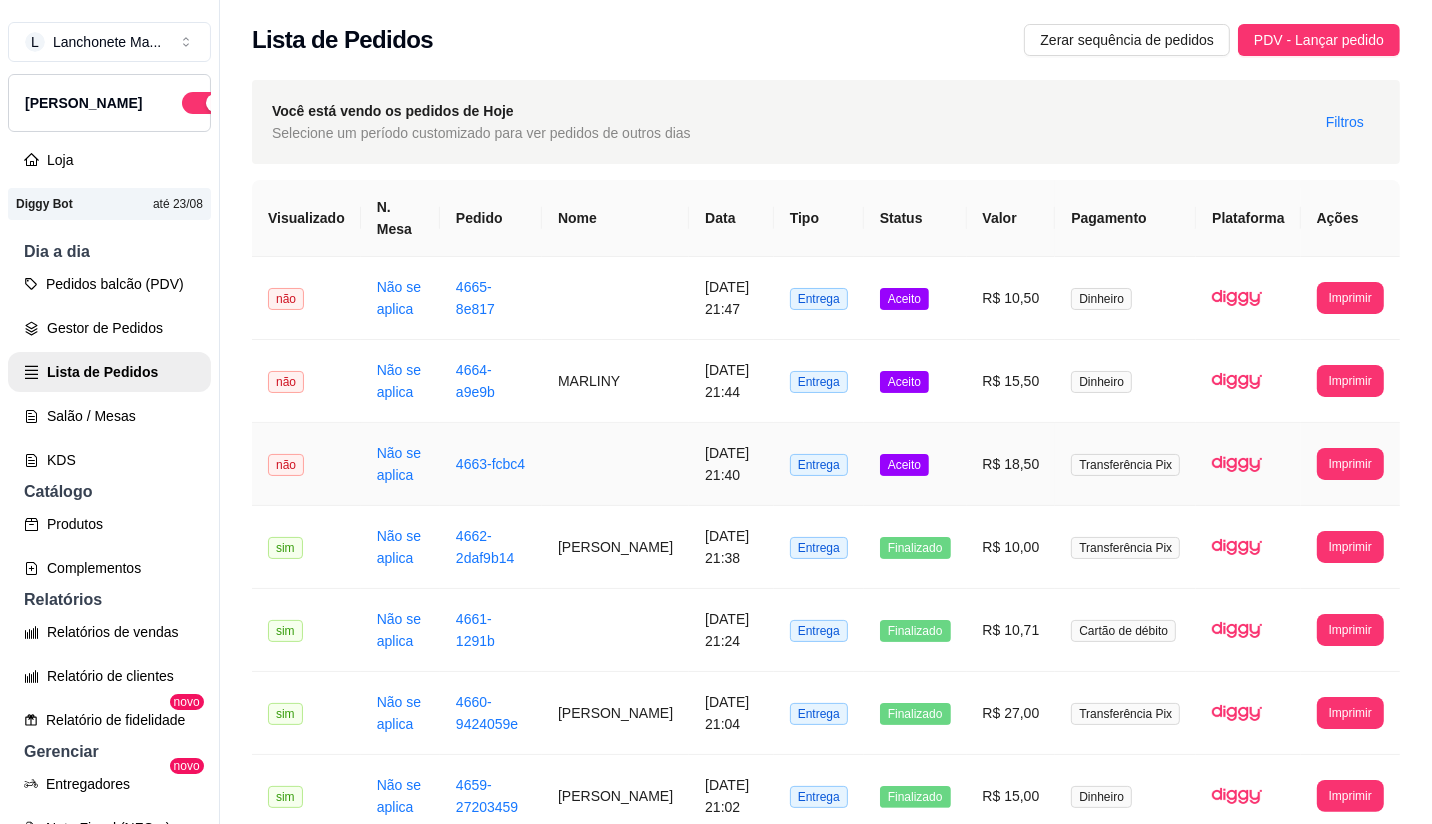 click on "Aceito" at bounding box center (915, 464) 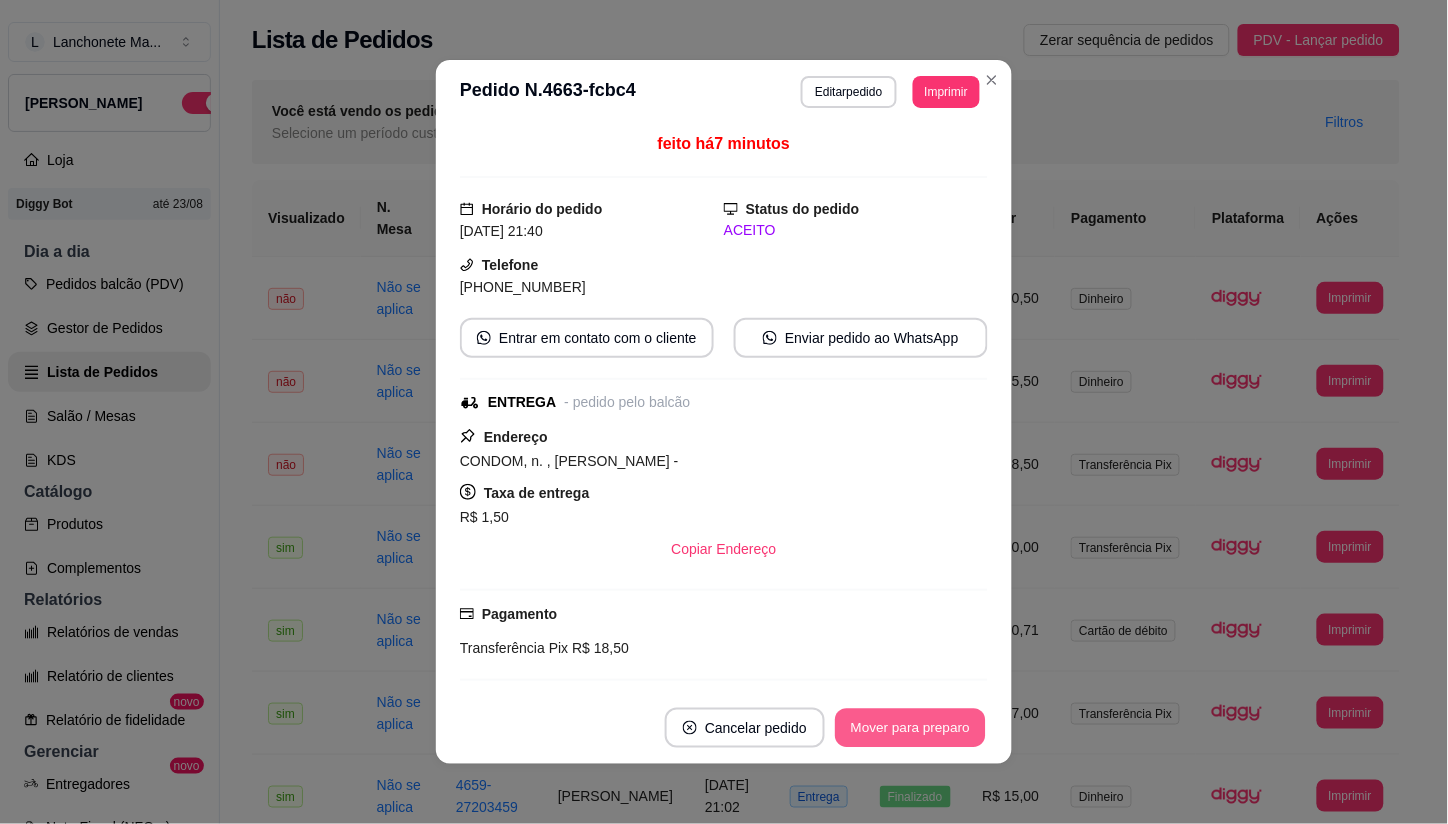 click on "Mover para preparo" at bounding box center (910, 728) 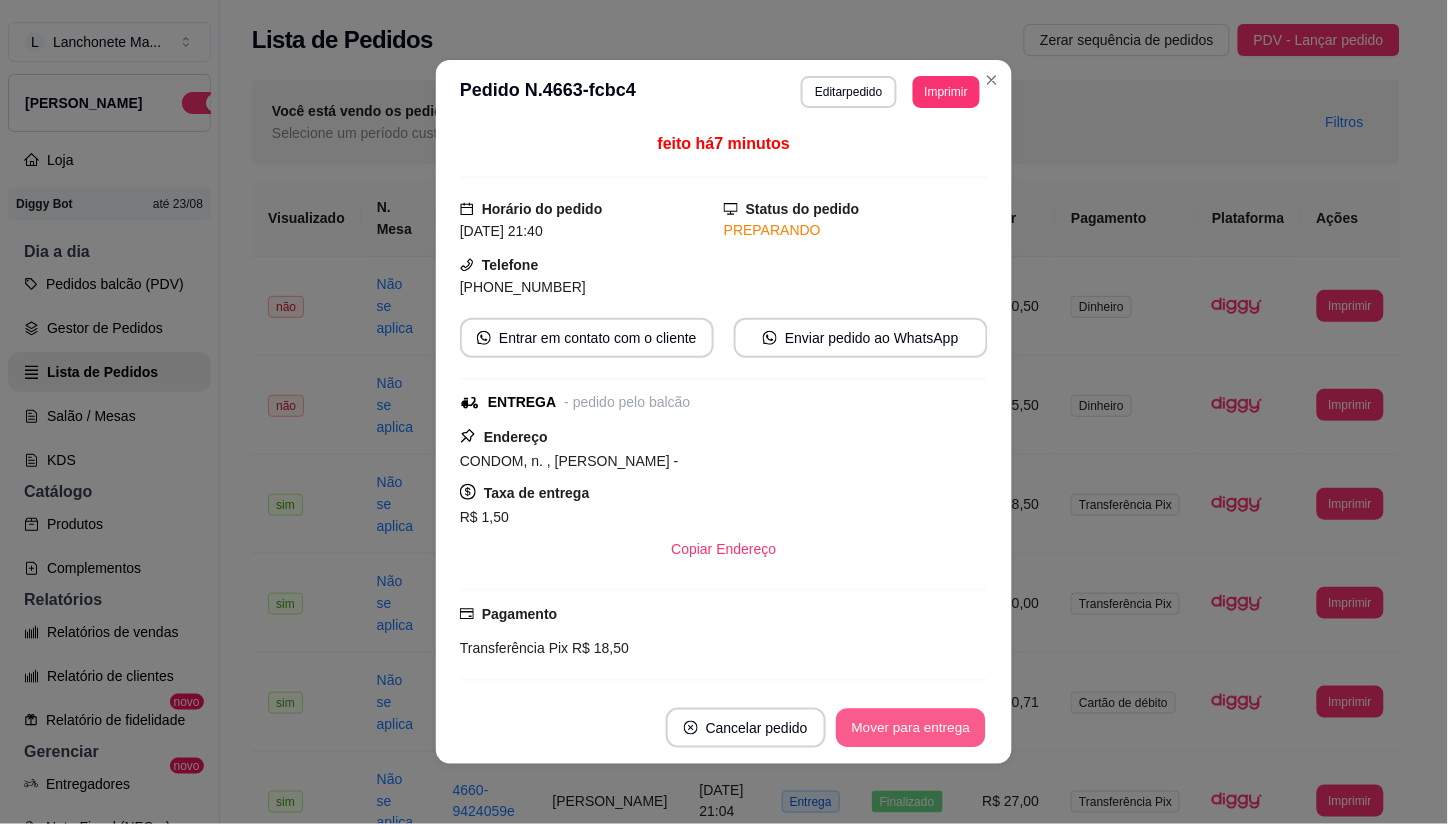 click on "Mover para entrega" at bounding box center [911, 728] 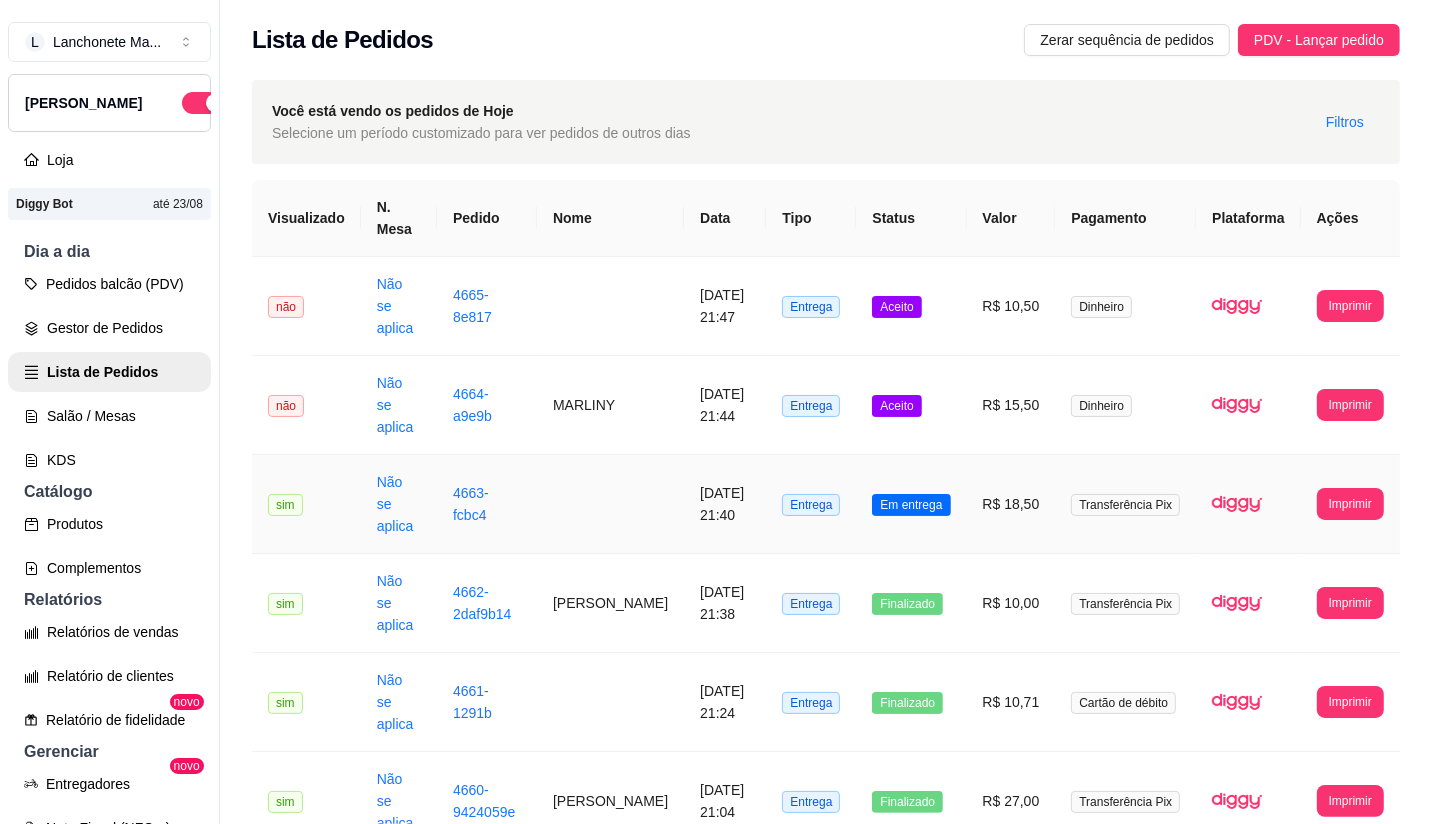 click on "Em entrega" at bounding box center (911, 505) 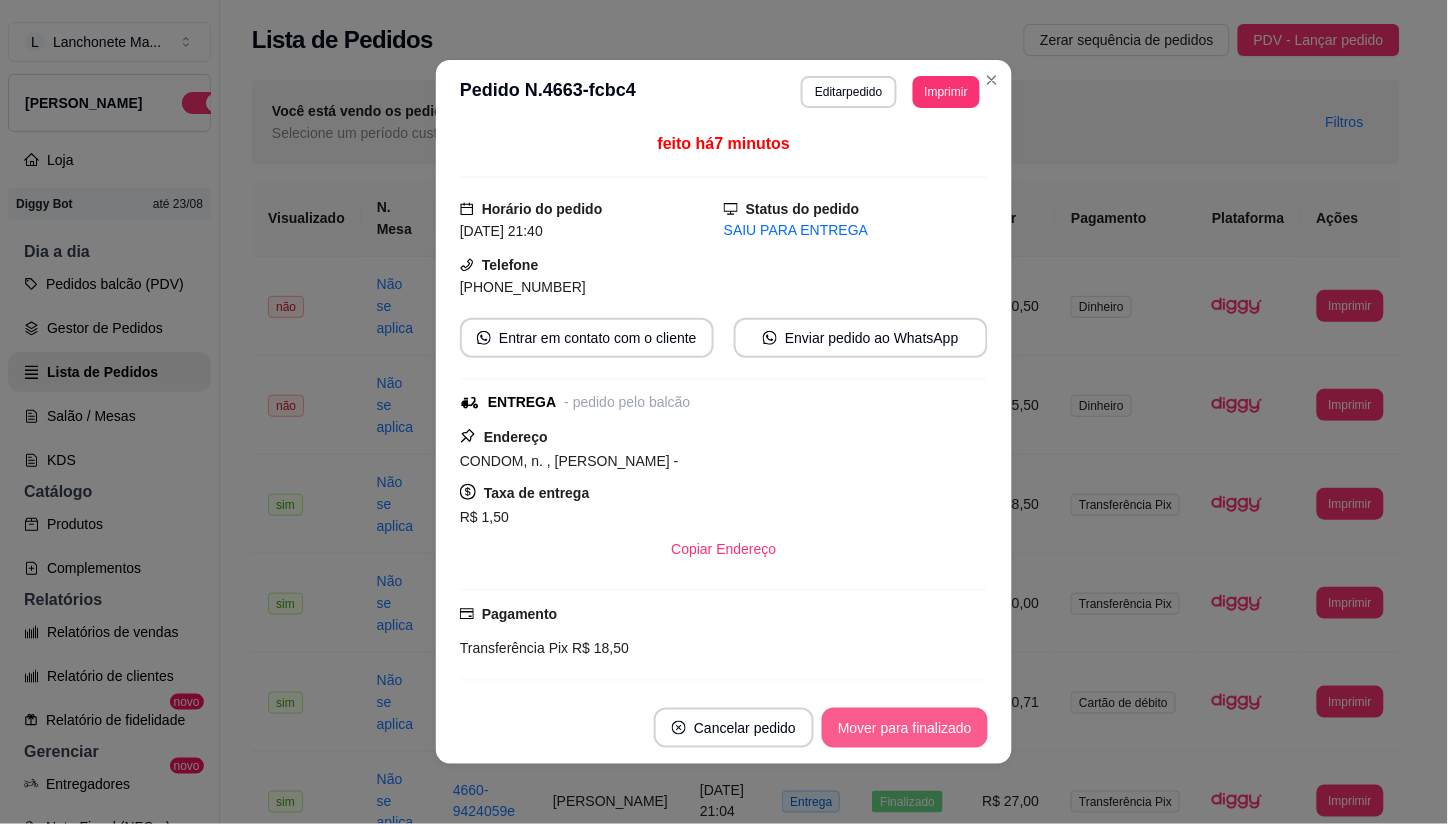 click on "Mover para finalizado" at bounding box center [905, 728] 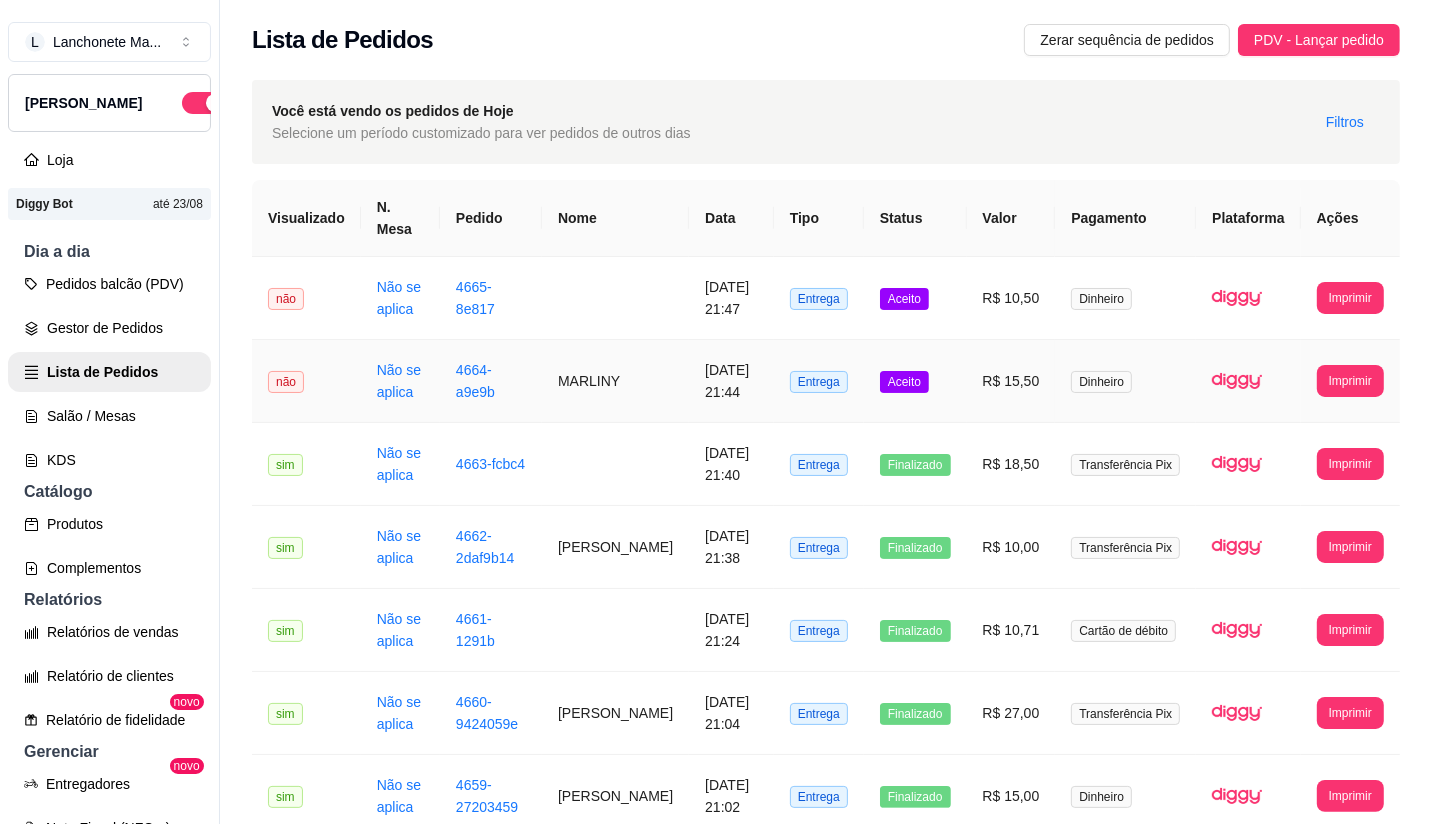 click on "Aceito" at bounding box center [904, 382] 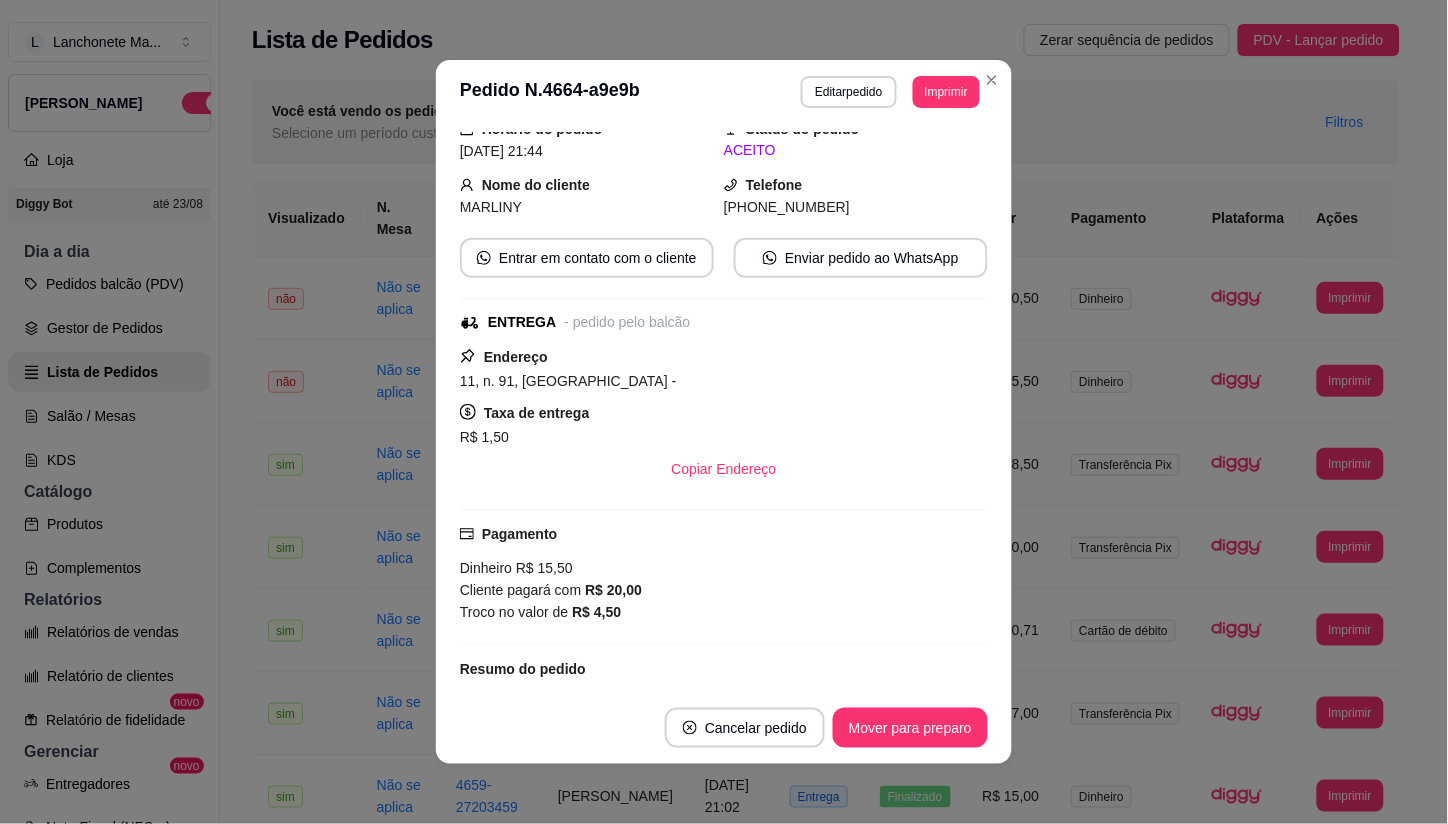 scroll, scrollTop: 111, scrollLeft: 0, axis: vertical 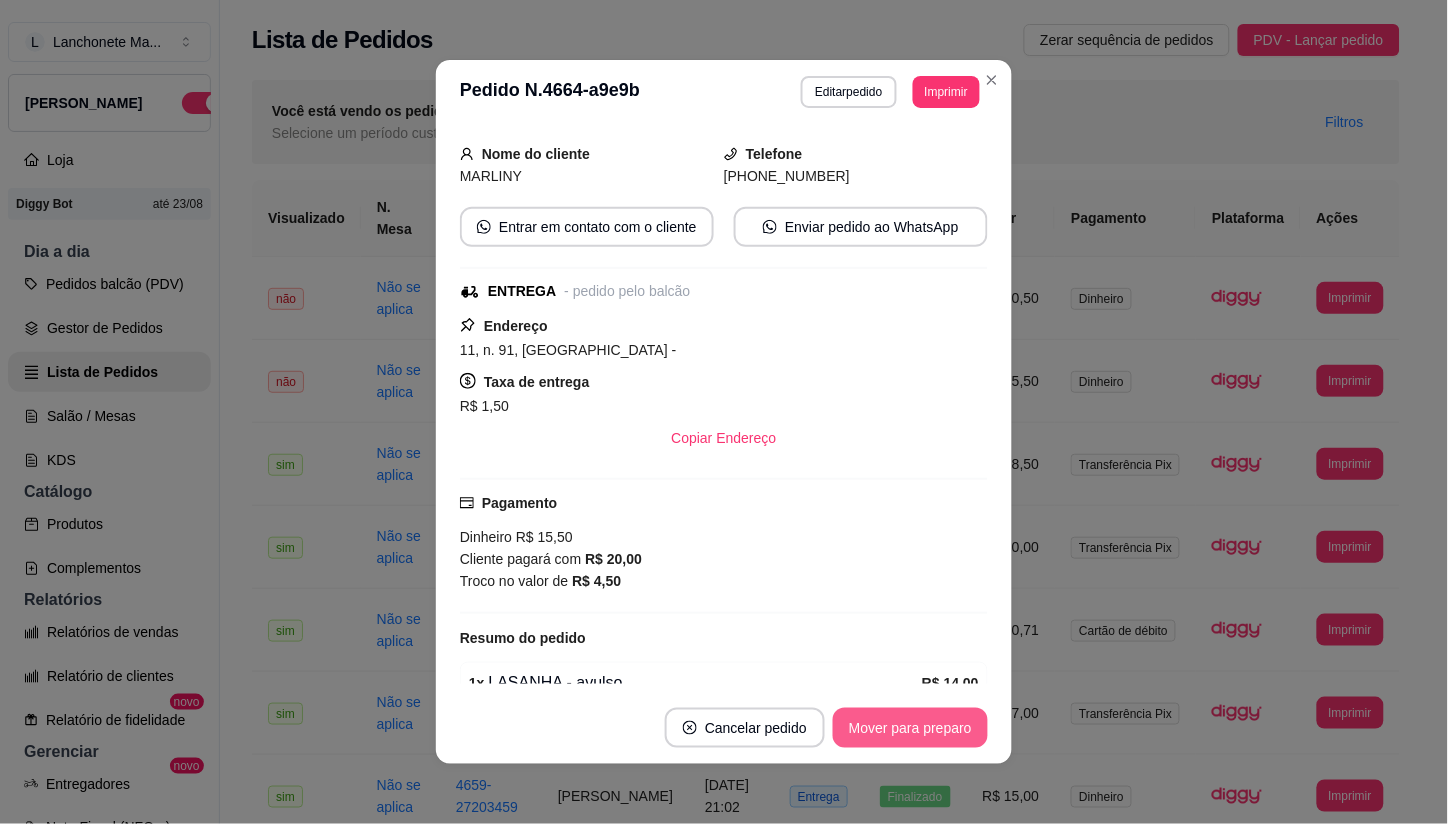 click on "Mover para preparo" at bounding box center (910, 728) 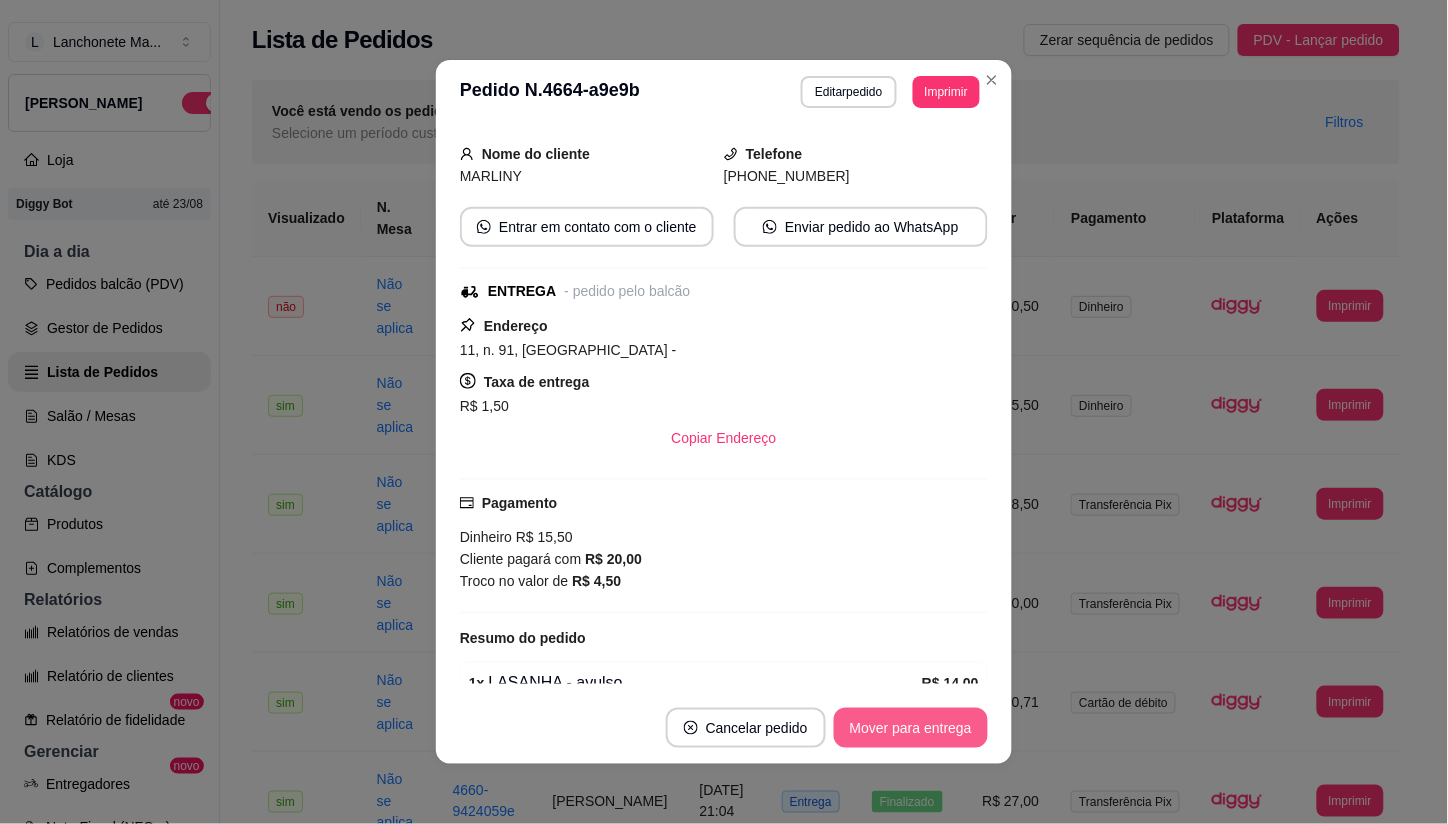 click on "Mover para entrega" at bounding box center [911, 728] 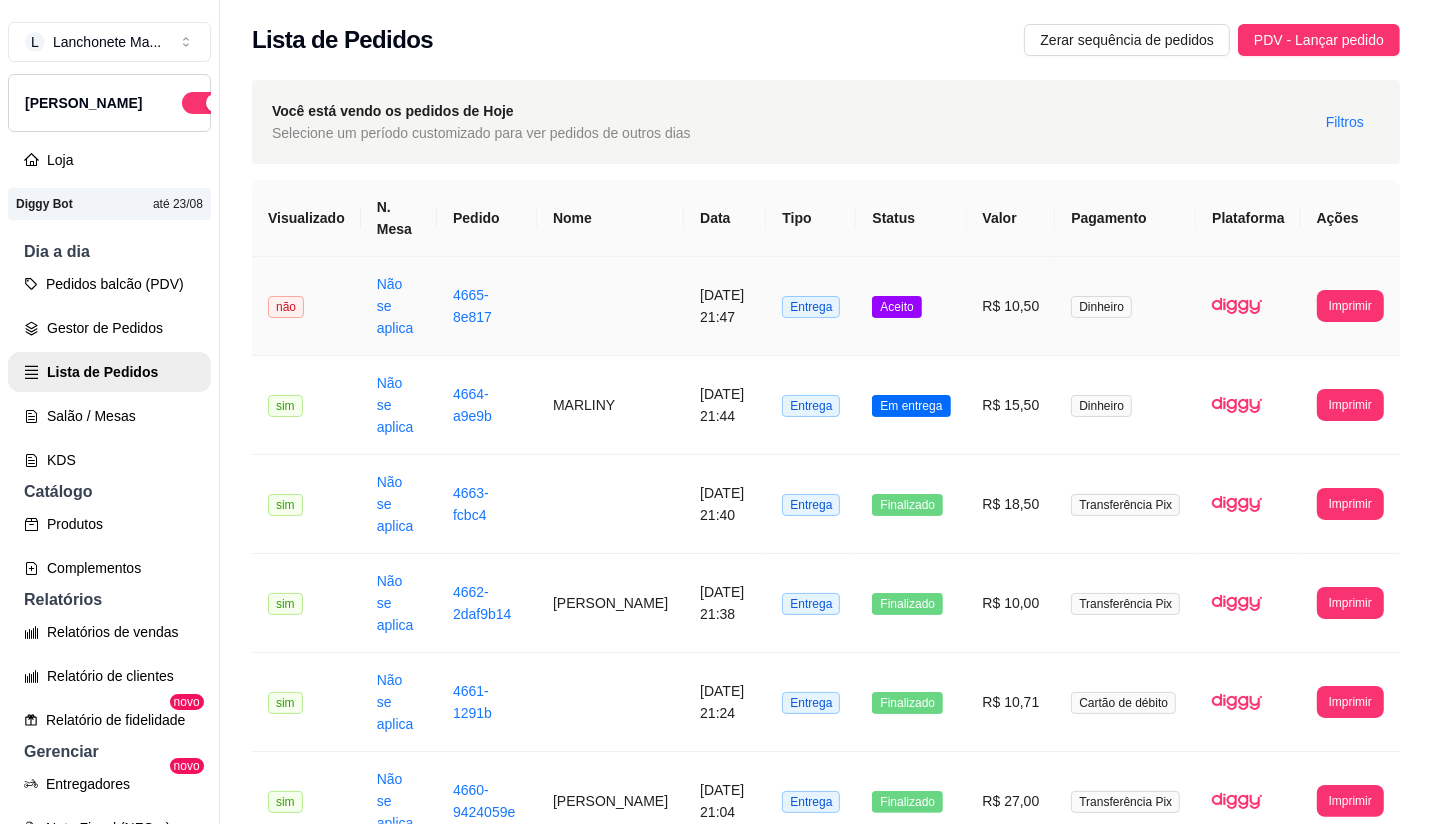 click on "Aceito" at bounding box center [911, 306] 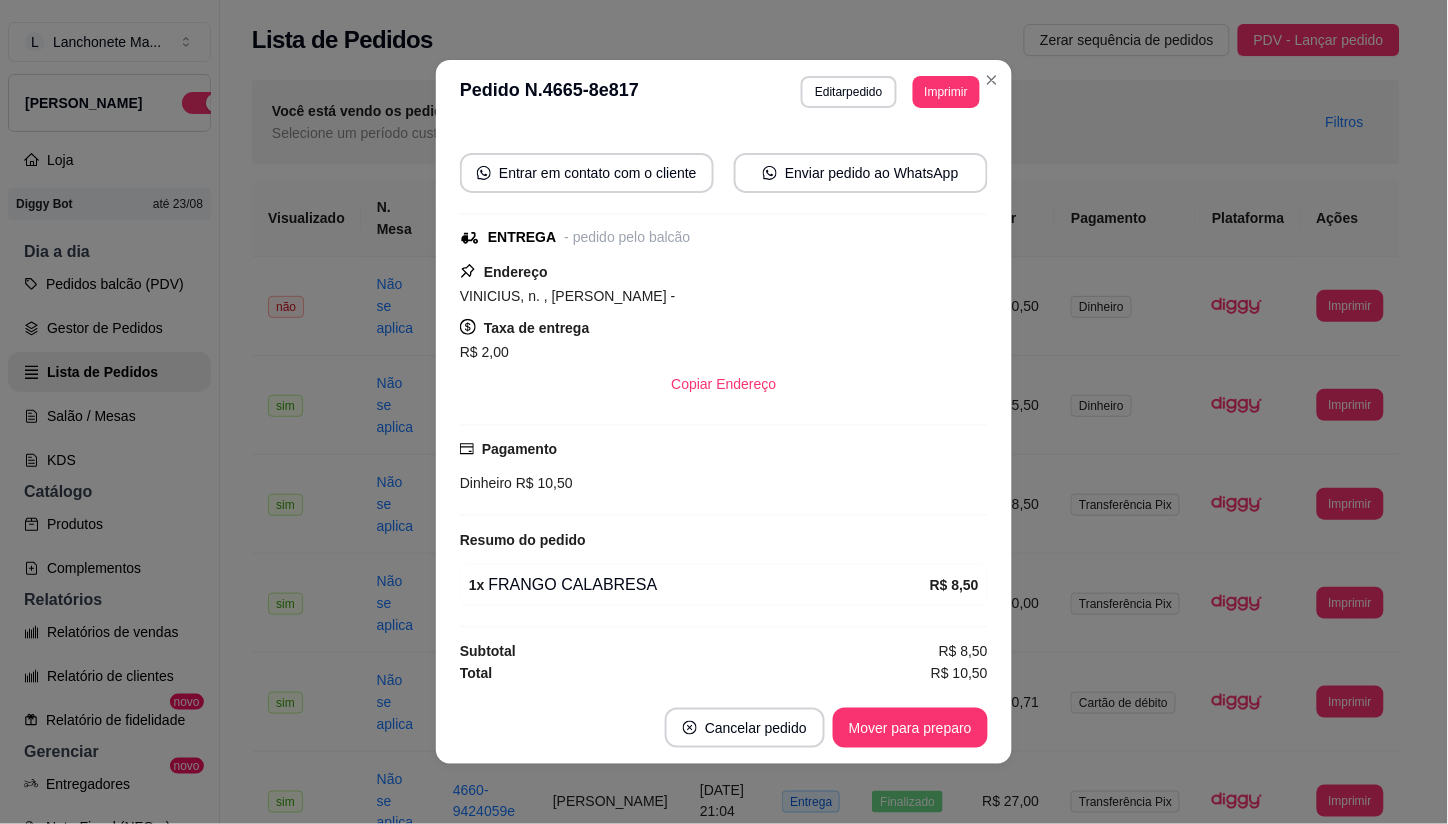 scroll, scrollTop: 167, scrollLeft: 0, axis: vertical 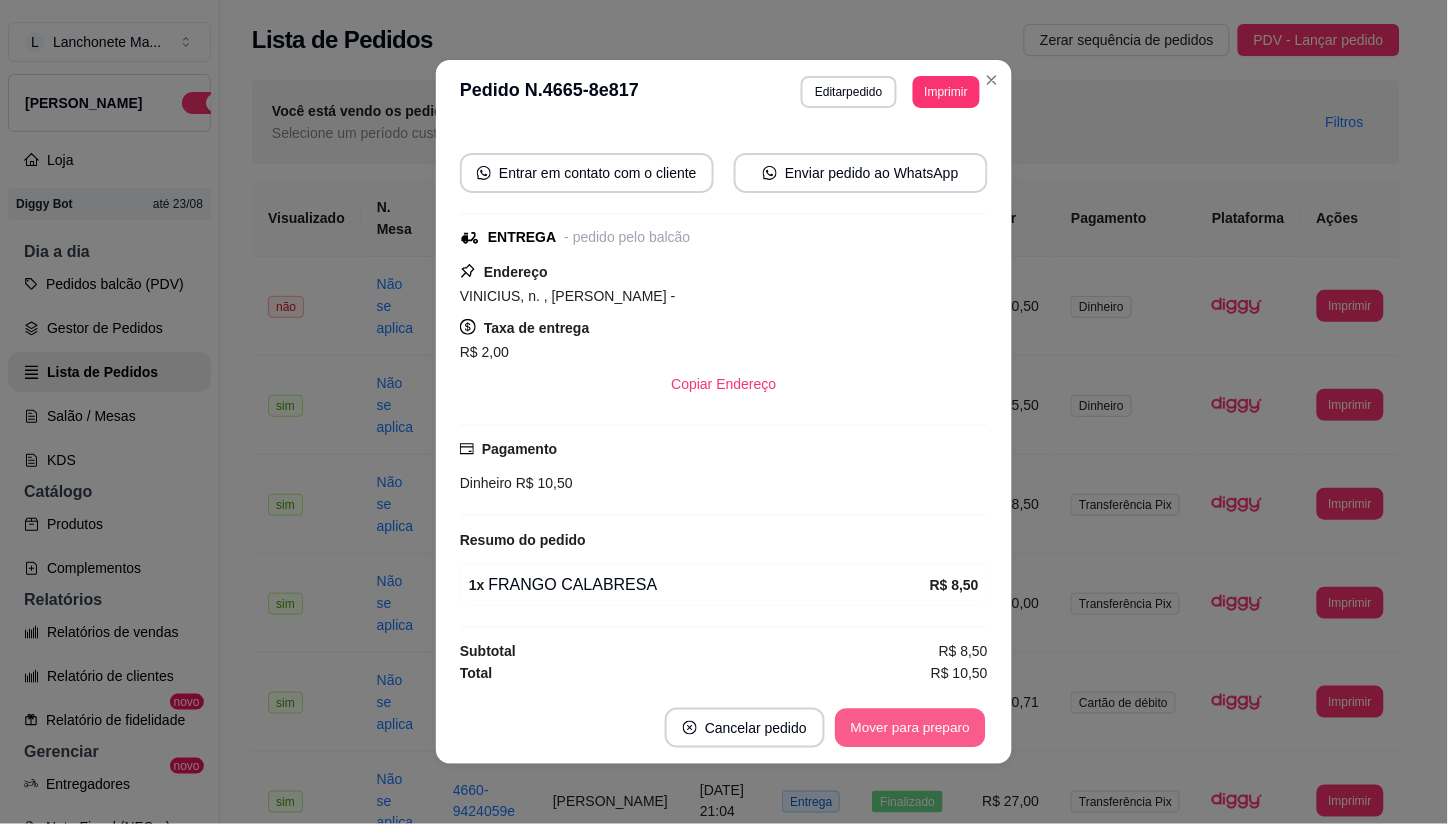 click on "Mover para preparo" at bounding box center [910, 728] 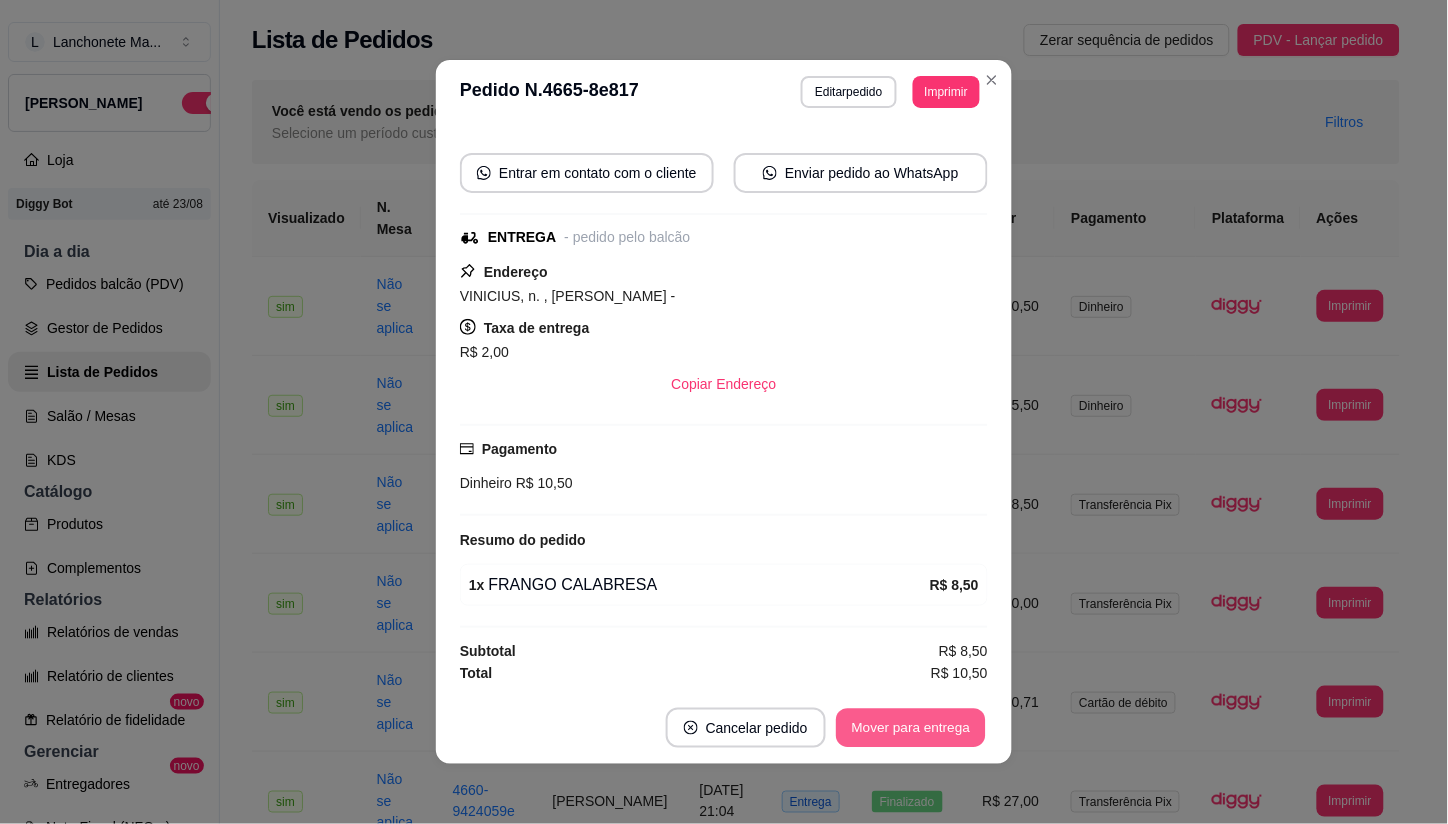 click on "Mover para entrega" at bounding box center (911, 728) 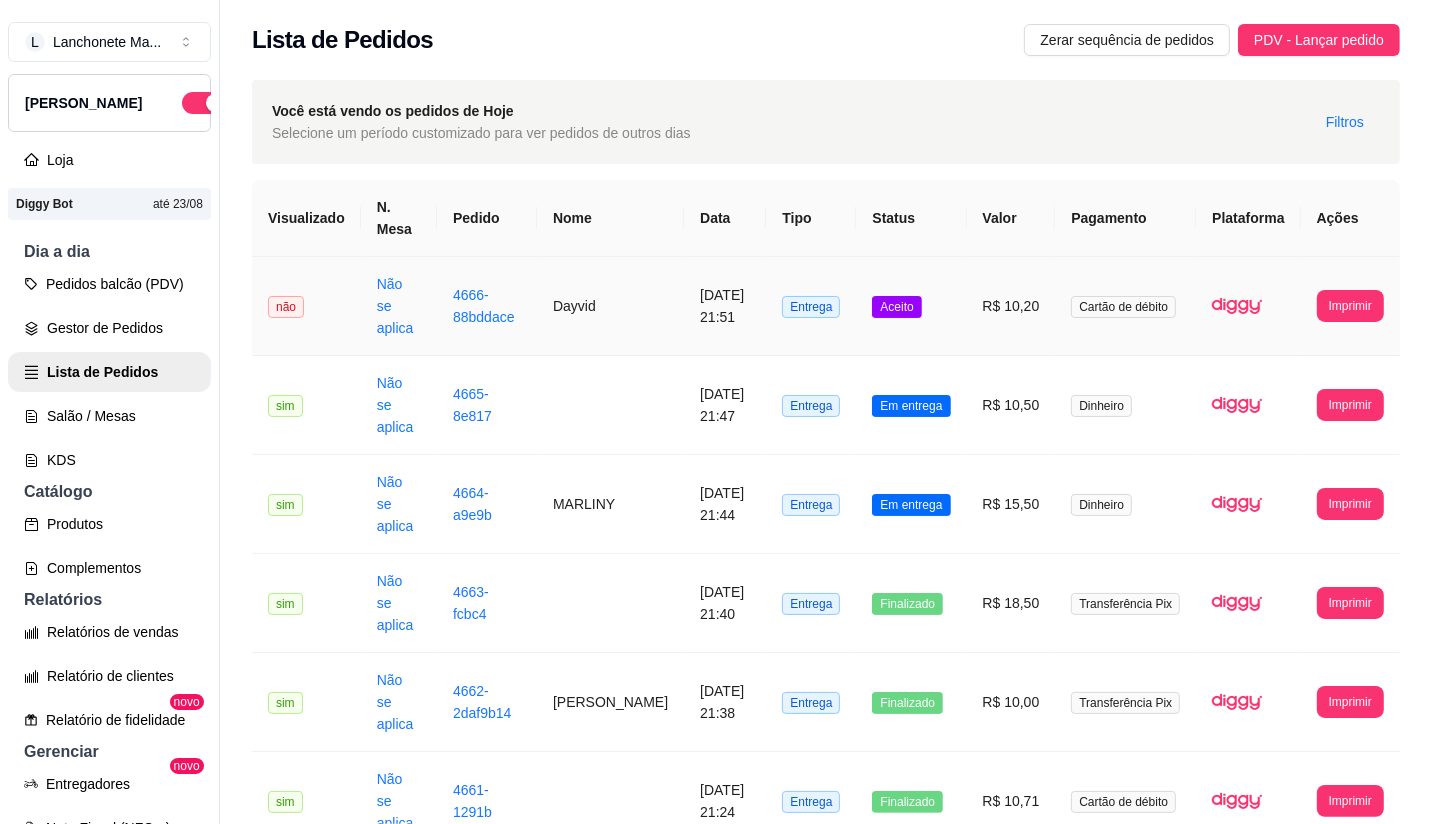 click on "Aceito" at bounding box center [896, 307] 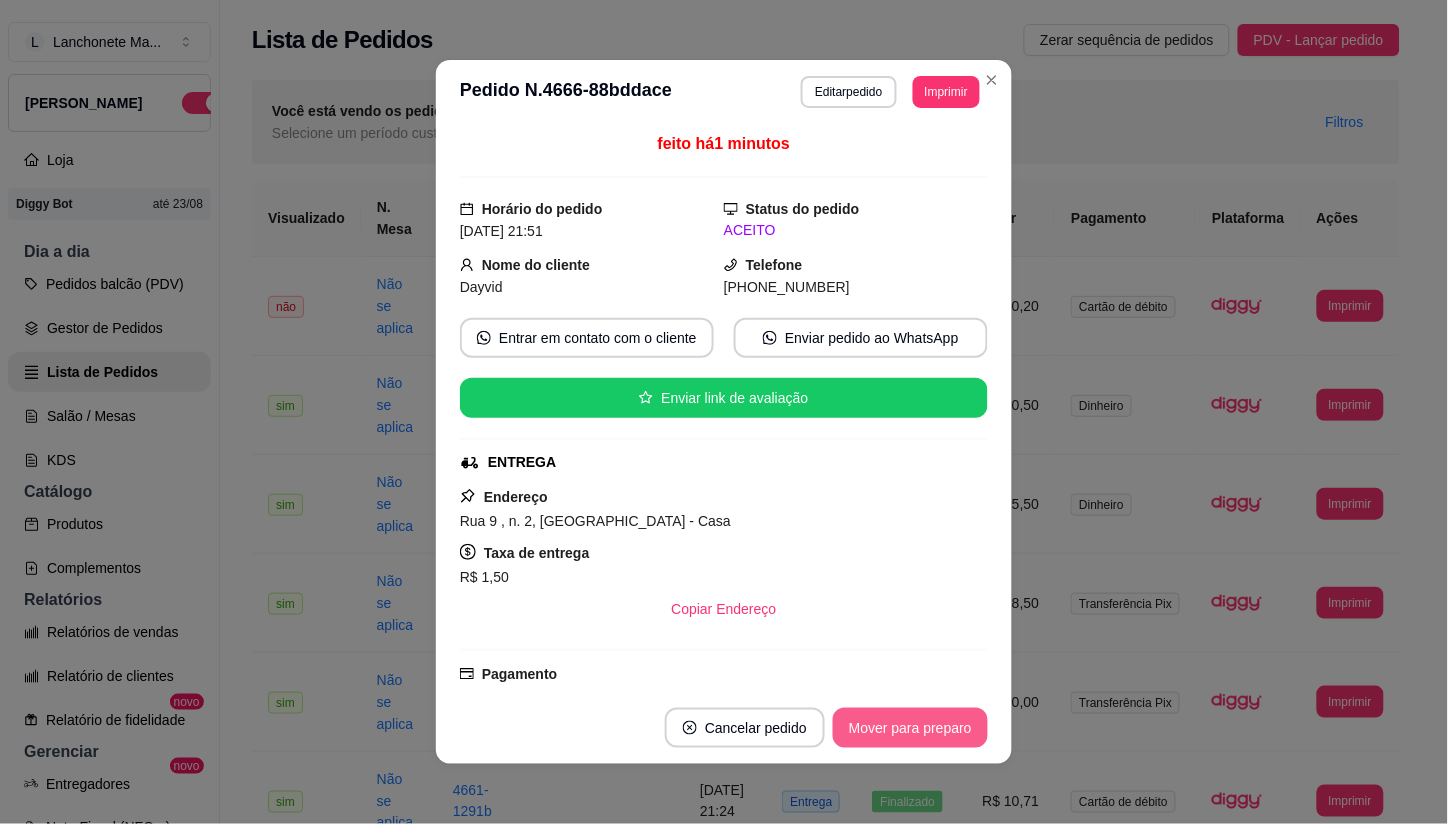 click on "Mover para preparo" at bounding box center [910, 728] 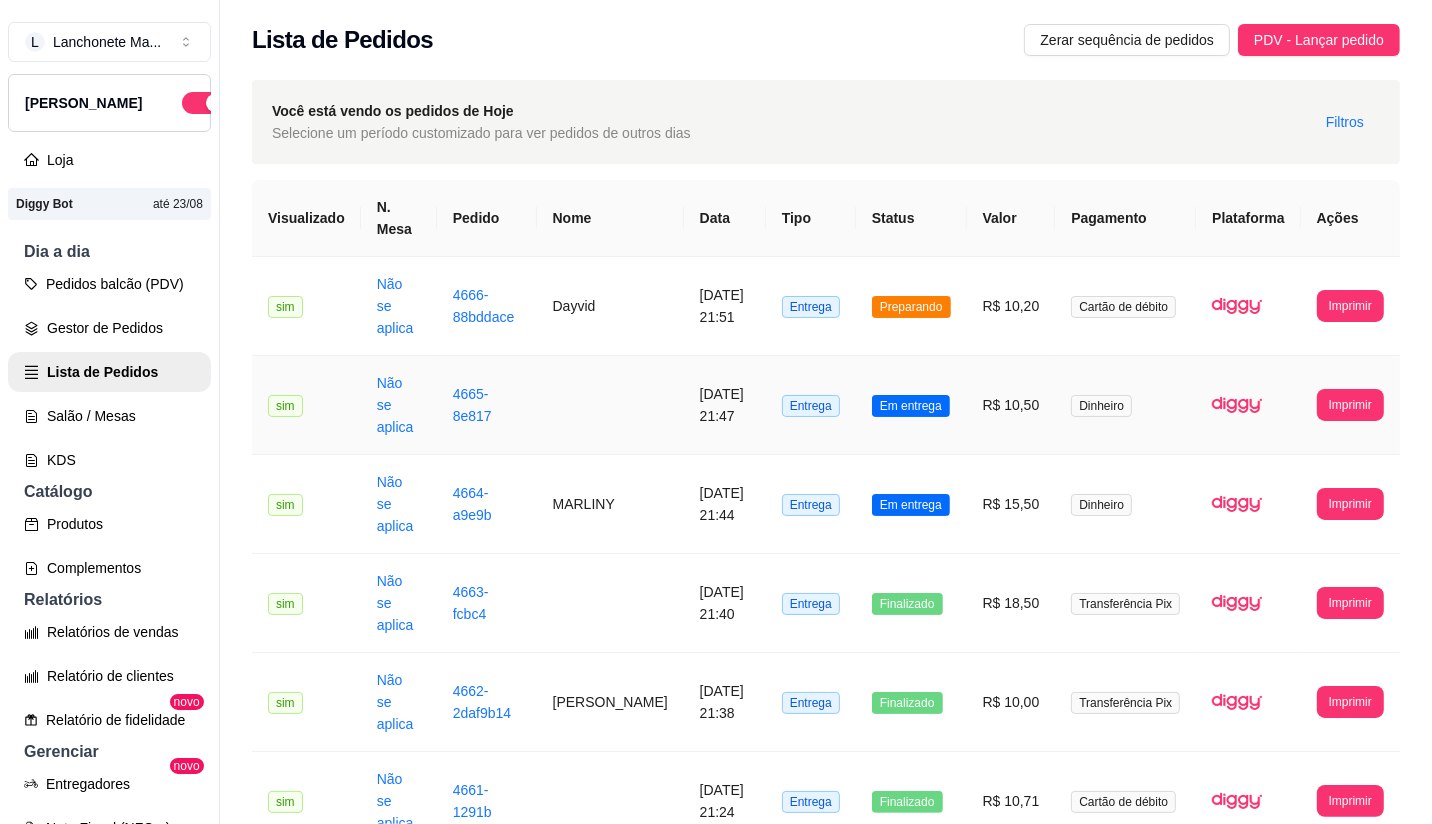 click on "R$ 10,50" at bounding box center (1011, 405) 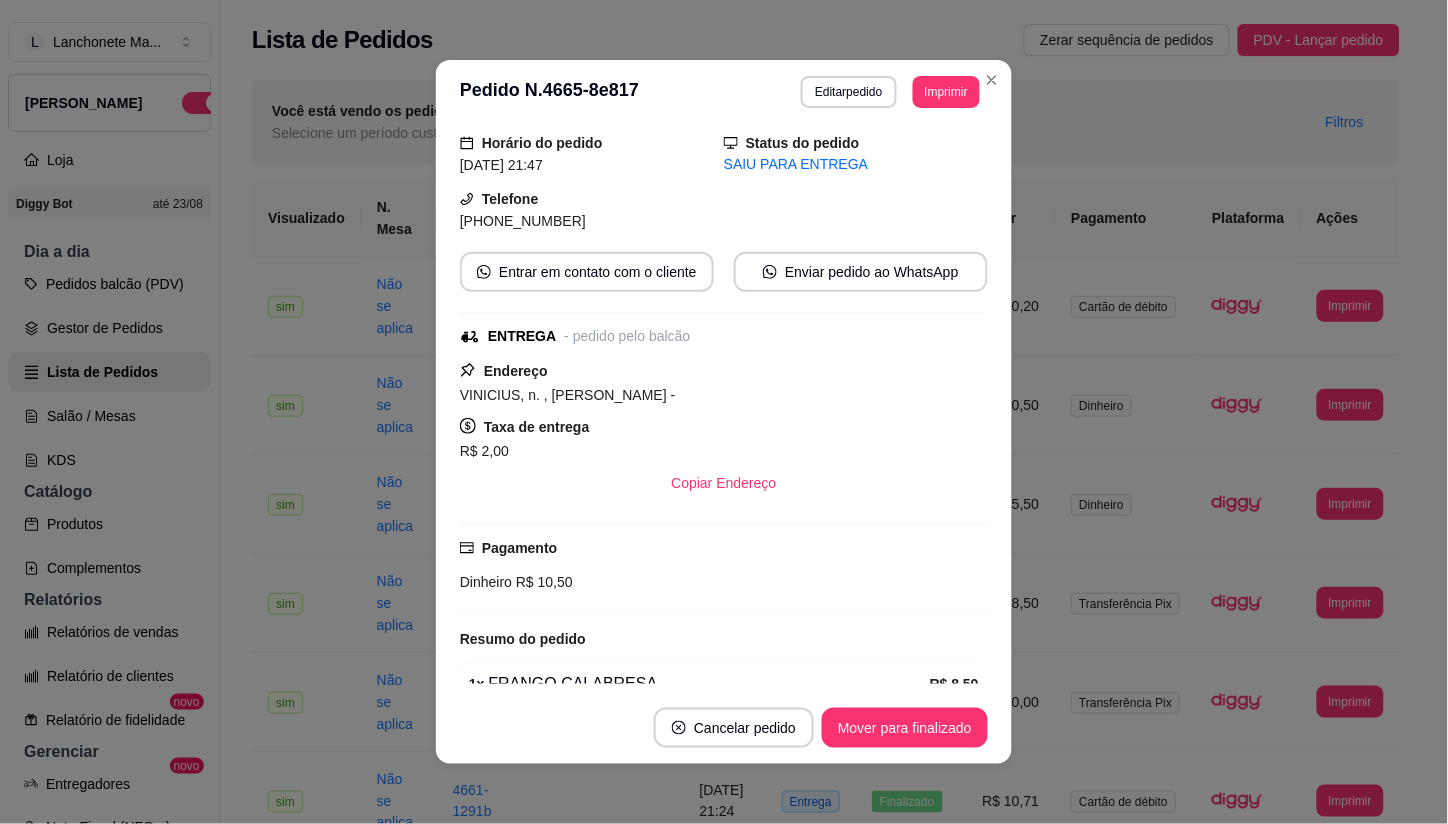 scroll, scrollTop: 111, scrollLeft: 0, axis: vertical 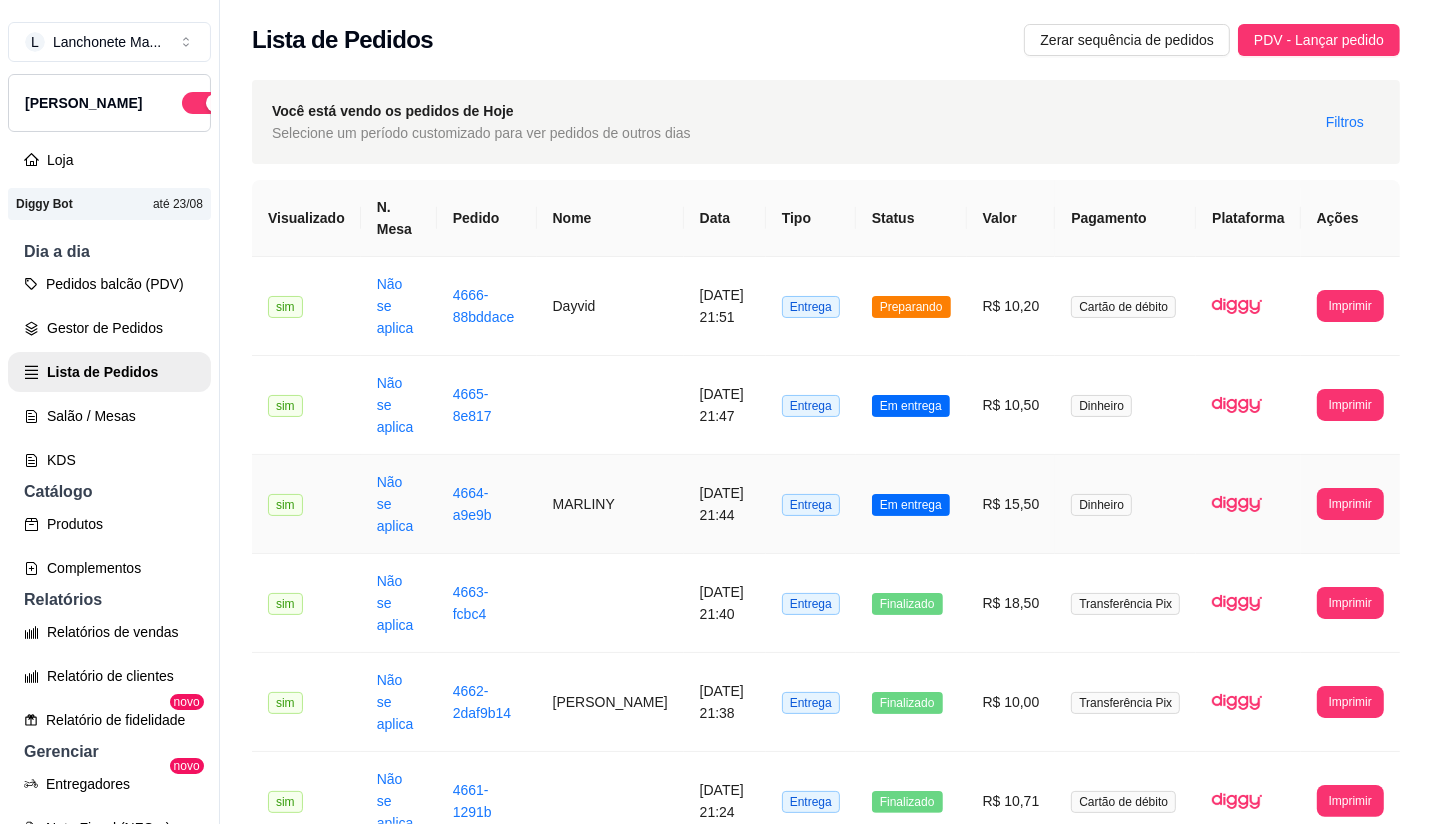 click on "Em entrega" at bounding box center (911, 504) 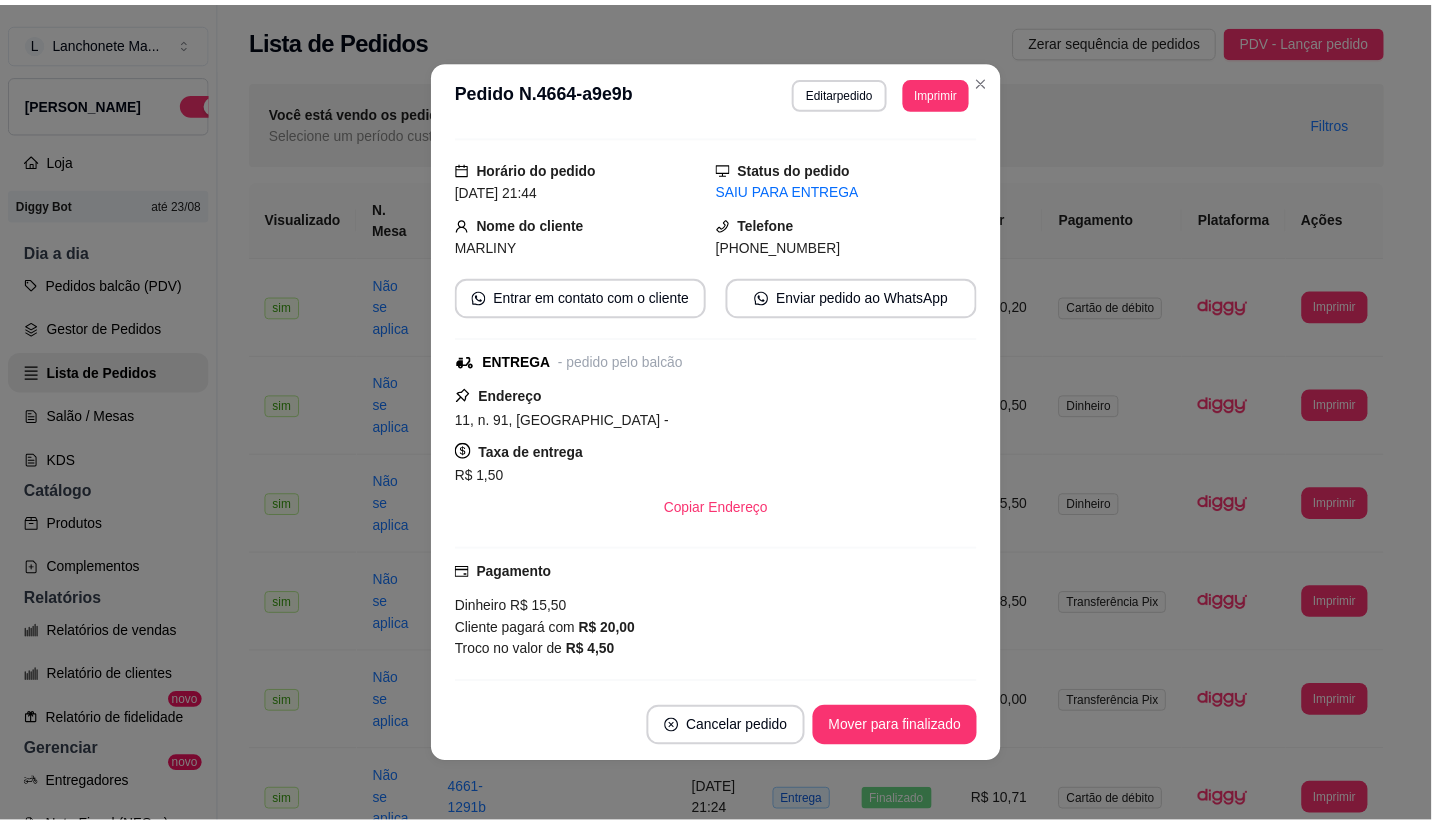 scroll, scrollTop: 0, scrollLeft: 0, axis: both 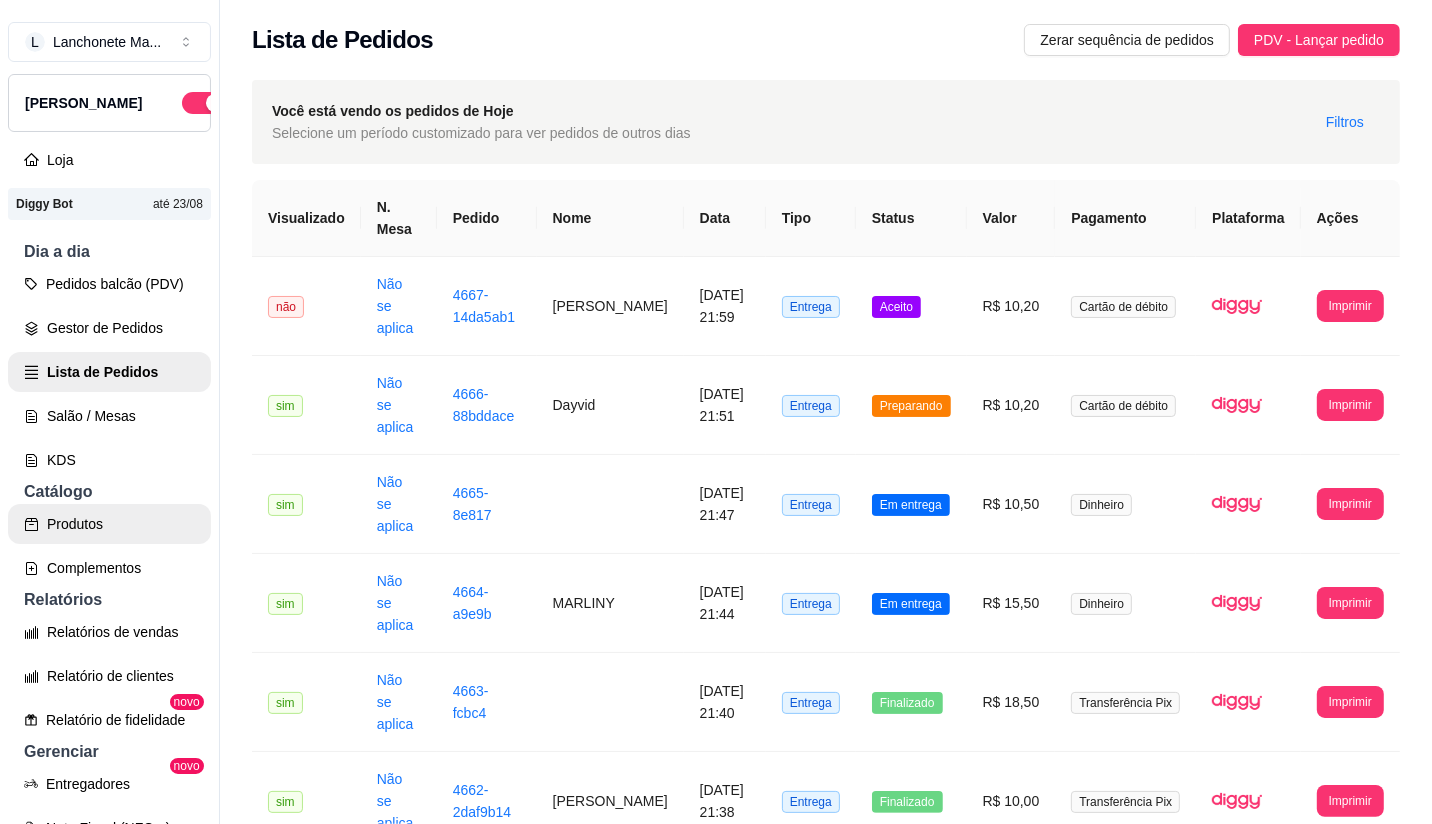 click on "Produtos" at bounding box center [109, 524] 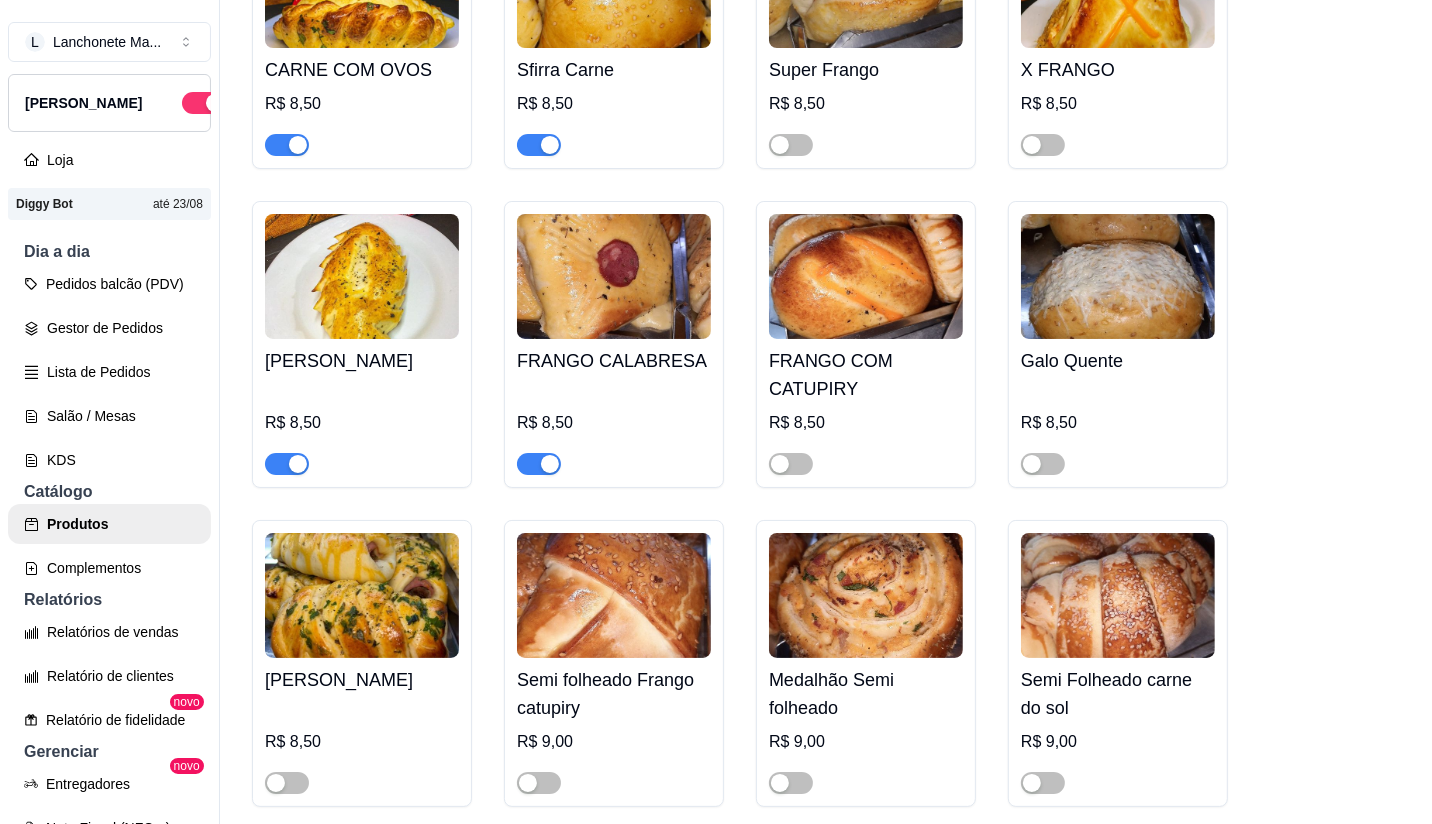 scroll, scrollTop: 1777, scrollLeft: 0, axis: vertical 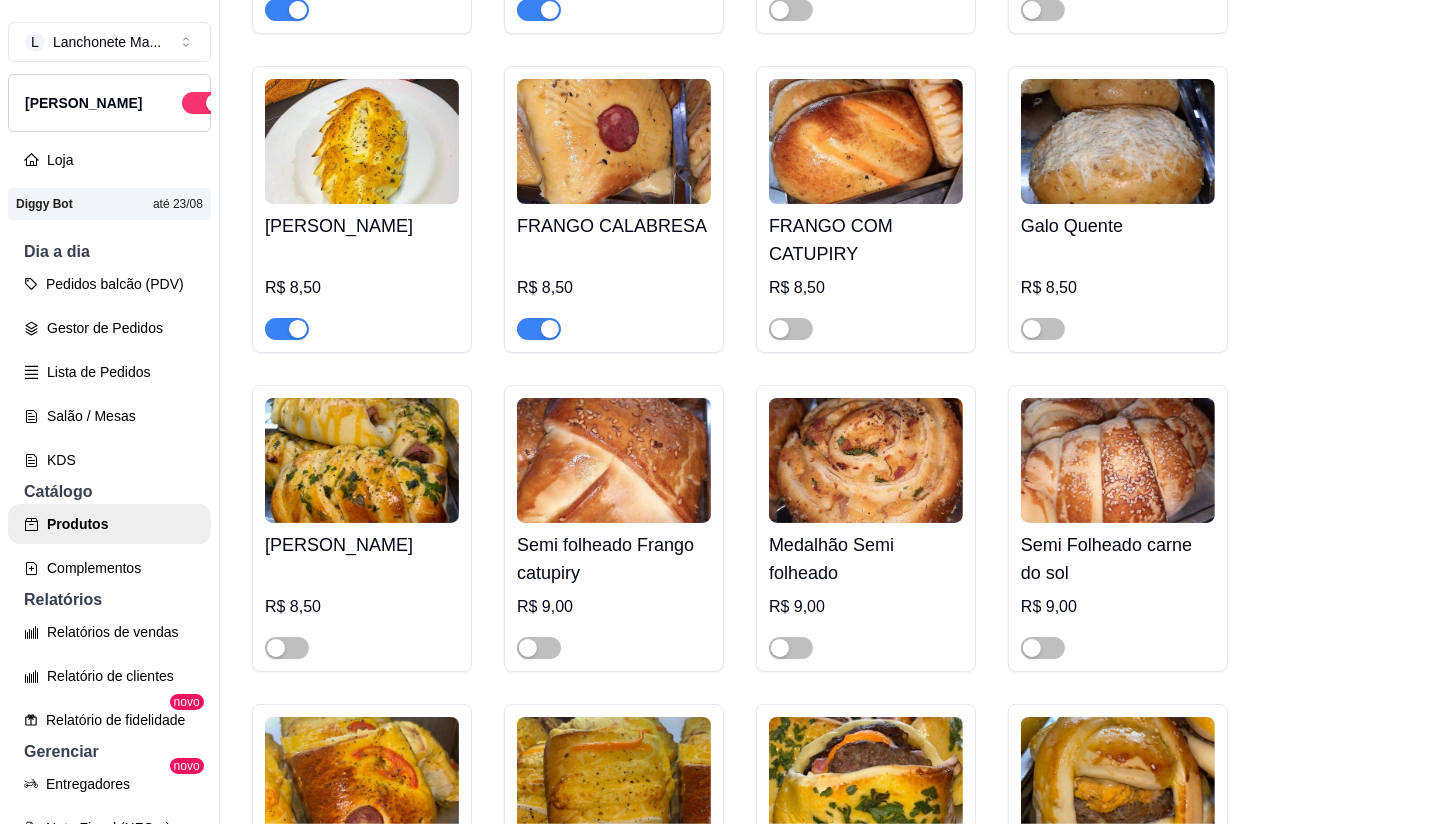 click at bounding box center (550, 329) 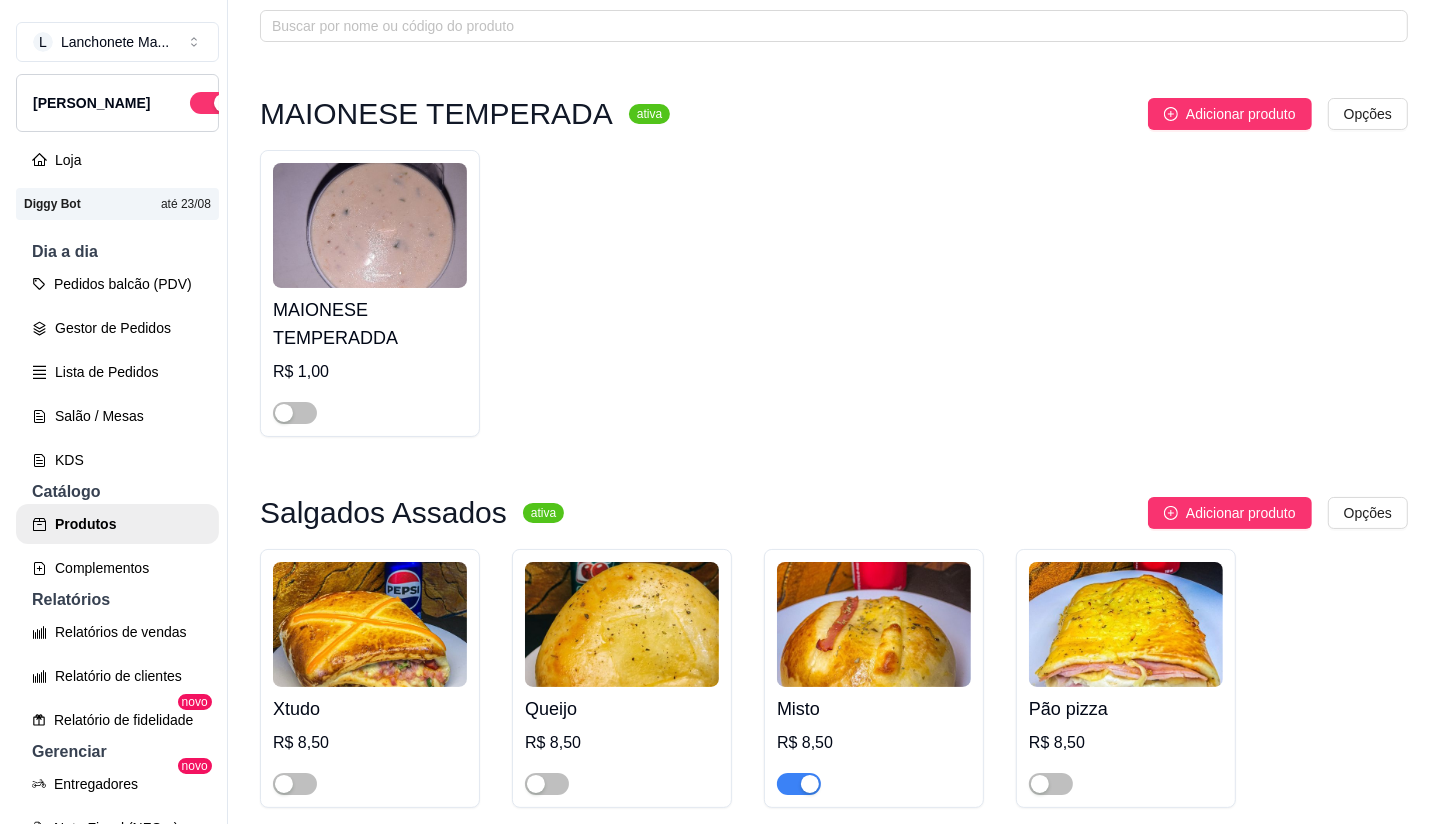 scroll, scrollTop: 0, scrollLeft: 0, axis: both 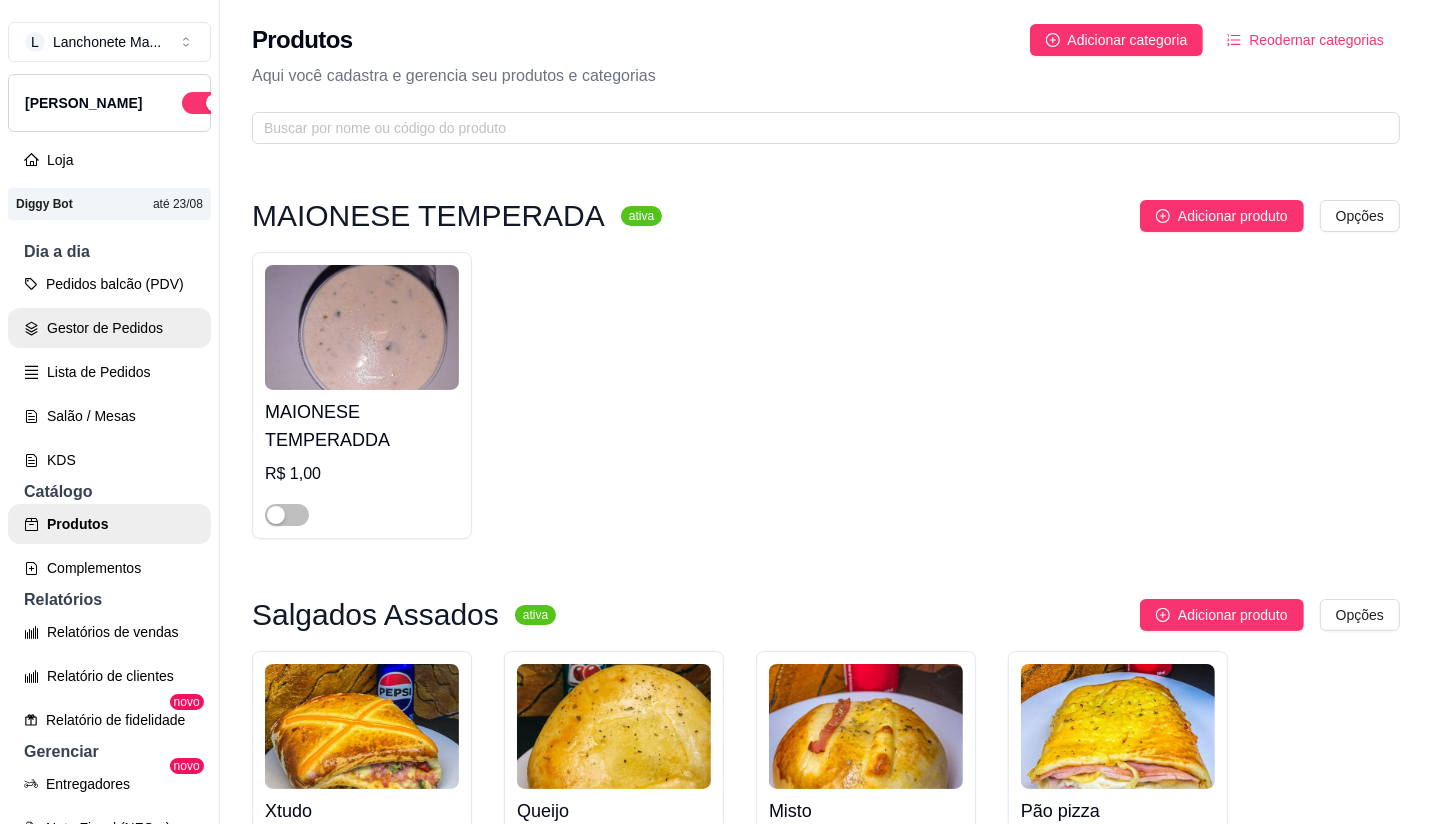 click on "Gestor de Pedidos" at bounding box center (109, 328) 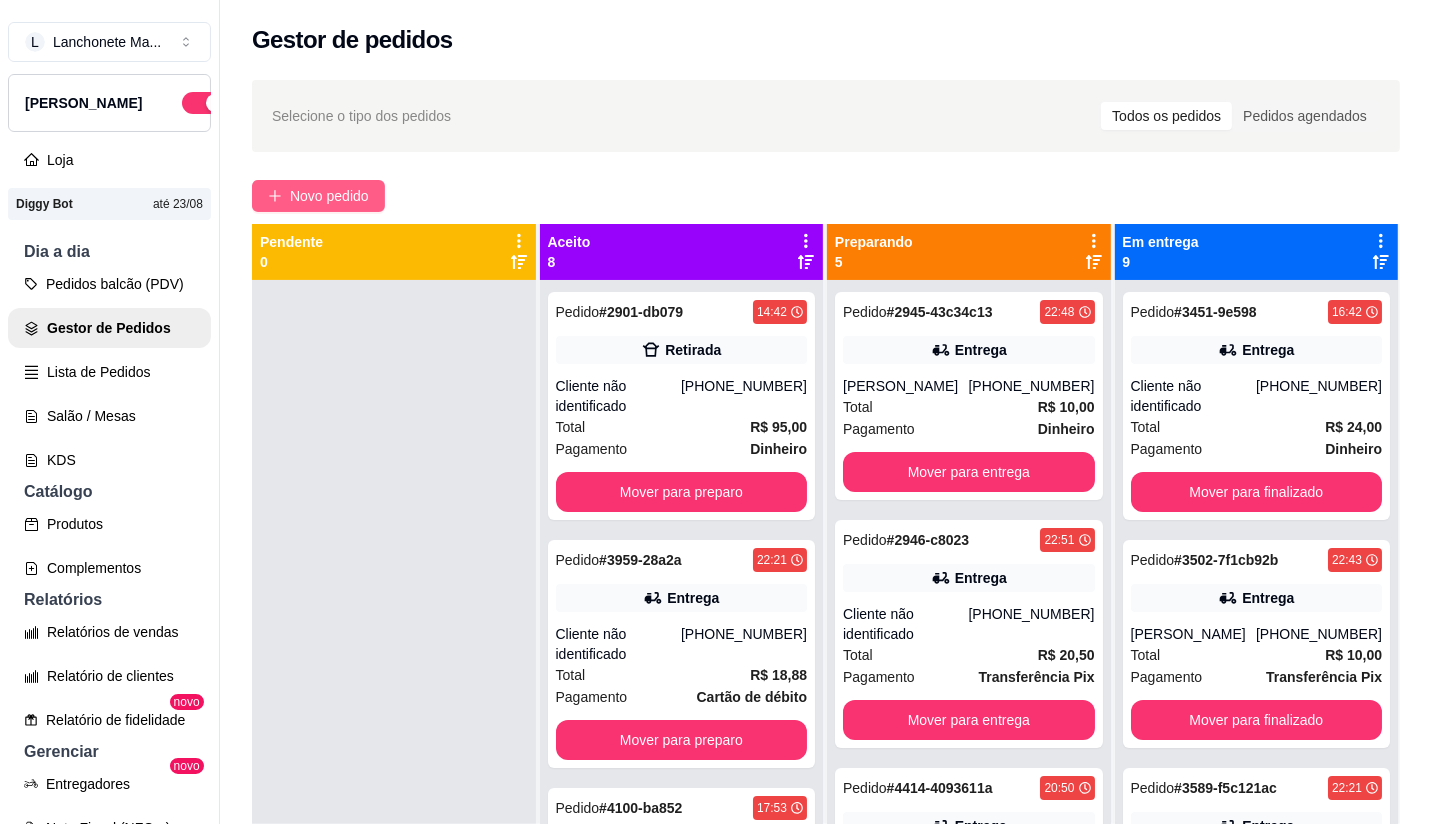 click on "Novo pedido" at bounding box center (329, 196) 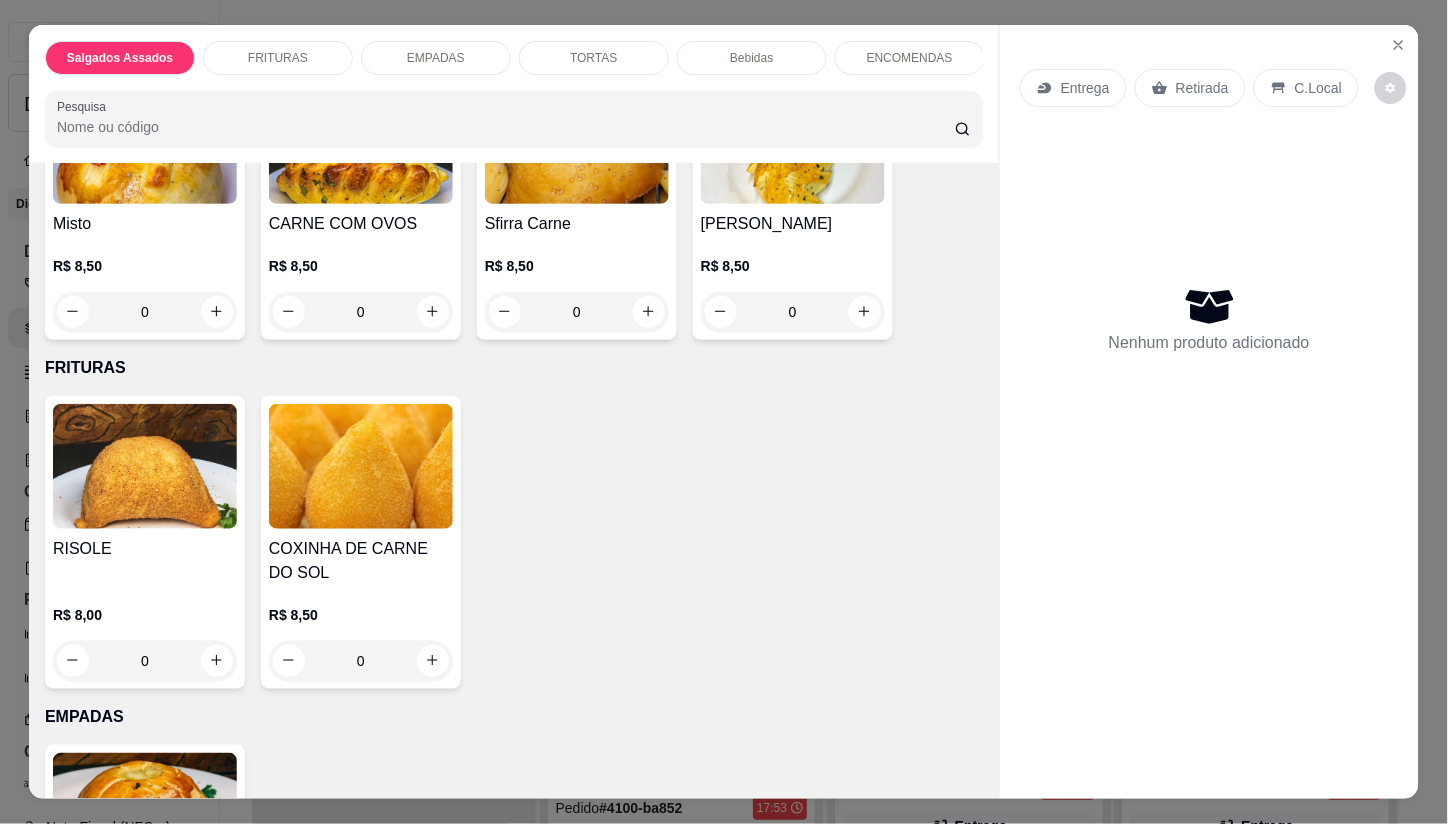 scroll, scrollTop: 0, scrollLeft: 0, axis: both 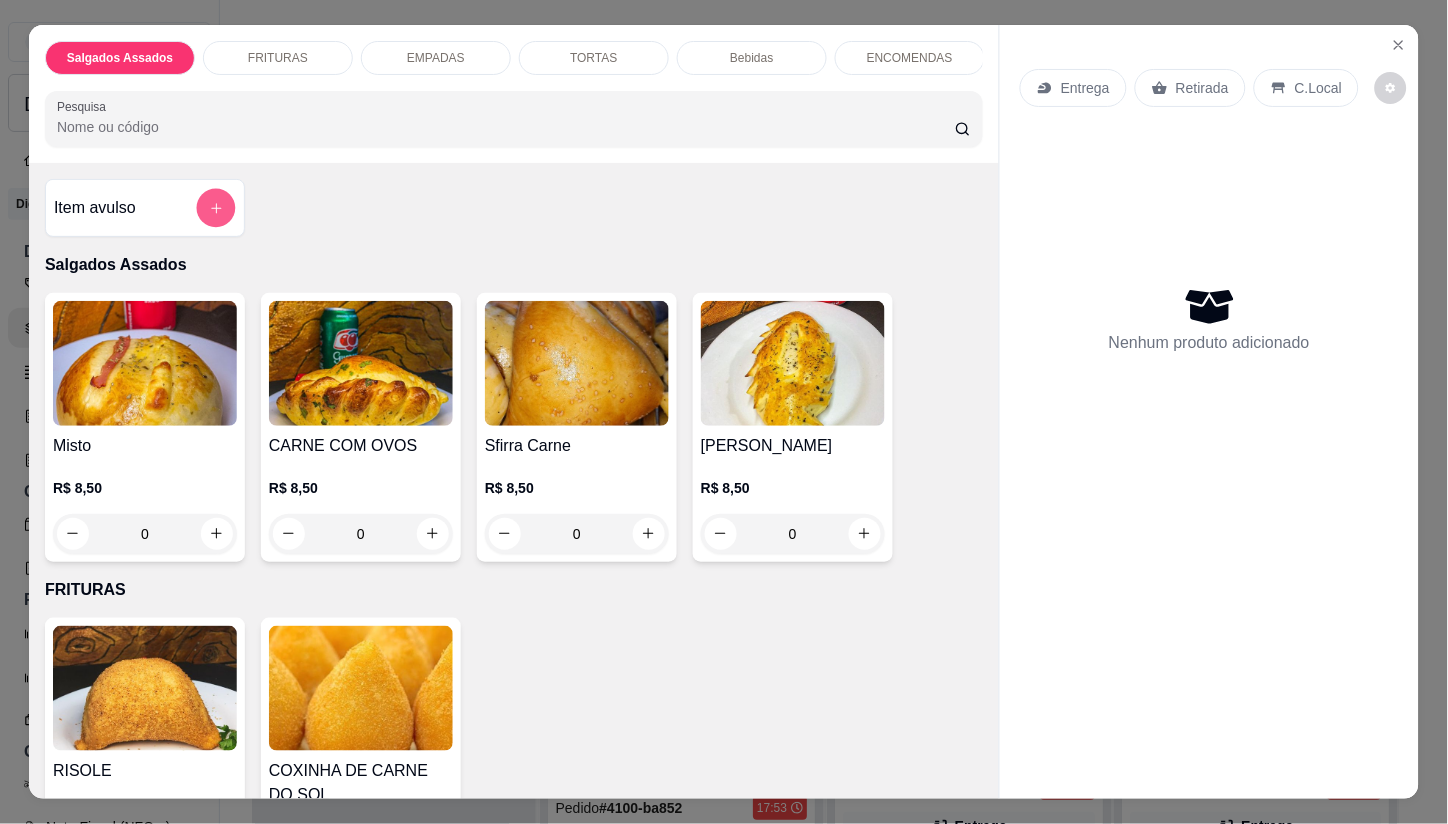 click at bounding box center (216, 207) 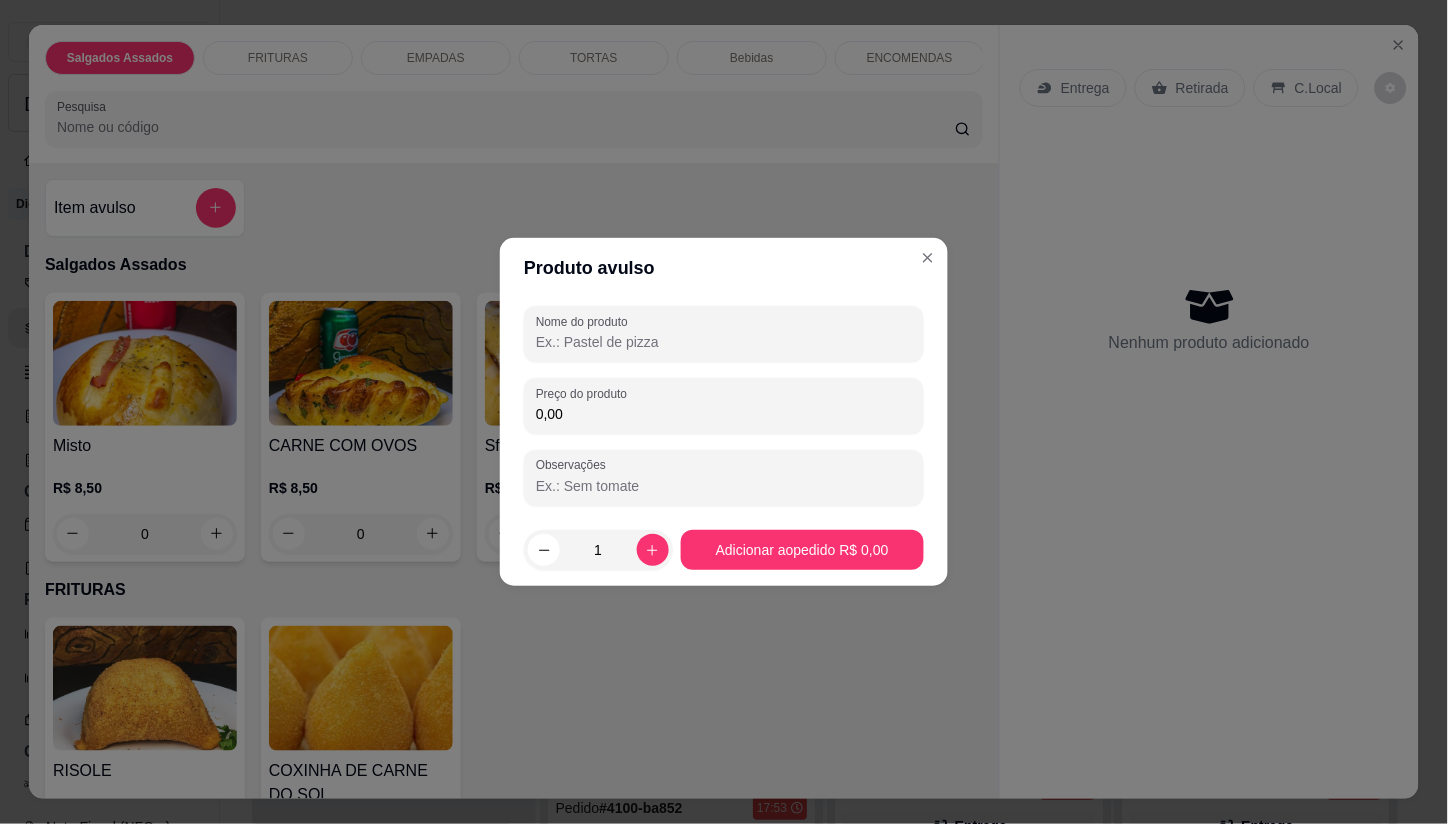 click on "Nome do produto" at bounding box center [724, 342] 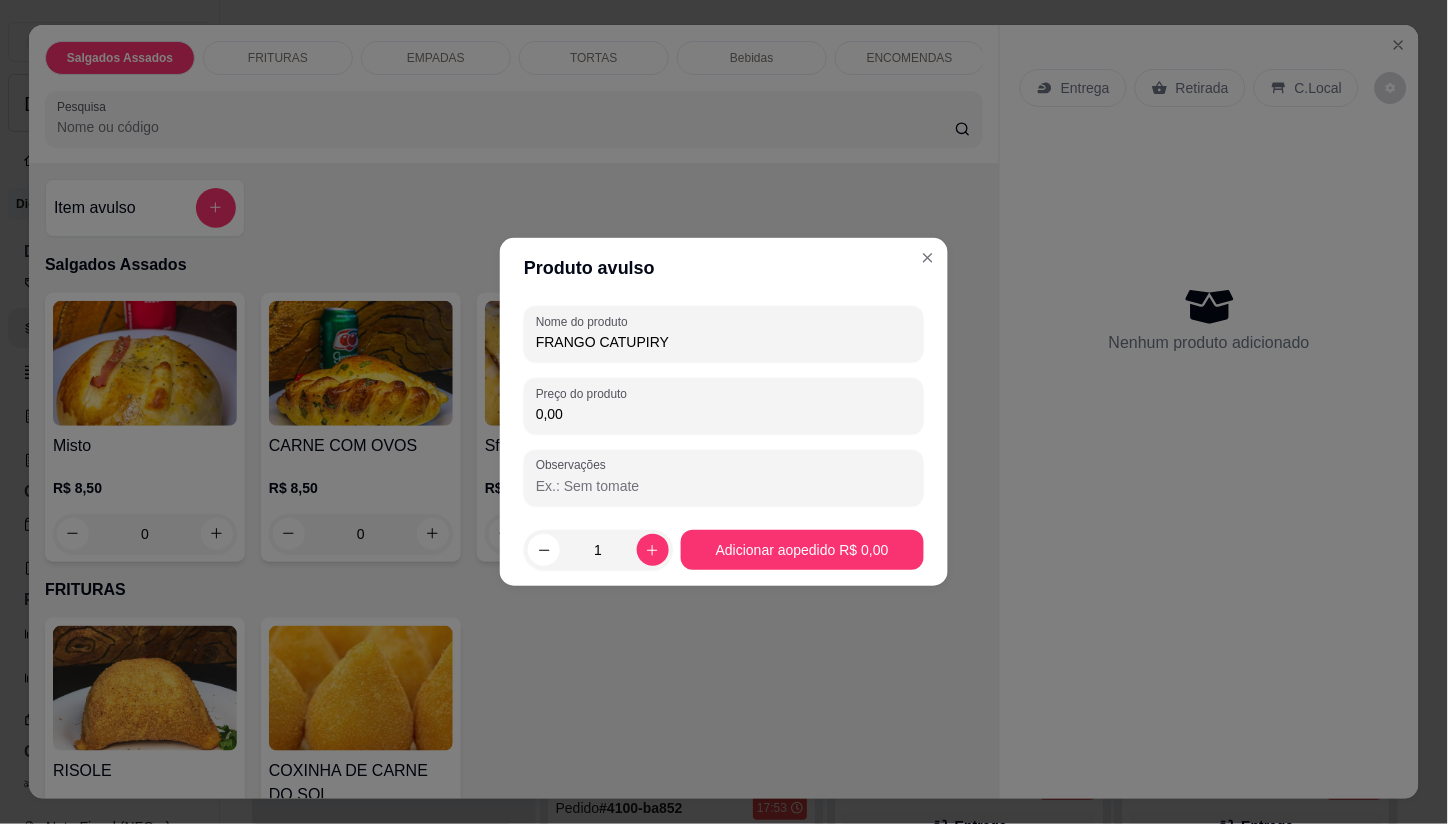 type on "FRANGO CATUPIRY" 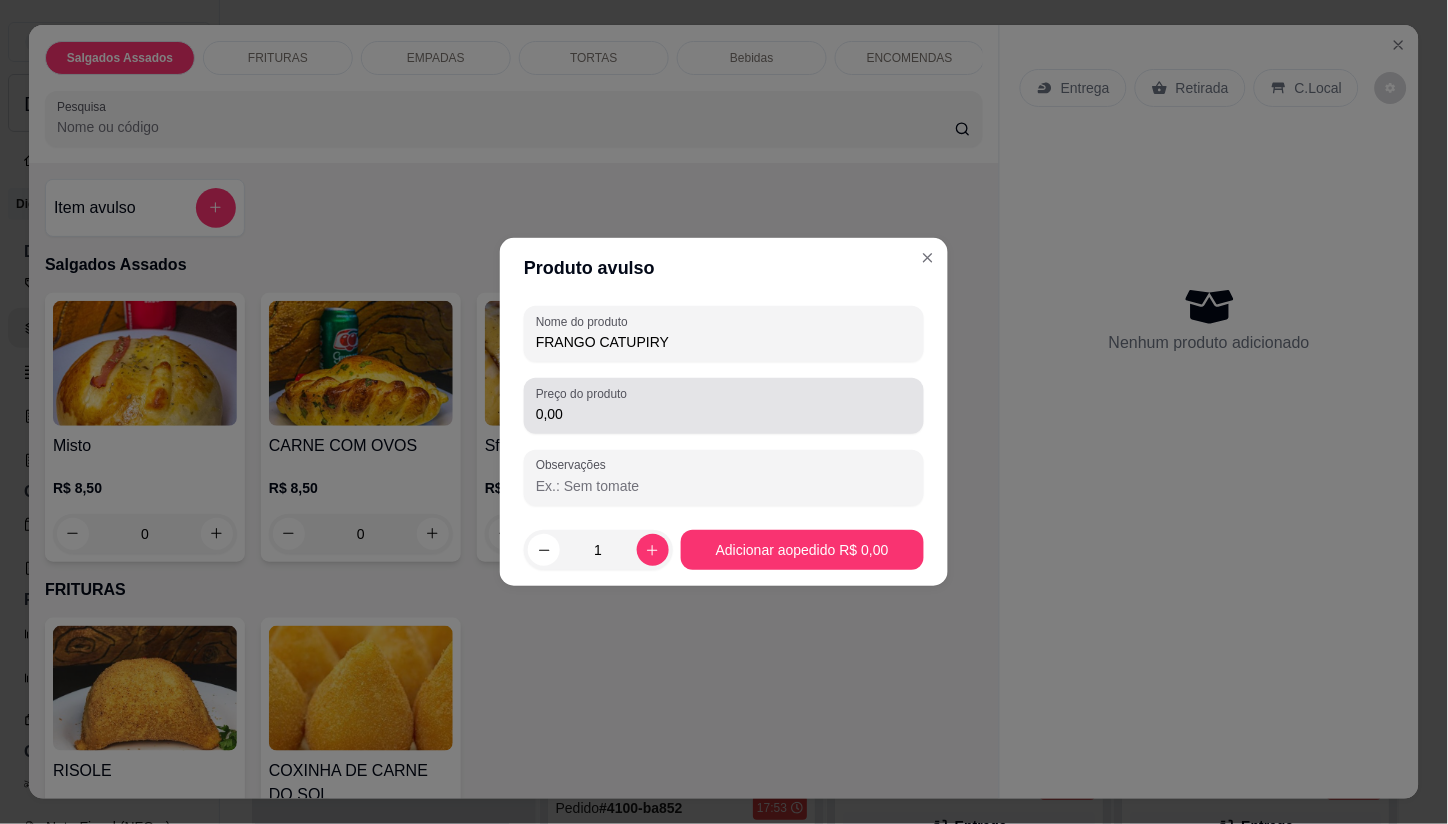 click on "0,00" at bounding box center [724, 414] 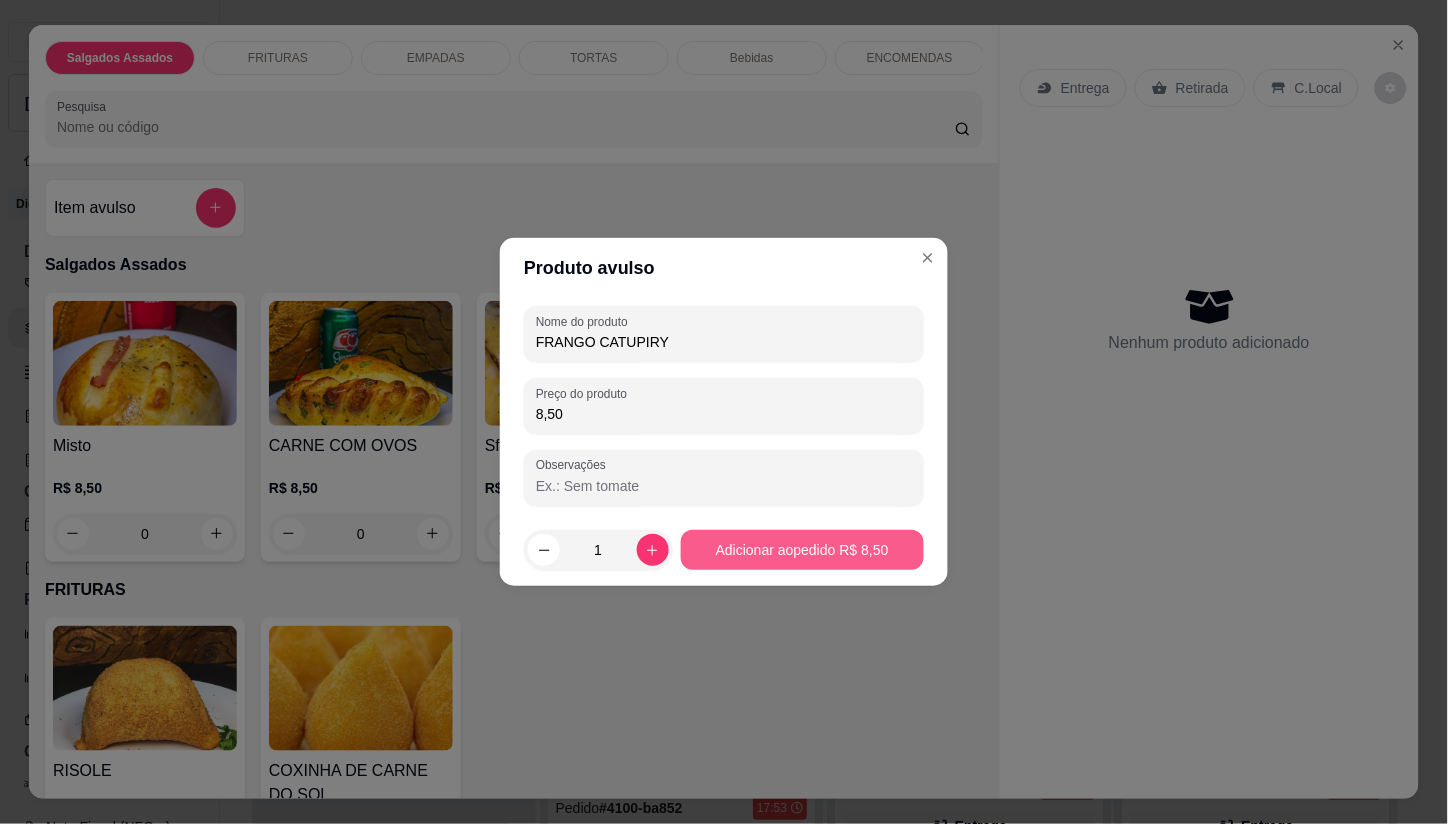 type on "8,50" 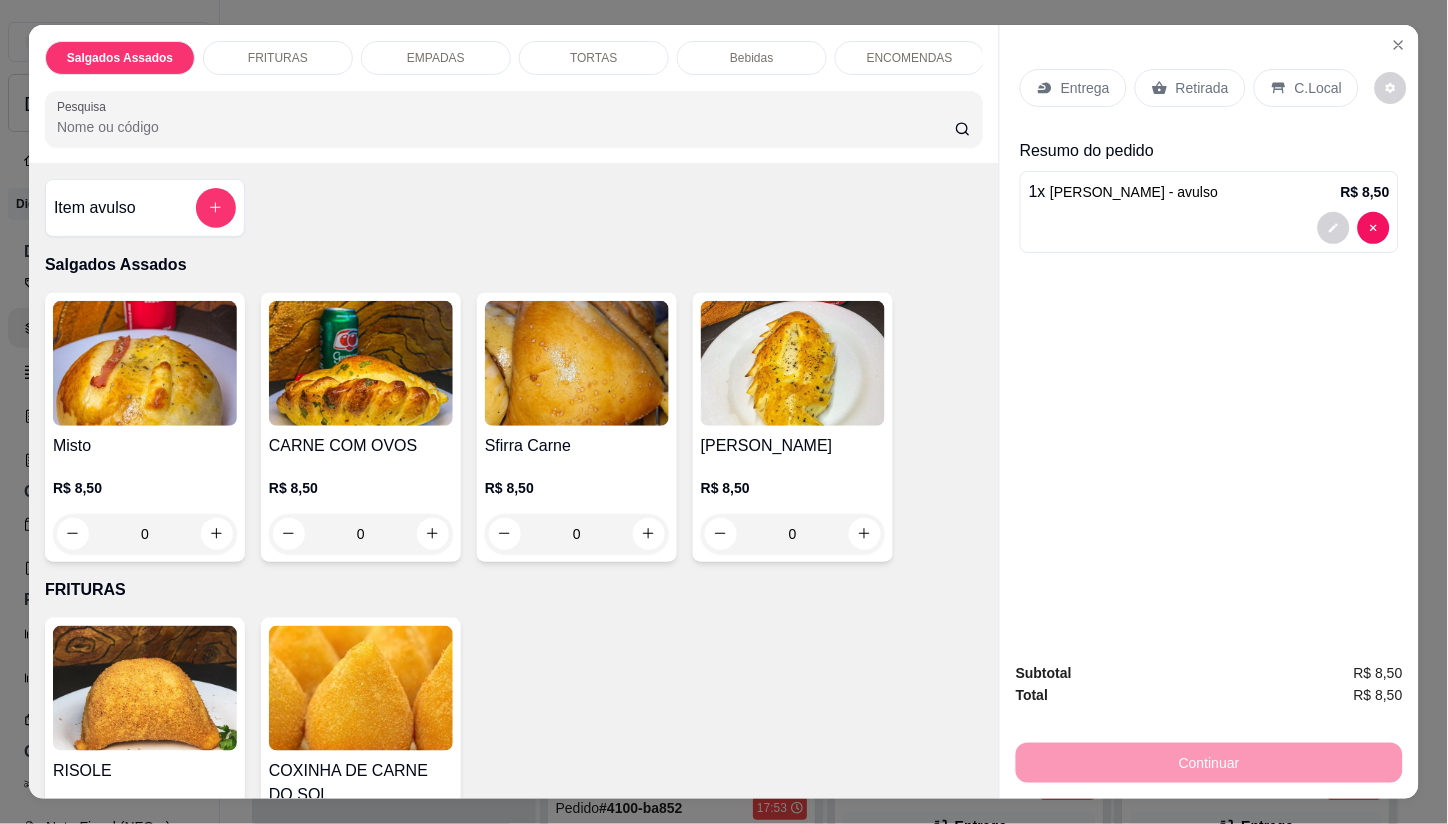 click 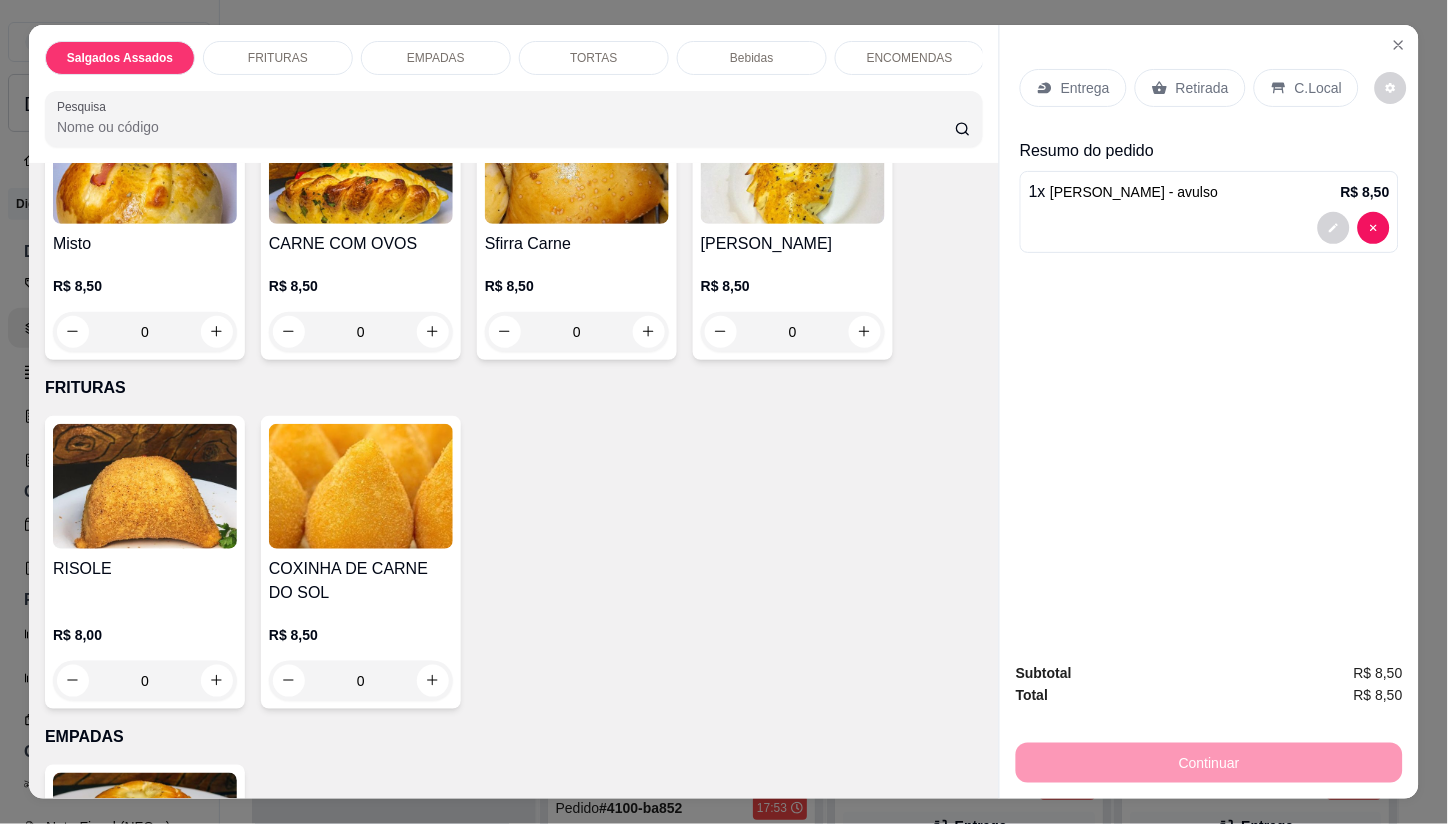 scroll, scrollTop: 222, scrollLeft: 0, axis: vertical 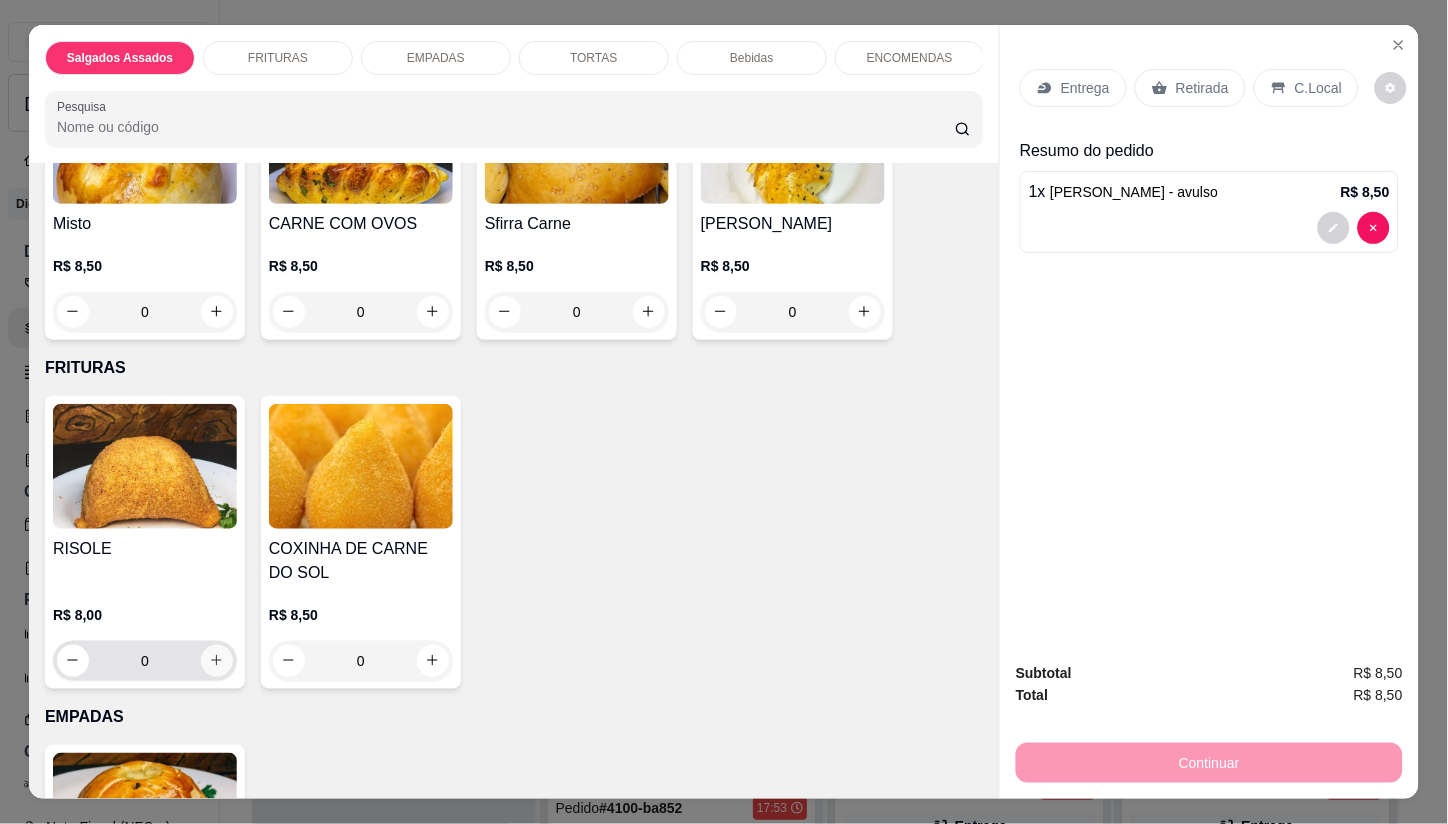 click at bounding box center [217, 661] 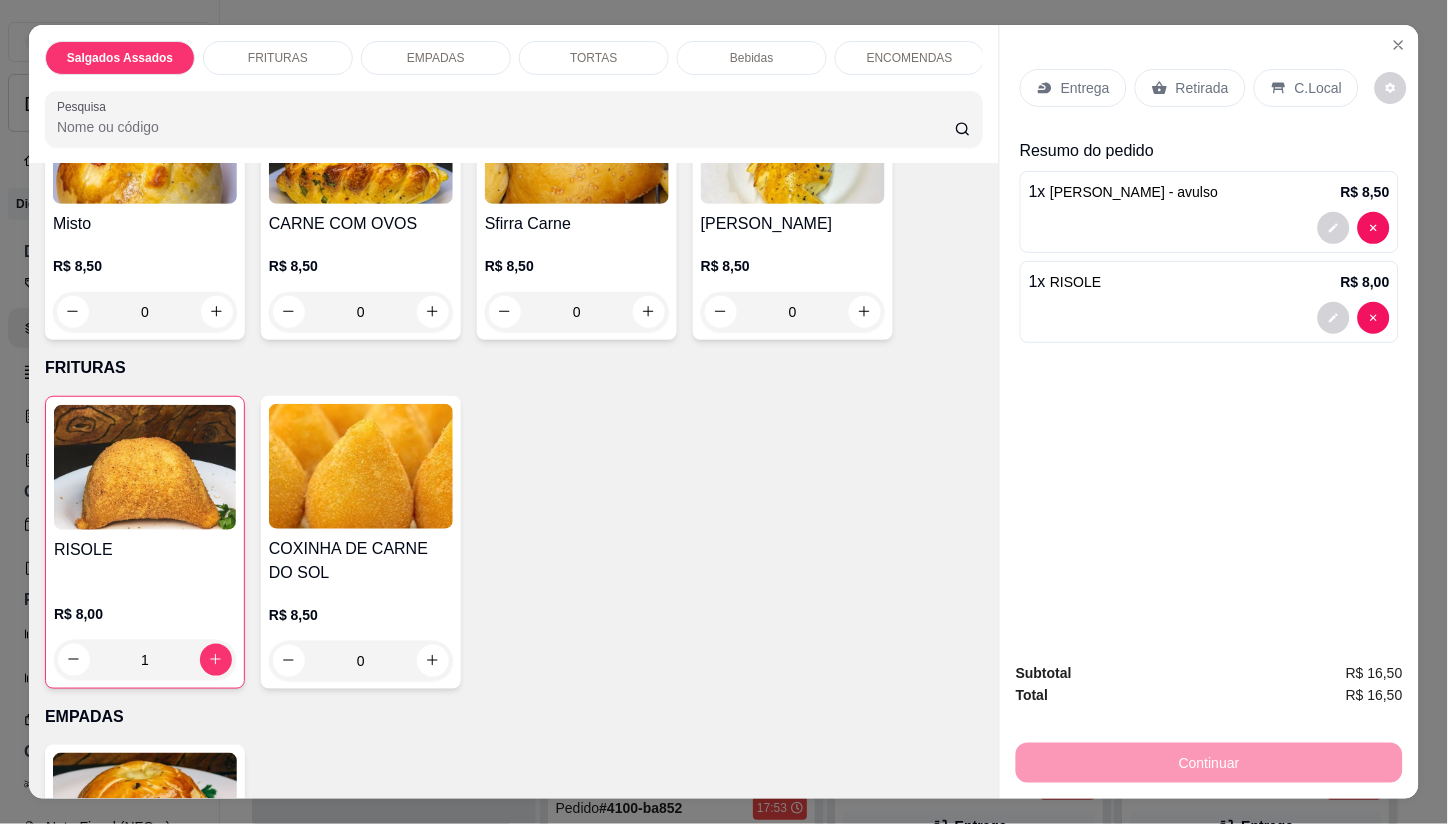click on "Entrega" at bounding box center [1085, 88] 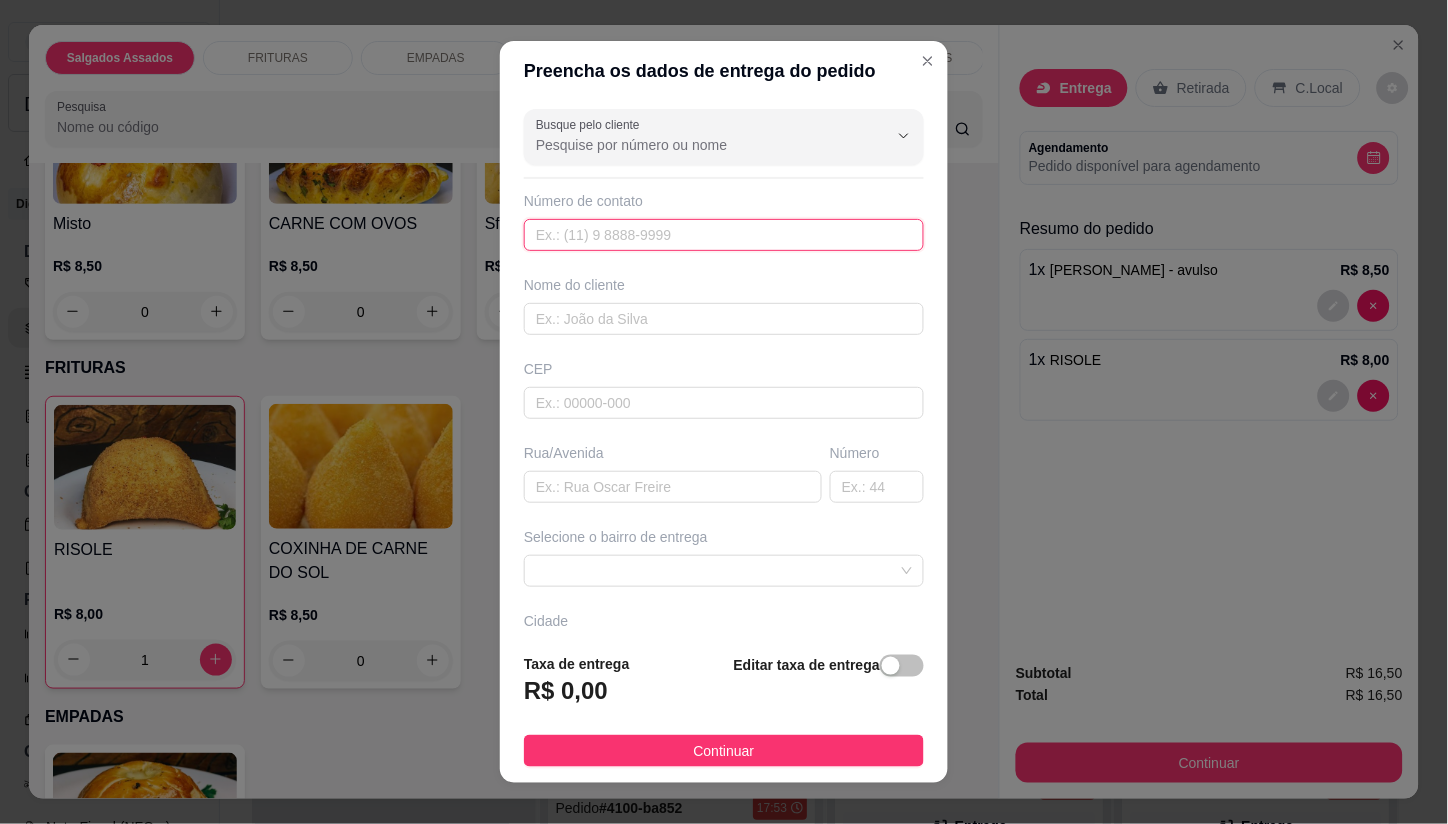 click at bounding box center (724, 235) 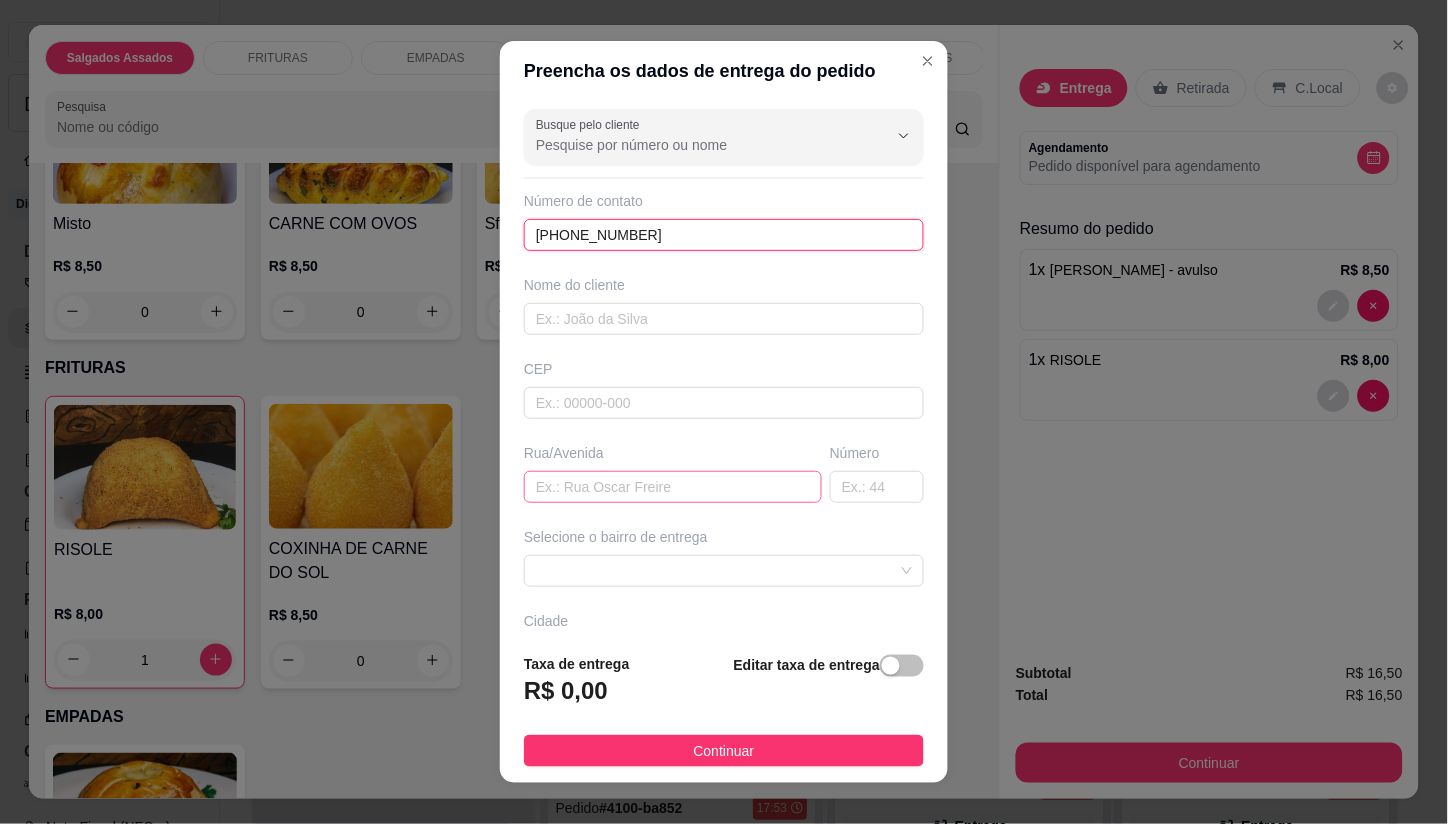type on "[PHONE_NUMBER]" 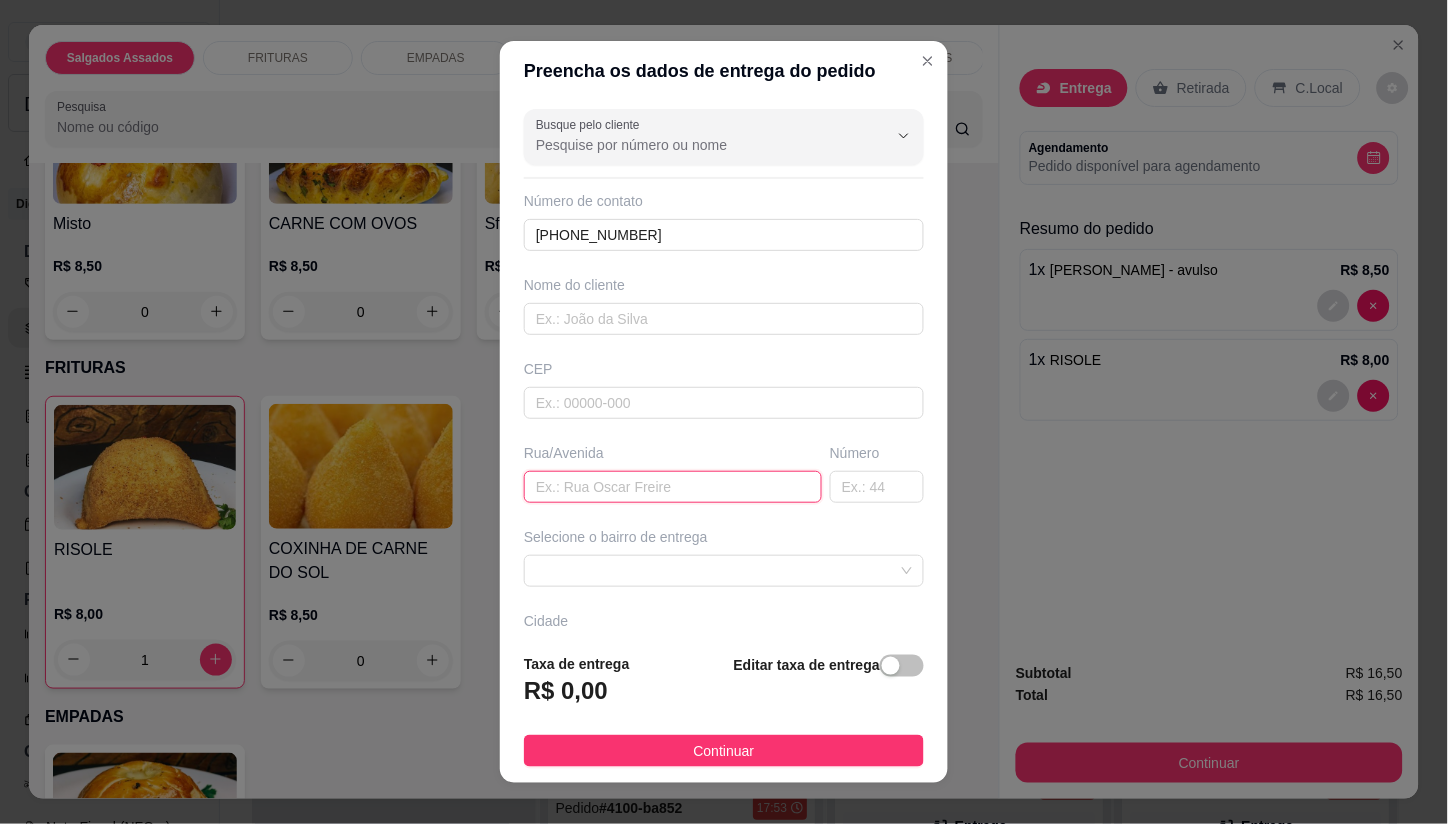 click at bounding box center [673, 487] 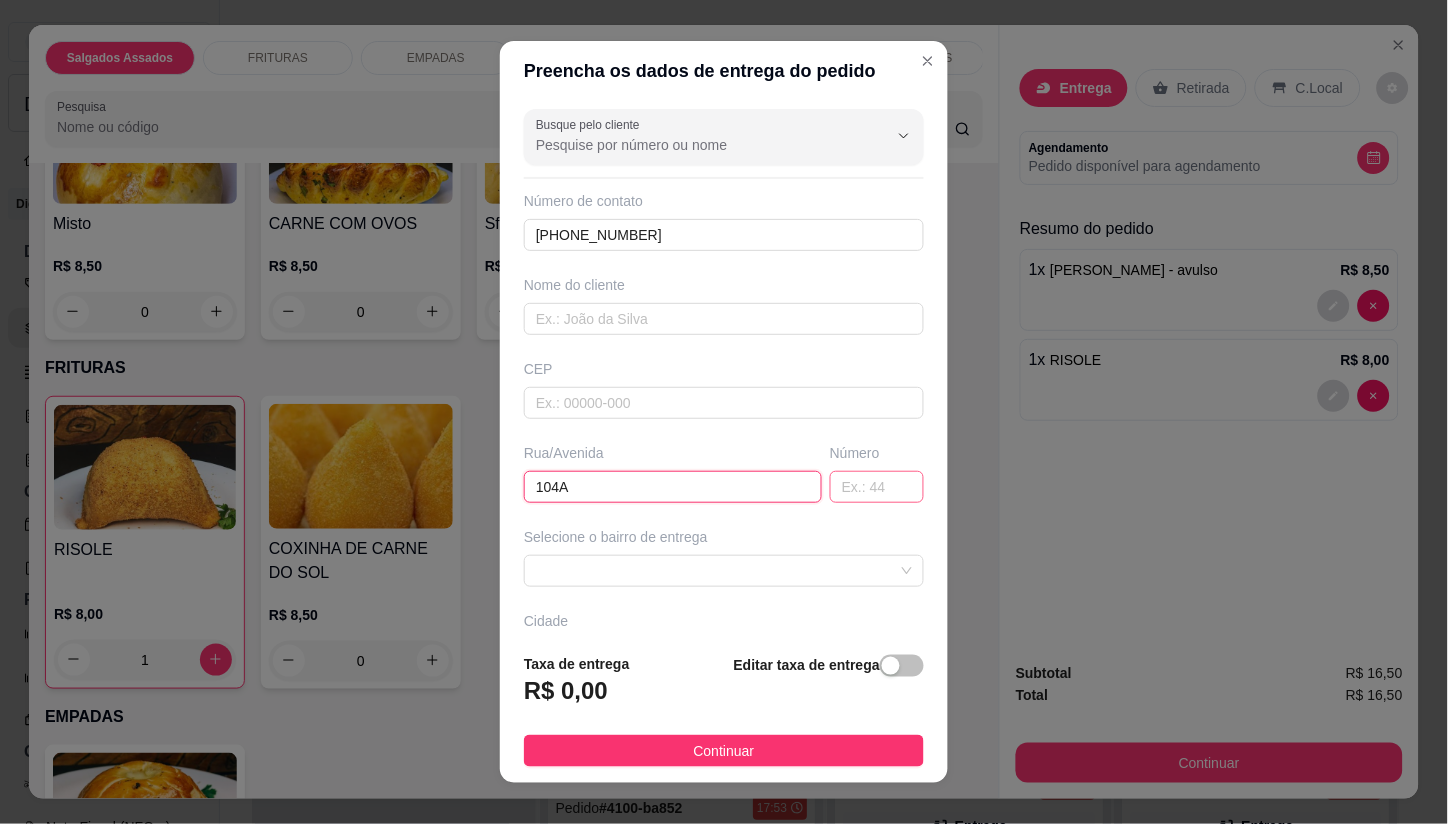 type on "104A" 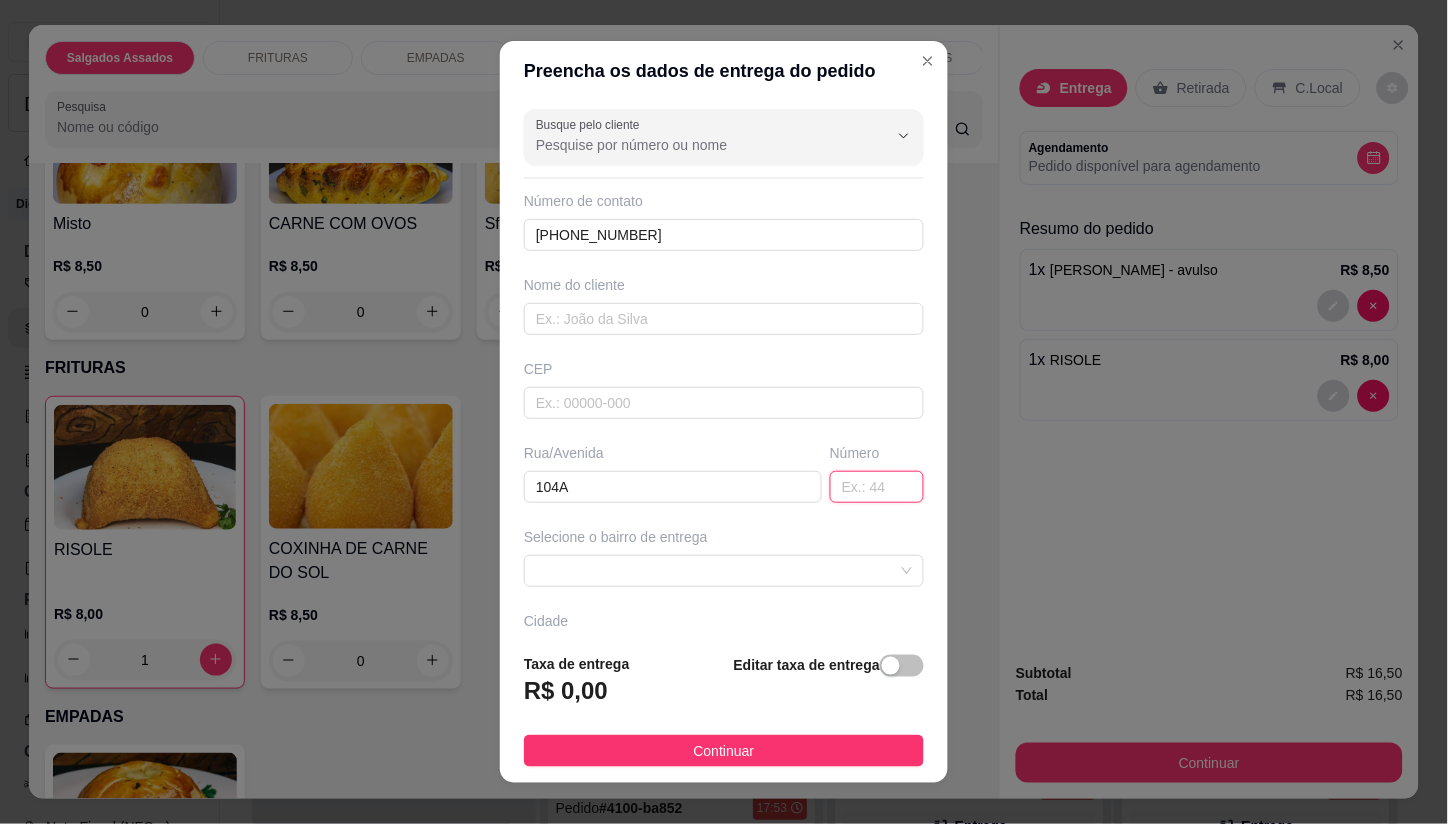 click at bounding box center [877, 487] 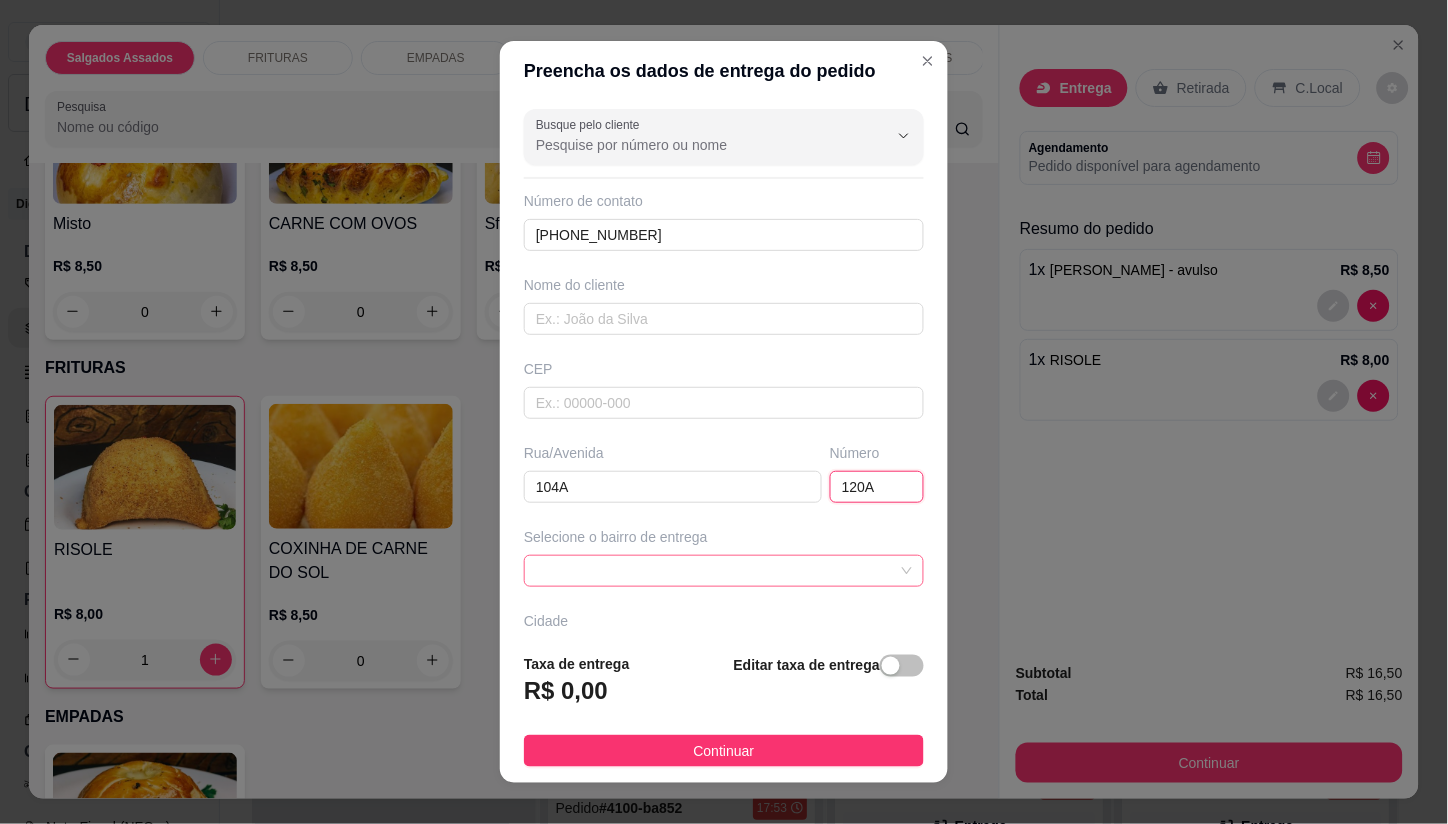 click at bounding box center (724, 571) 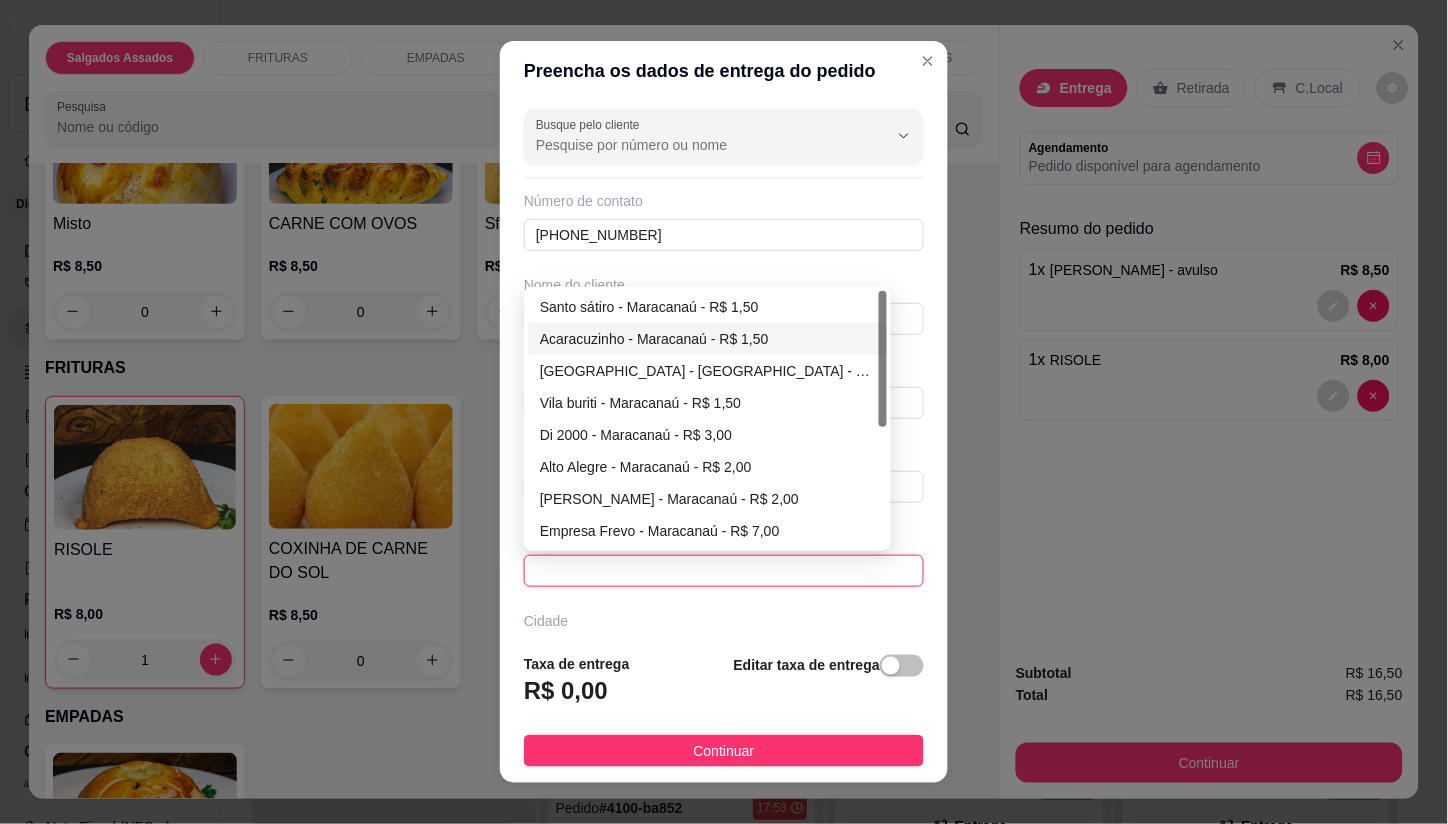 click on "Acaracuzinho  - Maracanaú  -  R$ 1,50" at bounding box center [707, 339] 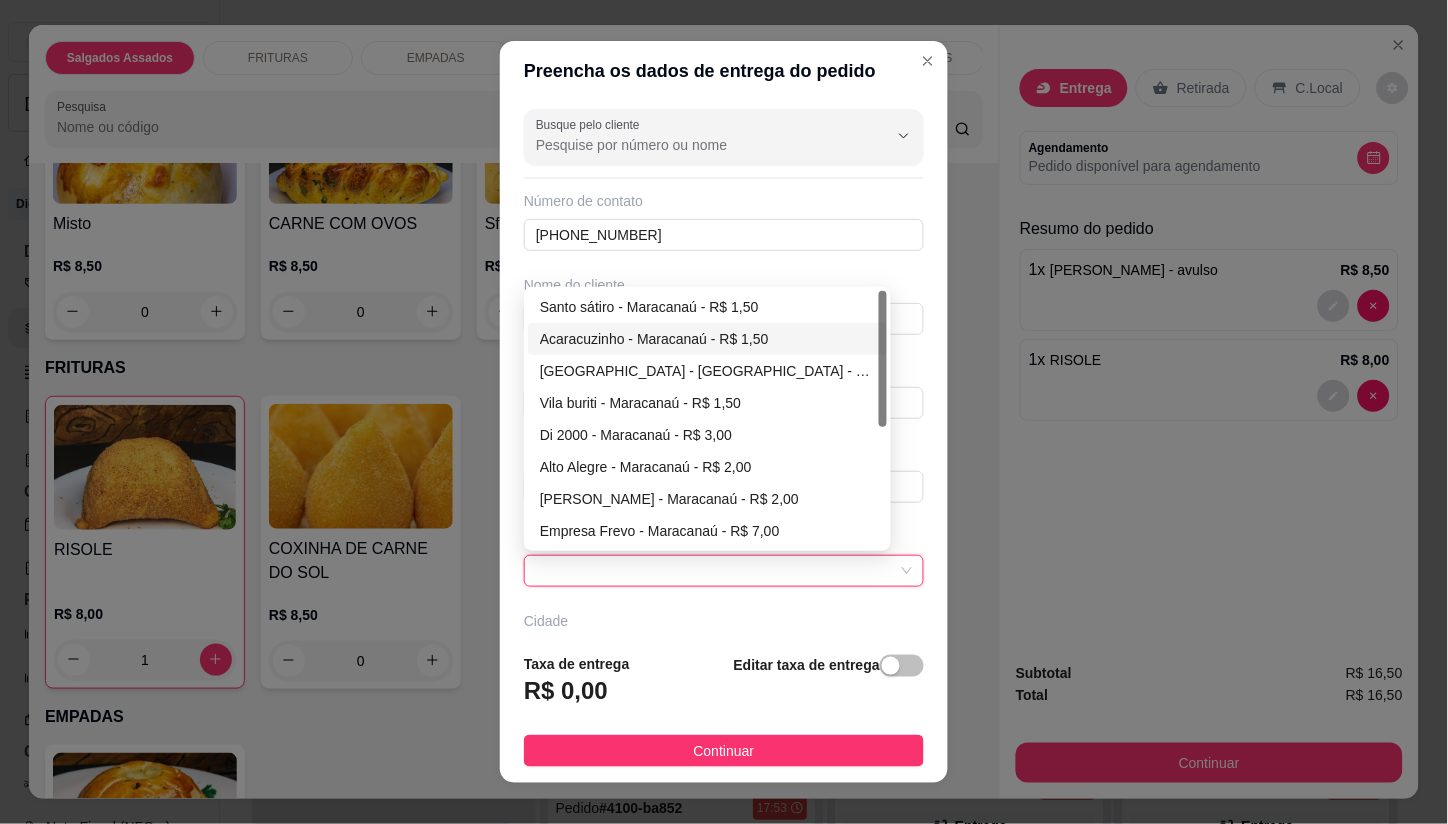 type on "Maracanaú" 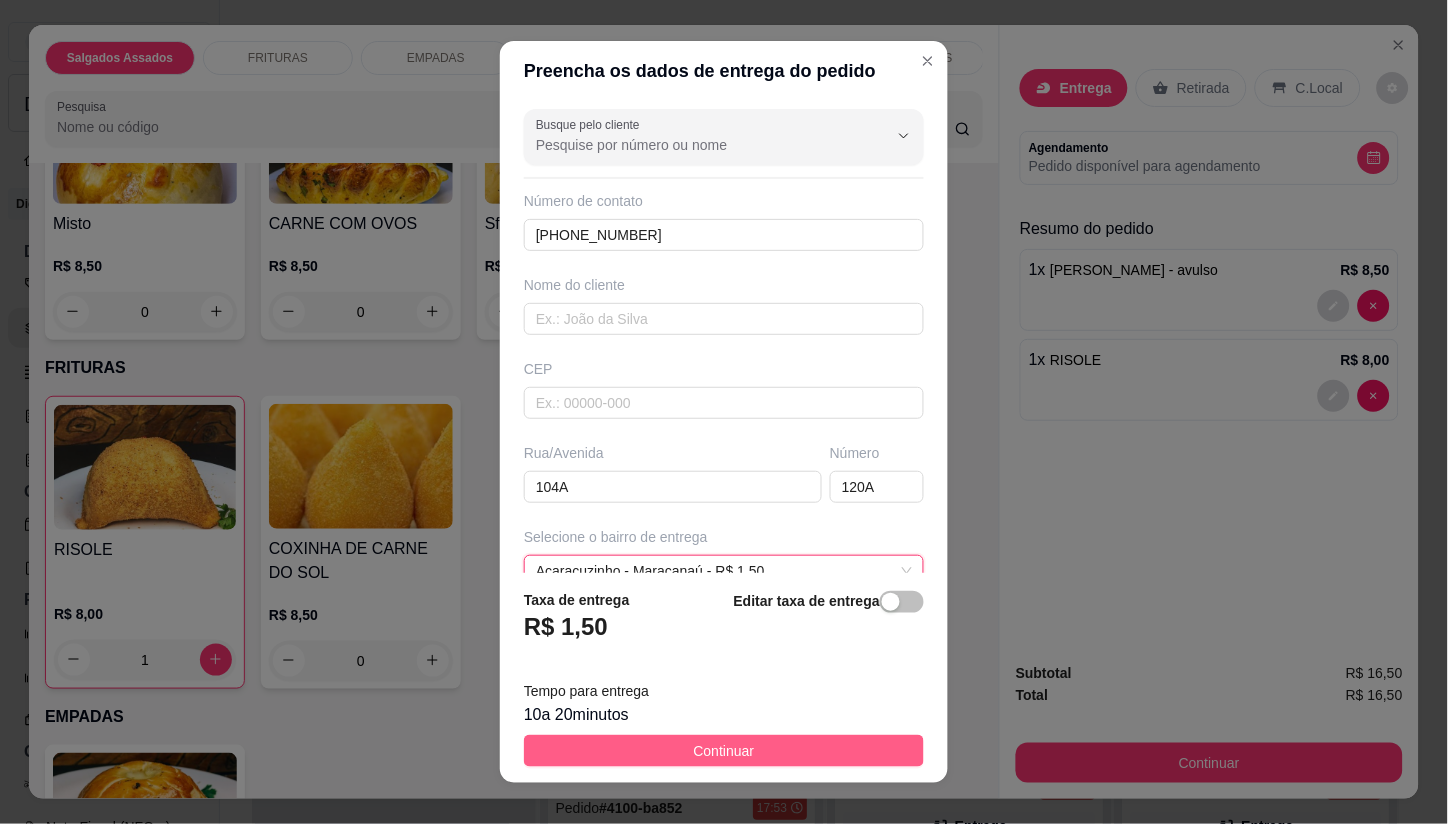click on "Continuar" at bounding box center [724, 751] 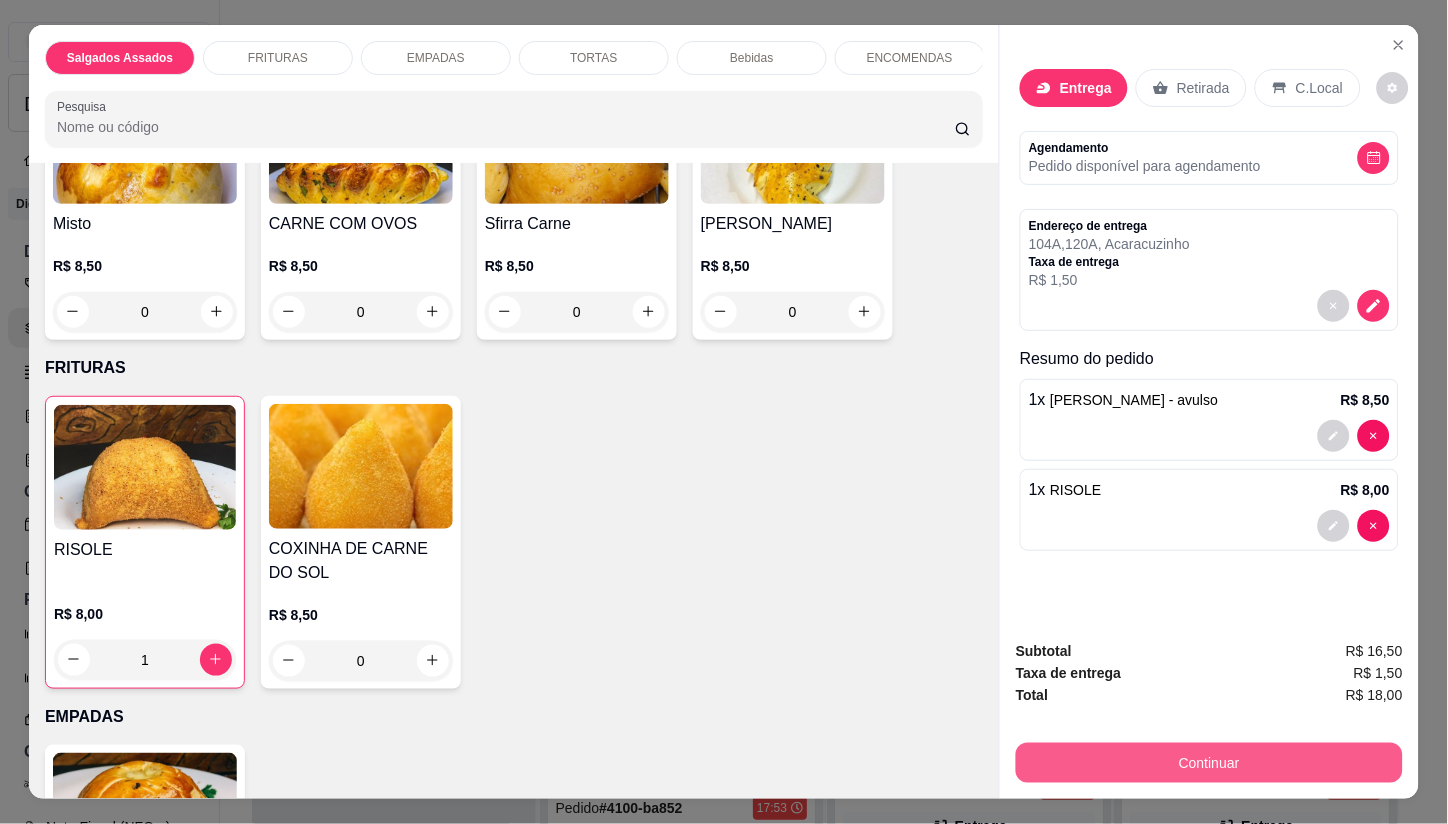 click on "Continuar" at bounding box center (1209, 763) 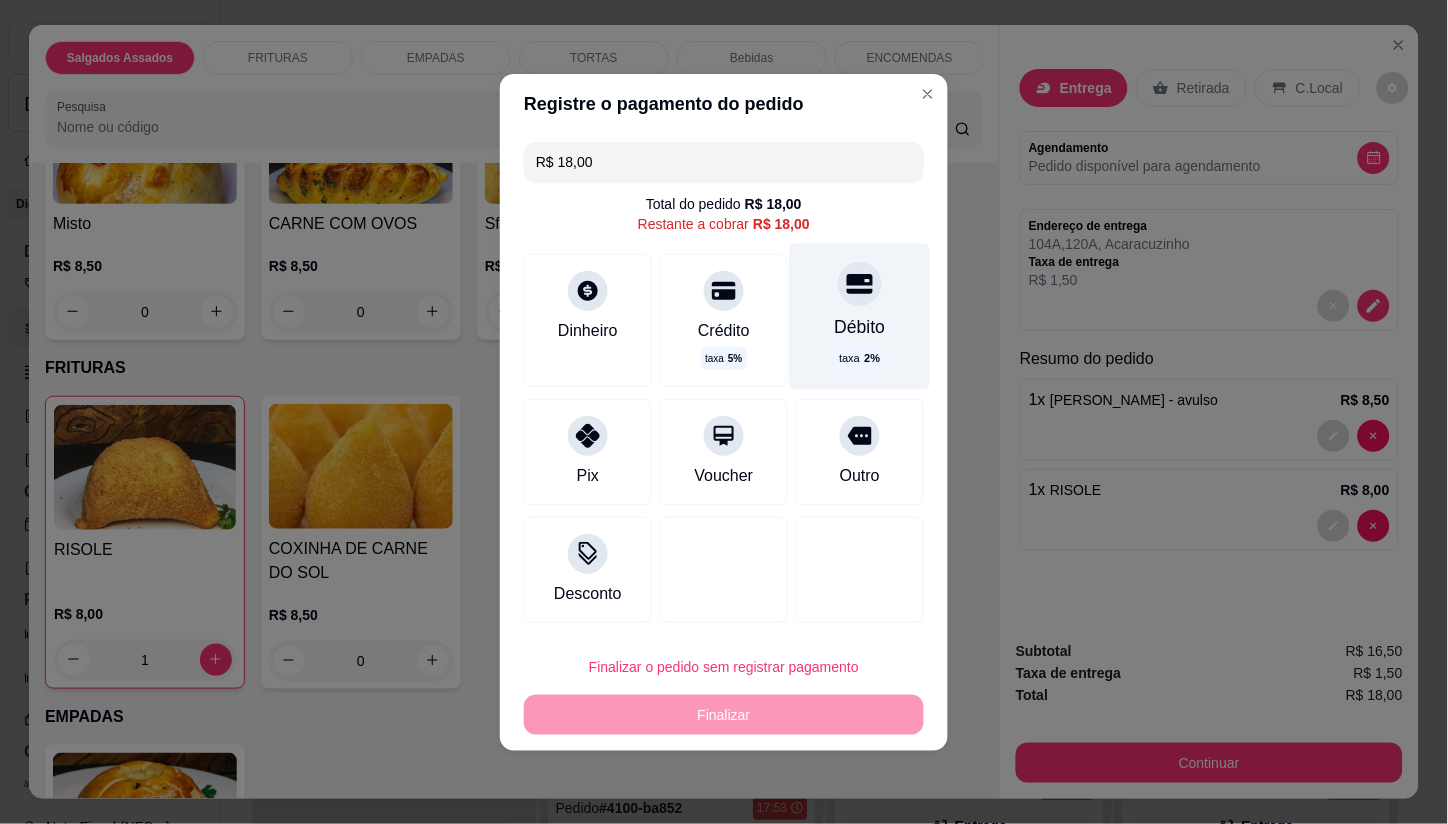 click on "Débito" at bounding box center (860, 327) 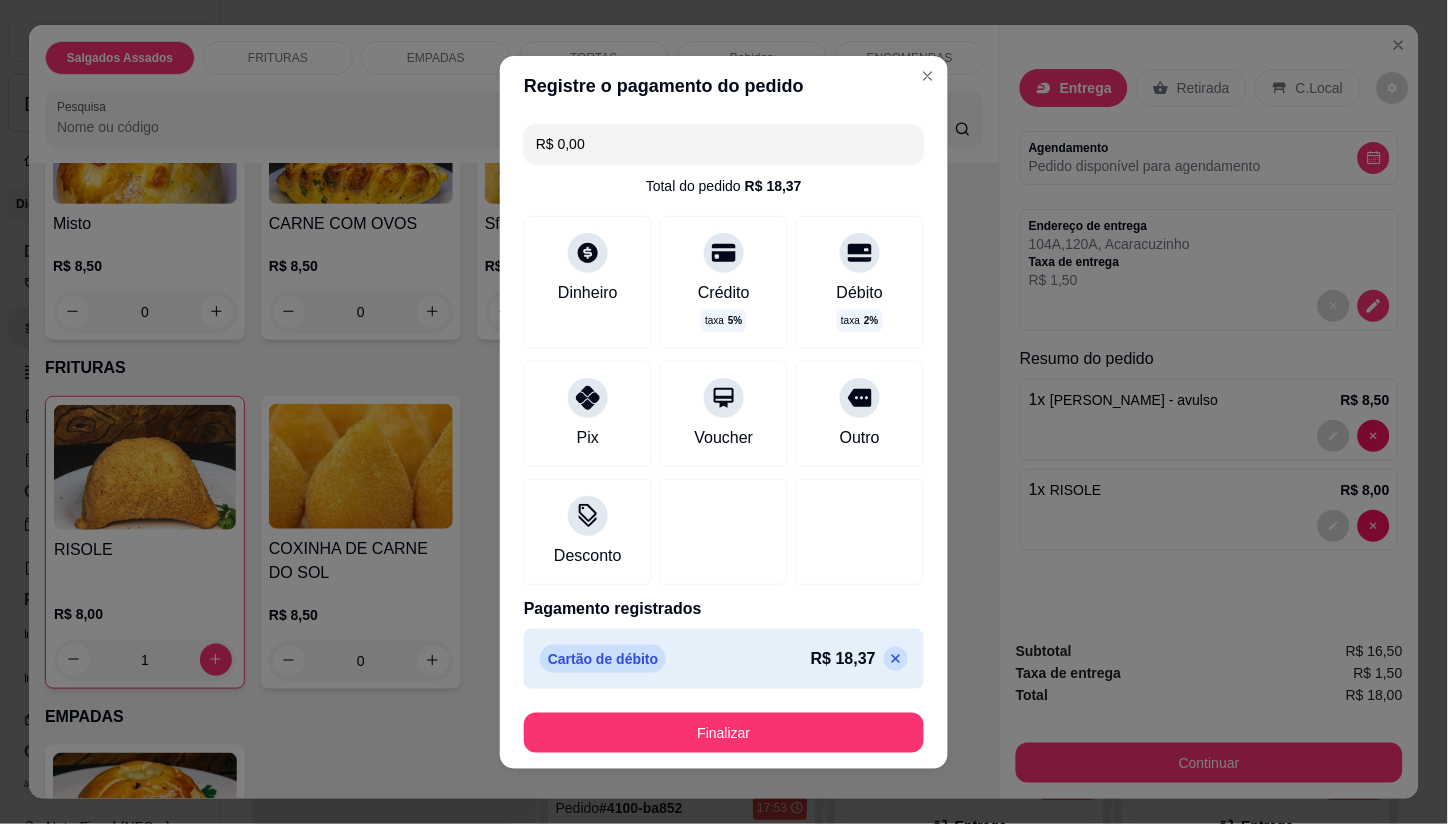click on "Finalizar" at bounding box center [724, 733] 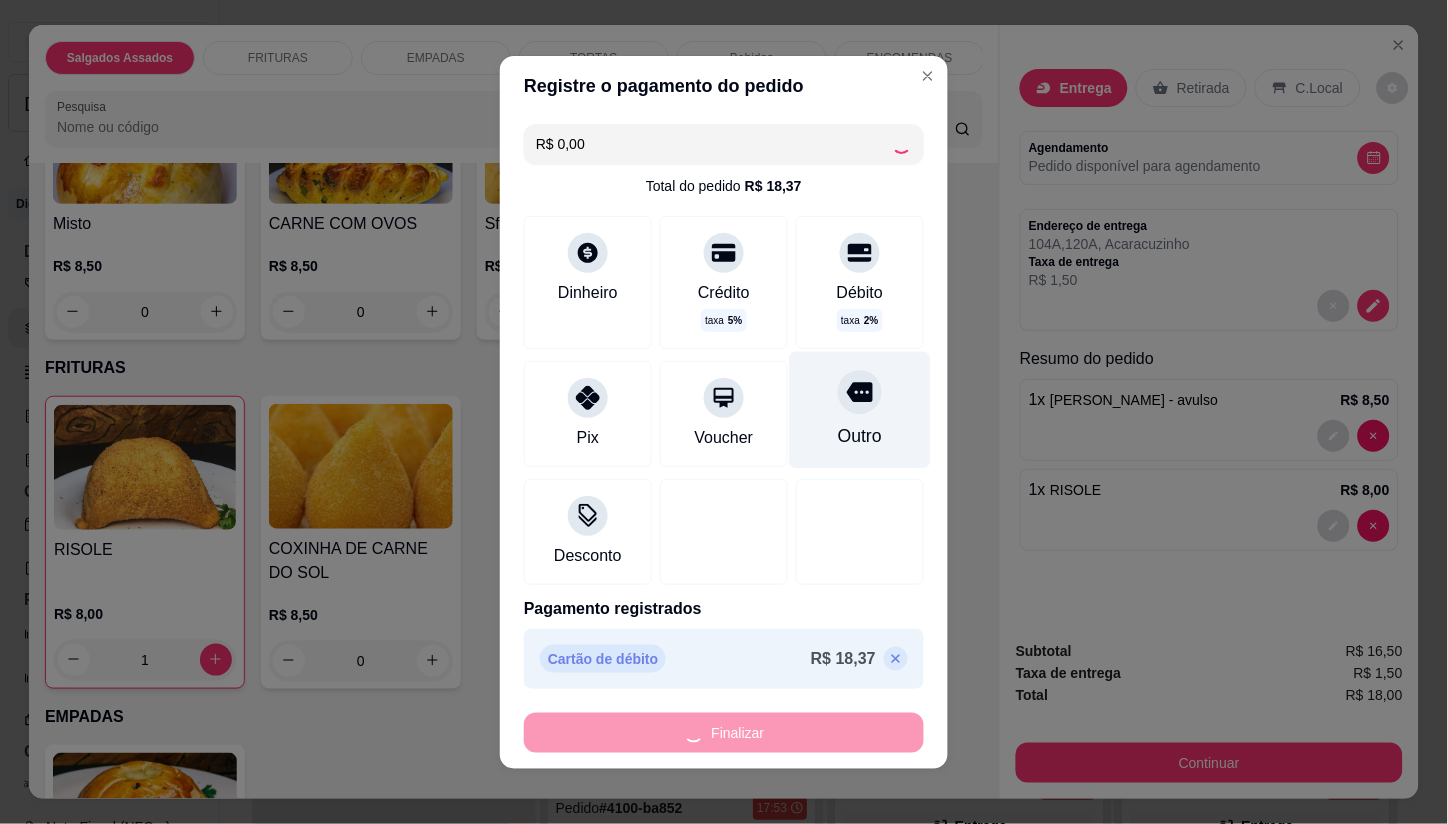 type on "0" 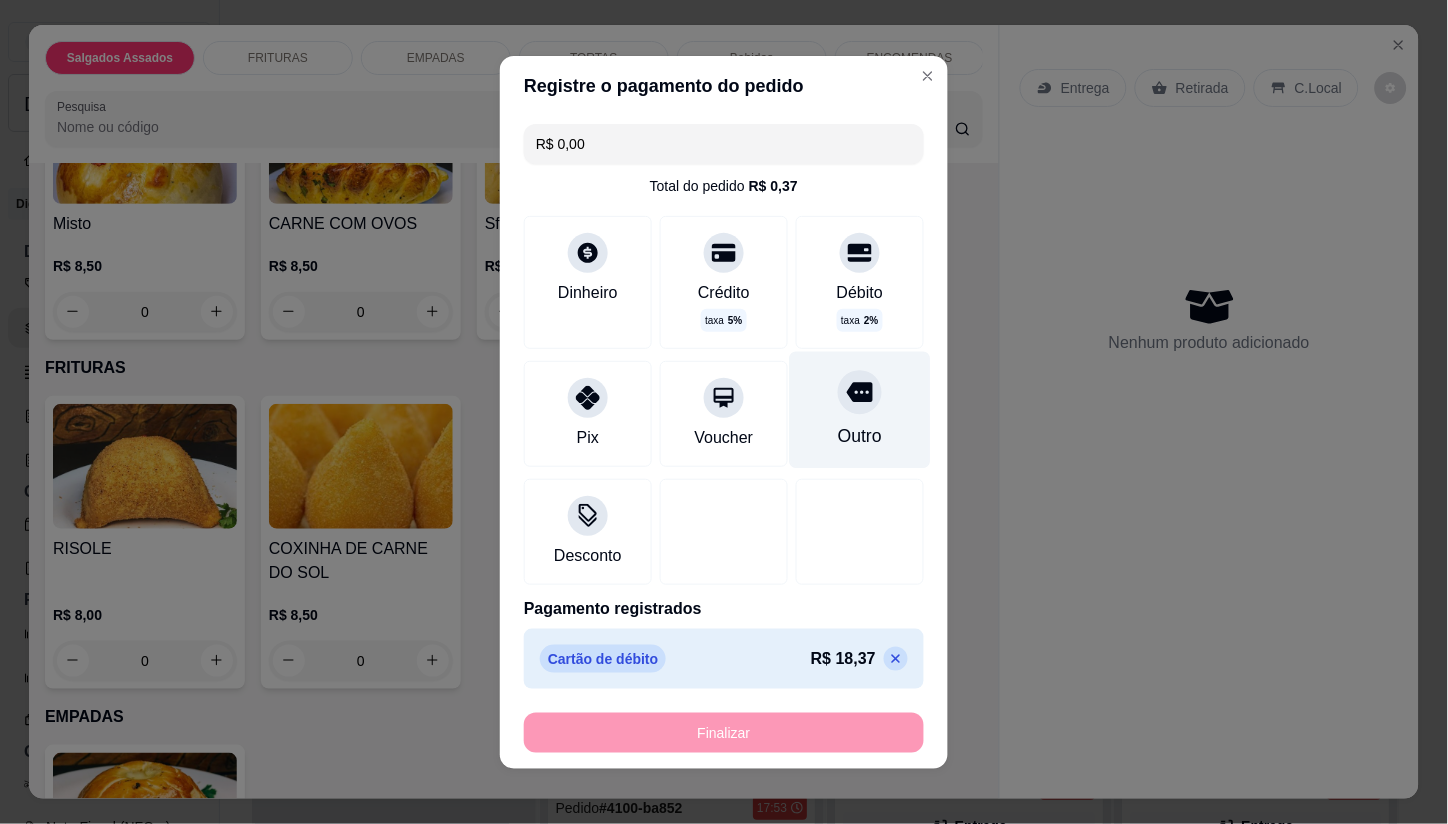 type on "-R$ 18,00" 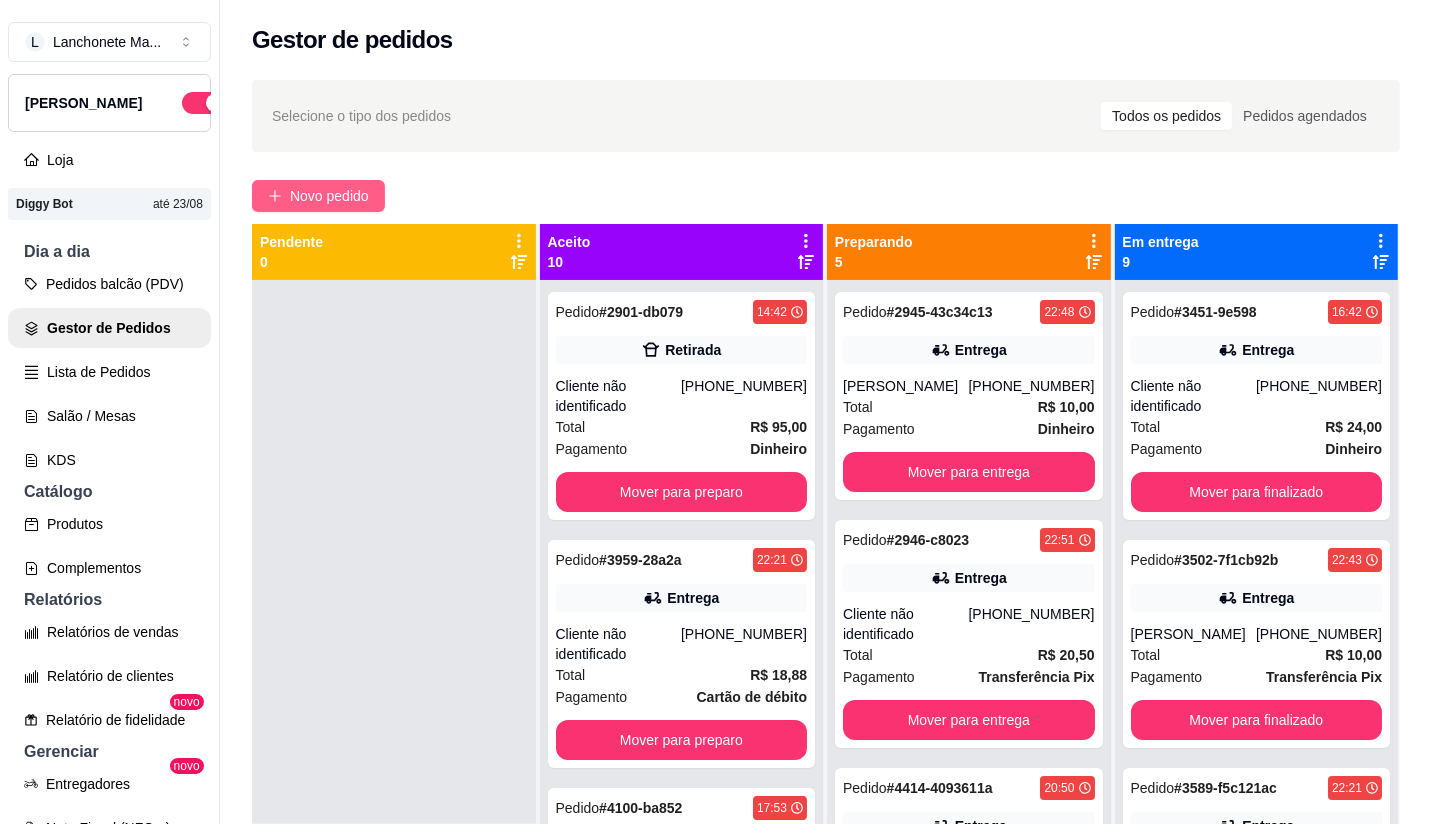 click on "Novo pedido" at bounding box center [318, 196] 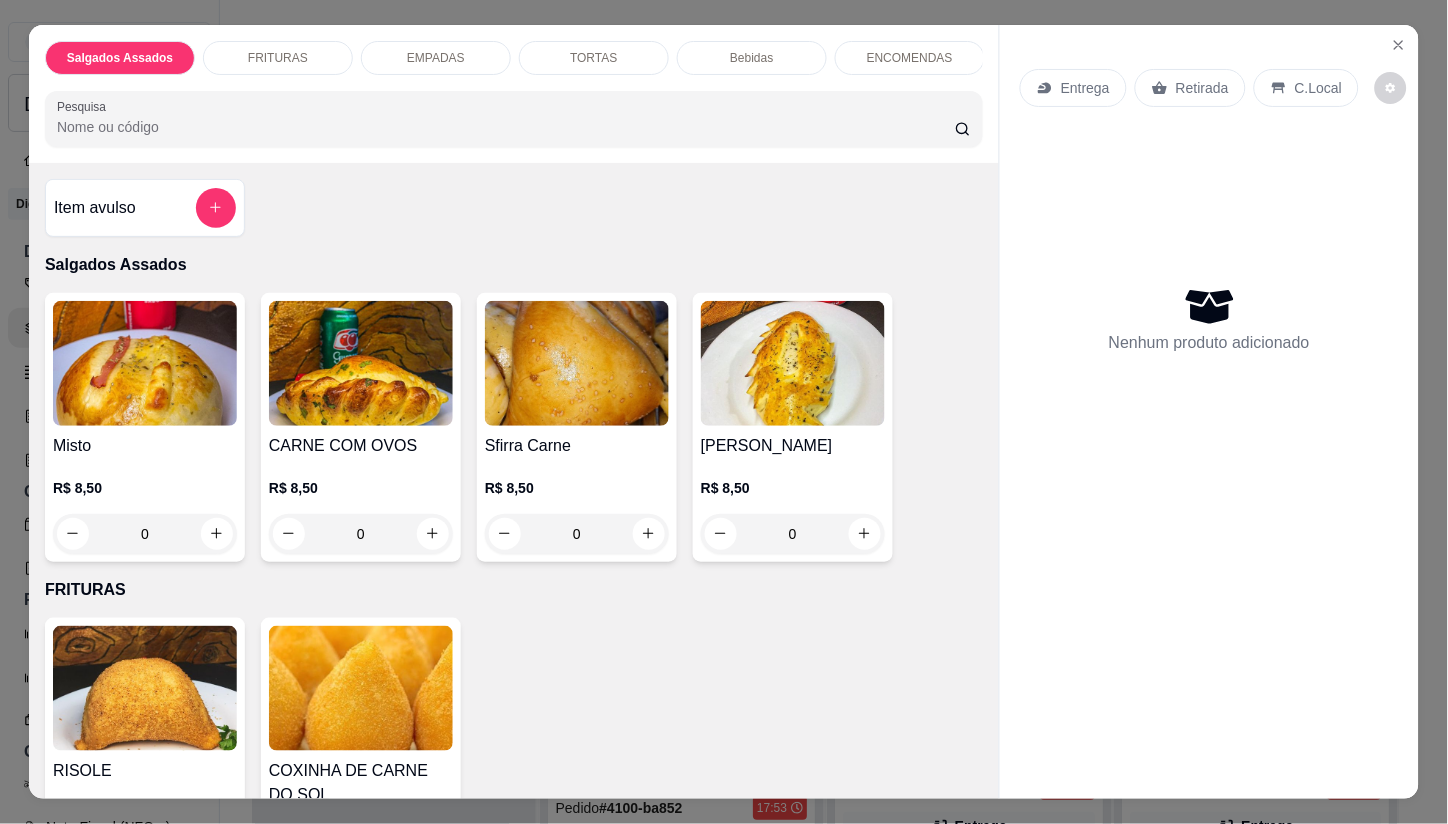 scroll, scrollTop: 47, scrollLeft: 0, axis: vertical 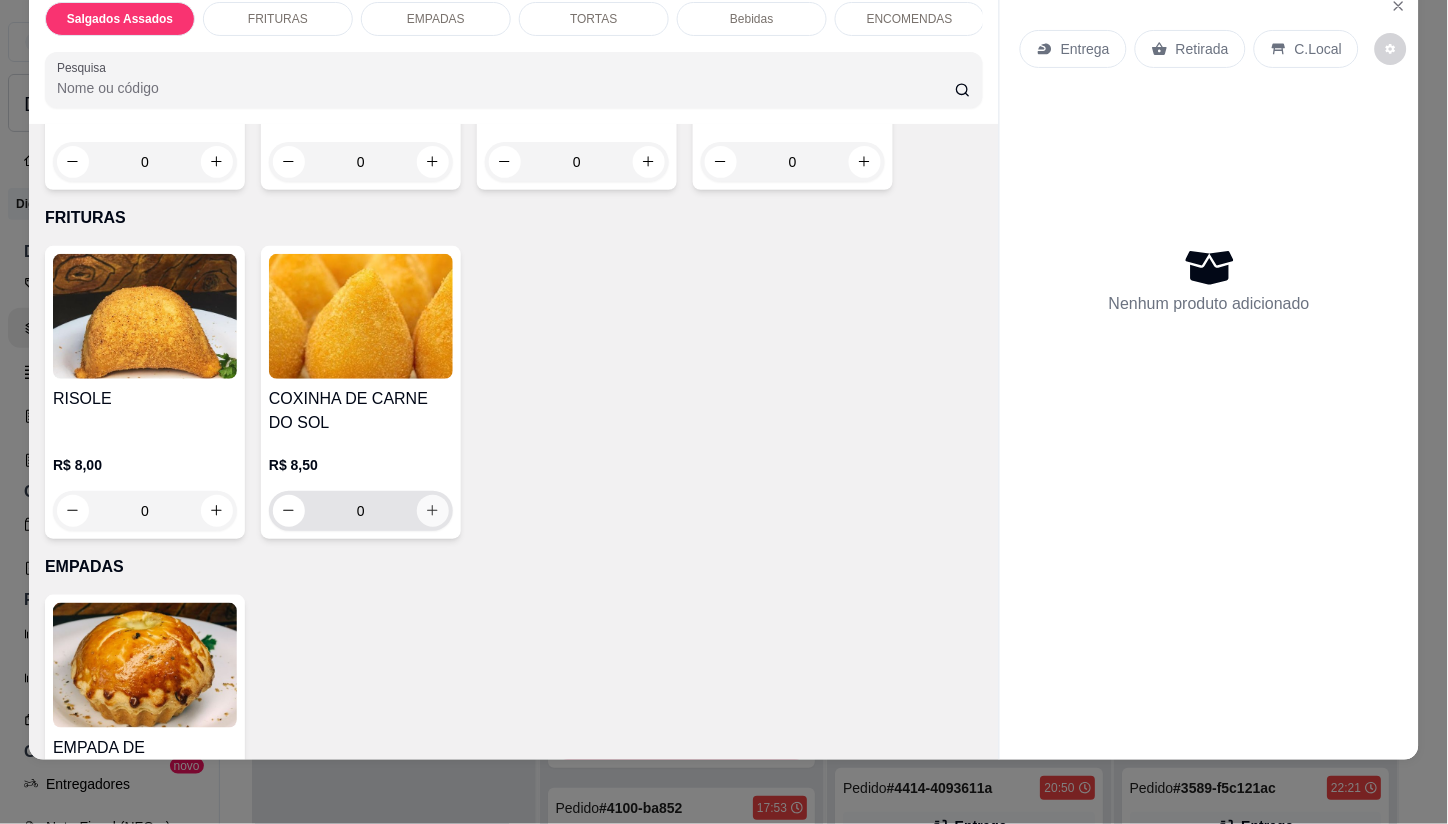 click at bounding box center [433, 511] 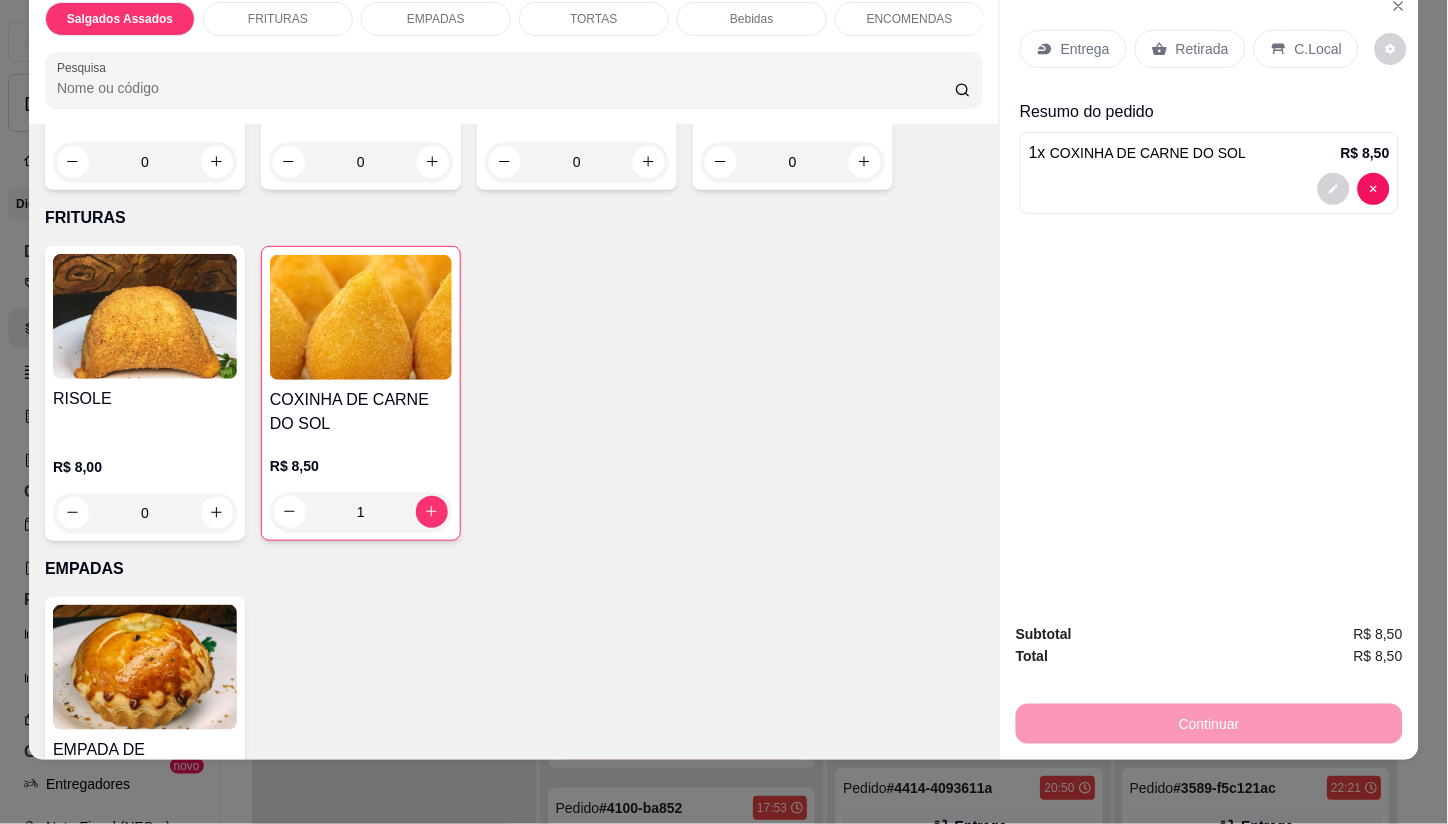 click on "Entrega" at bounding box center [1085, 49] 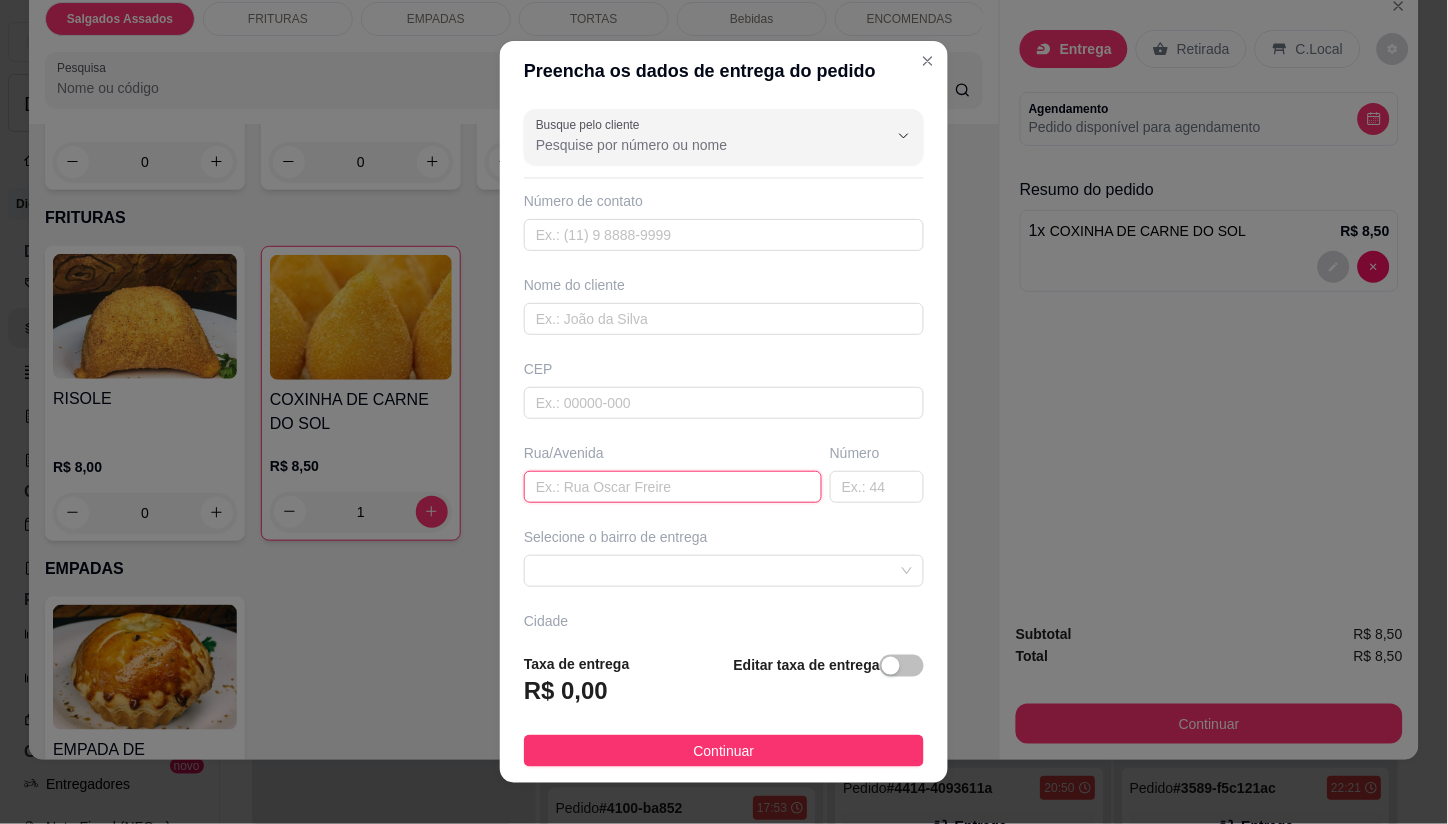 click at bounding box center (673, 487) 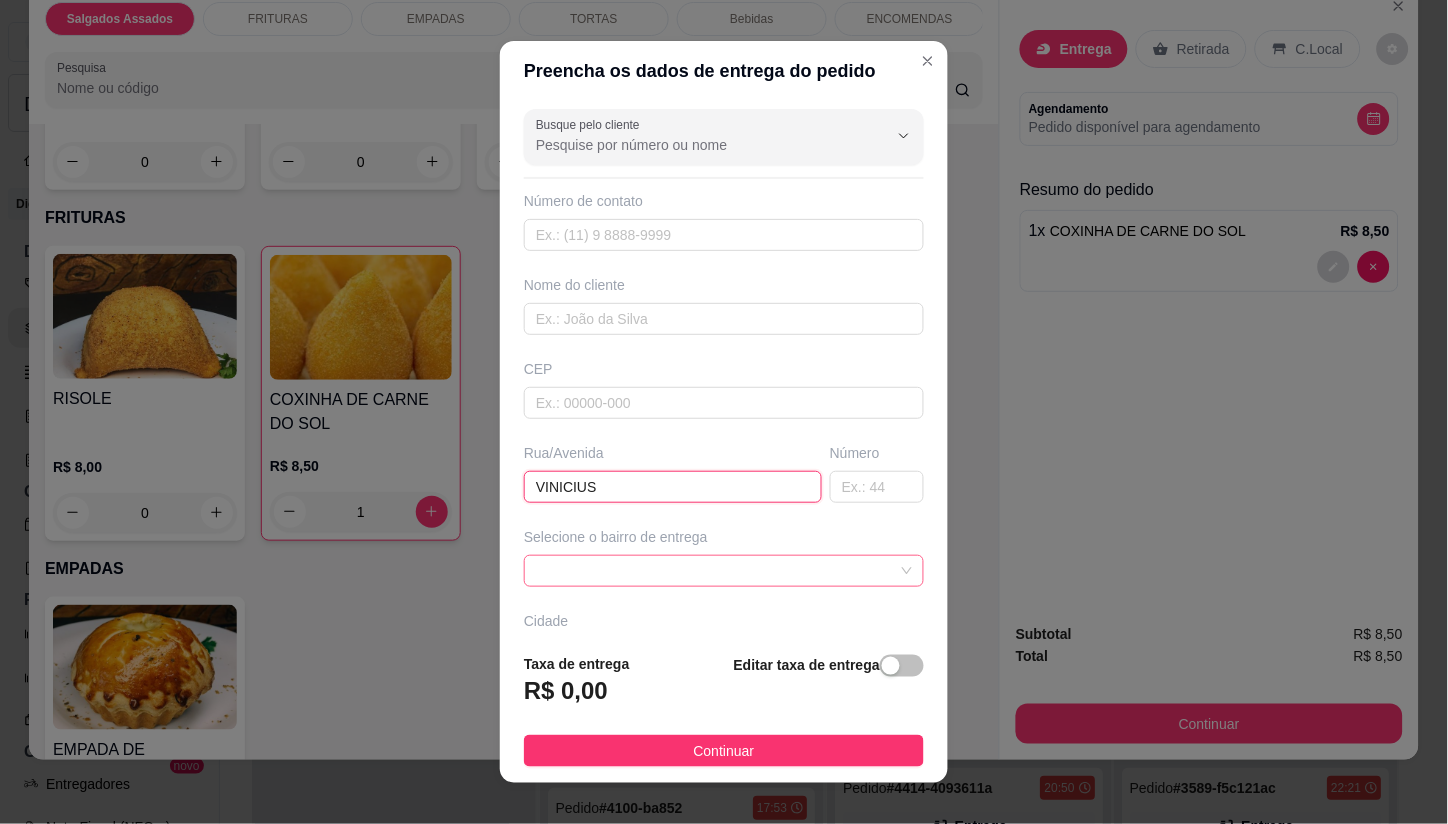 click at bounding box center [724, 571] 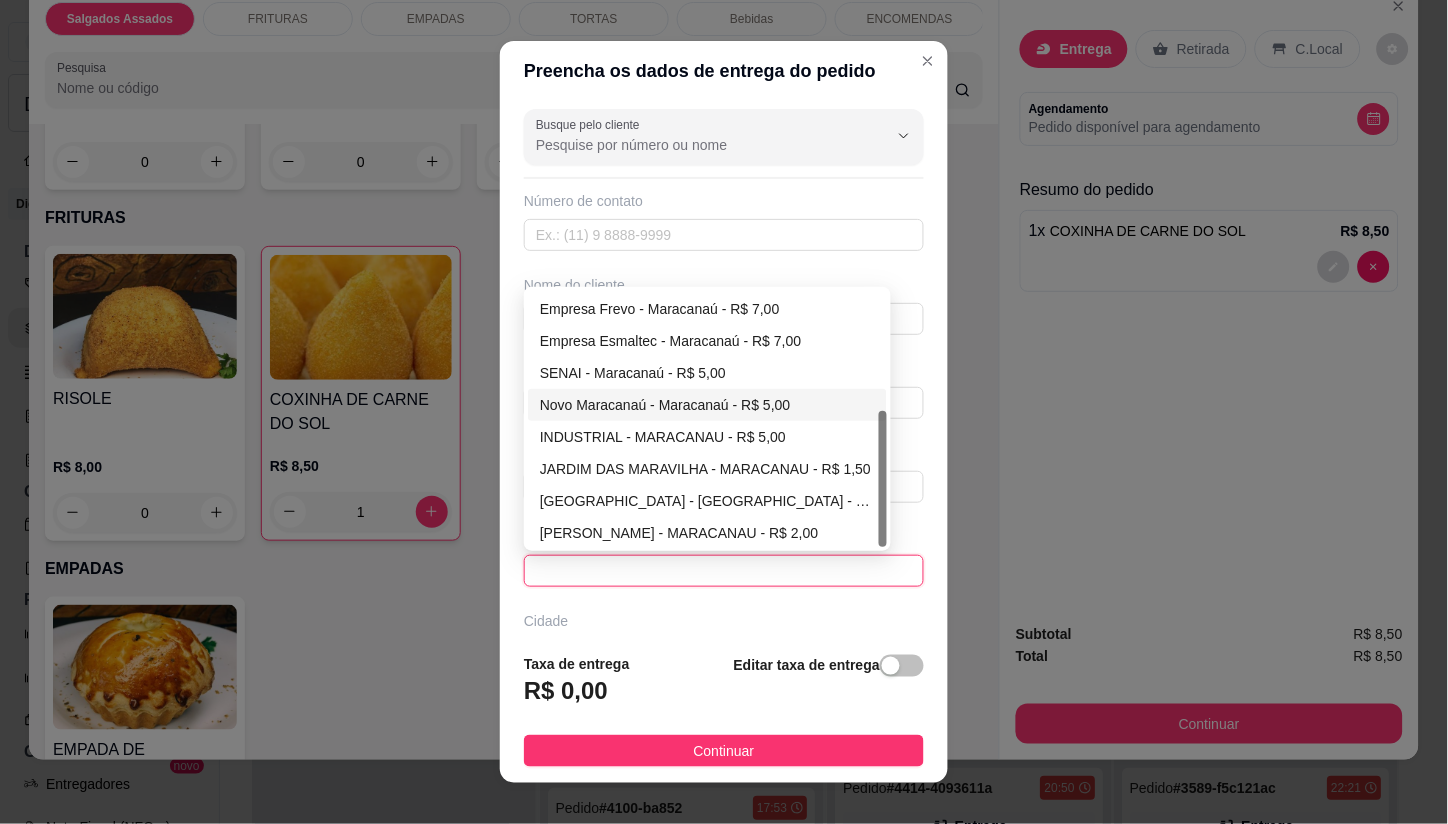 scroll, scrollTop: 224, scrollLeft: 0, axis: vertical 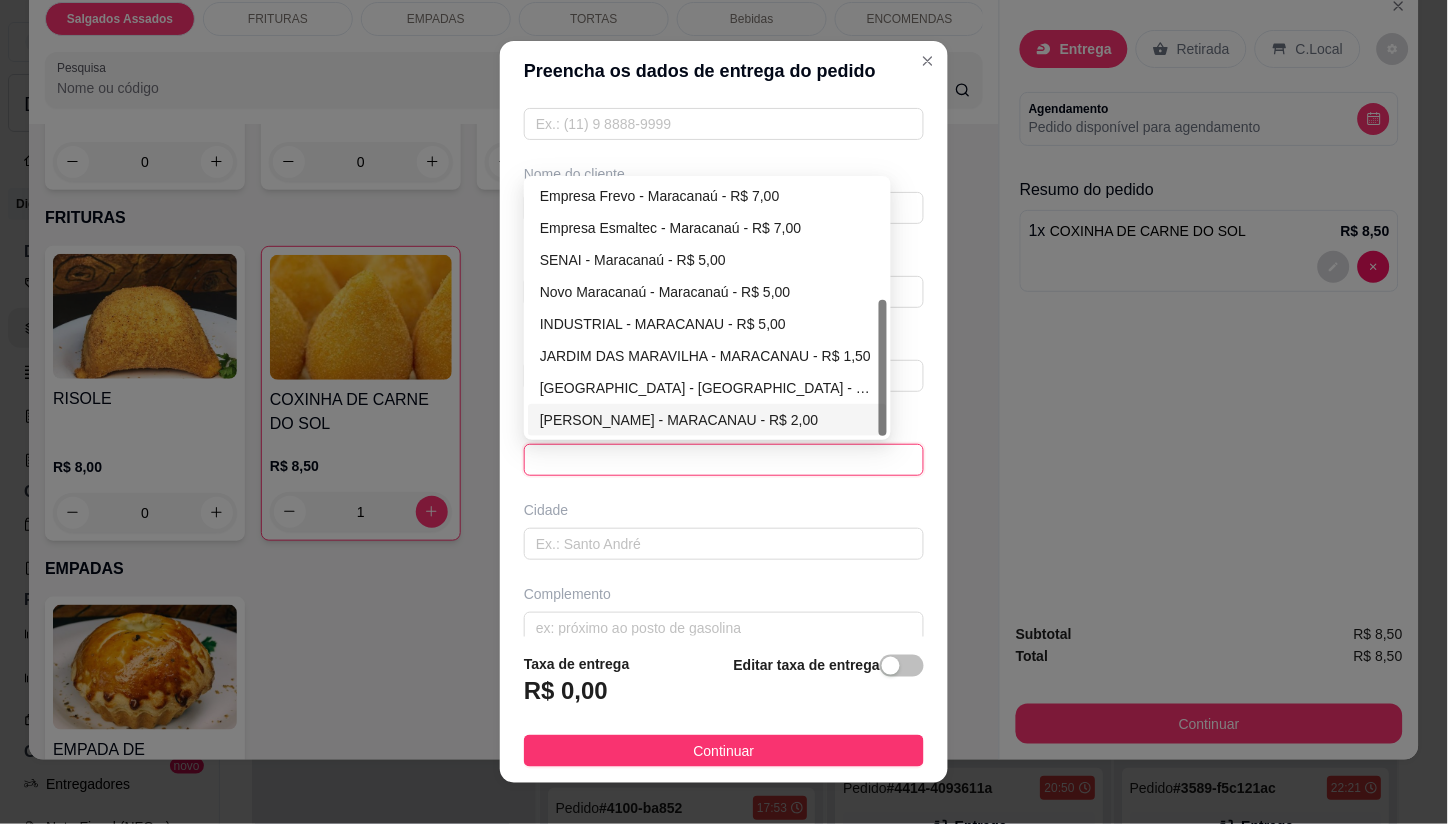 click on "[PERSON_NAME] - MARACANAU  -  R$ 2,00" at bounding box center (707, 420) 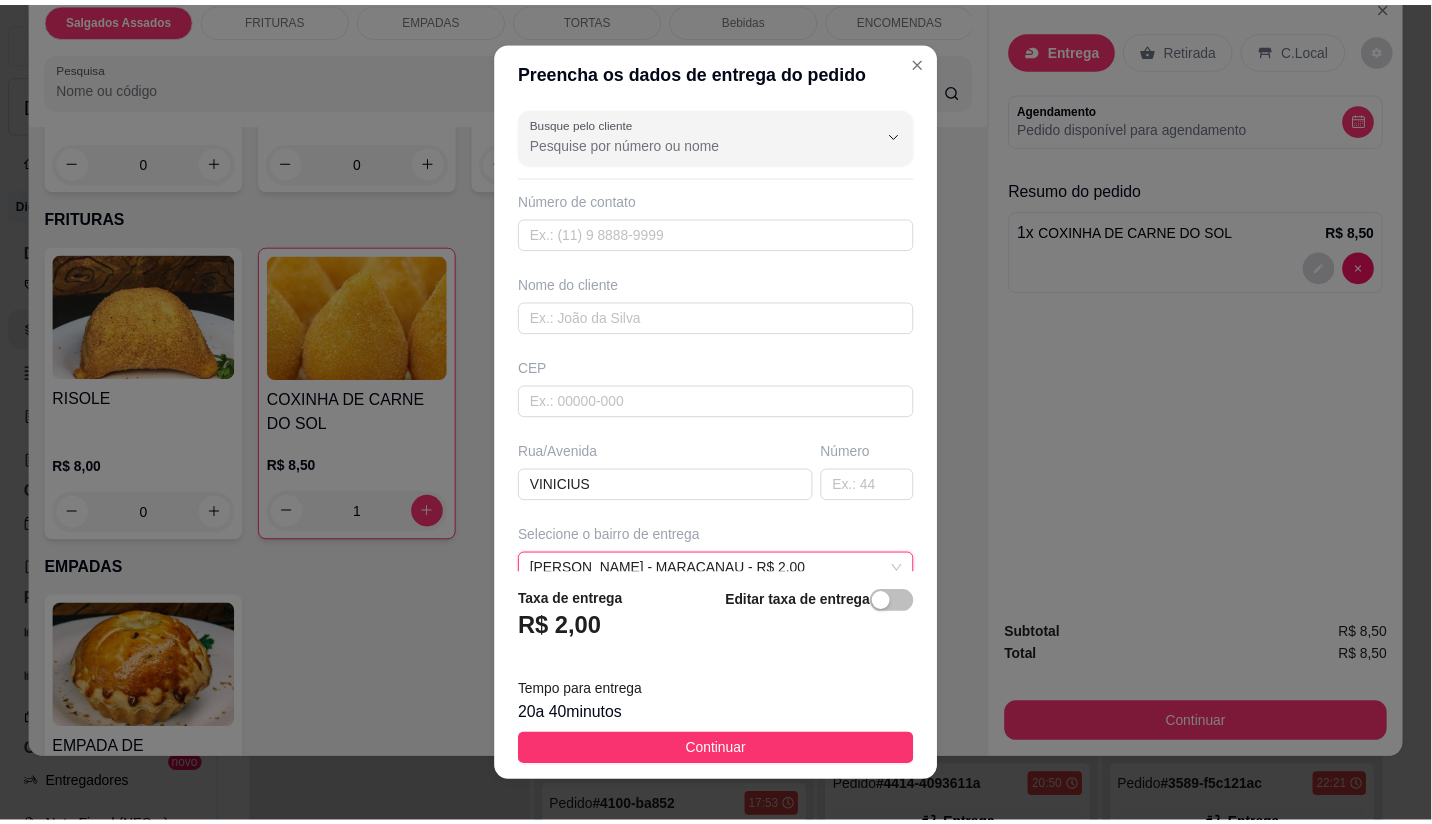 scroll, scrollTop: 0, scrollLeft: 0, axis: both 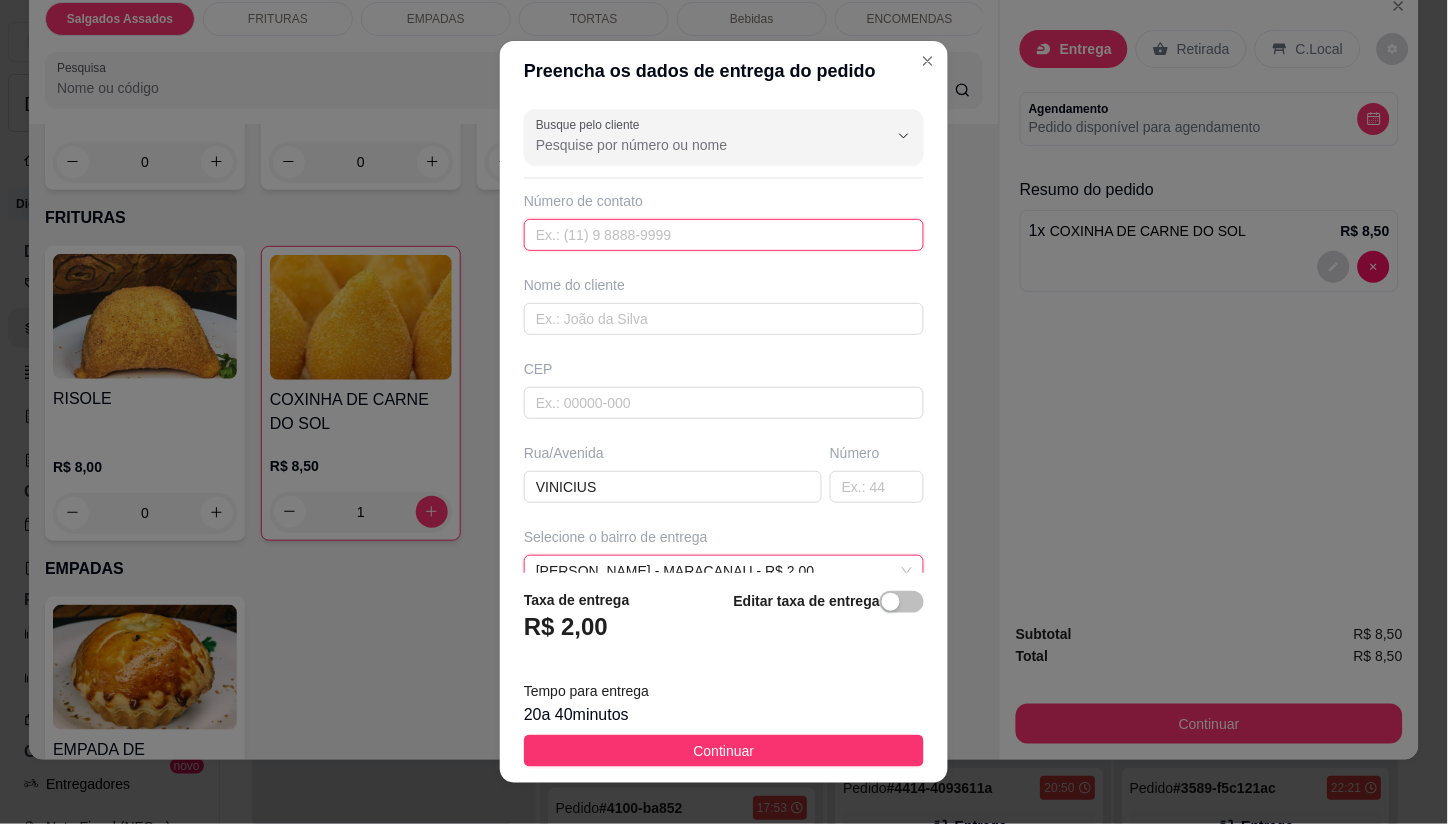 click at bounding box center (724, 235) 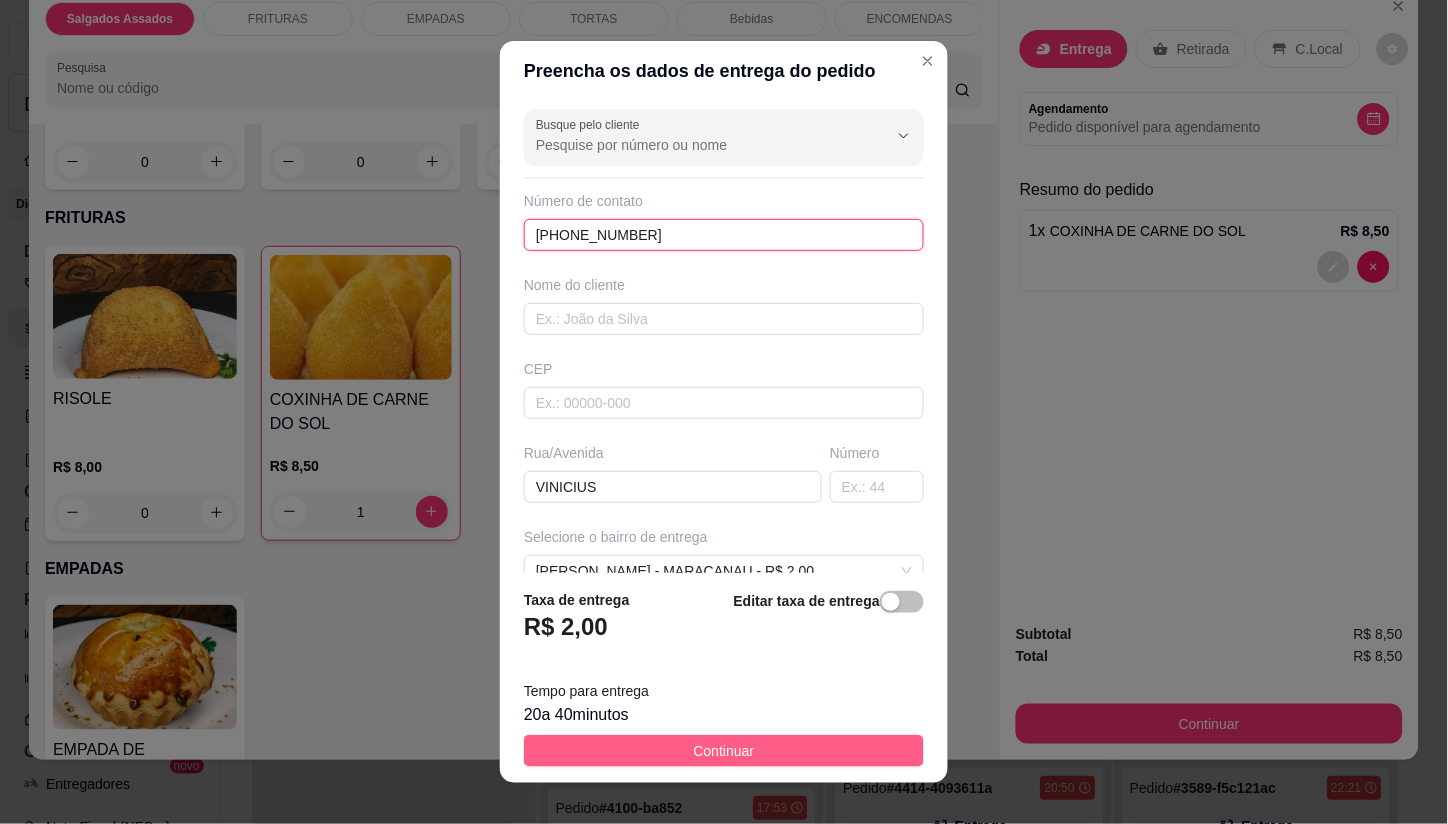 type on "[PHONE_NUMBER]" 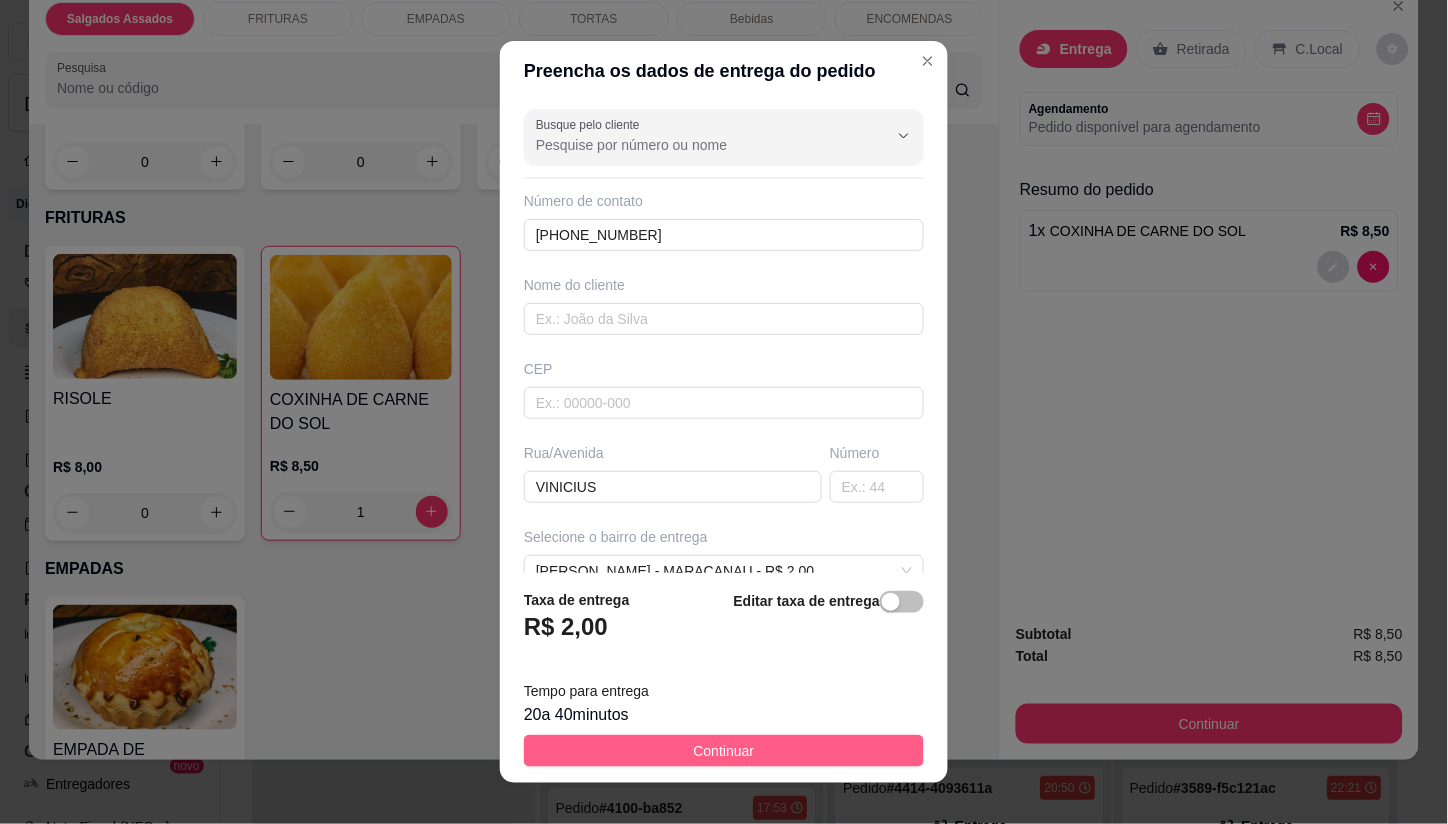 click on "Continuar" at bounding box center [724, 751] 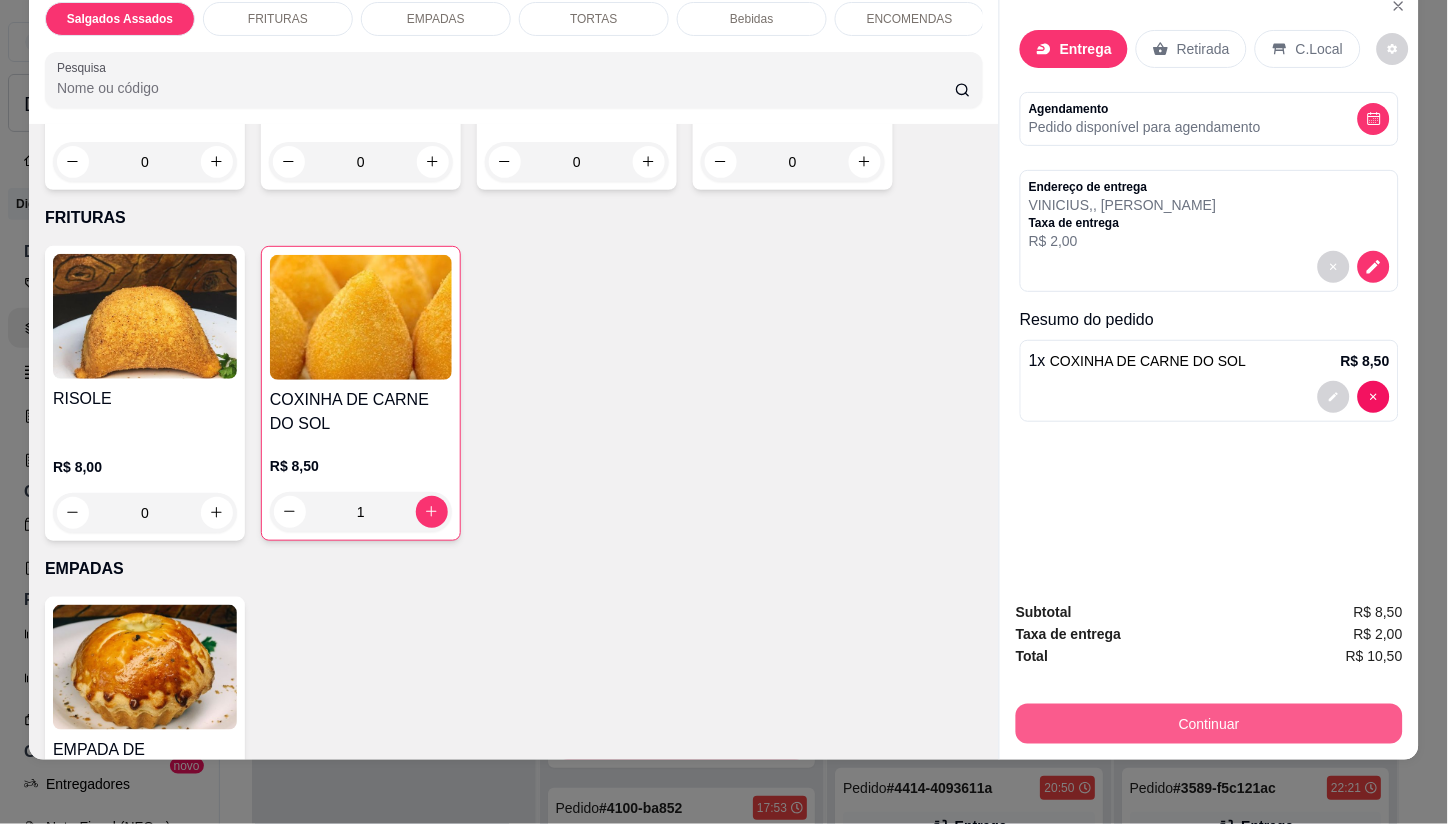 click on "Continuar" at bounding box center [1209, 724] 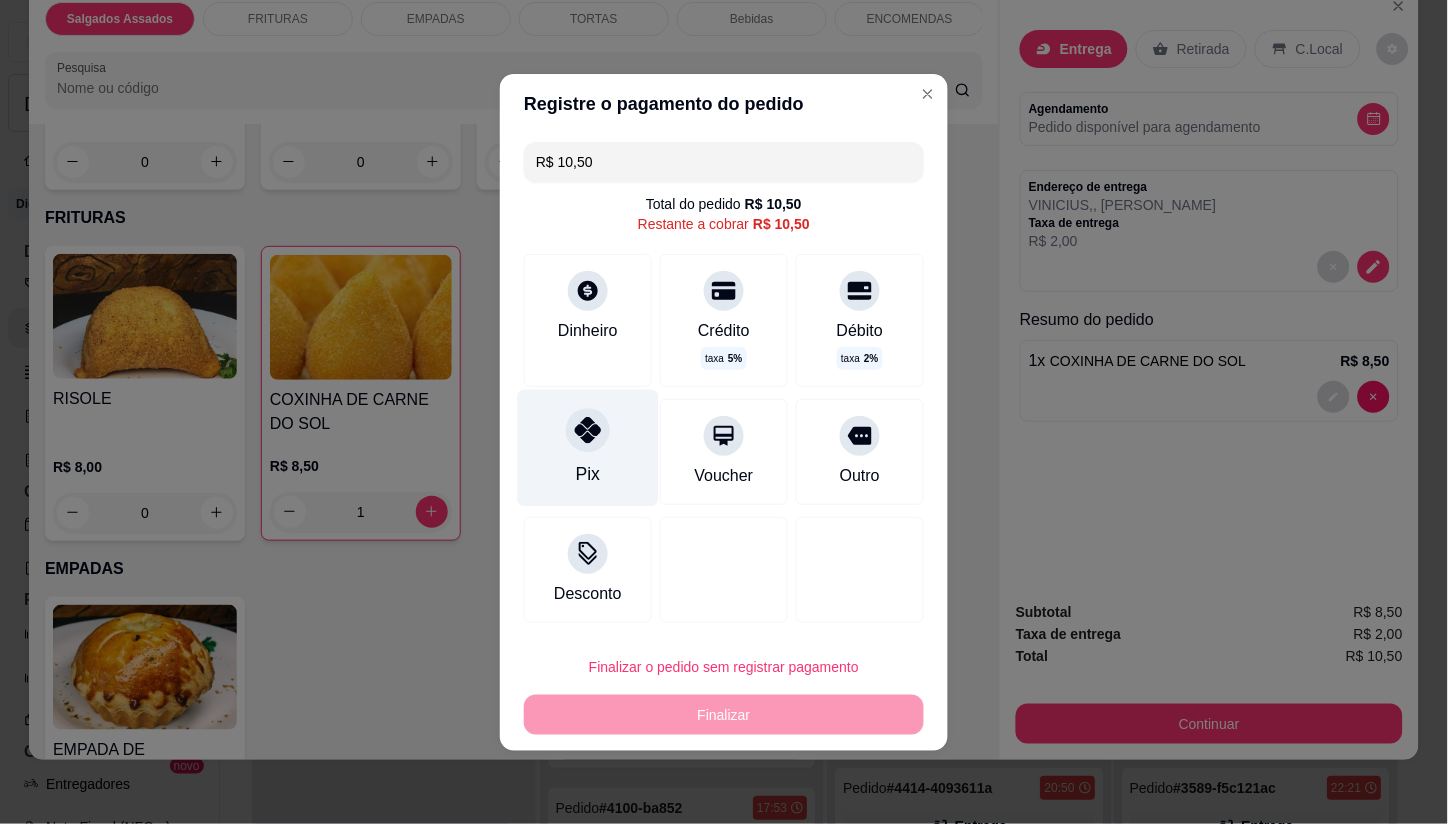click 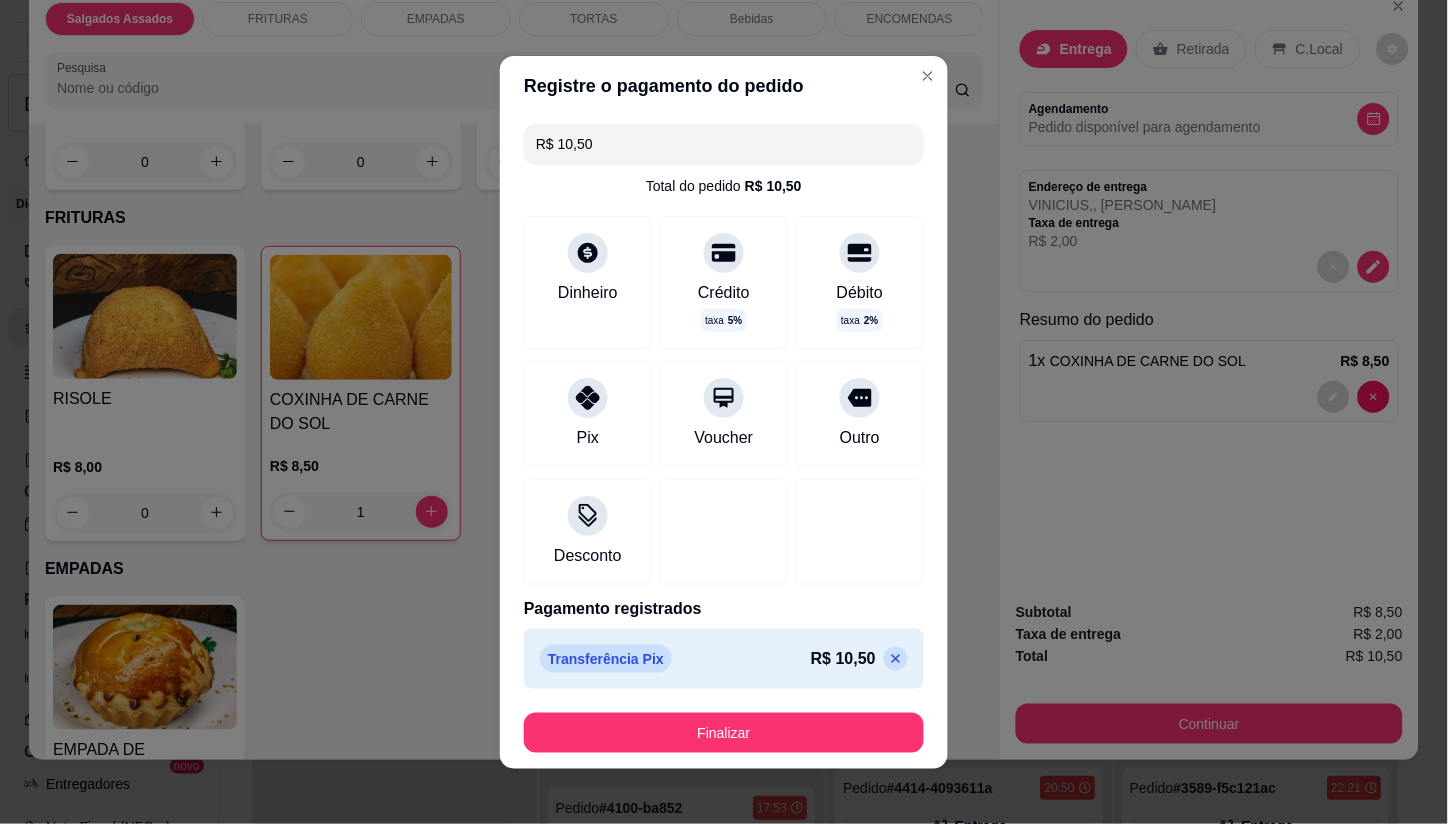 type on "R$ 0,00" 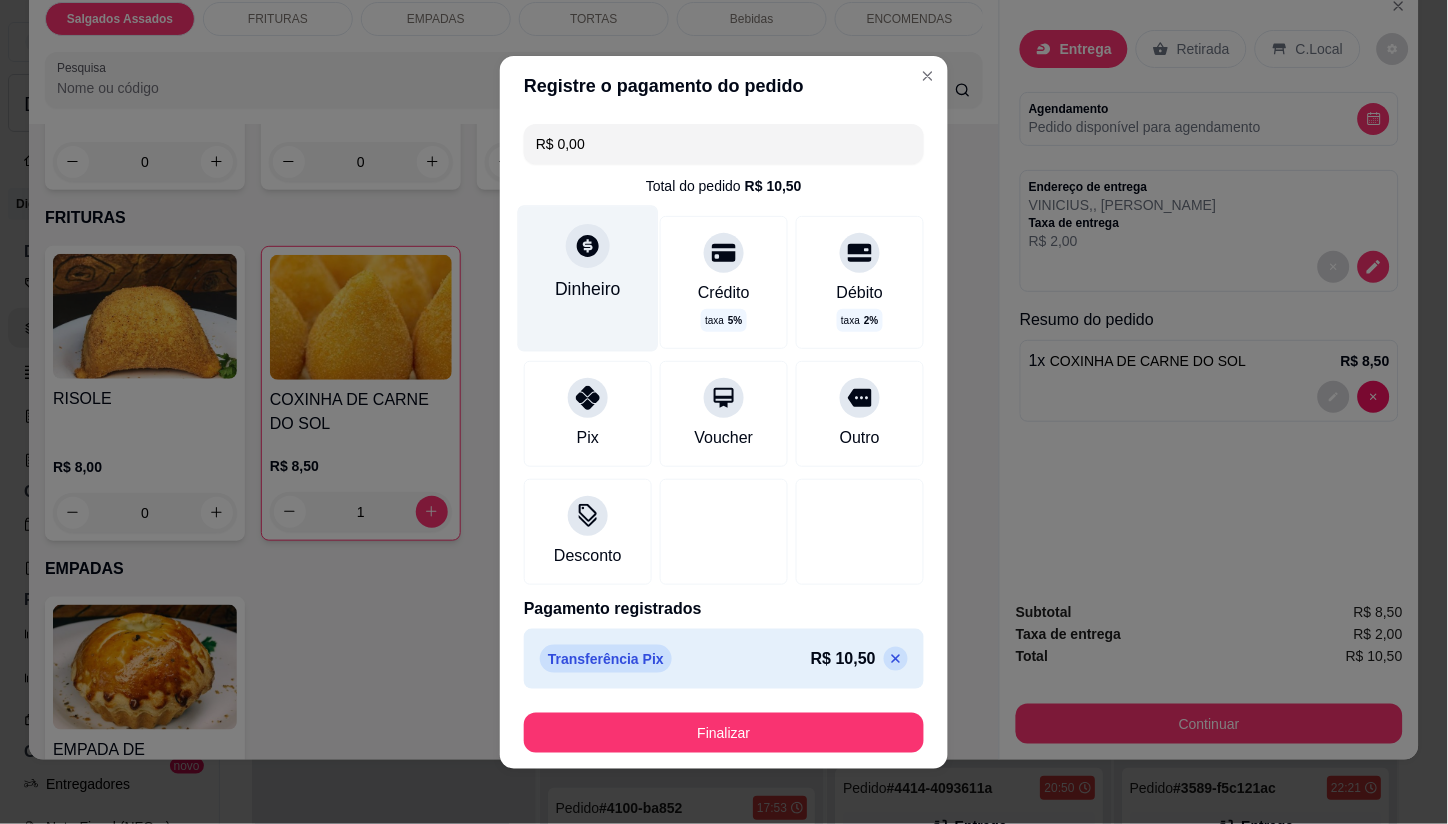 click 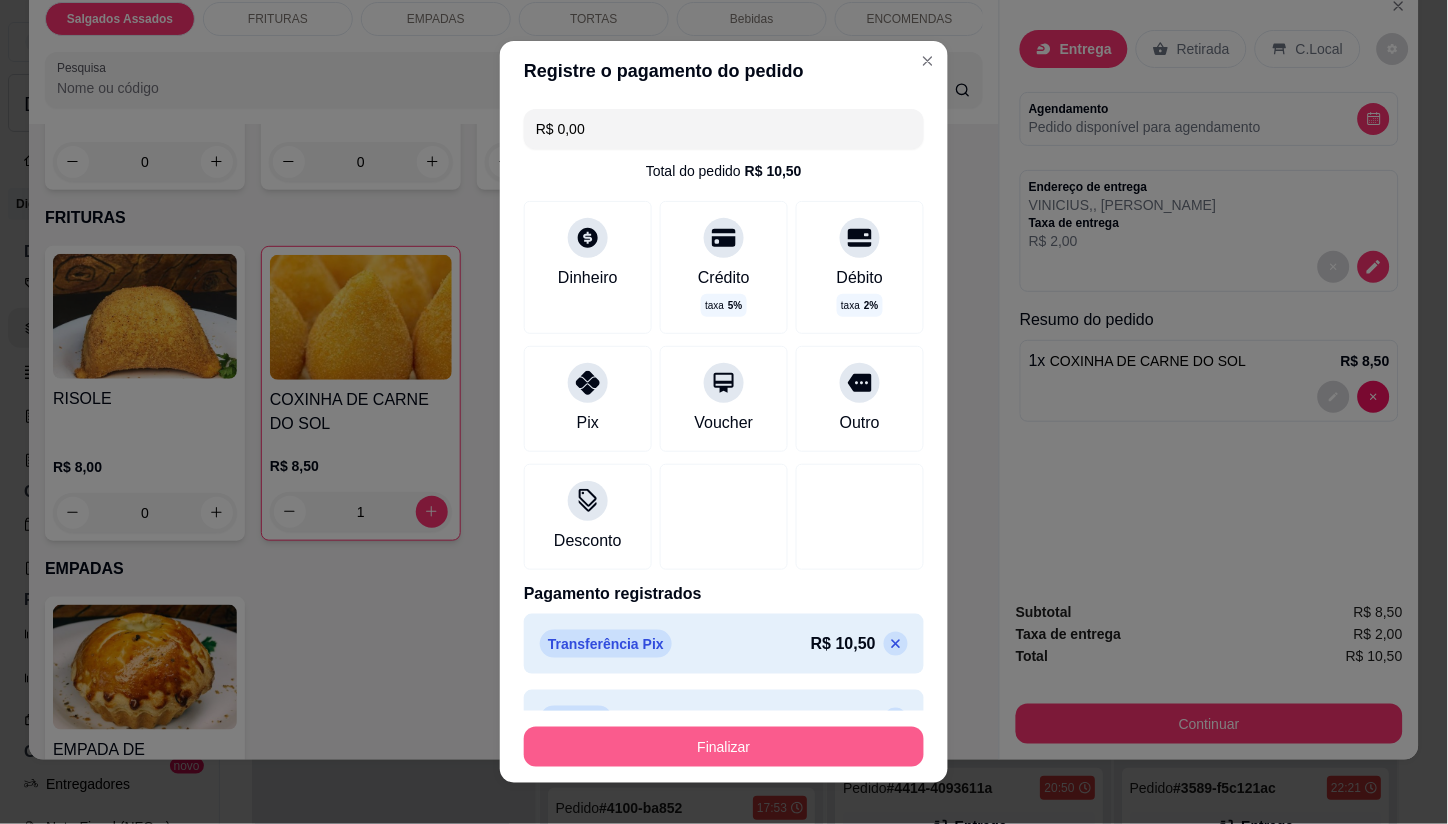 click on "Finalizar" at bounding box center [724, 747] 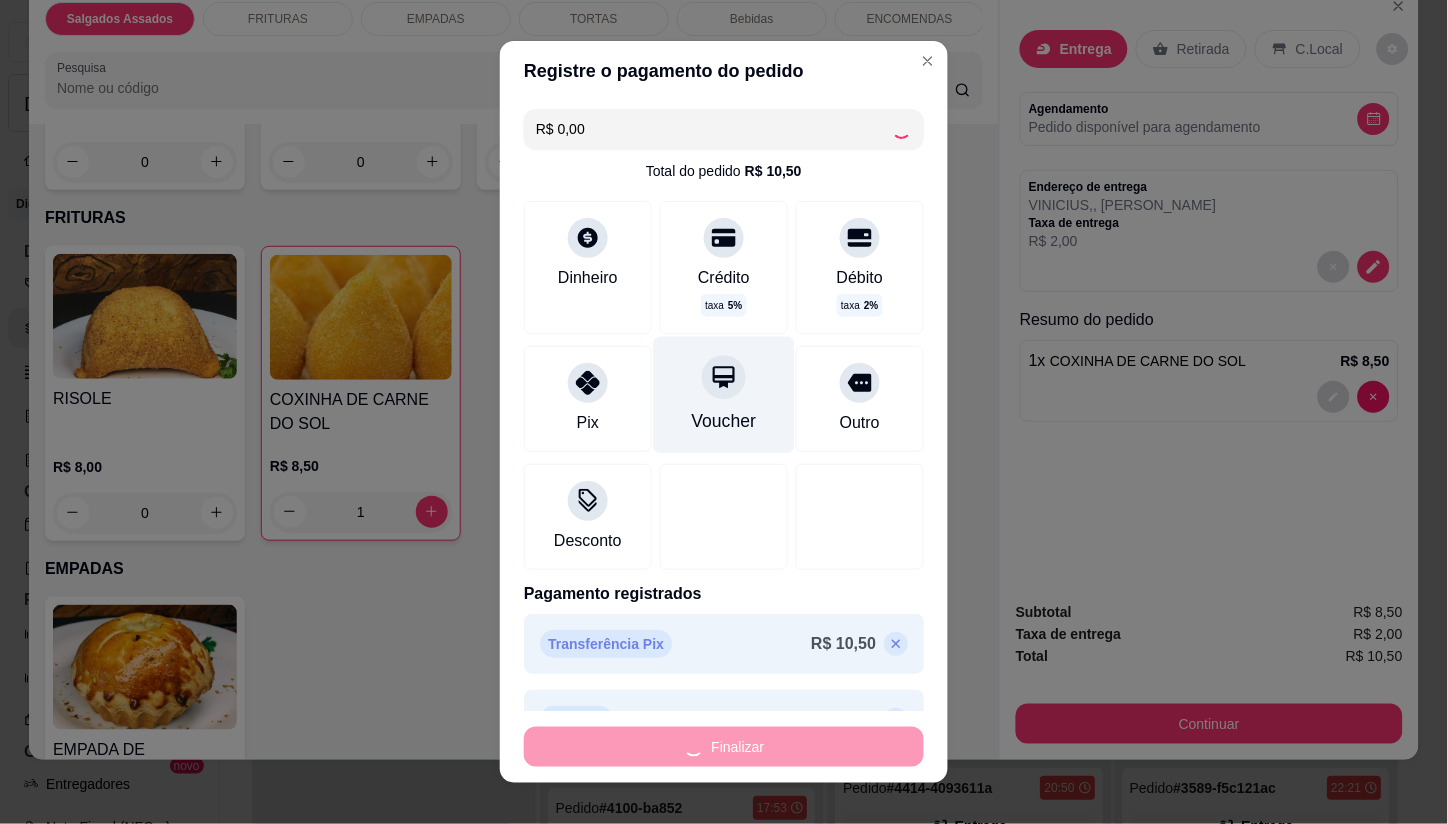 type on "0" 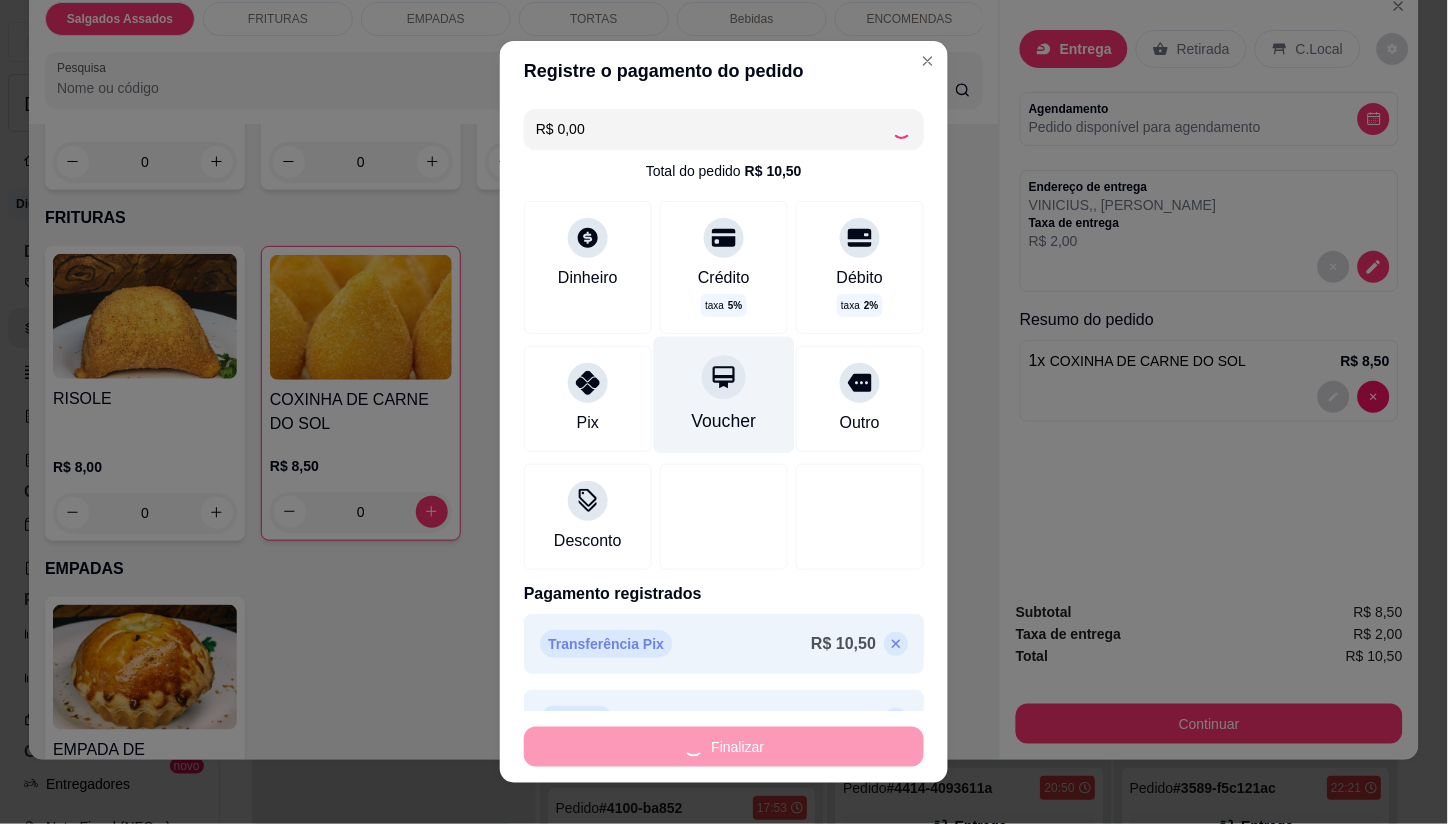 type on "-R$ 10,50" 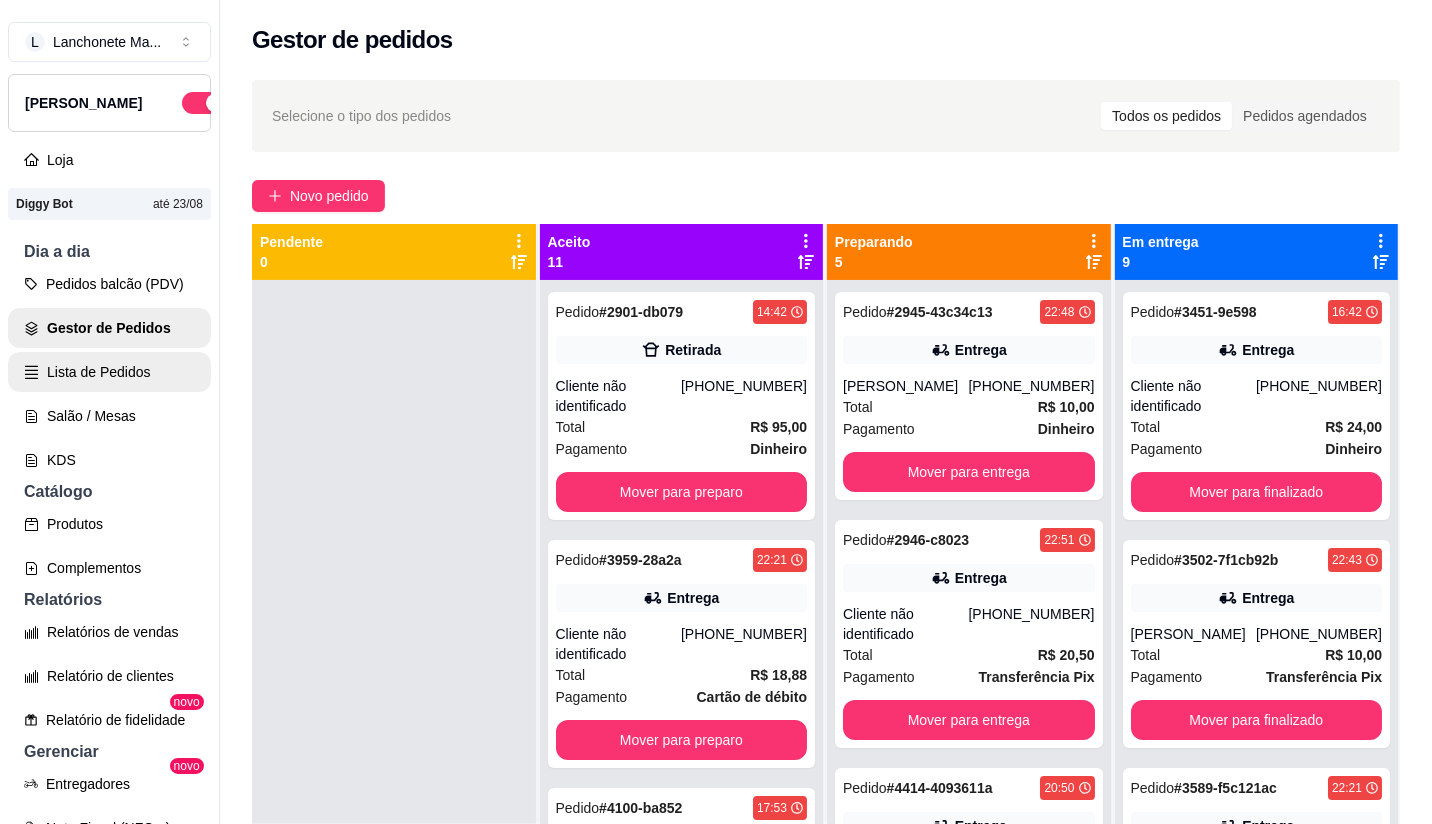 click on "Lista de Pedidos" at bounding box center (109, 372) 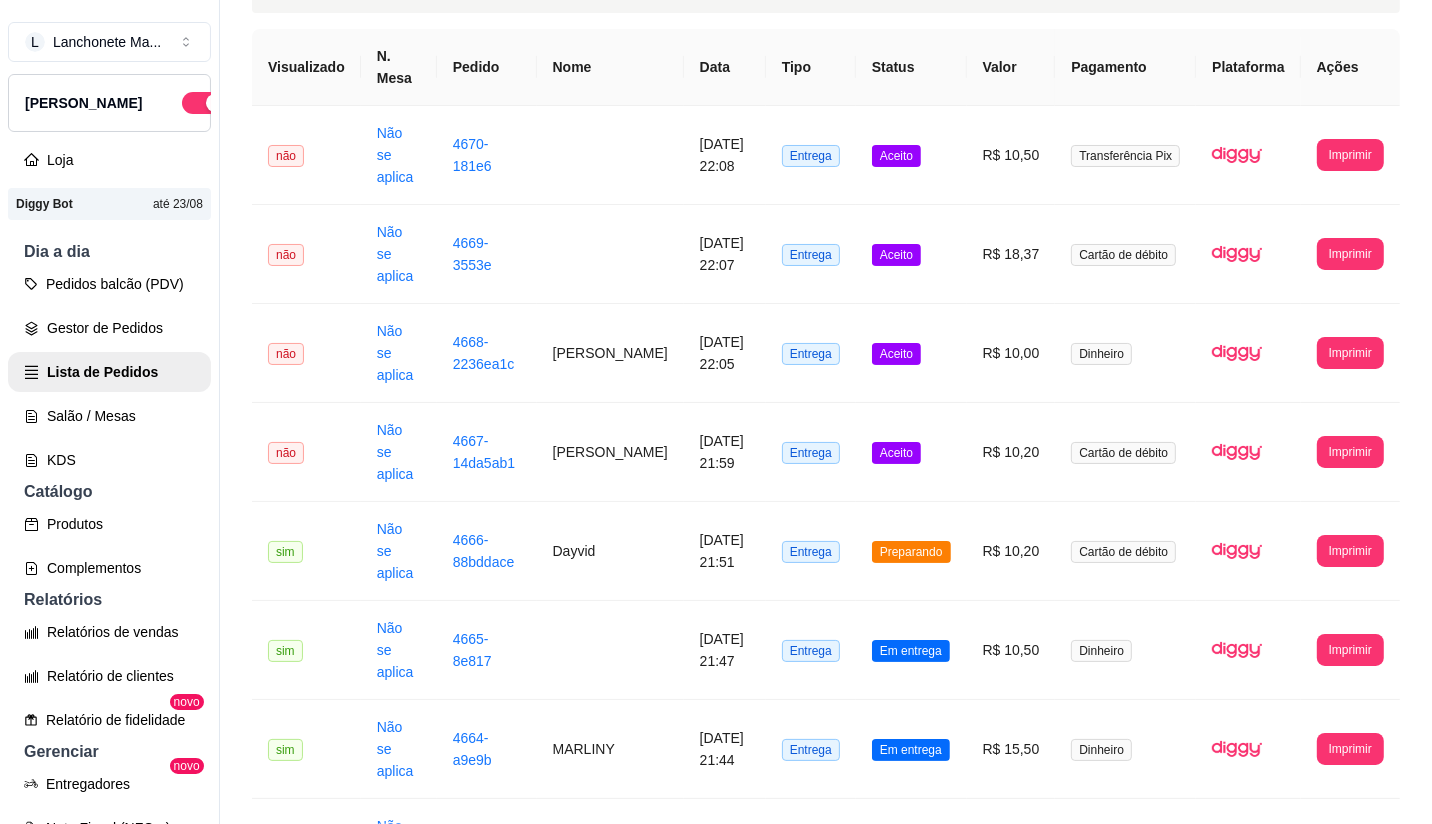 scroll, scrollTop: 333, scrollLeft: 0, axis: vertical 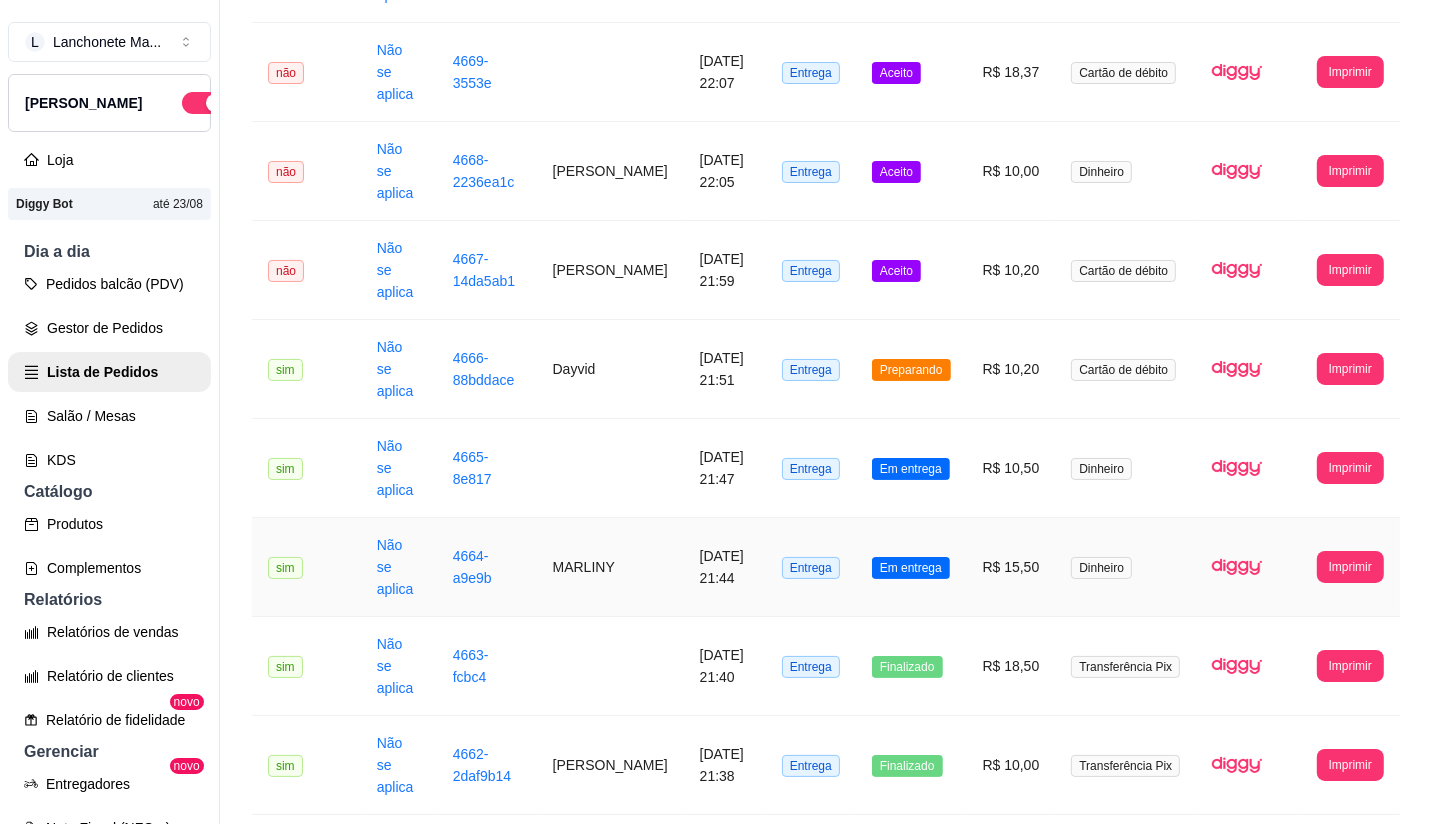 click on "Em entrega" at bounding box center (911, 567) 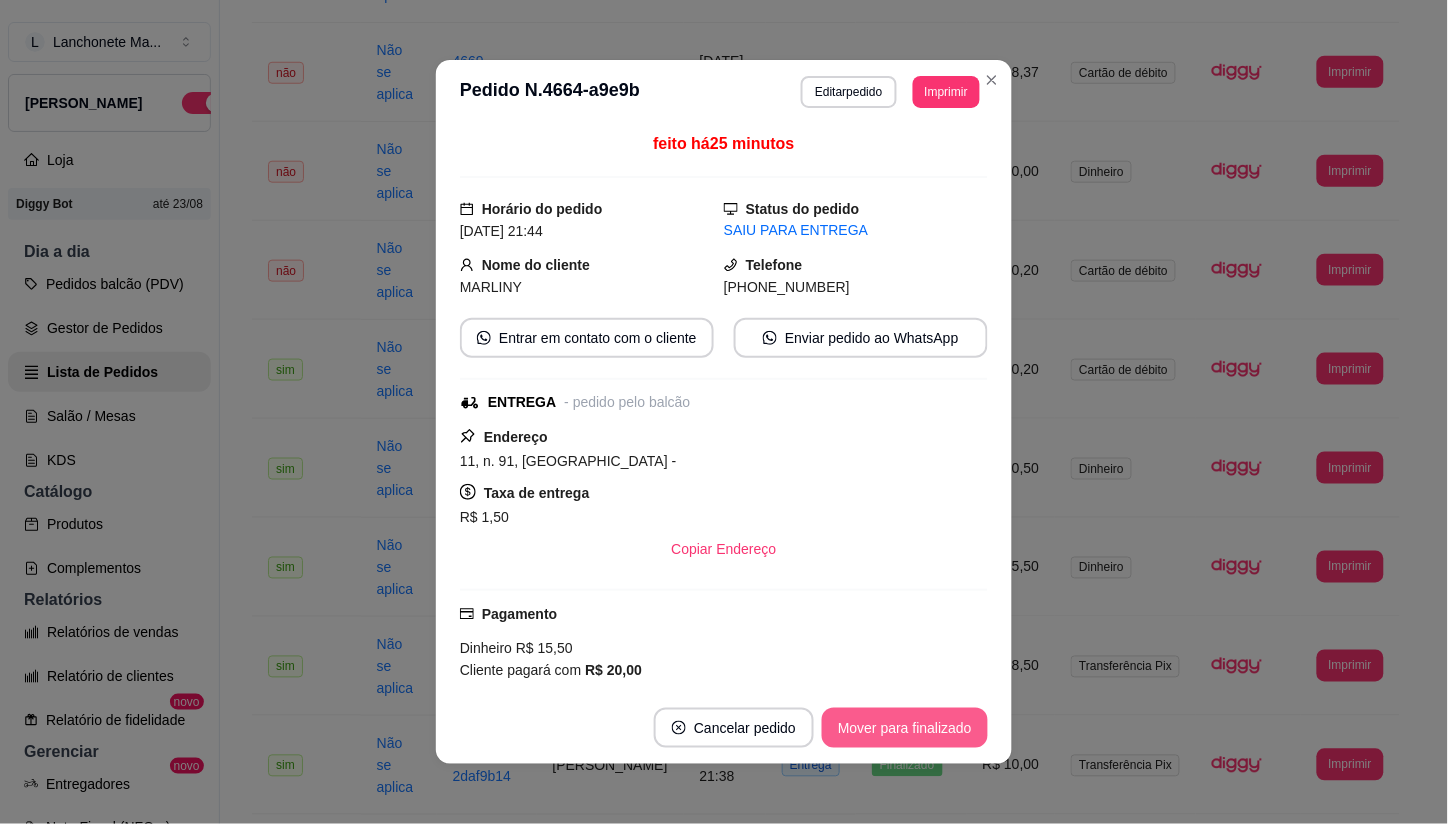 click on "Mover para finalizado" at bounding box center (905, 728) 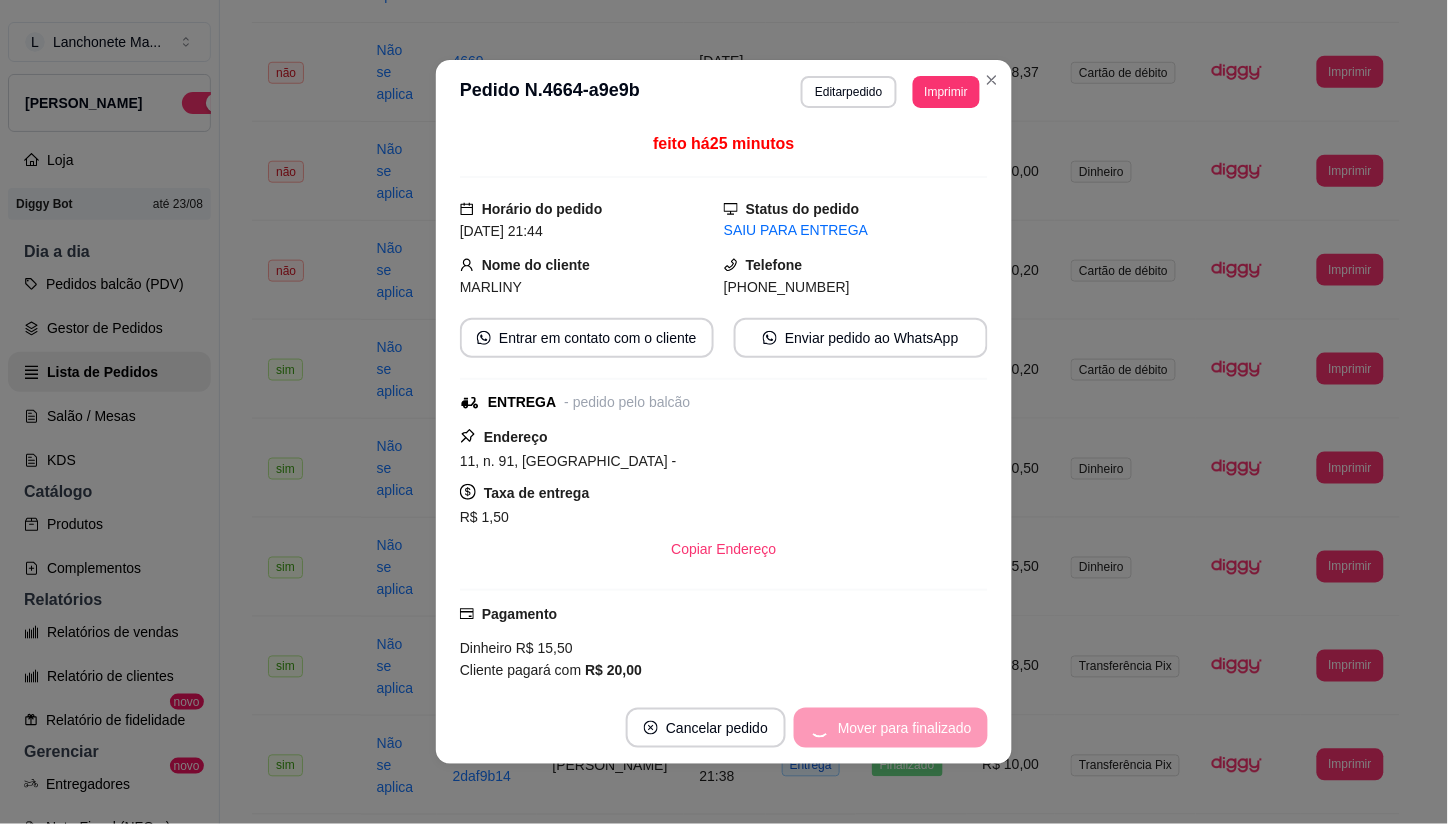 click on "Mover para finalizado" at bounding box center [891, 728] 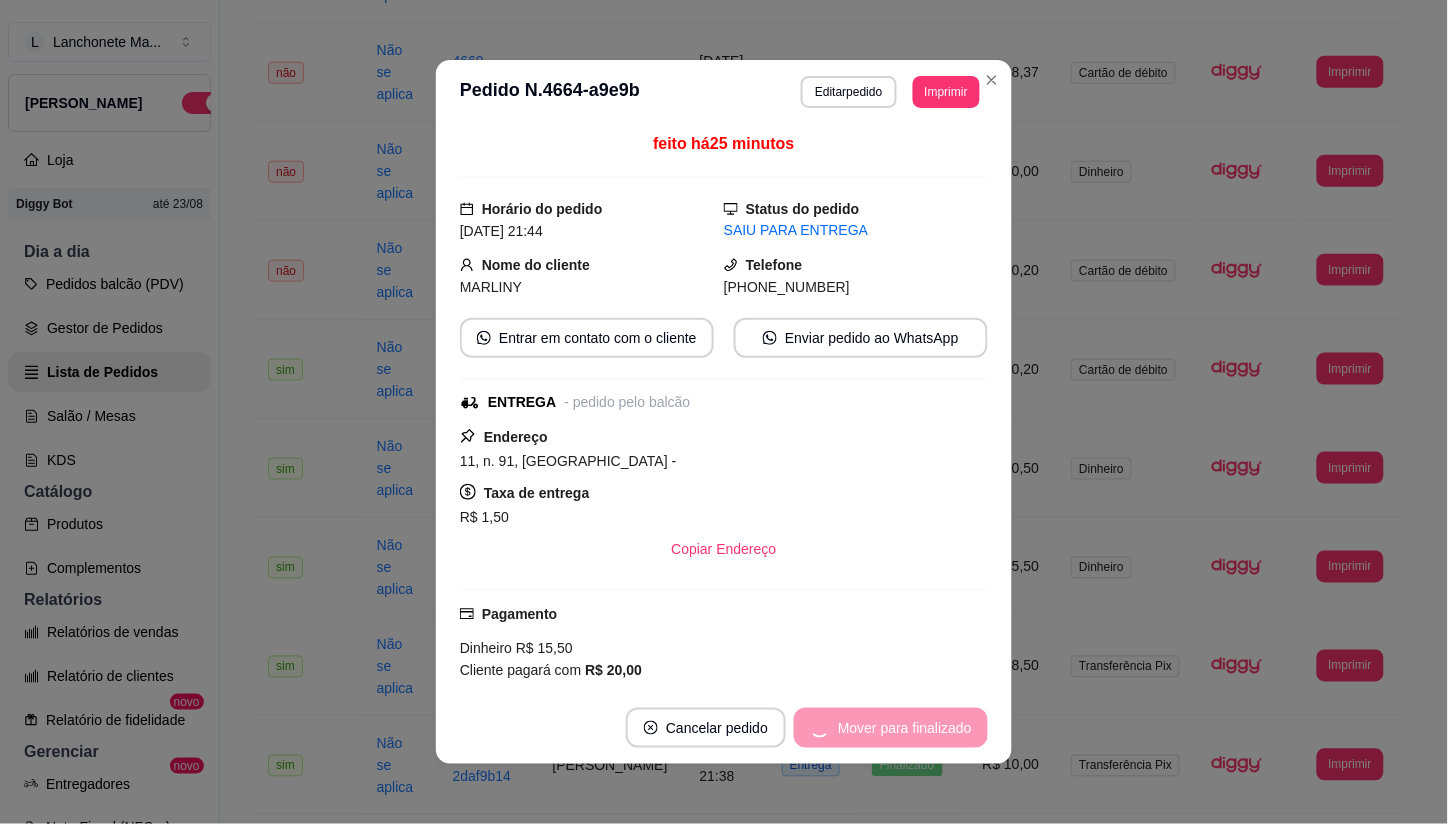 click on "Cancelar pedido" at bounding box center [706, 728] 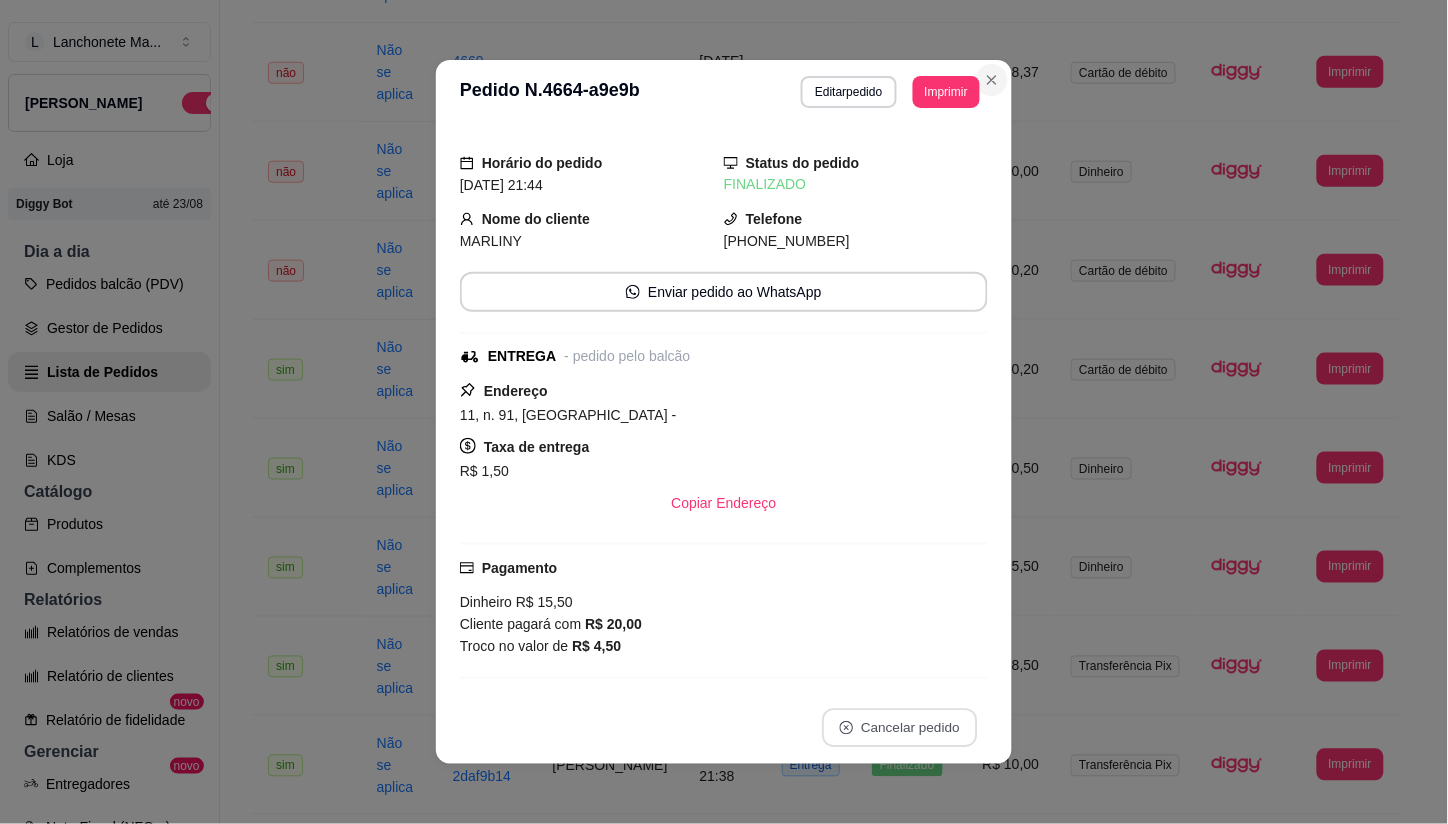 click 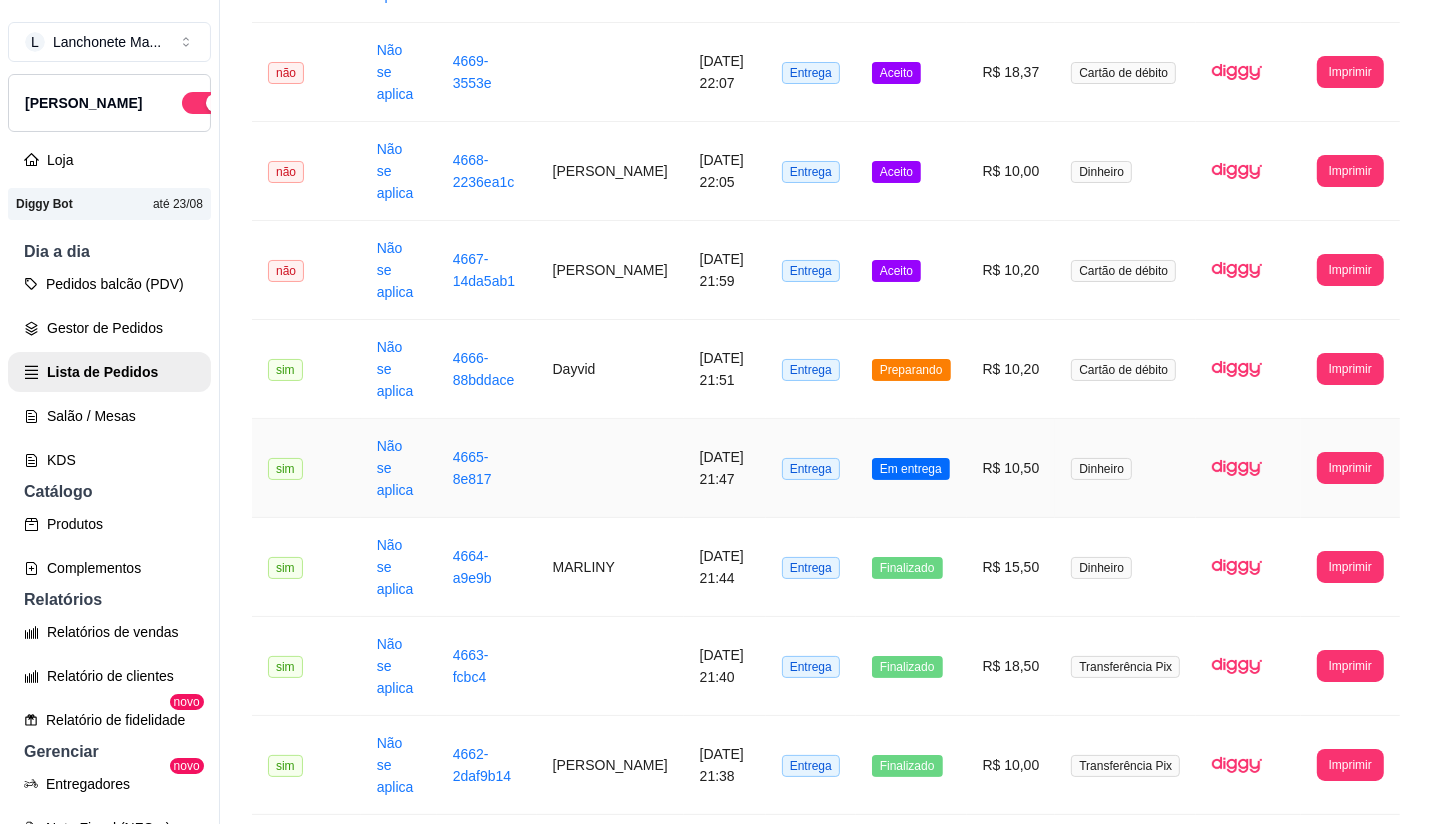 click on "Em entrega" at bounding box center [911, 469] 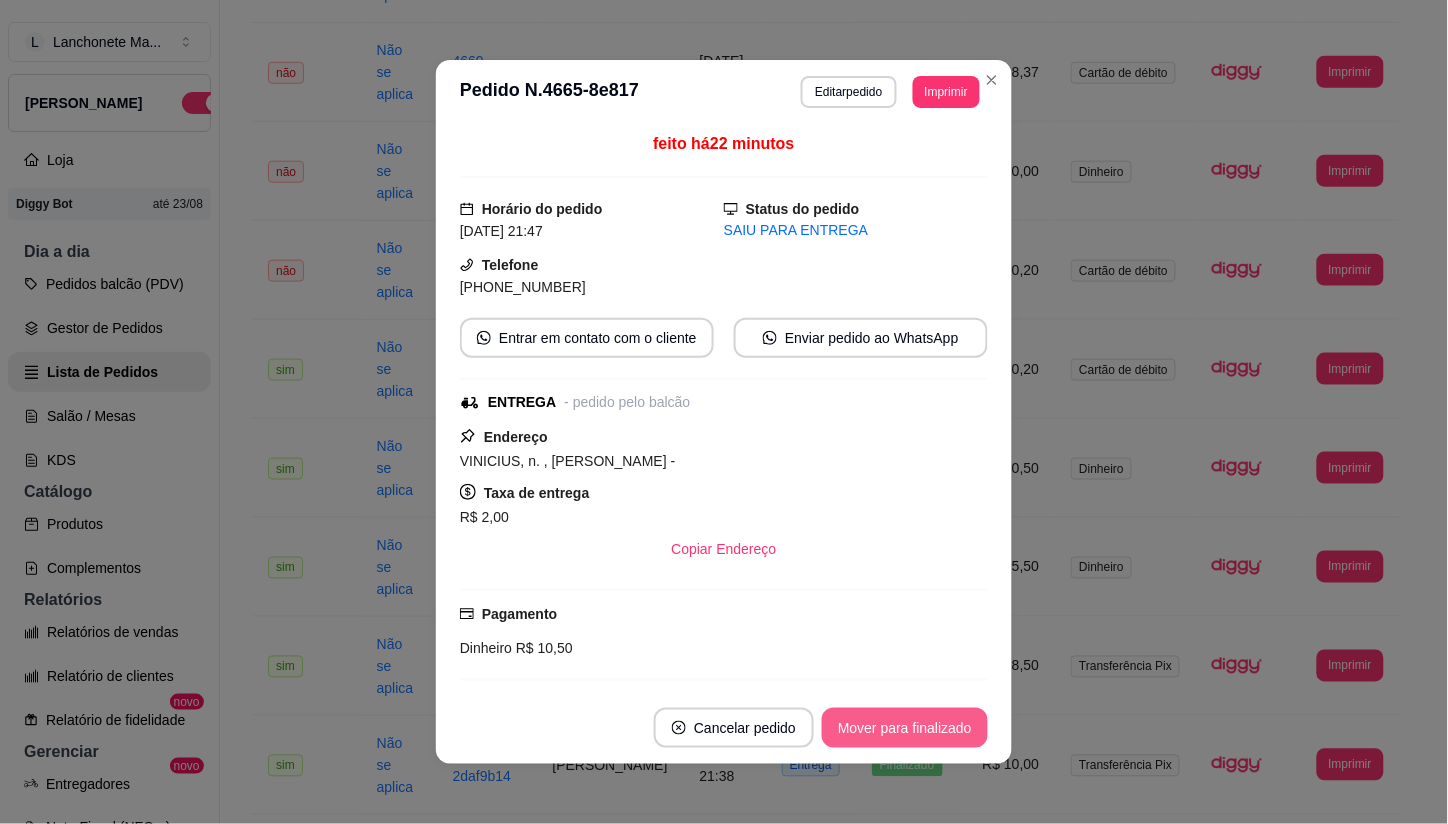 click on "Mover para finalizado" at bounding box center (905, 728) 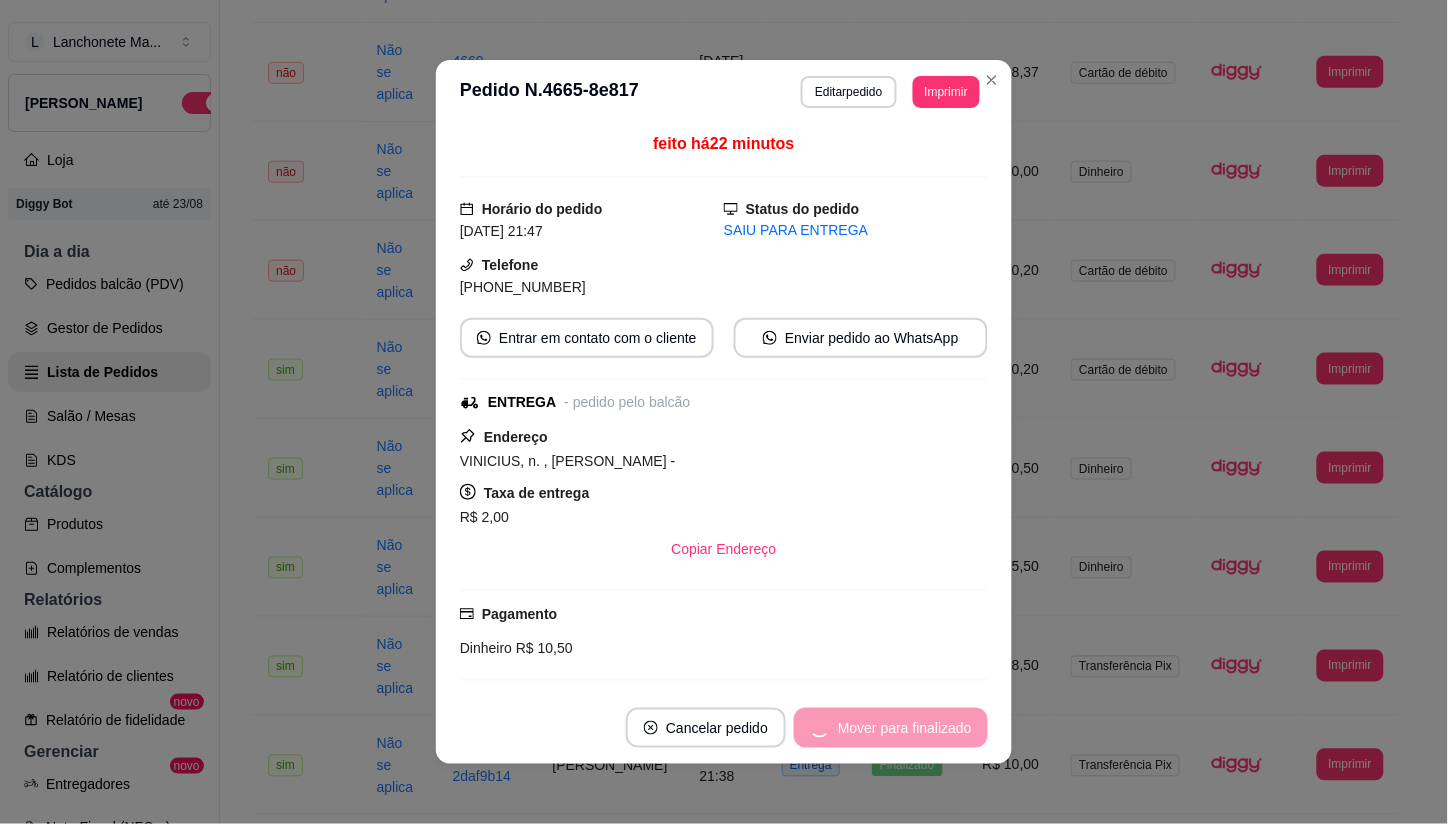 click on "Mover para finalizado" at bounding box center [891, 728] 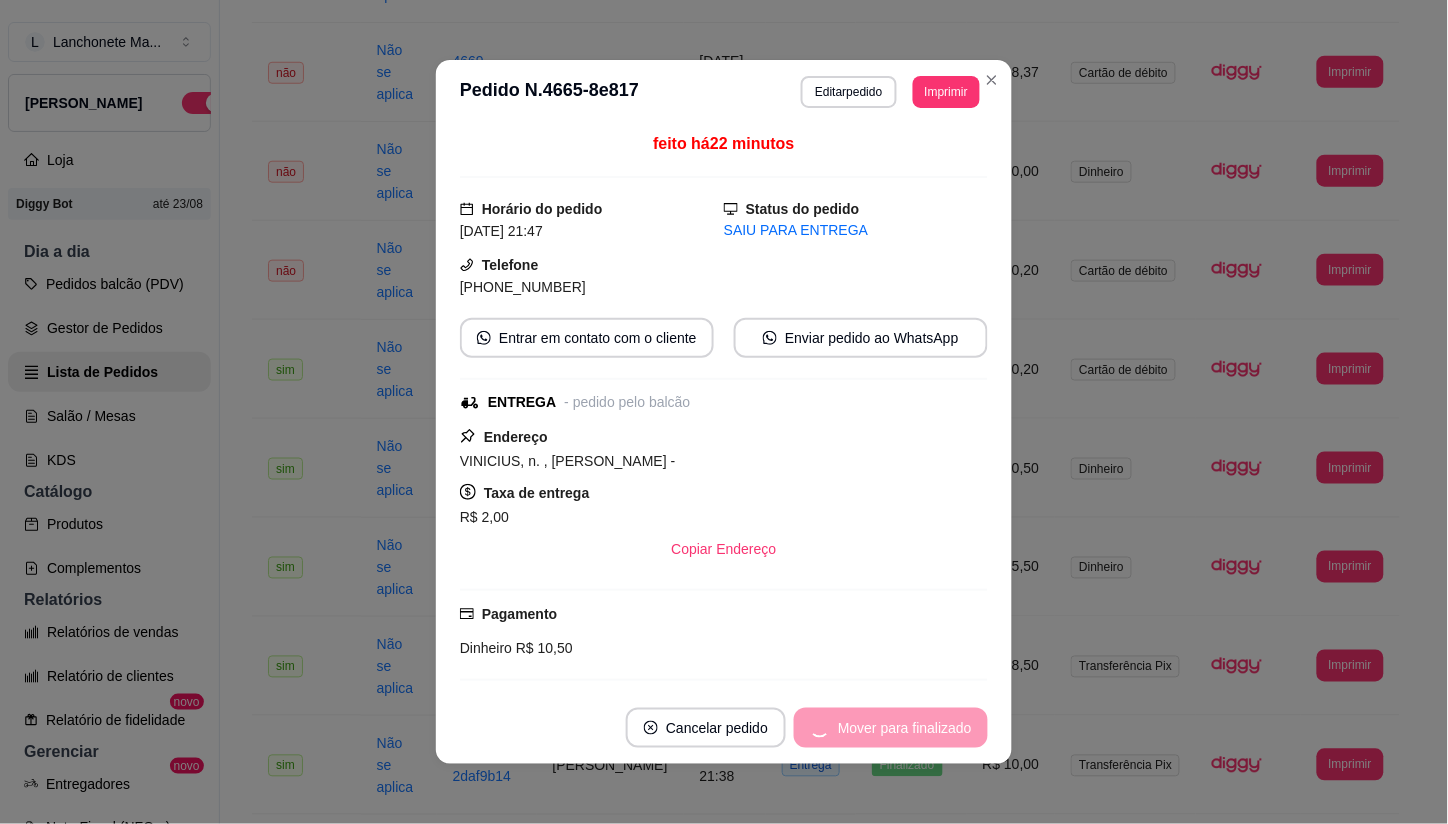 click on "Mover para finalizado" at bounding box center (891, 728) 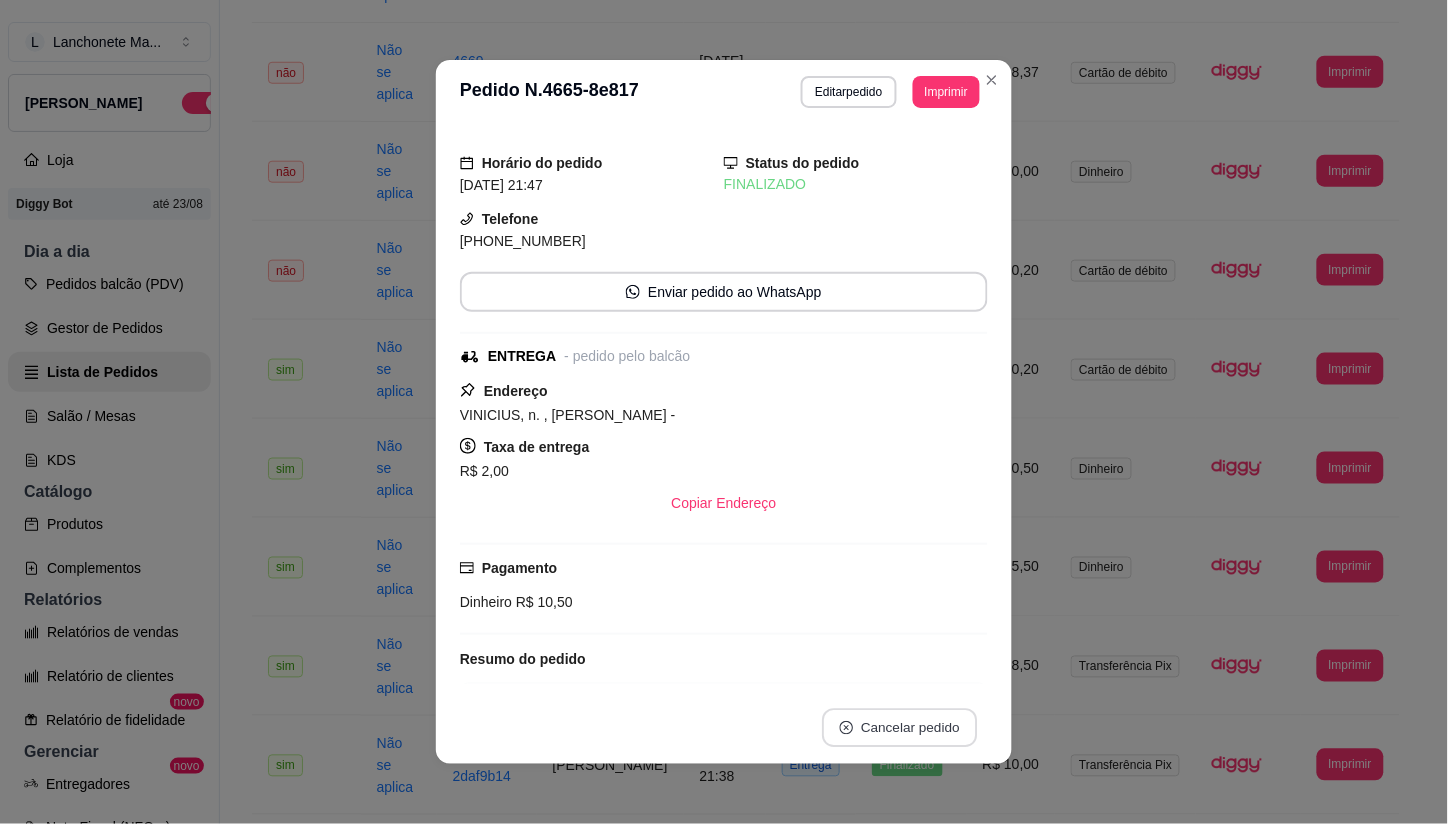 click on "Cancelar pedido" at bounding box center [899, 728] 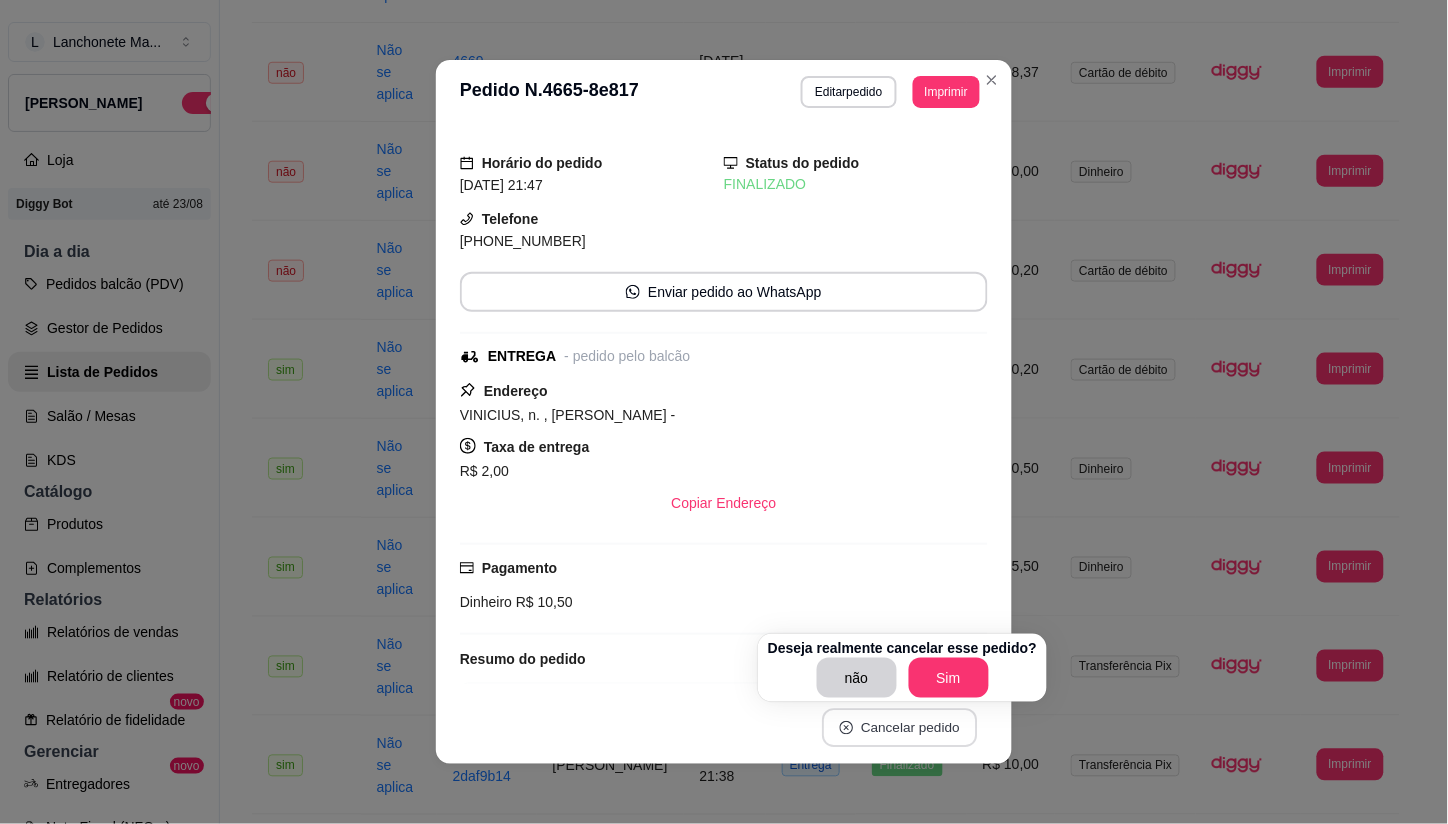 click on "Cancelar pedido" at bounding box center (899, 728) 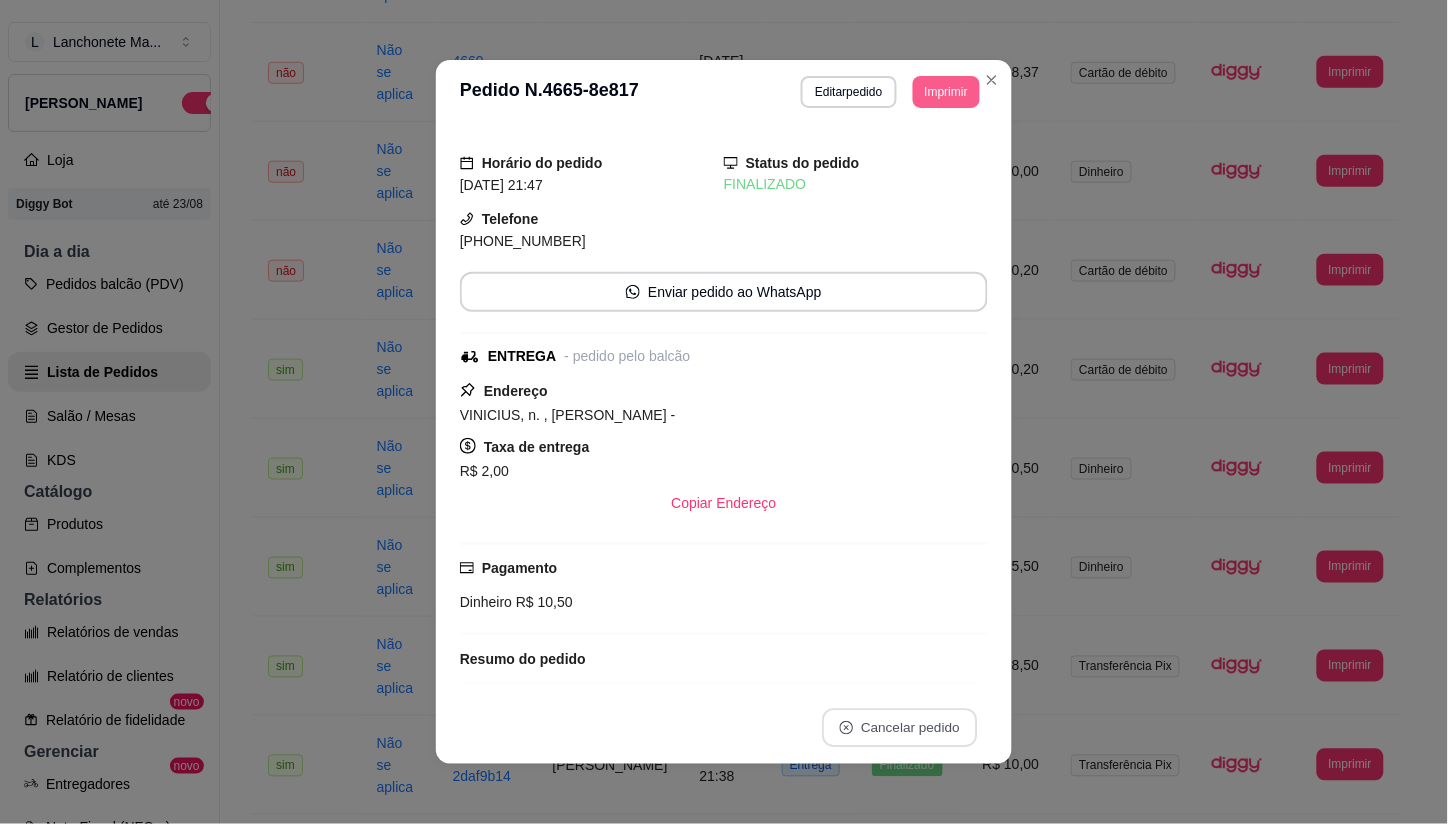 click on "**********" at bounding box center (724, 92) 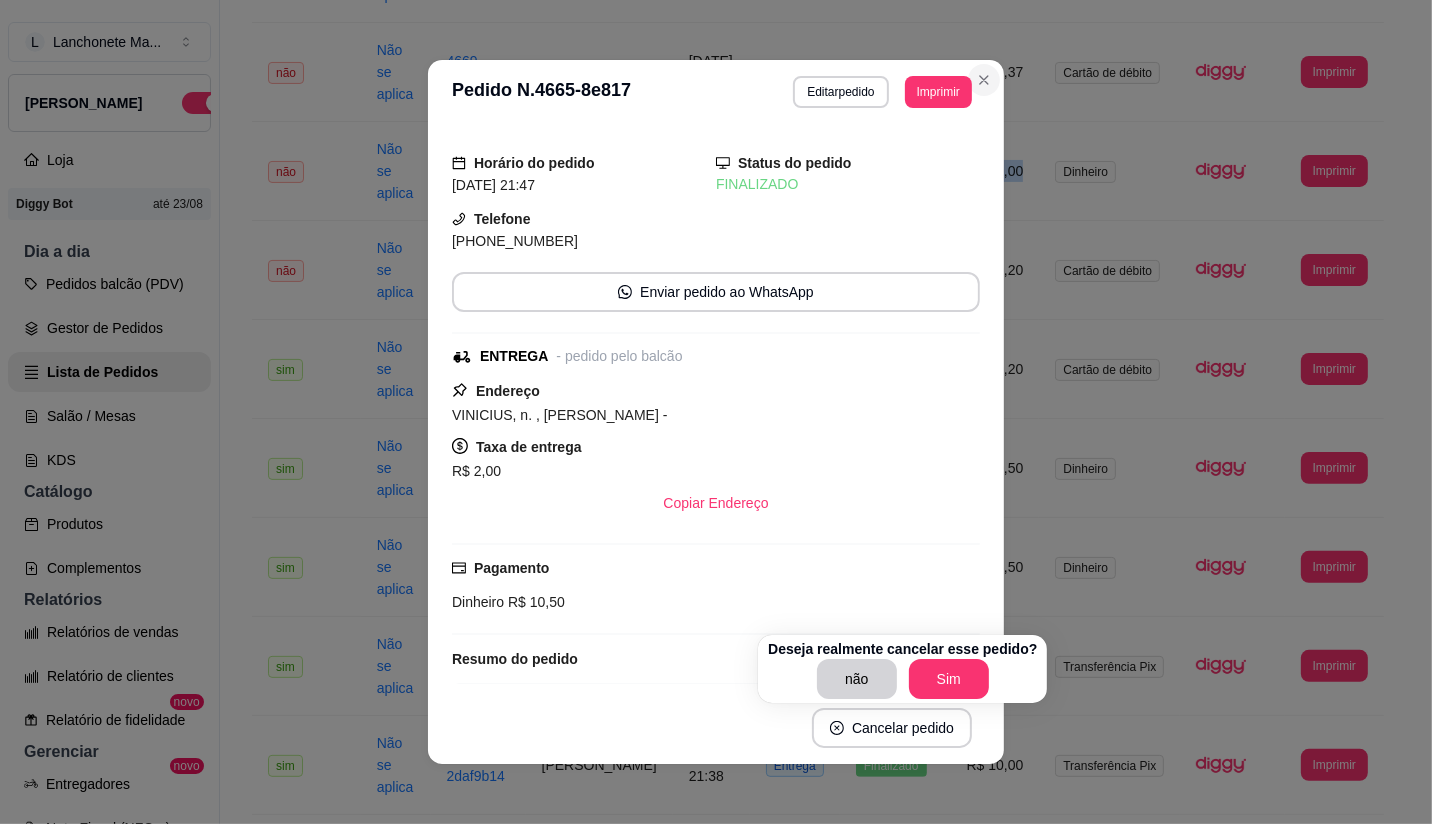click on "R$ 10,00" at bounding box center (995, 171) 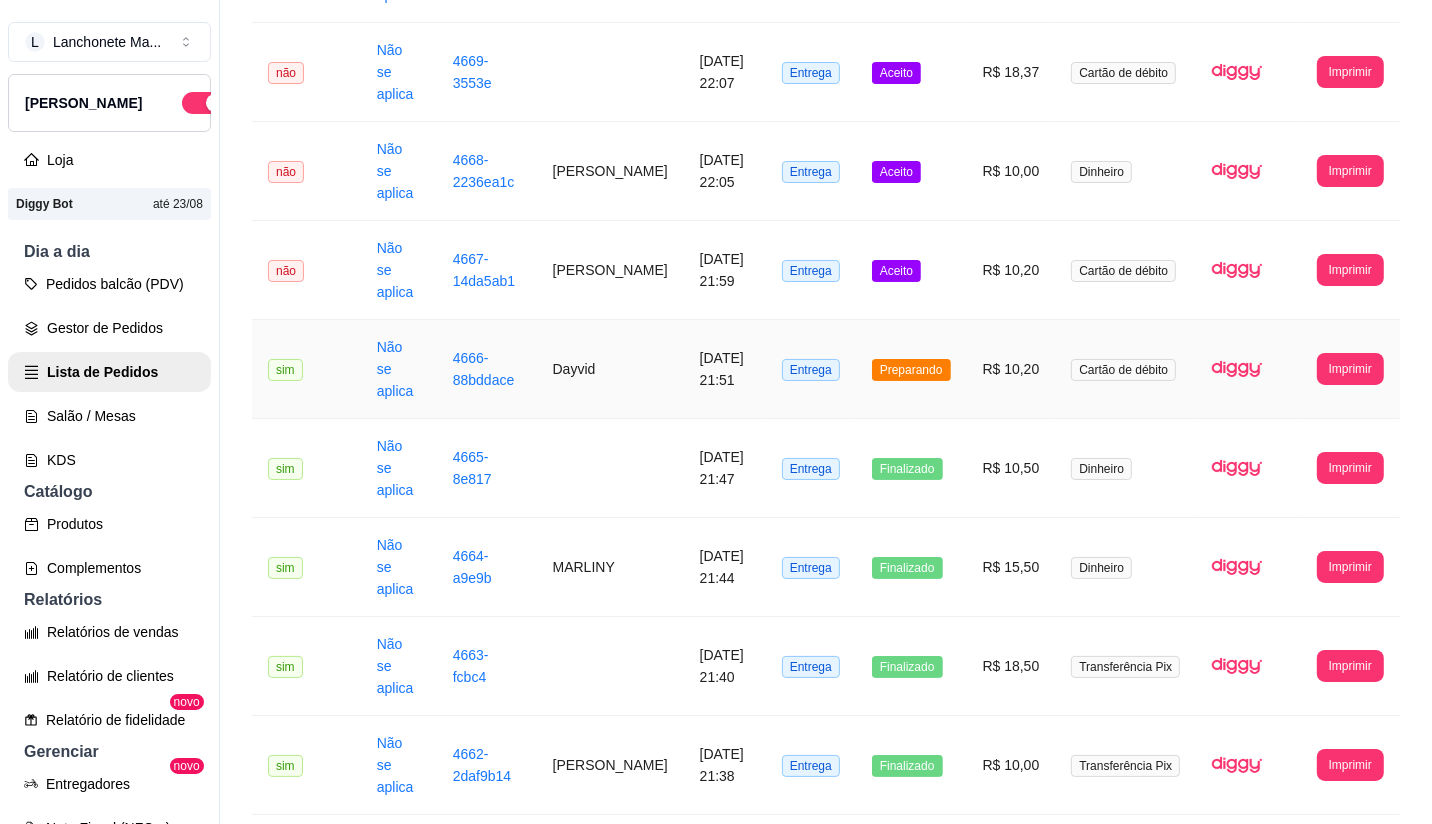 click on "Preparando" at bounding box center [911, 369] 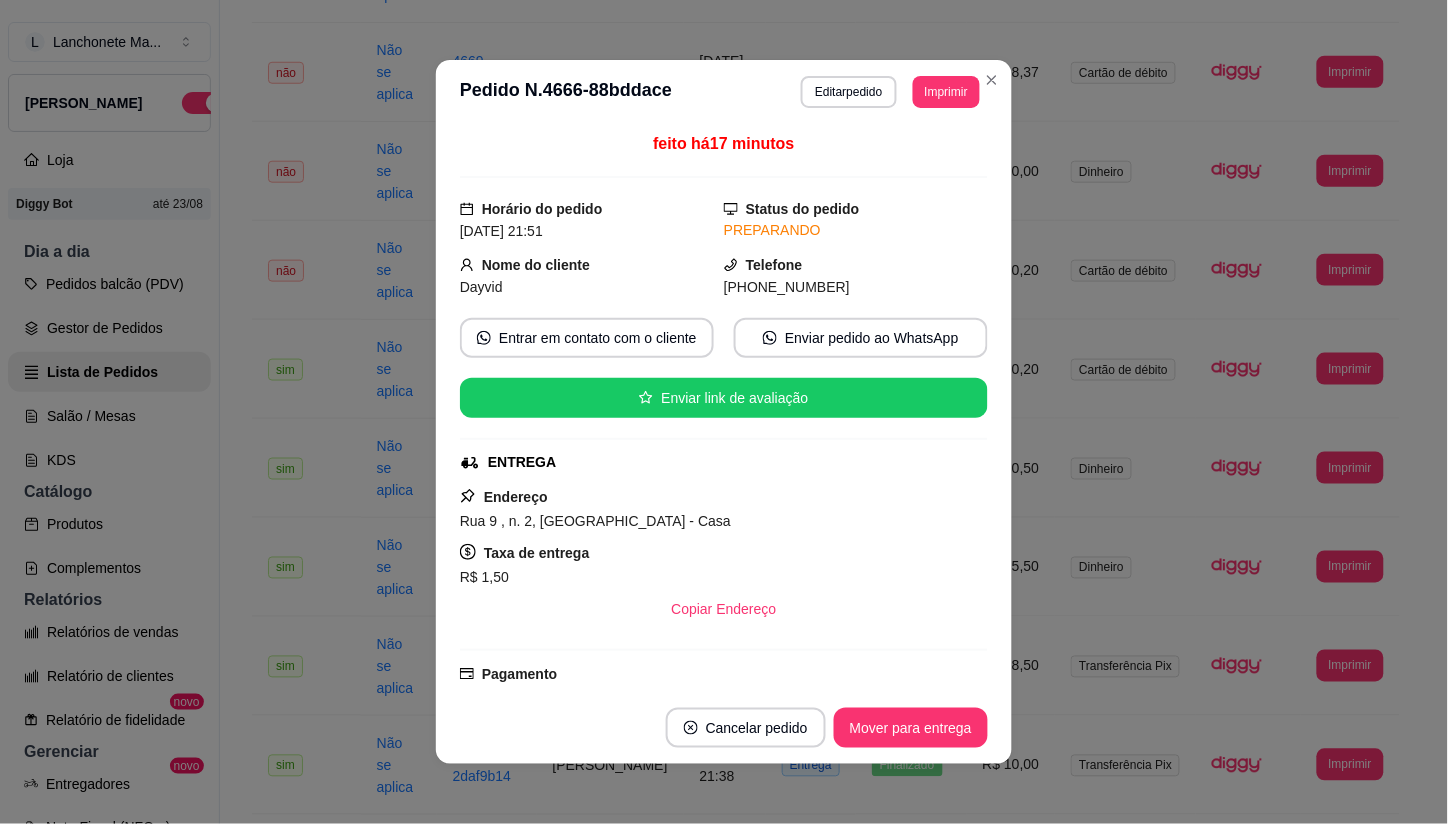 click on "Mover para entrega" at bounding box center [911, 728] 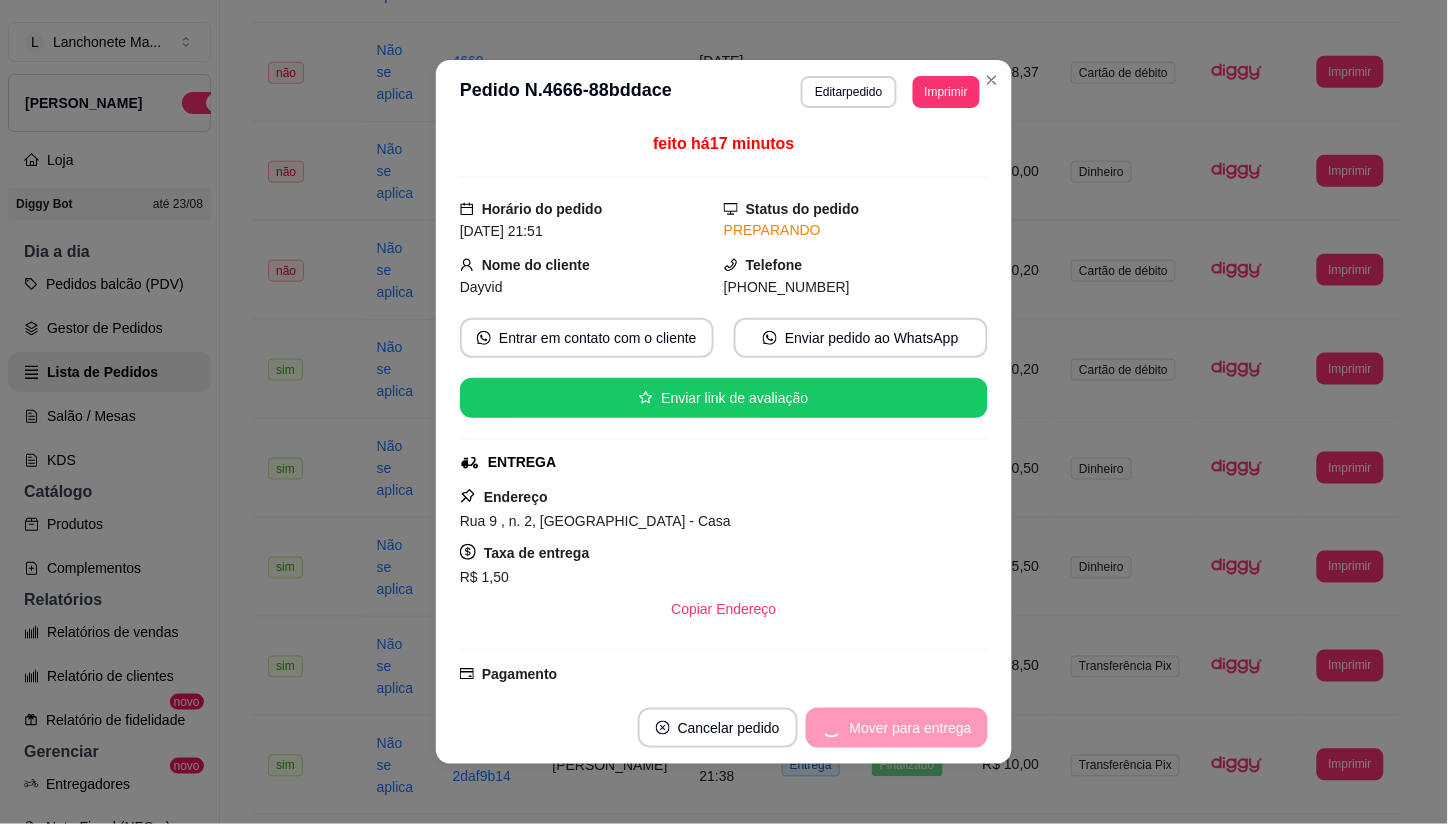 click on "Mover para entrega" at bounding box center [897, 728] 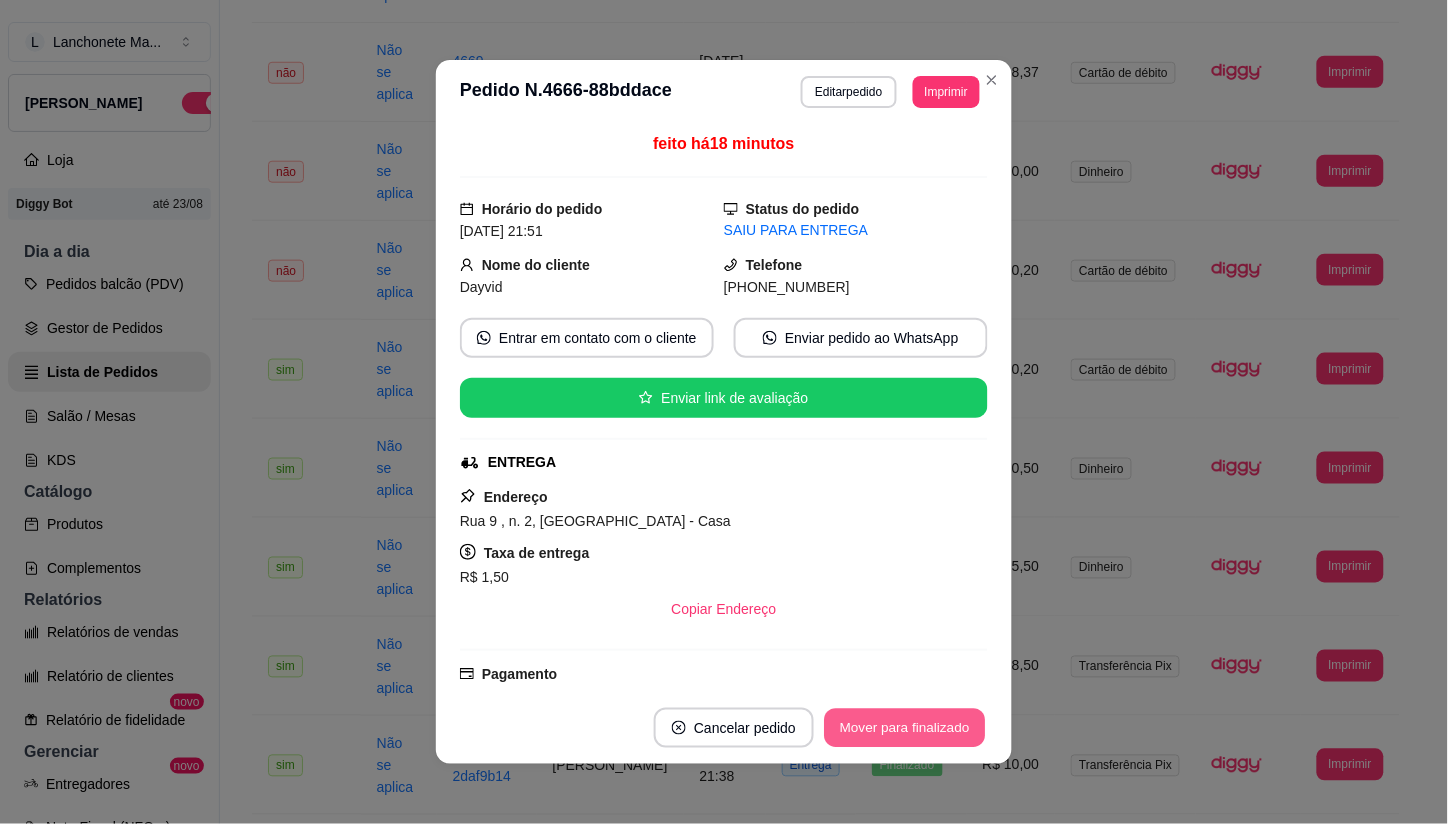 click on "Mover para finalizado" at bounding box center (905, 728) 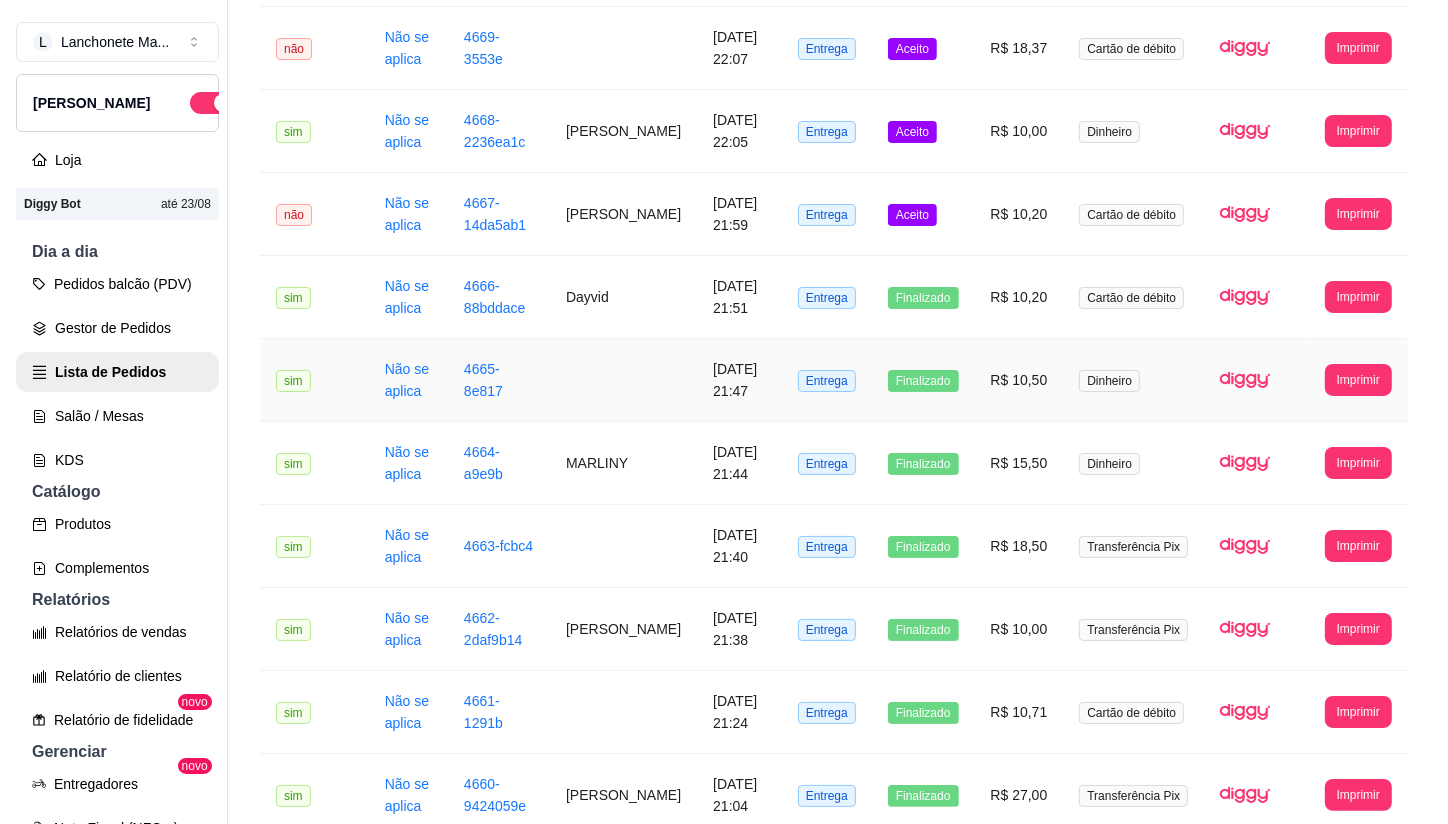 scroll, scrollTop: 223, scrollLeft: 0, axis: vertical 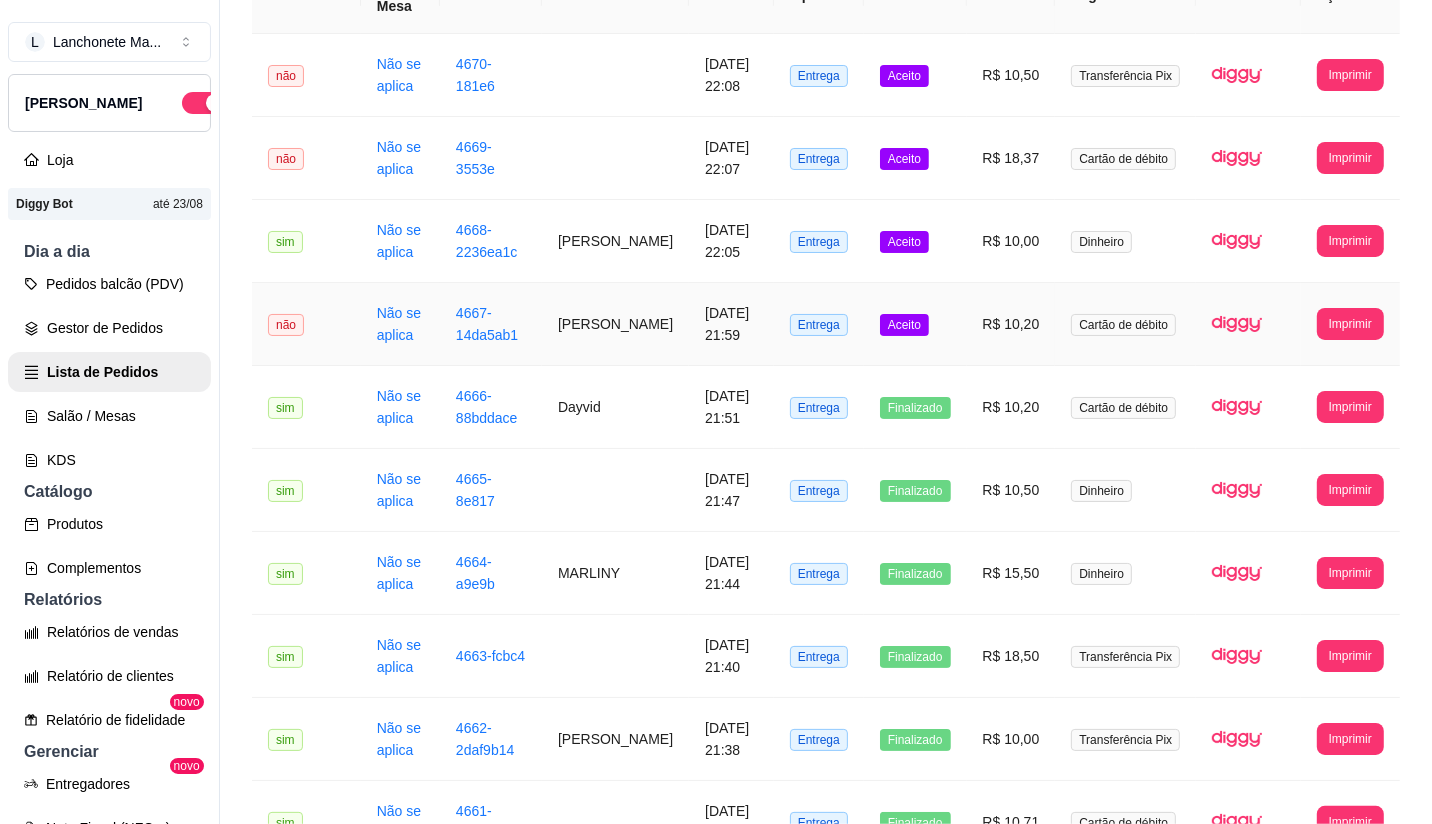 click on "Aceito" at bounding box center (915, 324) 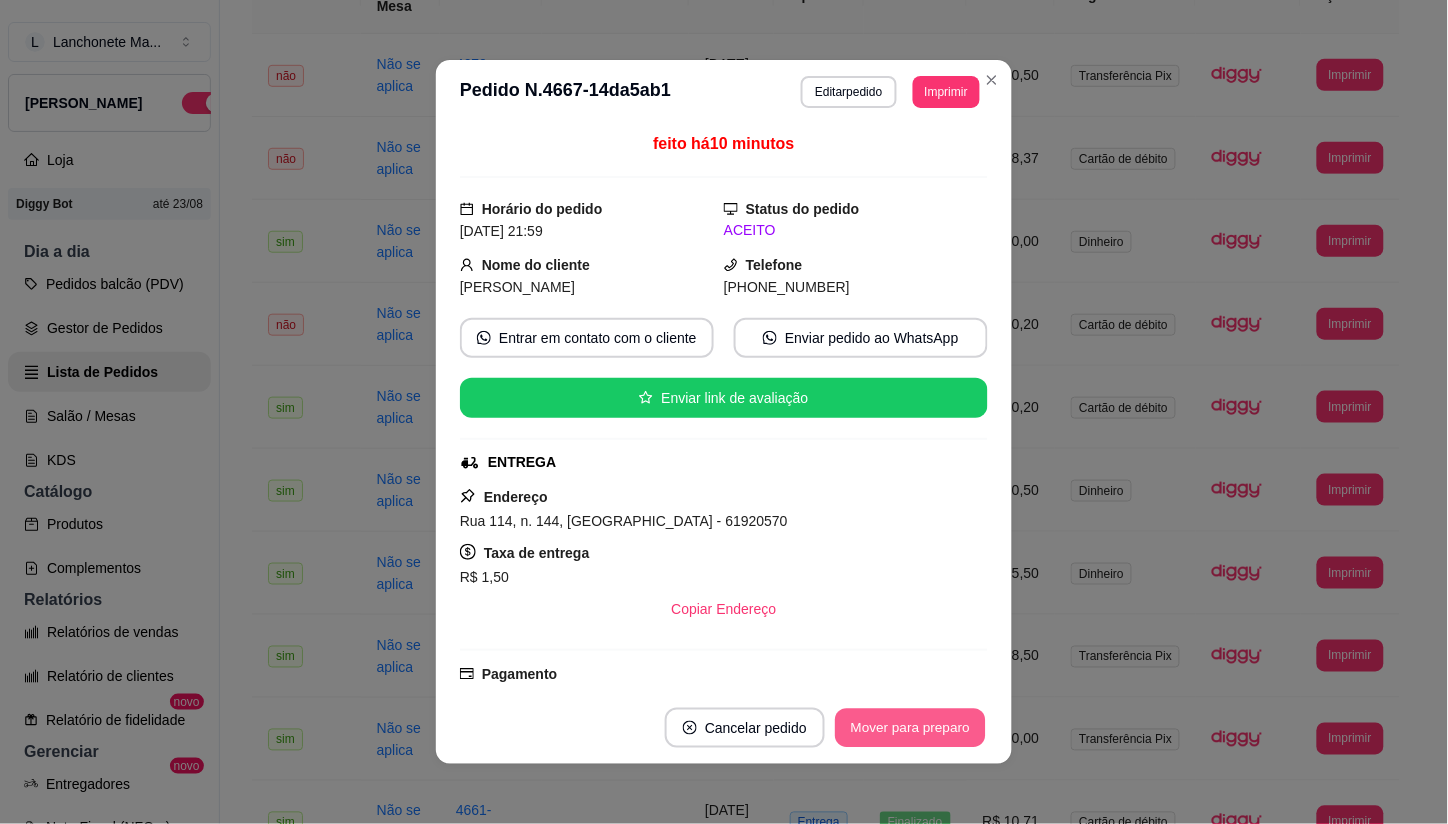 click on "Mover para preparo" at bounding box center (910, 728) 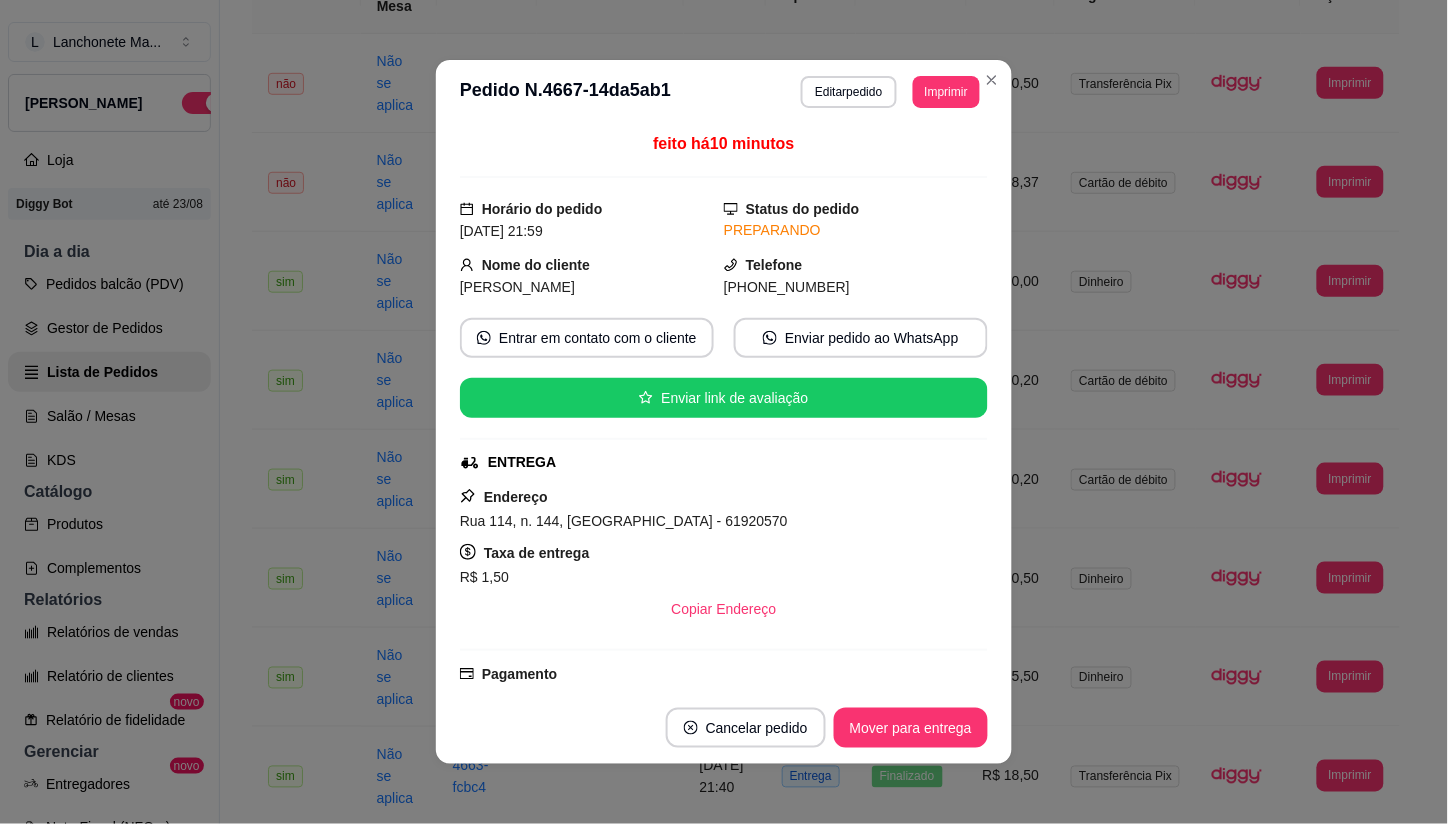 click on "Cancelar pedido Mover para entrega" at bounding box center (724, 728) 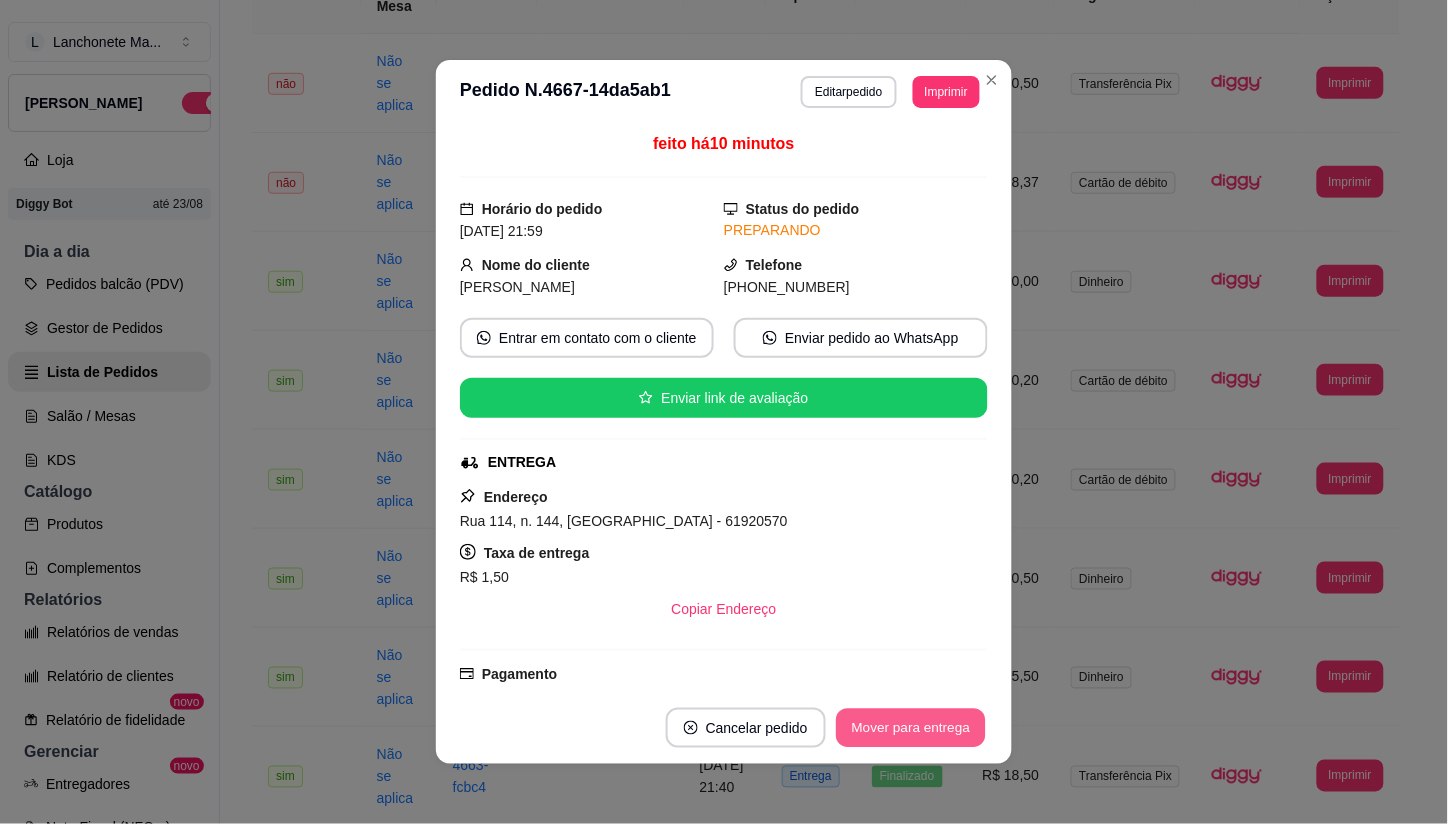 click on "Mover para entrega" at bounding box center [911, 728] 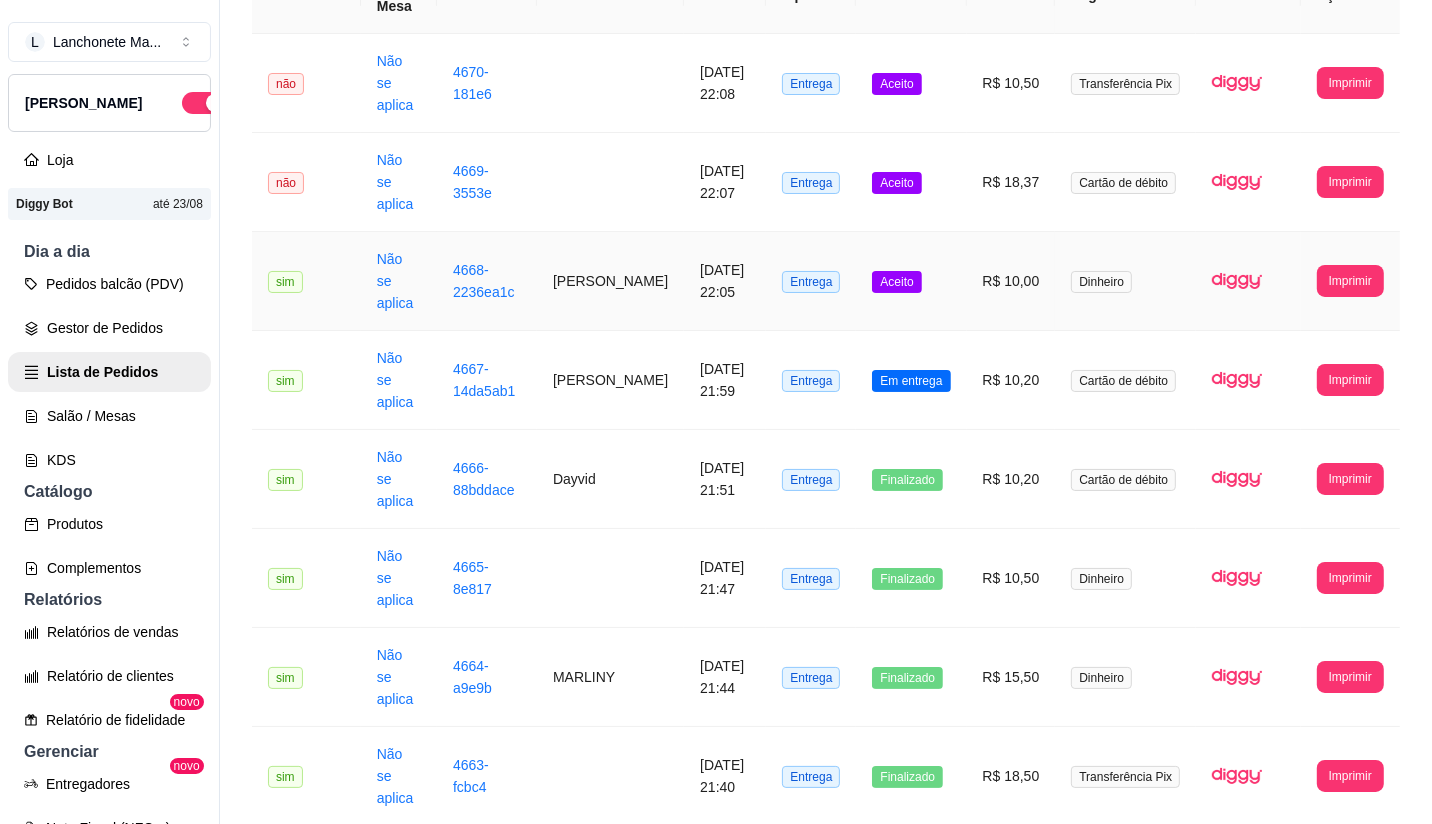 click on "Aceito" at bounding box center (911, 281) 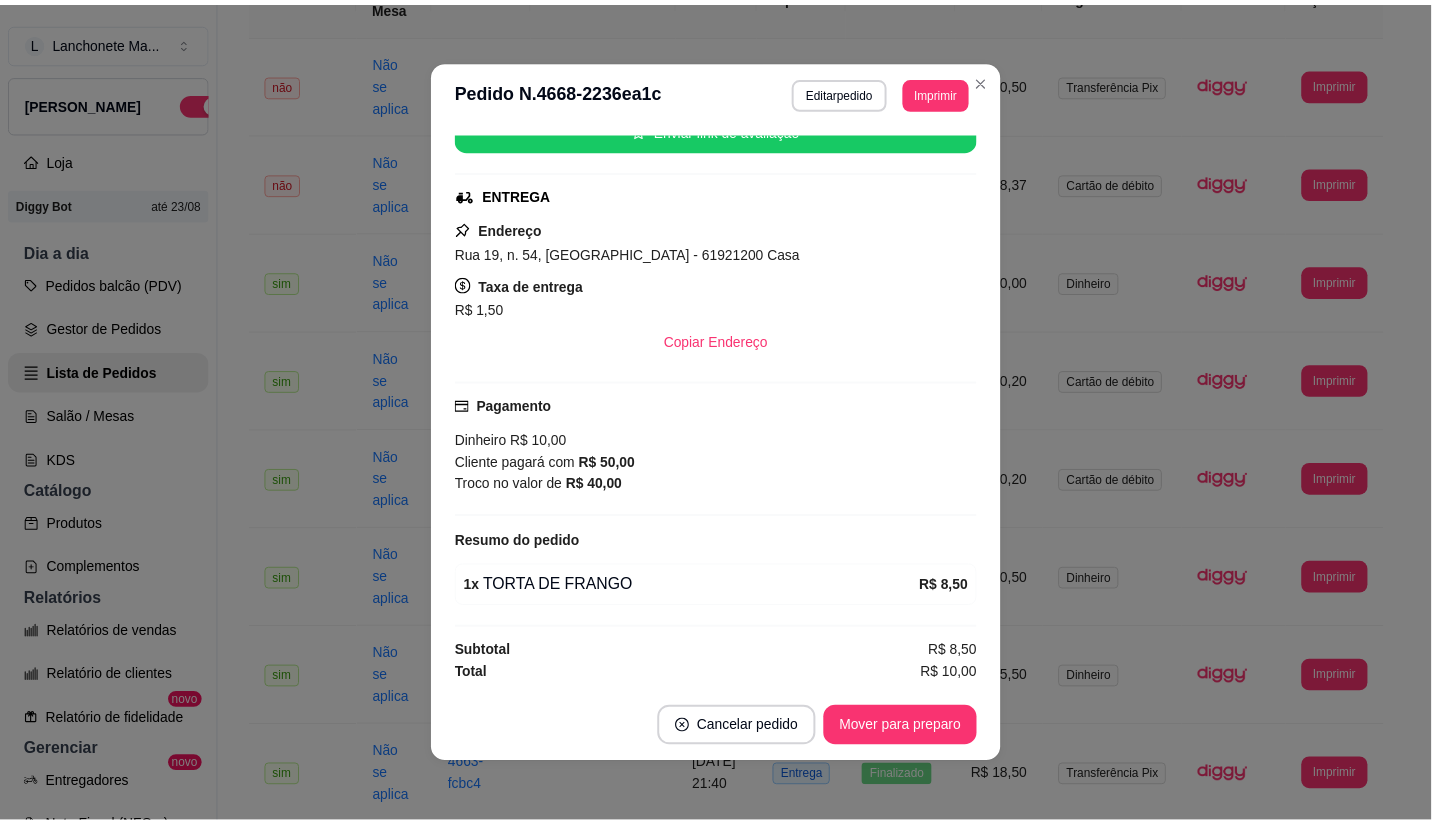scroll, scrollTop: 271, scrollLeft: 0, axis: vertical 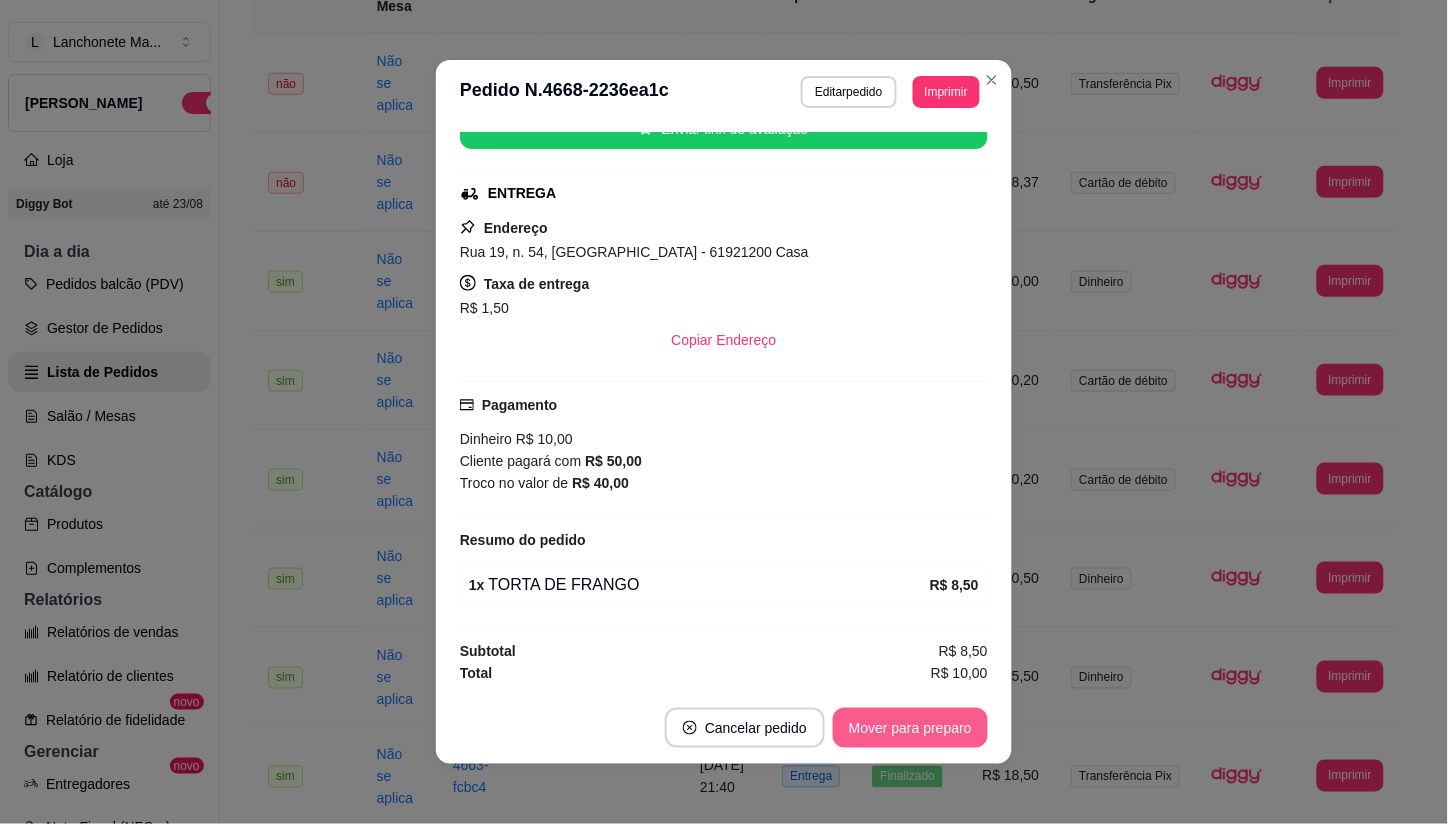 click on "Mover para preparo" at bounding box center [910, 728] 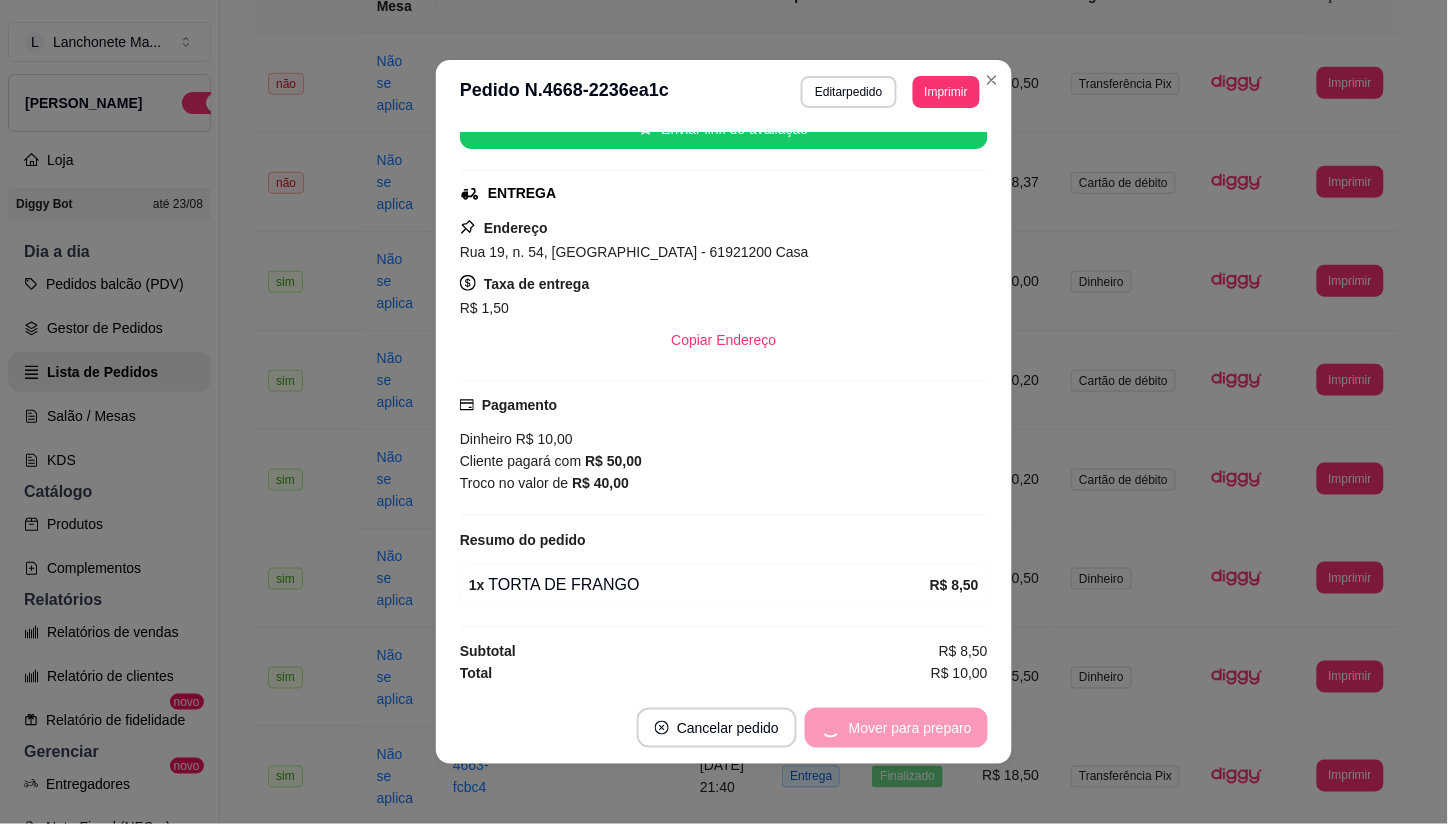 click on "Mover para preparo" at bounding box center [896, 728] 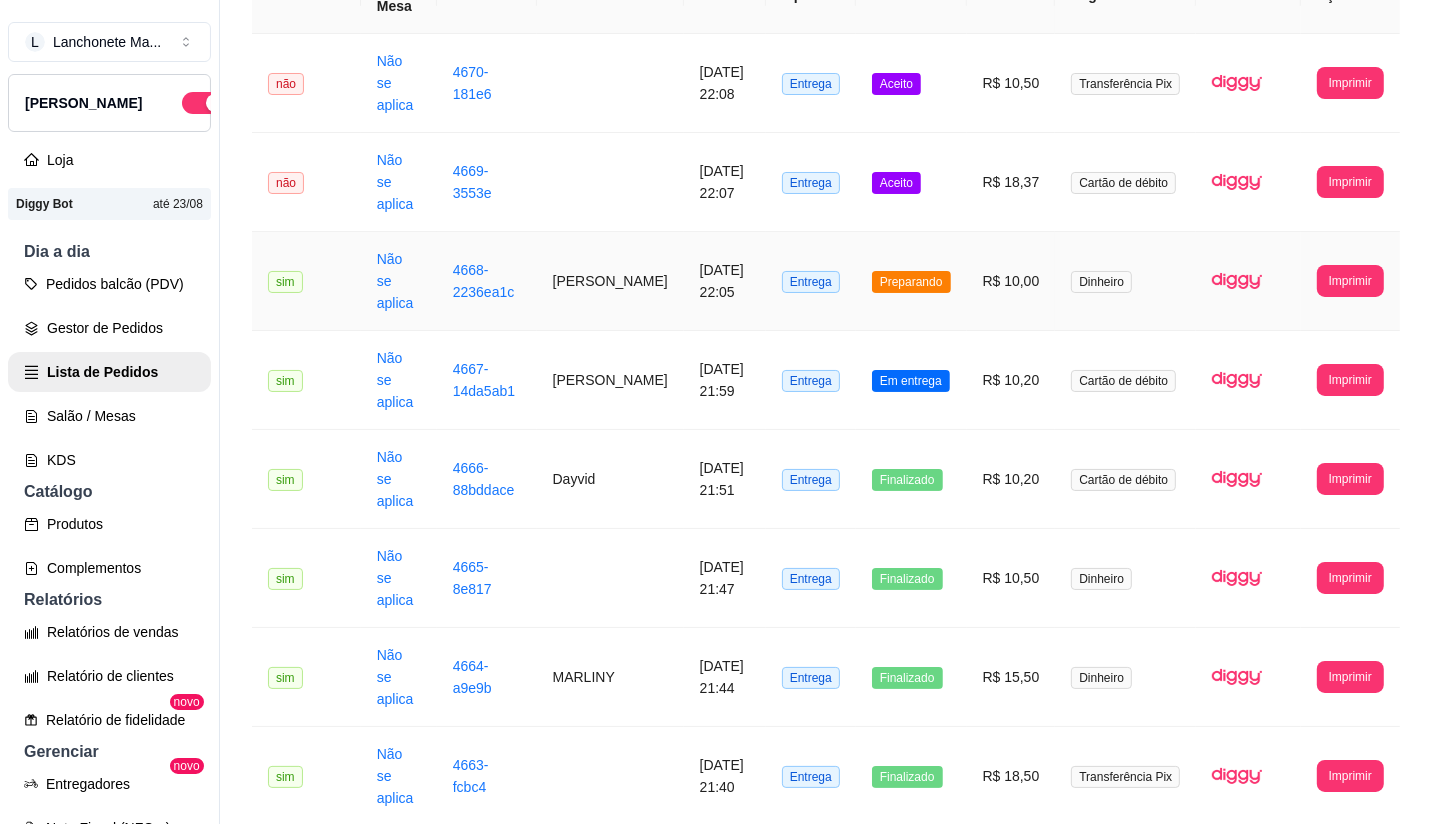 click on "Preparando" at bounding box center [911, 282] 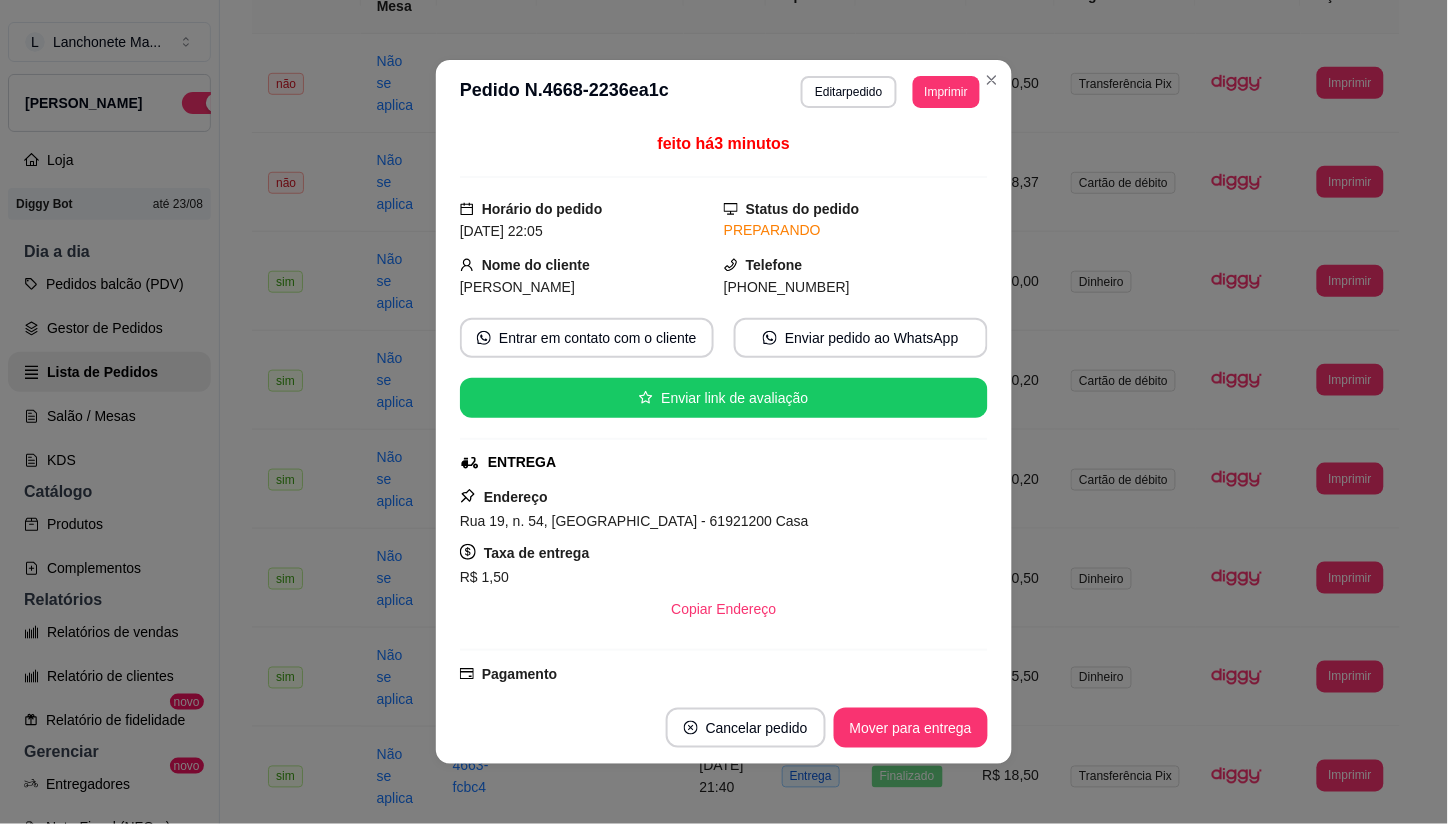 click on "Mover para entrega" at bounding box center [911, 728] 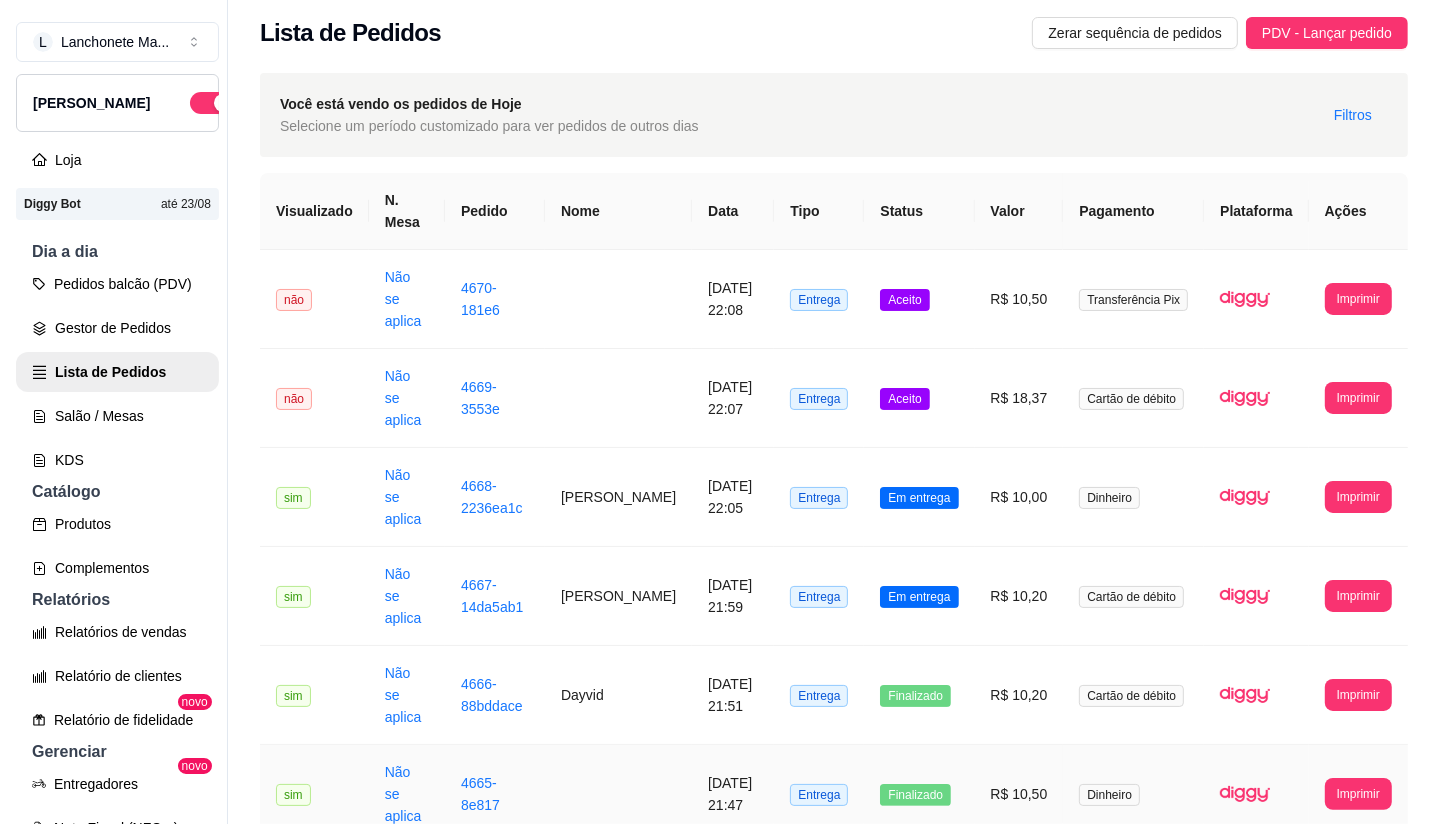 scroll, scrollTop: 0, scrollLeft: 0, axis: both 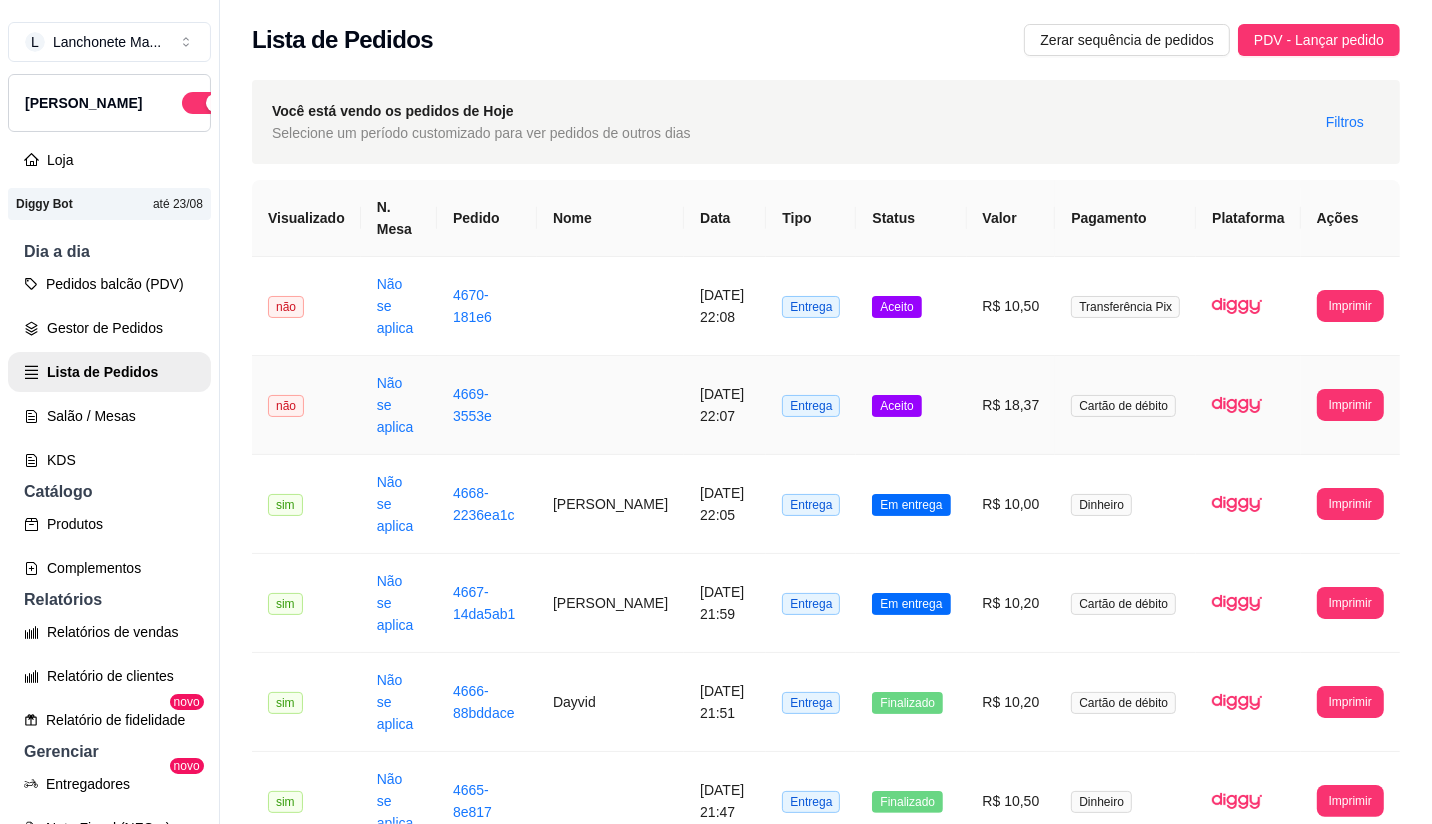 click on "Aceito" at bounding box center [911, 405] 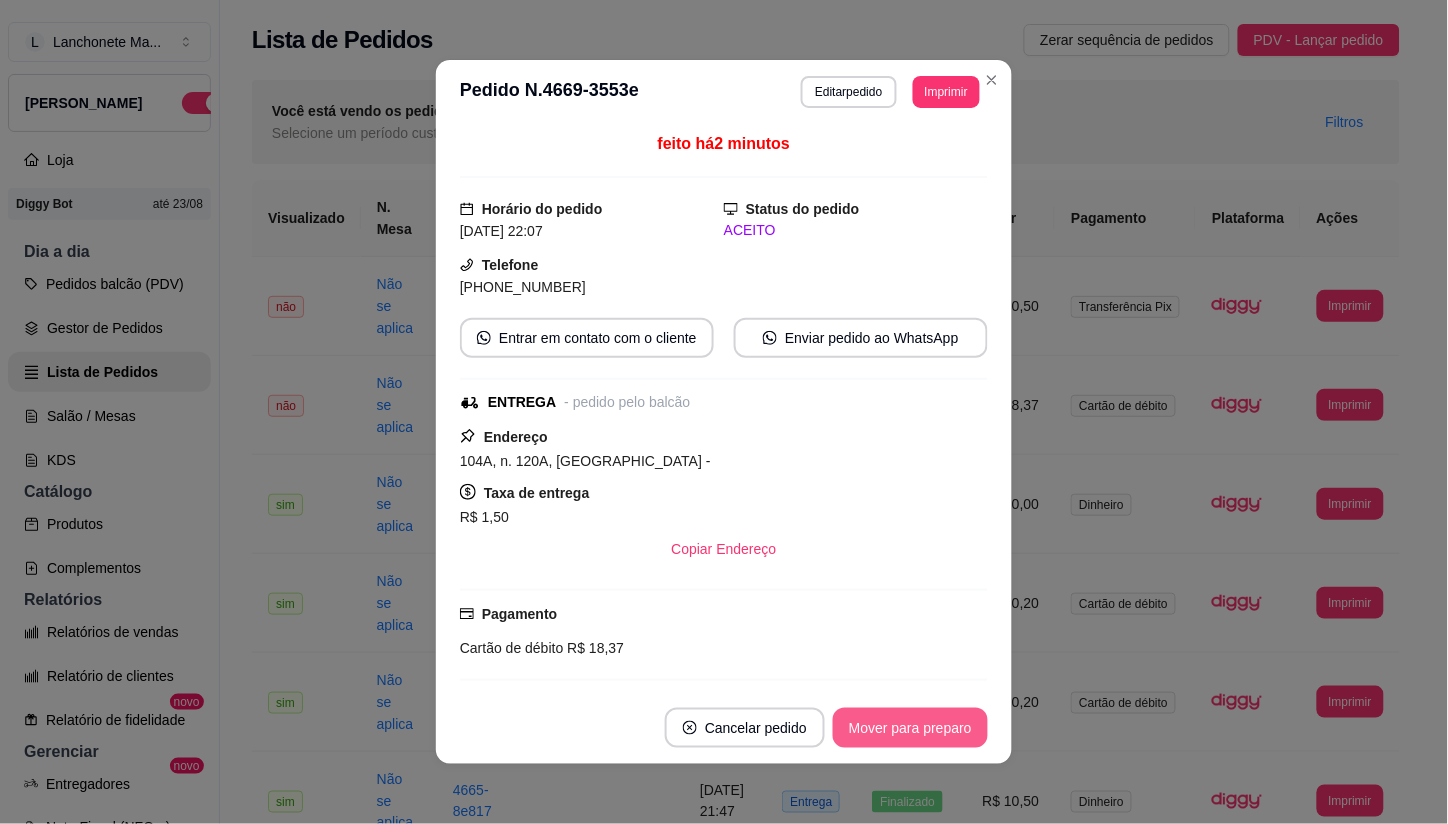 click on "Mover para preparo" at bounding box center [910, 728] 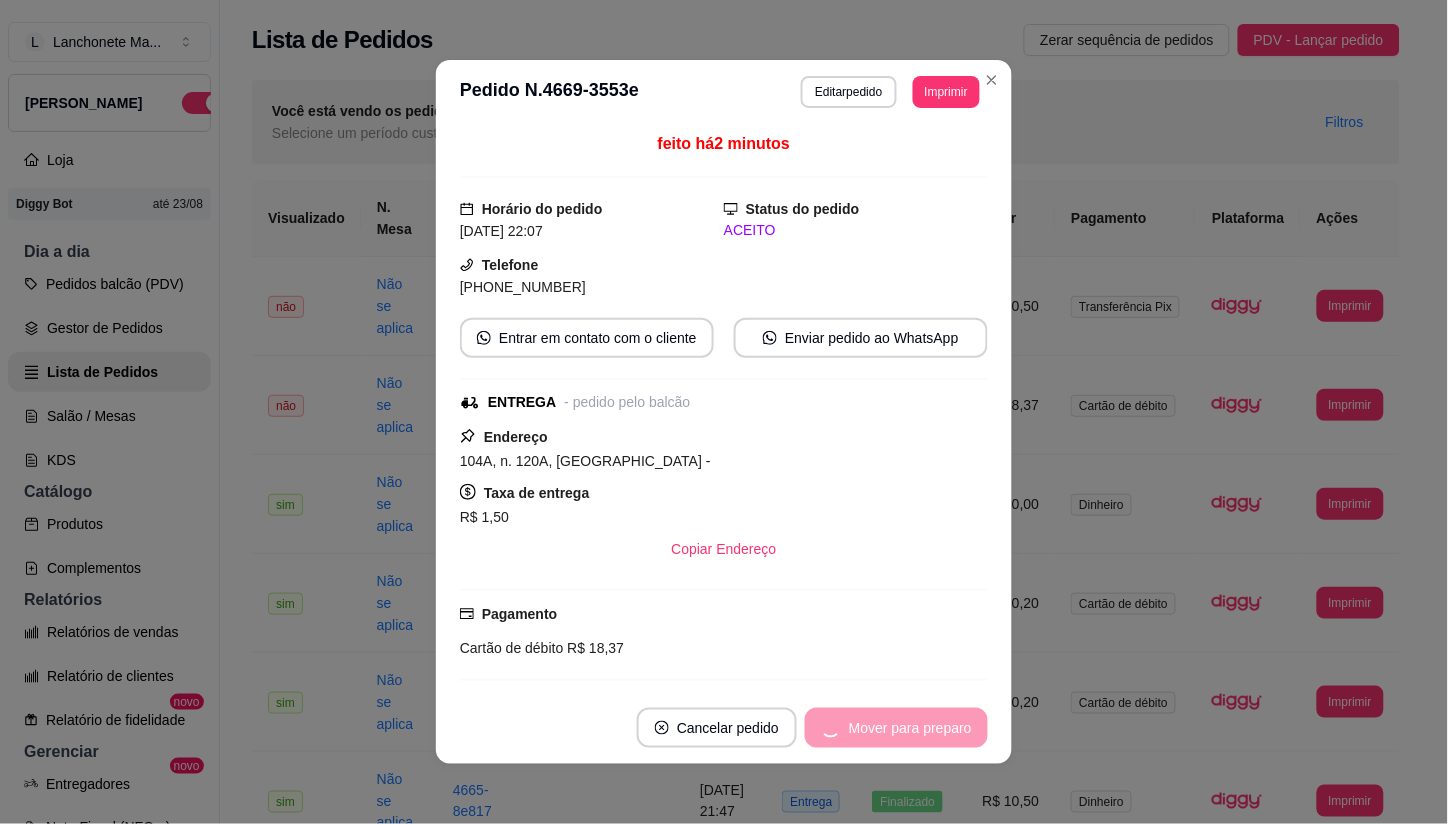 click on "Mover para preparo" at bounding box center (896, 728) 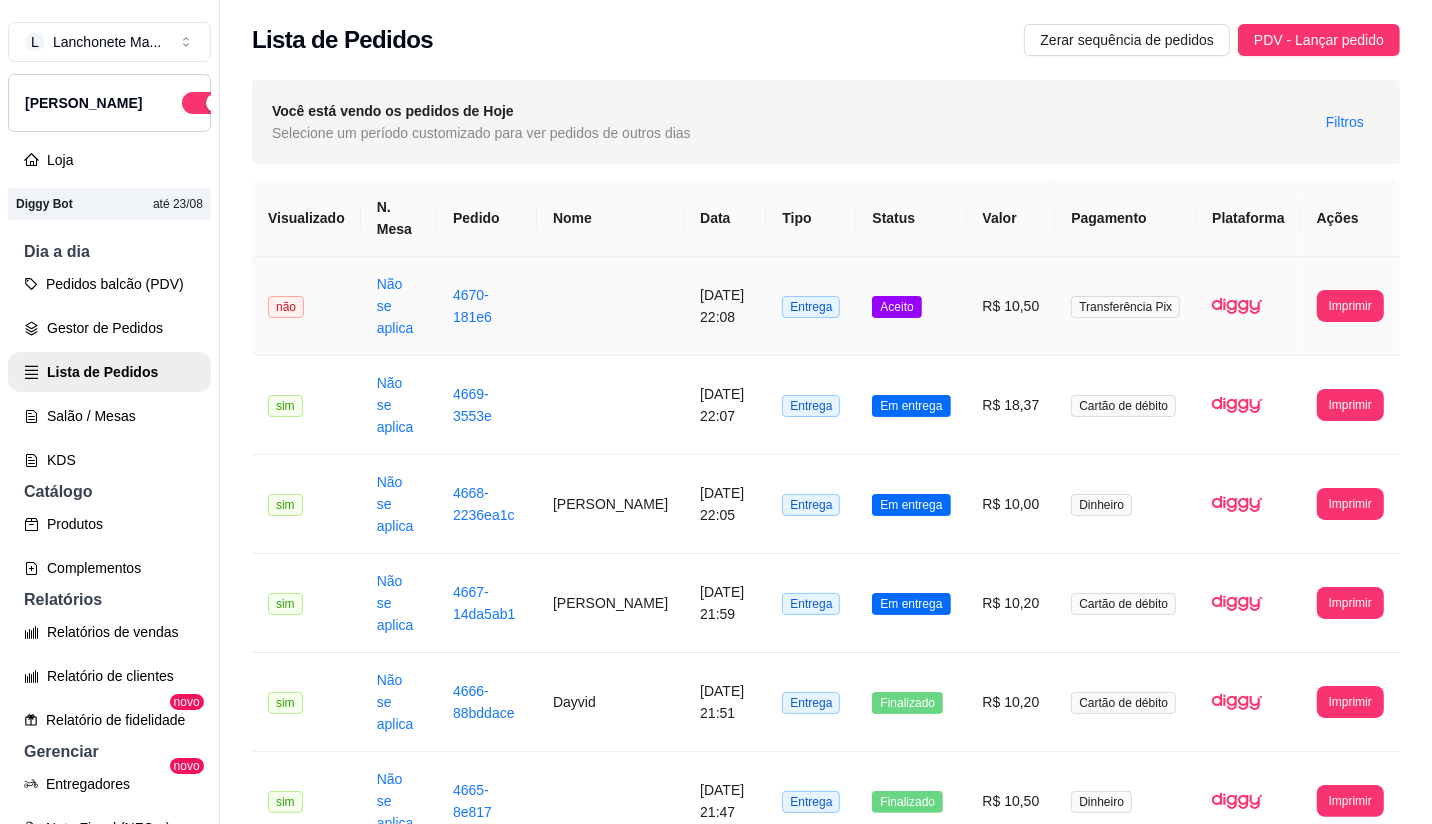 click on "Aceito" at bounding box center [911, 306] 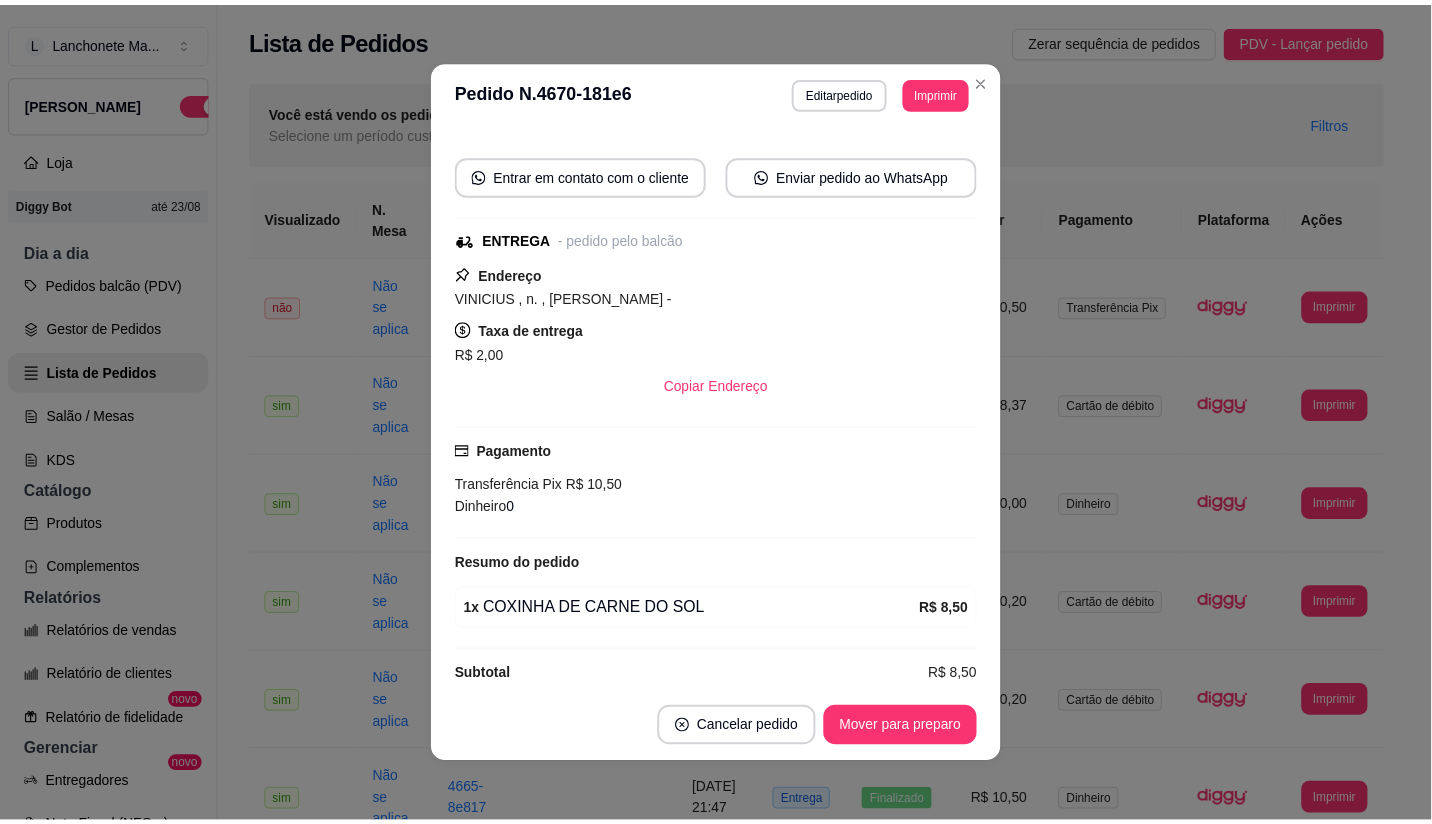 scroll, scrollTop: 188, scrollLeft: 0, axis: vertical 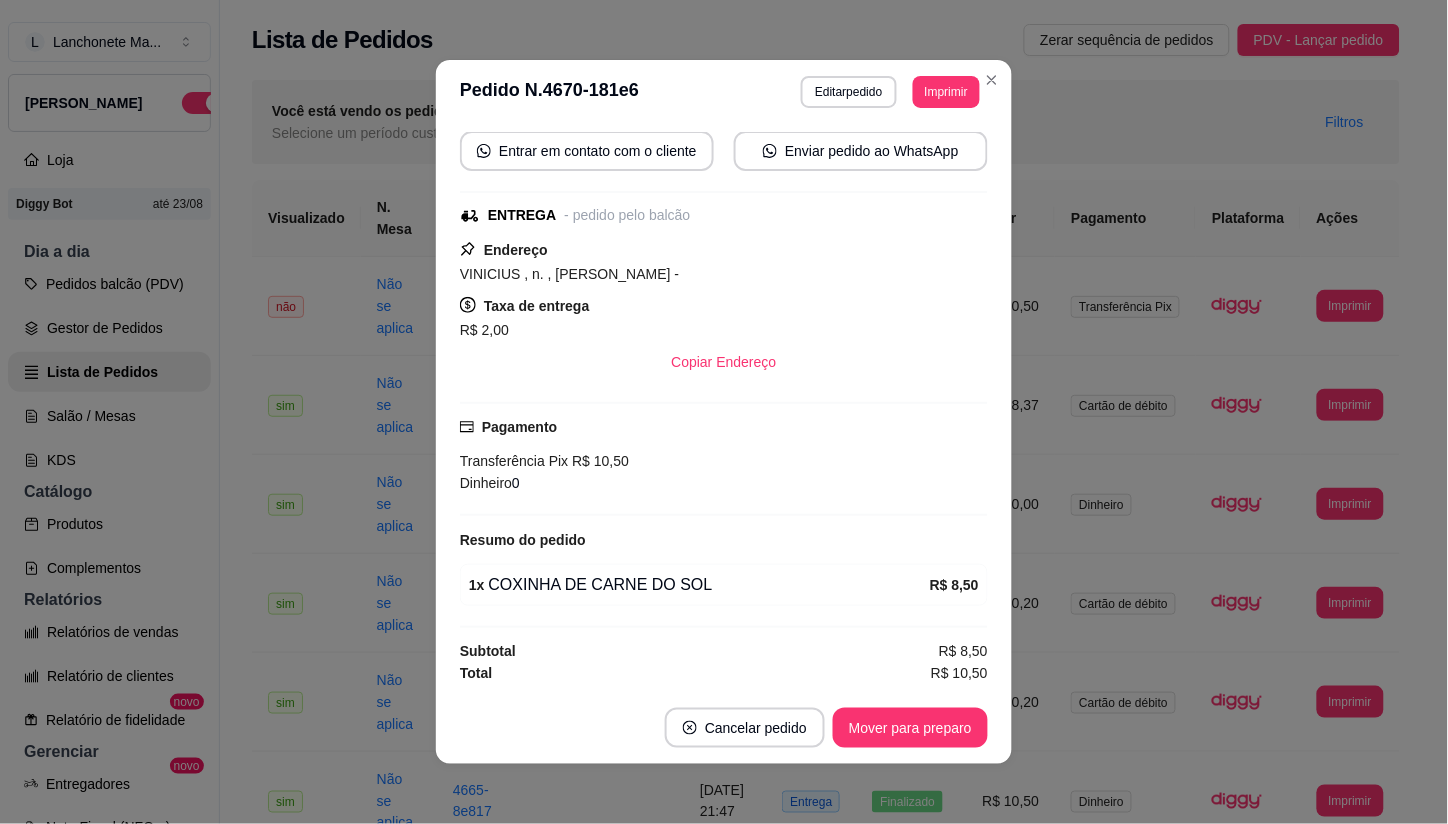 click on "Mover para preparo" at bounding box center [910, 728] 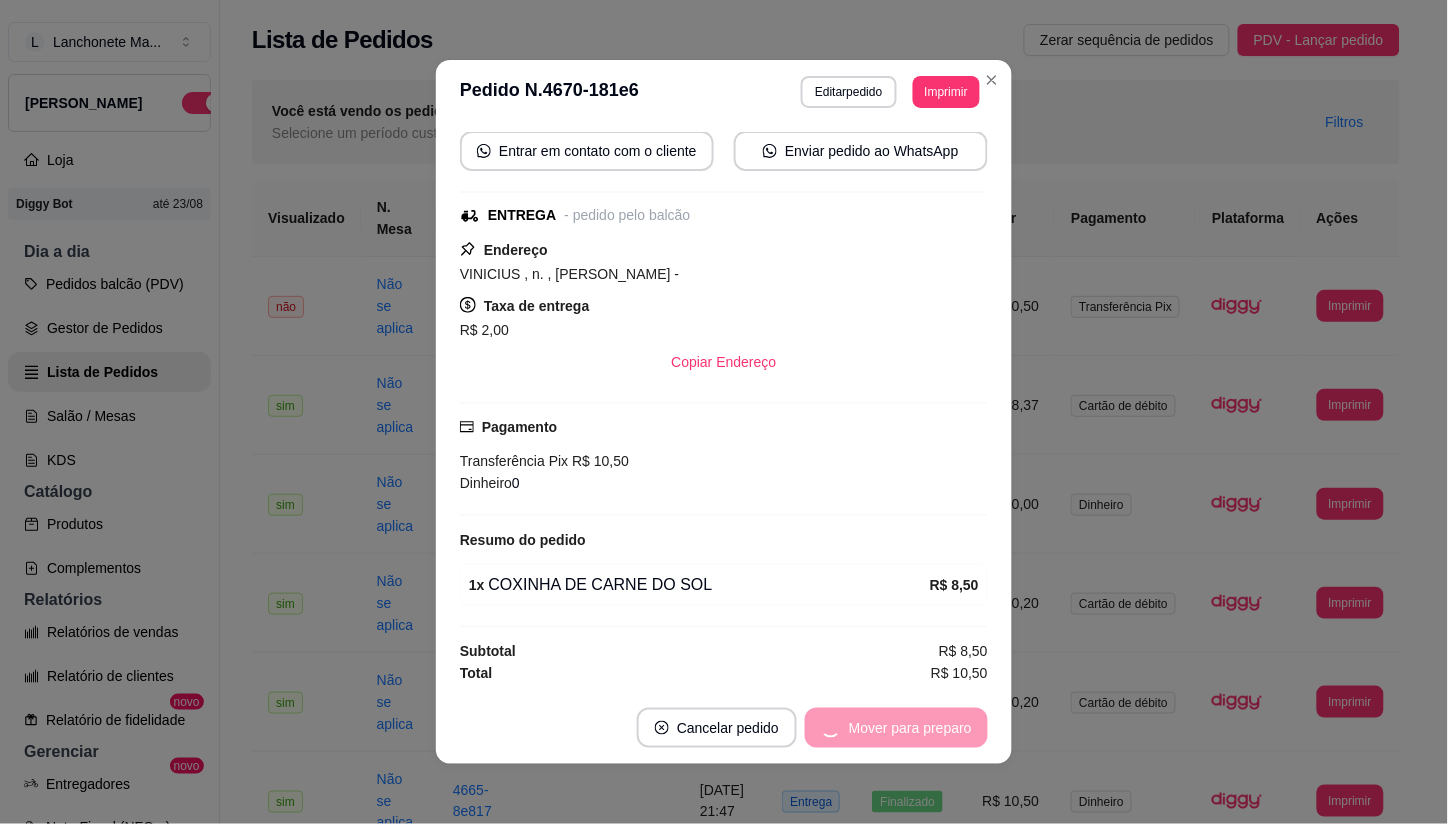 click on "Mover para preparo" at bounding box center [896, 728] 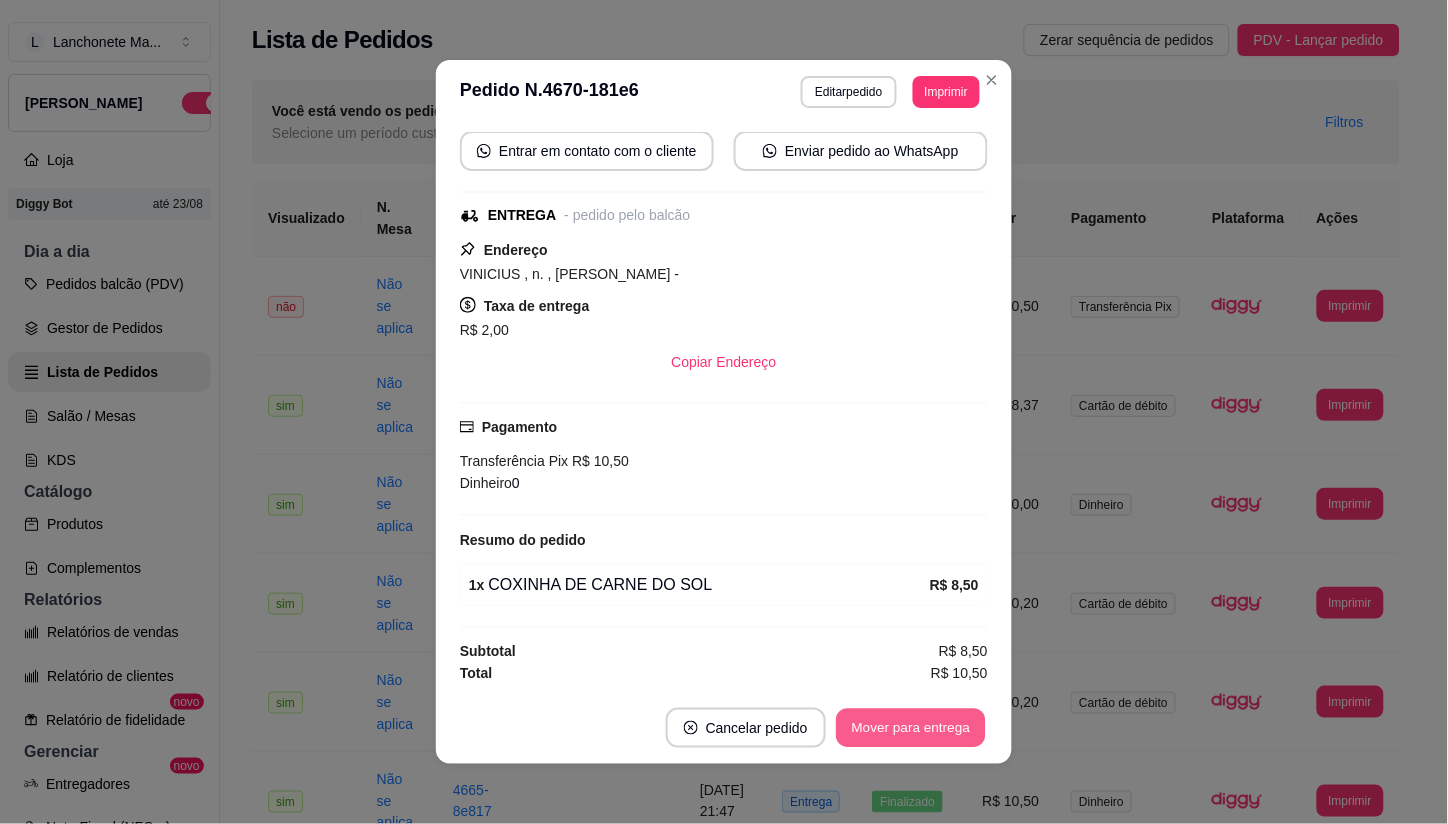 click on "Mover para entrega" at bounding box center (911, 728) 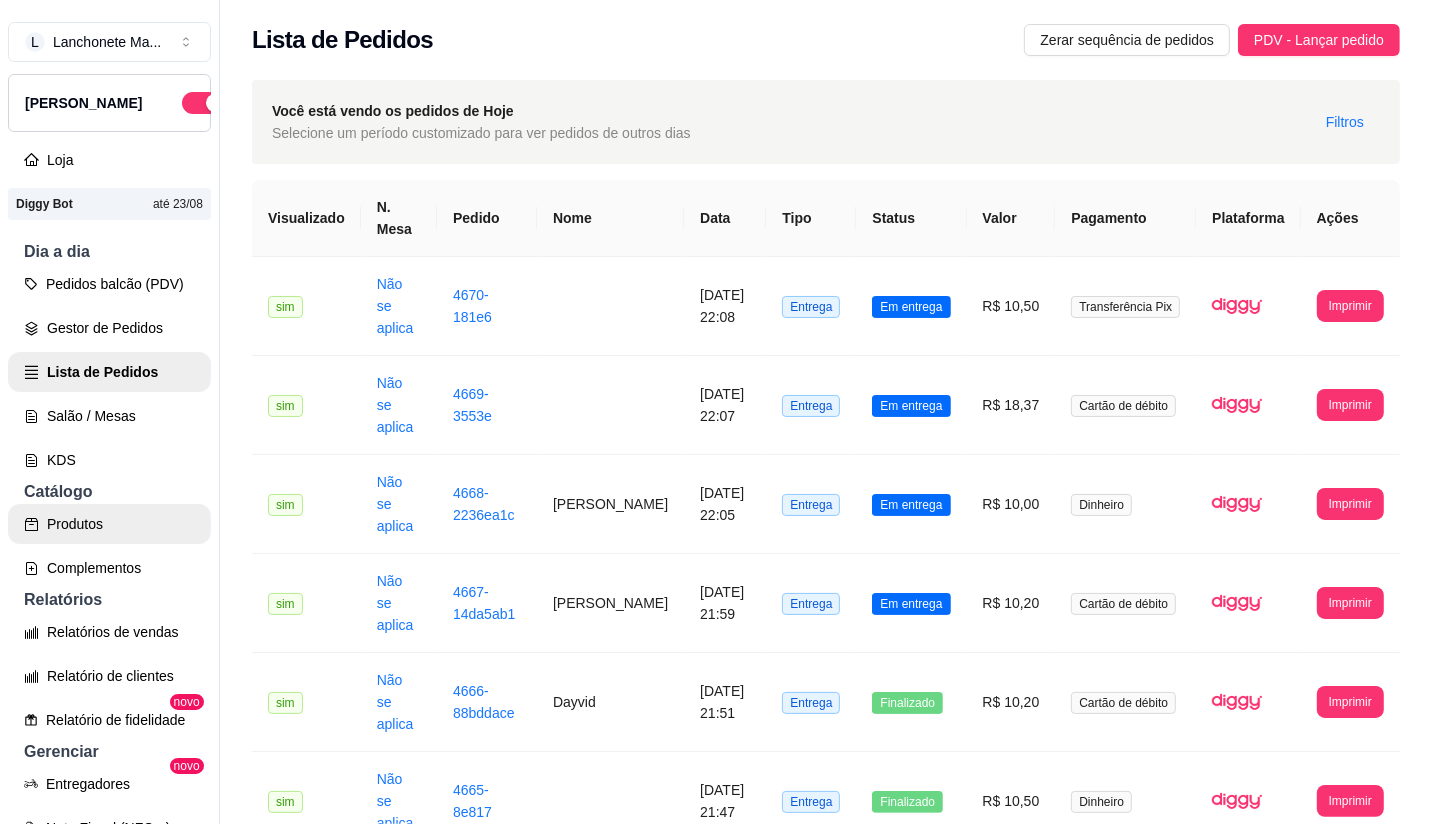 click on "Produtos" at bounding box center [109, 524] 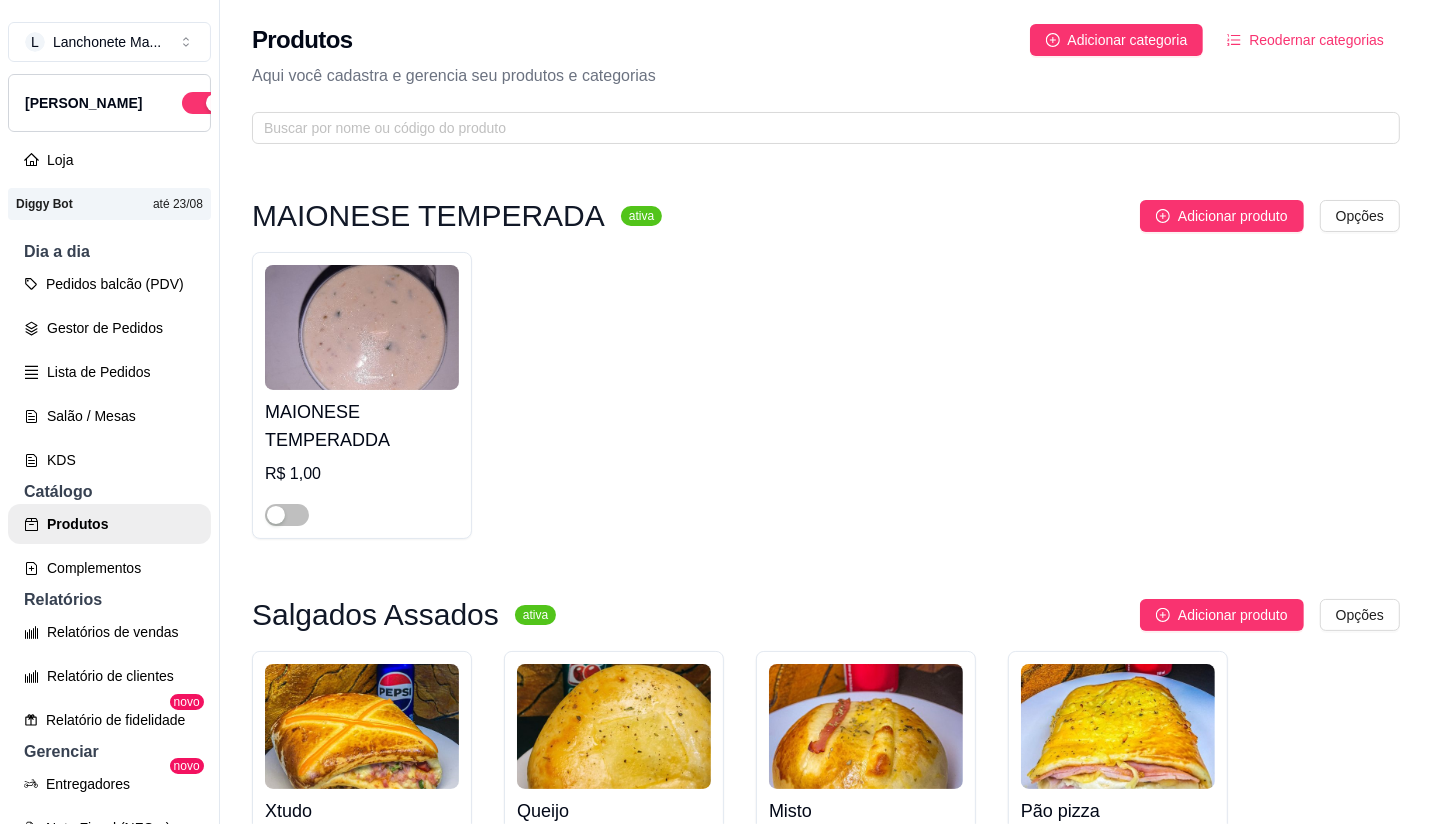 scroll, scrollTop: 122, scrollLeft: 0, axis: vertical 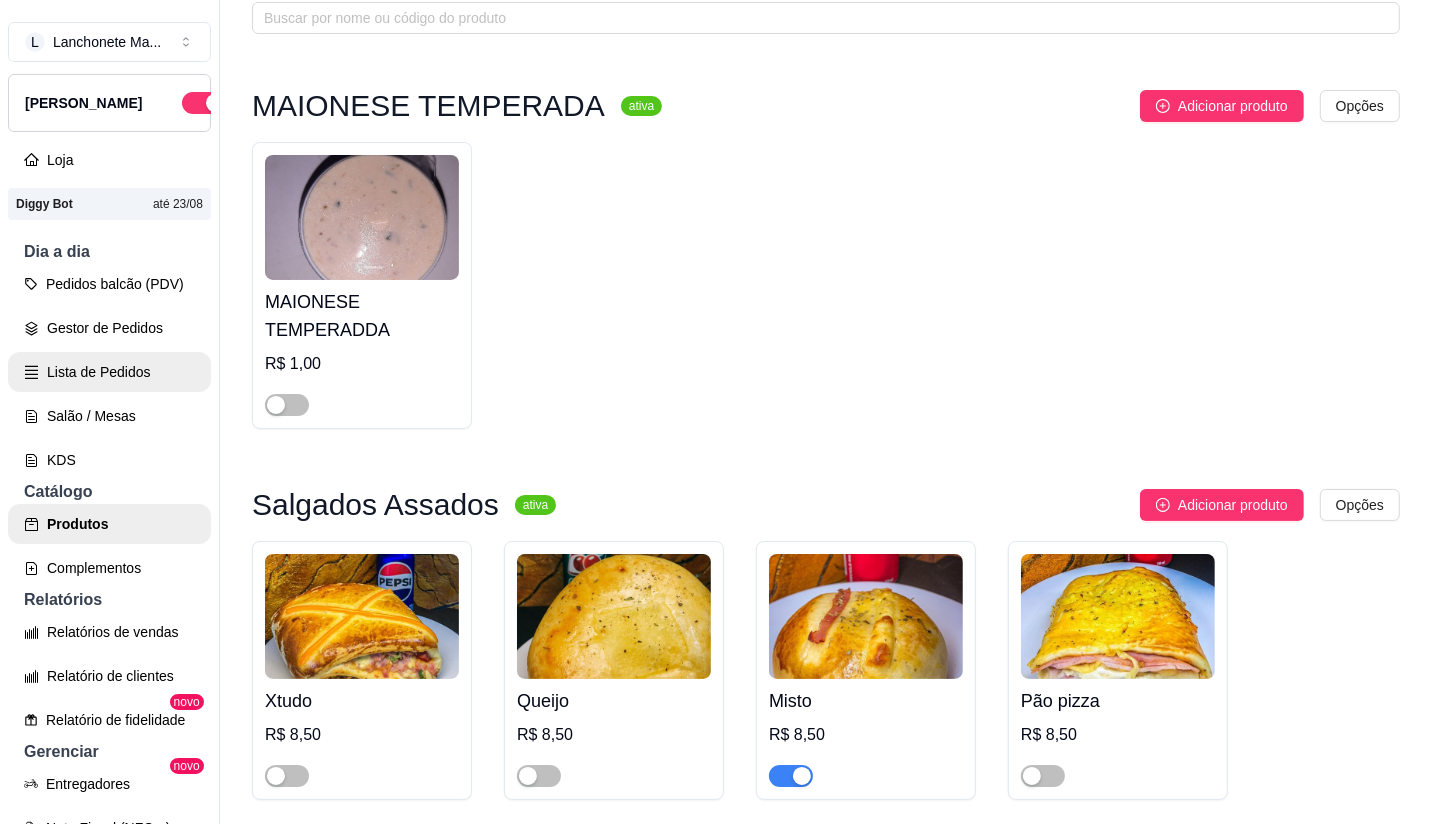 click on "Lista de Pedidos" at bounding box center (109, 372) 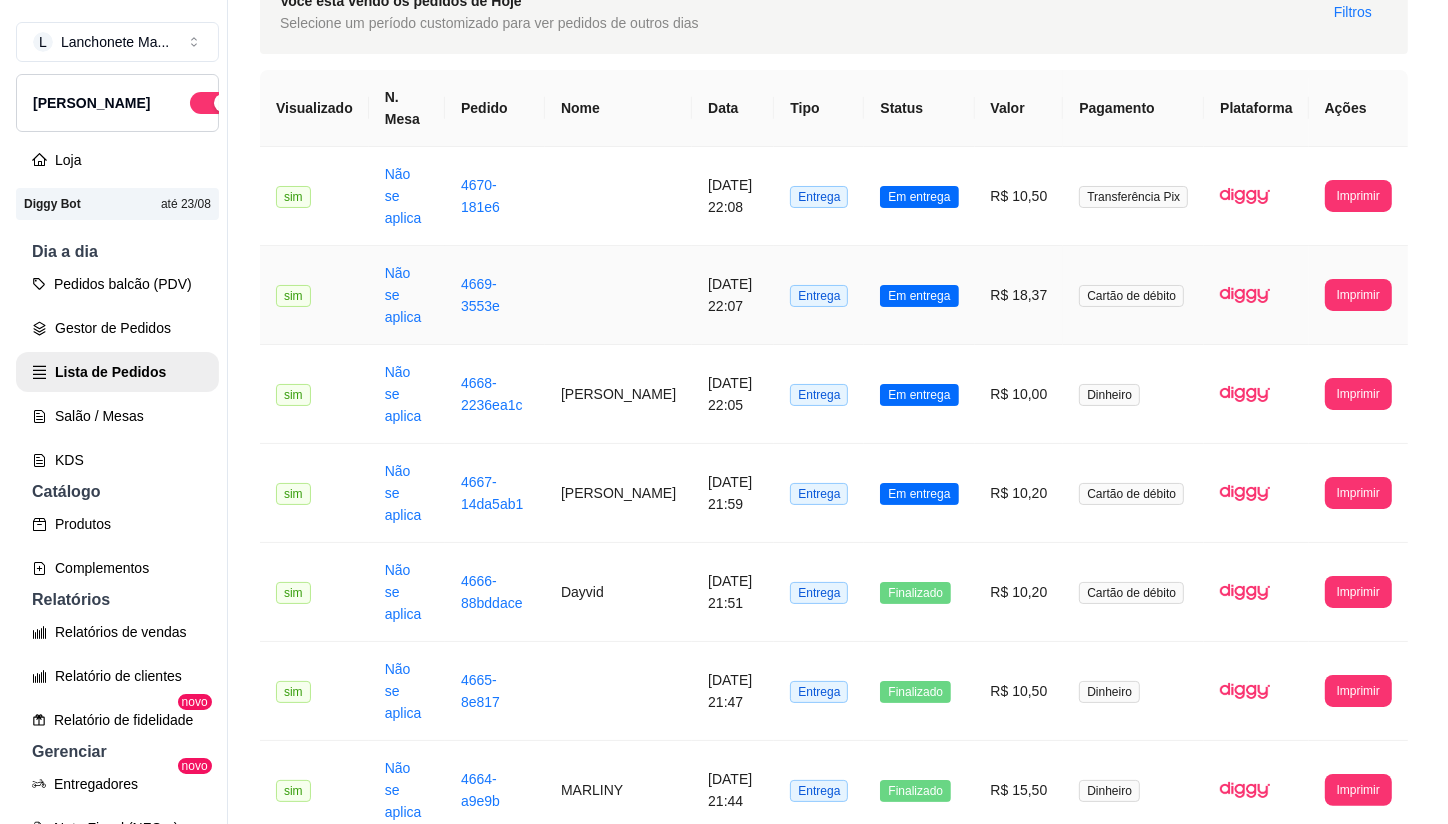 scroll, scrollTop: 0, scrollLeft: 0, axis: both 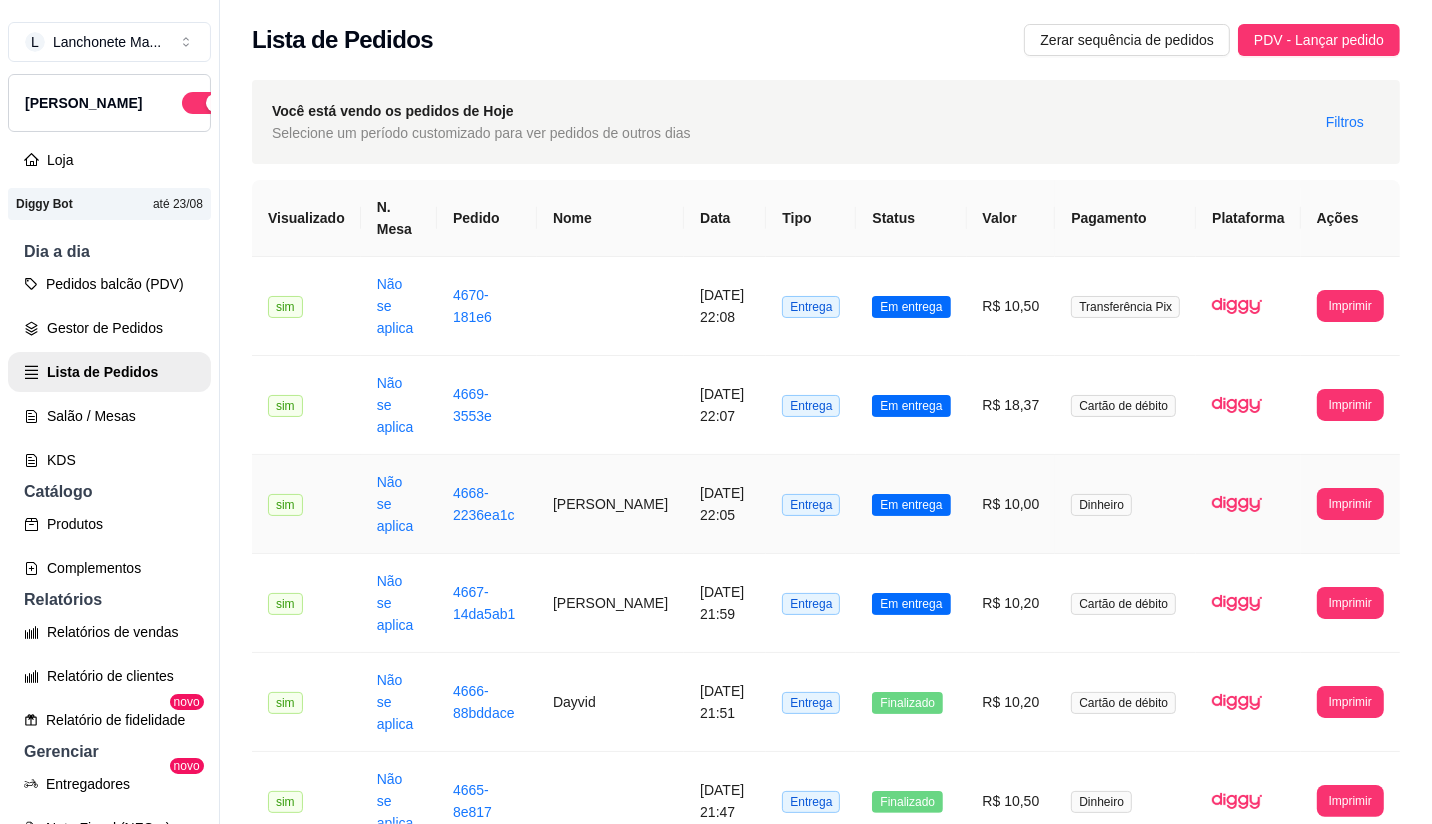 click on "Em entrega" at bounding box center [911, 504] 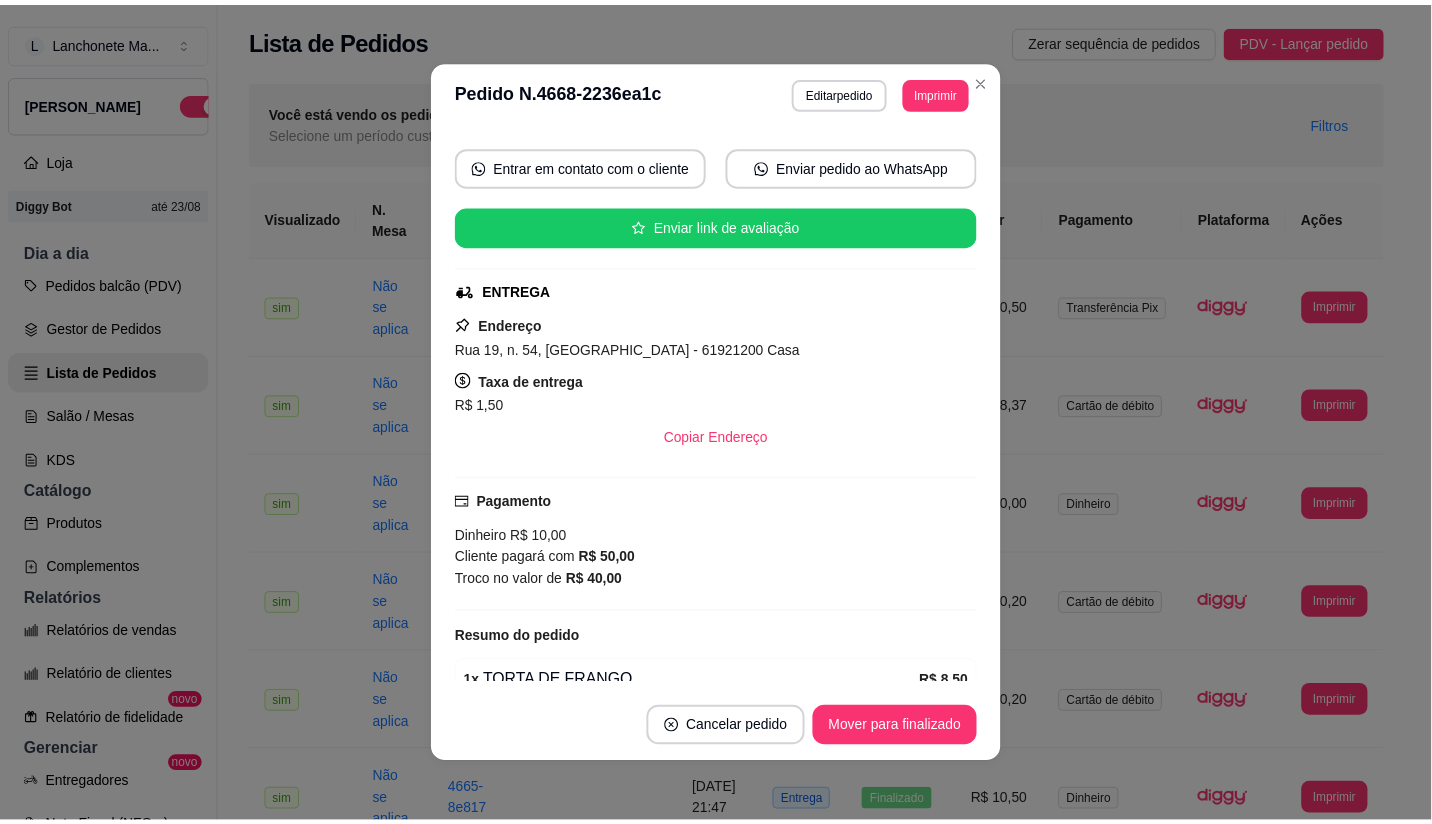 scroll, scrollTop: 160, scrollLeft: 0, axis: vertical 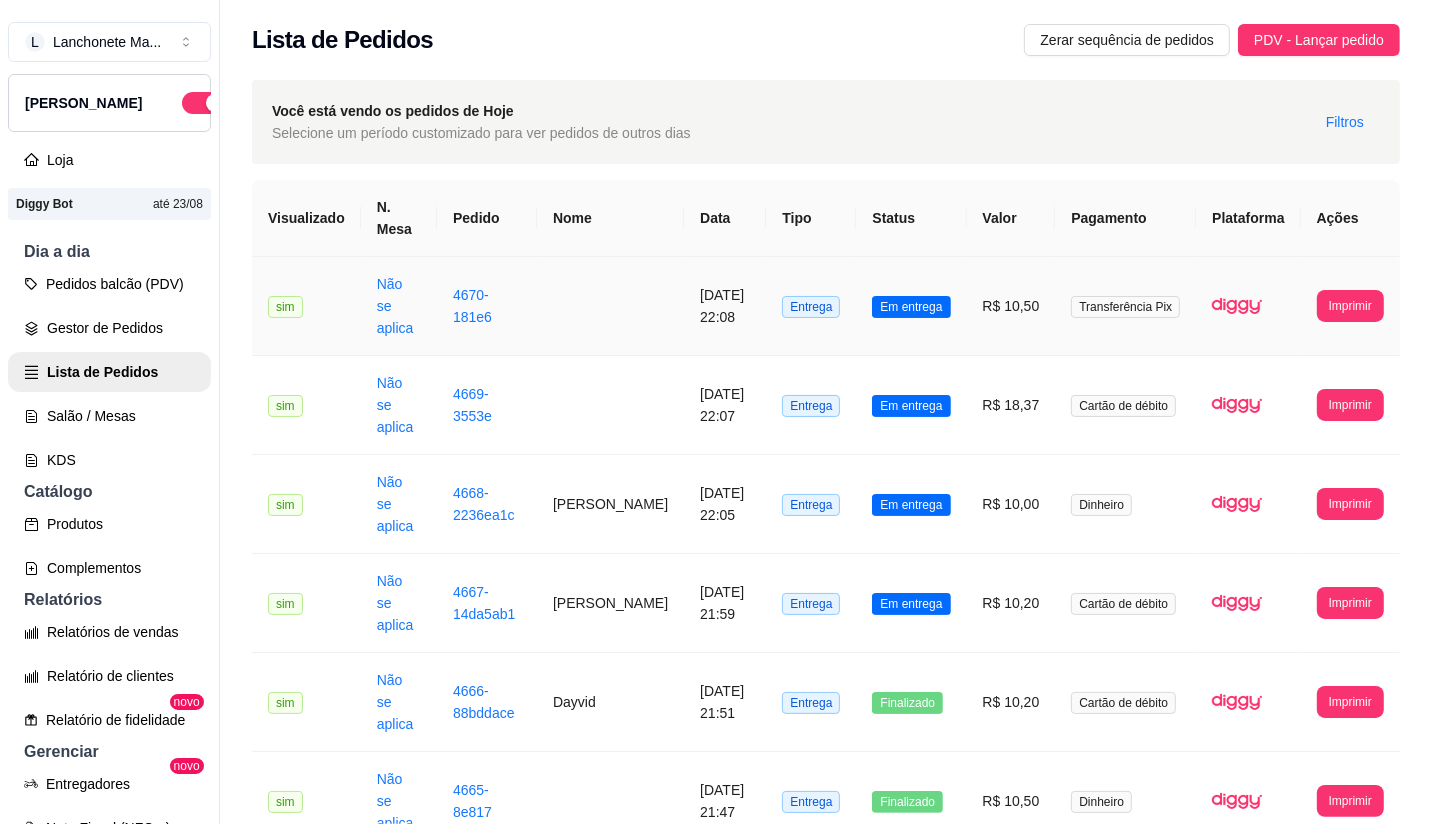 click on "Em entrega" at bounding box center [911, 307] 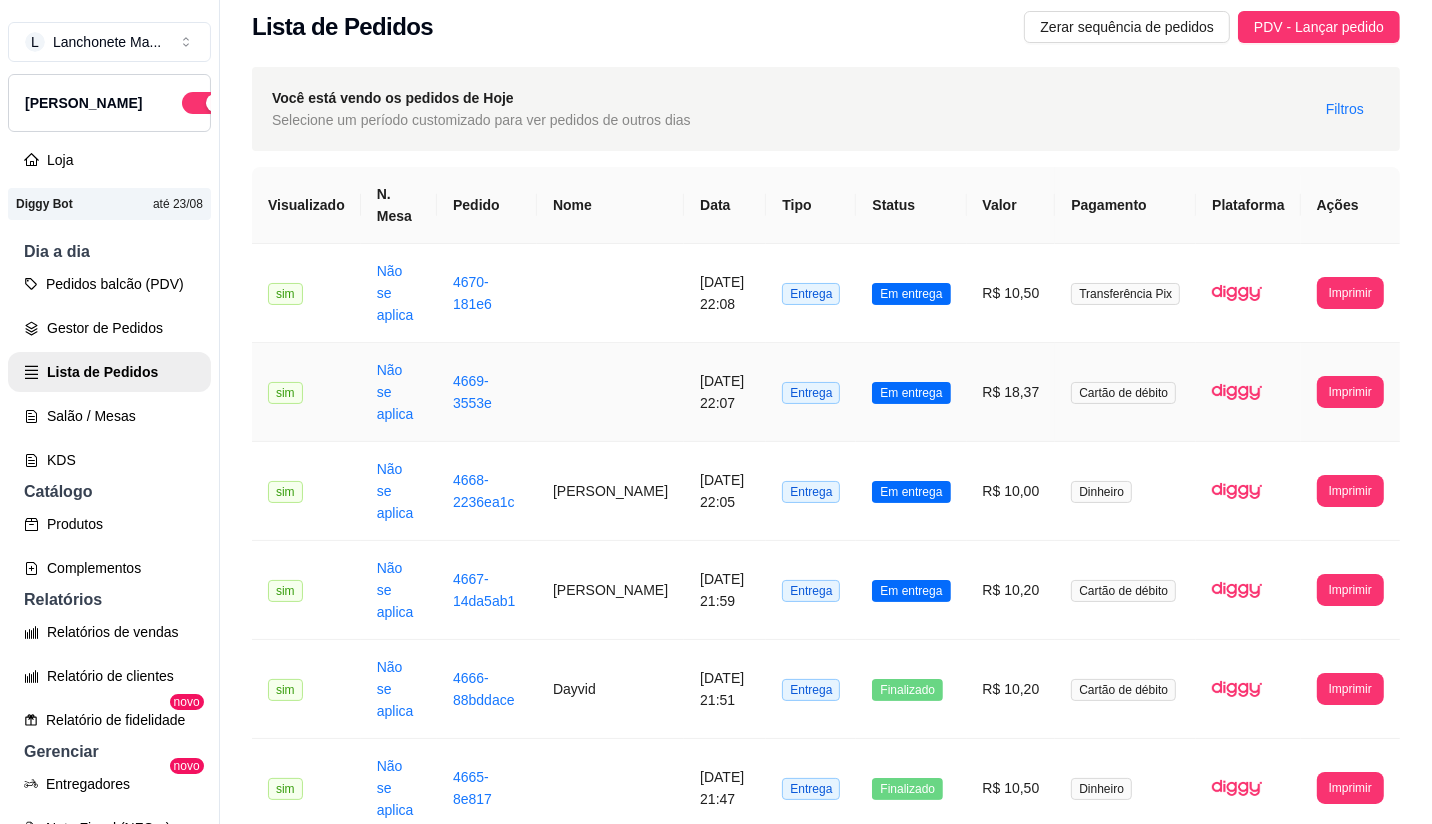 scroll, scrollTop: 0, scrollLeft: 0, axis: both 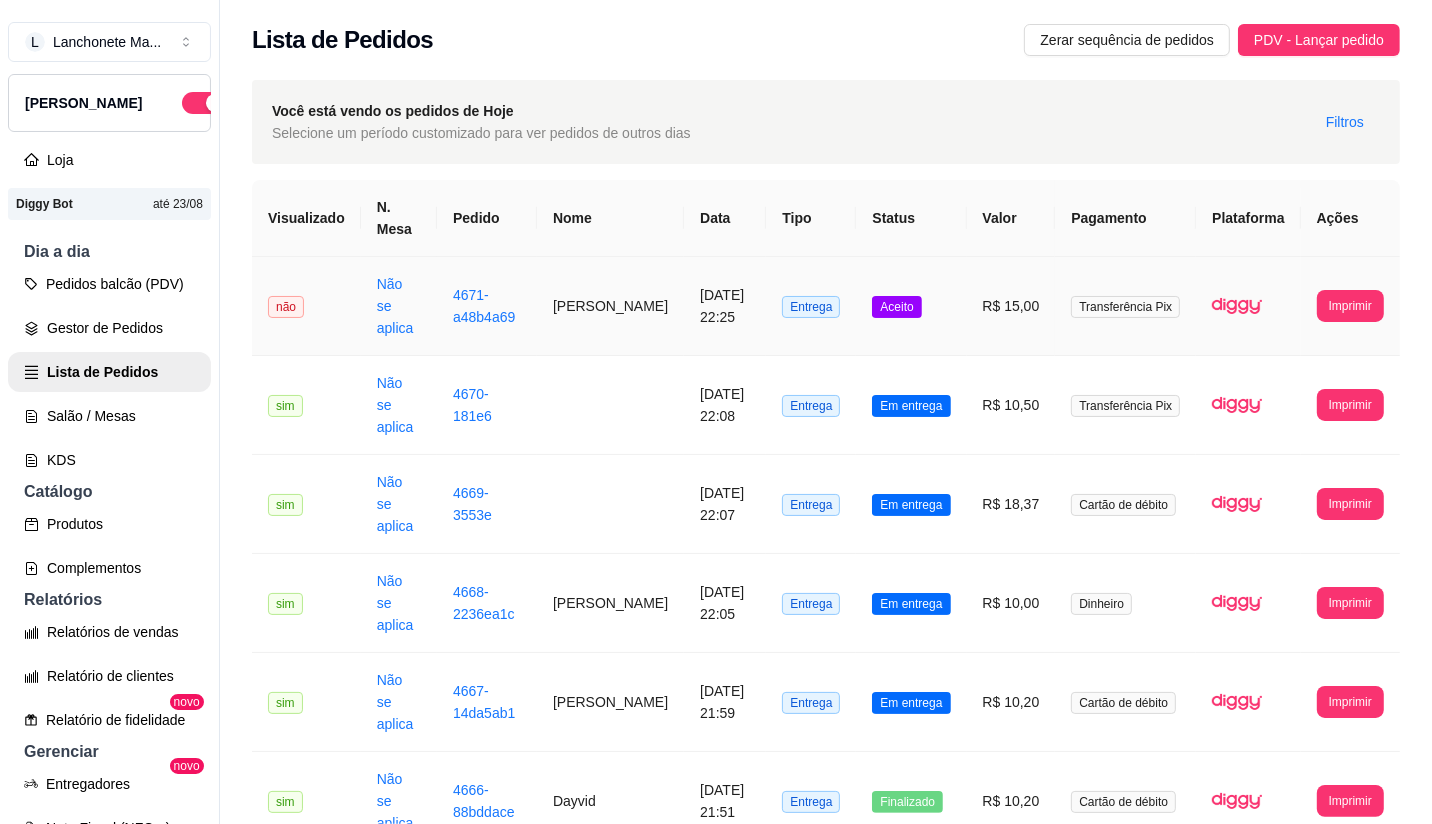 click on "Aceito" at bounding box center [911, 306] 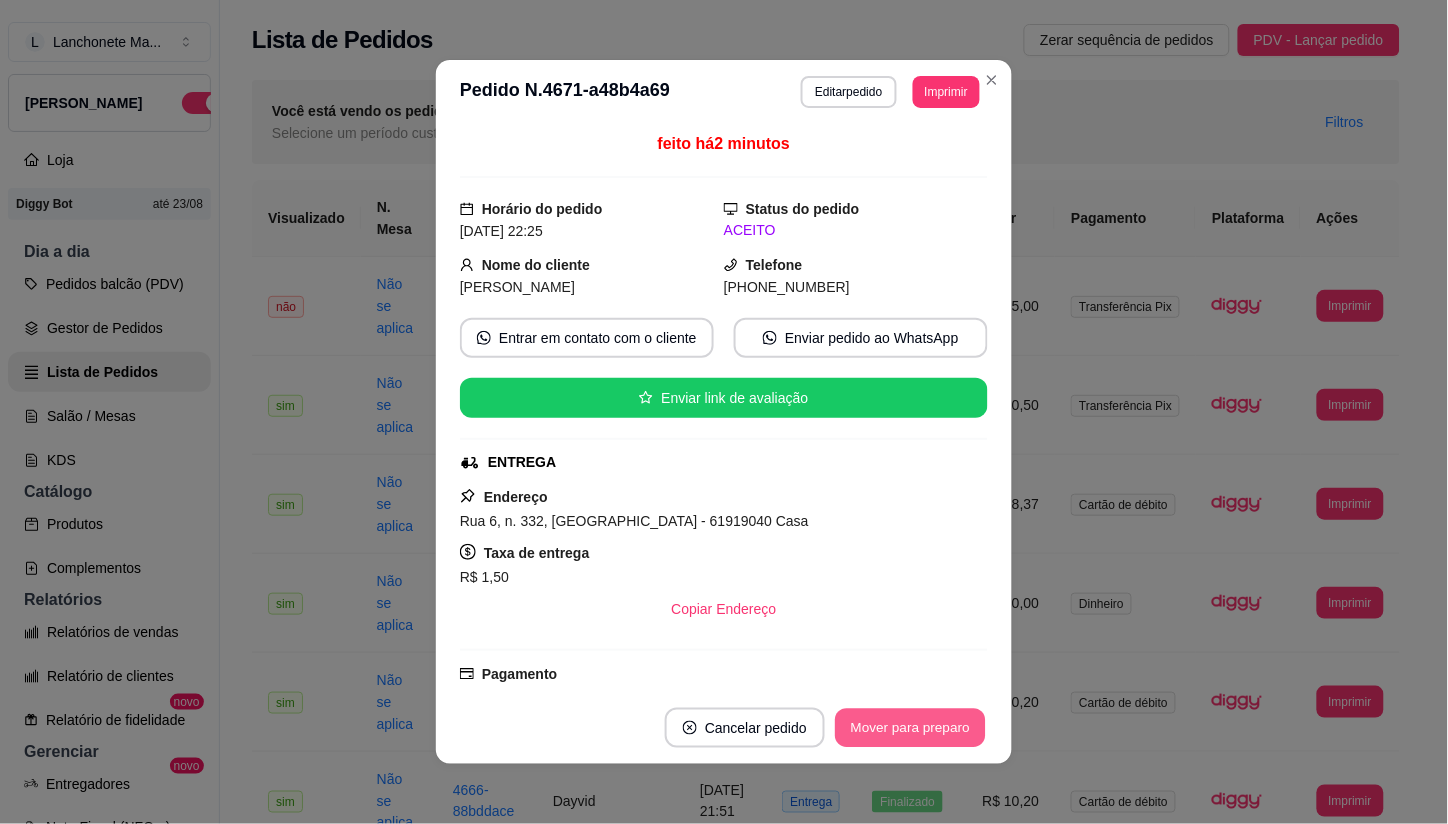 click on "Mover para preparo" at bounding box center [910, 728] 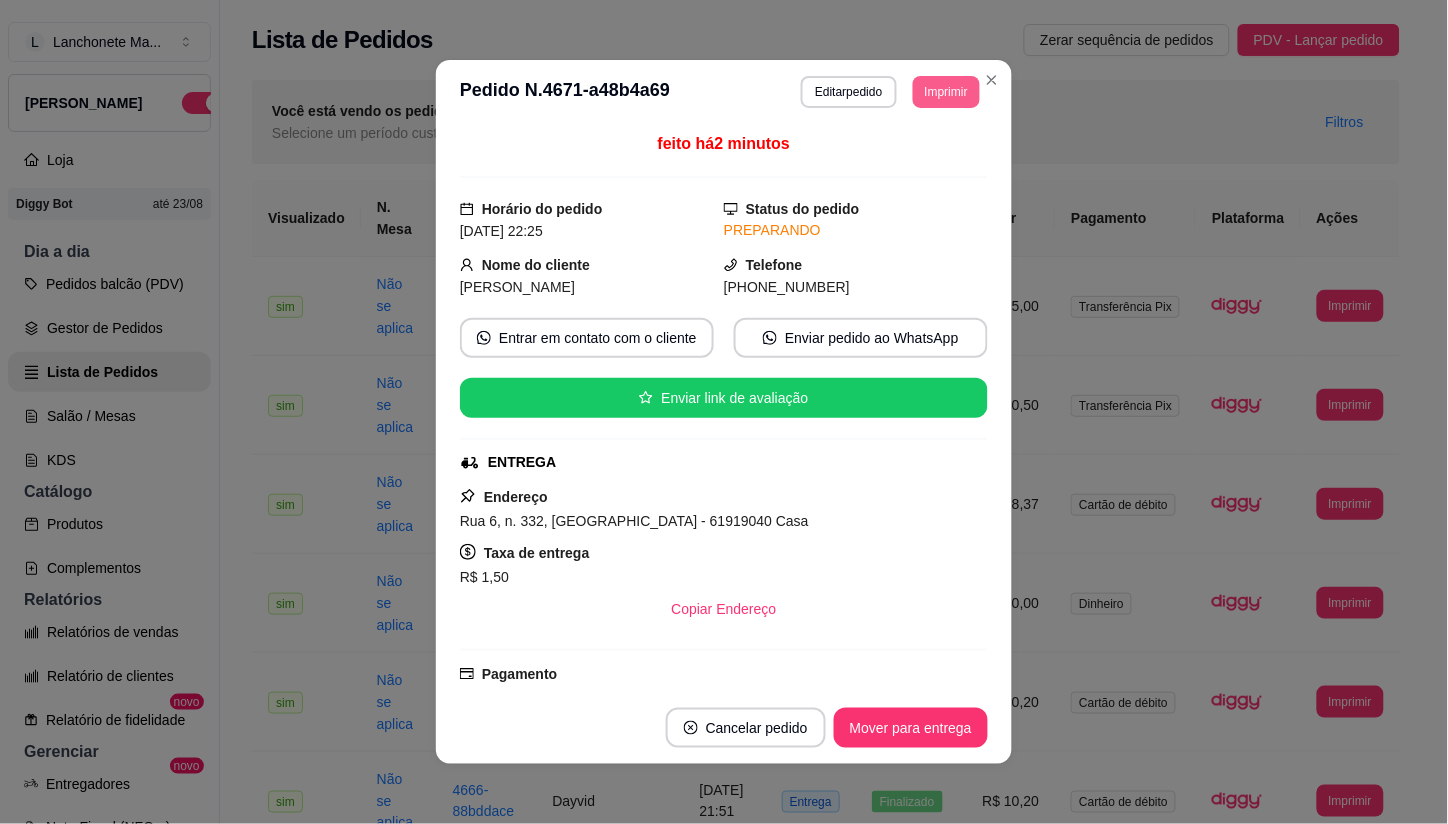 click on "Imprimir" at bounding box center [946, 92] 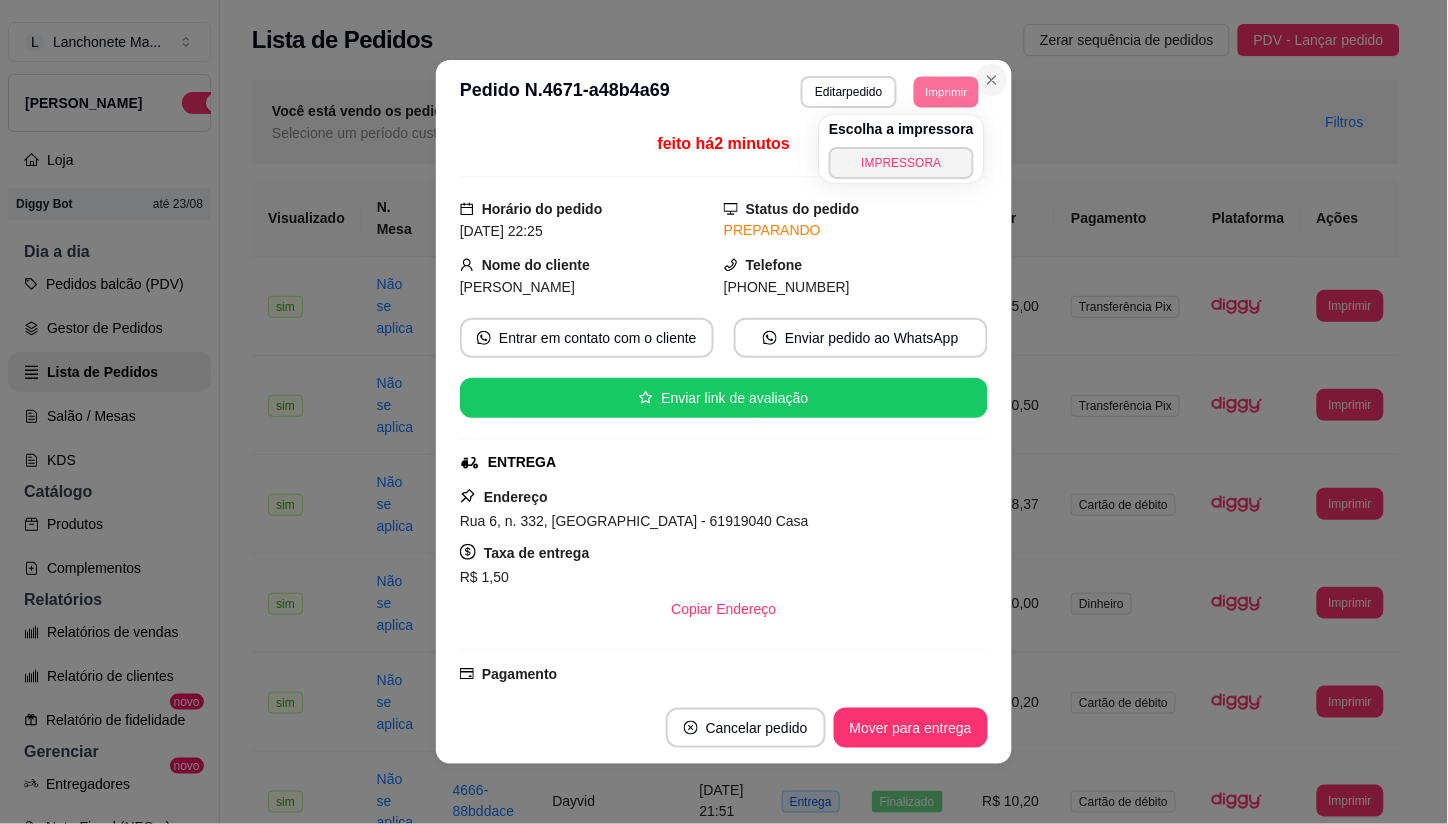 click 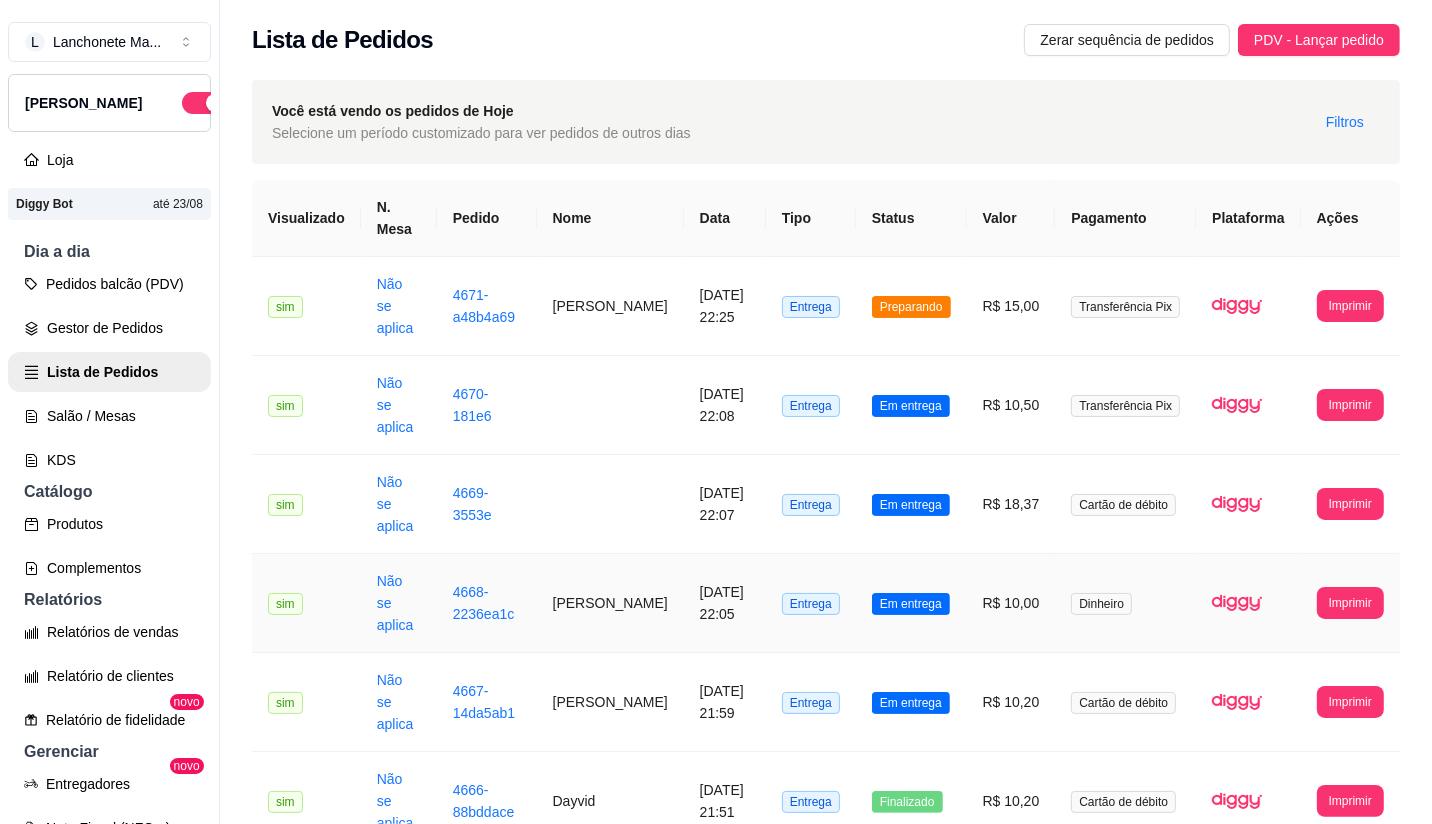 click on "Em entrega" at bounding box center (911, 603) 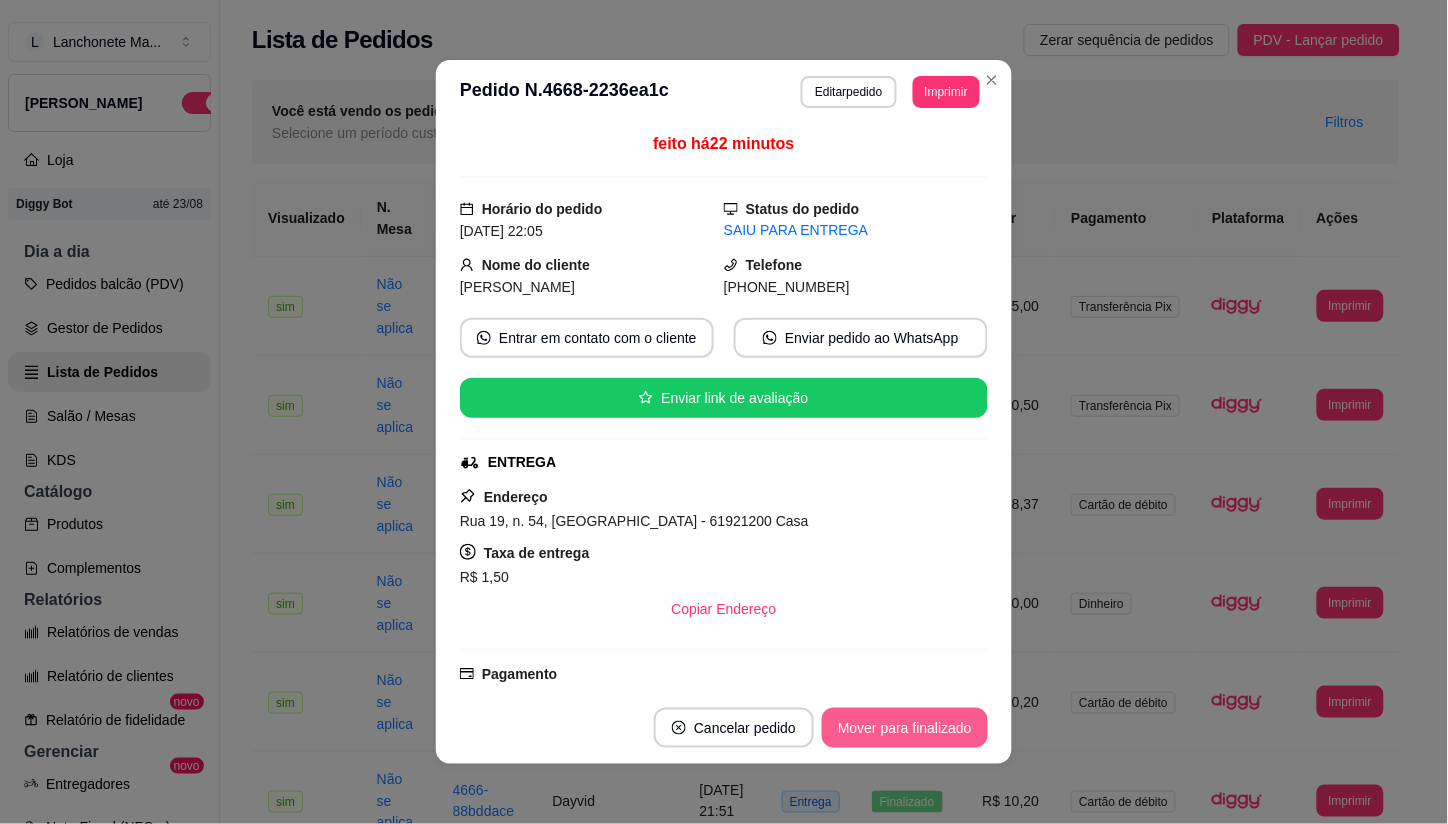 click on "Mover para finalizado" at bounding box center [905, 728] 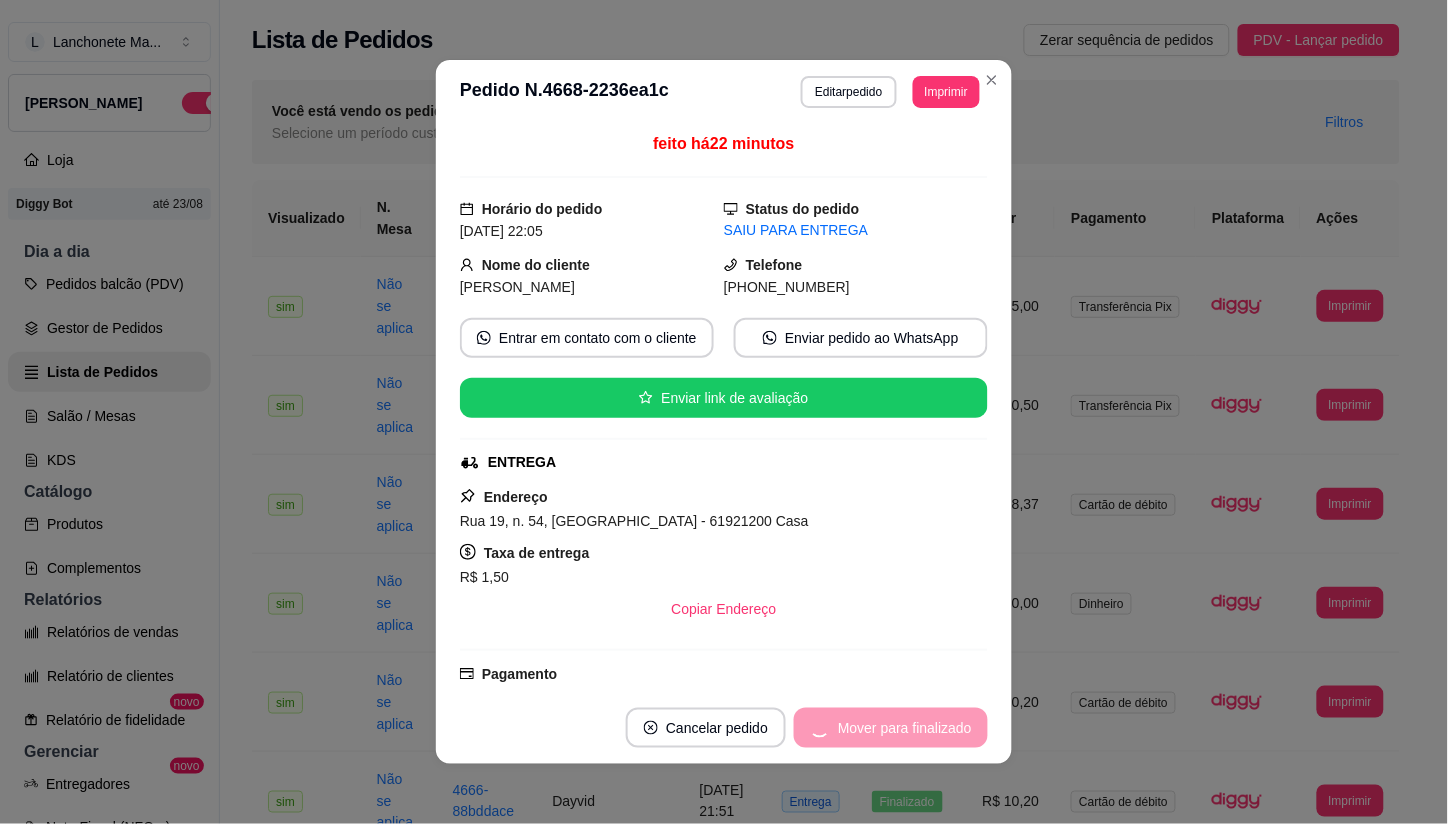 click on "Mover para finalizado" at bounding box center (891, 728) 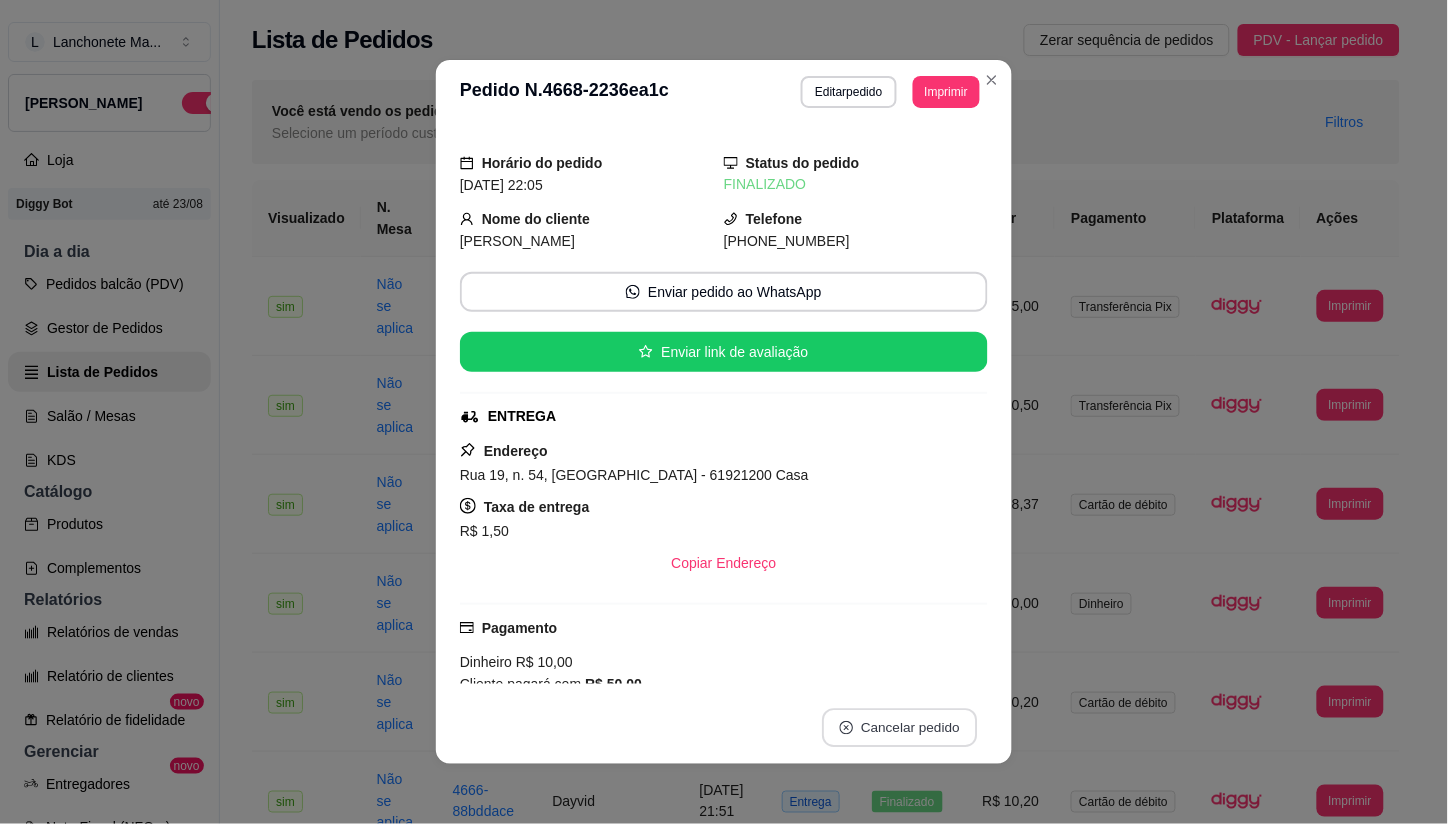 click on "Cancelar pedido" at bounding box center (899, 728) 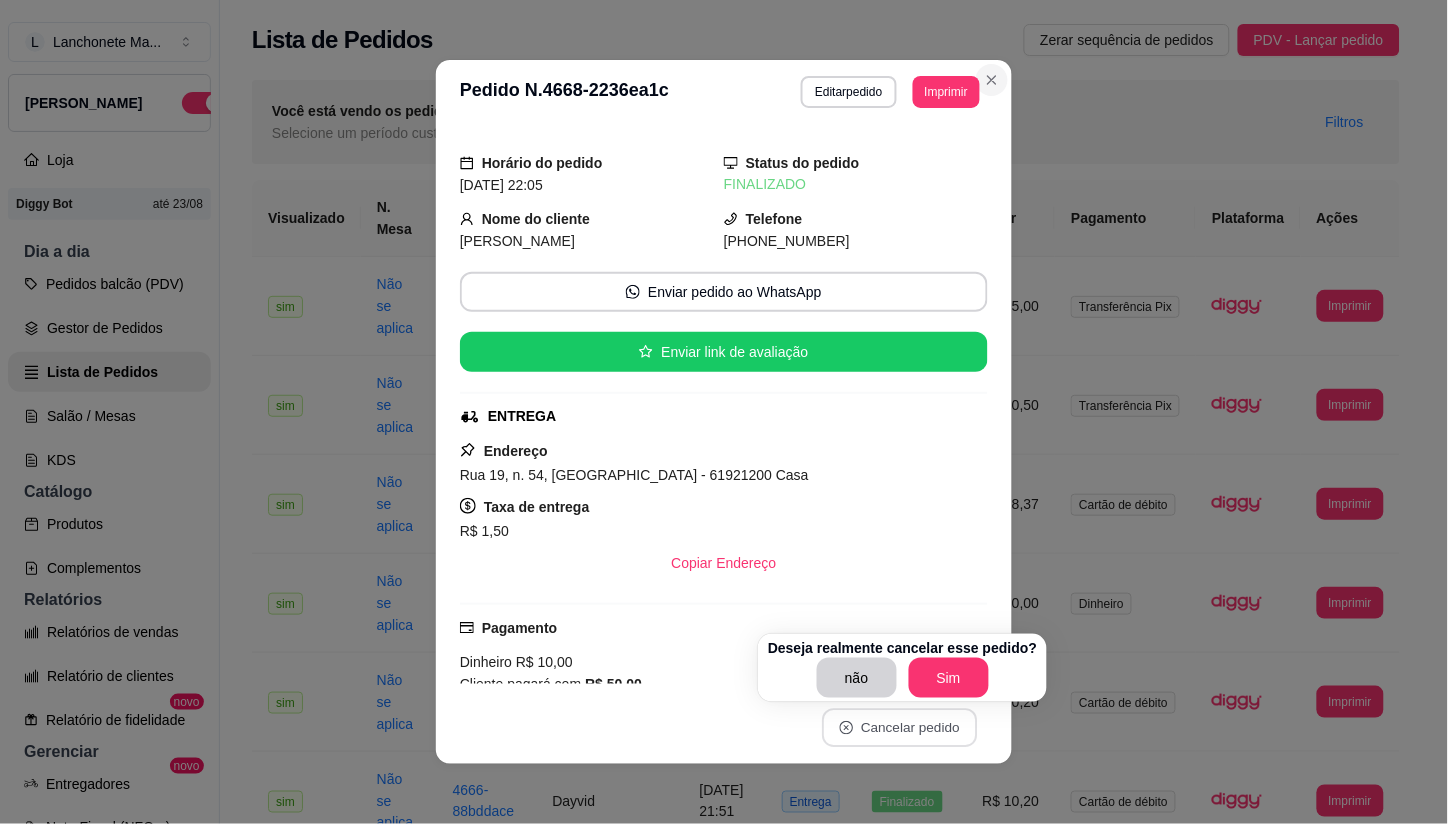 click 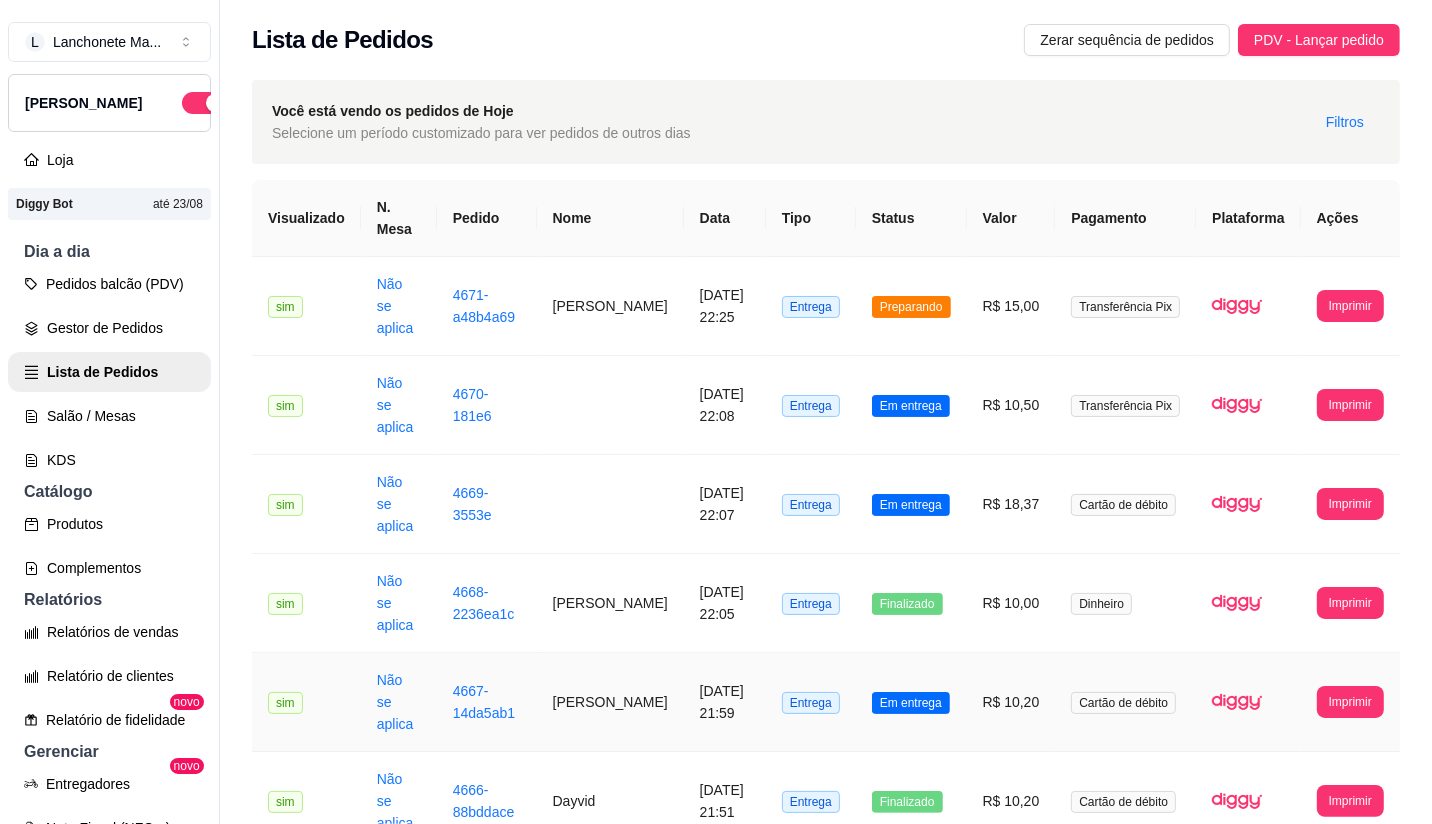 click on "Em entrega" at bounding box center (911, 702) 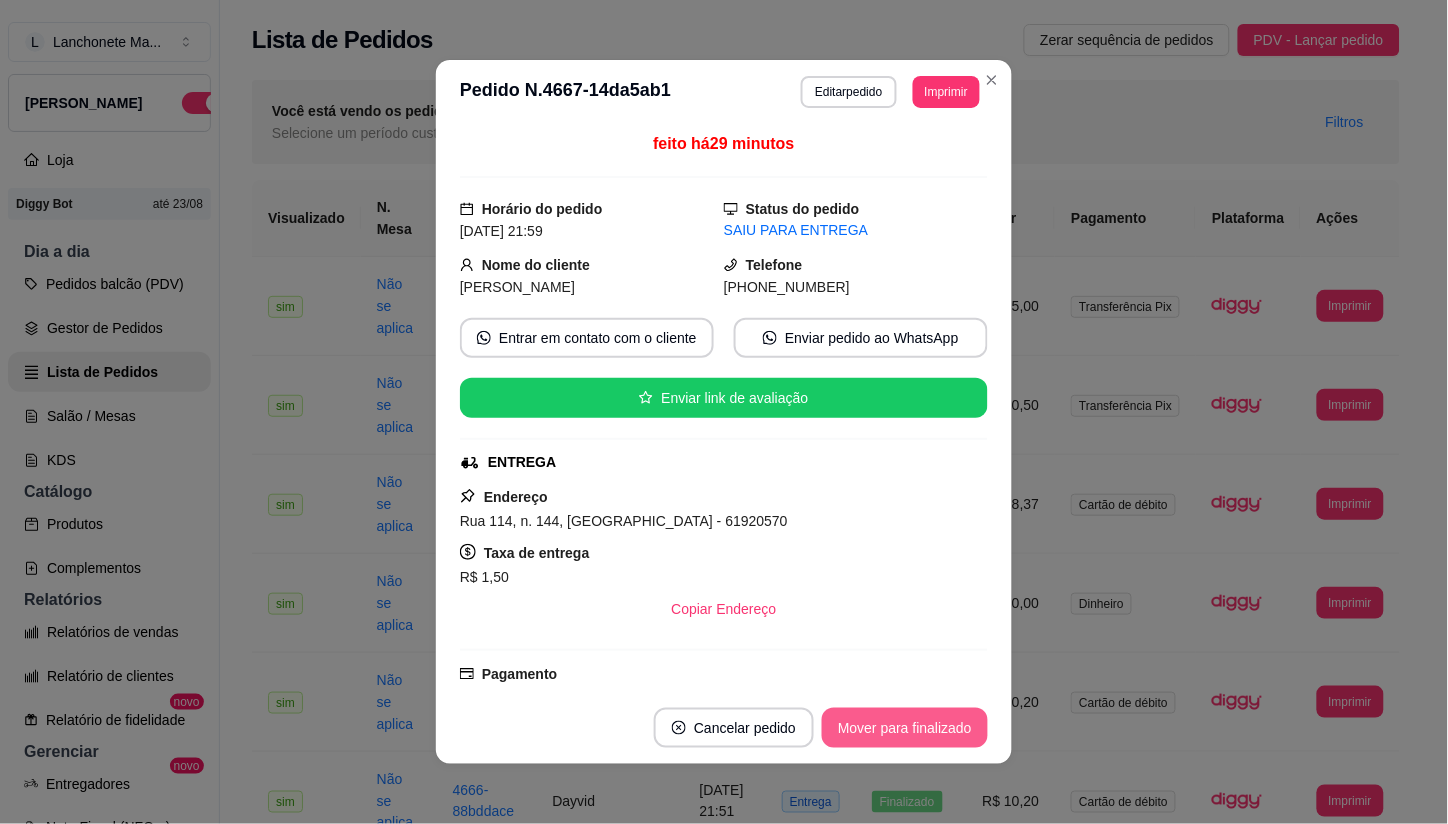 click on "Mover para finalizado" at bounding box center [905, 728] 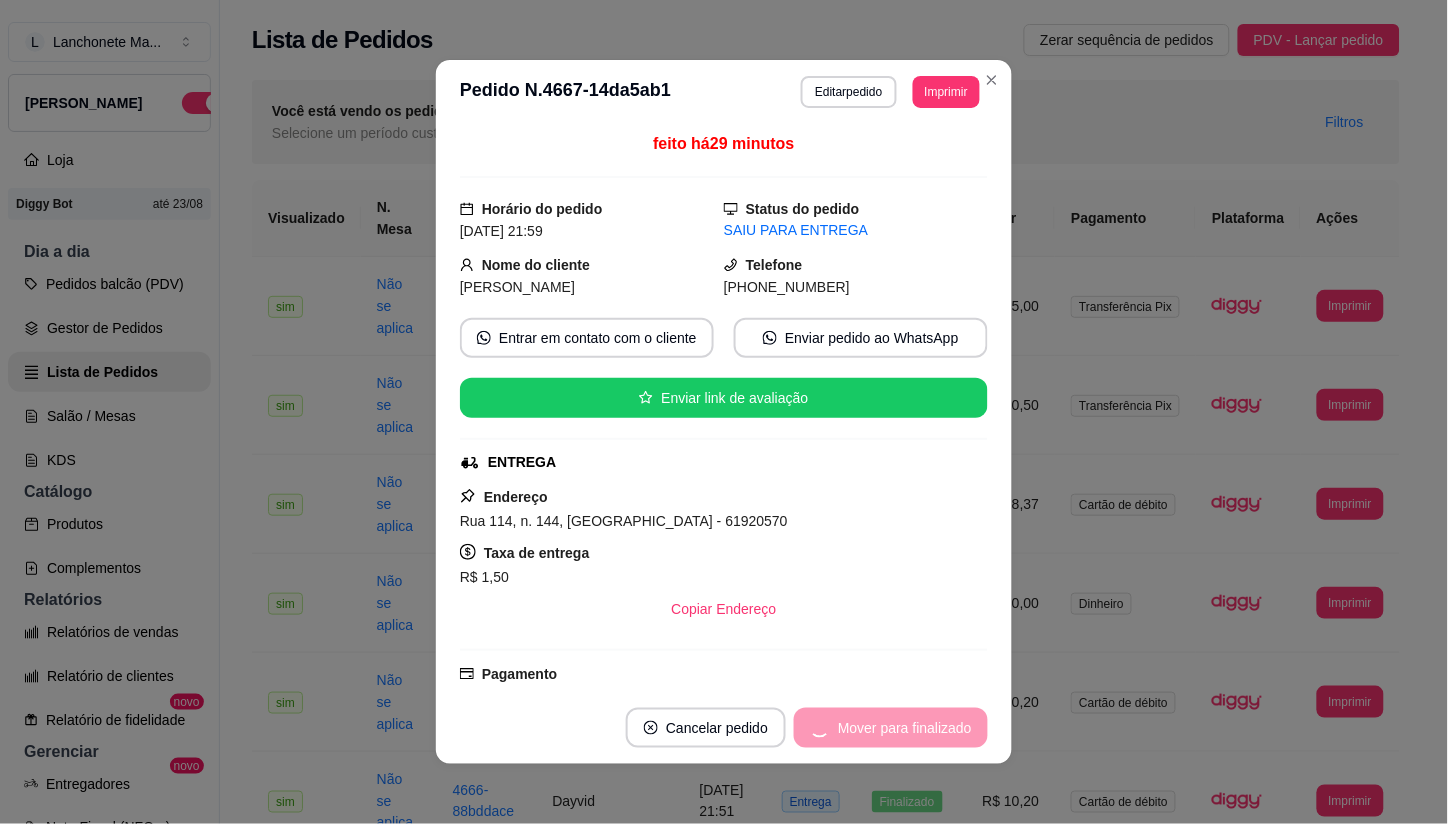 click on "Mover para finalizado" at bounding box center (891, 728) 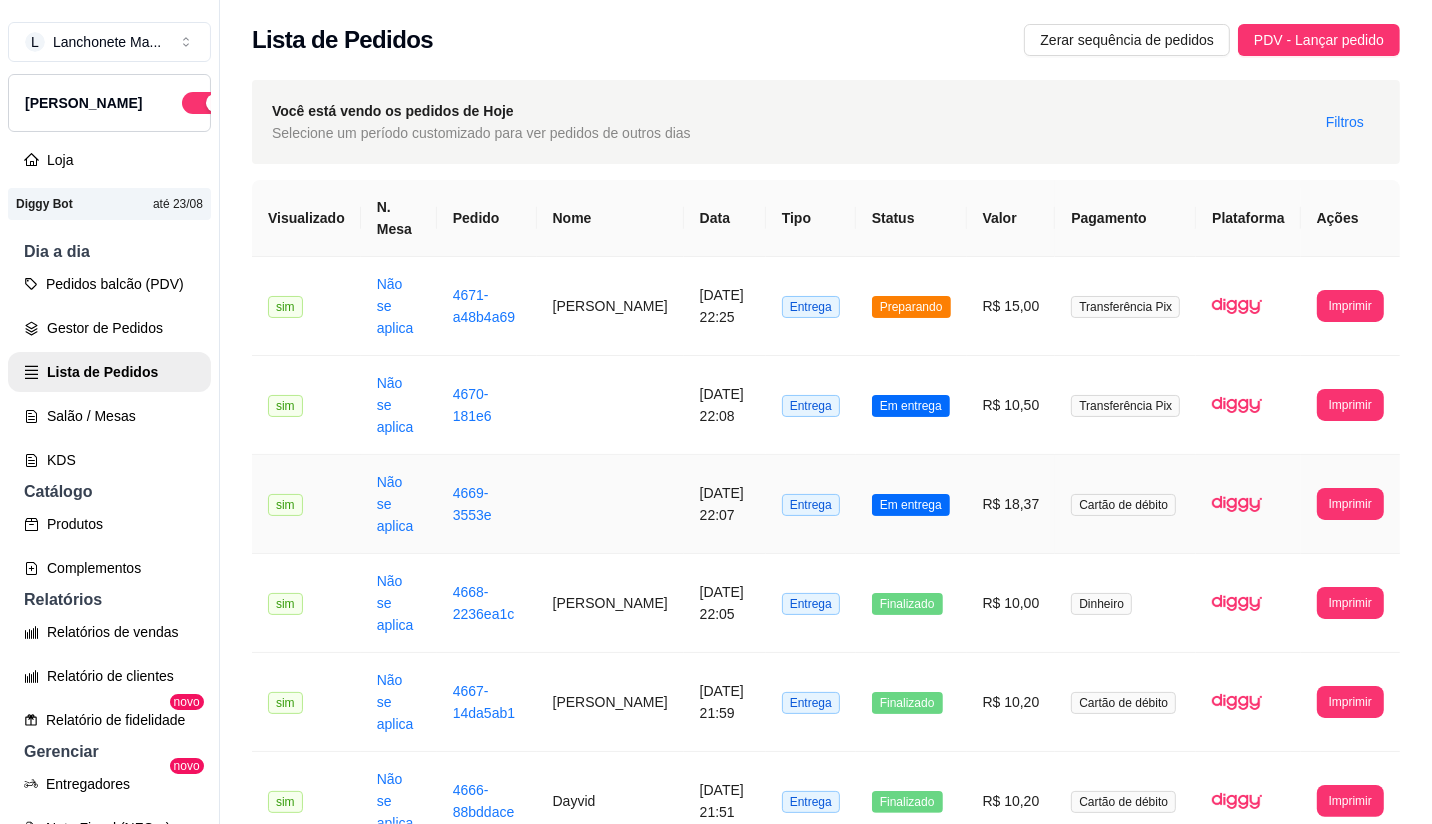 click on "Em entrega" at bounding box center (911, 504) 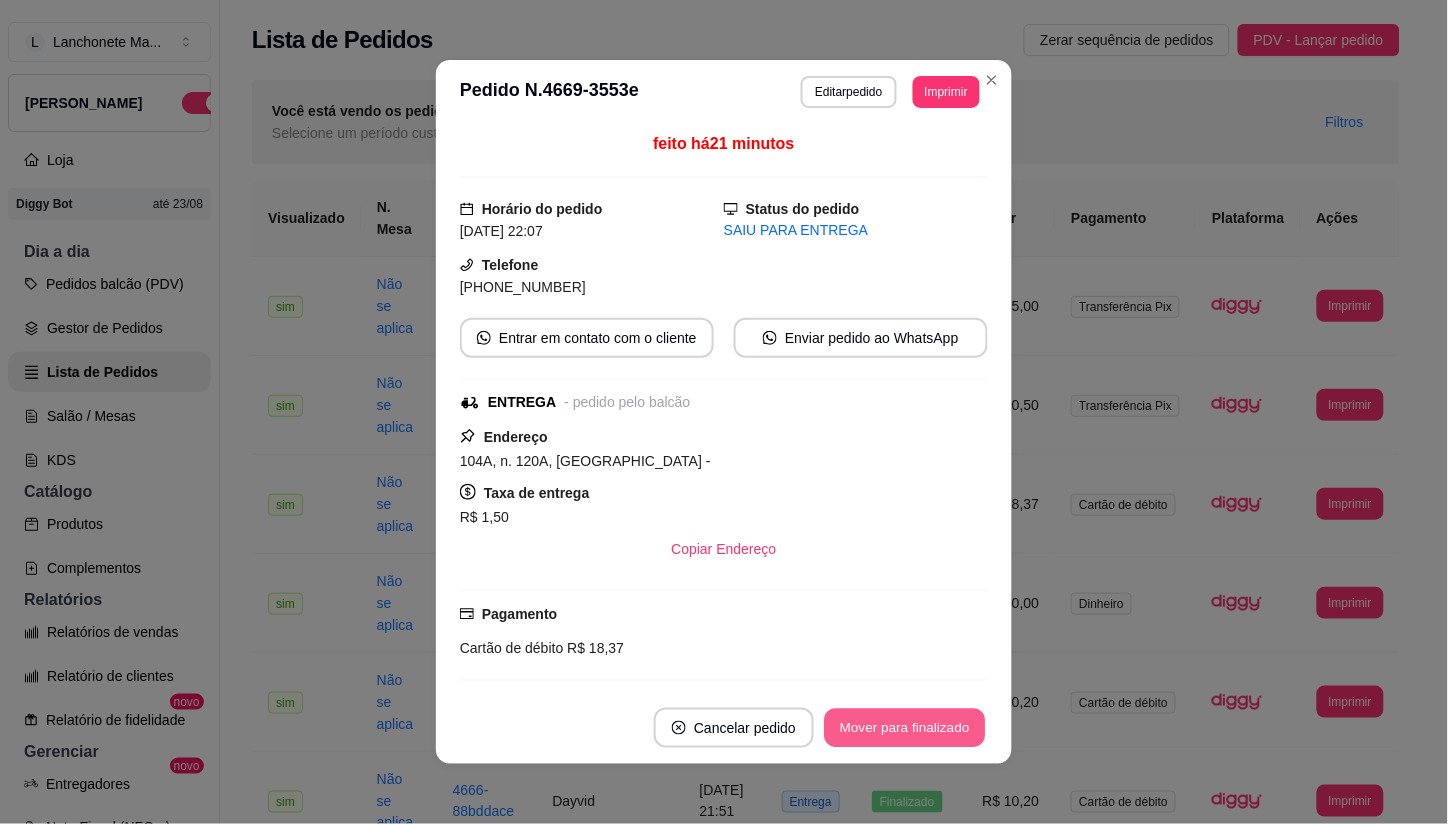 click on "Mover para finalizado" at bounding box center [905, 728] 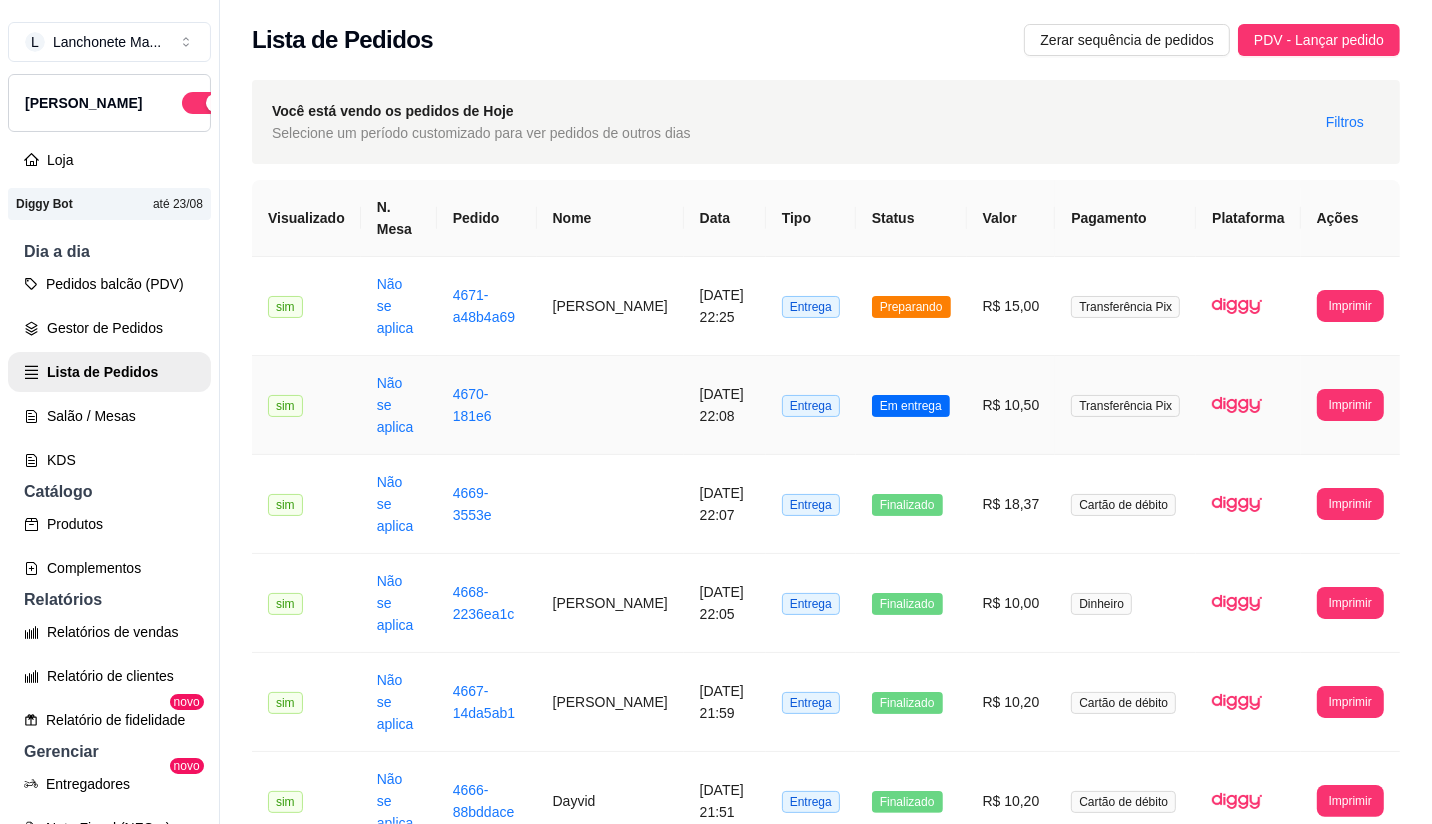 click on "Em entrega" at bounding box center [911, 405] 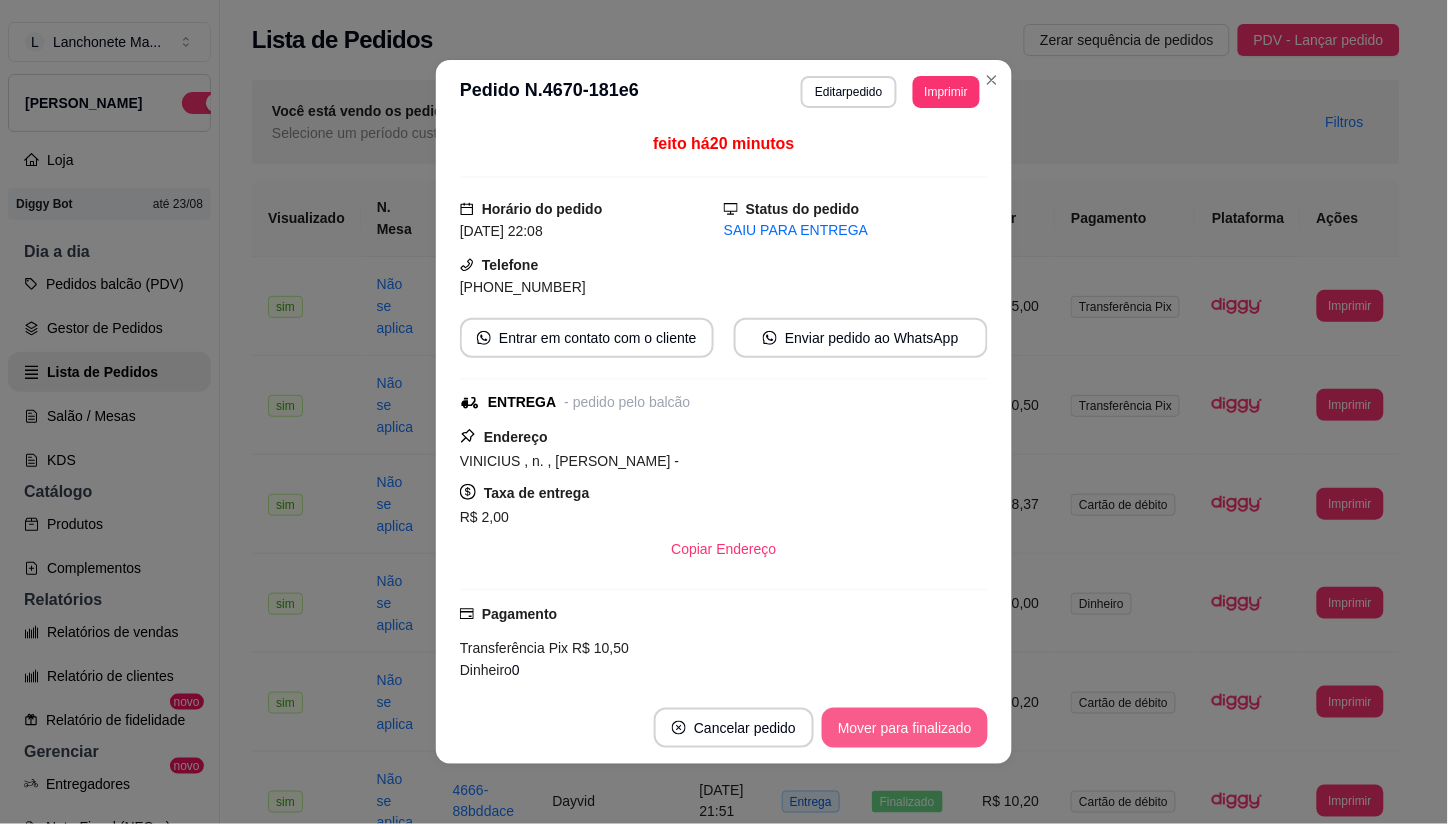 click on "Mover para finalizado" at bounding box center [905, 728] 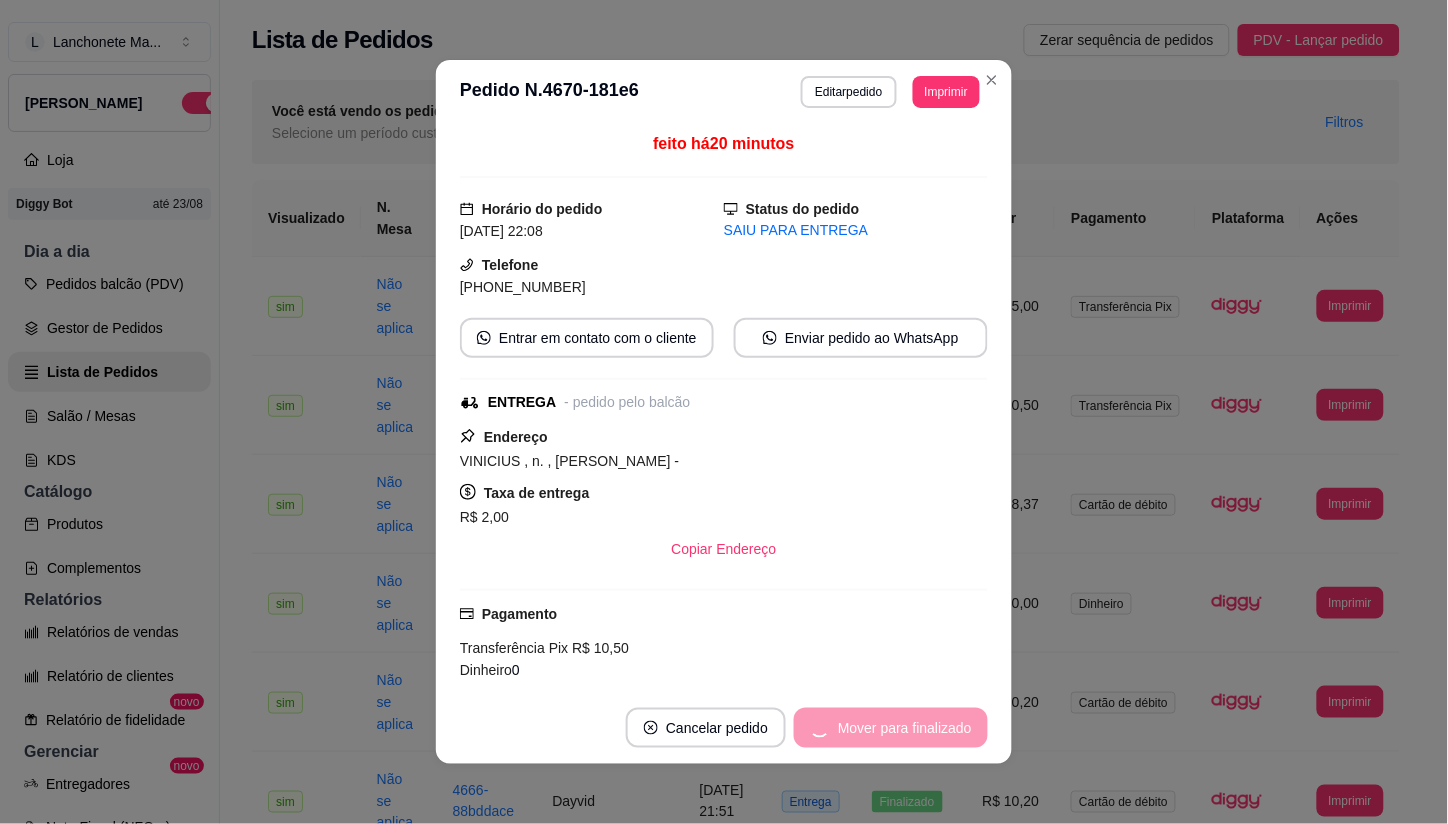 click on "Mover para finalizado" at bounding box center [891, 728] 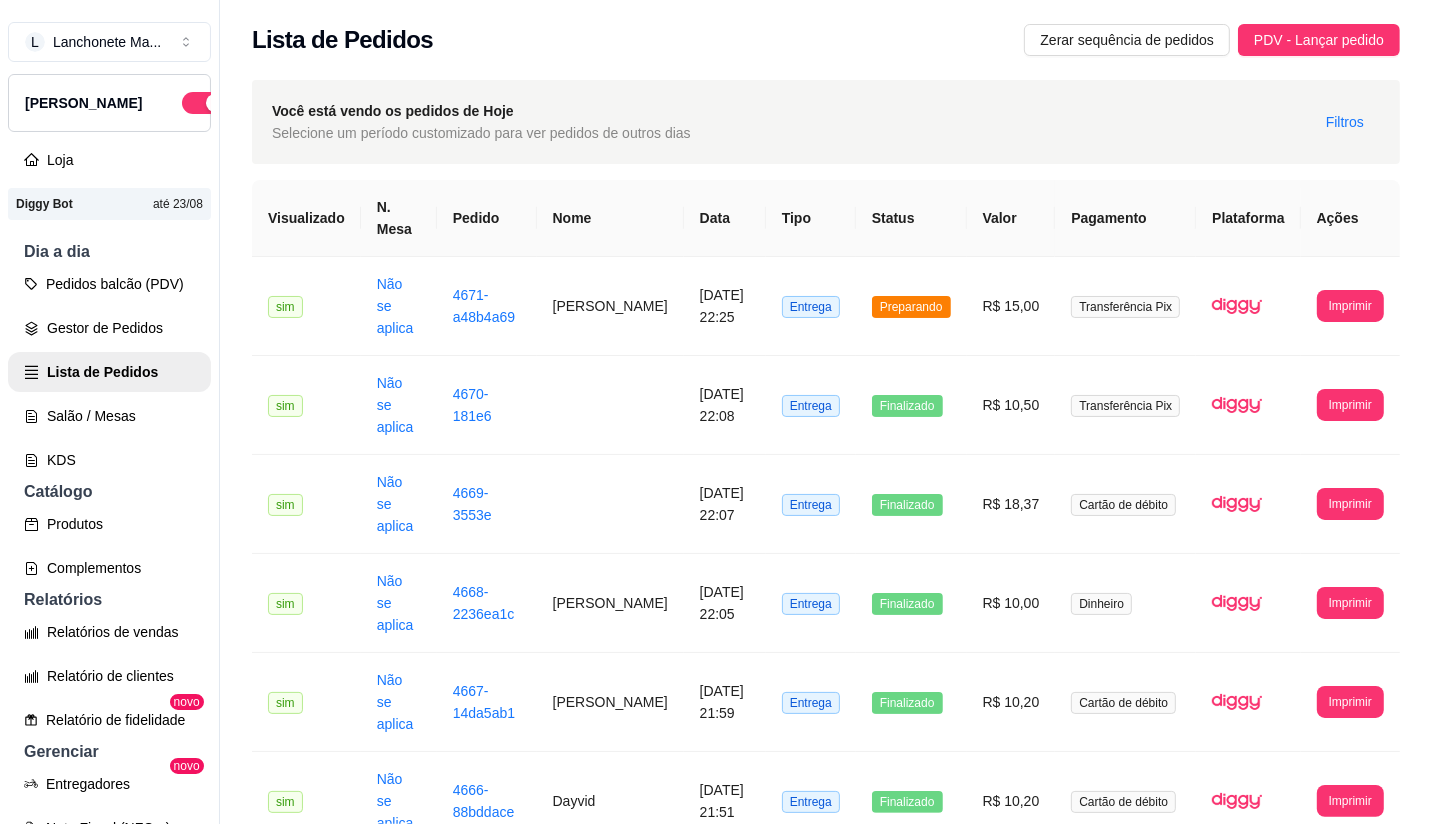click on "L Lanchonete Ma ... Loja Aberta Loja Diggy Bot até 23/08   Dia a dia Pedidos balcão (PDV) Gestor de Pedidos Lista de Pedidos Salão / Mesas KDS Catálogo Produtos Complementos Relatórios Relatórios de vendas Relatório de clientes Relatório de fidelidade novo Gerenciar Entregadores novo Nota Fiscal (NFC-e) Controle de caixa Controle de fiado Cupons Clientes Estoque Configurações Diggy Planos Precisa de ajuda? Sair" at bounding box center (110, 428) 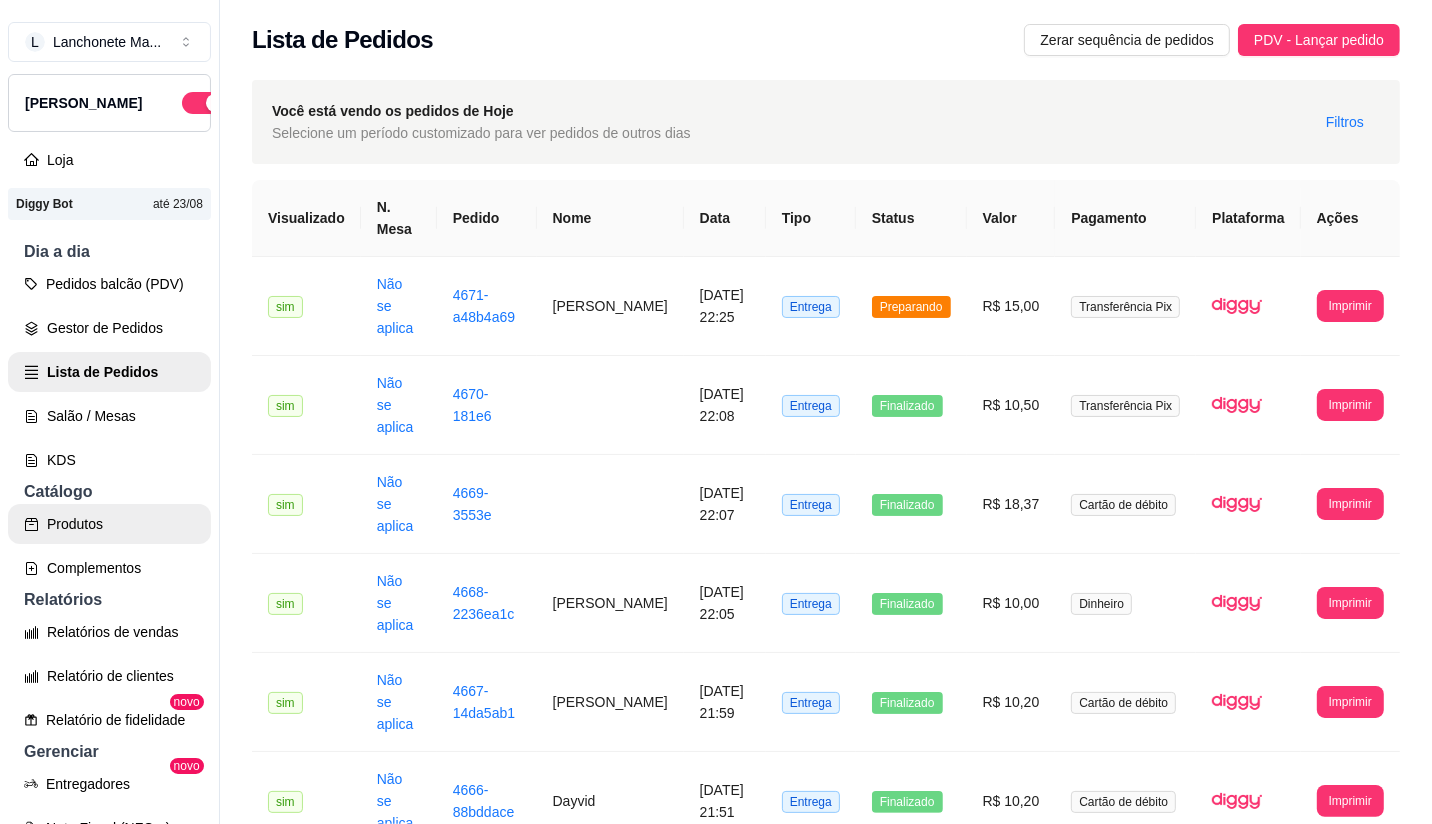 click on "Produtos" at bounding box center [109, 524] 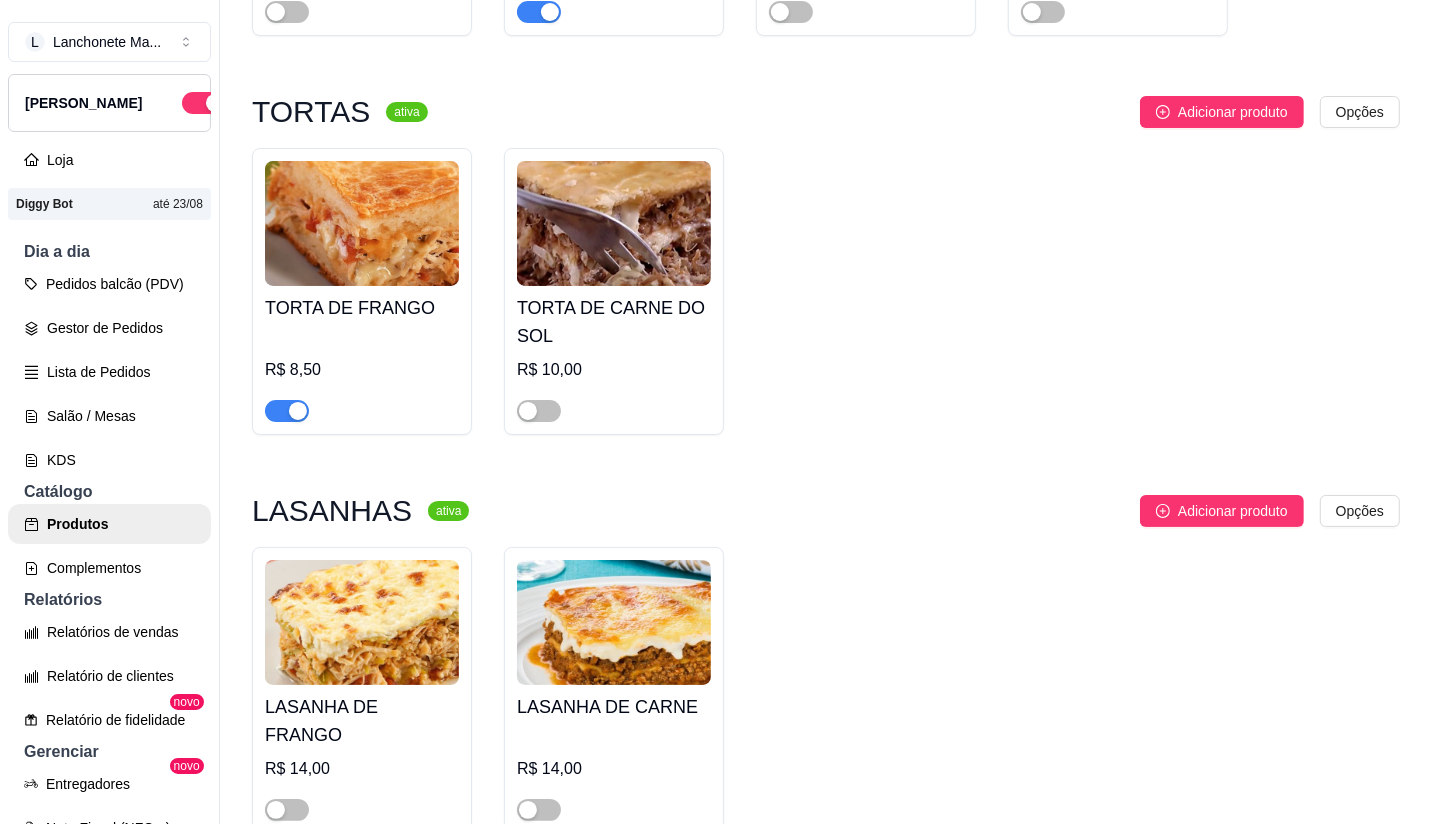 scroll, scrollTop: 4153, scrollLeft: 0, axis: vertical 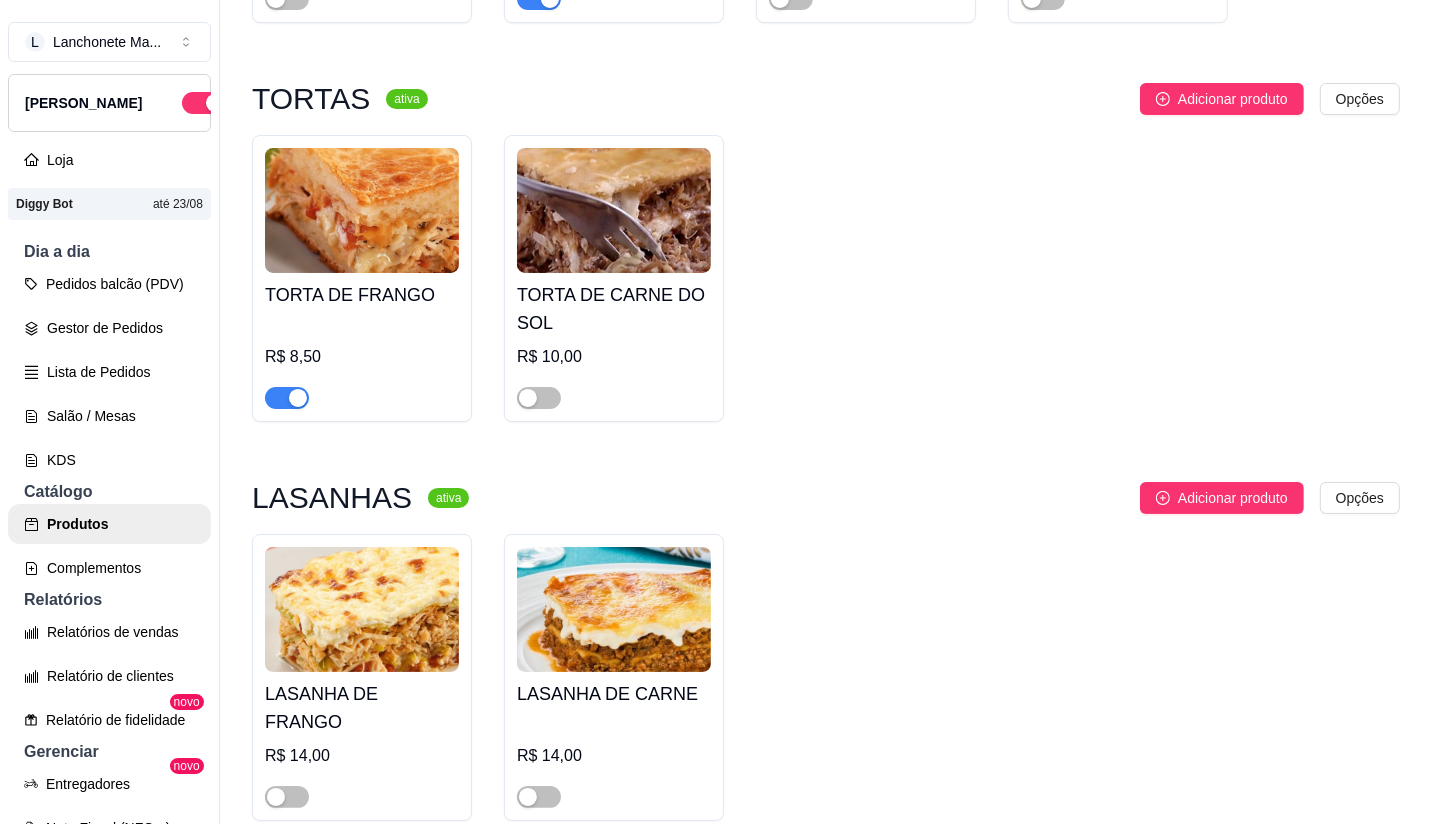 click at bounding box center (287, 398) 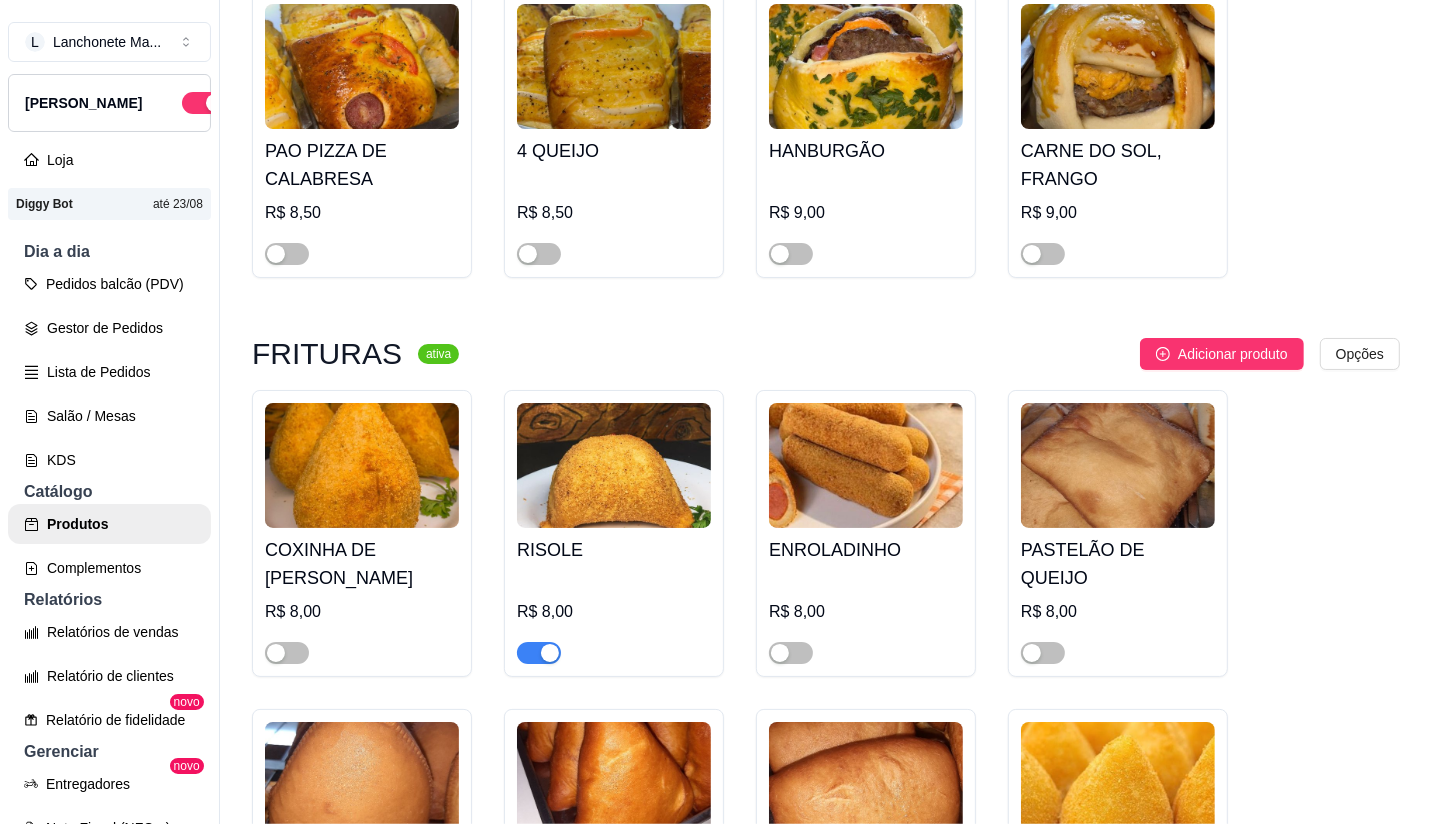 scroll, scrollTop: 2597, scrollLeft: 0, axis: vertical 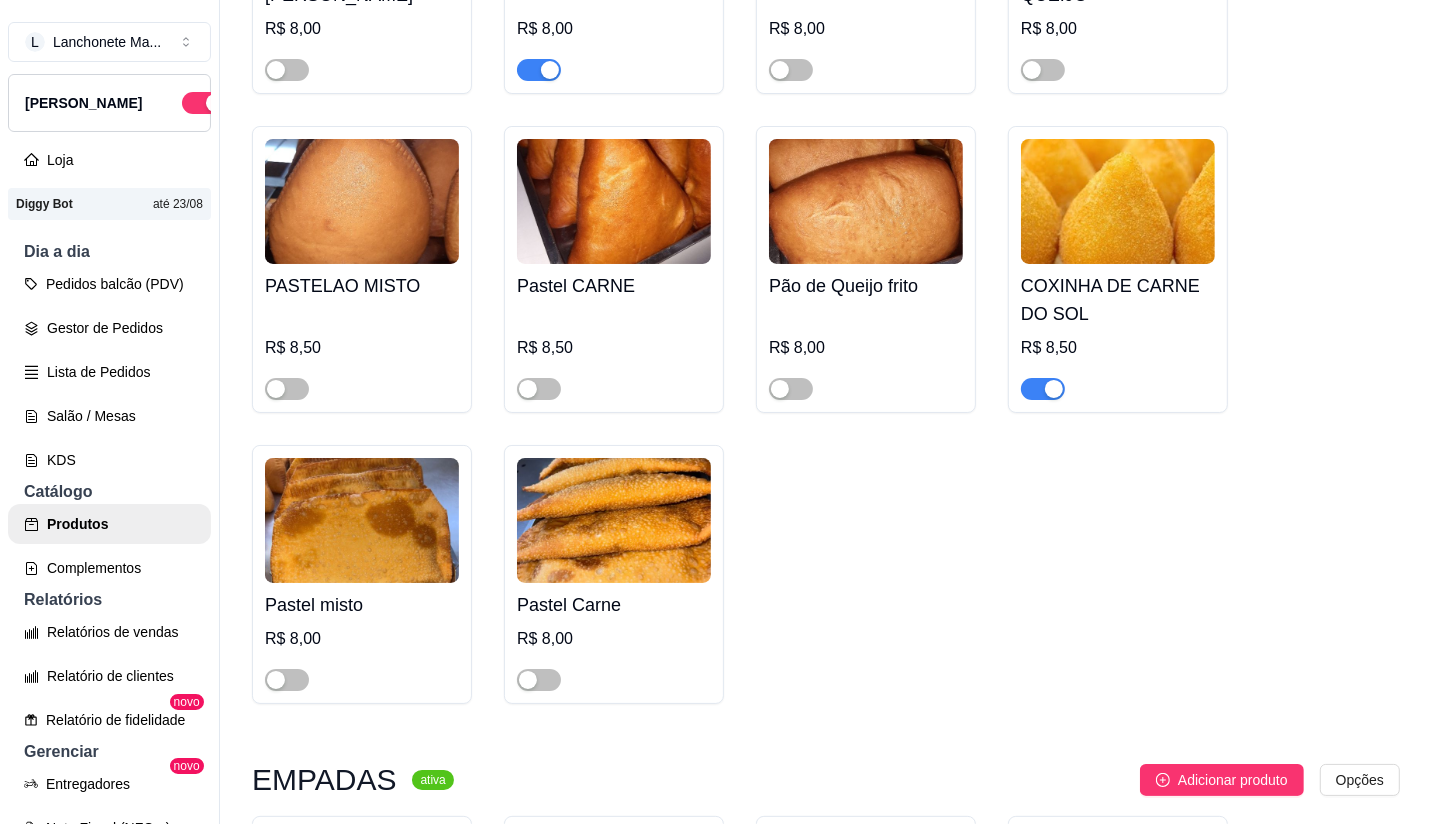 click at bounding box center [1043, 389] 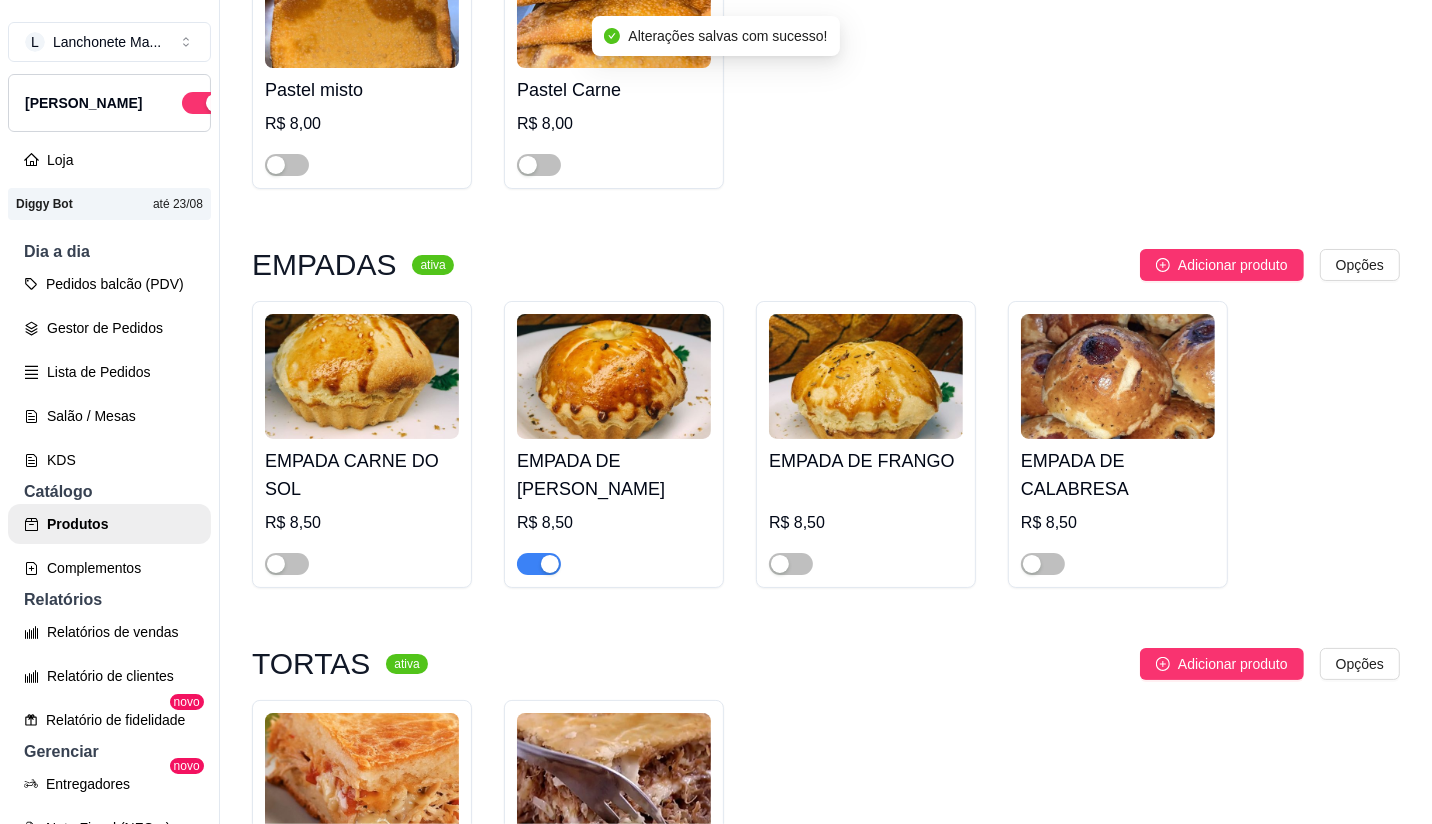 scroll, scrollTop: 3942, scrollLeft: 0, axis: vertical 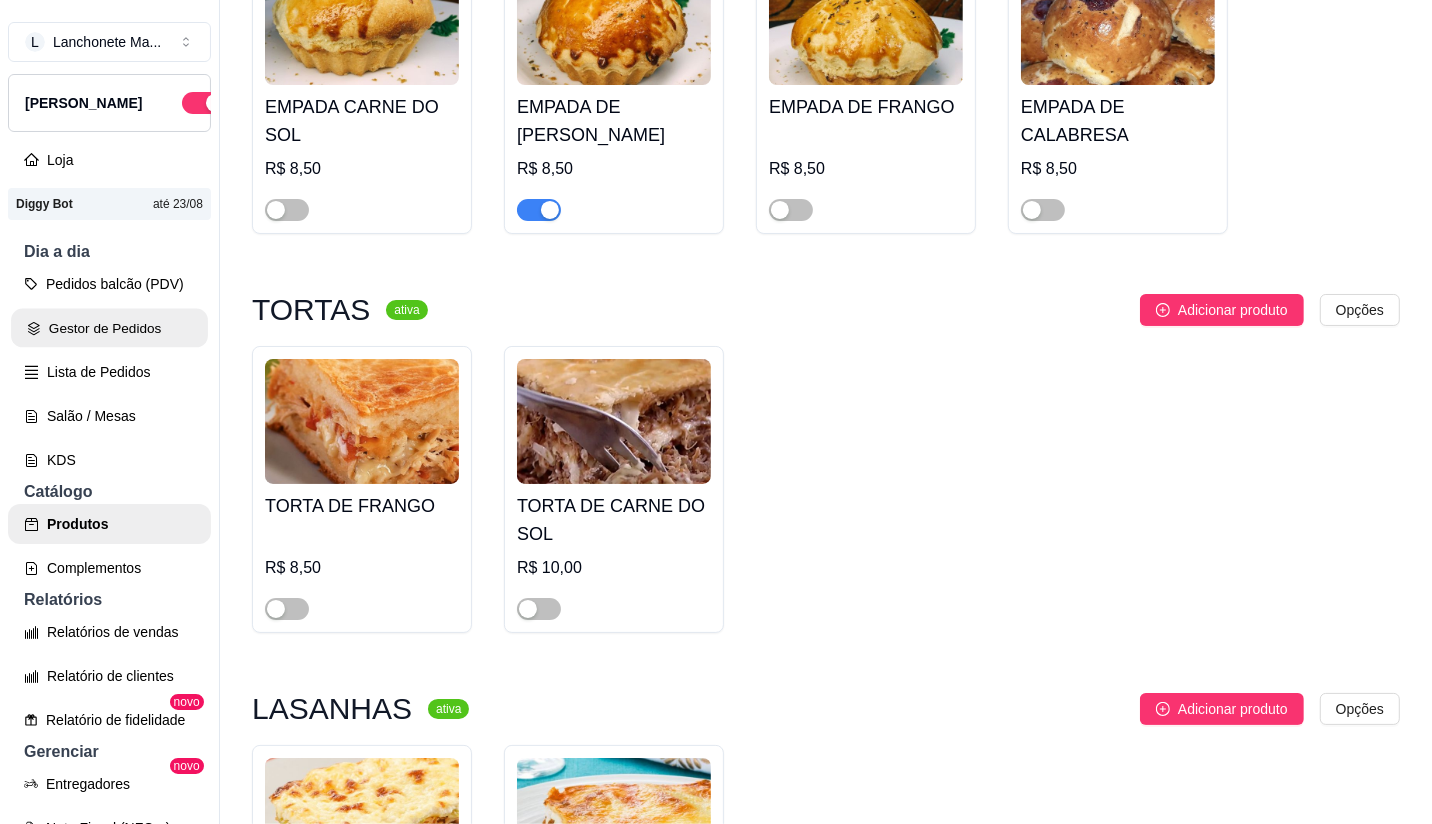 click on "Gestor de Pedidos" at bounding box center [109, 328] 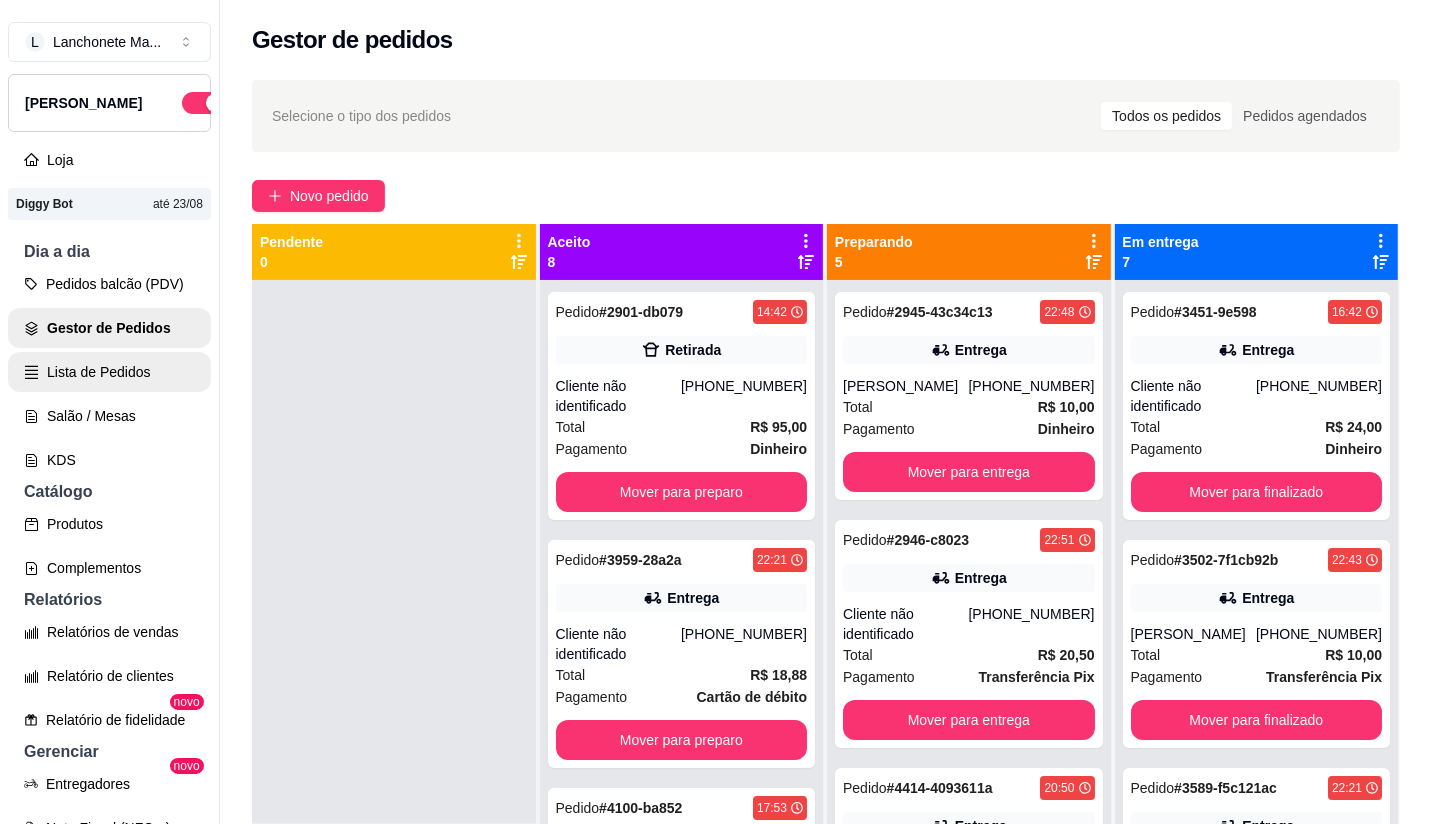 click on "Lista de Pedidos" at bounding box center (109, 372) 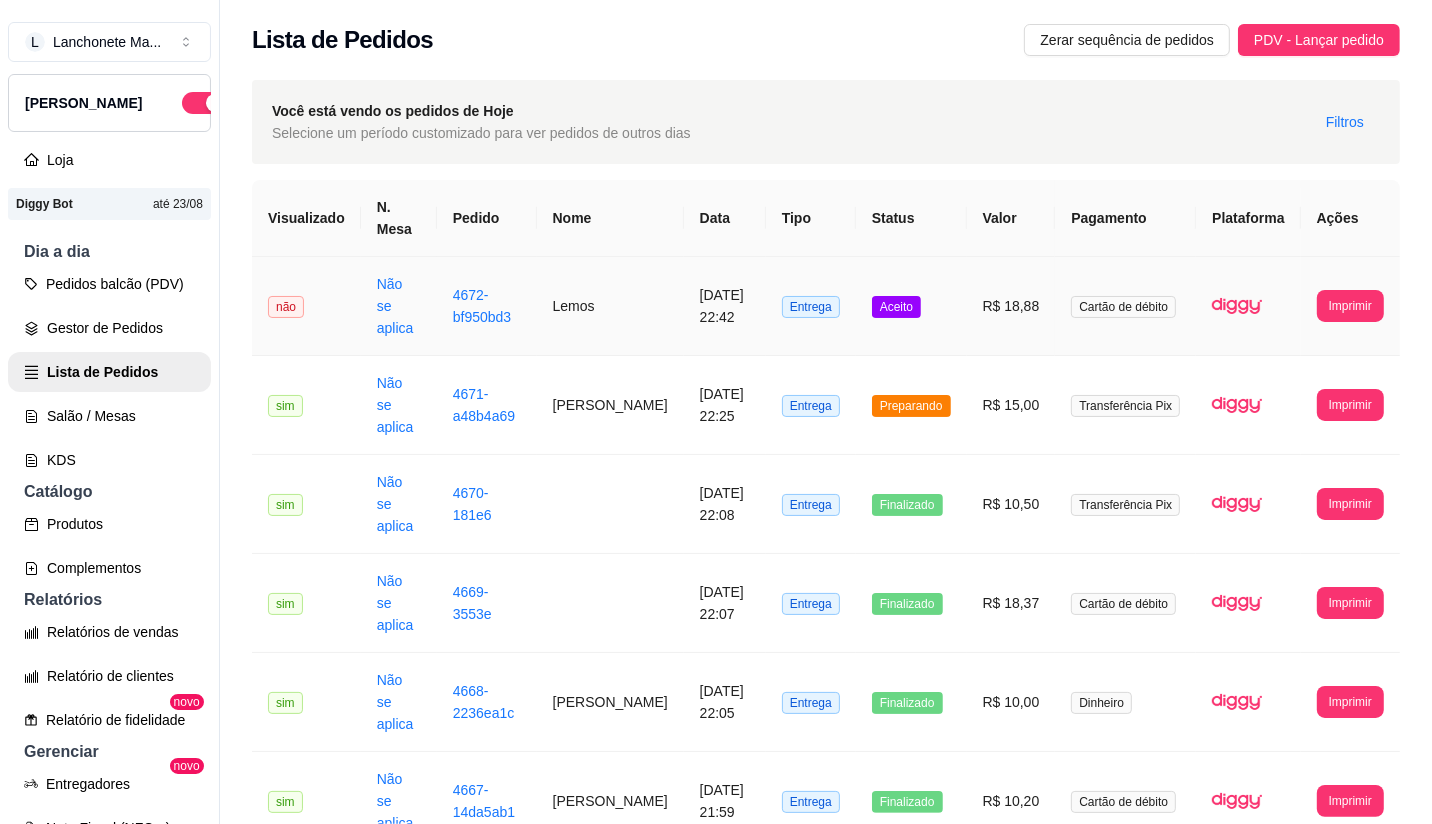 click on "Aceito" at bounding box center [896, 307] 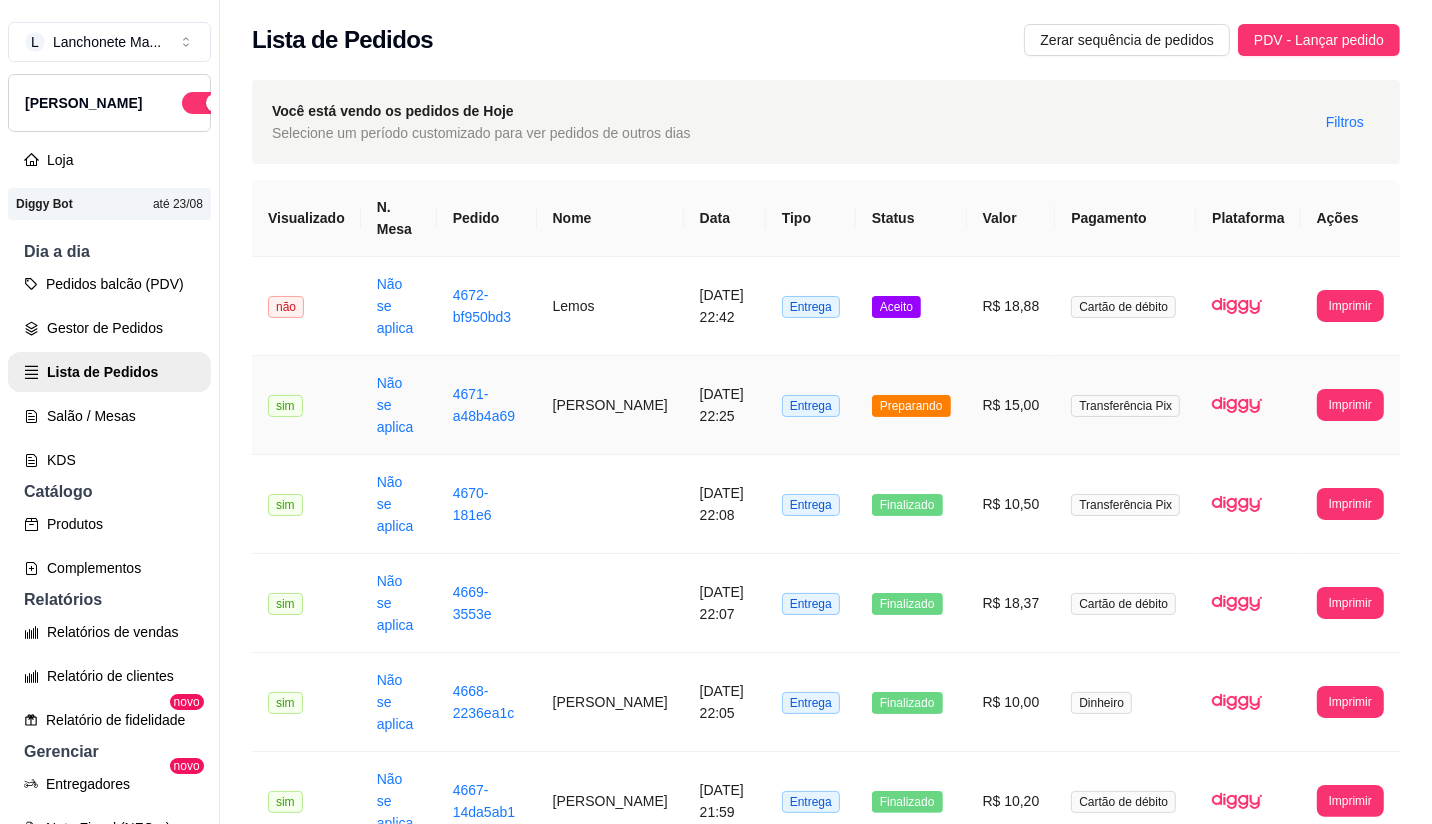 click on "Preparando" at bounding box center [911, 405] 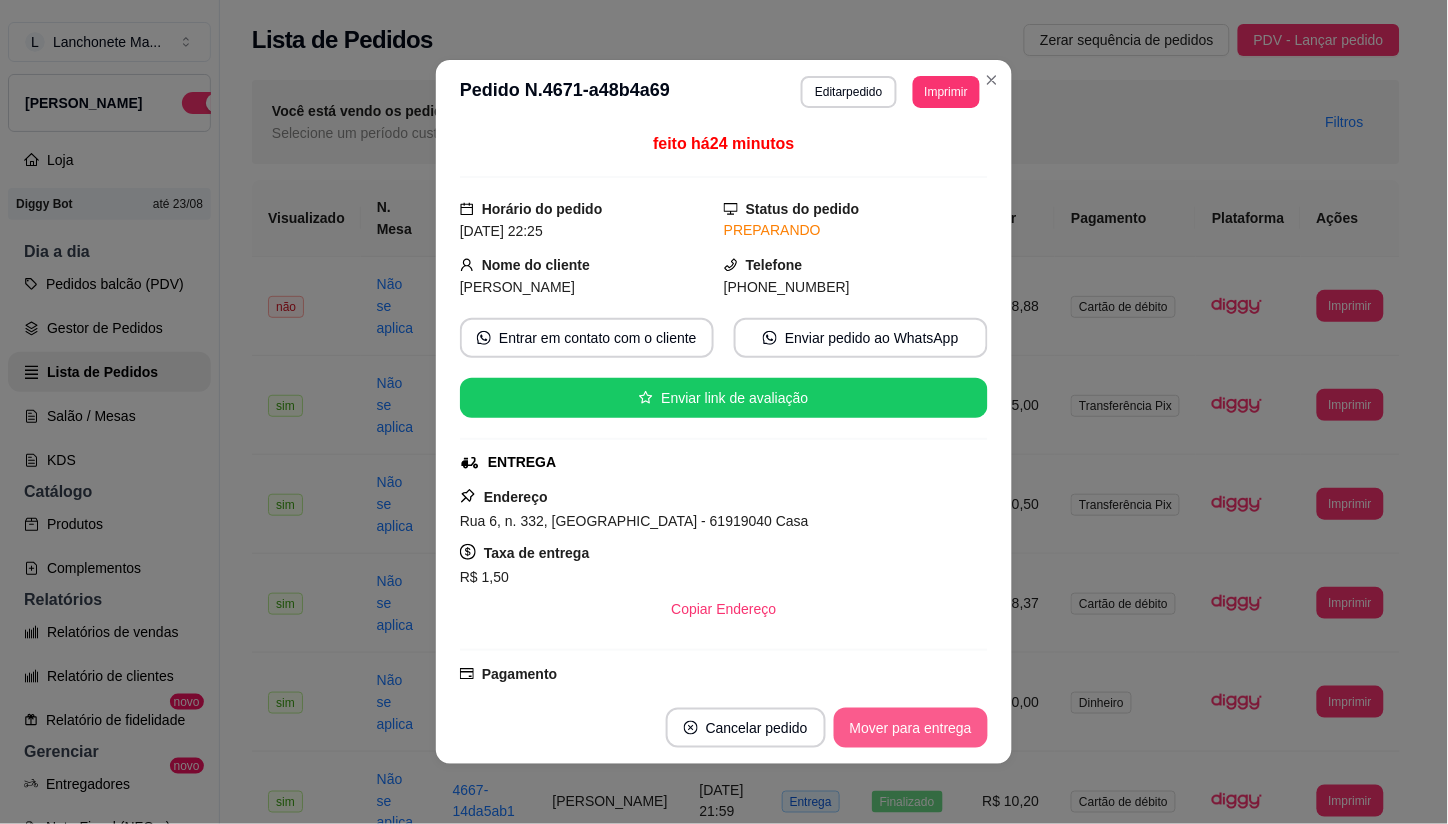 click on "Mover para entrega" at bounding box center [911, 728] 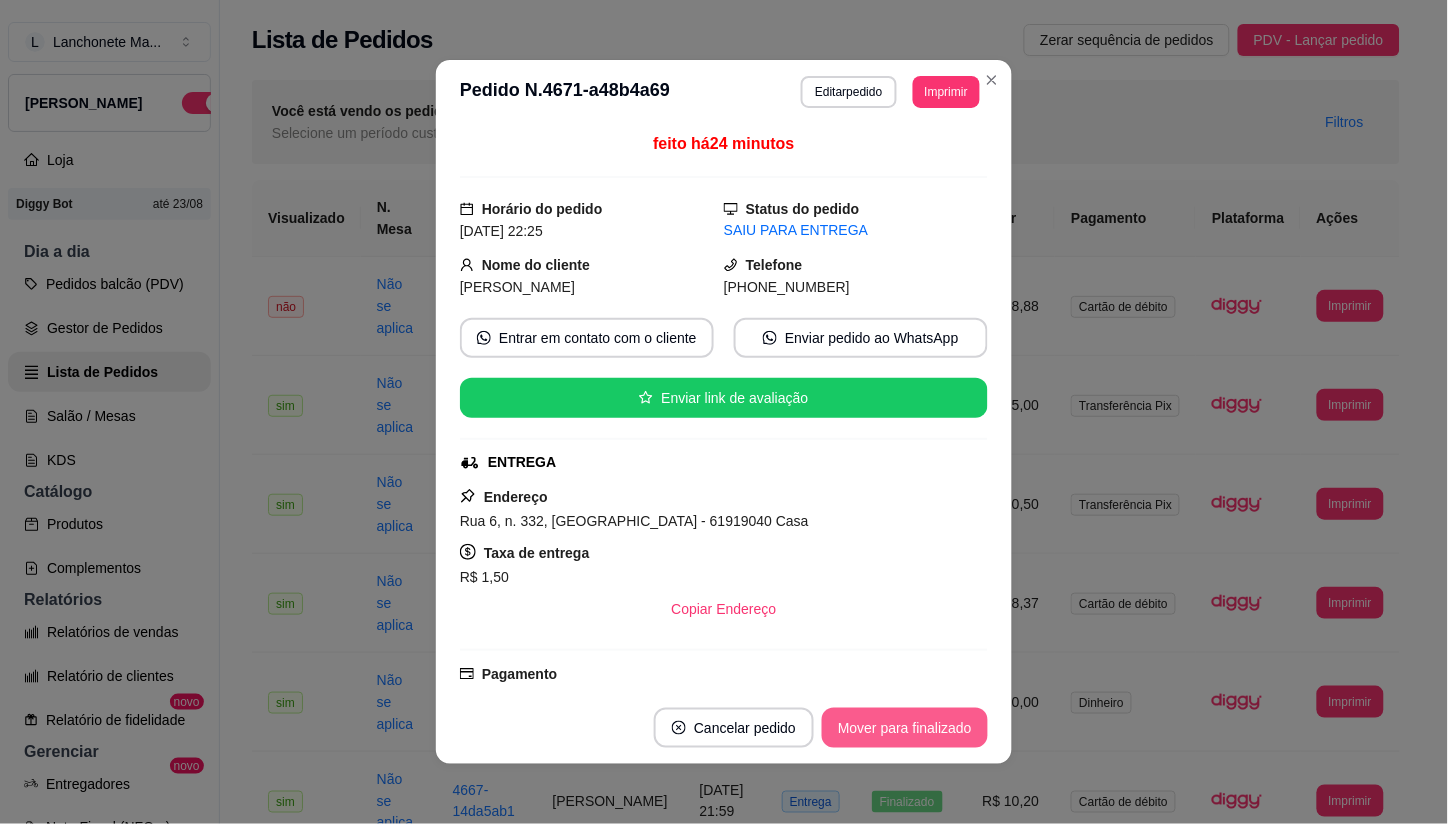click on "Mover para finalizado" at bounding box center [905, 728] 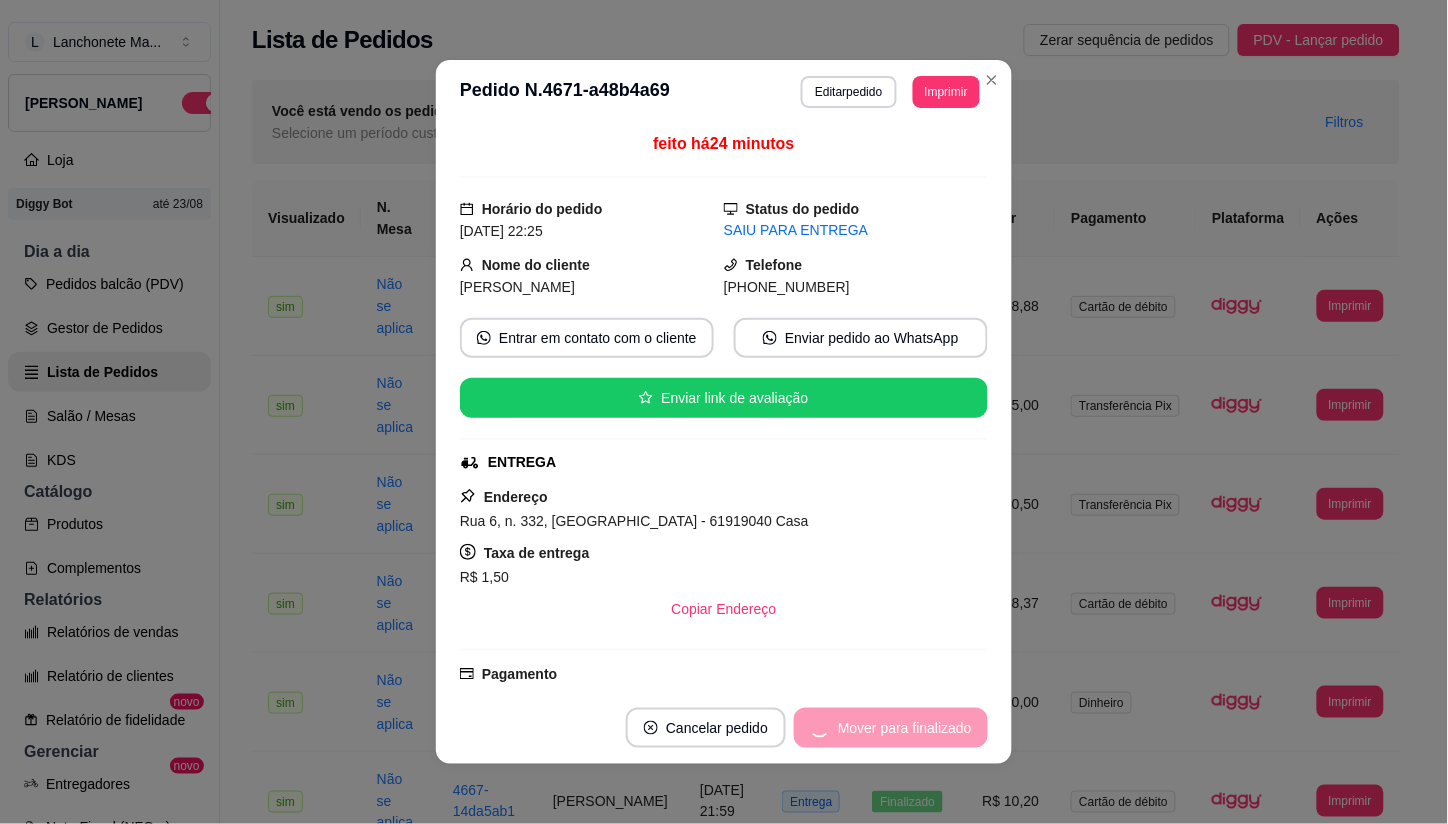 click on "Mover para finalizado" at bounding box center [891, 728] 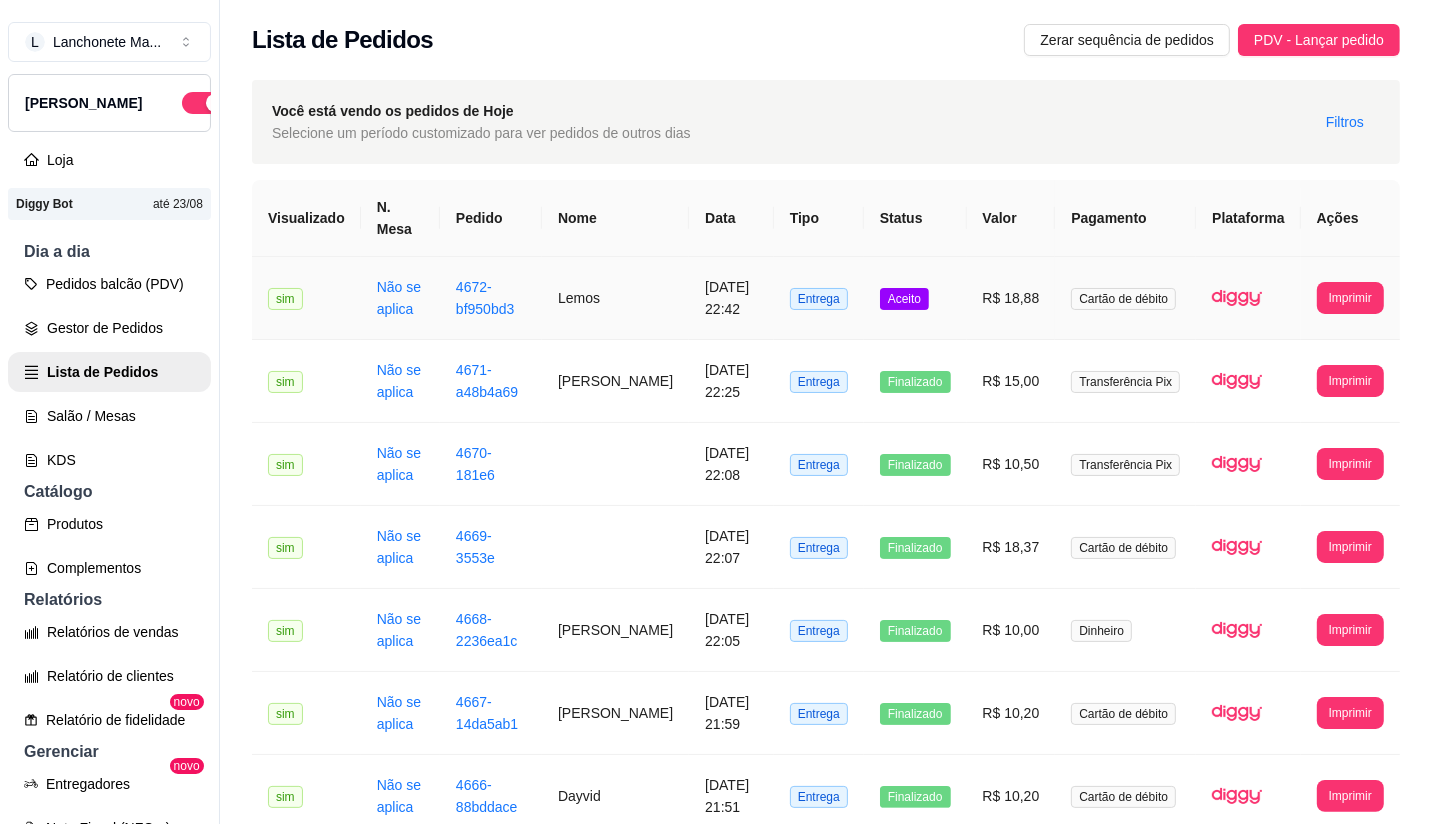 click on "Aceito" at bounding box center [904, 299] 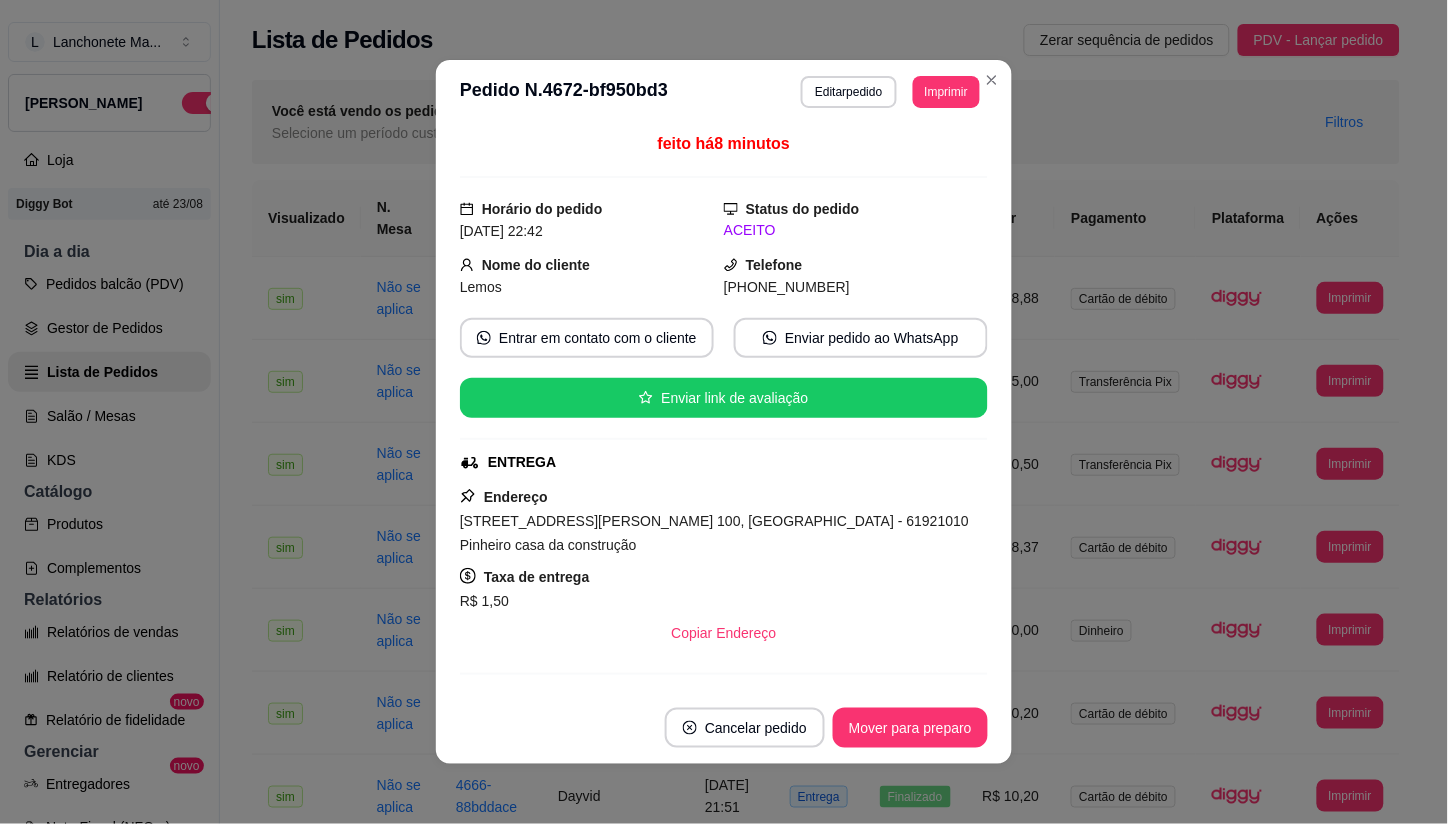 click on "Mover para preparo" at bounding box center [910, 728] 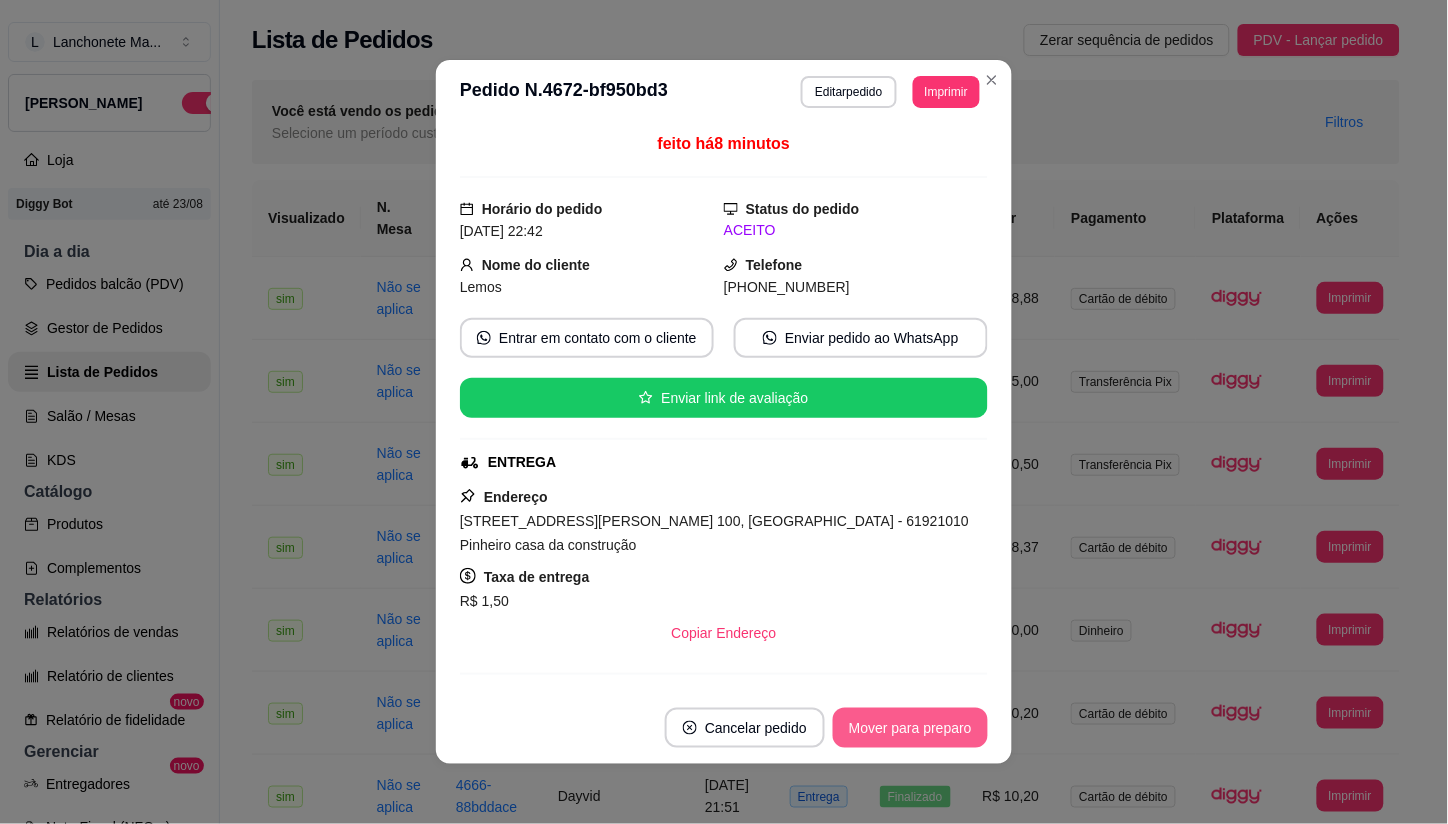 click on "Mover para preparo" at bounding box center [910, 728] 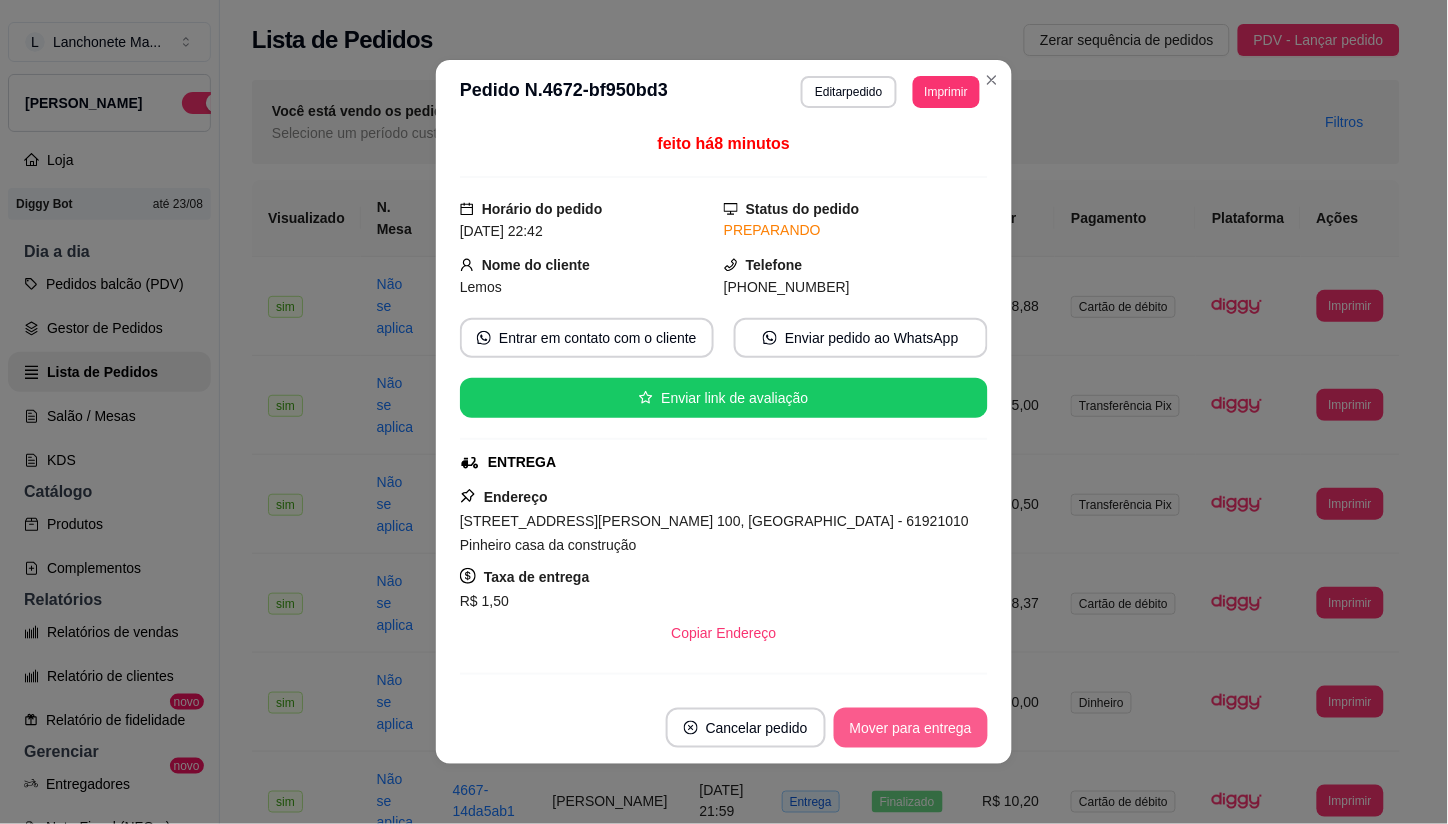 click on "Mover para entrega" at bounding box center (911, 728) 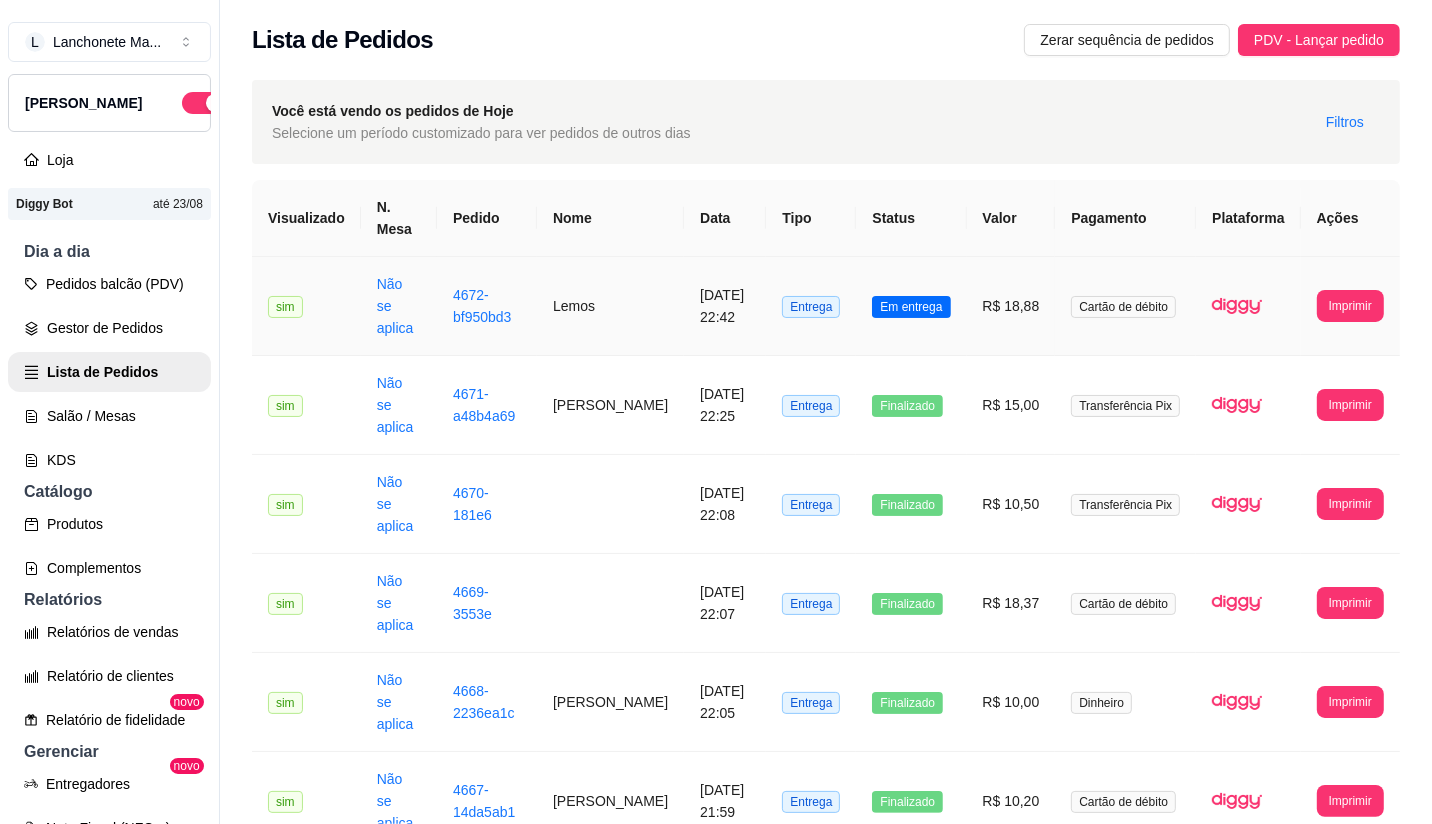click on "Em entrega" at bounding box center (911, 307) 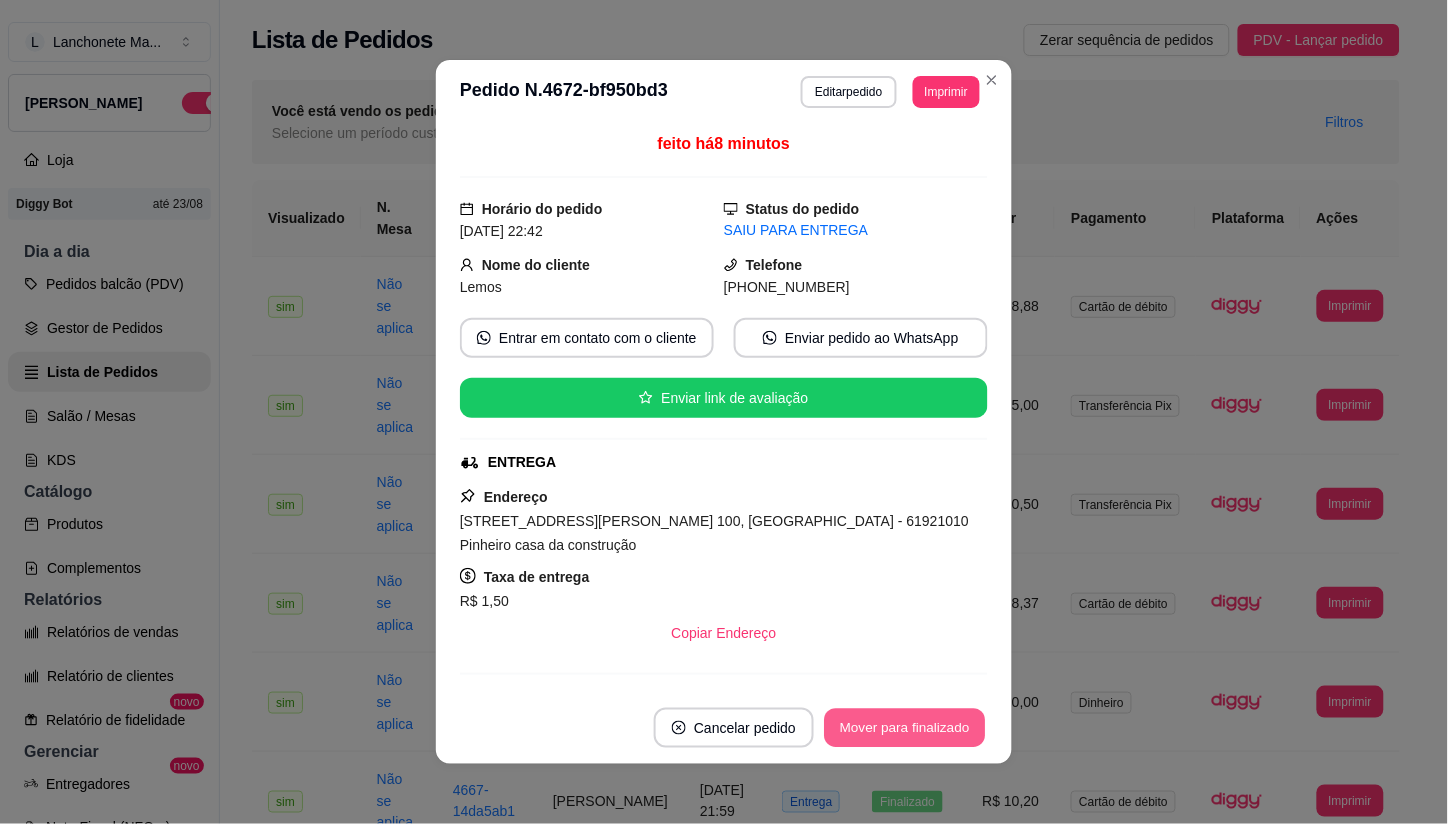 click on "Mover para finalizado" at bounding box center (905, 728) 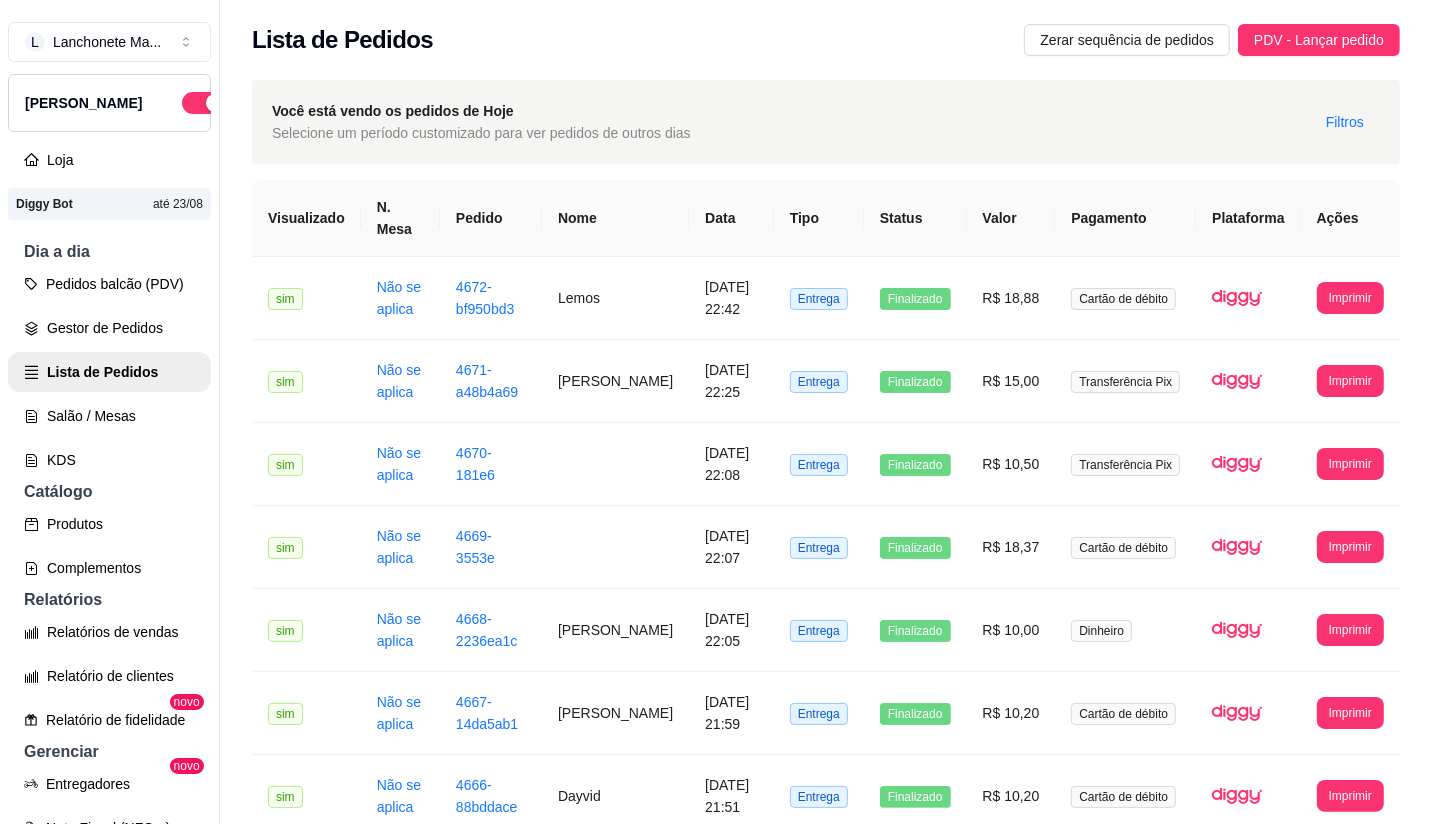 click on "Você está vendo os pedidos de   Hoje Selecione um período customizado para ver pedidos de outros dias Filtros" at bounding box center (826, 122) 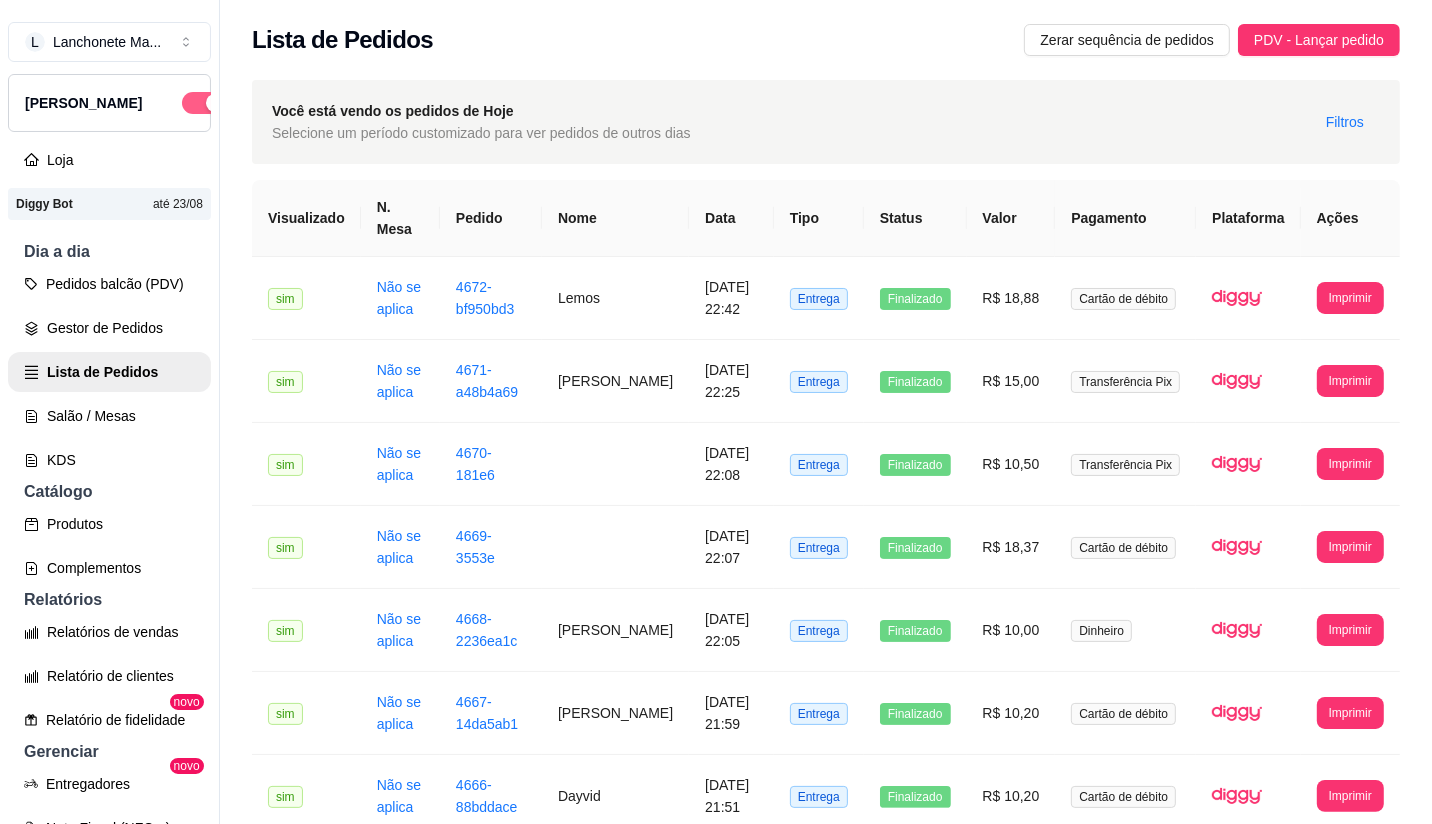 click at bounding box center [215, 103] 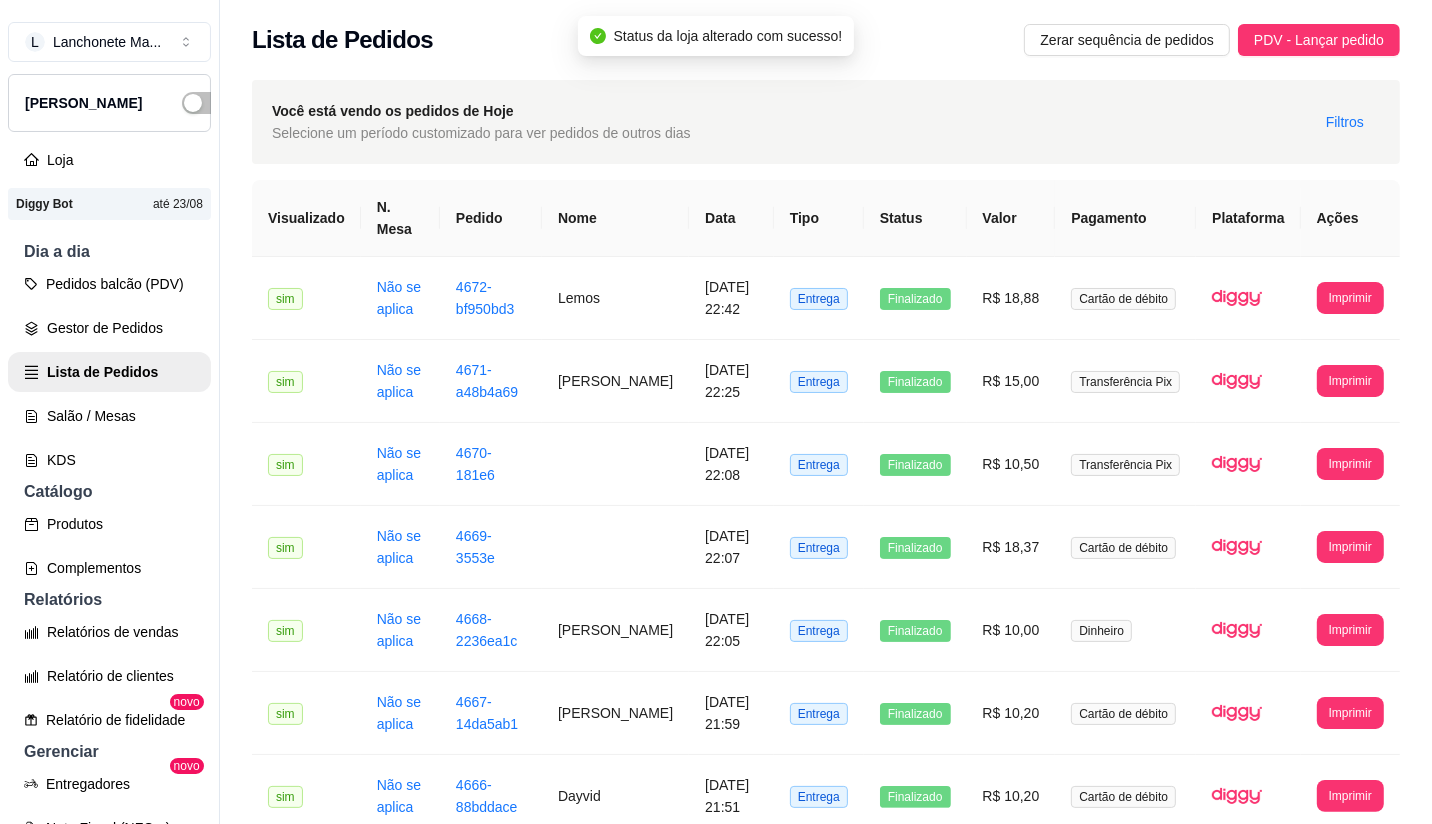 click on "Catálogo" at bounding box center (109, 492) 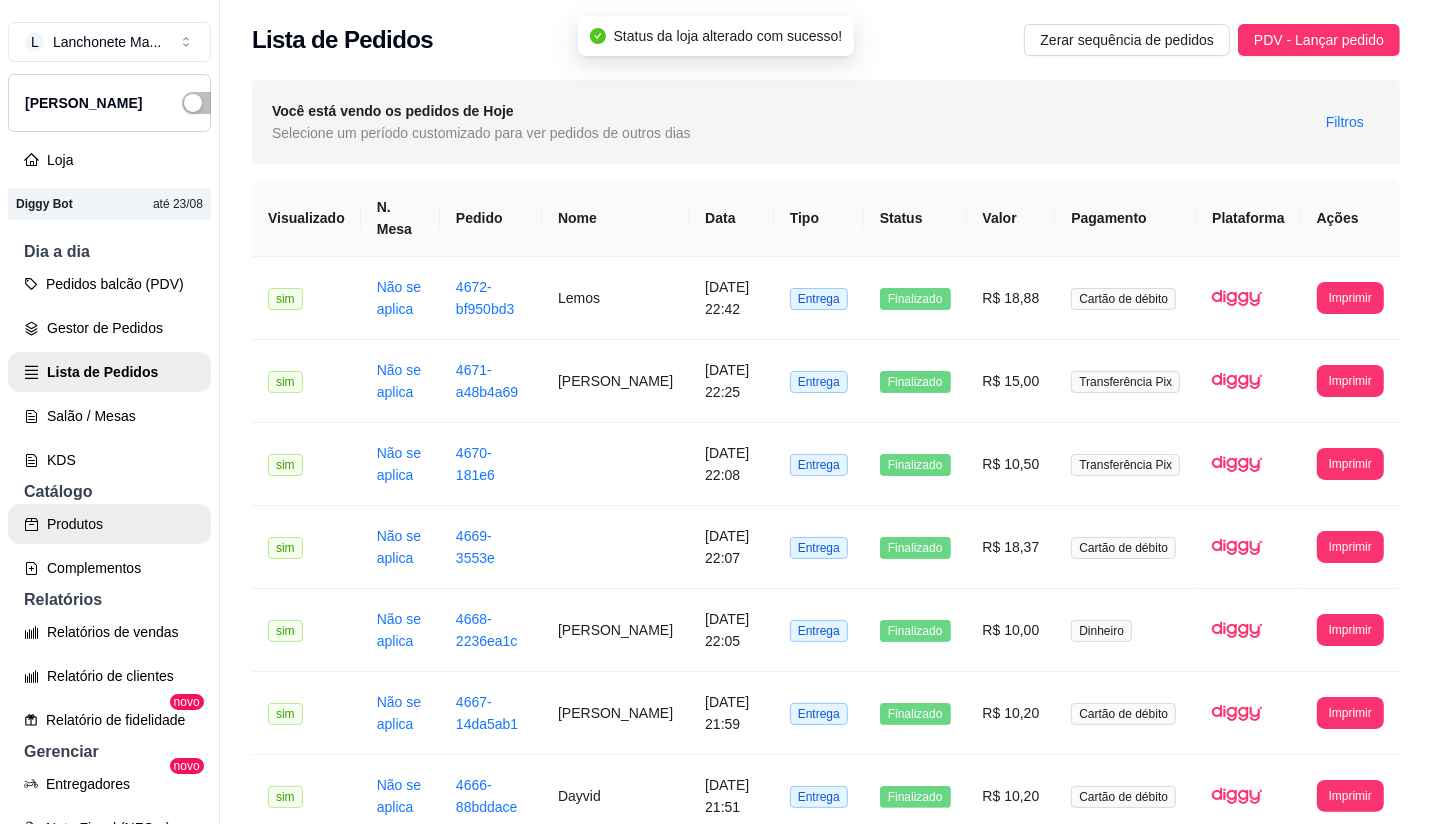 click on "Produtos" at bounding box center [109, 524] 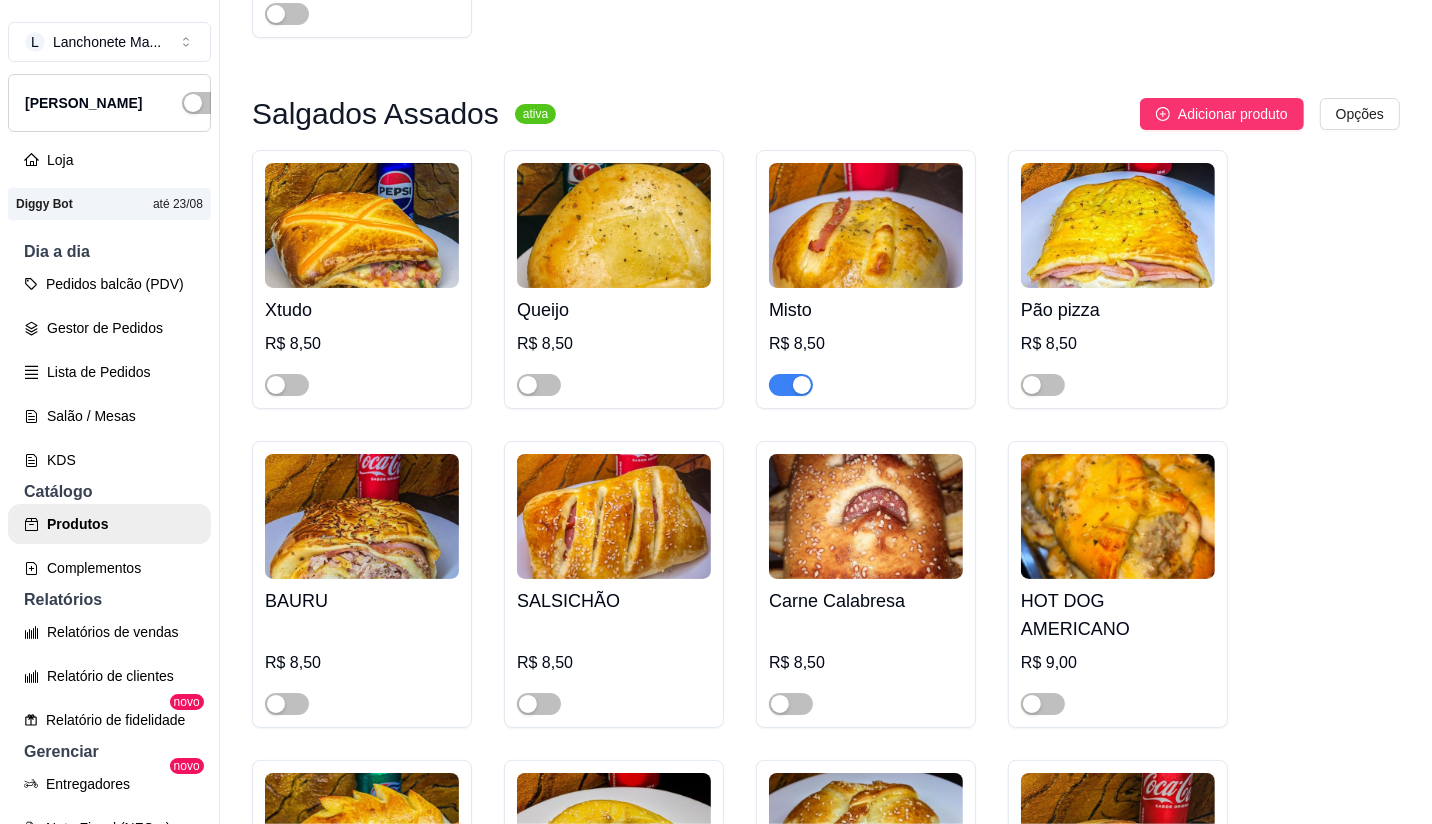 scroll, scrollTop: 555, scrollLeft: 0, axis: vertical 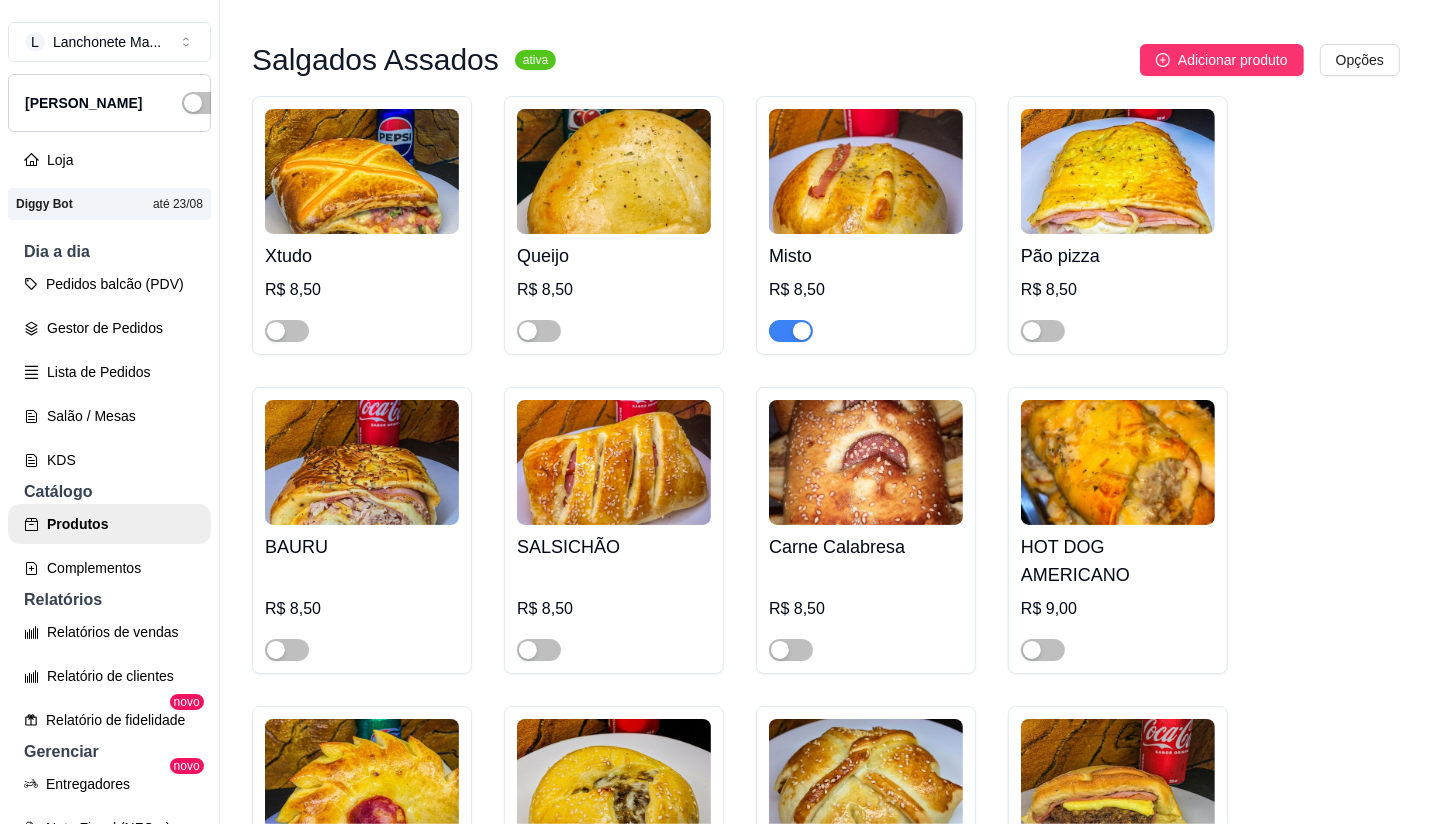 click at bounding box center (802, 331) 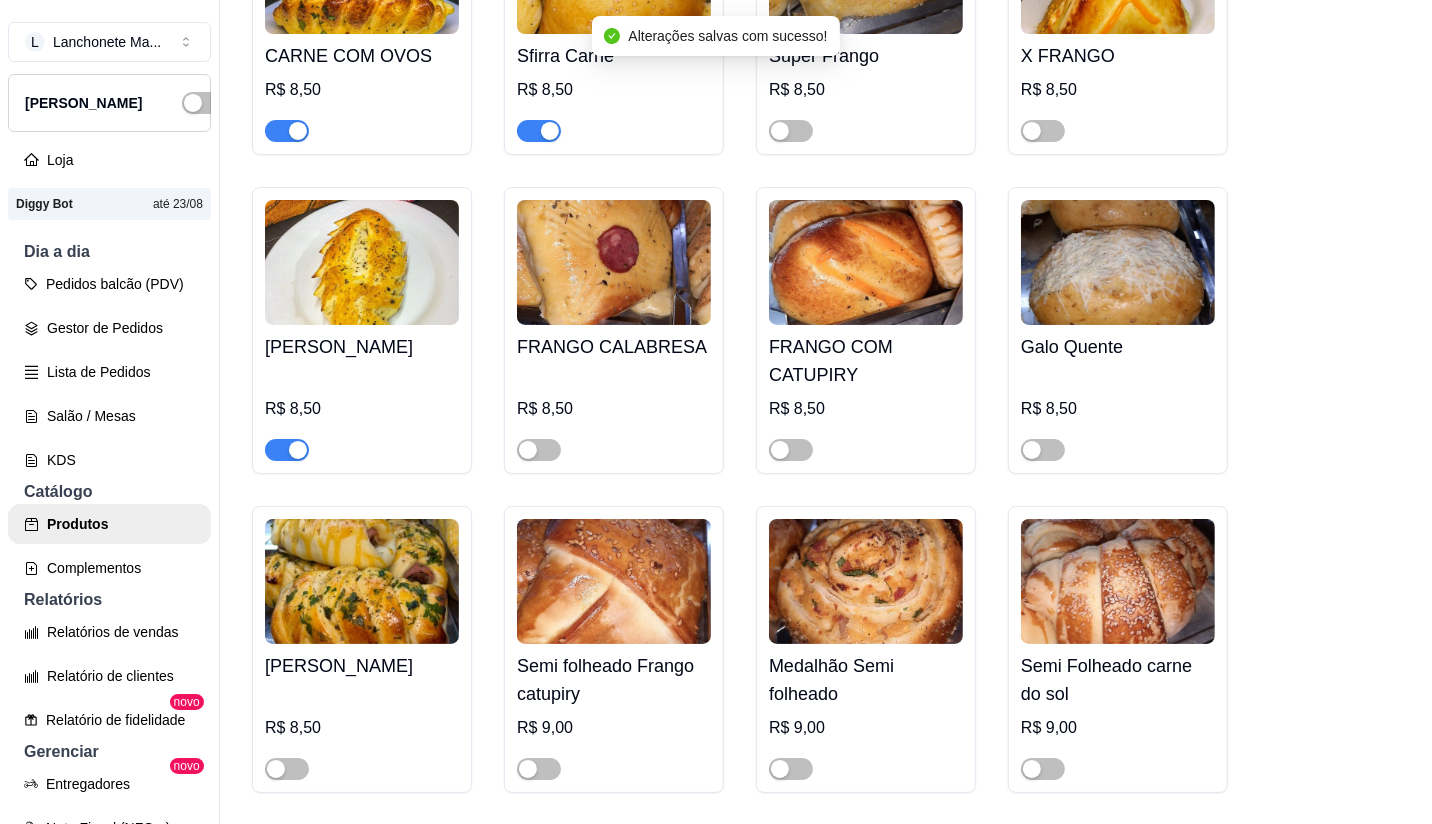 scroll, scrollTop: 1666, scrollLeft: 0, axis: vertical 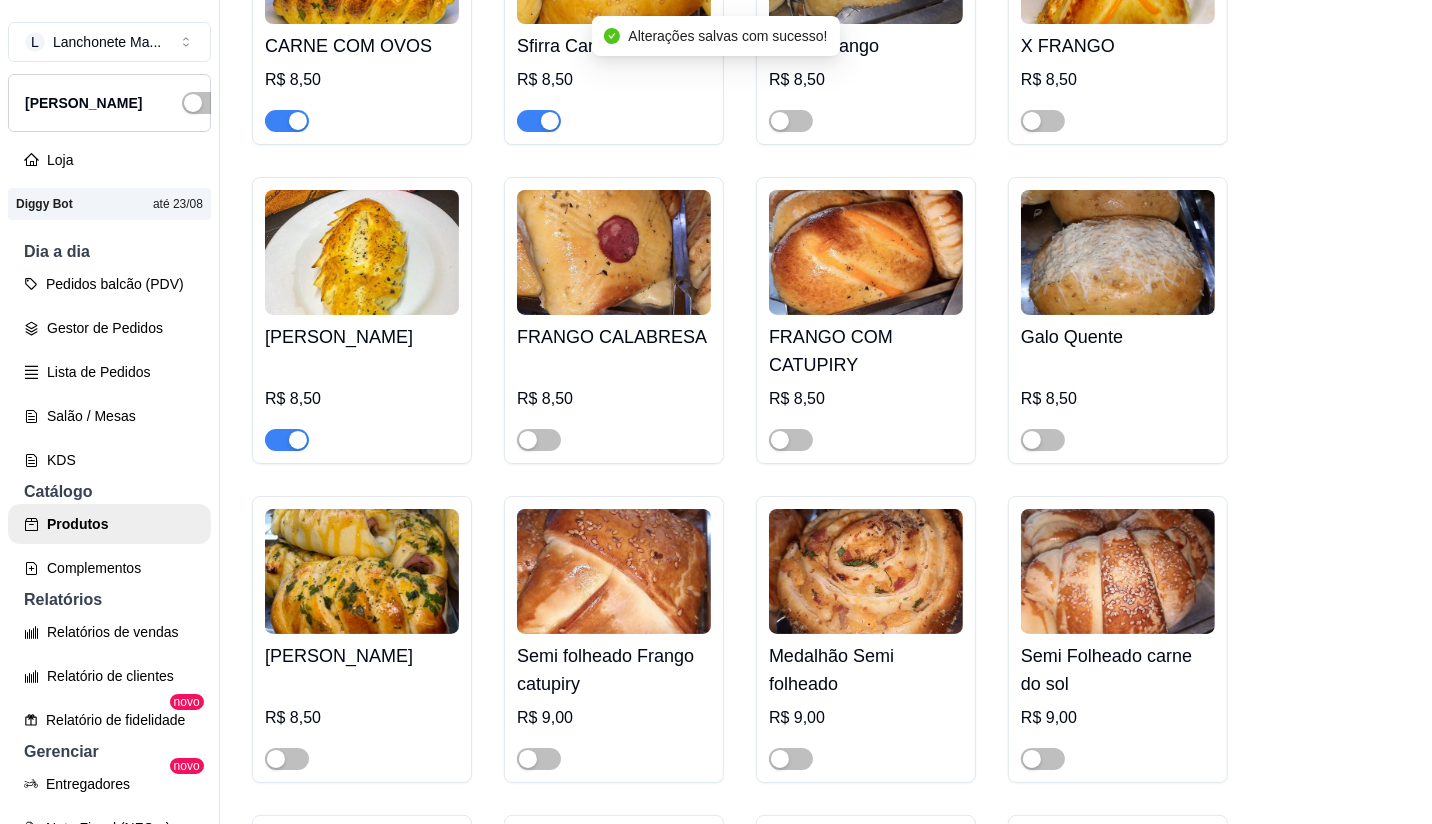 click at bounding box center (287, 121) 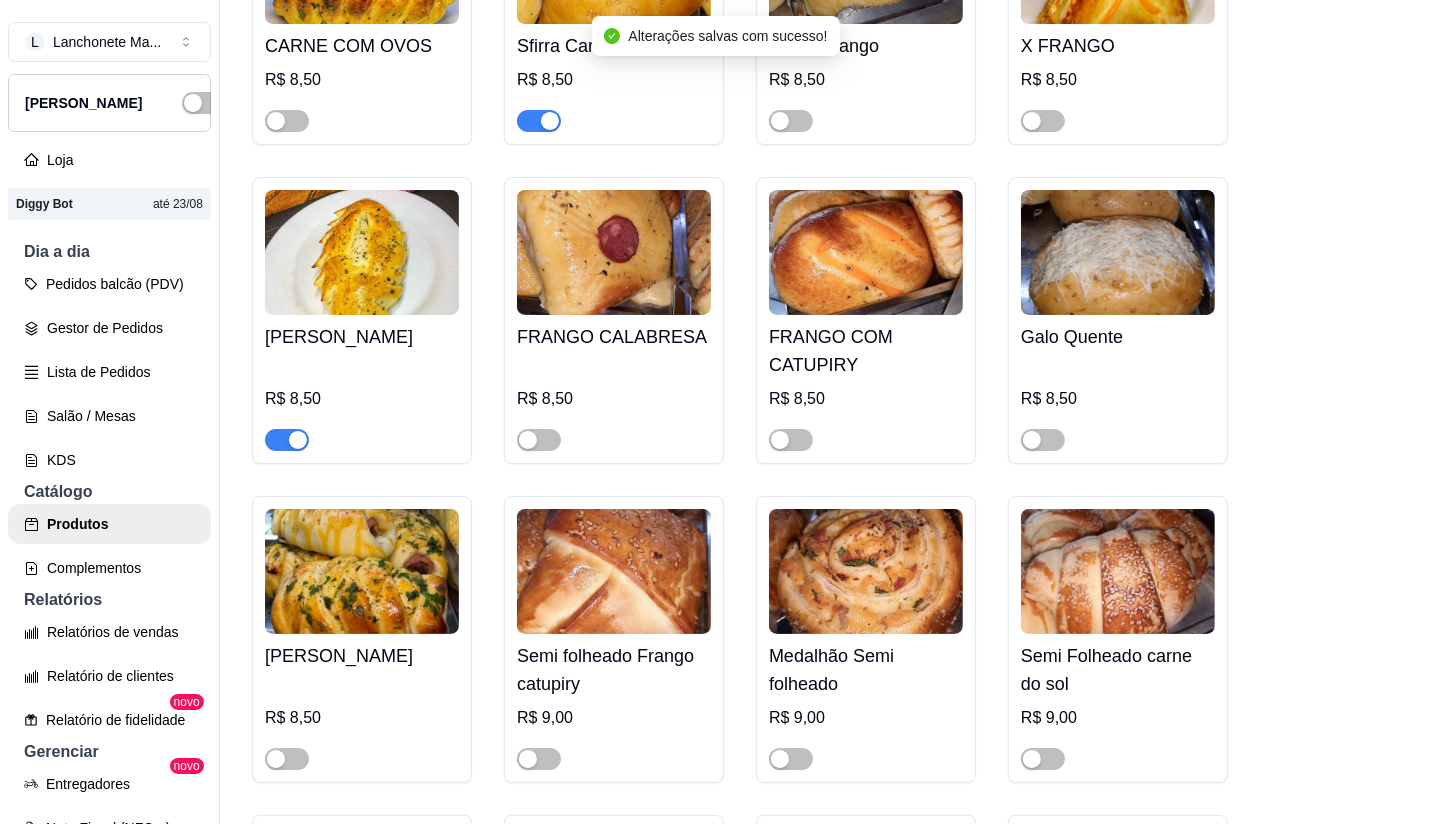 click at bounding box center (539, 121) 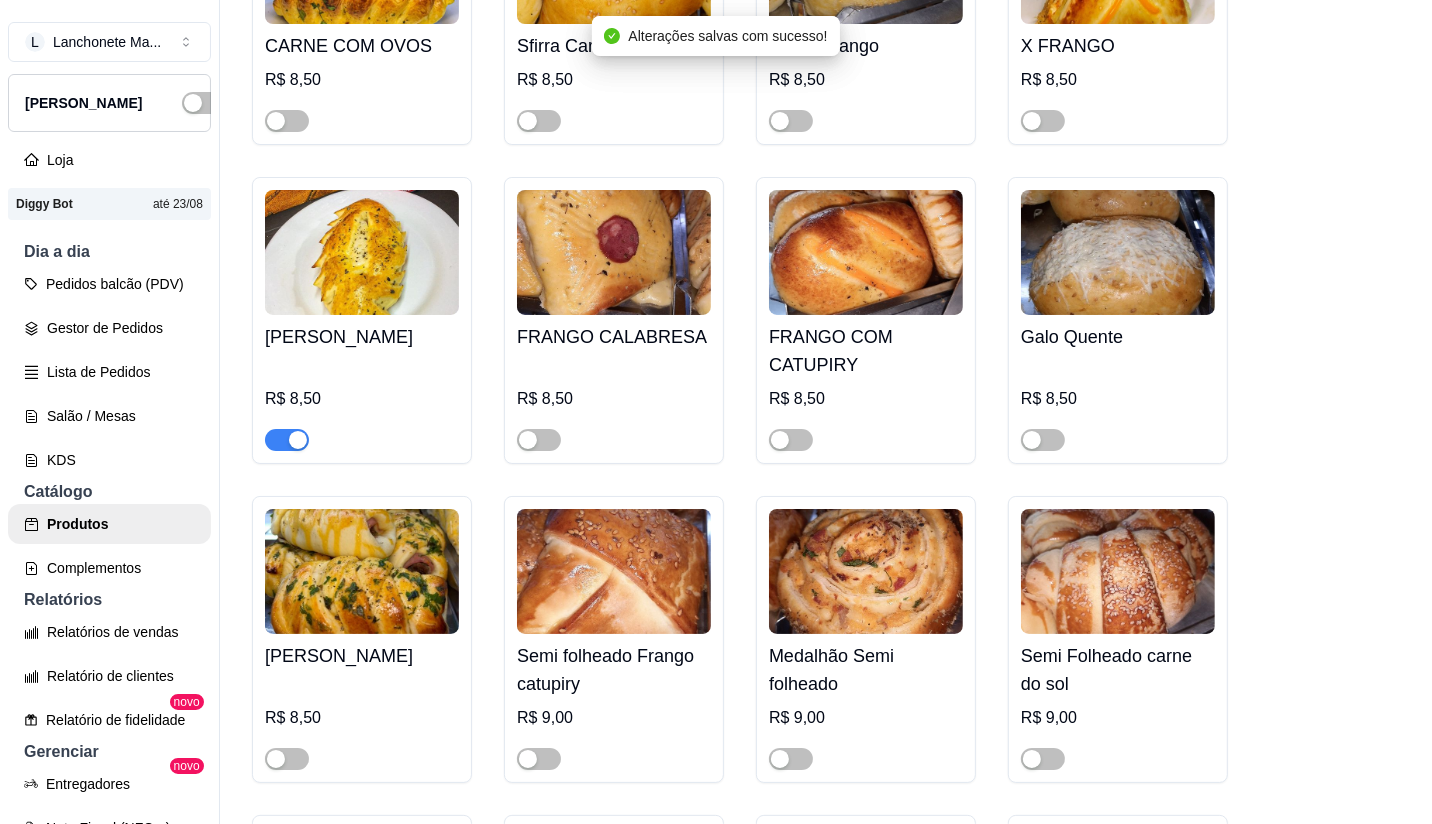 click at bounding box center (298, 440) 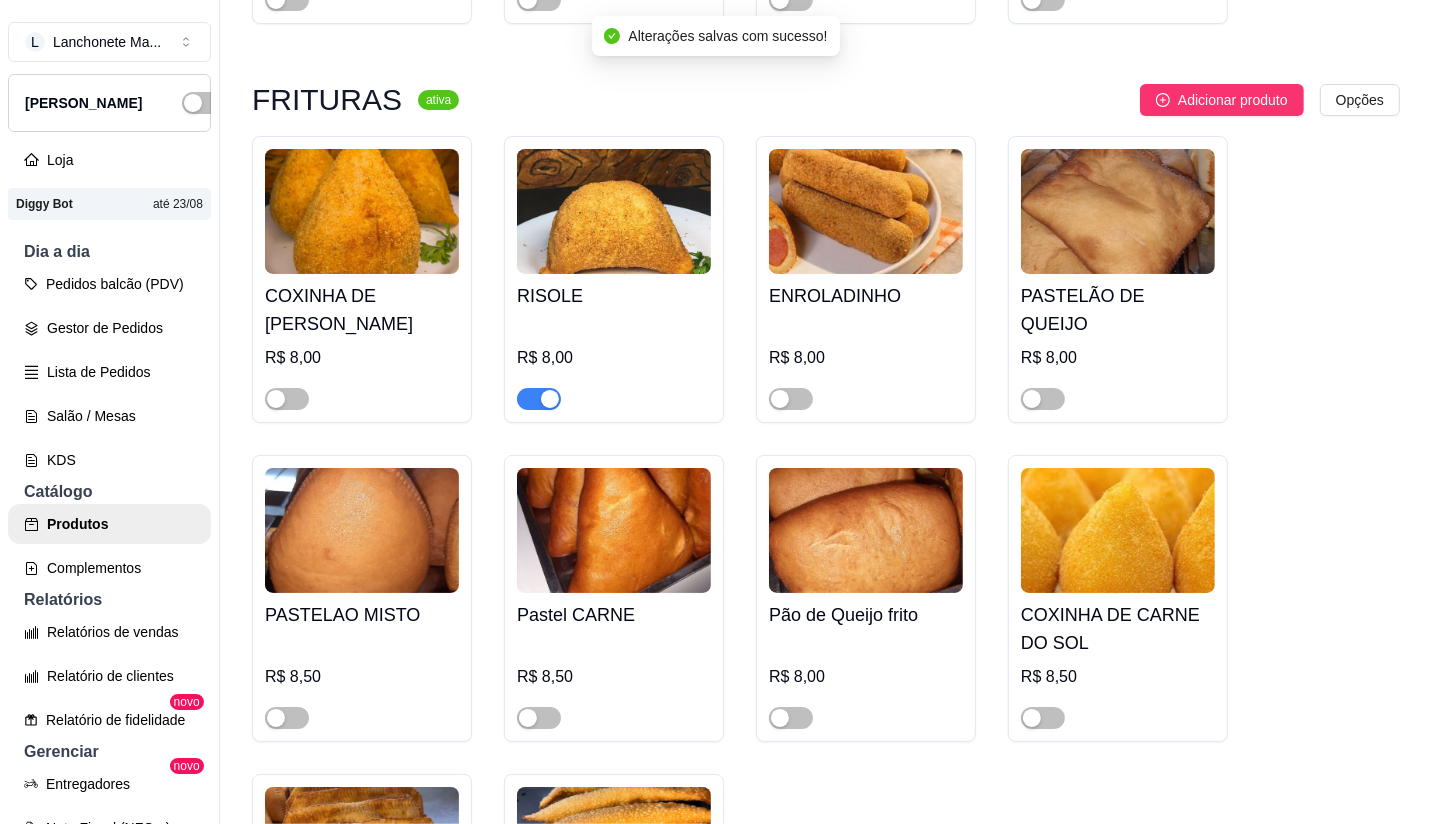 scroll, scrollTop: 2777, scrollLeft: 0, axis: vertical 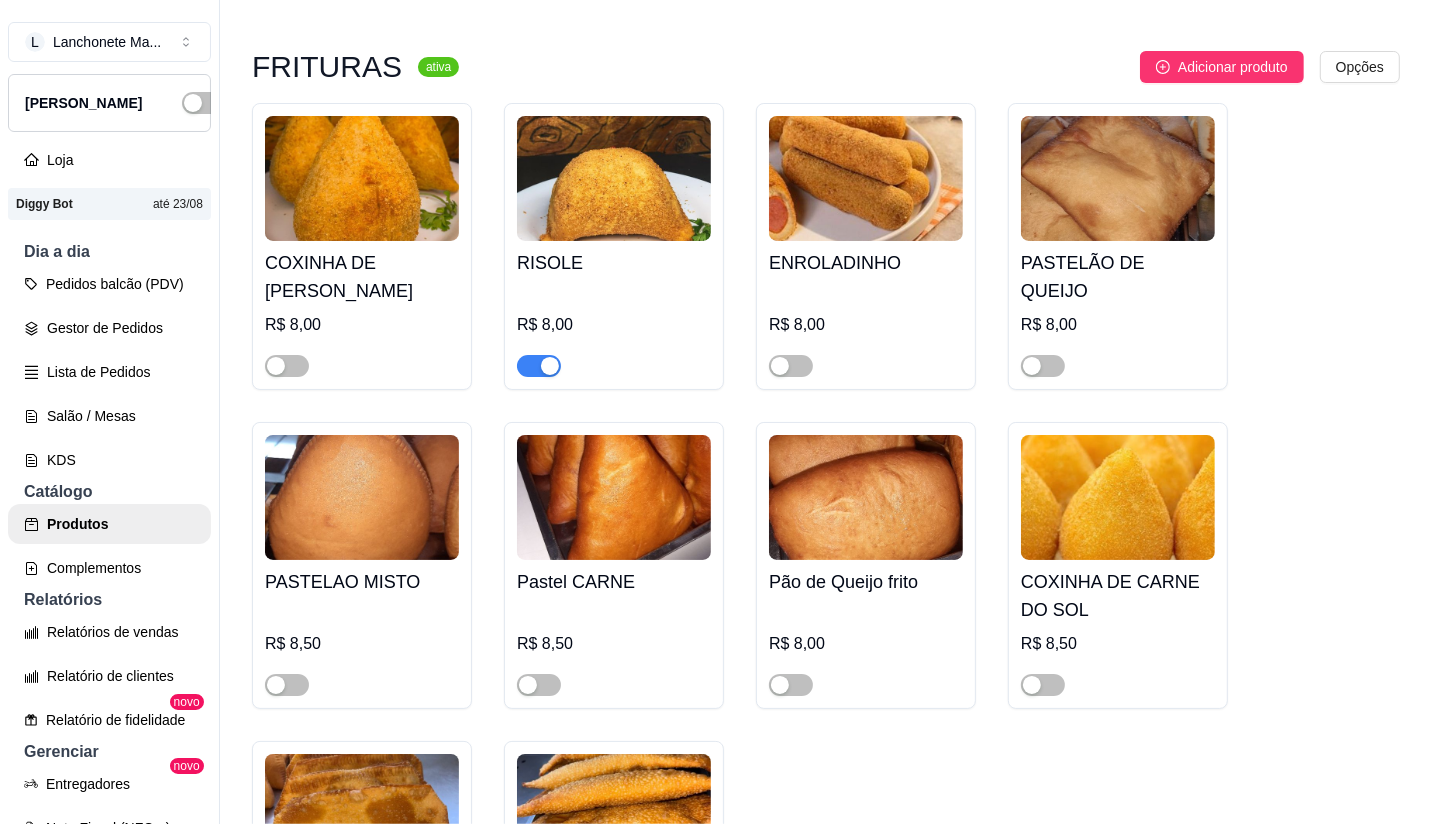 click at bounding box center [539, 366] 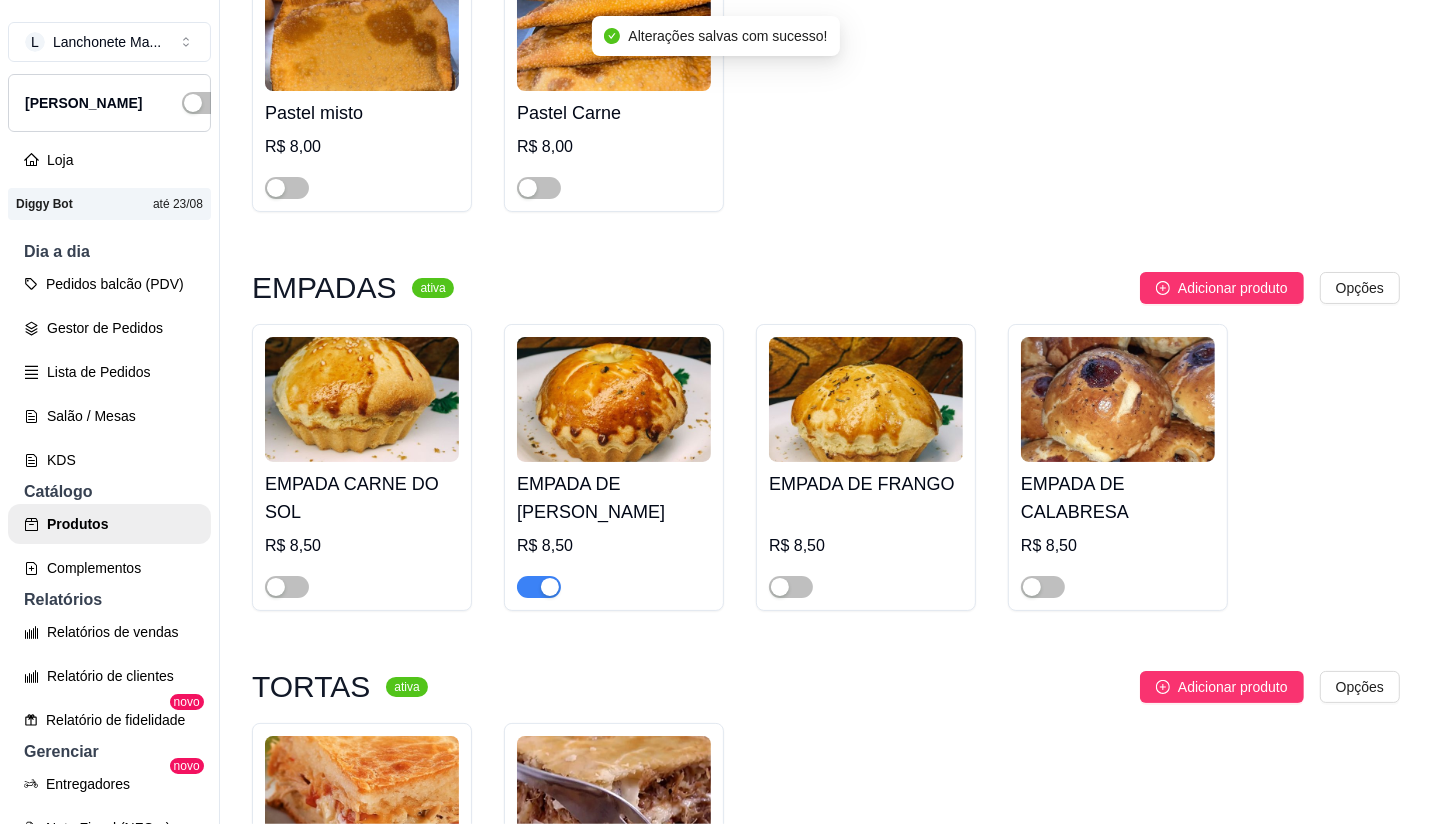 scroll, scrollTop: 3666, scrollLeft: 0, axis: vertical 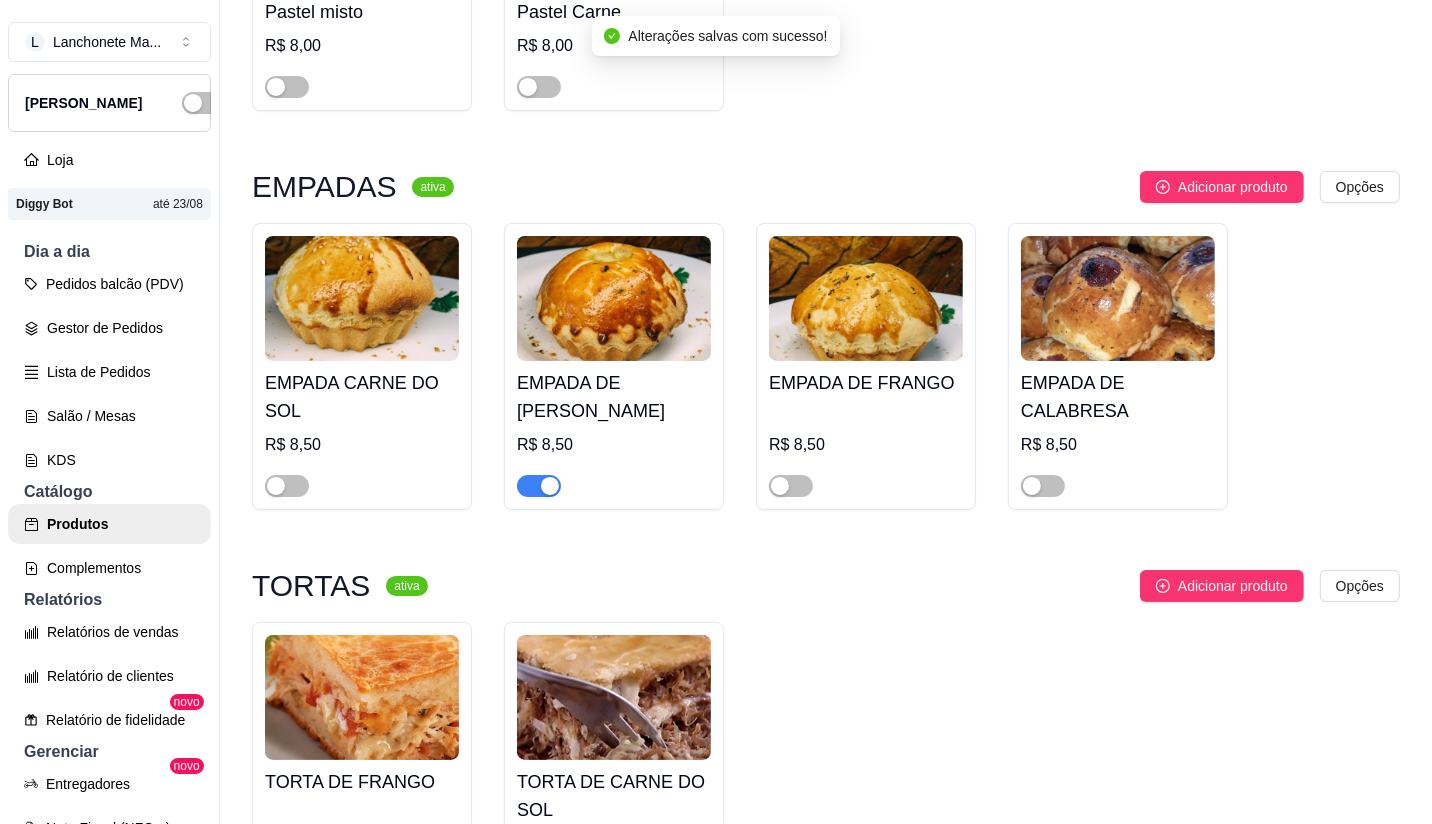 click at bounding box center (550, 486) 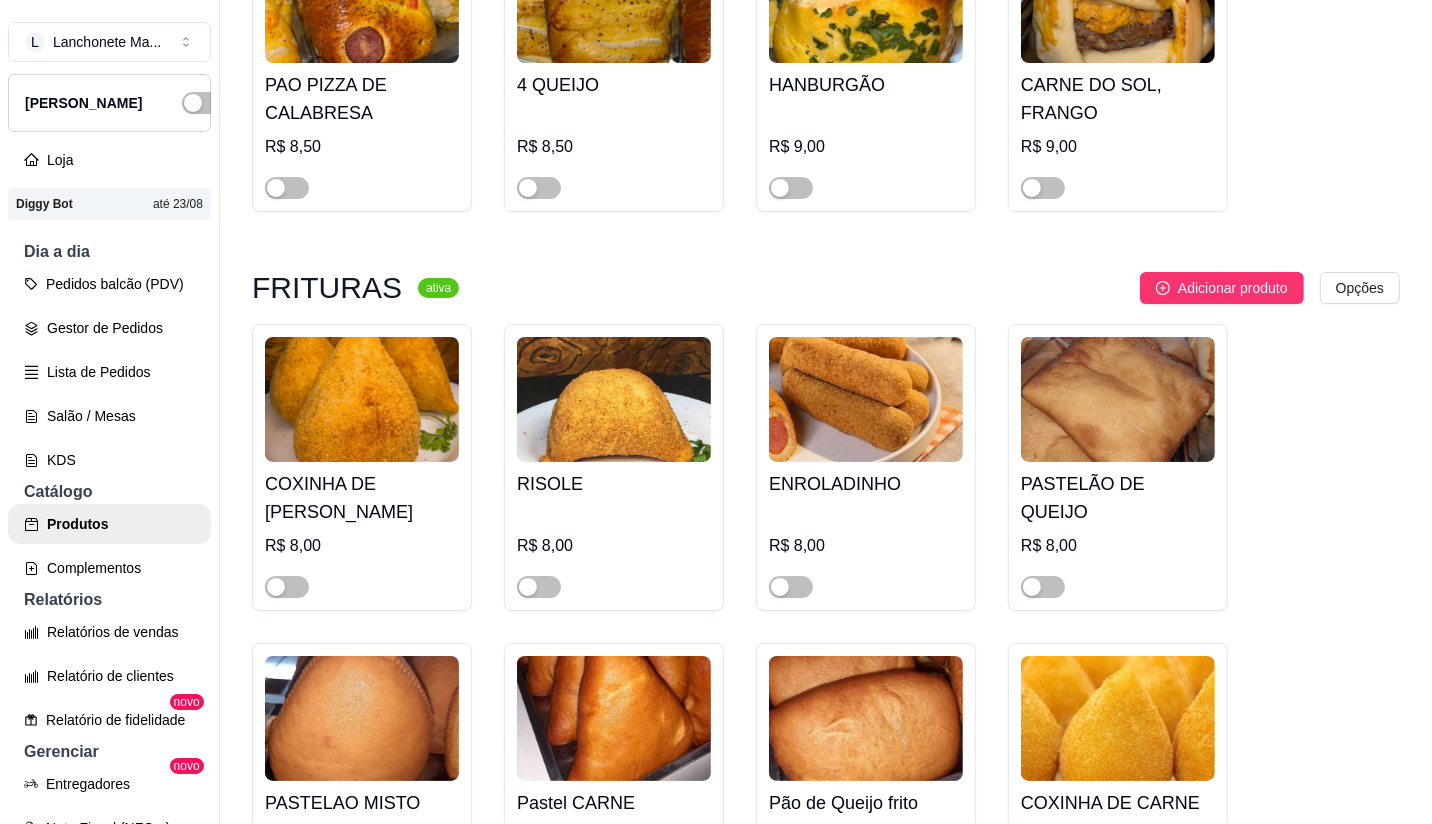 scroll, scrollTop: 2555, scrollLeft: 0, axis: vertical 